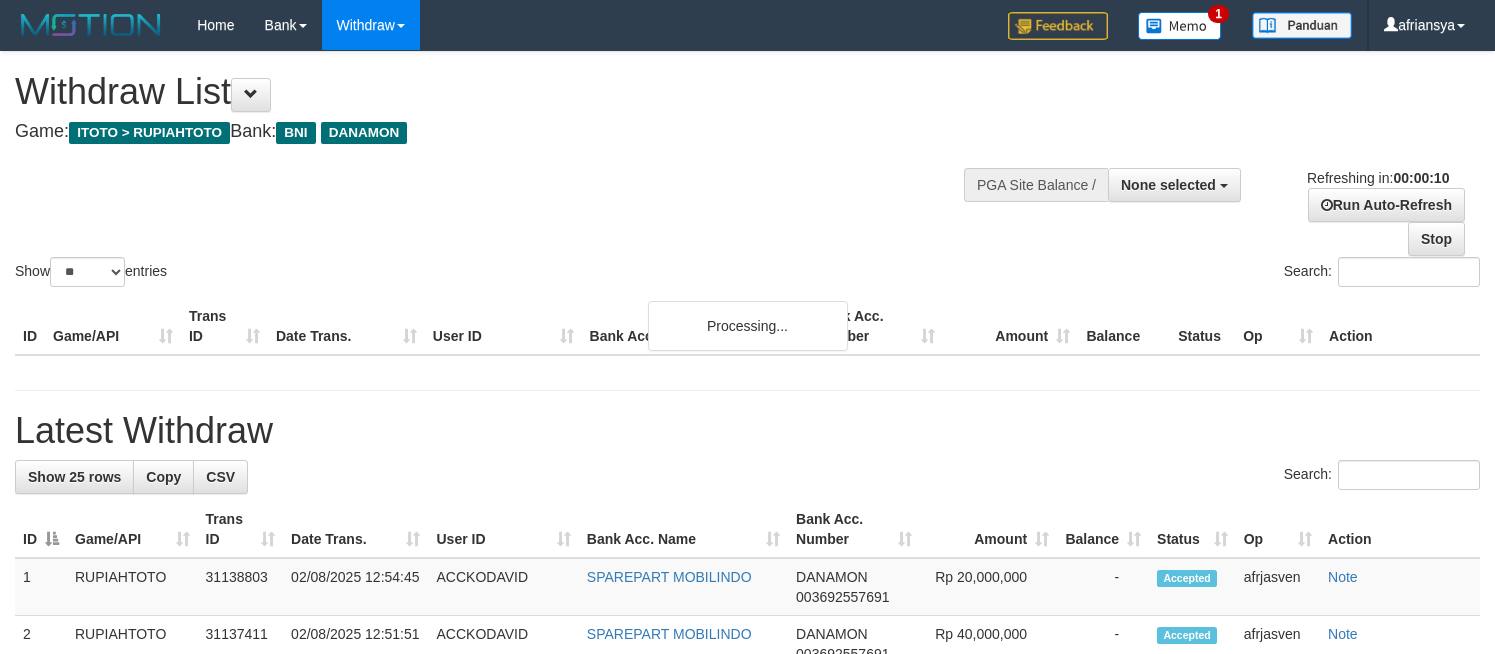 select 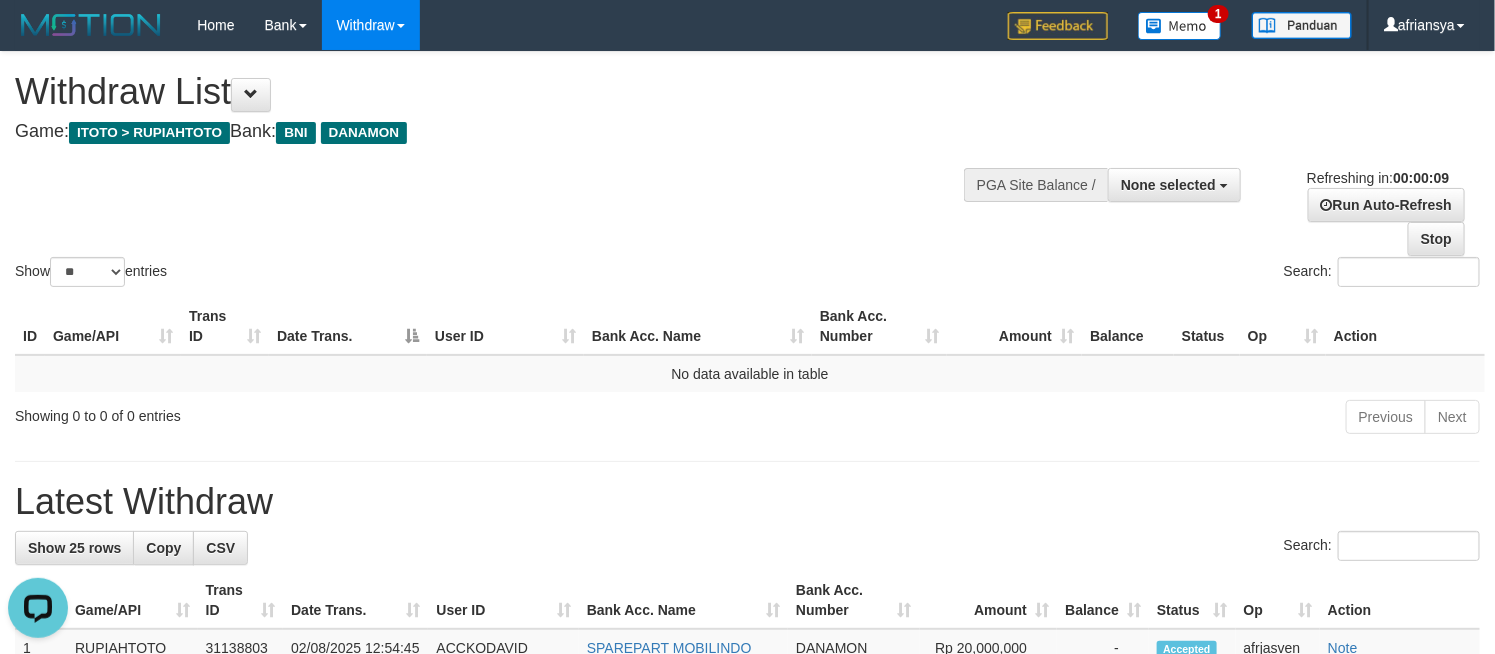 scroll, scrollTop: 0, scrollLeft: 0, axis: both 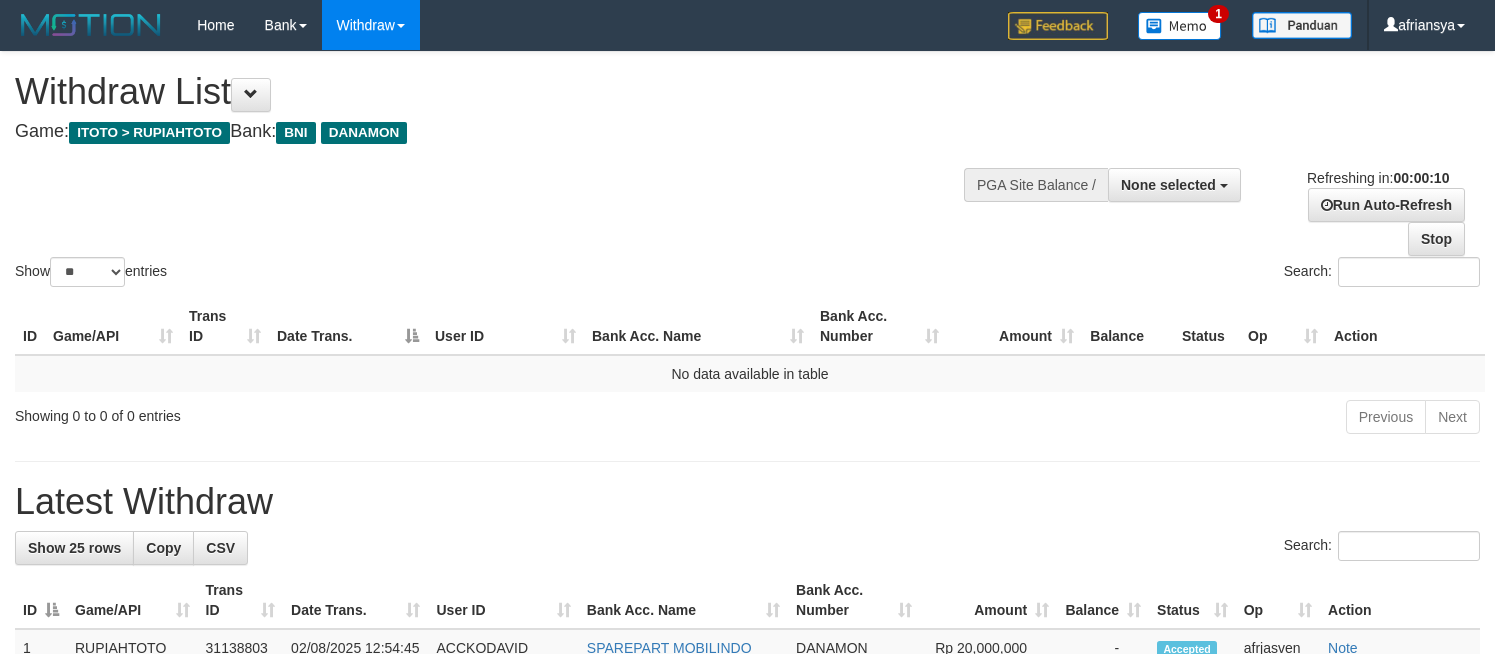 select 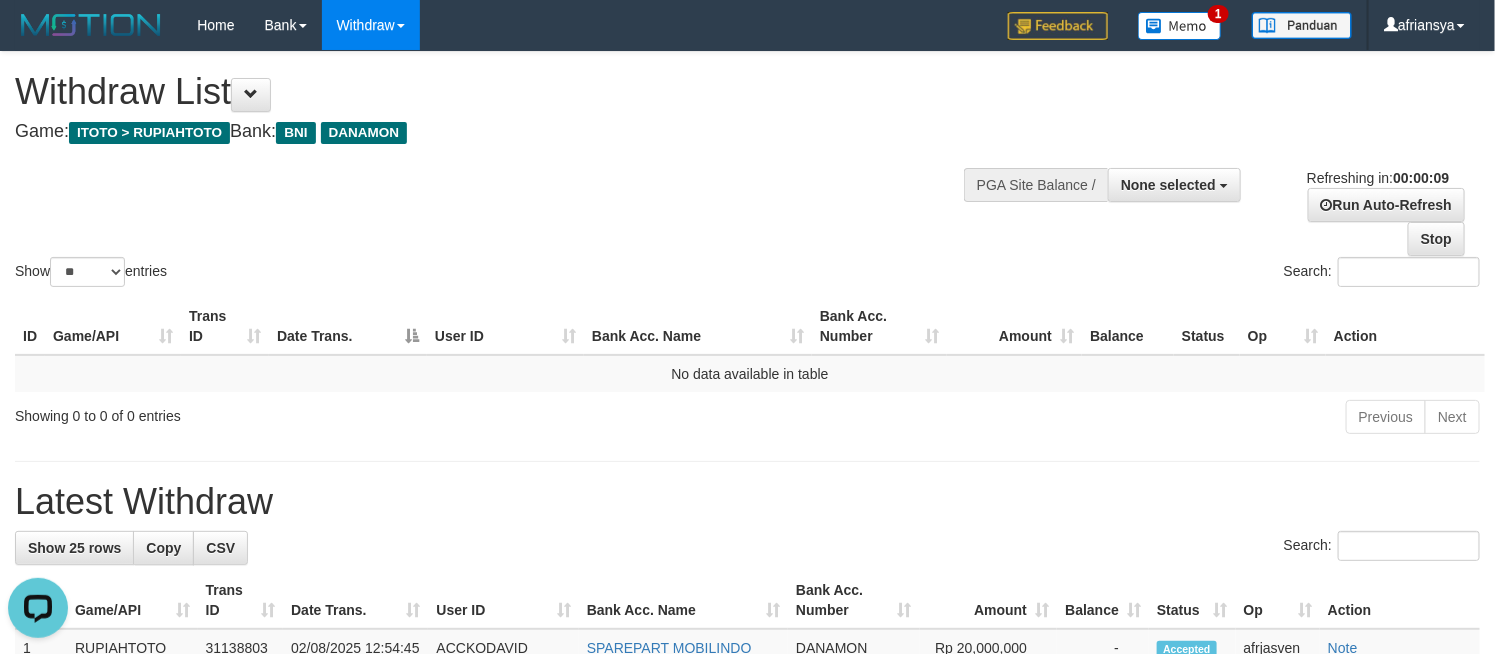 scroll, scrollTop: 0, scrollLeft: 0, axis: both 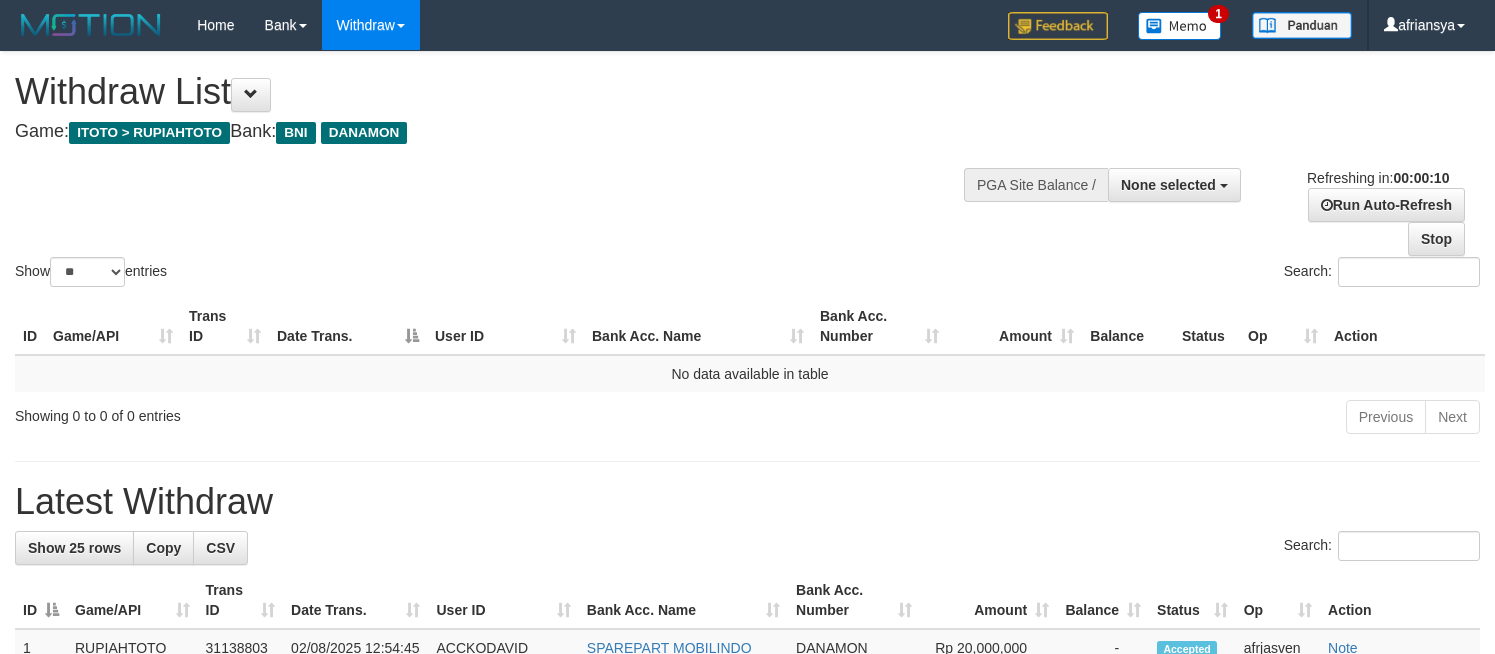 select 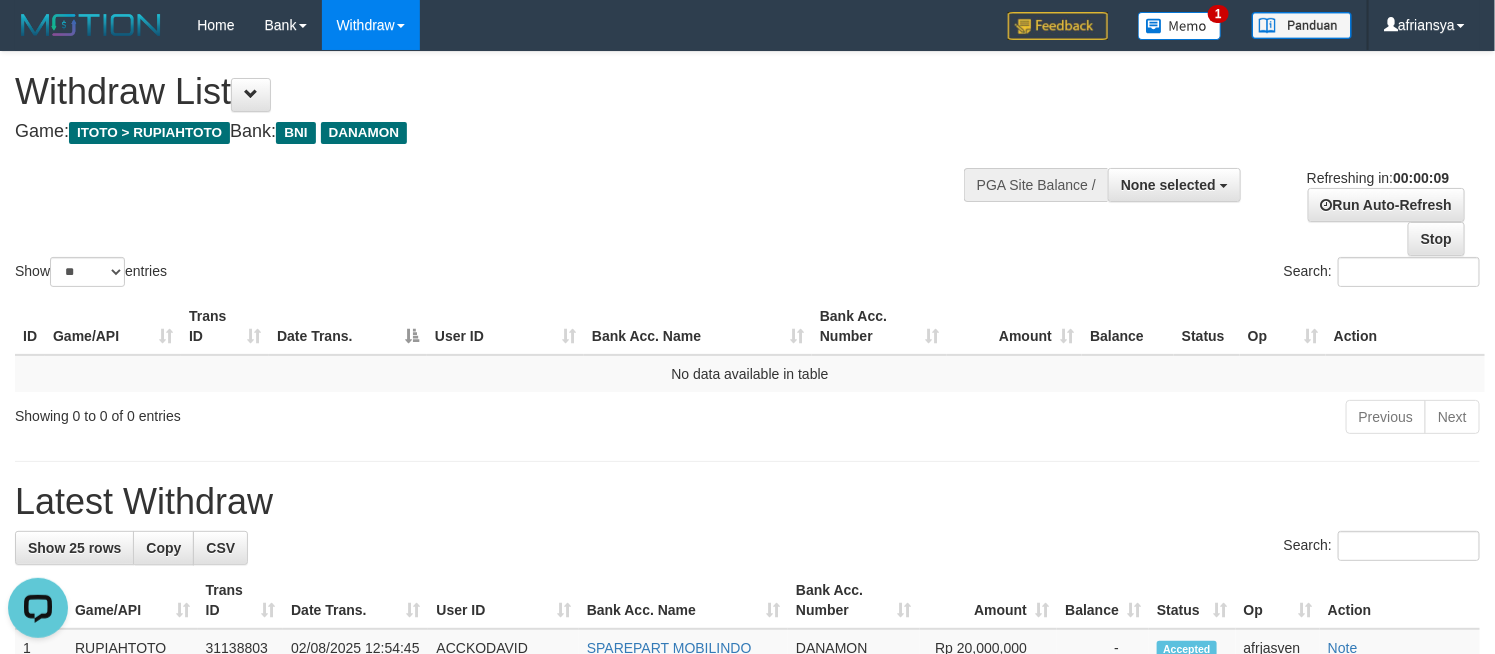 scroll, scrollTop: 0, scrollLeft: 0, axis: both 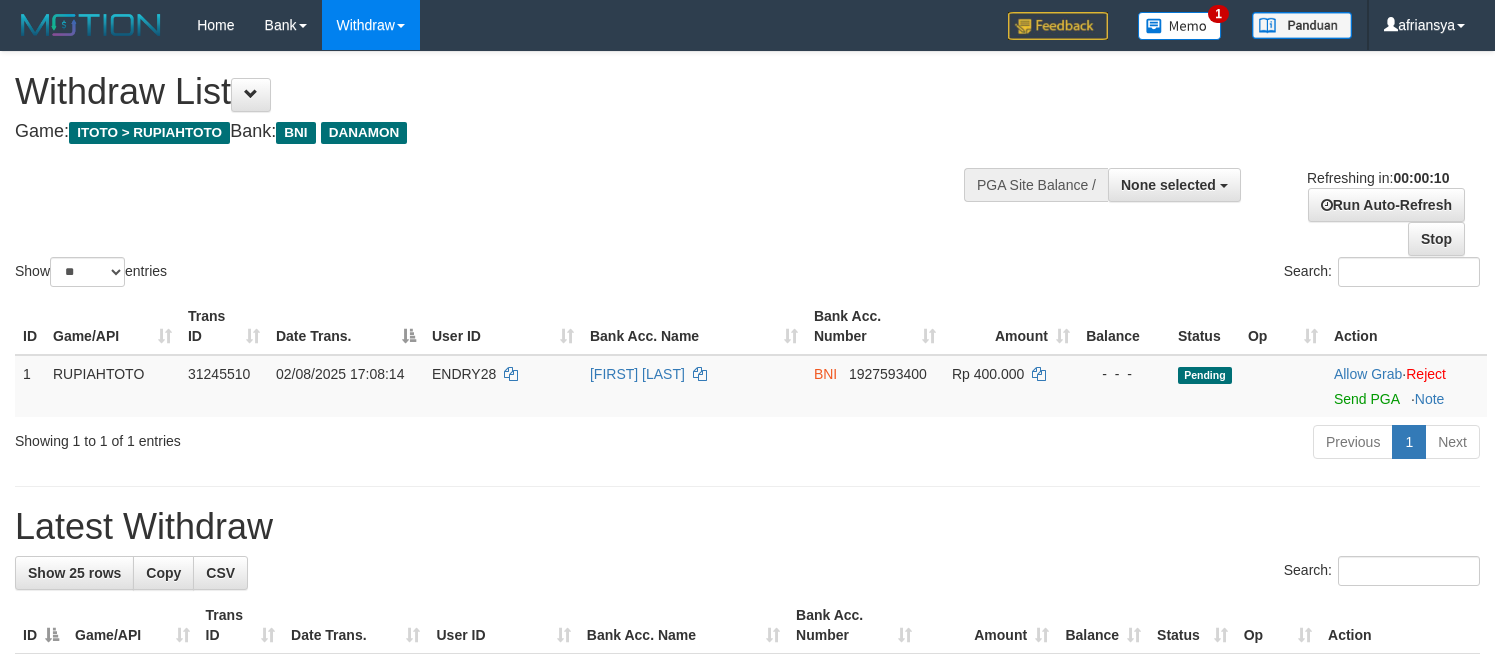 select 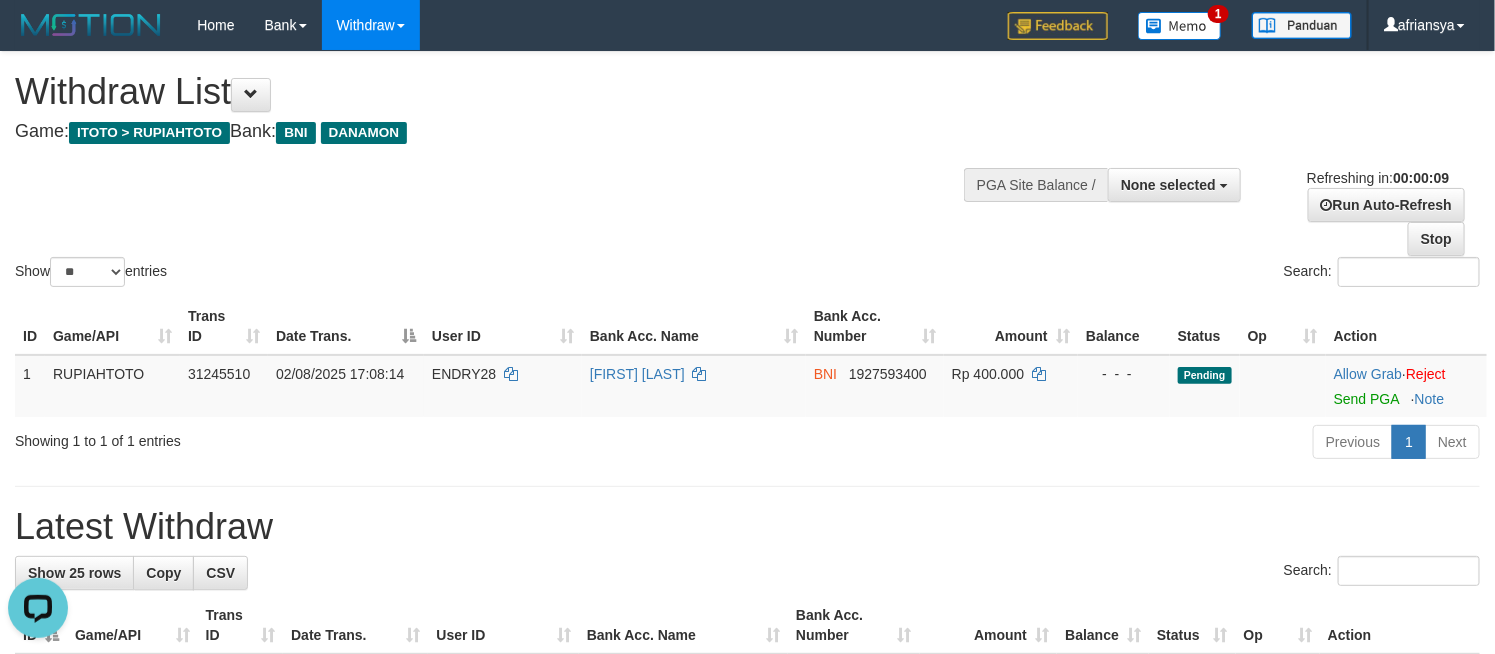 scroll, scrollTop: 0, scrollLeft: 0, axis: both 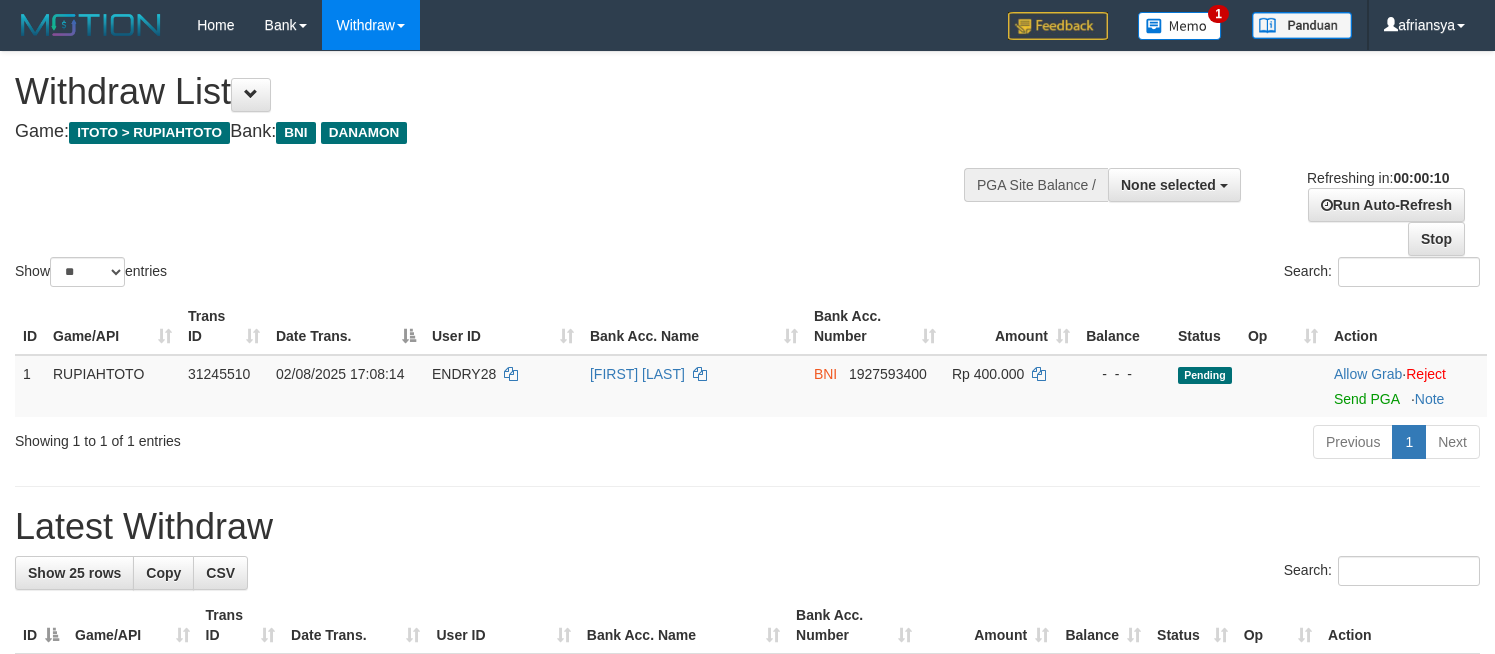 select 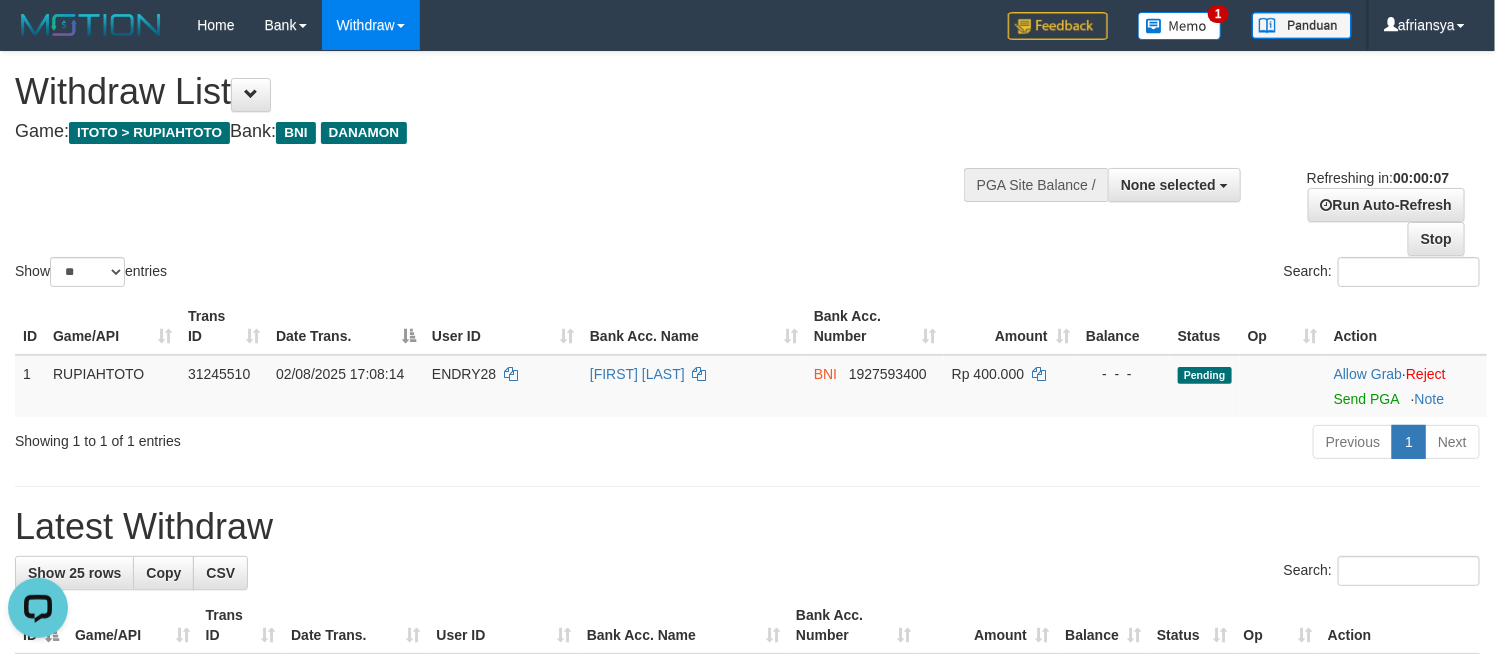 scroll, scrollTop: 0, scrollLeft: 0, axis: both 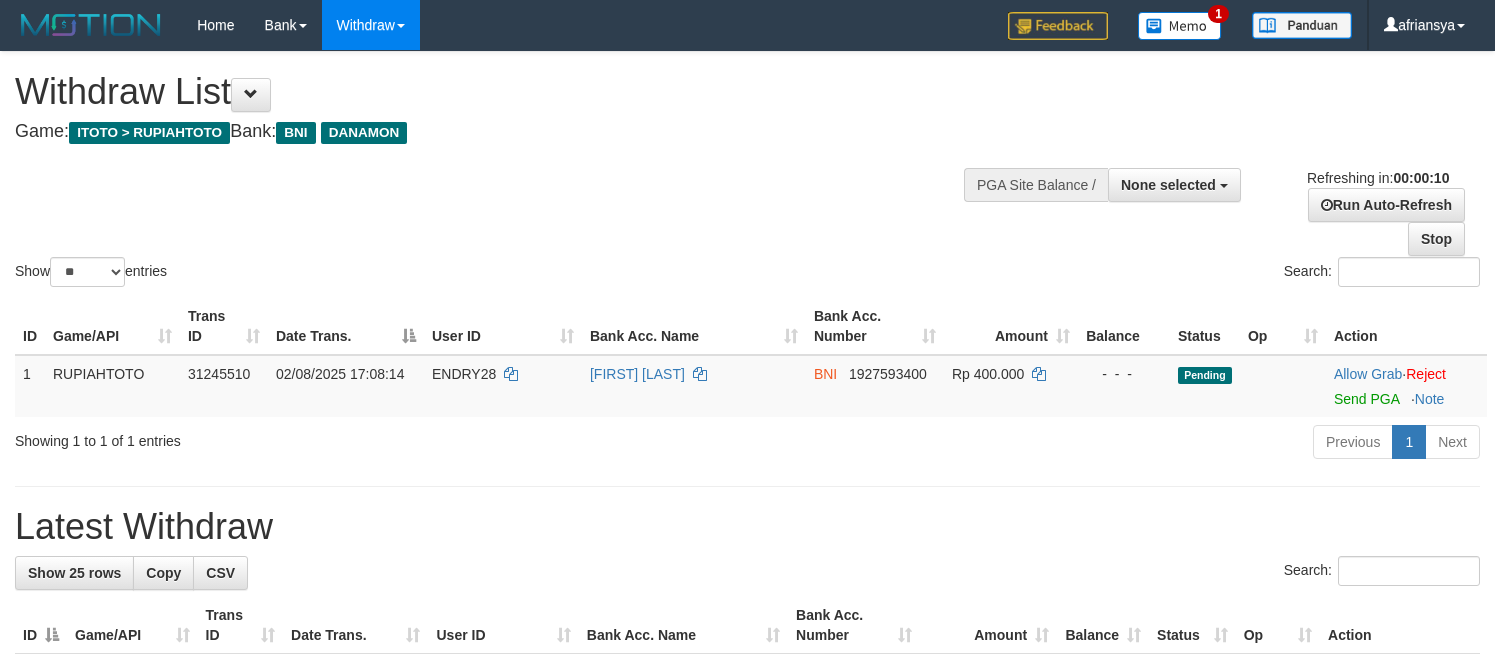 select 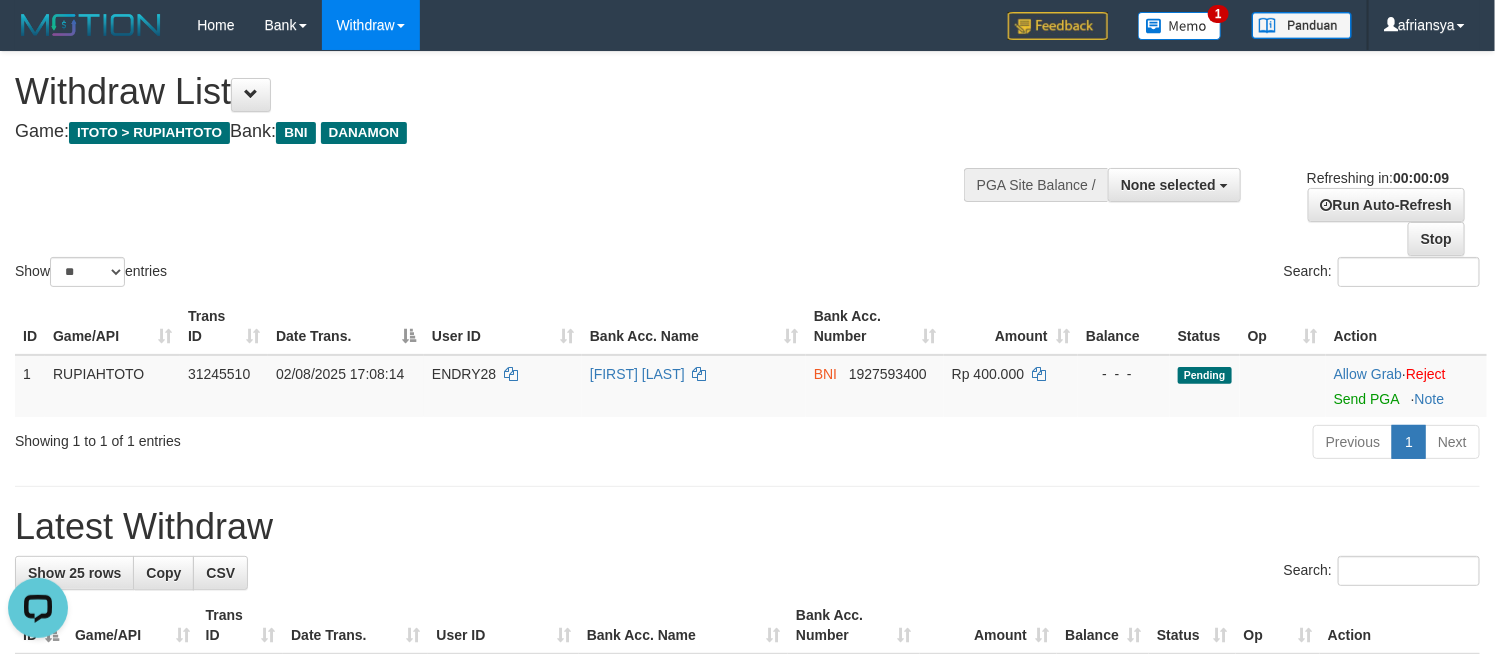 scroll, scrollTop: 0, scrollLeft: 0, axis: both 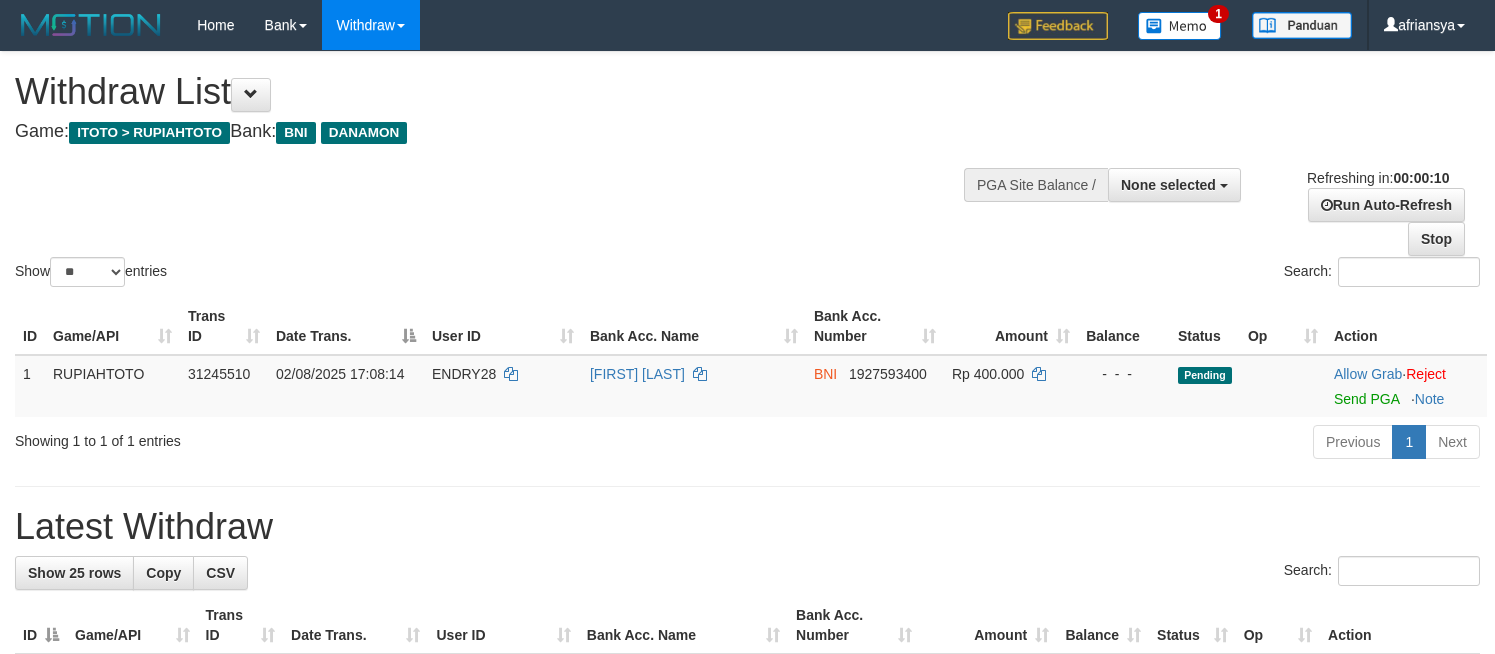 select 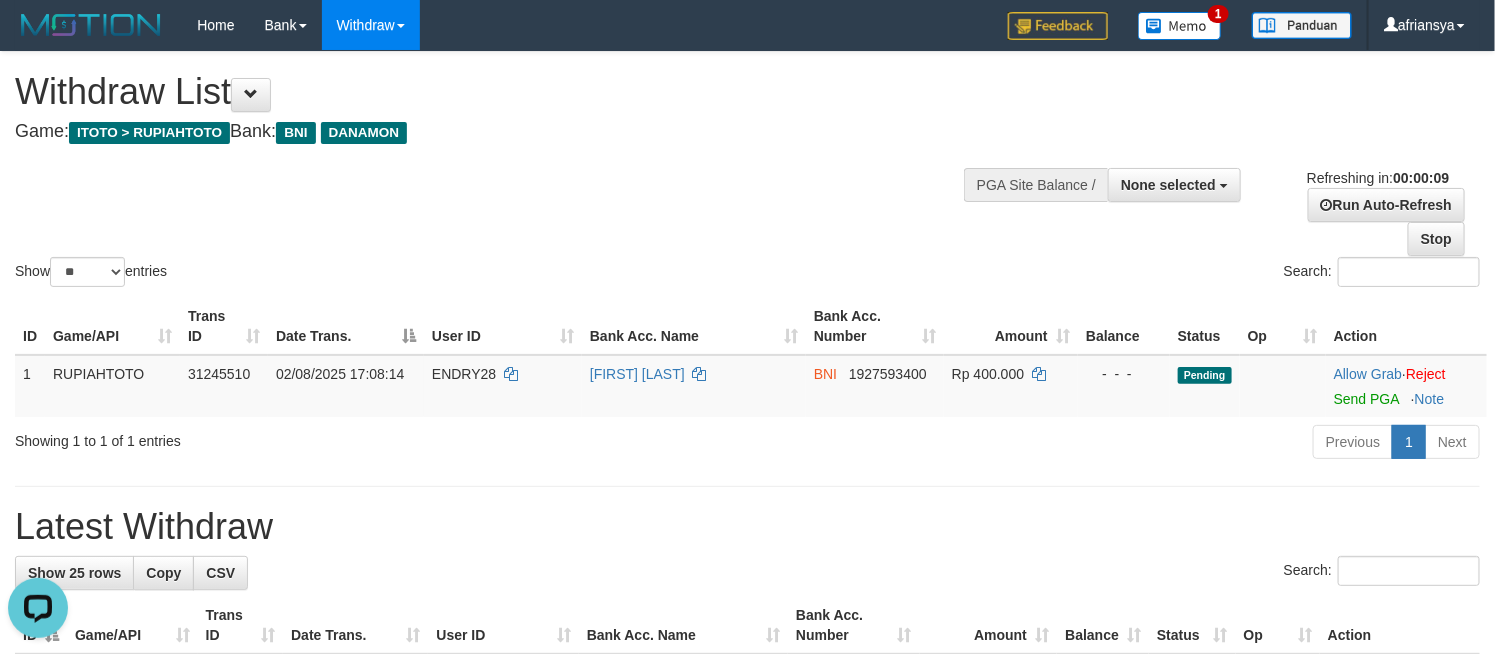 scroll, scrollTop: 0, scrollLeft: 0, axis: both 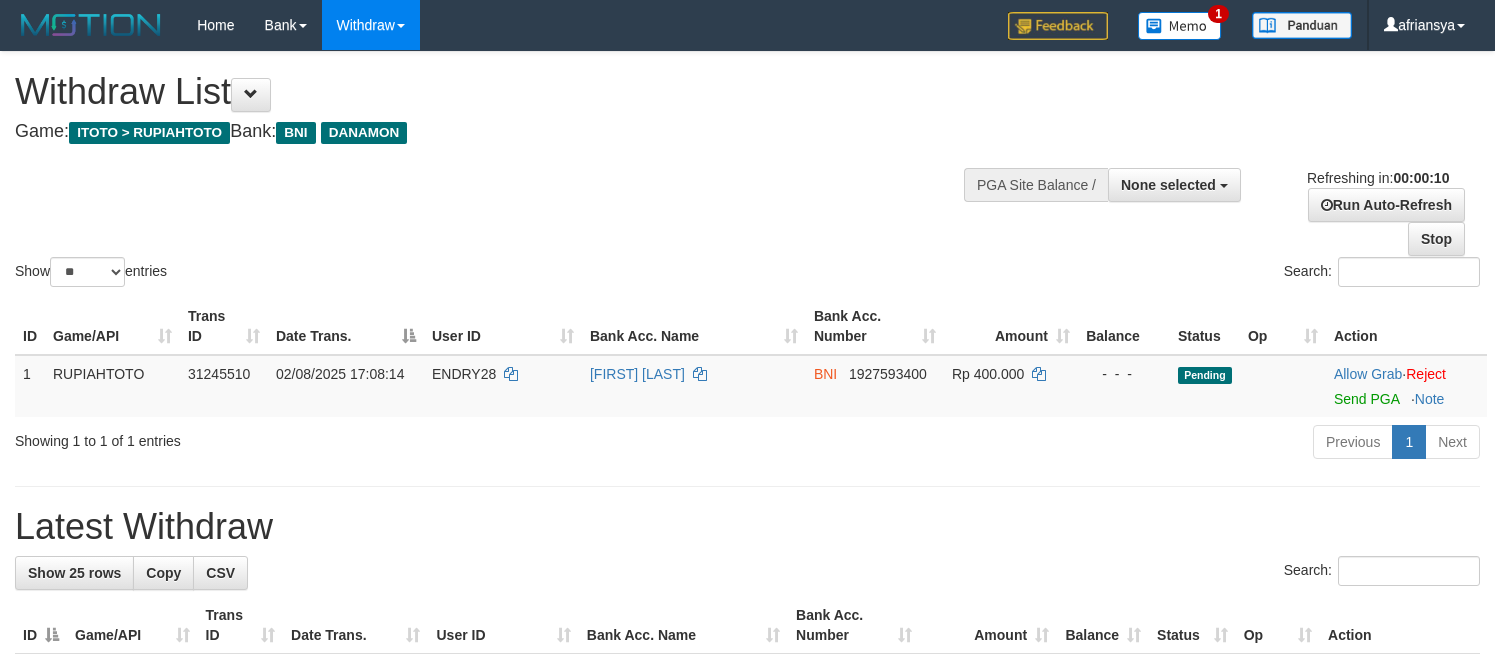 select 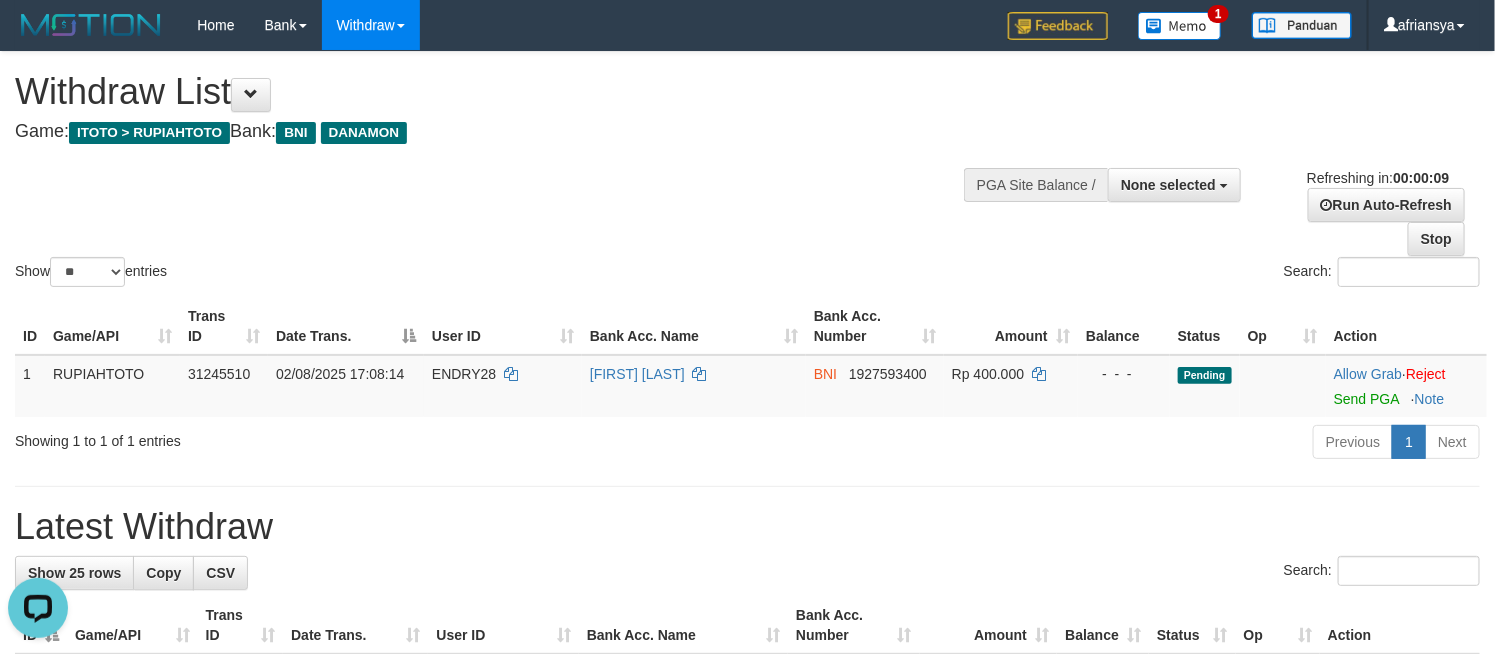 scroll, scrollTop: 0, scrollLeft: 0, axis: both 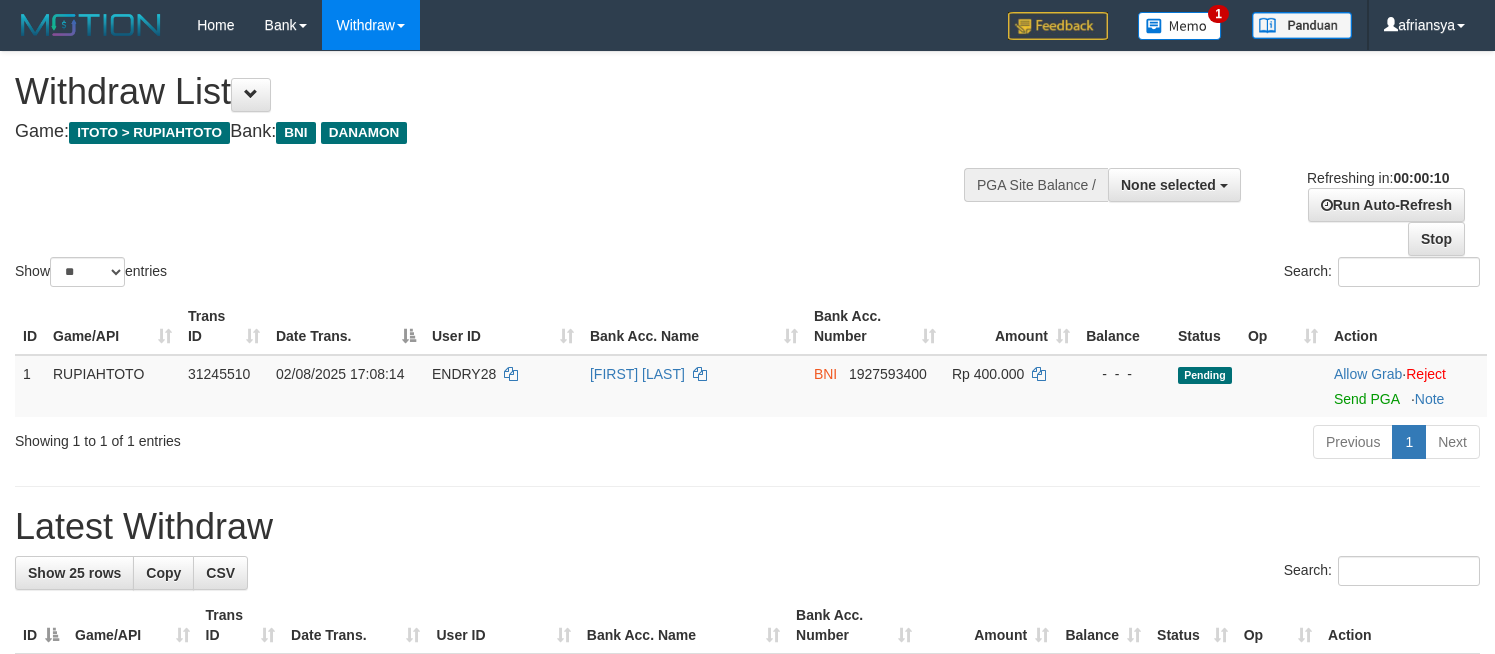 select 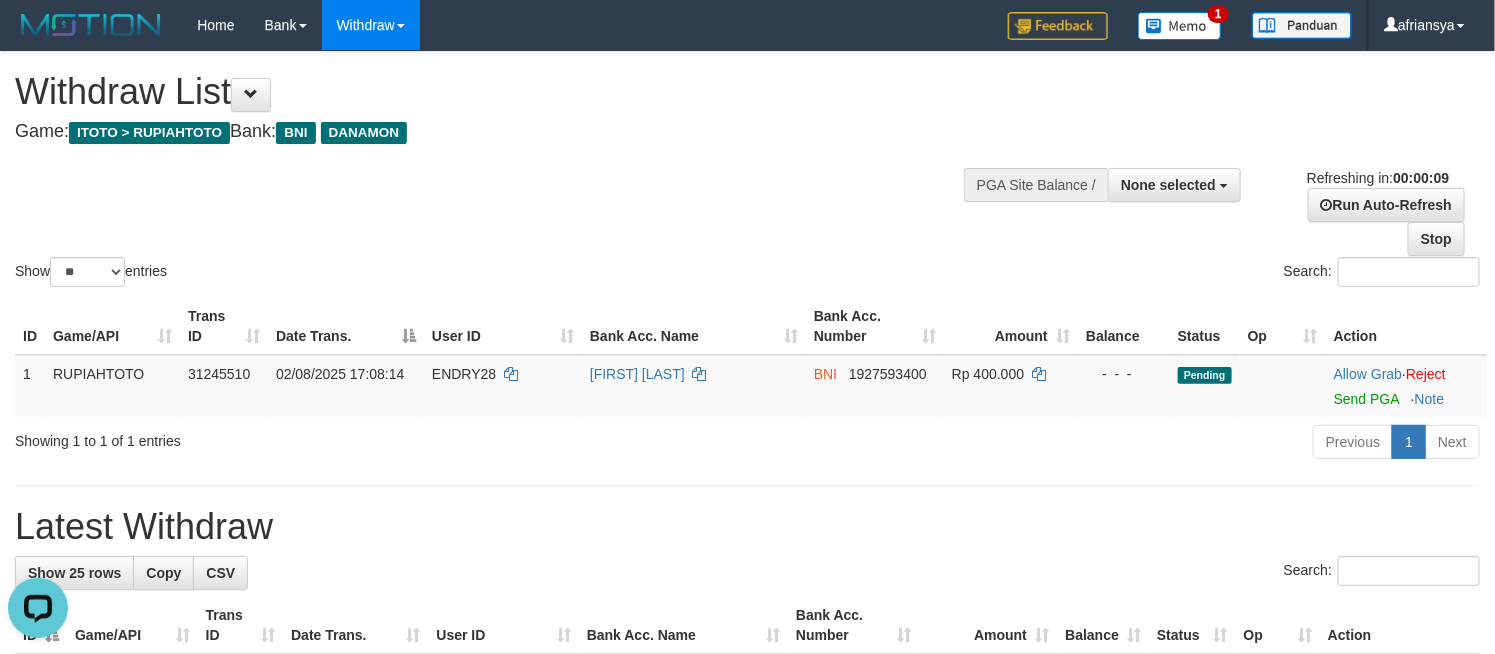 scroll, scrollTop: 0, scrollLeft: 0, axis: both 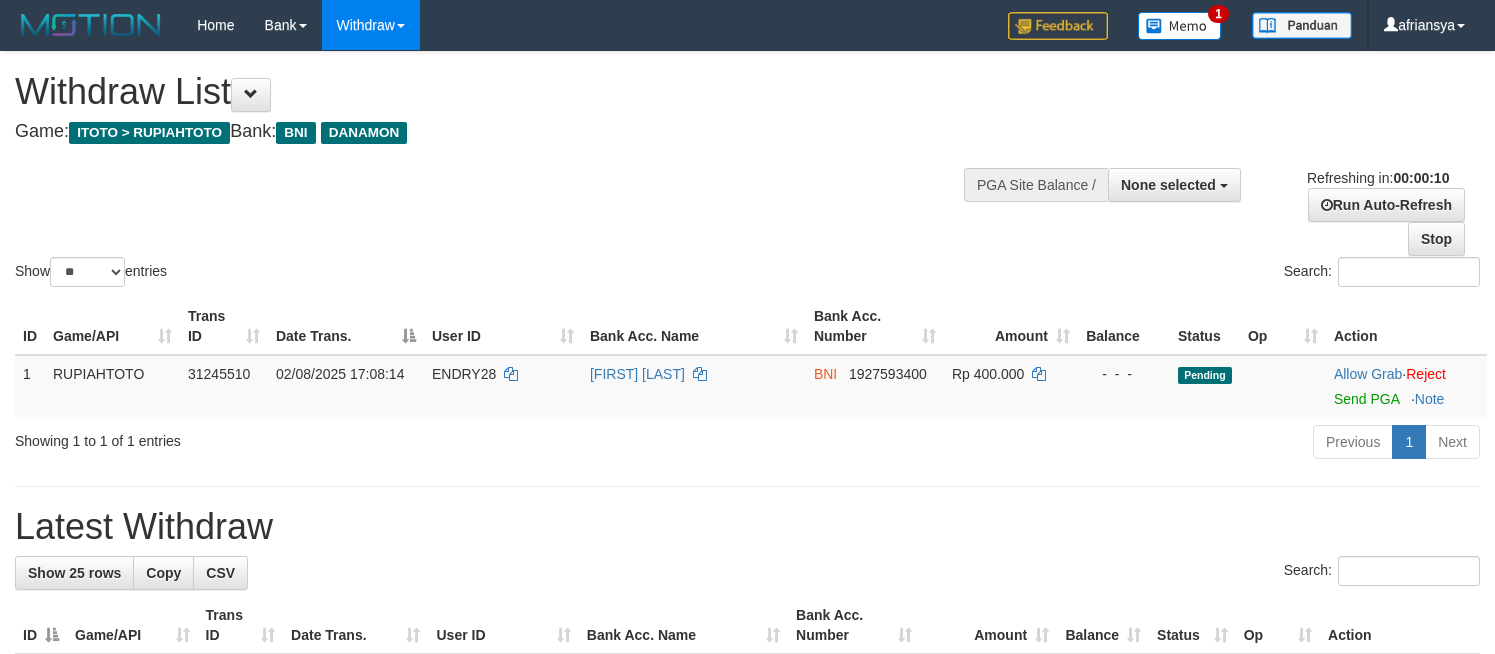 select 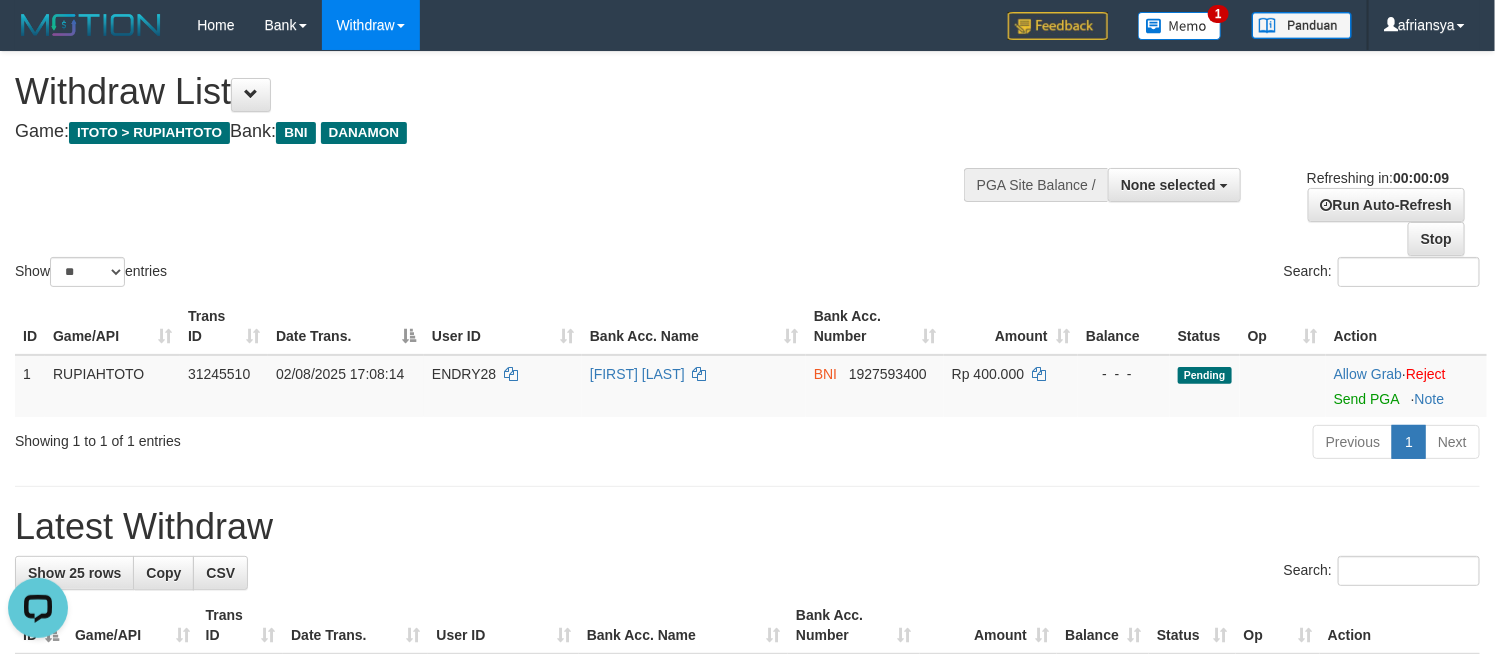 scroll, scrollTop: 0, scrollLeft: 0, axis: both 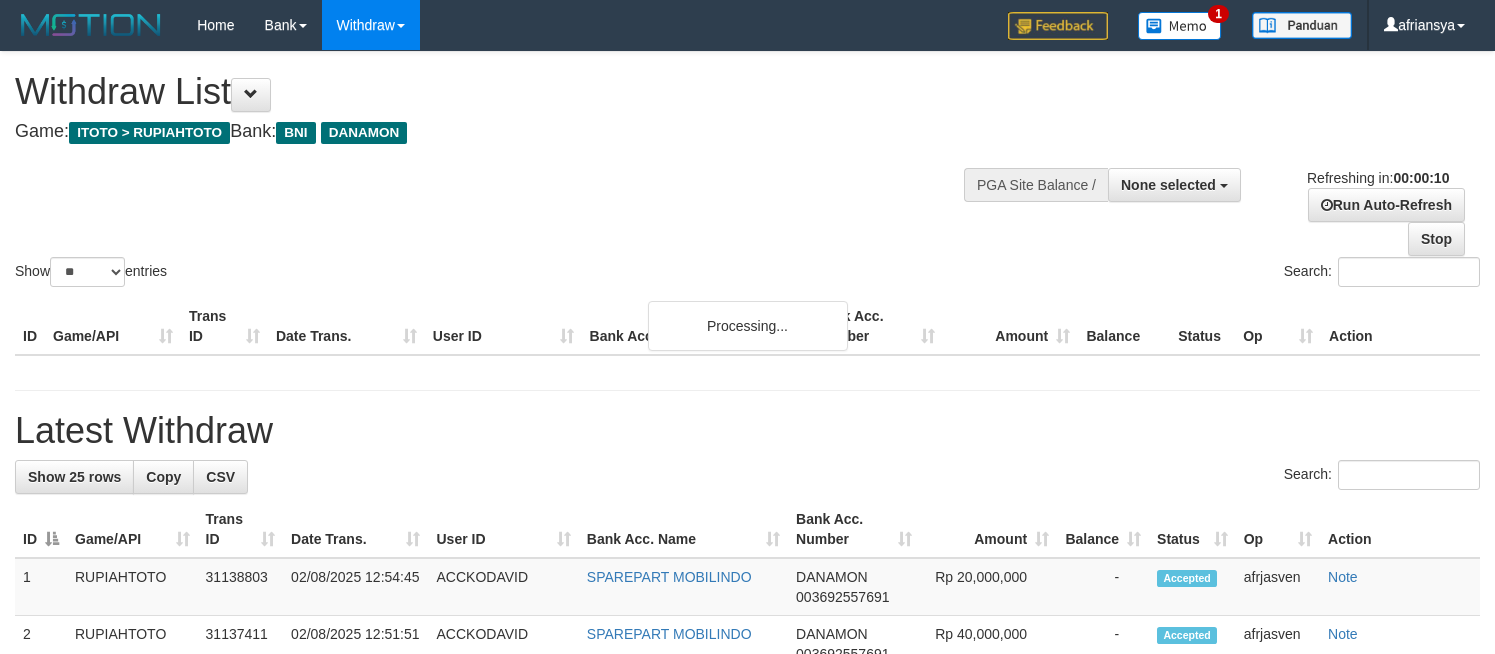 select 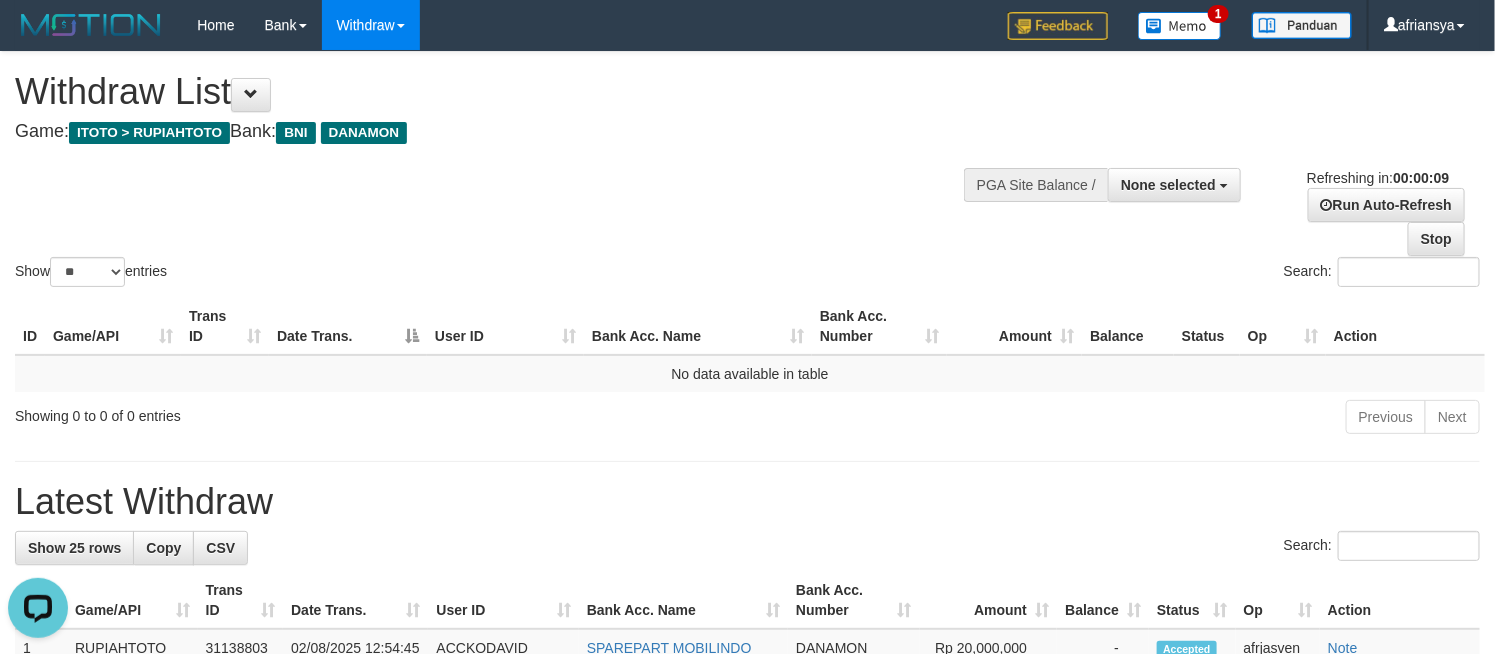scroll, scrollTop: 0, scrollLeft: 0, axis: both 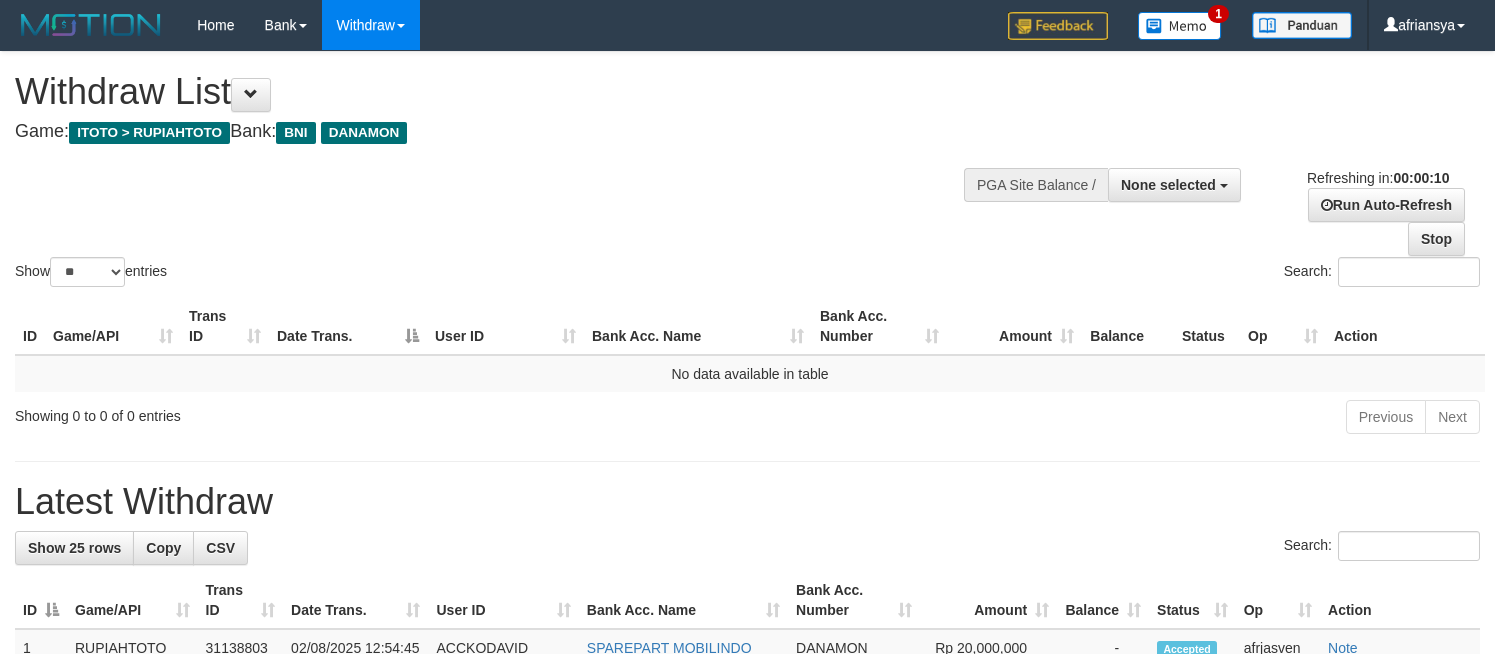 select 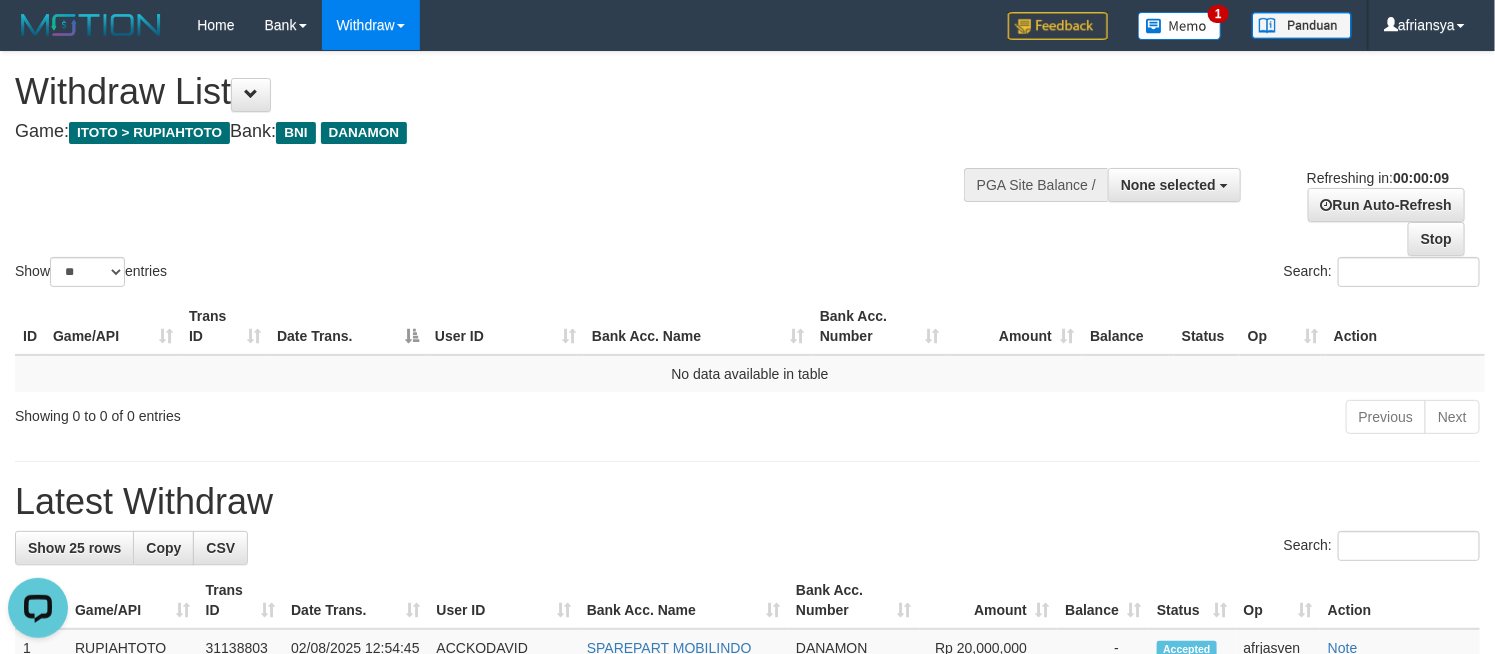 scroll, scrollTop: 0, scrollLeft: 0, axis: both 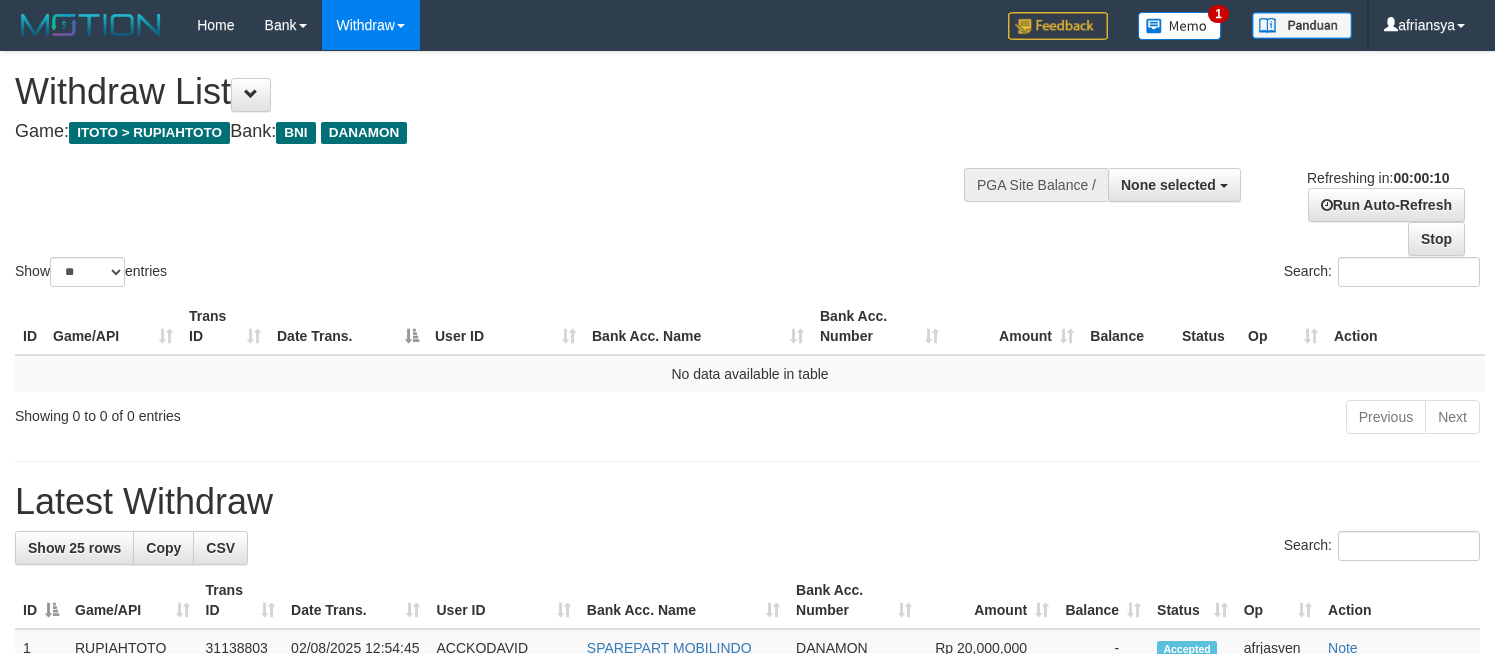 select 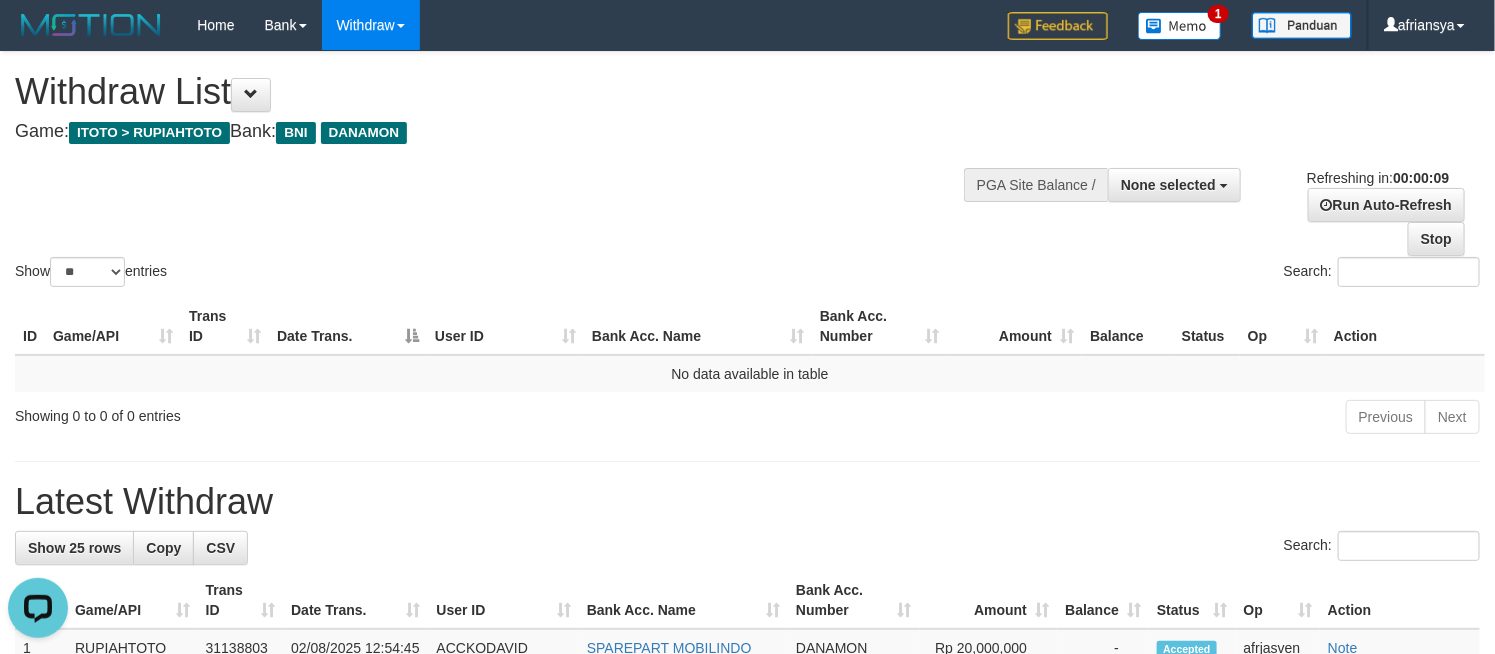 scroll, scrollTop: 0, scrollLeft: 0, axis: both 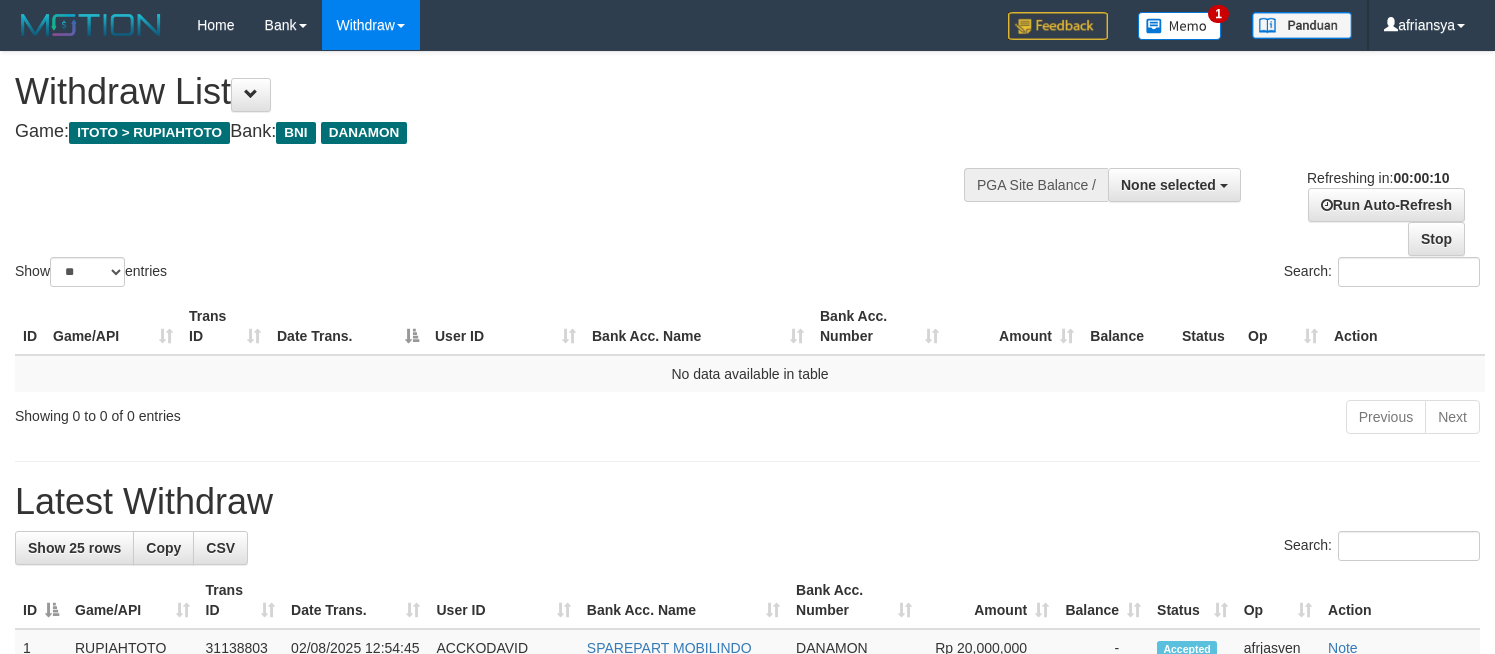 select 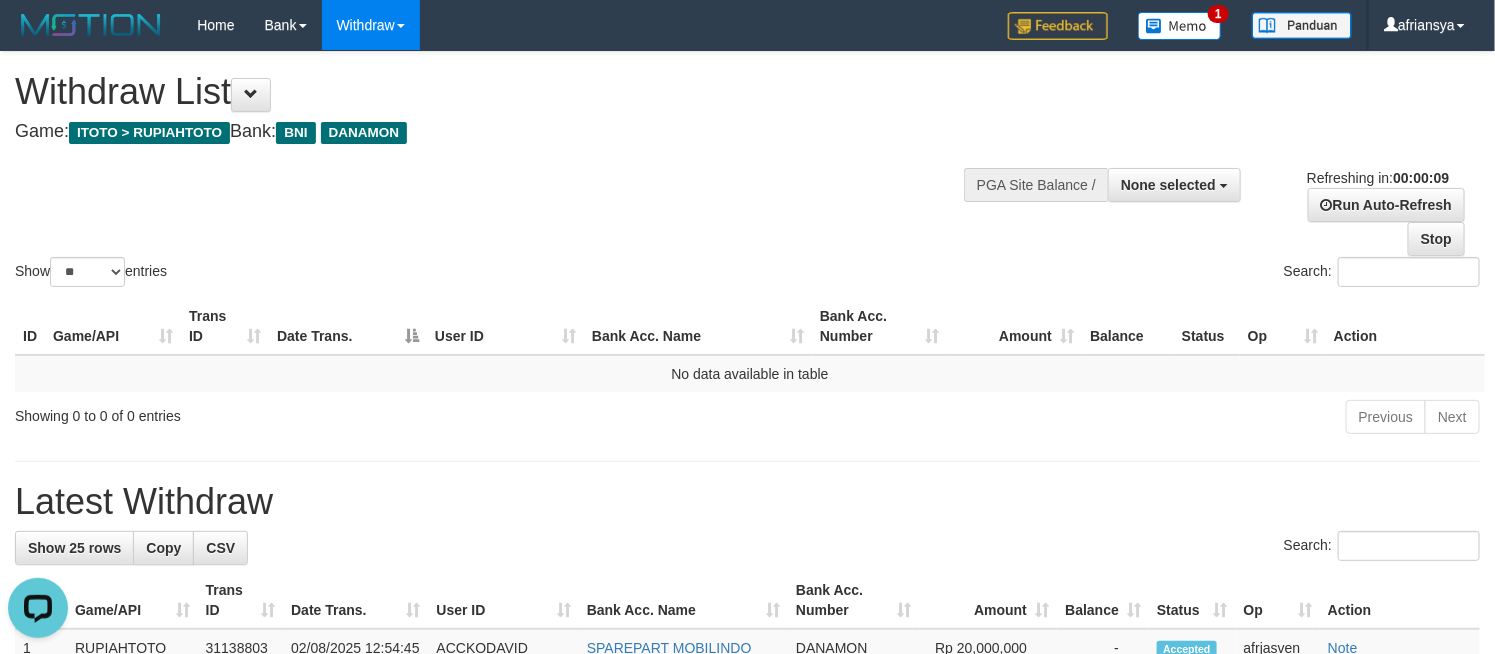 scroll, scrollTop: 0, scrollLeft: 0, axis: both 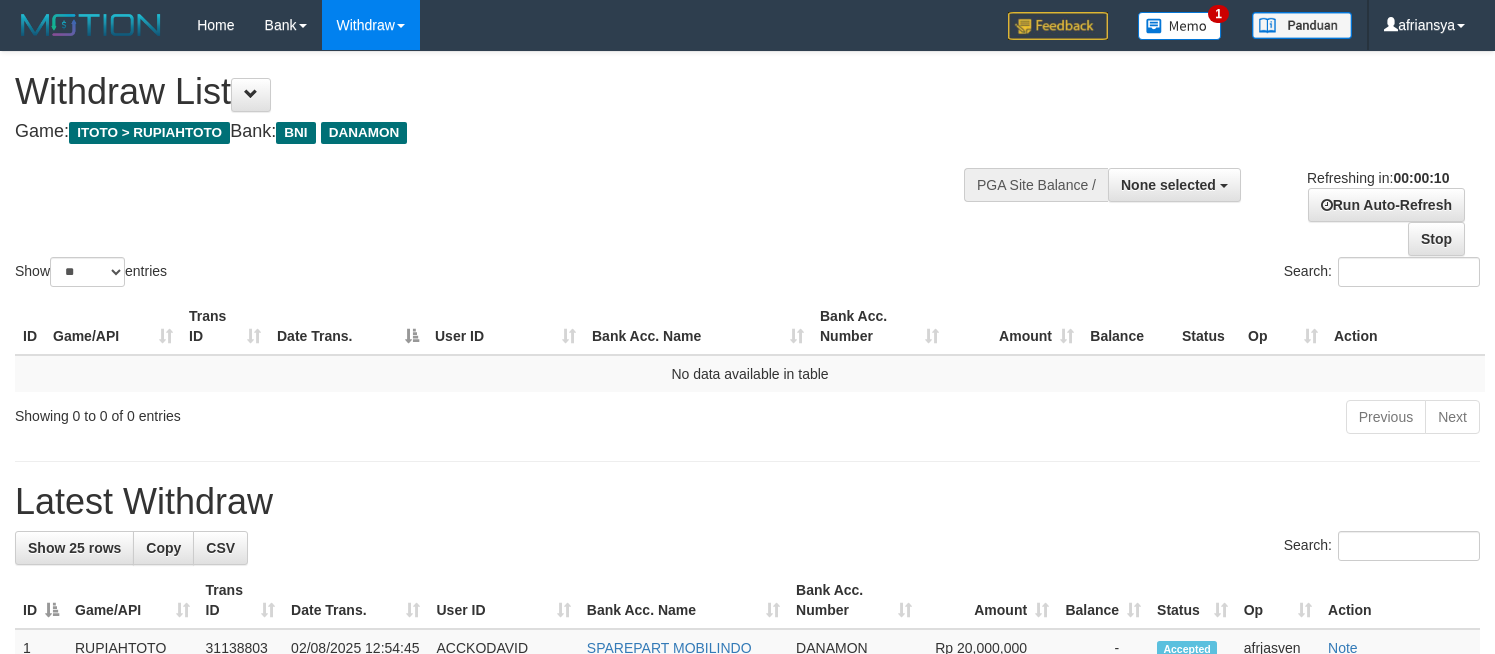 select 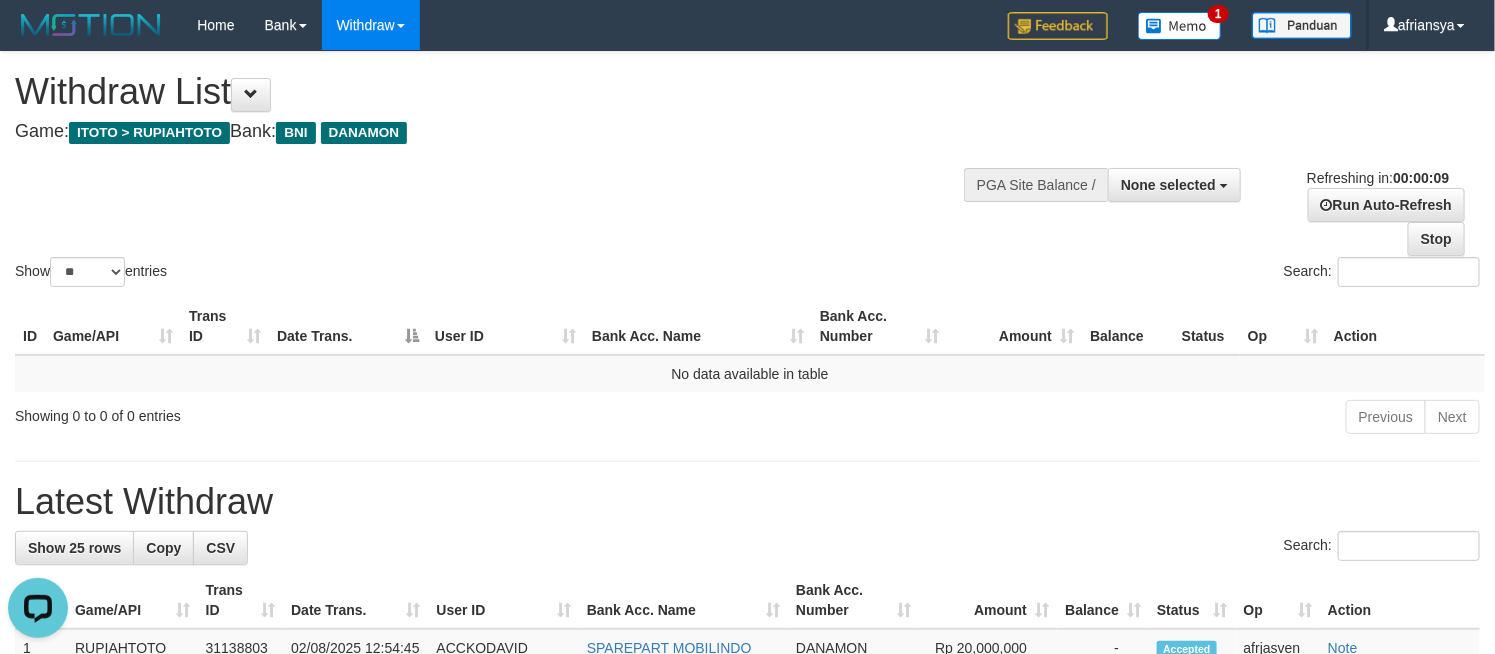 scroll, scrollTop: 0, scrollLeft: 0, axis: both 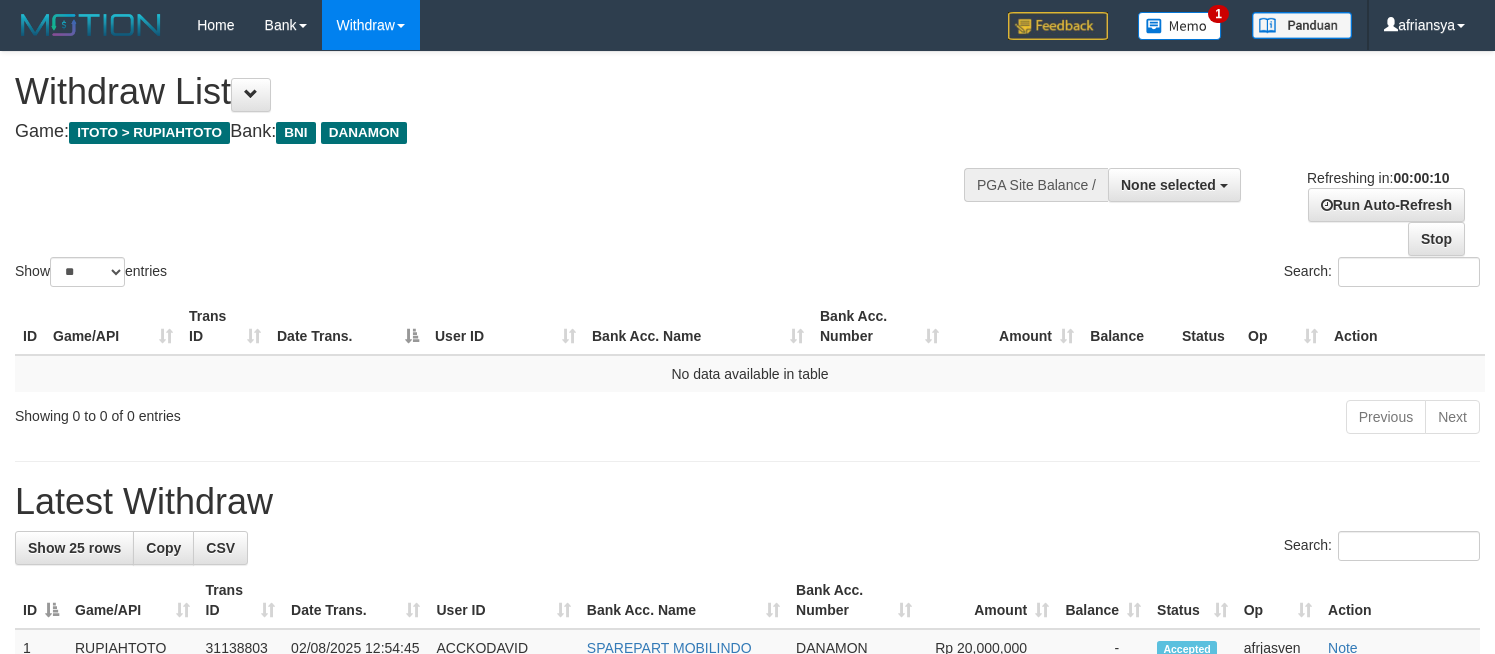 select 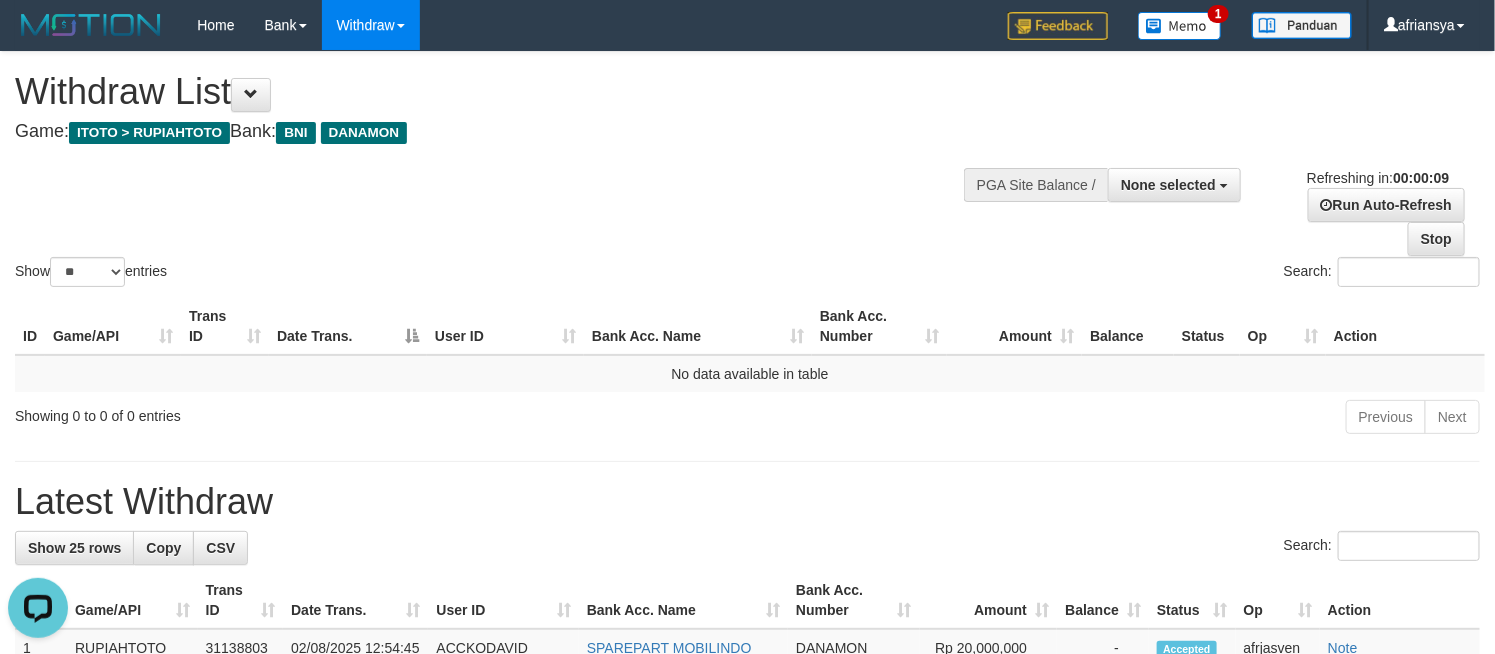 scroll, scrollTop: 0, scrollLeft: 0, axis: both 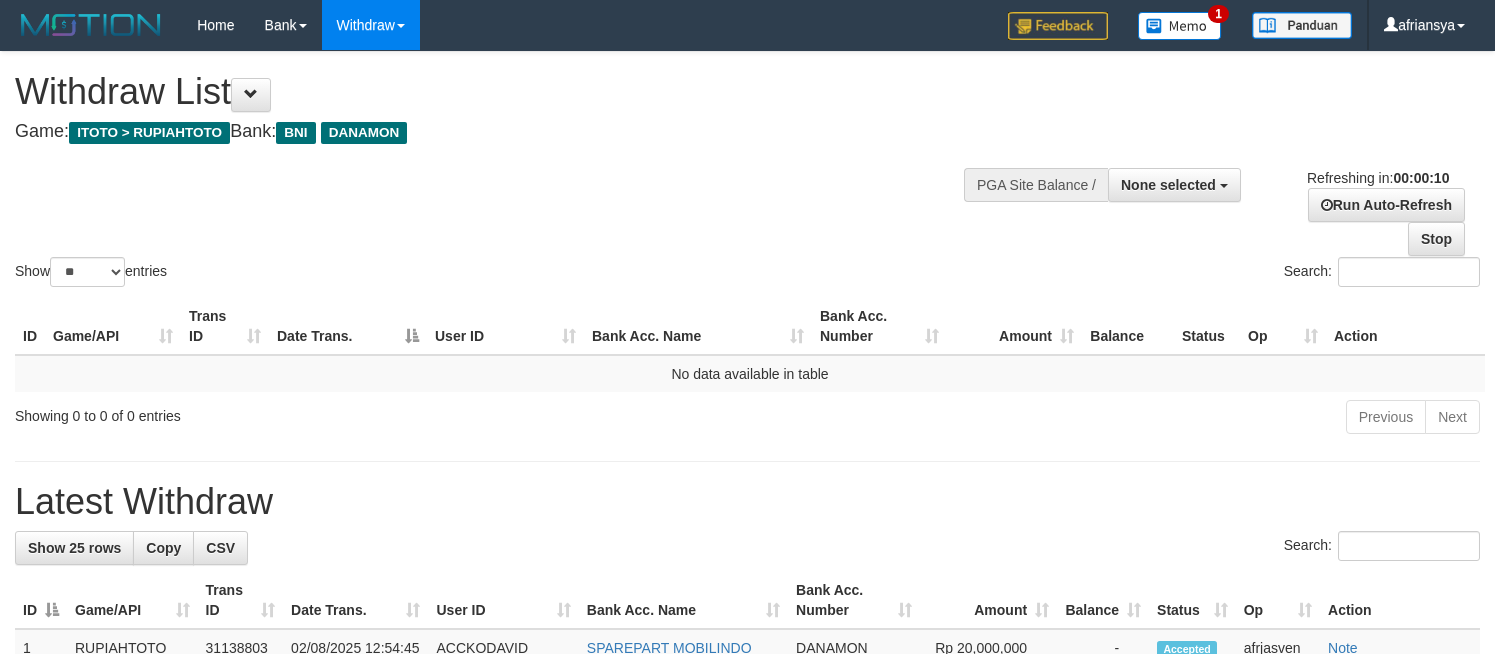 select 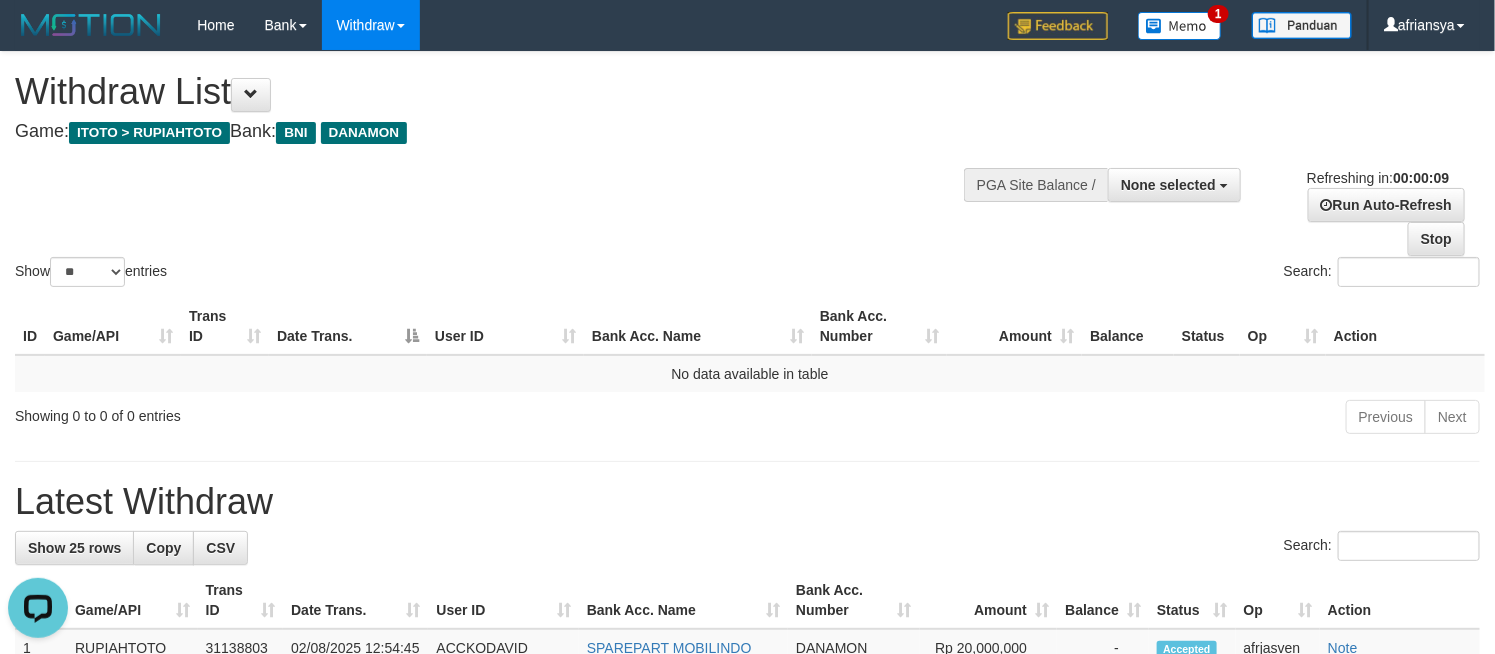 scroll, scrollTop: 0, scrollLeft: 0, axis: both 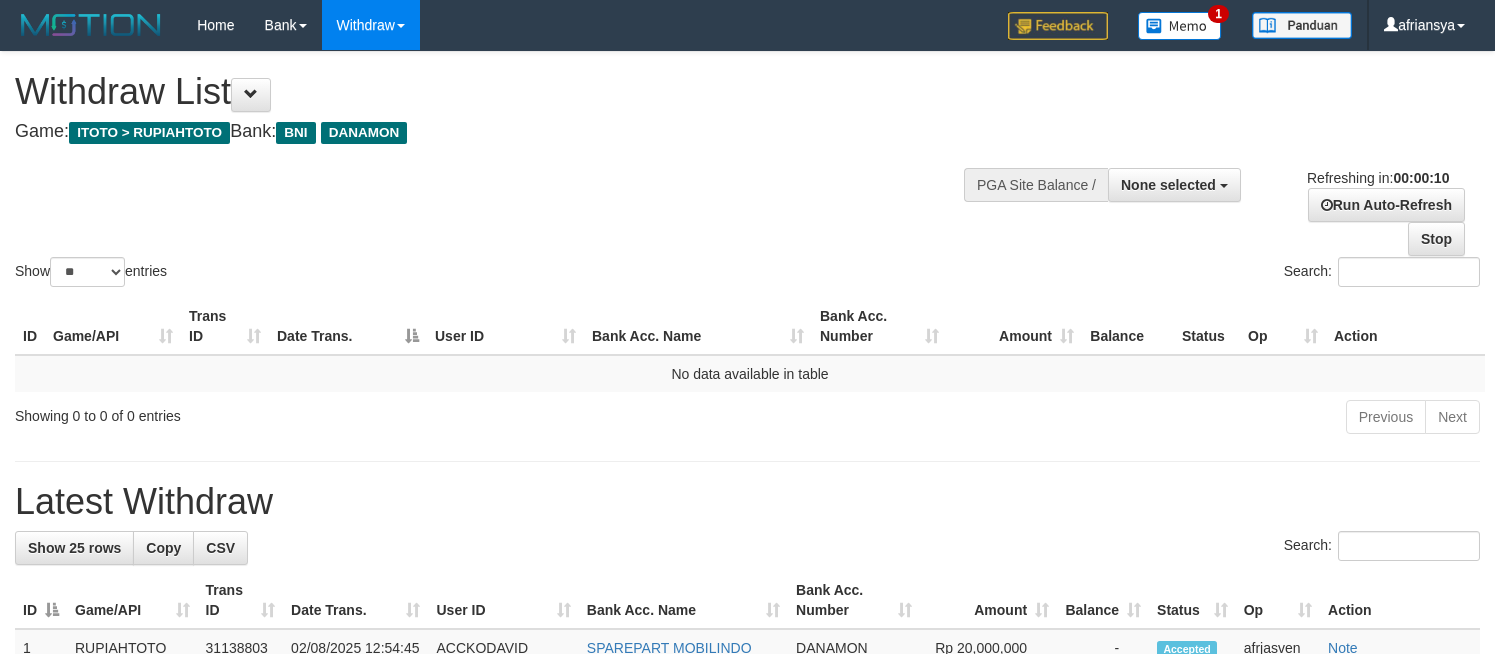 select 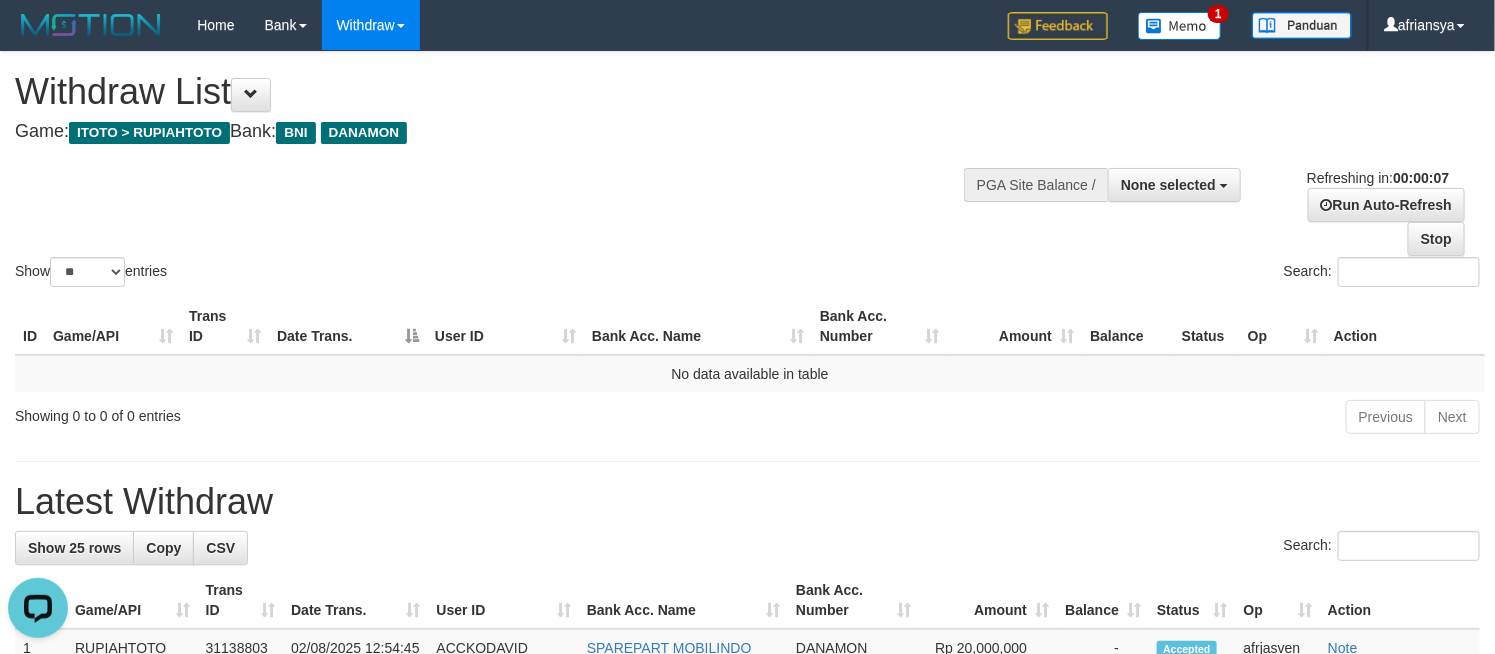 scroll, scrollTop: 0, scrollLeft: 0, axis: both 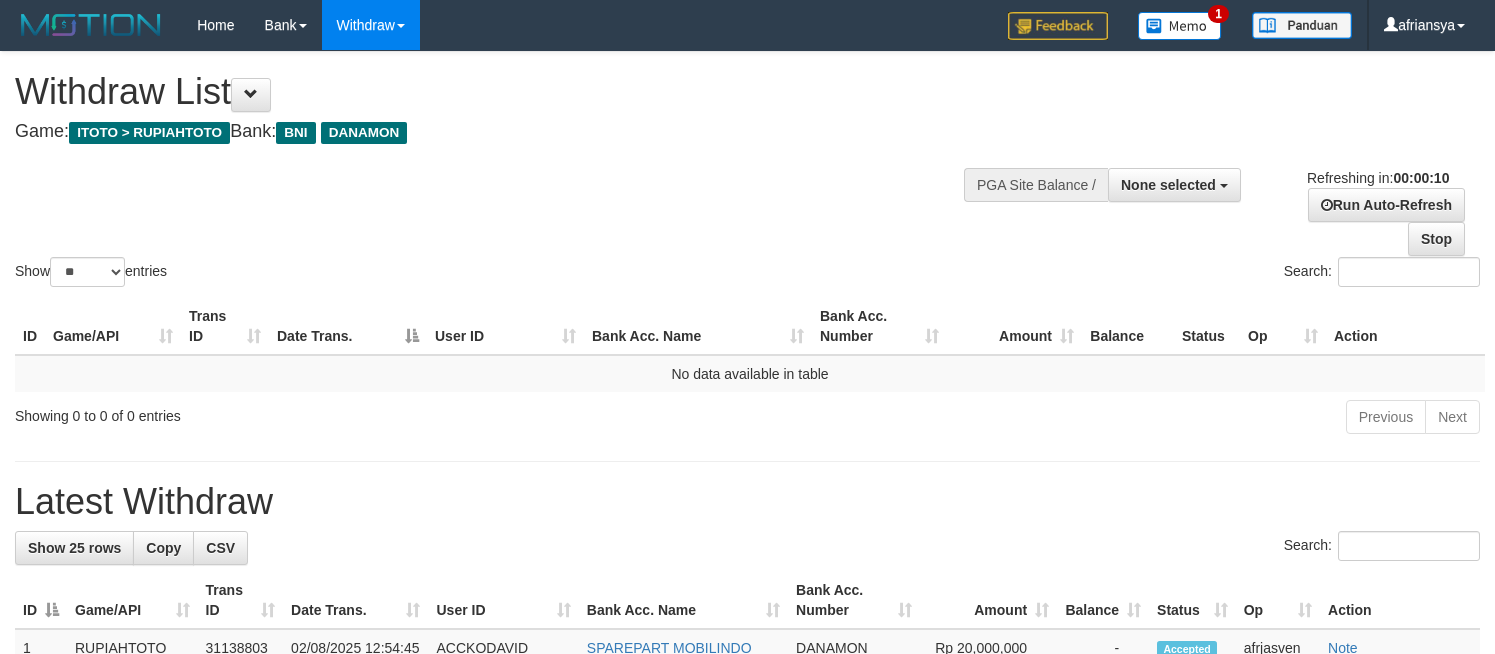 select 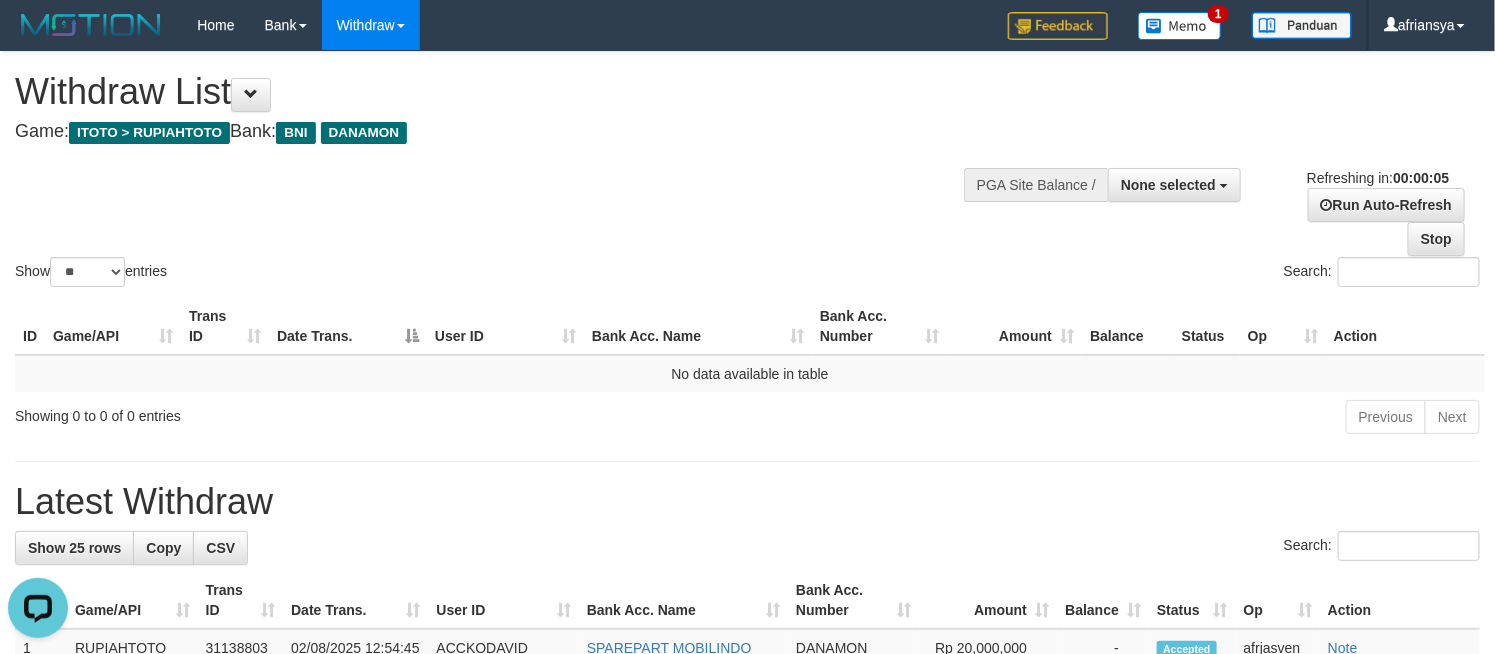 scroll, scrollTop: 0, scrollLeft: 0, axis: both 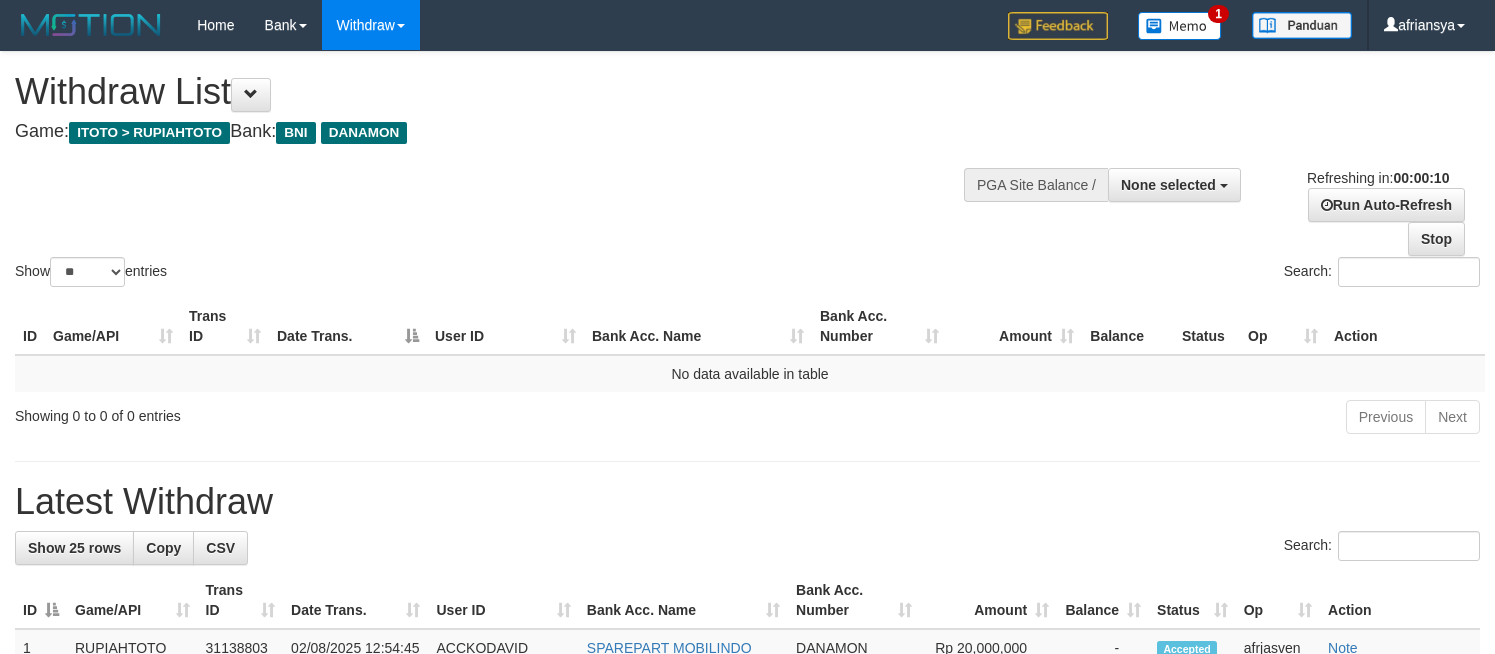 select 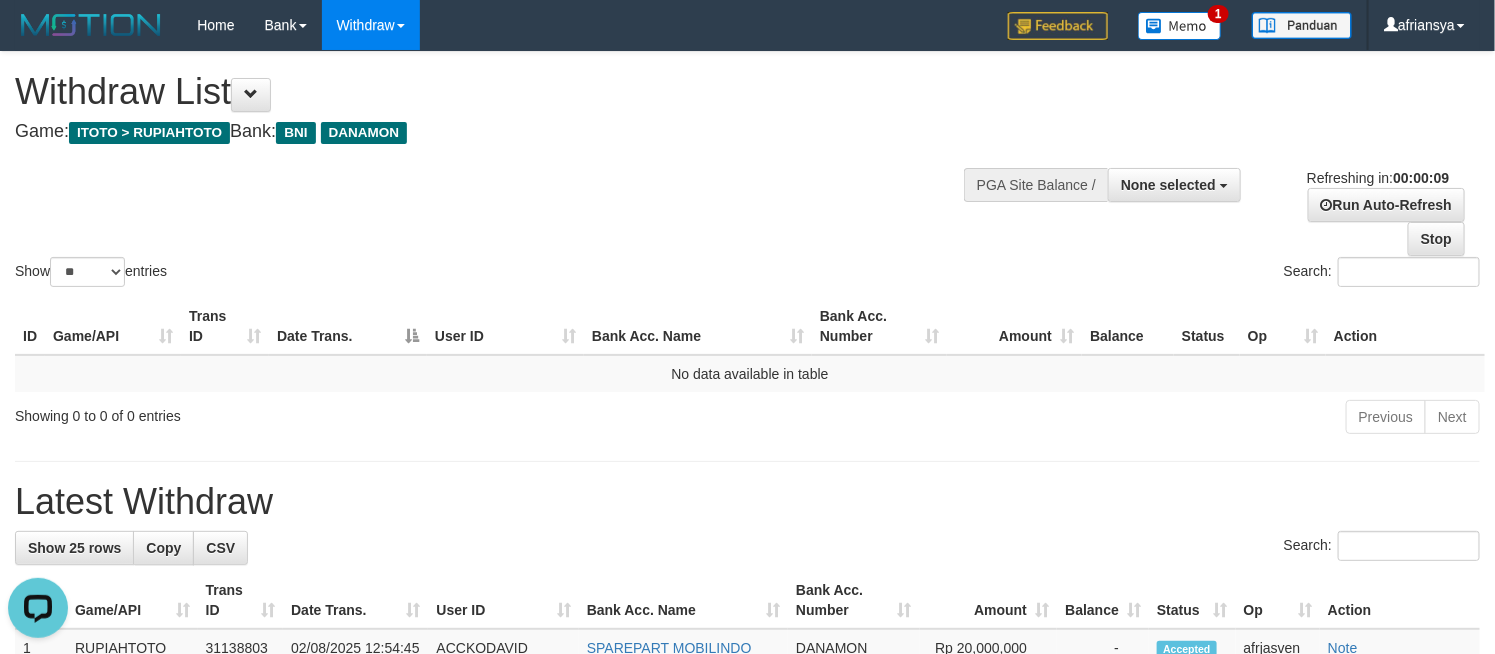 scroll, scrollTop: 0, scrollLeft: 0, axis: both 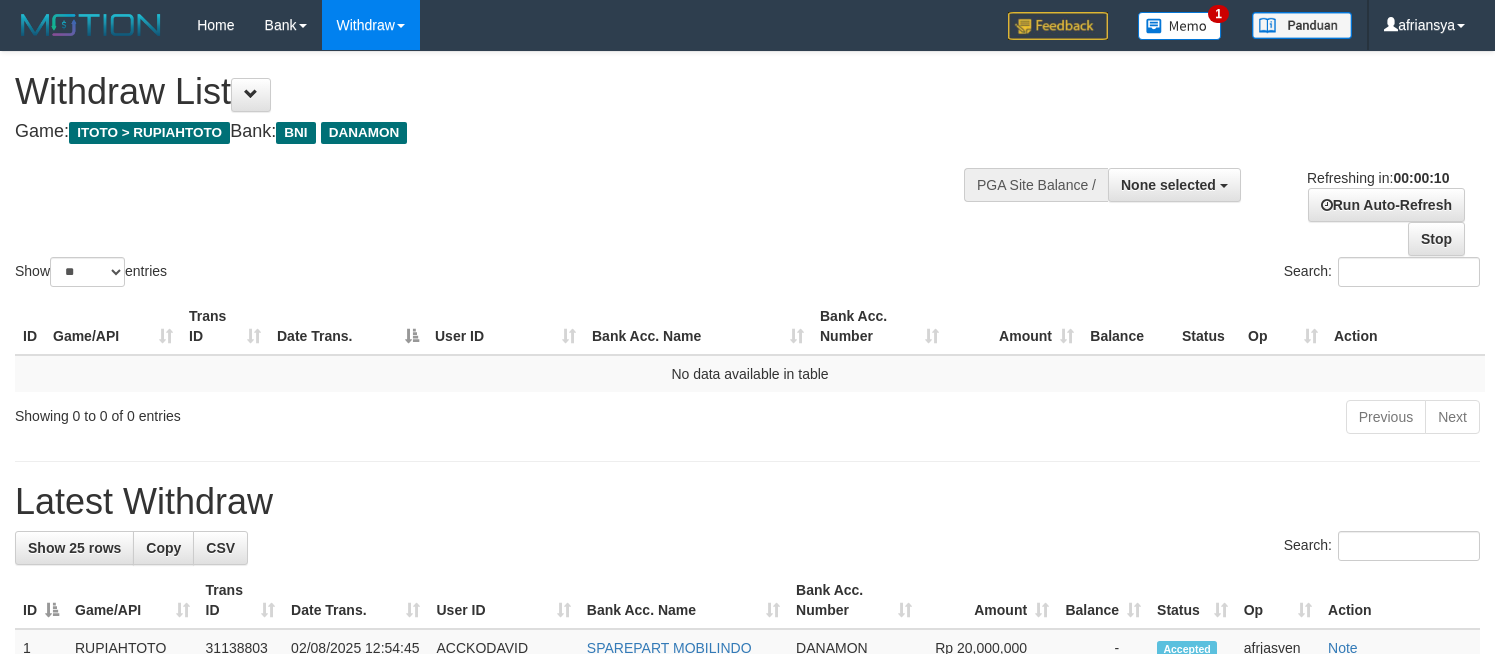select 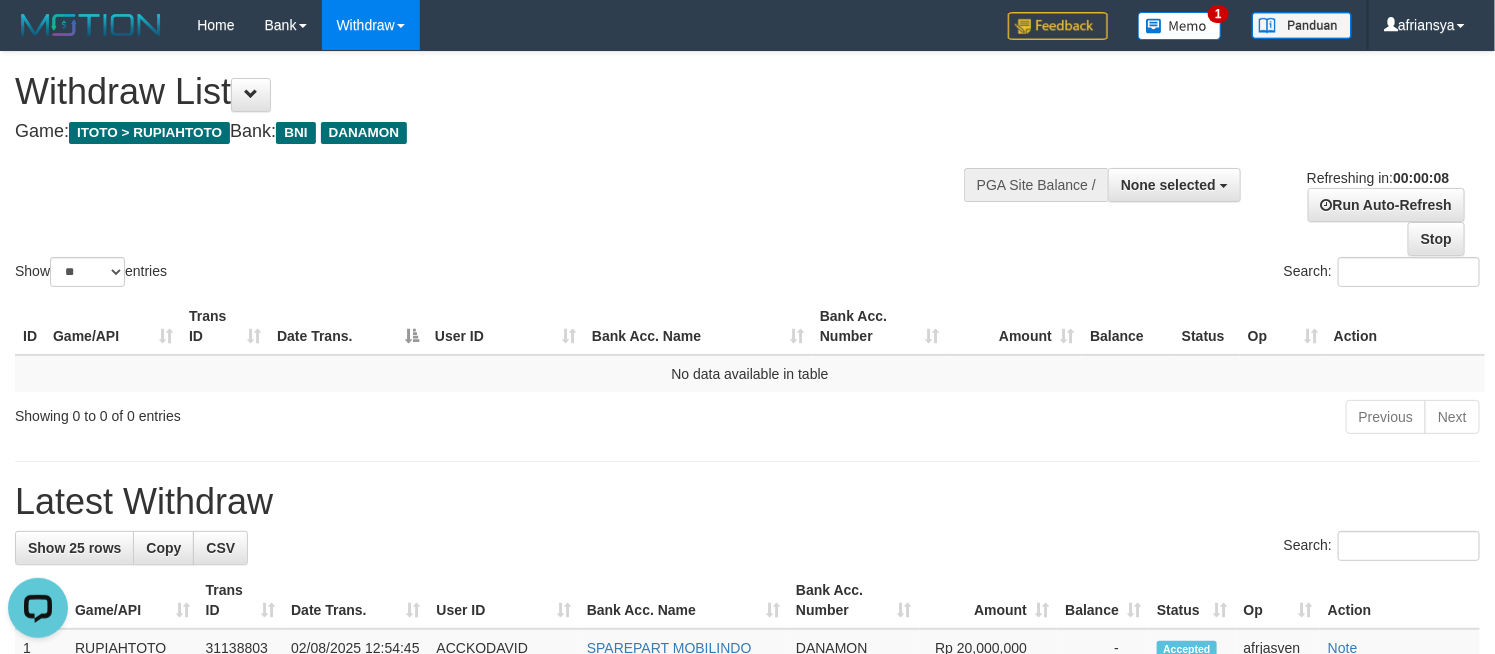 scroll, scrollTop: 0, scrollLeft: 0, axis: both 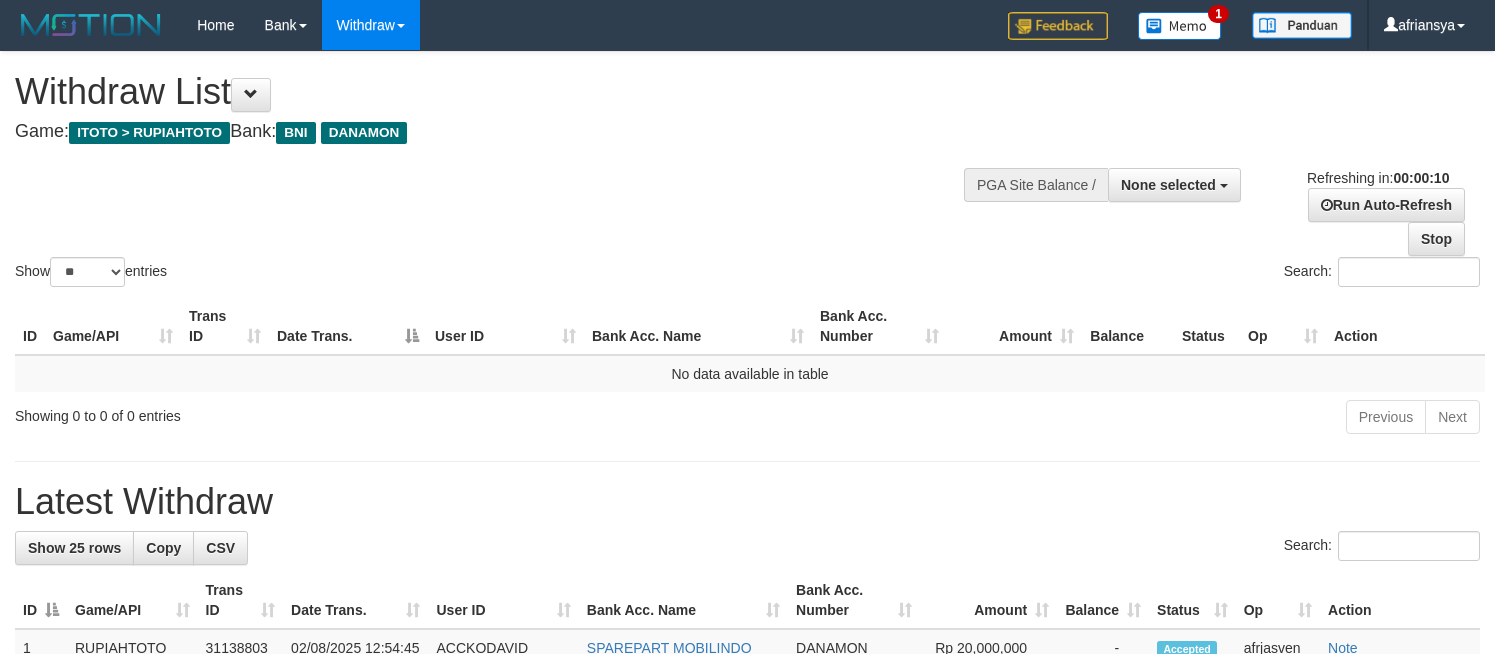 select 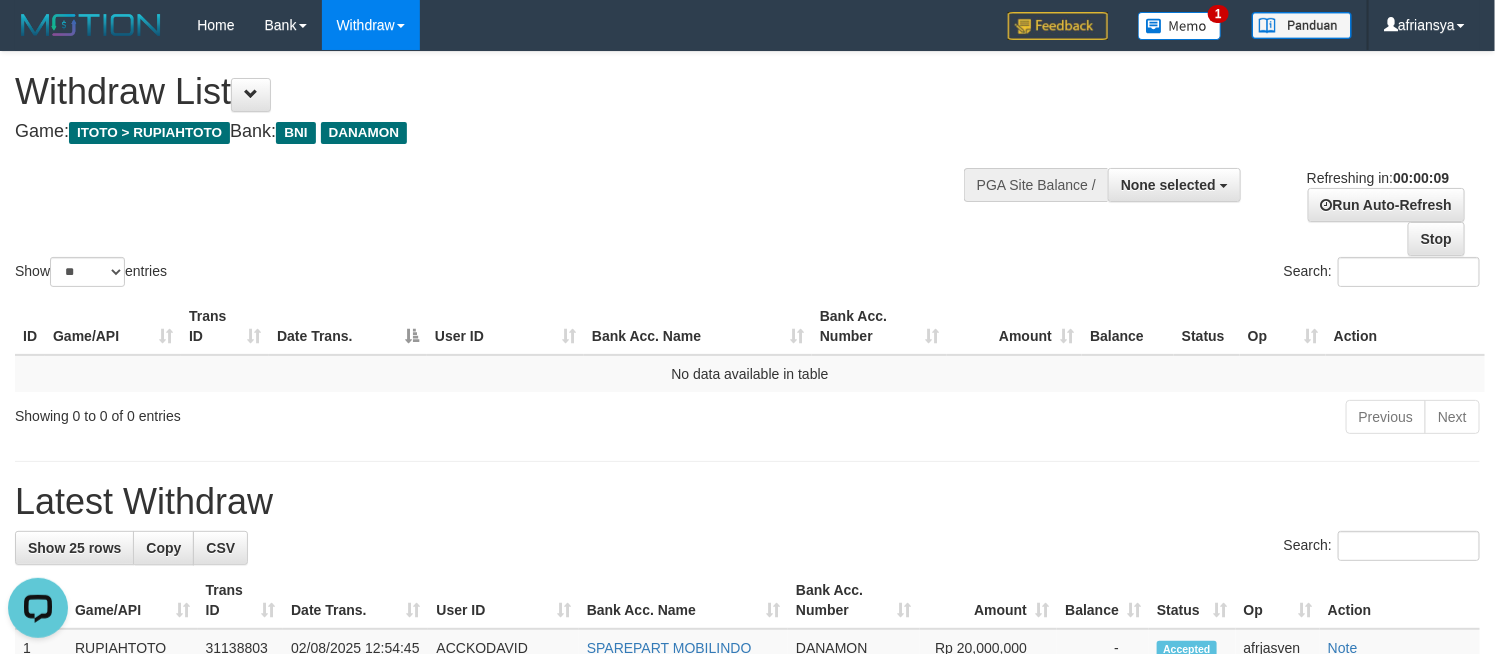 scroll, scrollTop: 0, scrollLeft: 0, axis: both 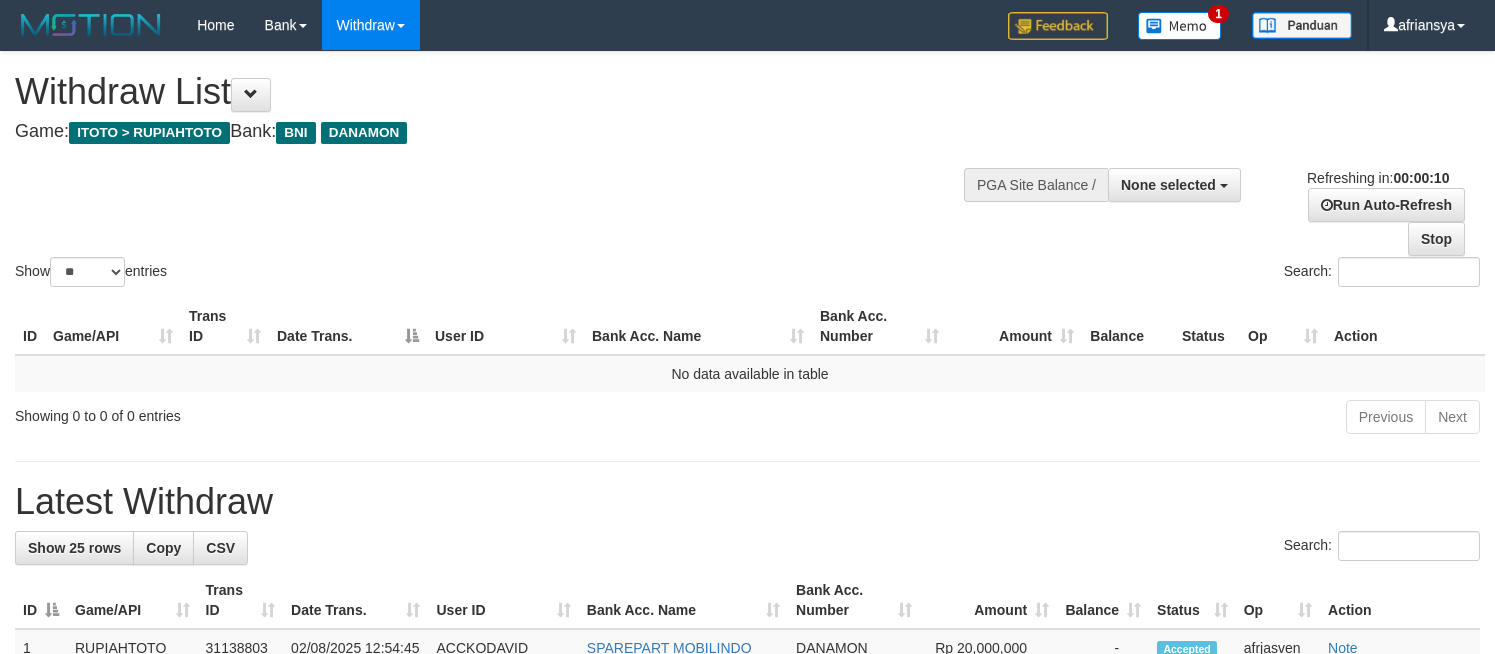 select 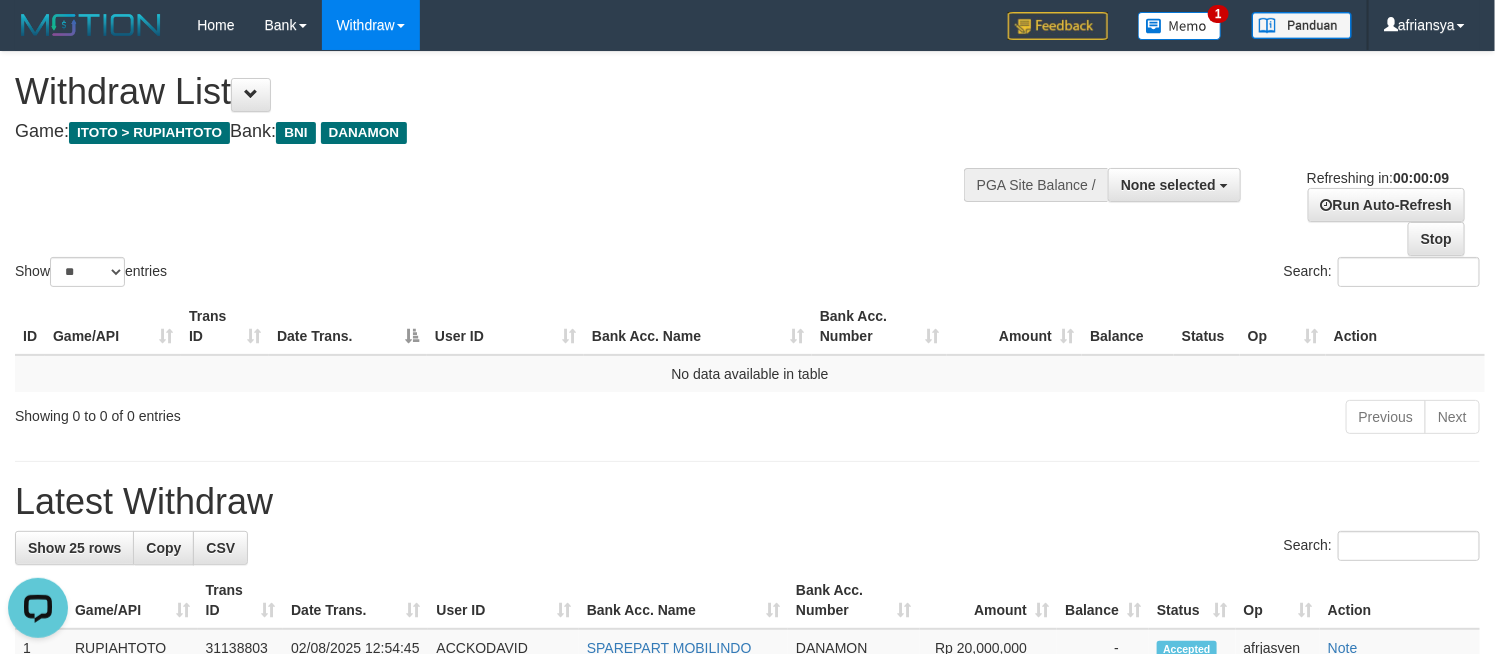 scroll, scrollTop: 0, scrollLeft: 0, axis: both 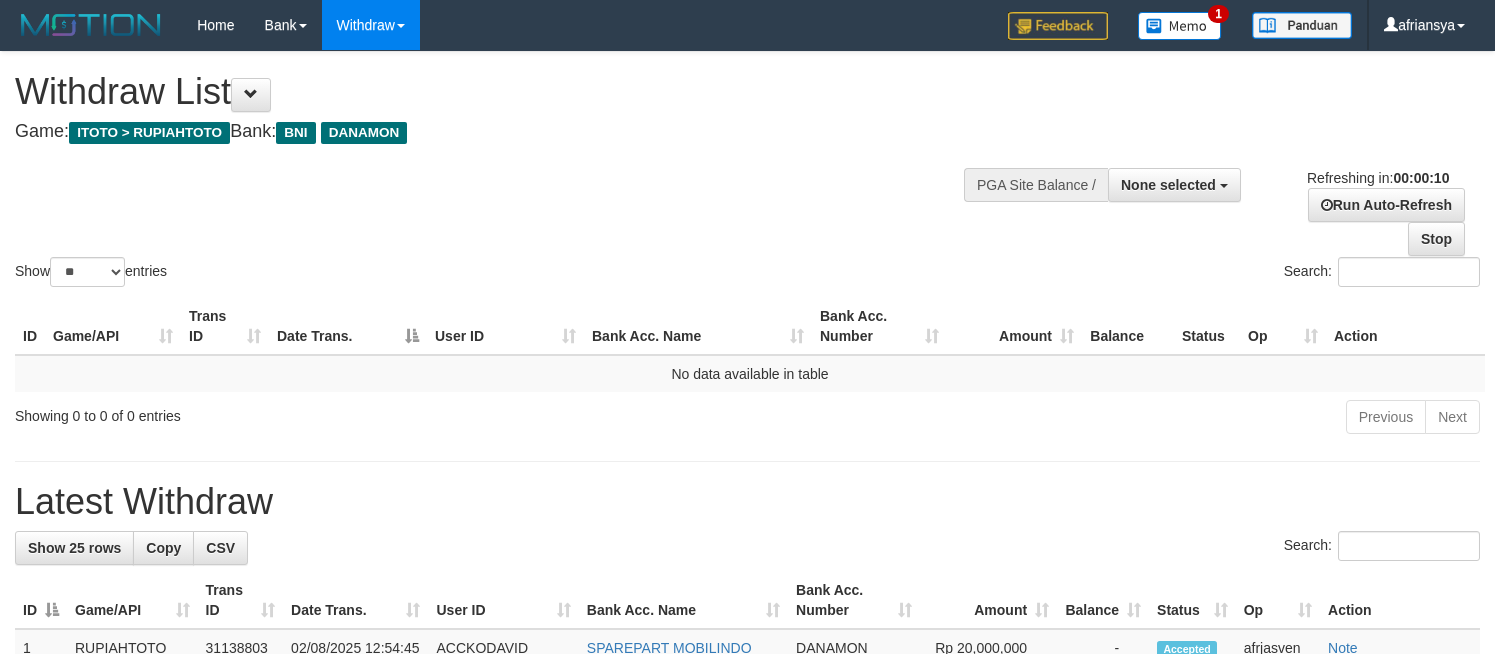 select 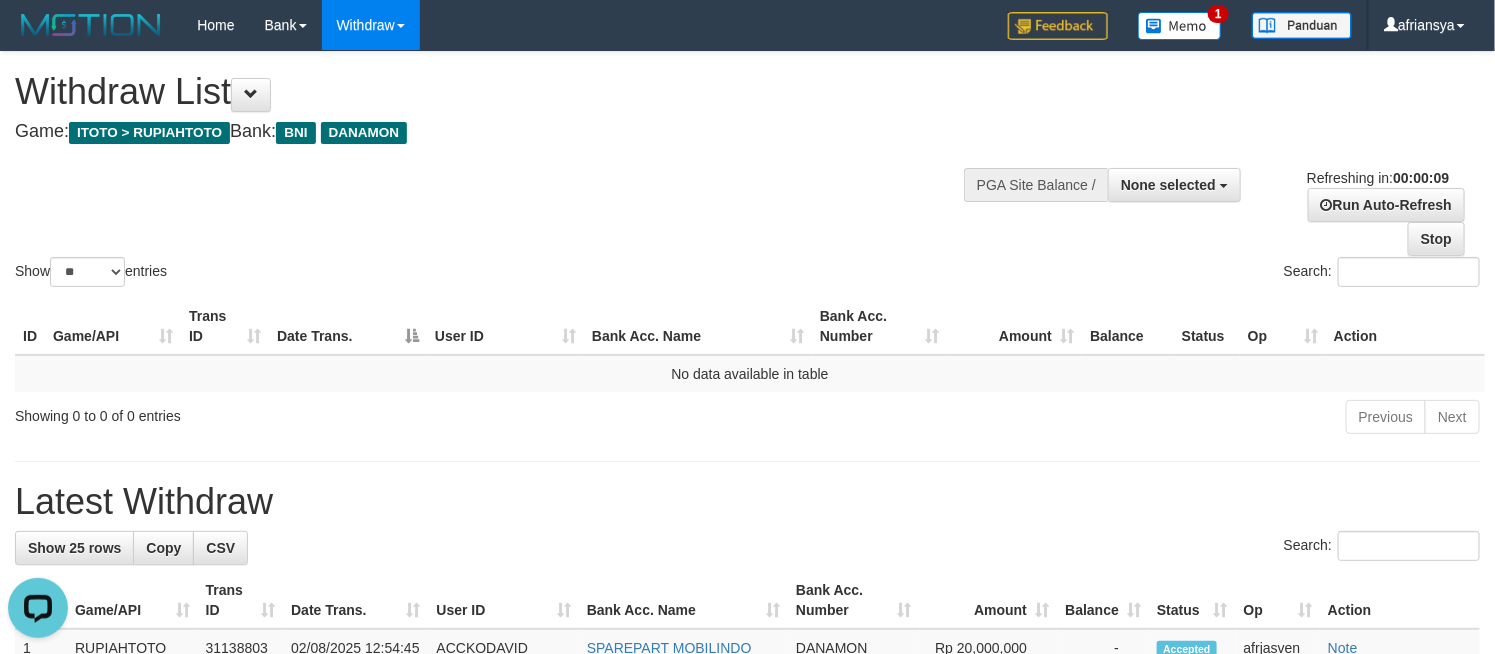 scroll, scrollTop: 0, scrollLeft: 0, axis: both 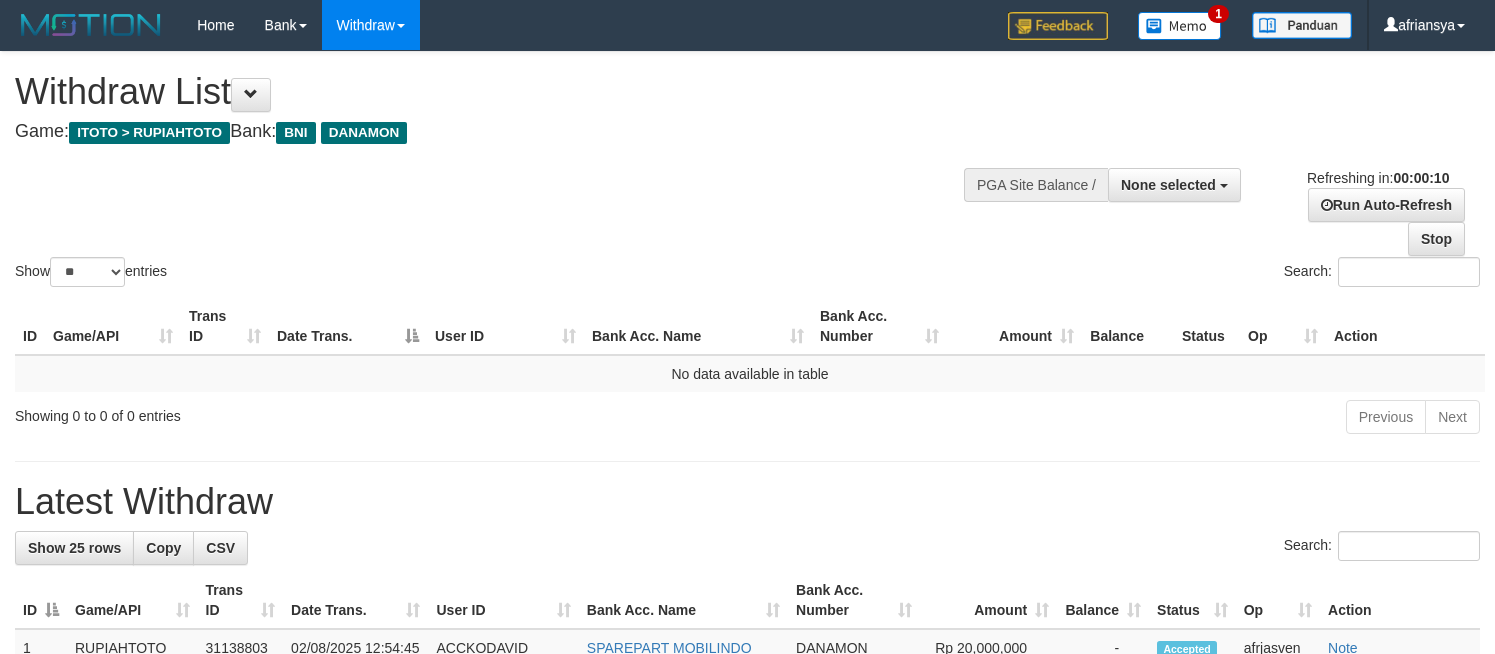 select 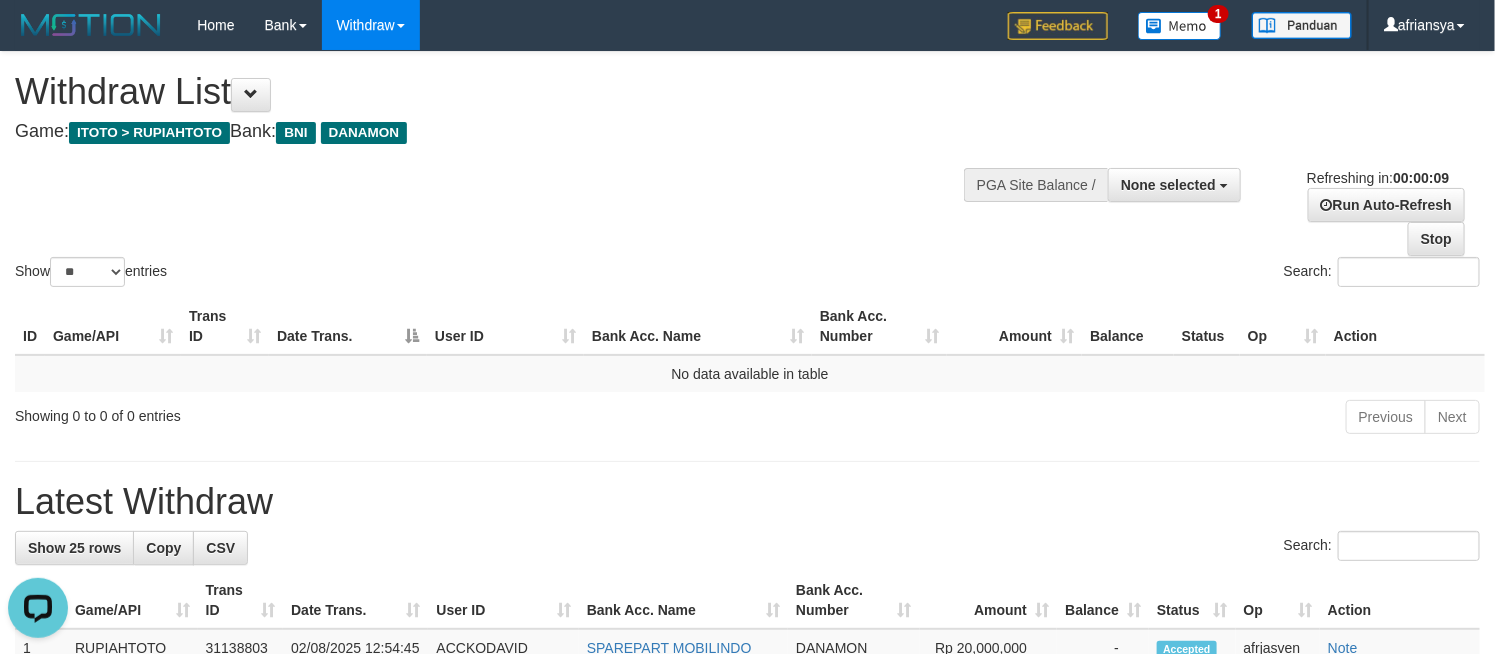 scroll, scrollTop: 0, scrollLeft: 0, axis: both 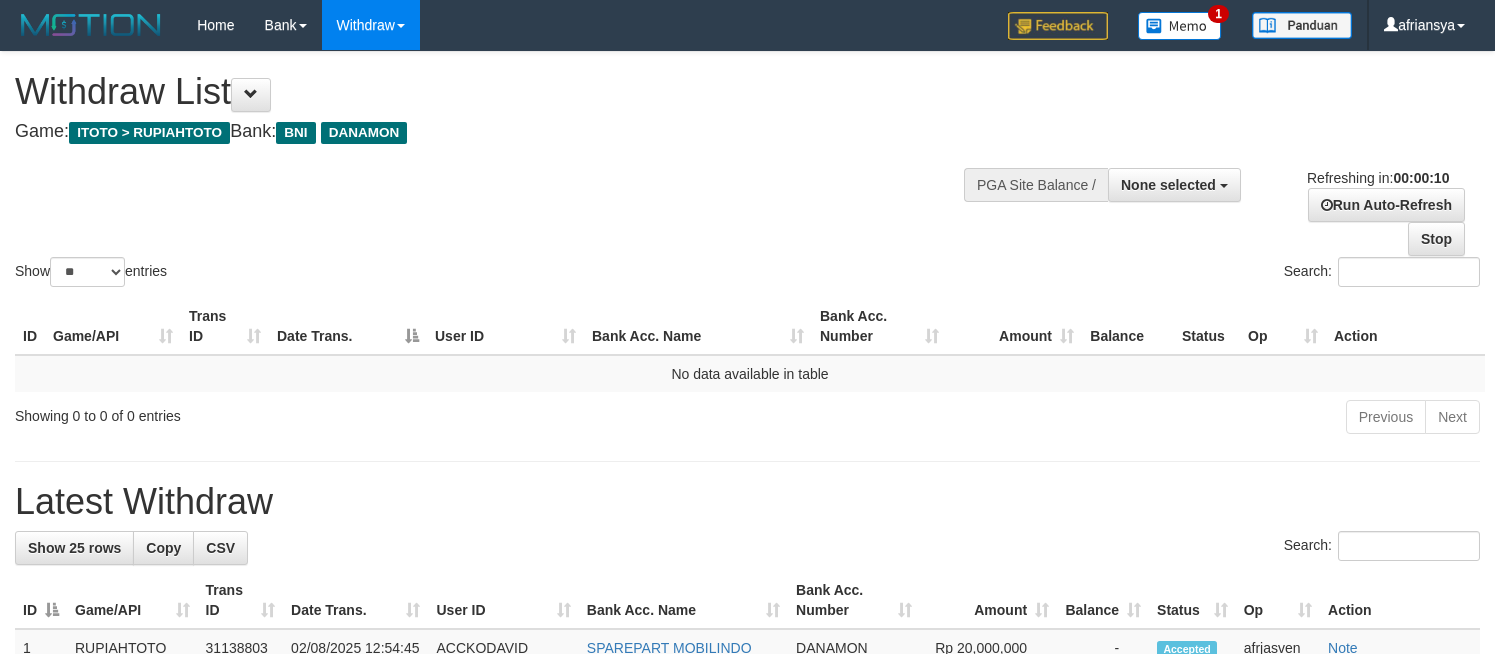 select 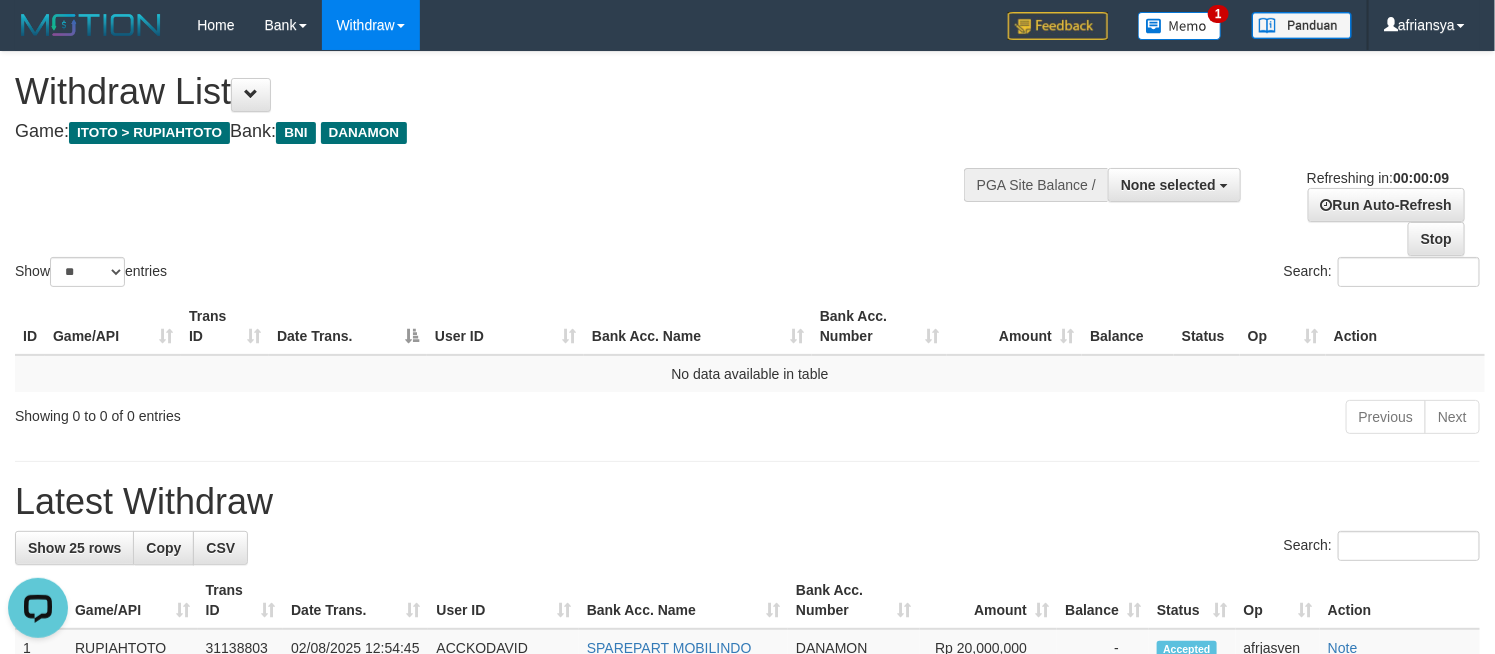 scroll, scrollTop: 0, scrollLeft: 0, axis: both 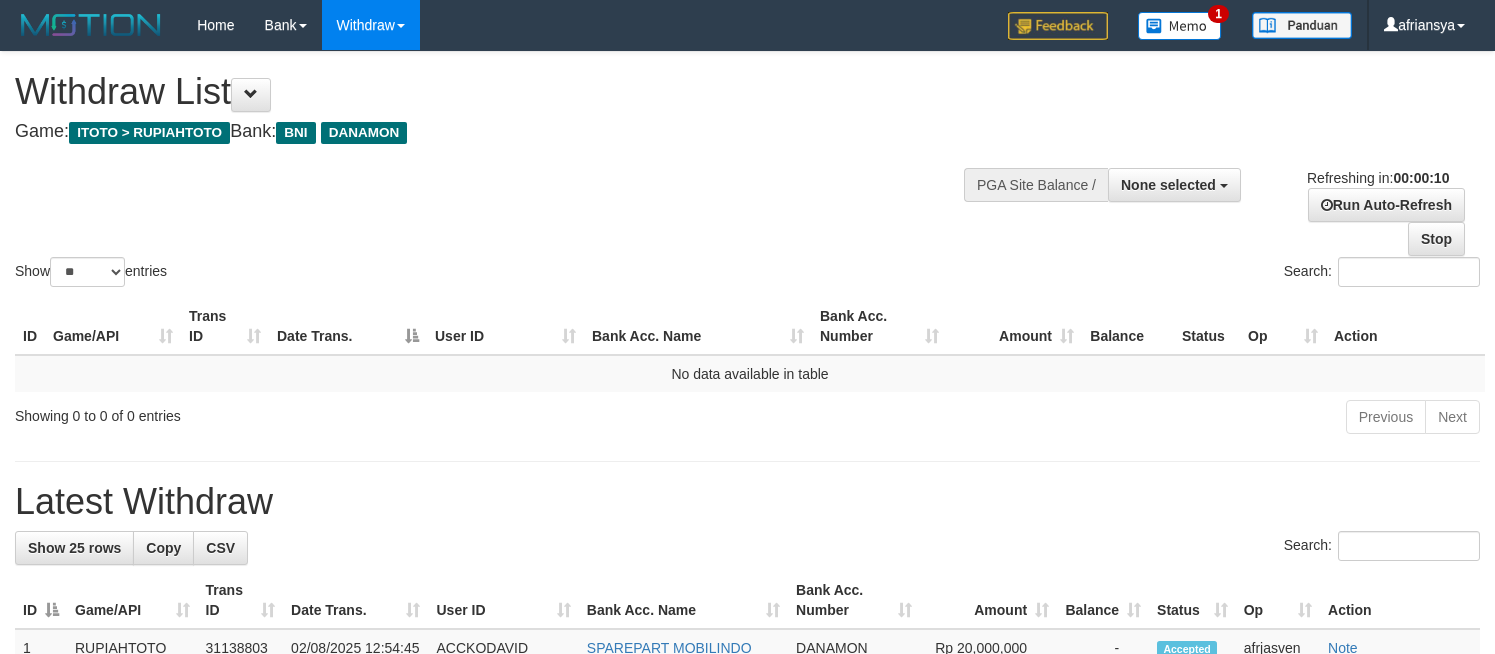 select 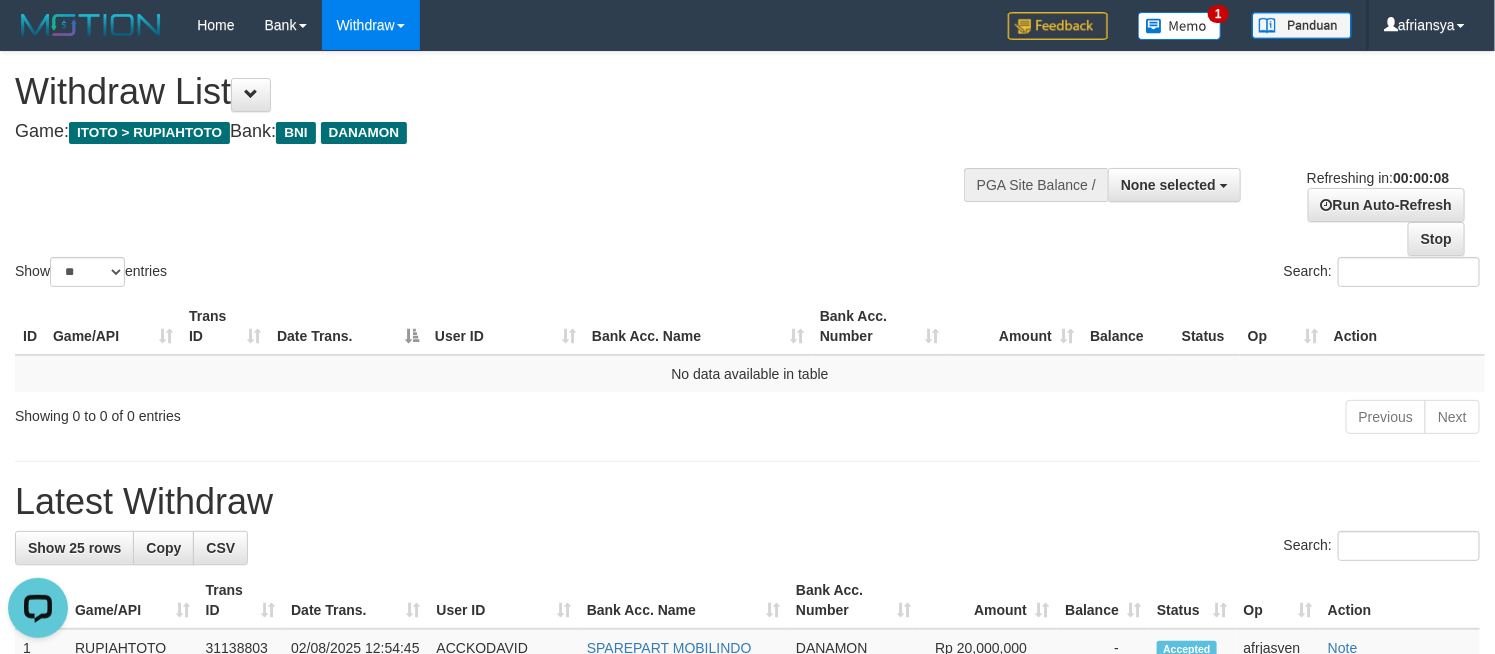scroll, scrollTop: 0, scrollLeft: 0, axis: both 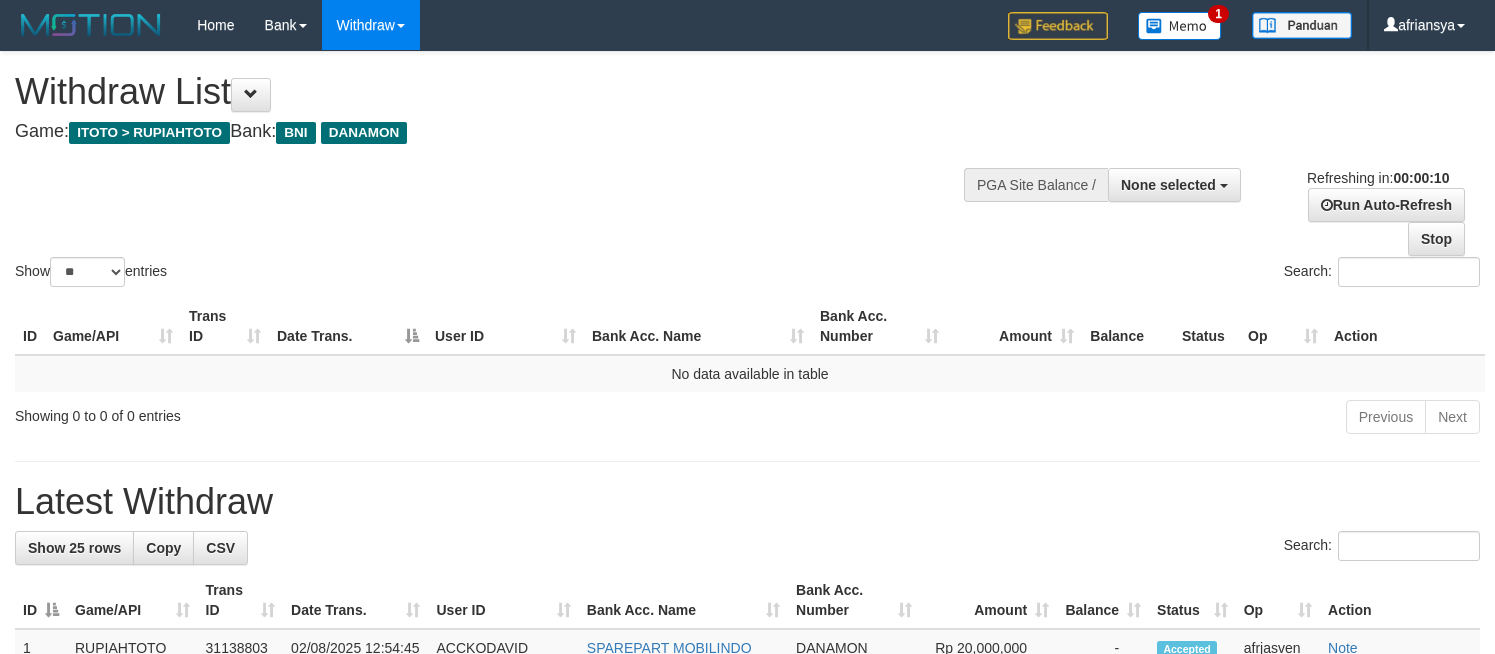 select 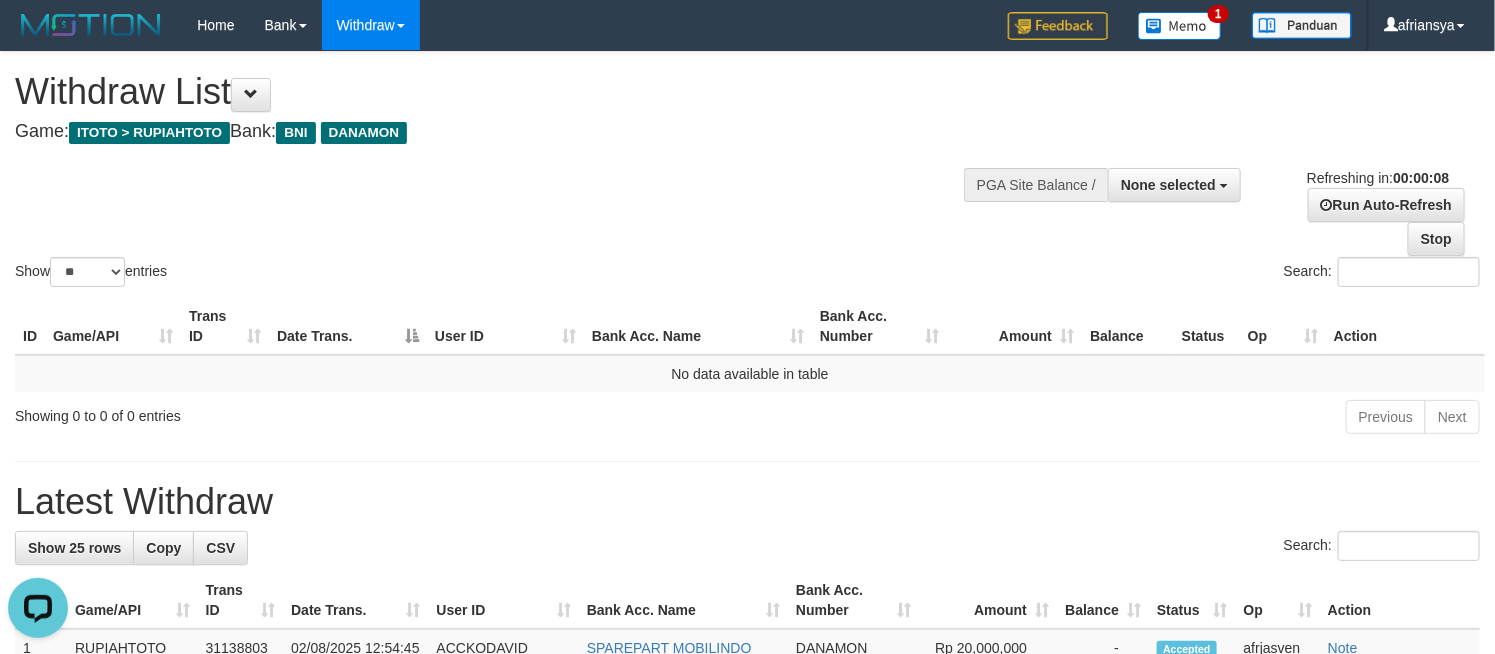 scroll, scrollTop: 0, scrollLeft: 0, axis: both 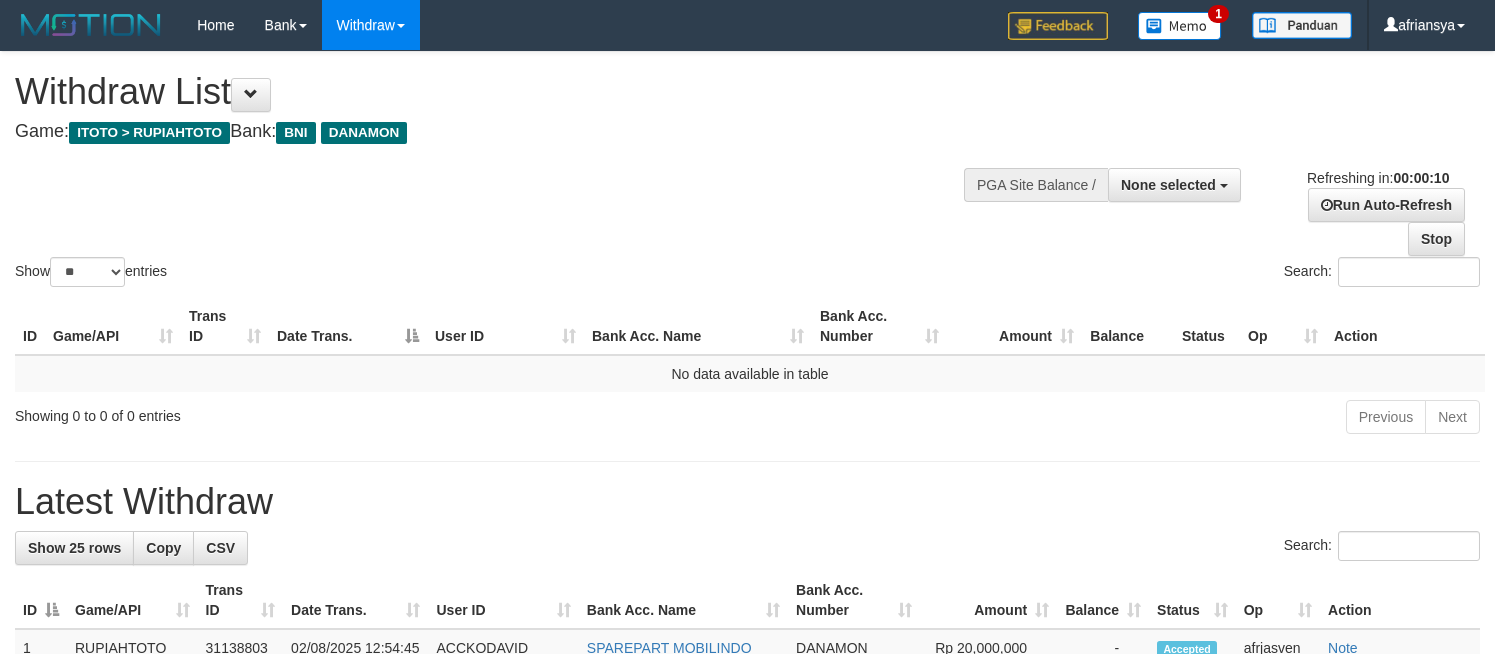 select 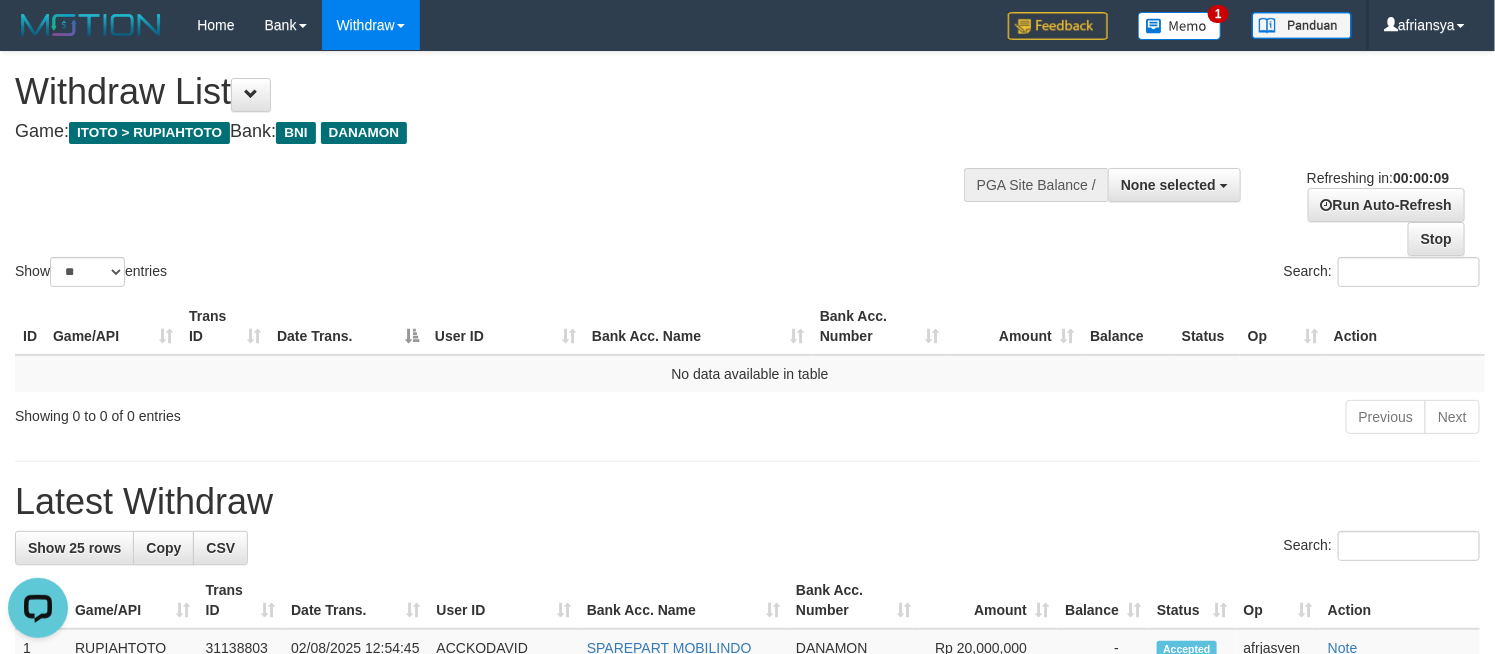 scroll, scrollTop: 0, scrollLeft: 0, axis: both 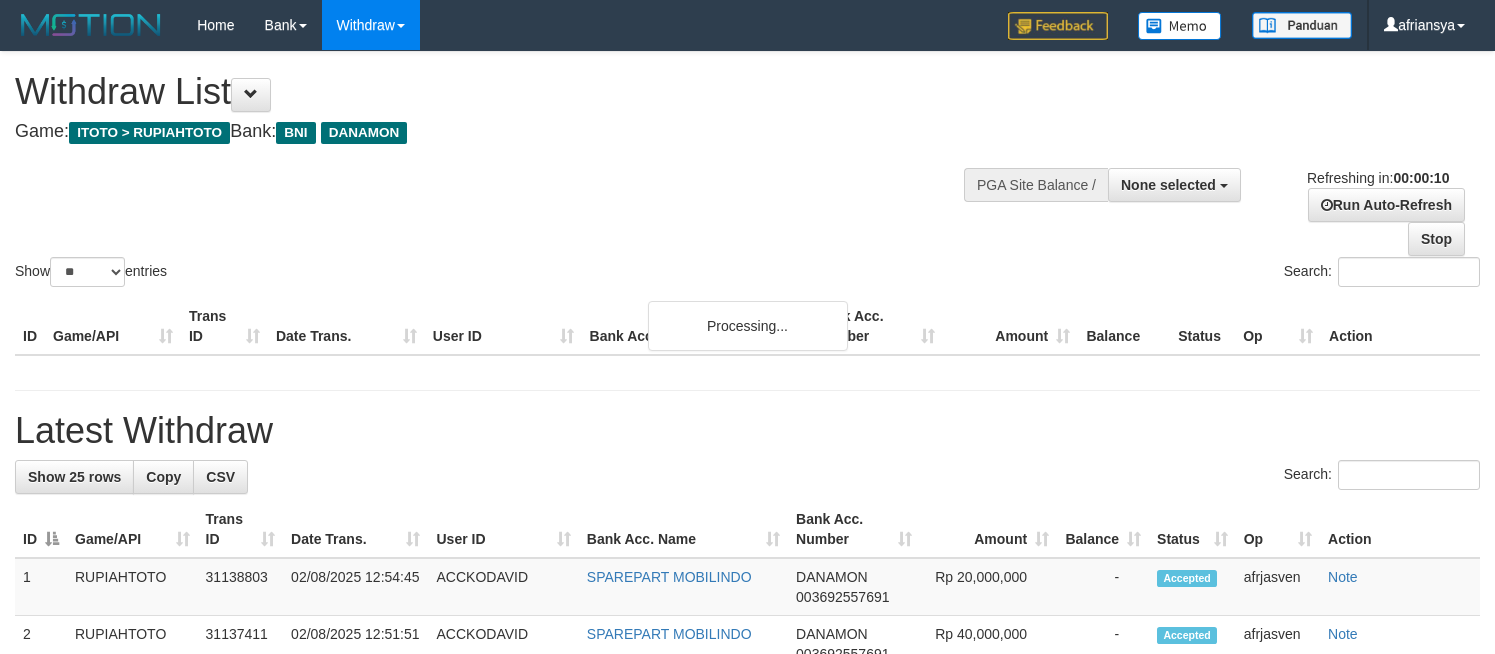 select 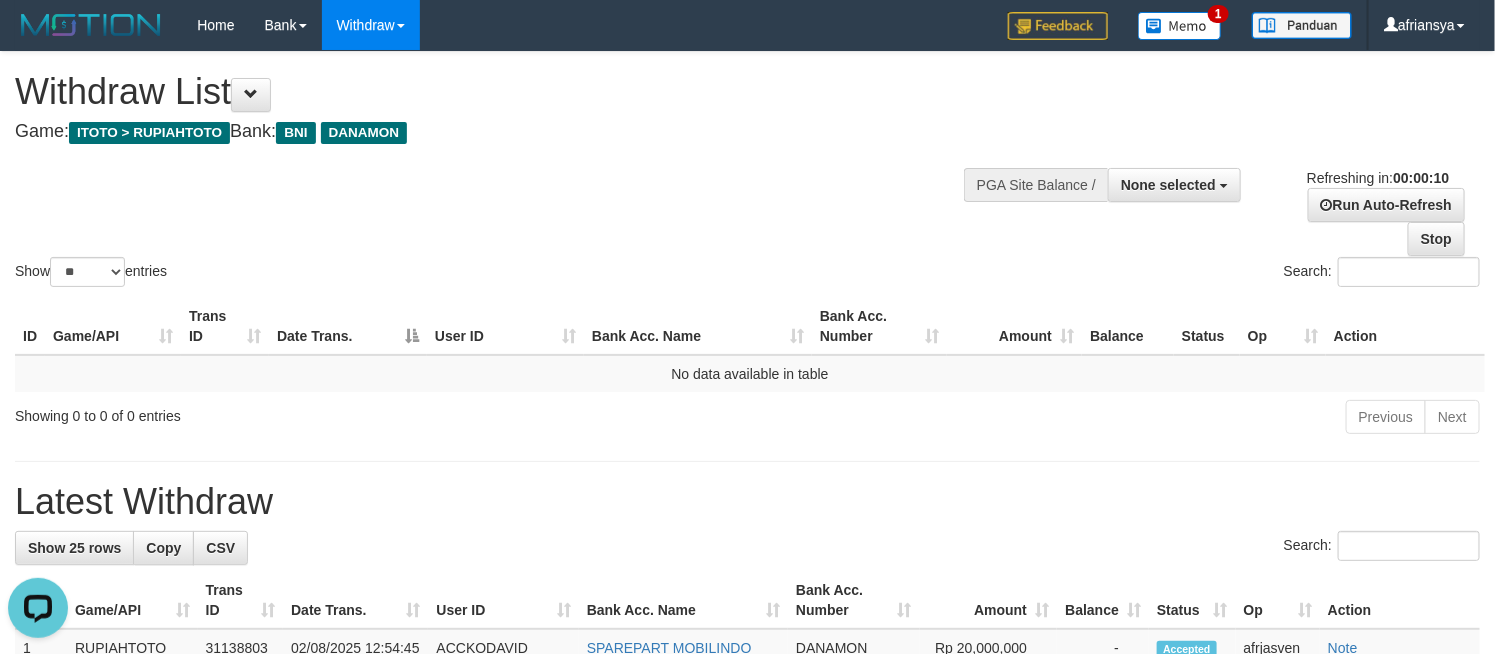 scroll, scrollTop: 0, scrollLeft: 0, axis: both 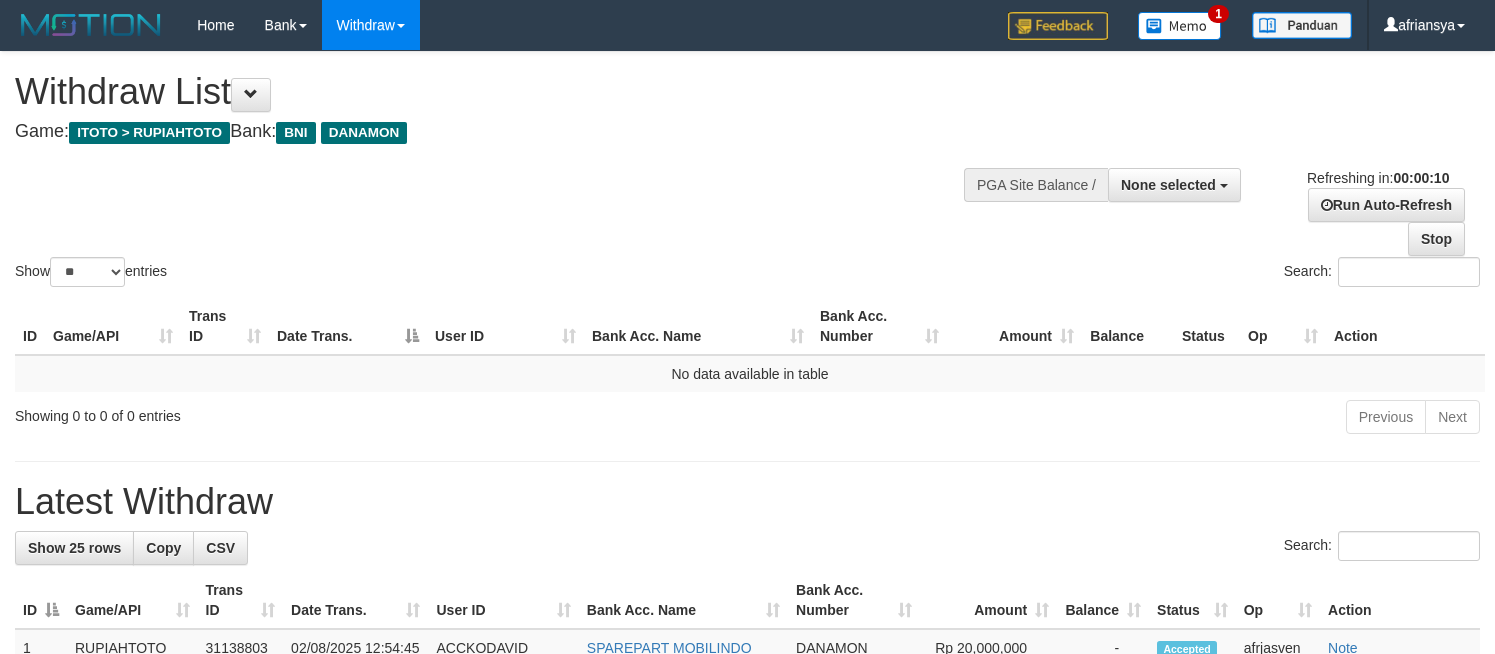 select 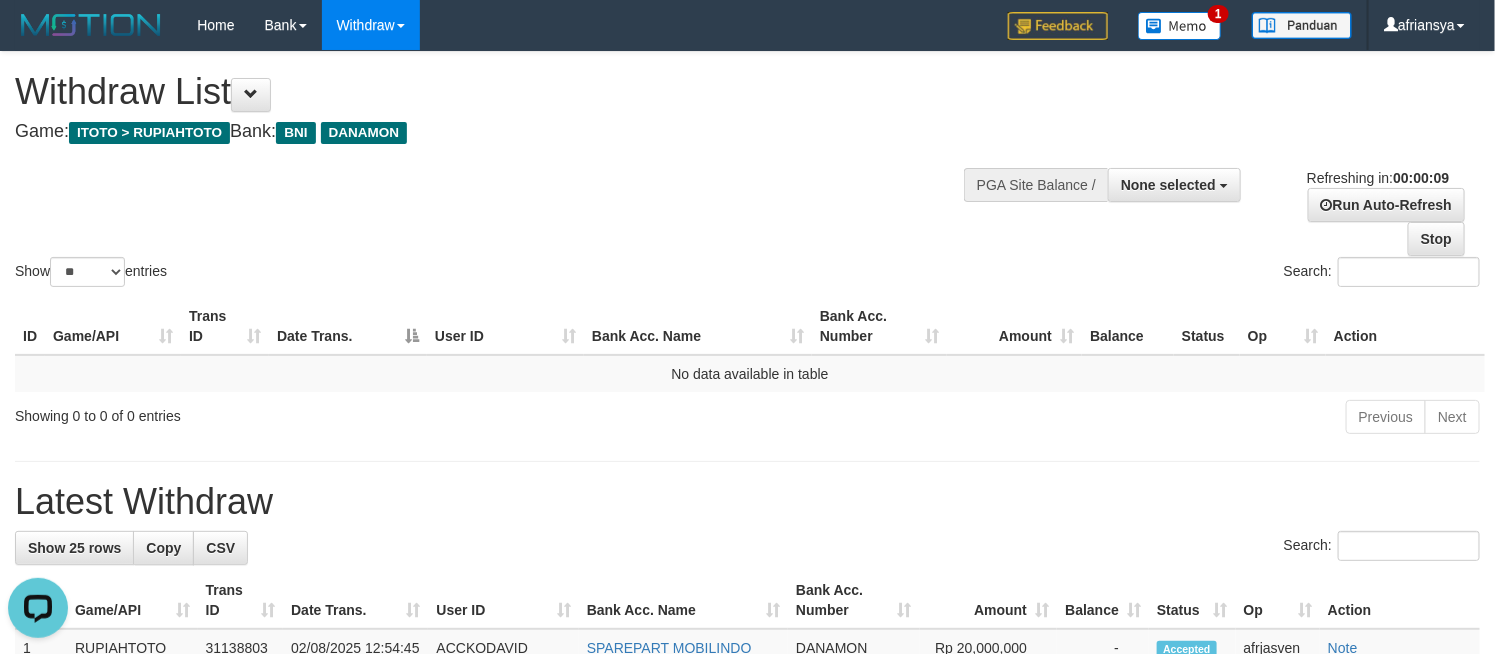 scroll, scrollTop: 0, scrollLeft: 0, axis: both 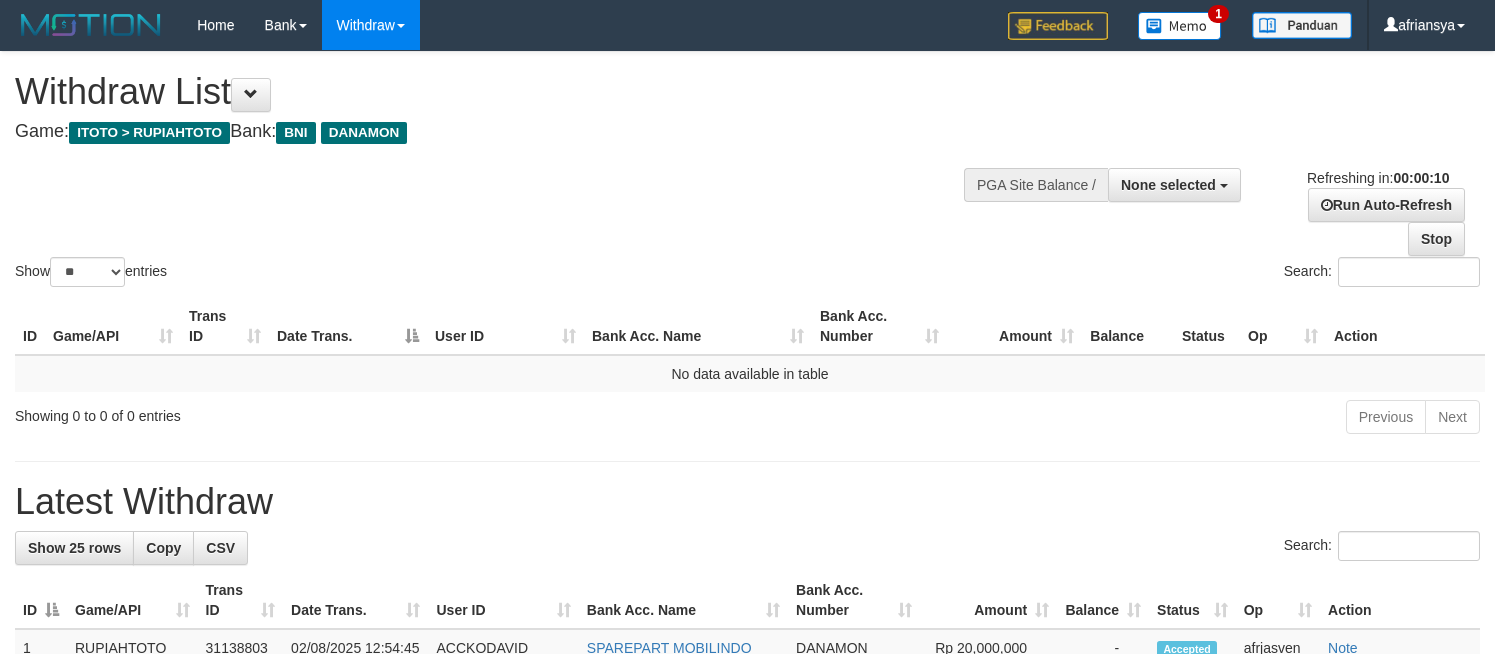 select 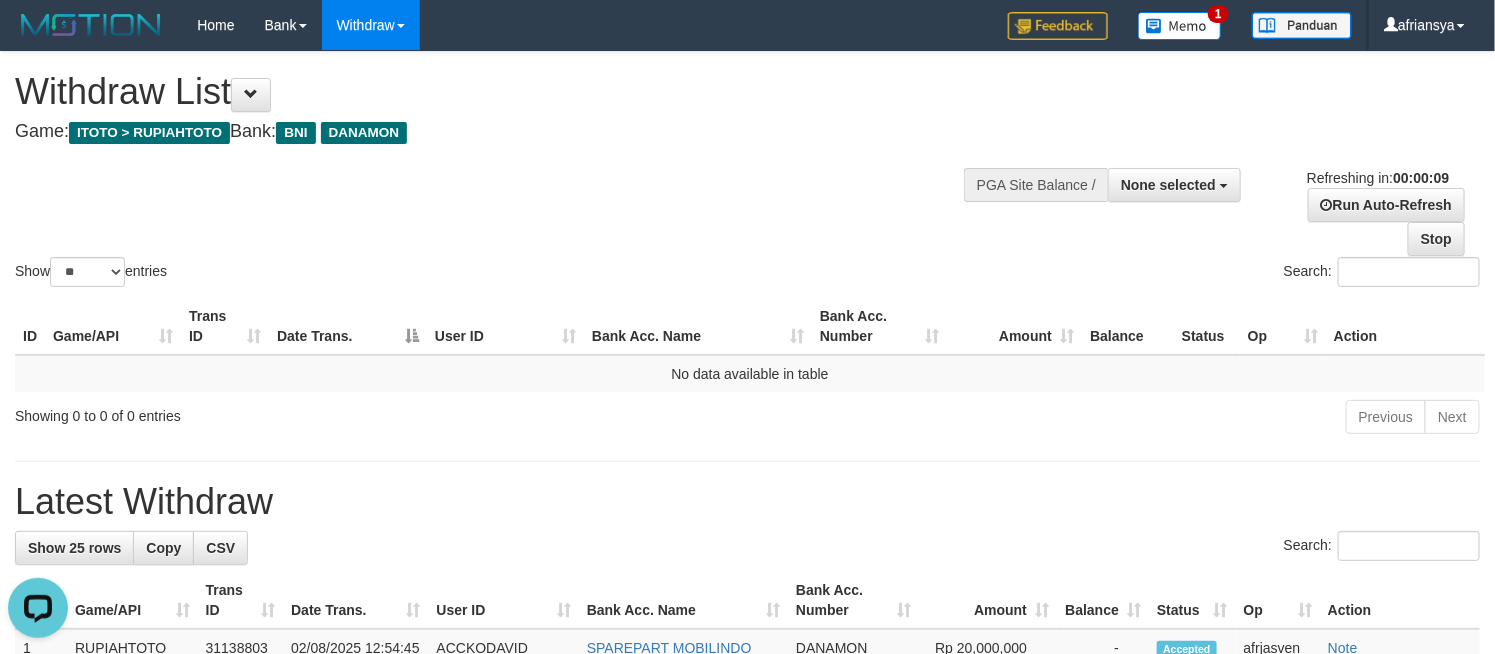 scroll, scrollTop: 0, scrollLeft: 0, axis: both 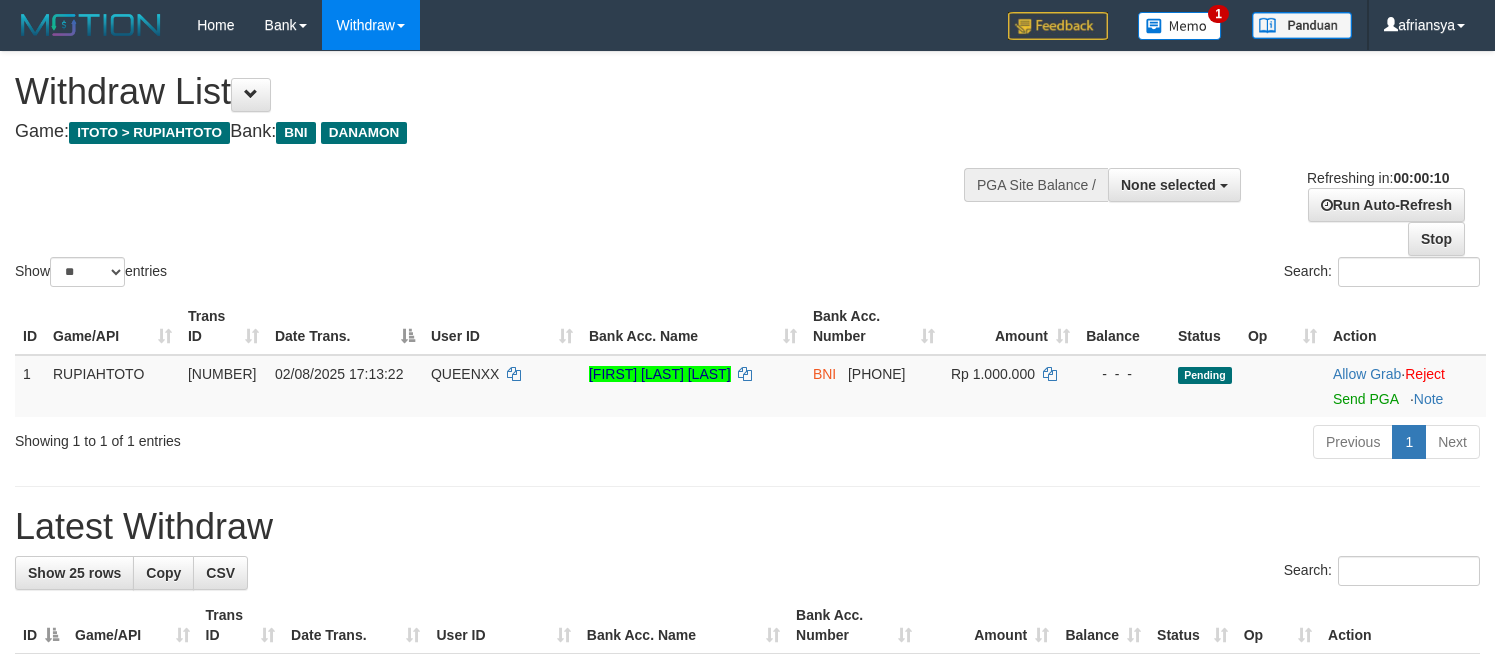 select 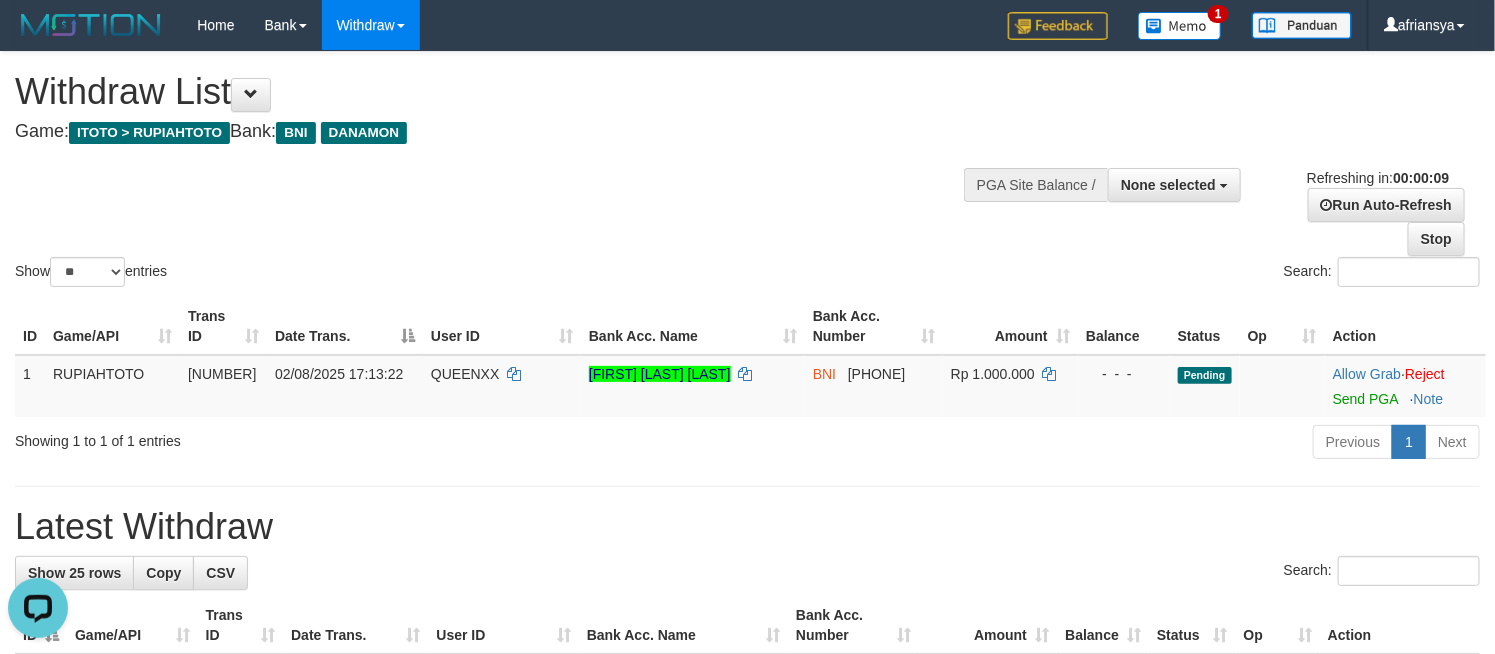 scroll, scrollTop: 0, scrollLeft: 0, axis: both 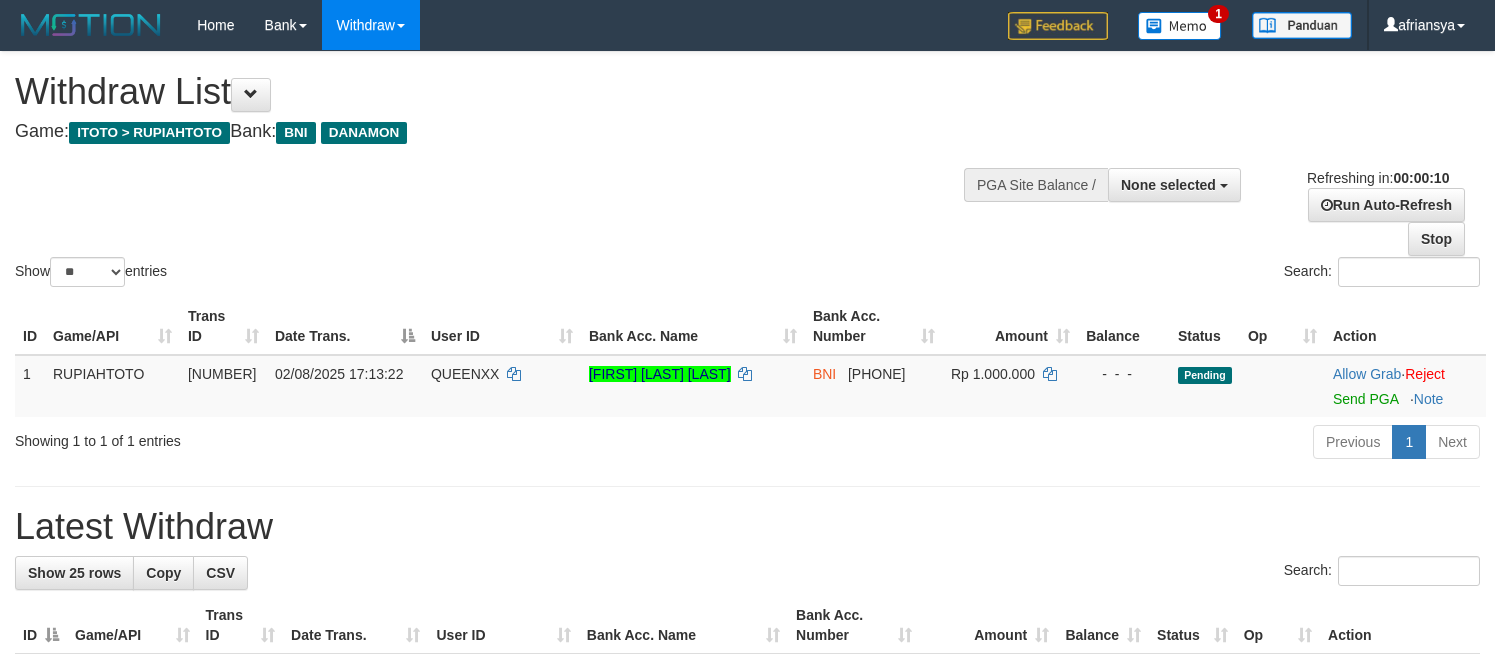 select 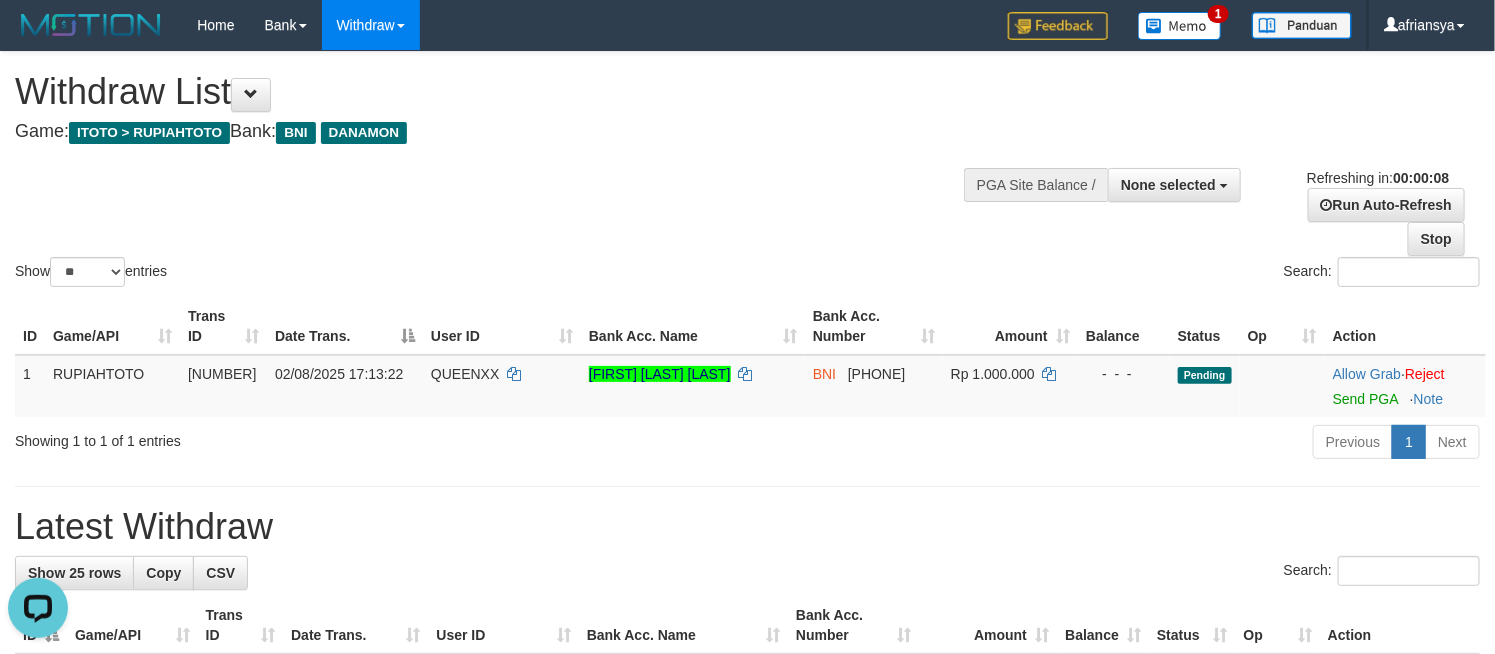 scroll, scrollTop: 0, scrollLeft: 0, axis: both 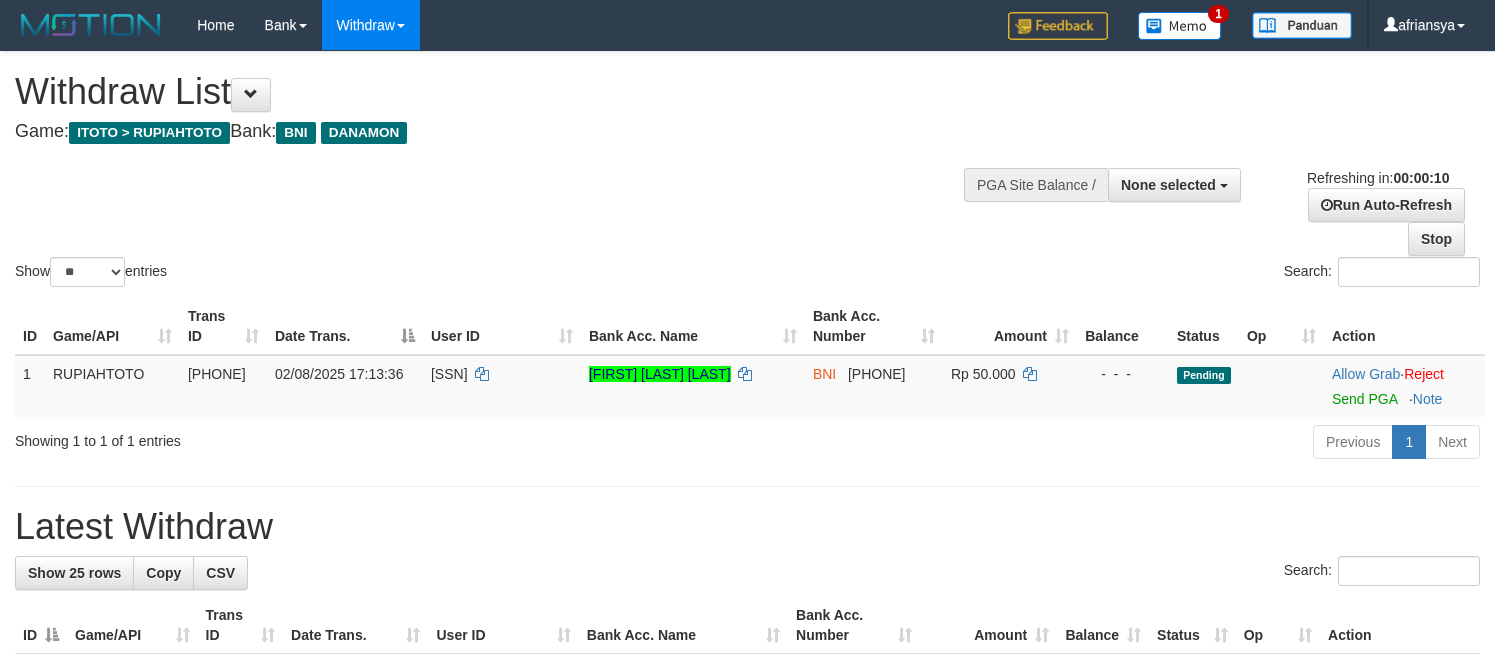 select 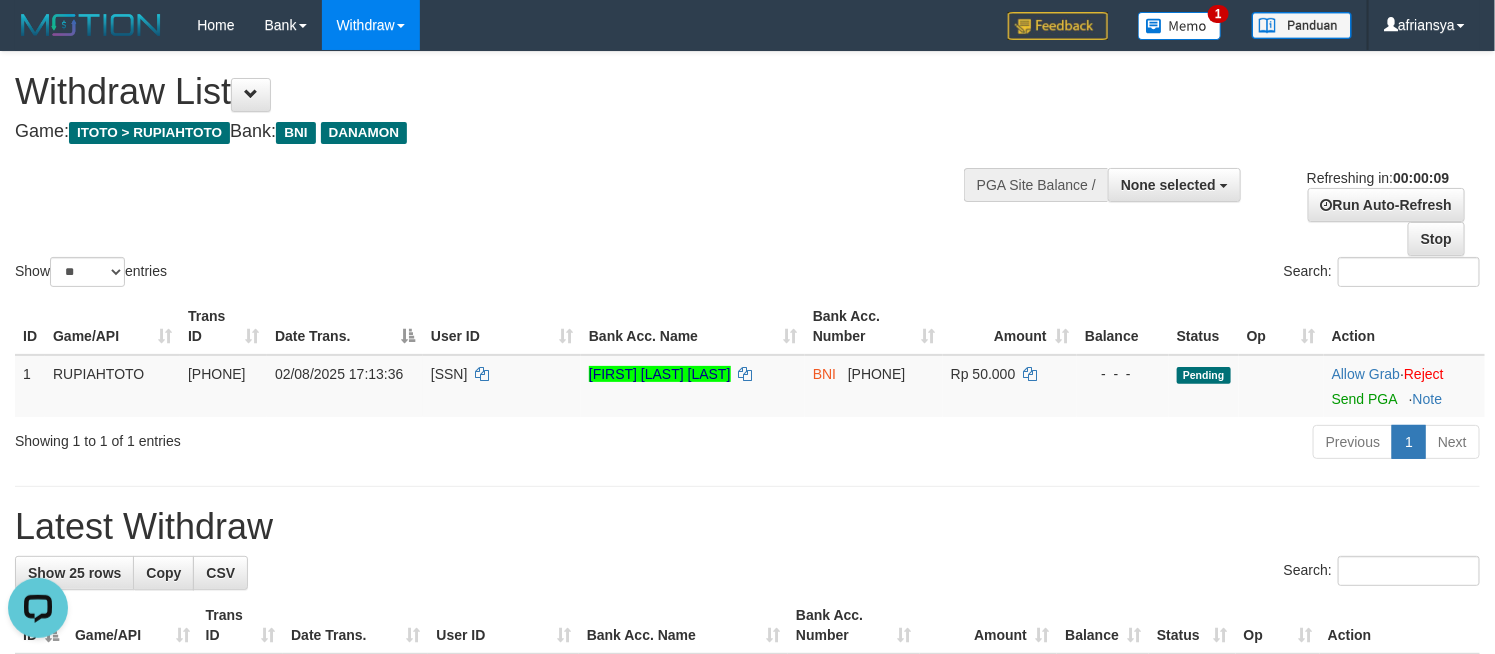 scroll, scrollTop: 0, scrollLeft: 0, axis: both 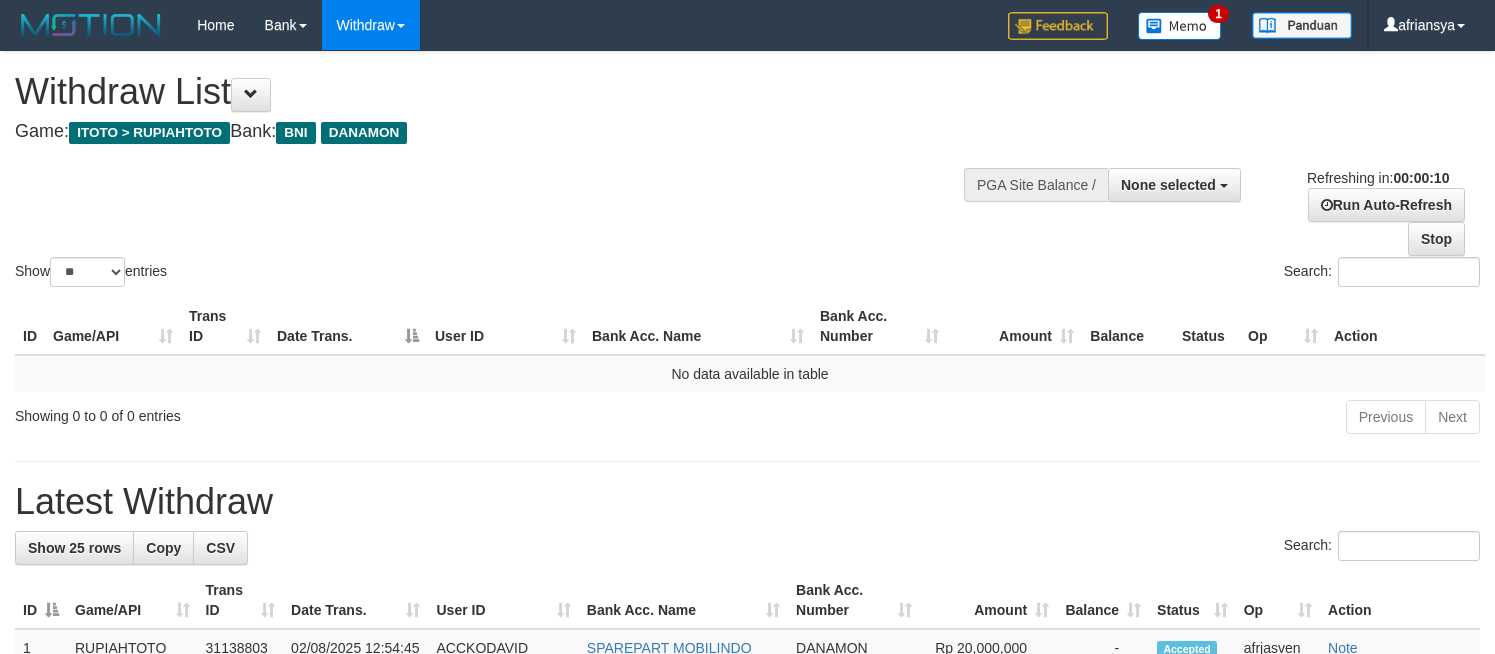 select 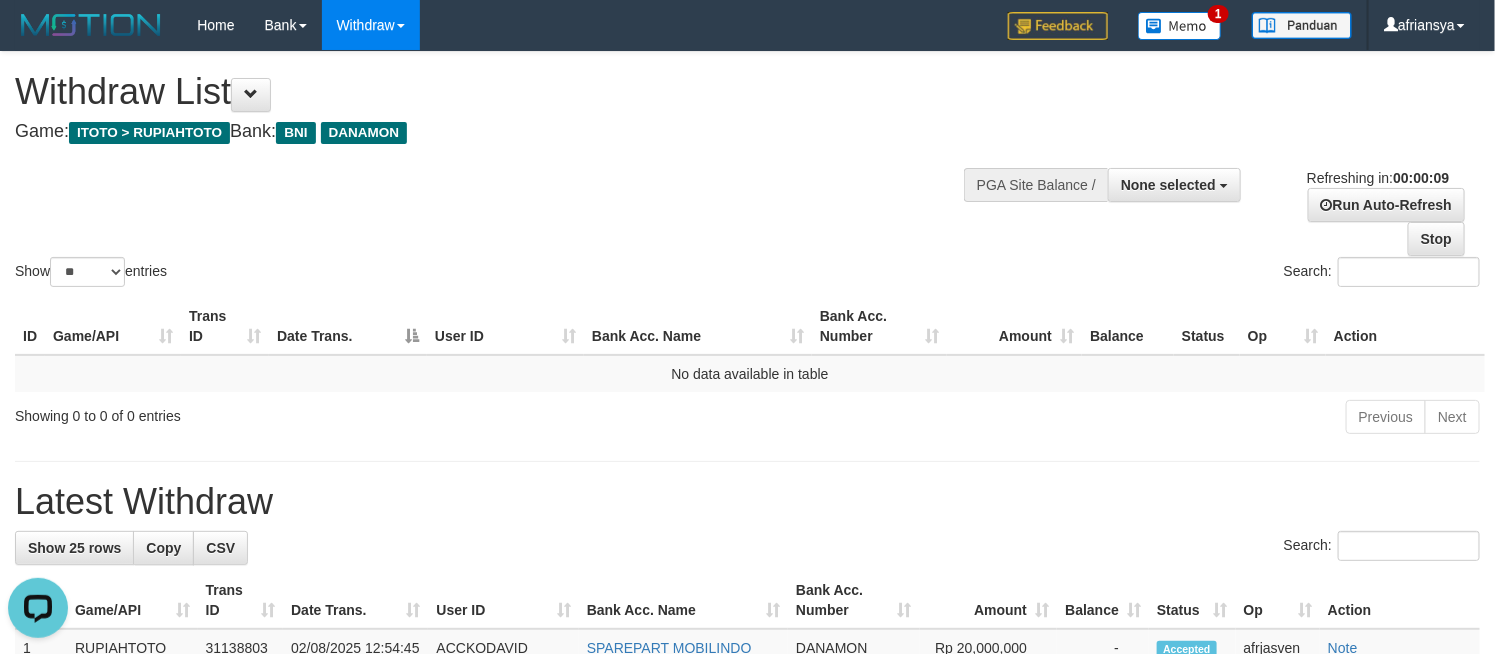 scroll, scrollTop: 0, scrollLeft: 0, axis: both 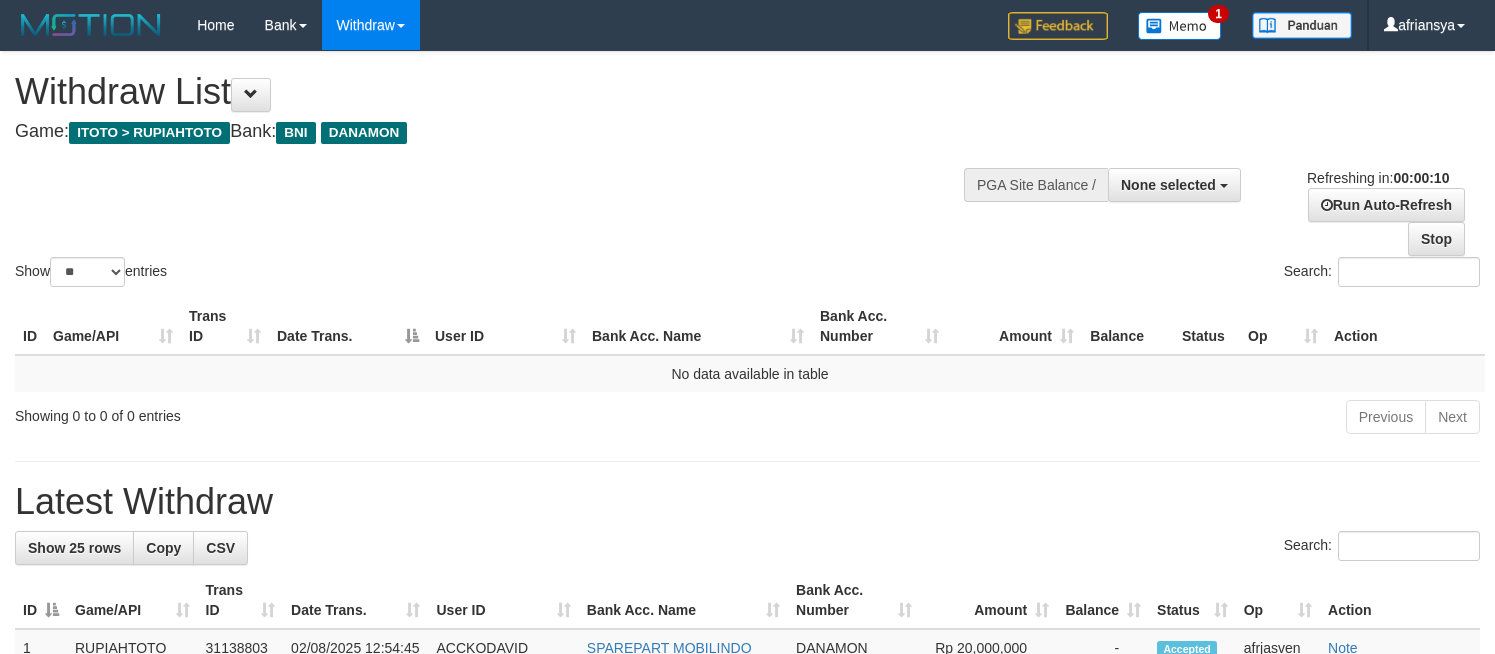select 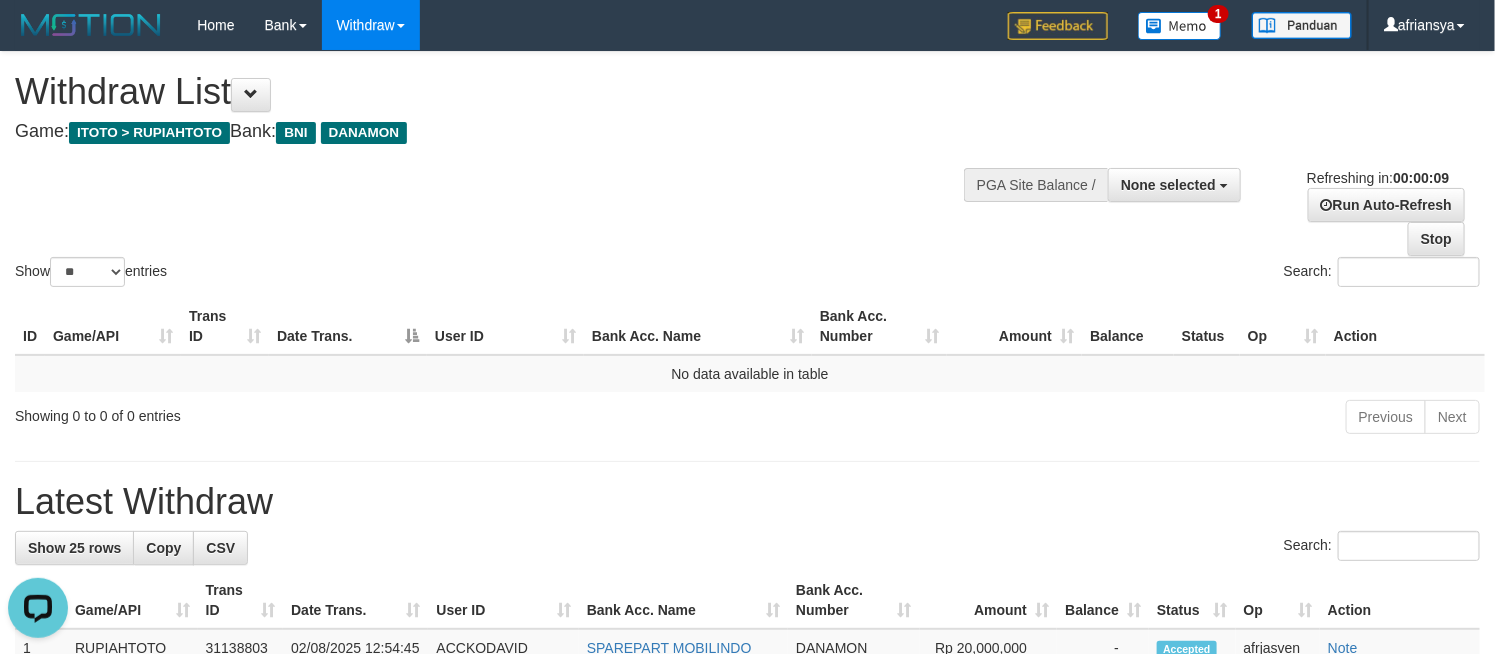 scroll, scrollTop: 0, scrollLeft: 0, axis: both 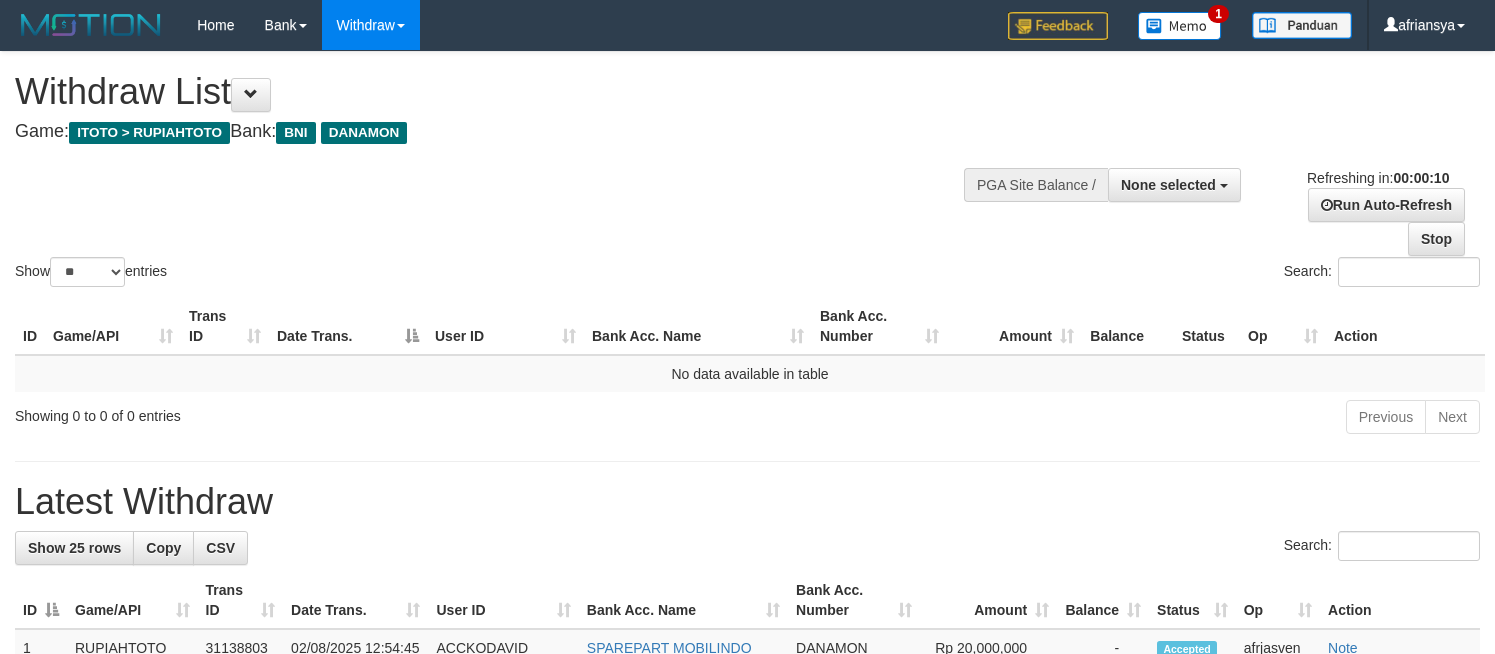 select 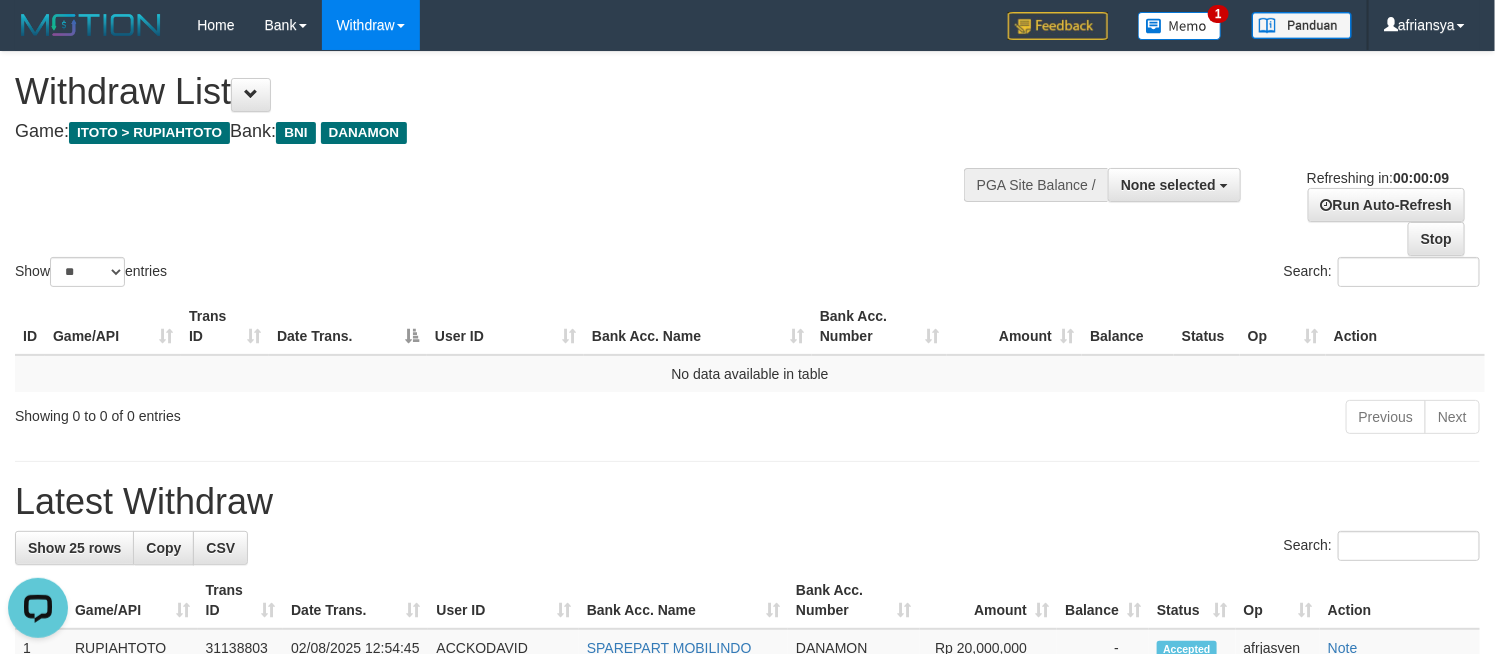 scroll, scrollTop: 0, scrollLeft: 0, axis: both 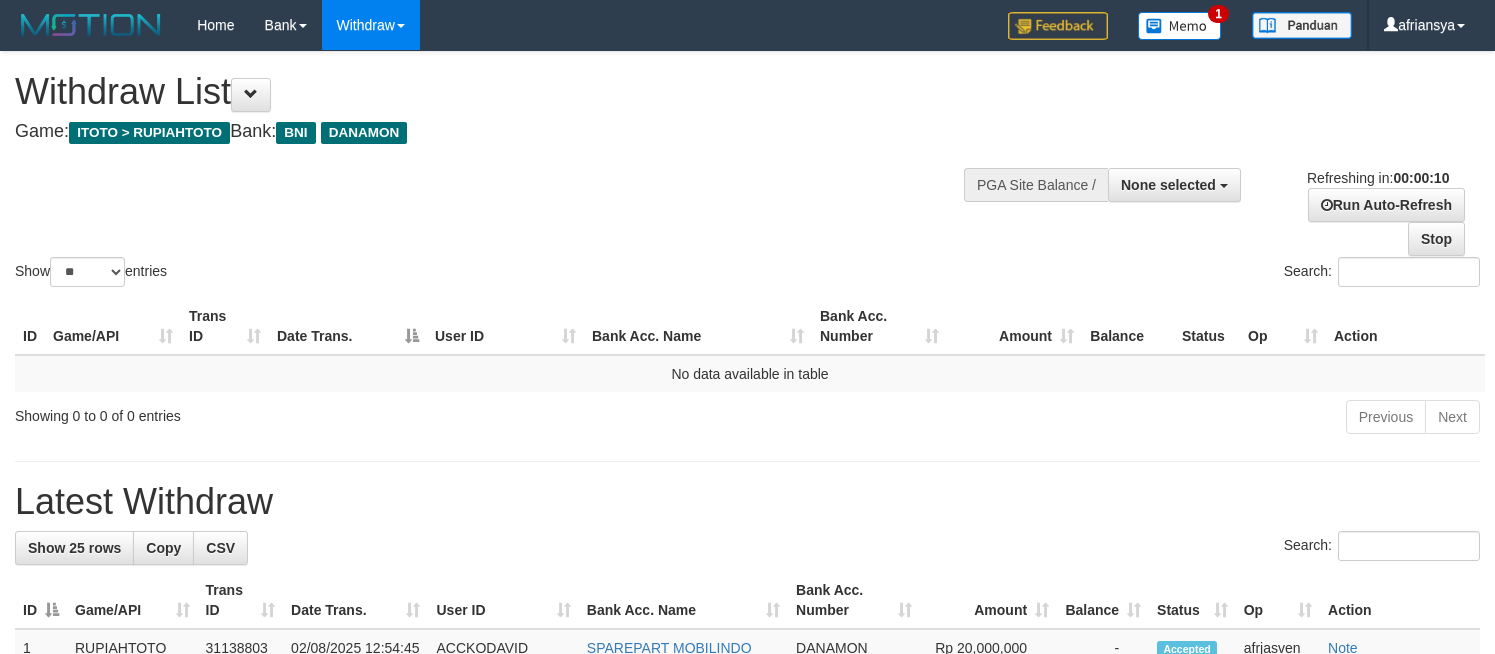 select 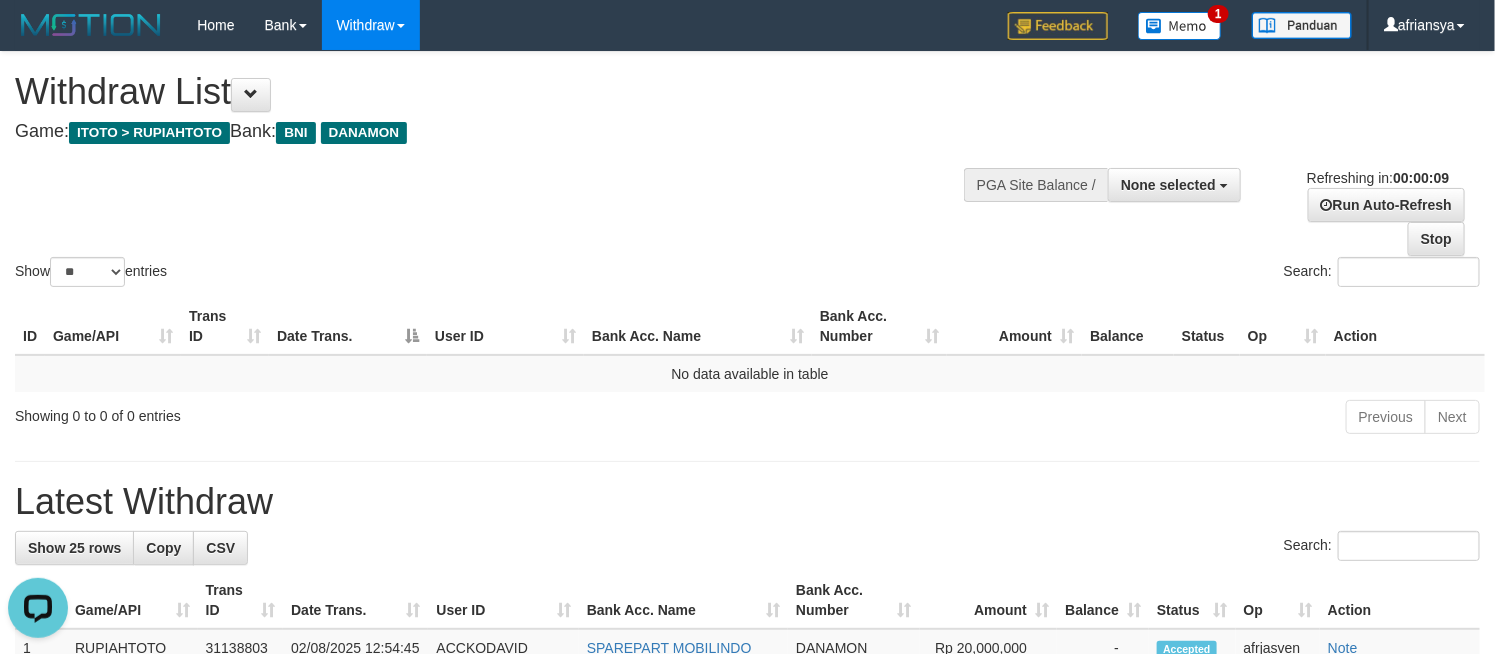 scroll, scrollTop: 0, scrollLeft: 0, axis: both 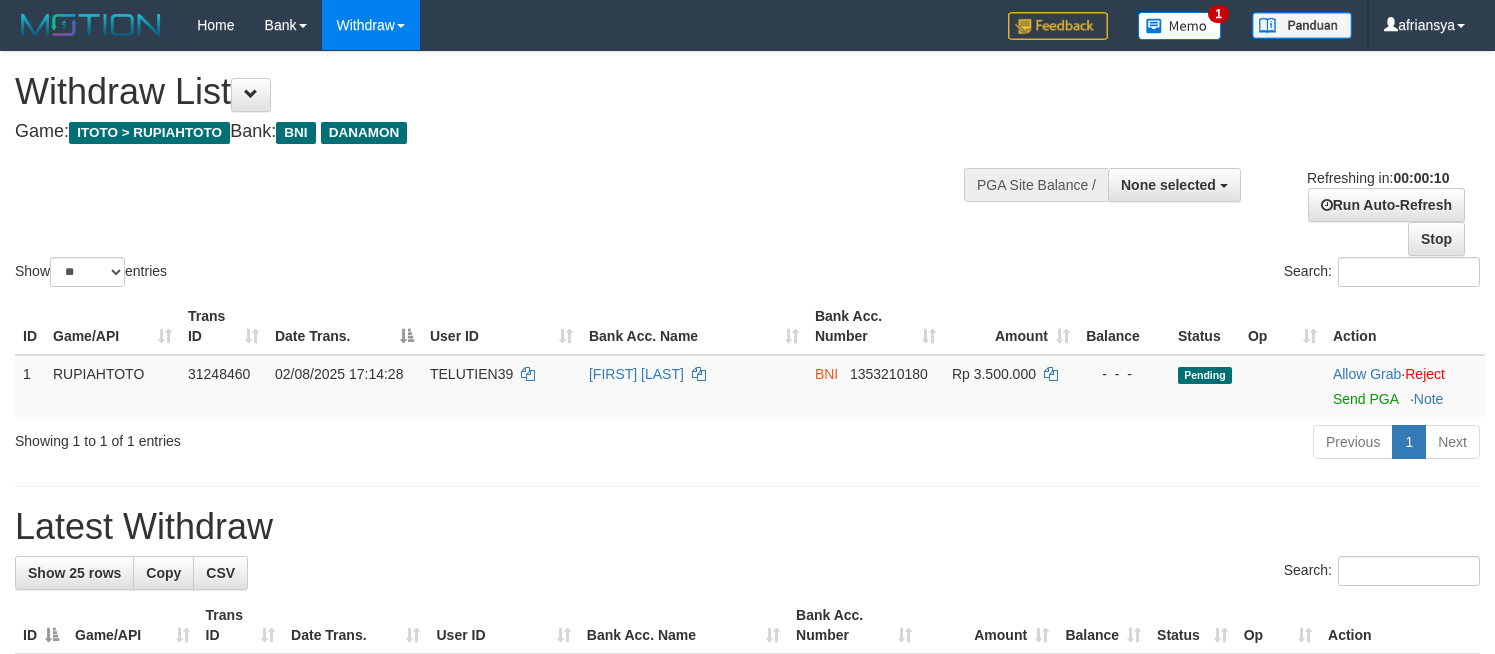 select 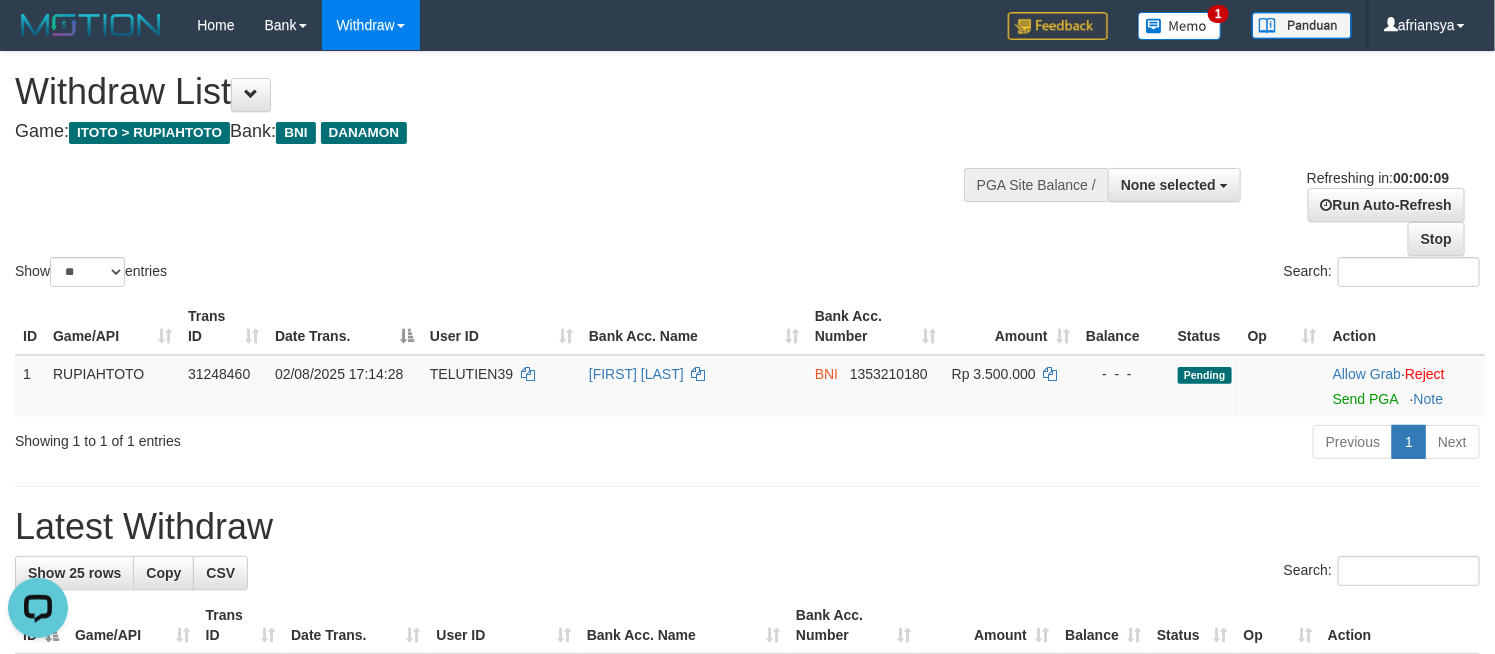 scroll, scrollTop: 0, scrollLeft: 0, axis: both 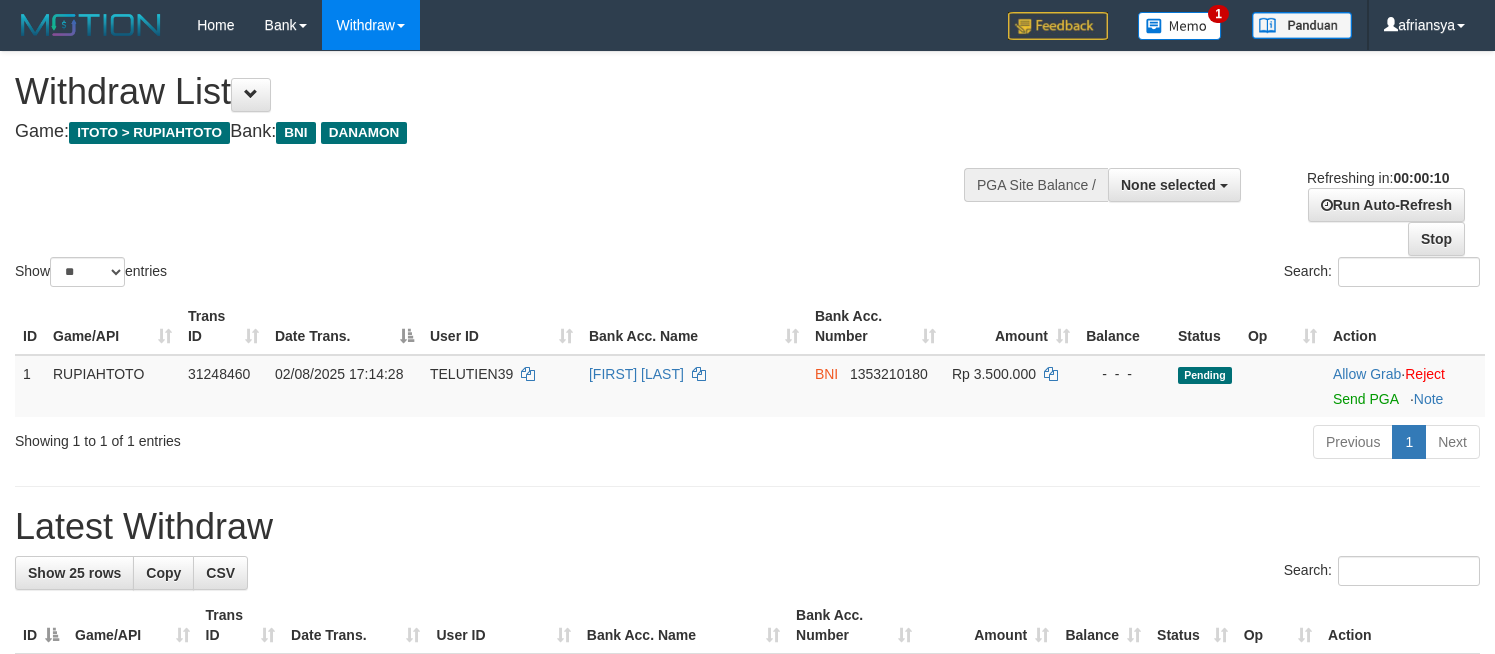 select 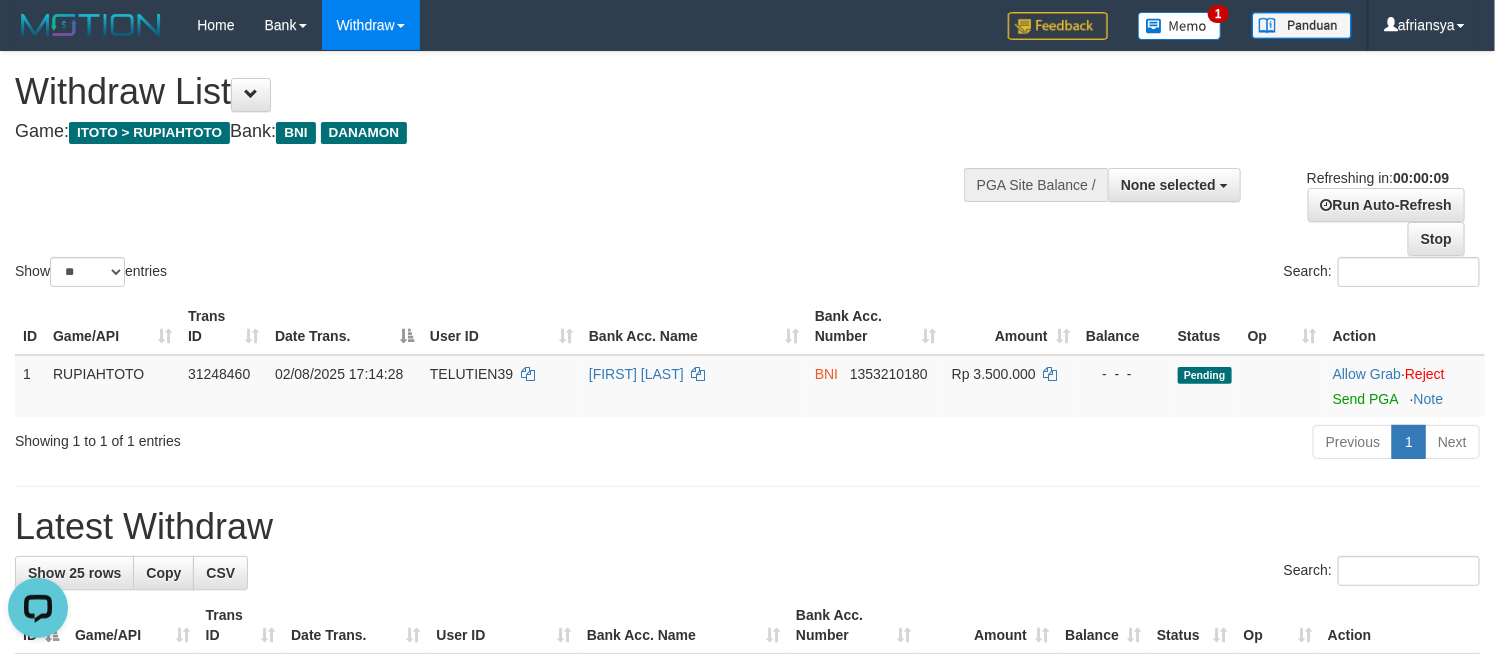 scroll, scrollTop: 0, scrollLeft: 0, axis: both 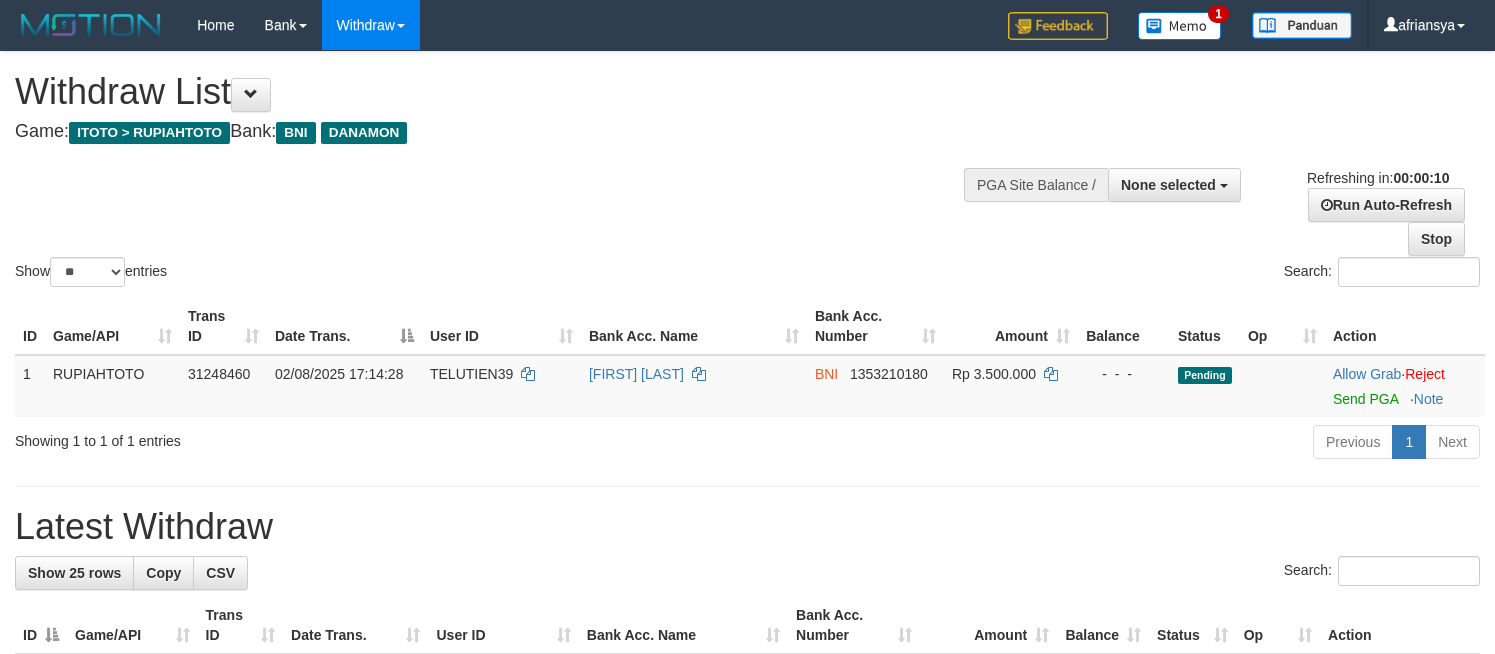 select 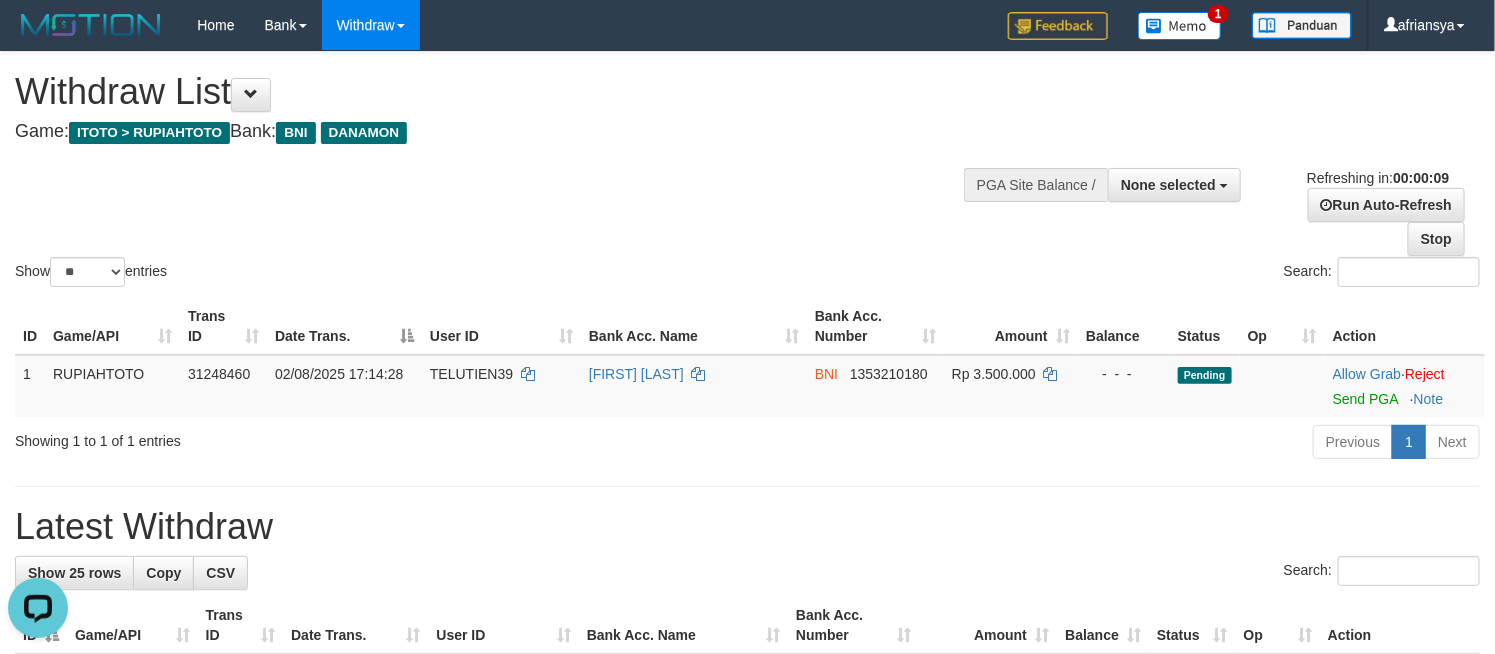 scroll, scrollTop: 0, scrollLeft: 0, axis: both 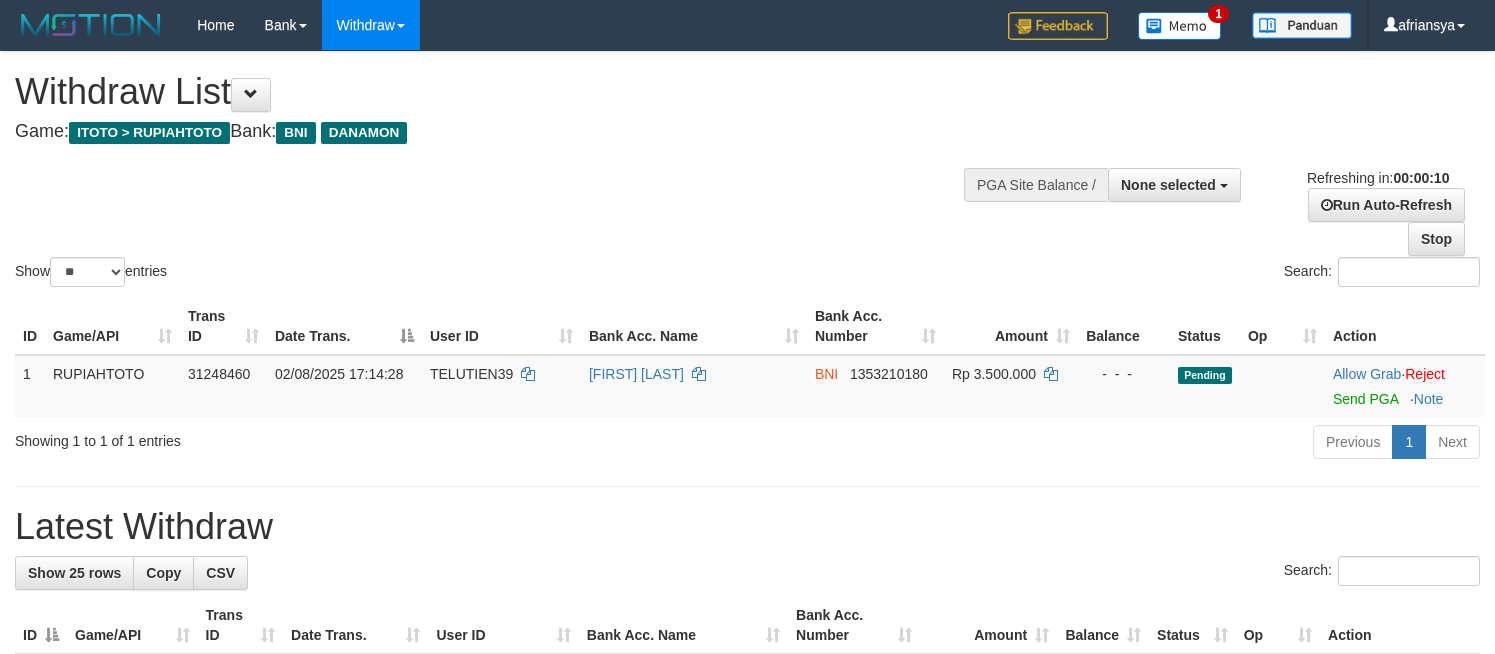 select 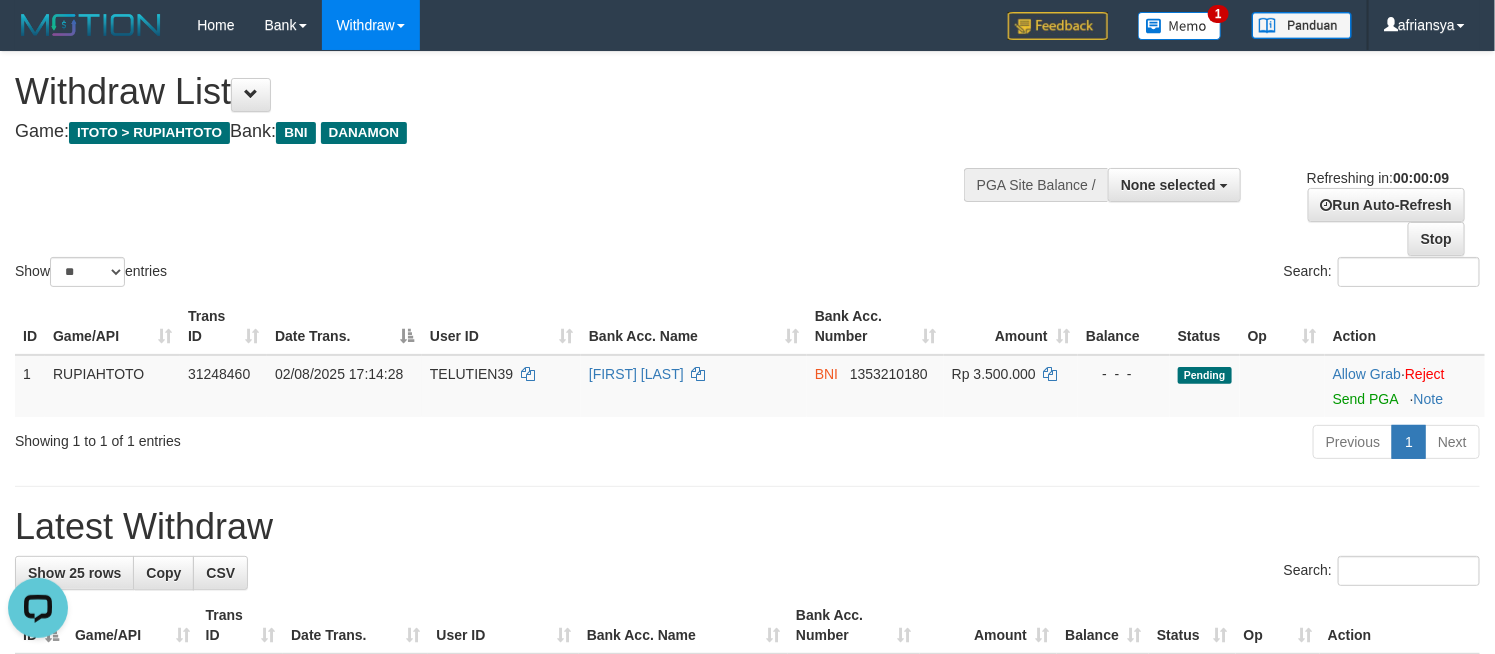 scroll, scrollTop: 0, scrollLeft: 0, axis: both 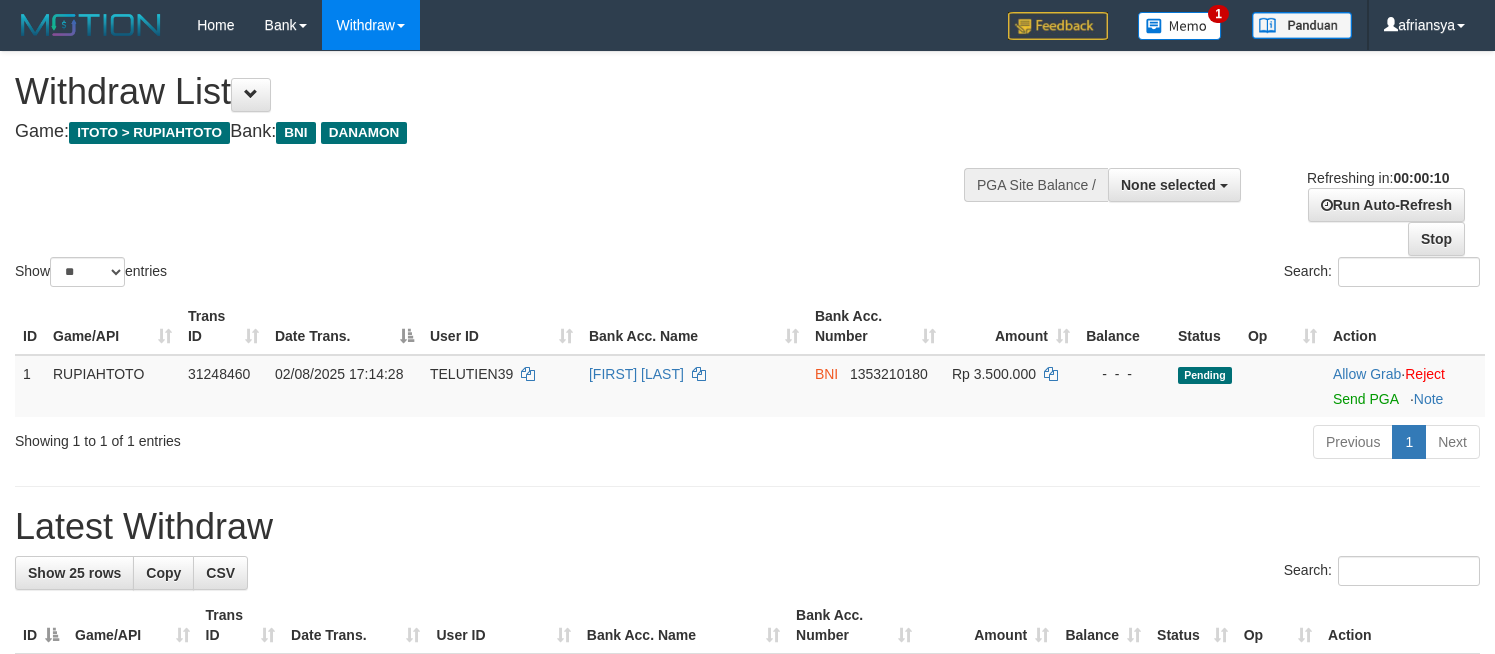select 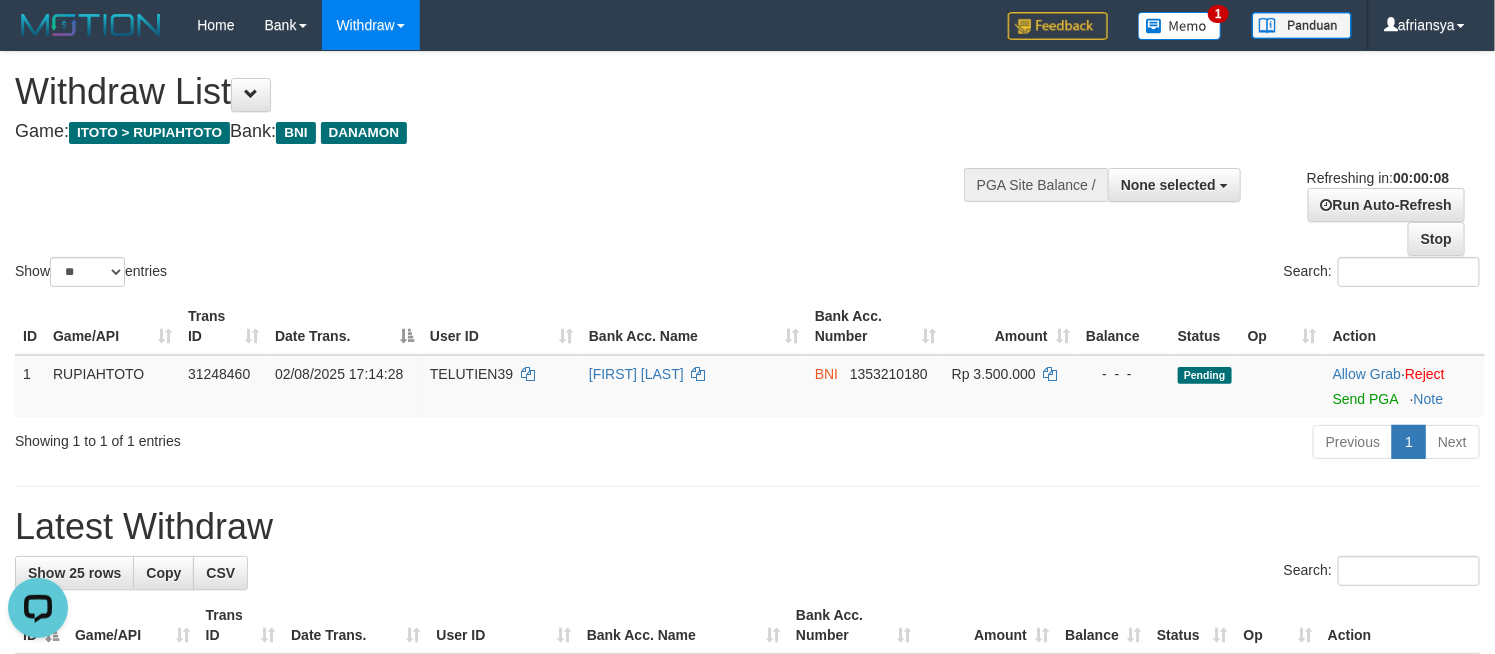 scroll, scrollTop: 0, scrollLeft: 0, axis: both 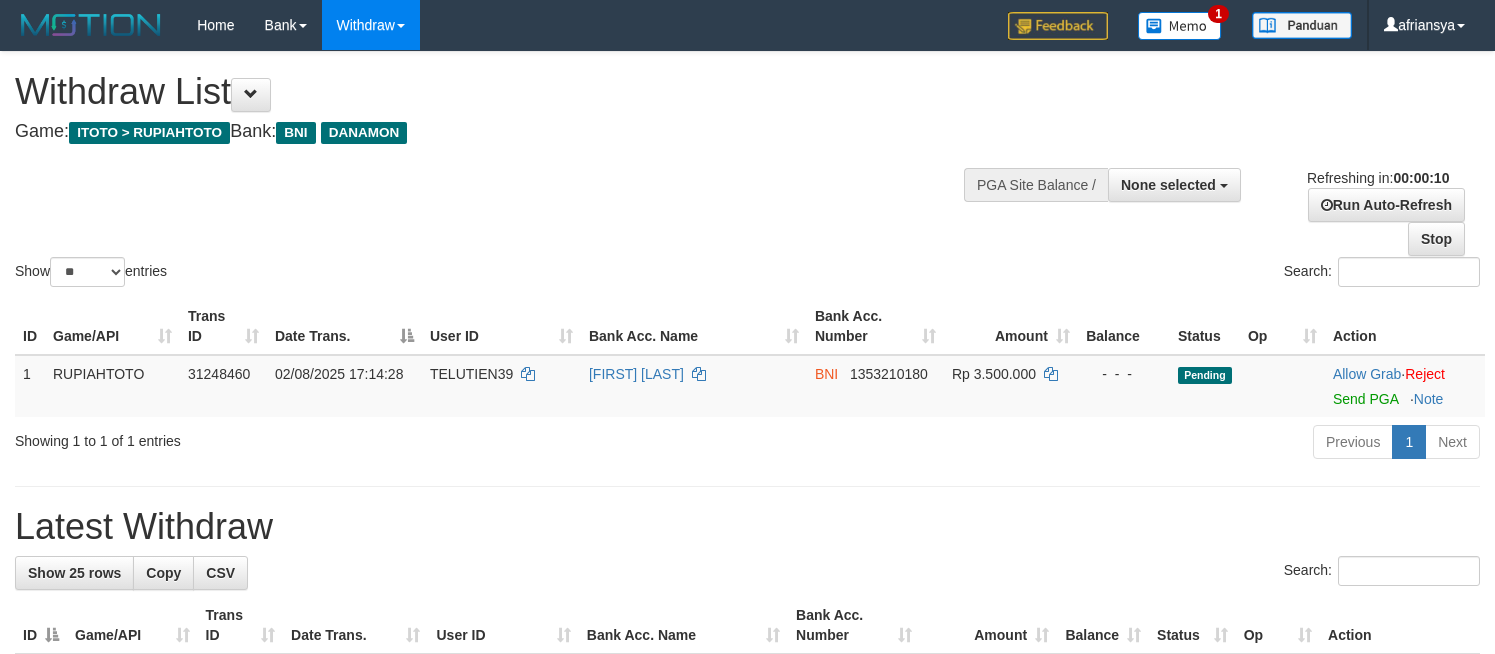 select 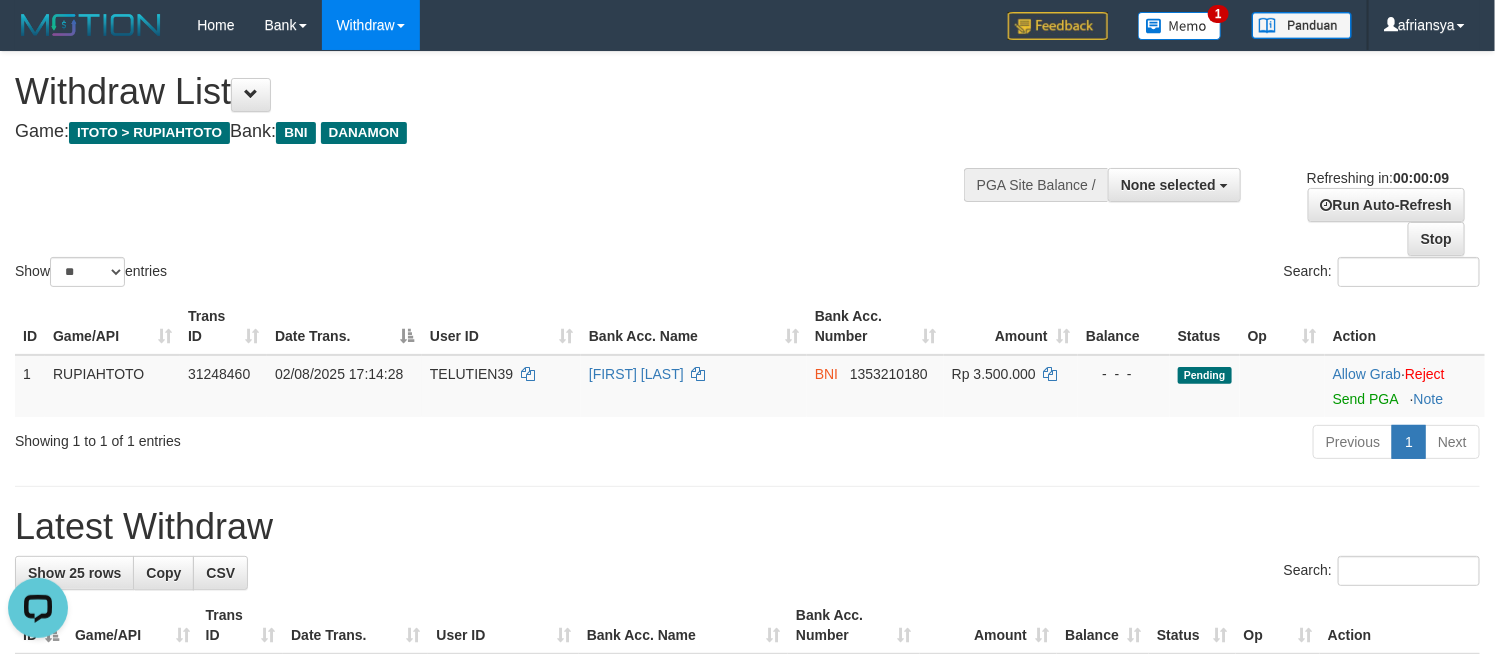 scroll, scrollTop: 0, scrollLeft: 0, axis: both 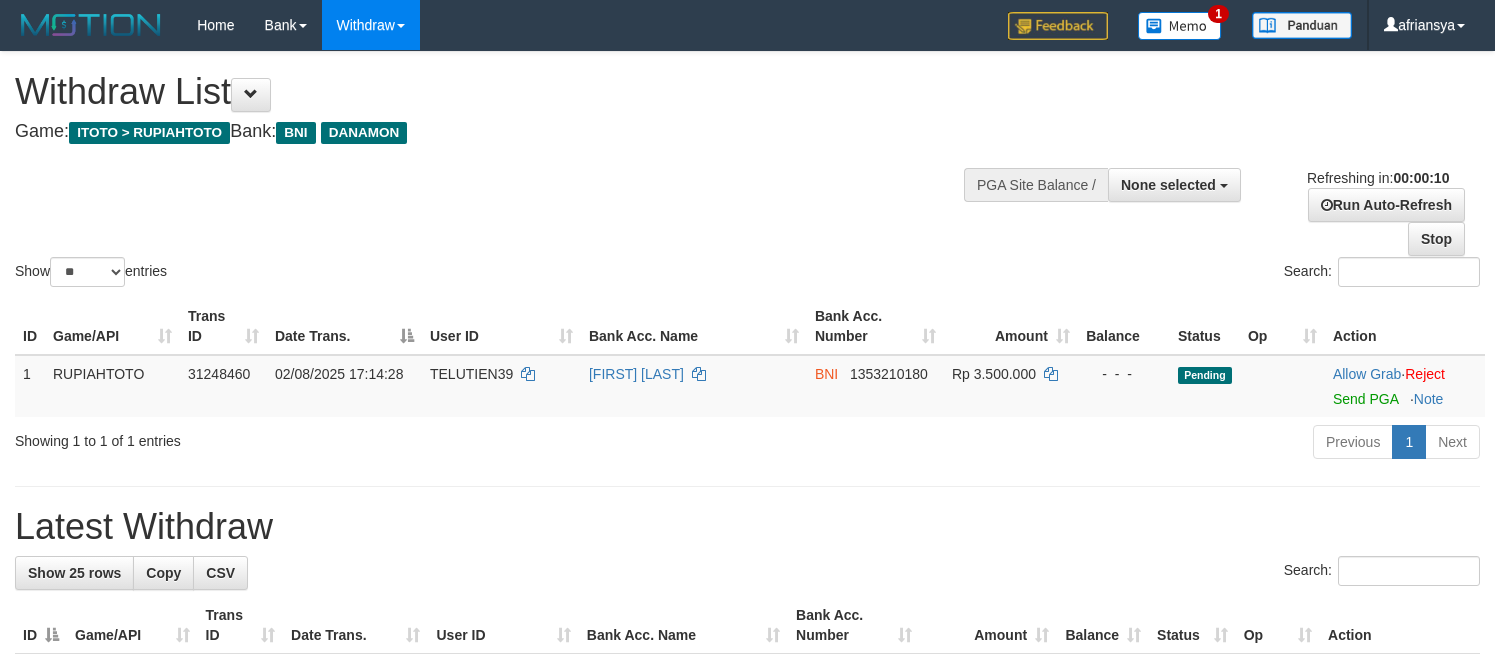 select 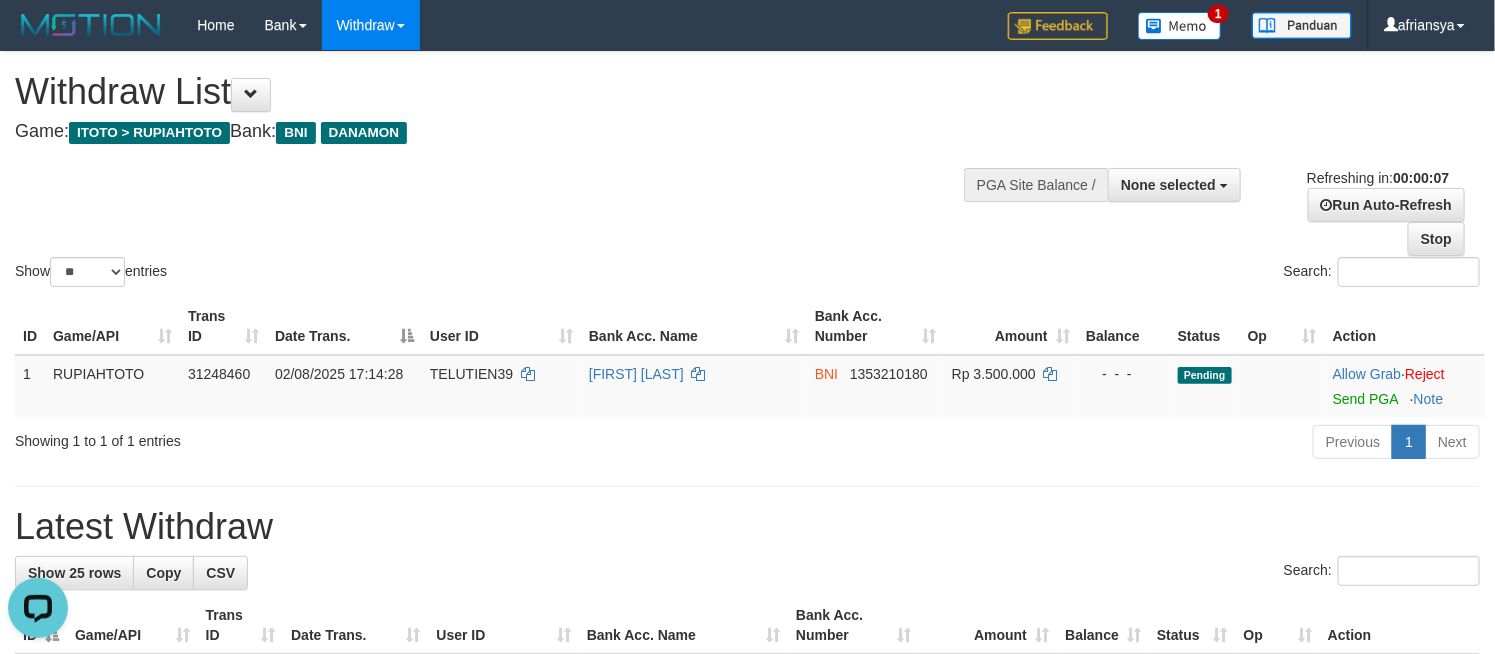 scroll, scrollTop: 0, scrollLeft: 0, axis: both 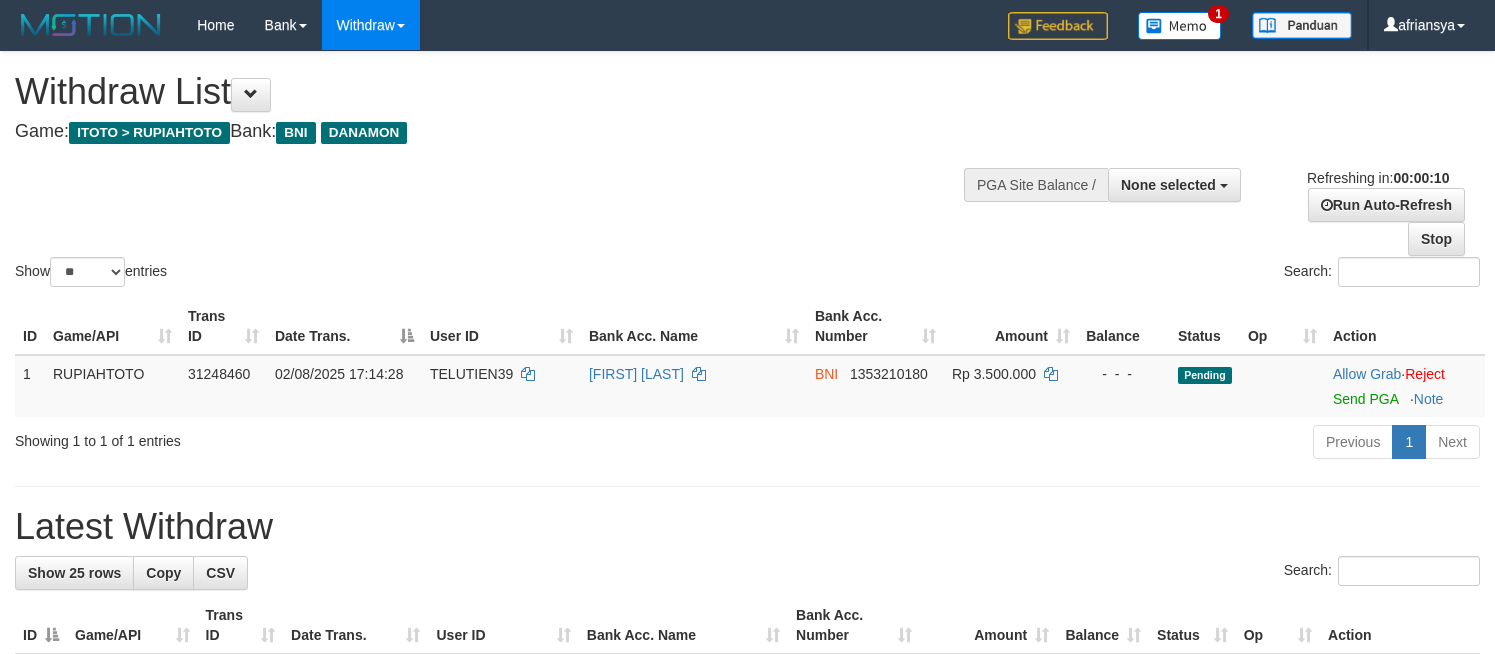 select 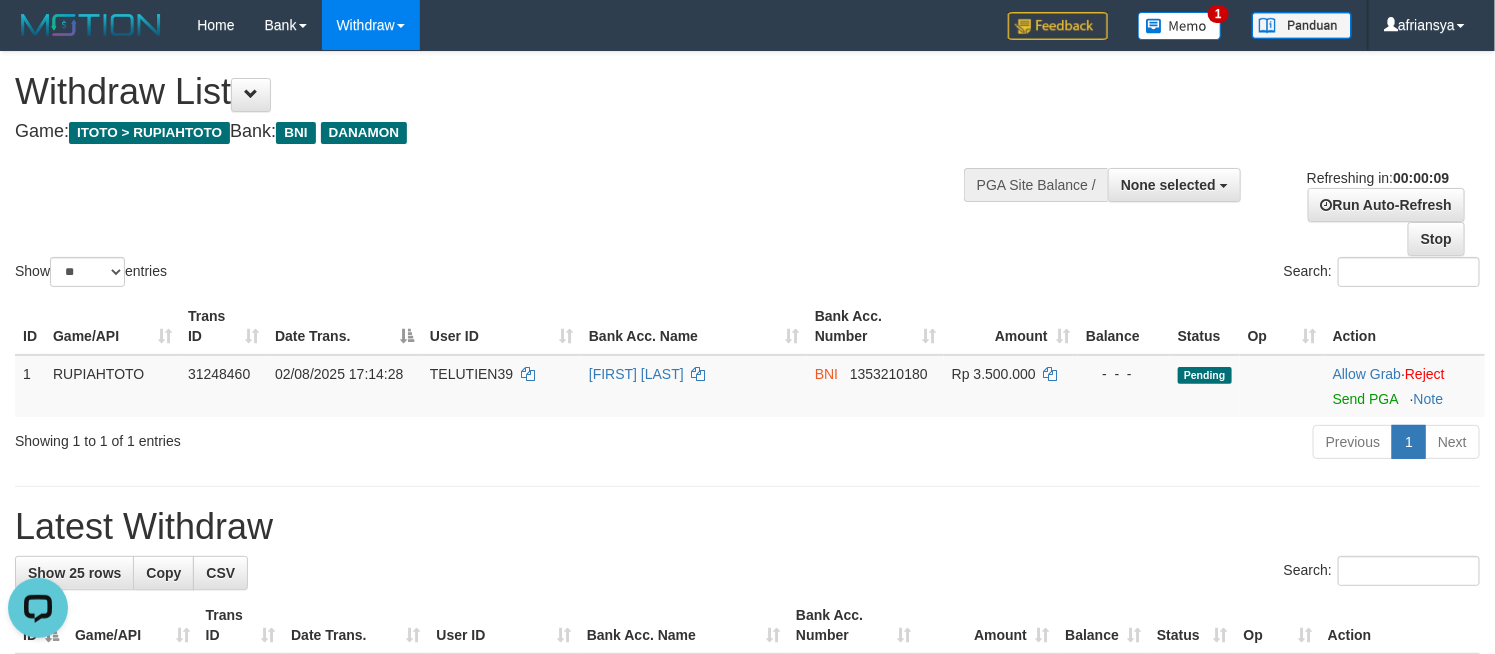 scroll, scrollTop: 0, scrollLeft: 0, axis: both 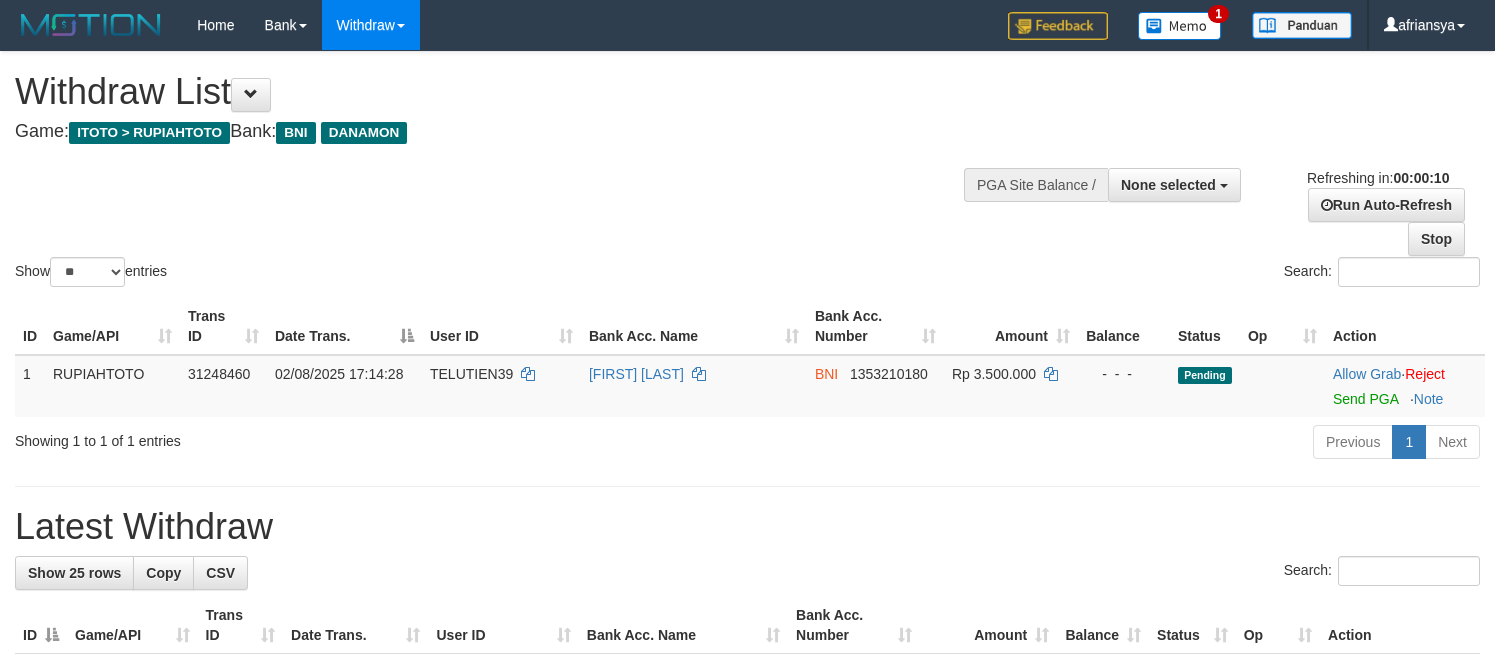 select 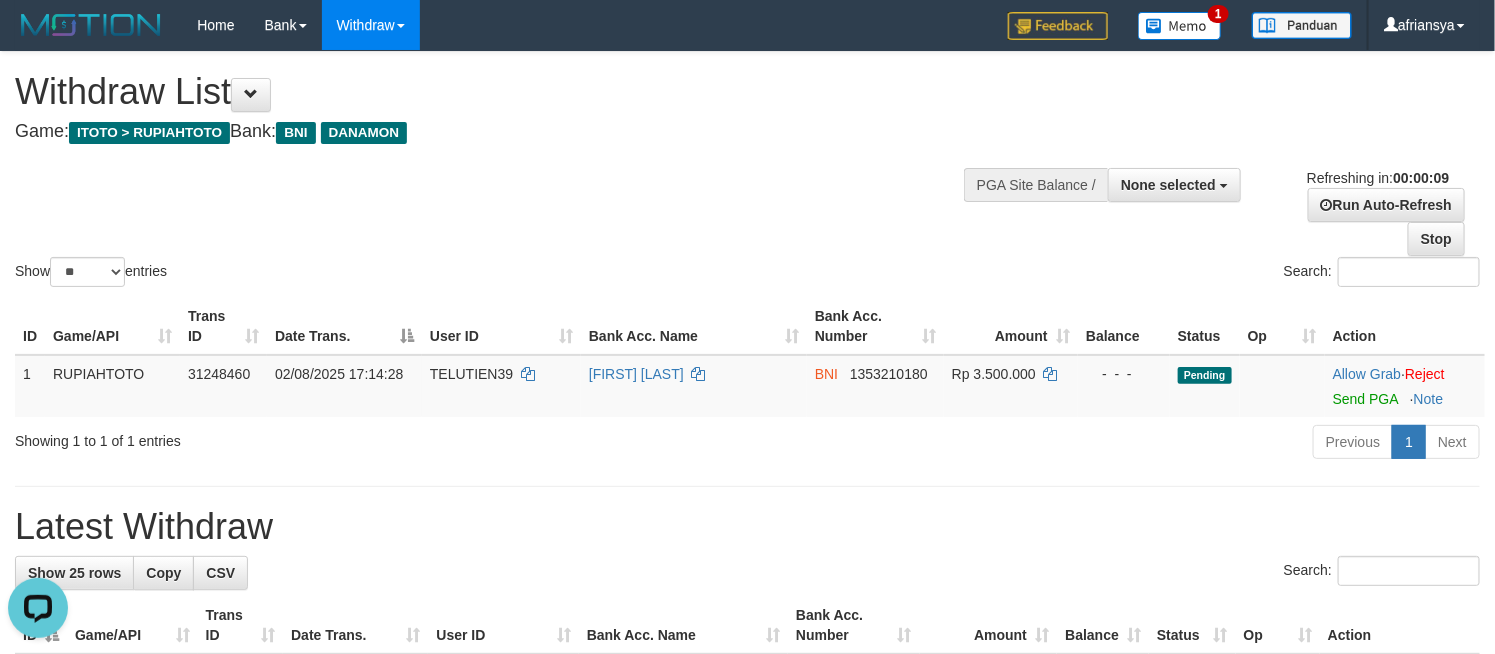 scroll, scrollTop: 0, scrollLeft: 0, axis: both 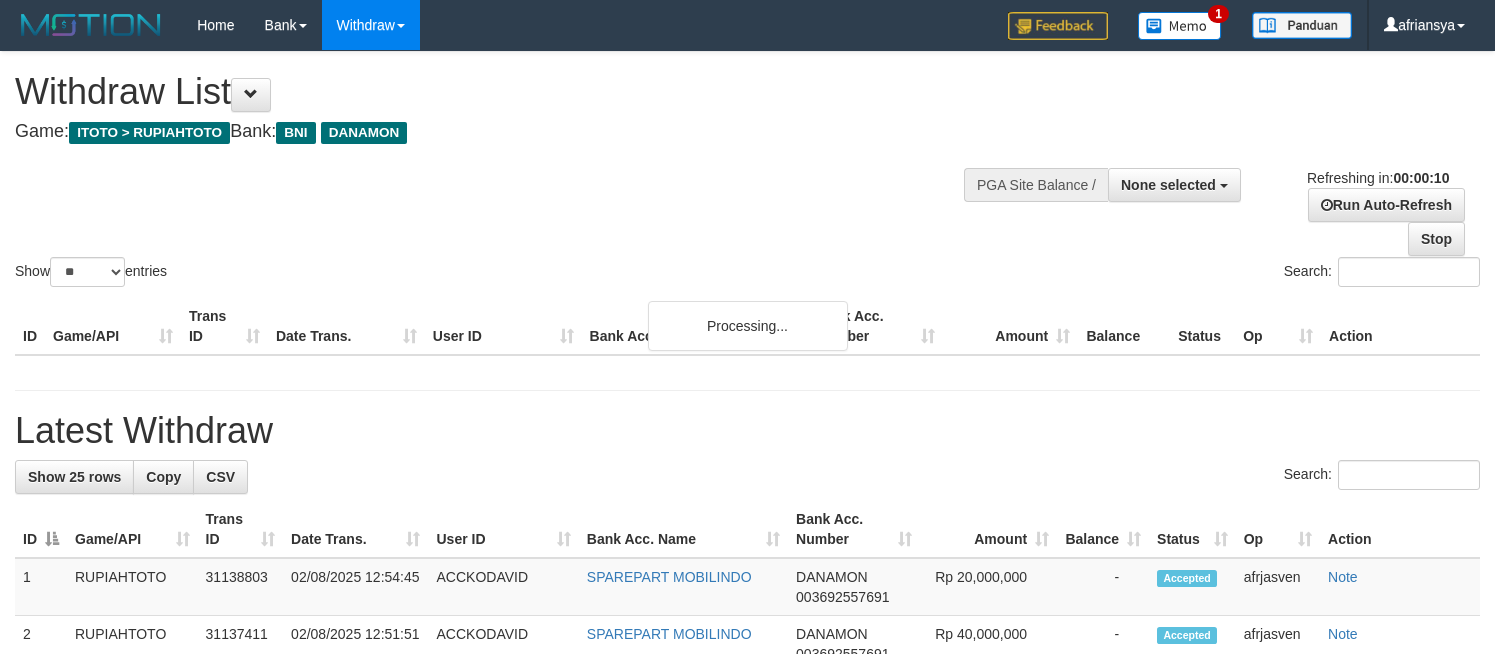 select 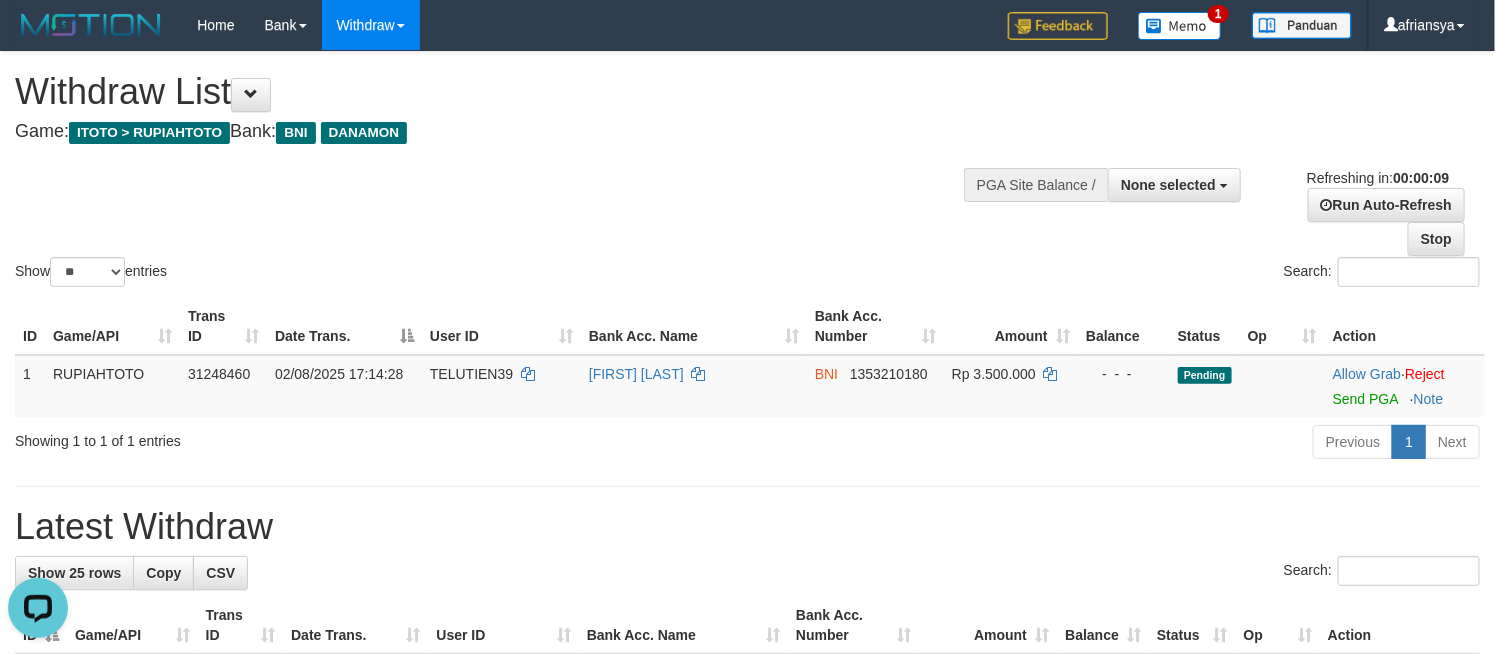 scroll, scrollTop: 0, scrollLeft: 0, axis: both 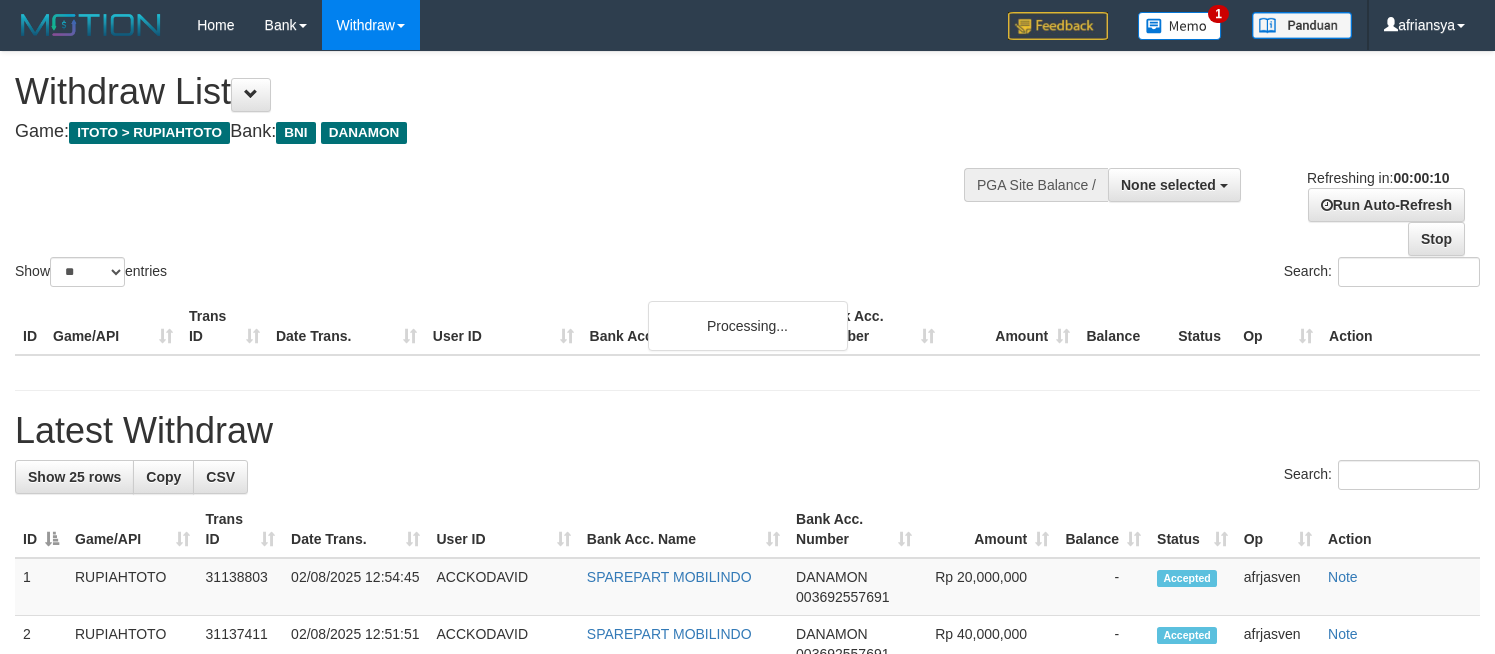 select 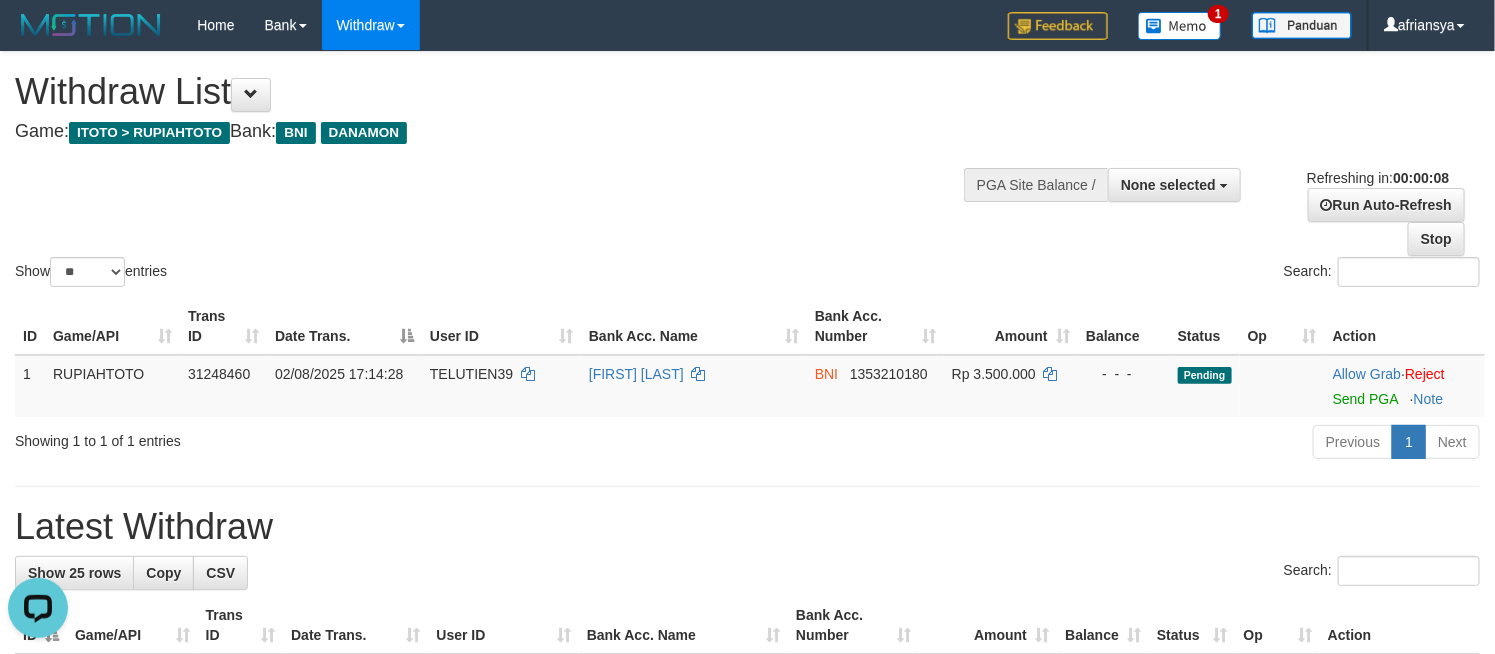 scroll, scrollTop: 0, scrollLeft: 0, axis: both 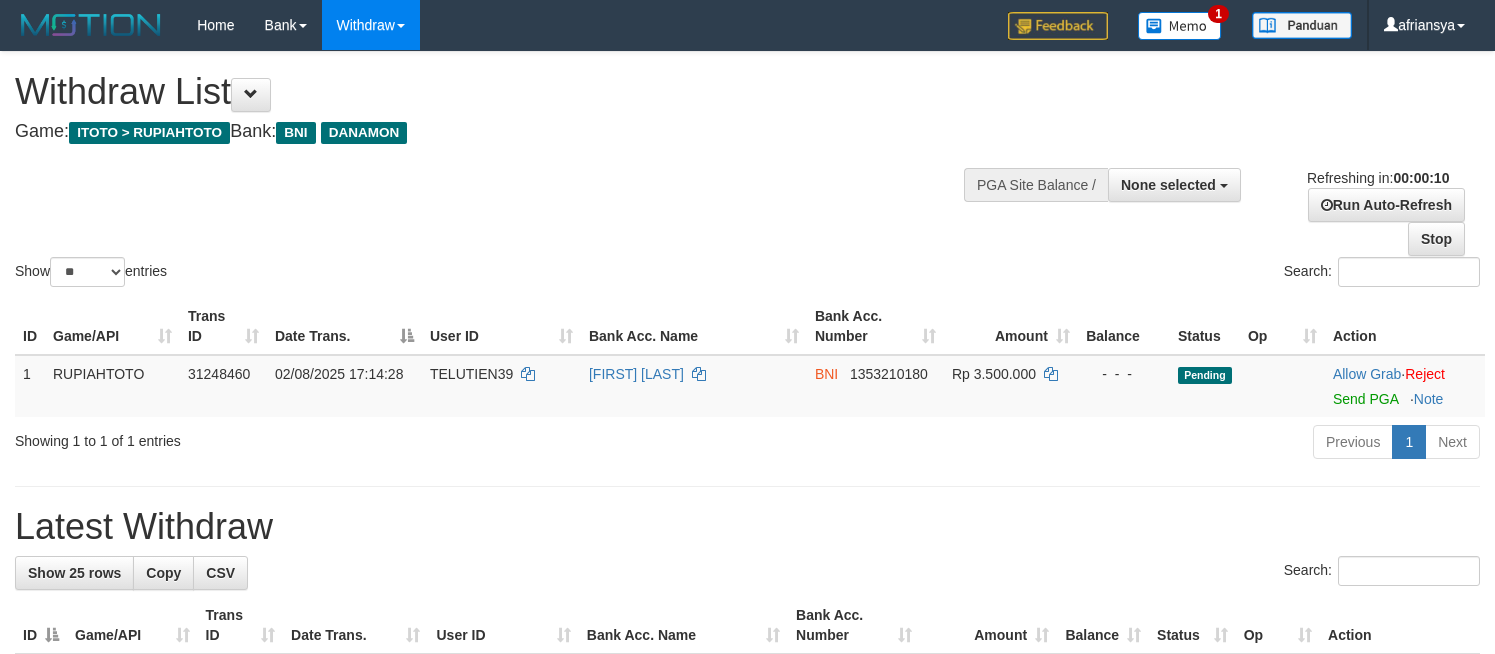 select 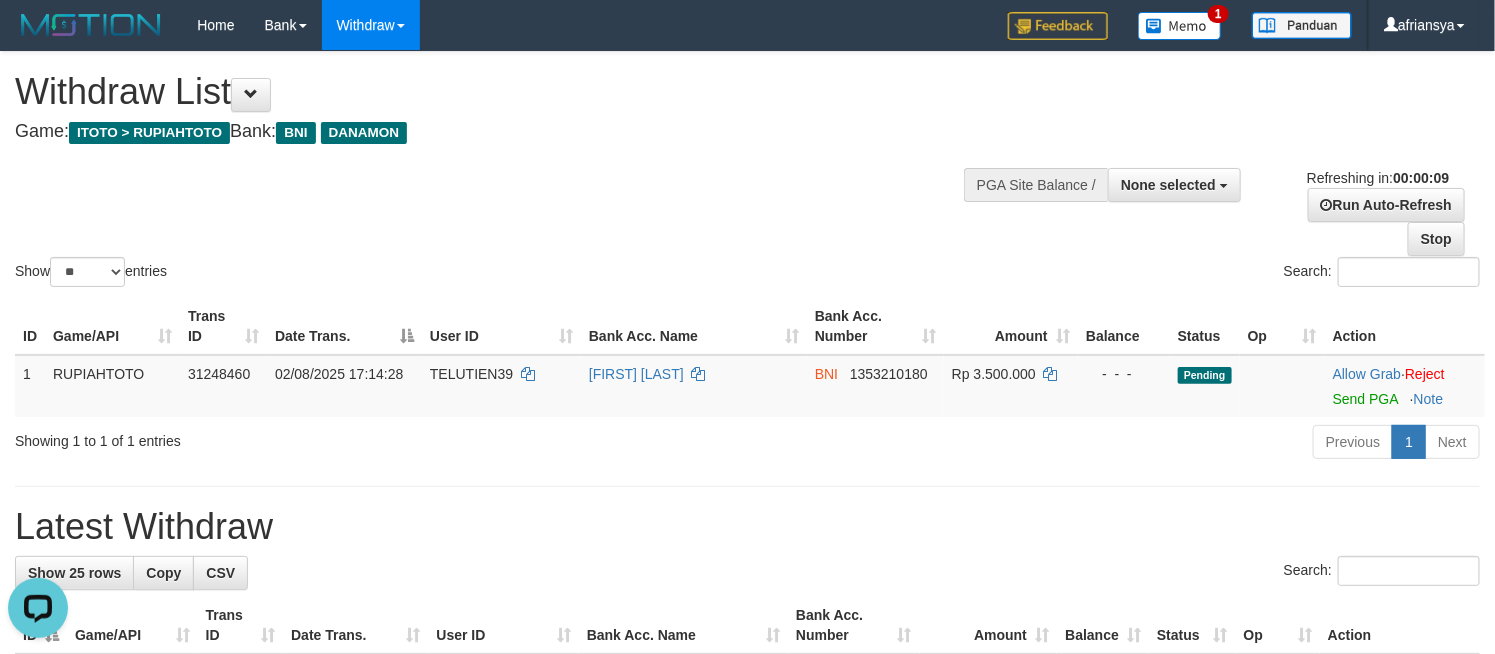 scroll, scrollTop: 0, scrollLeft: 0, axis: both 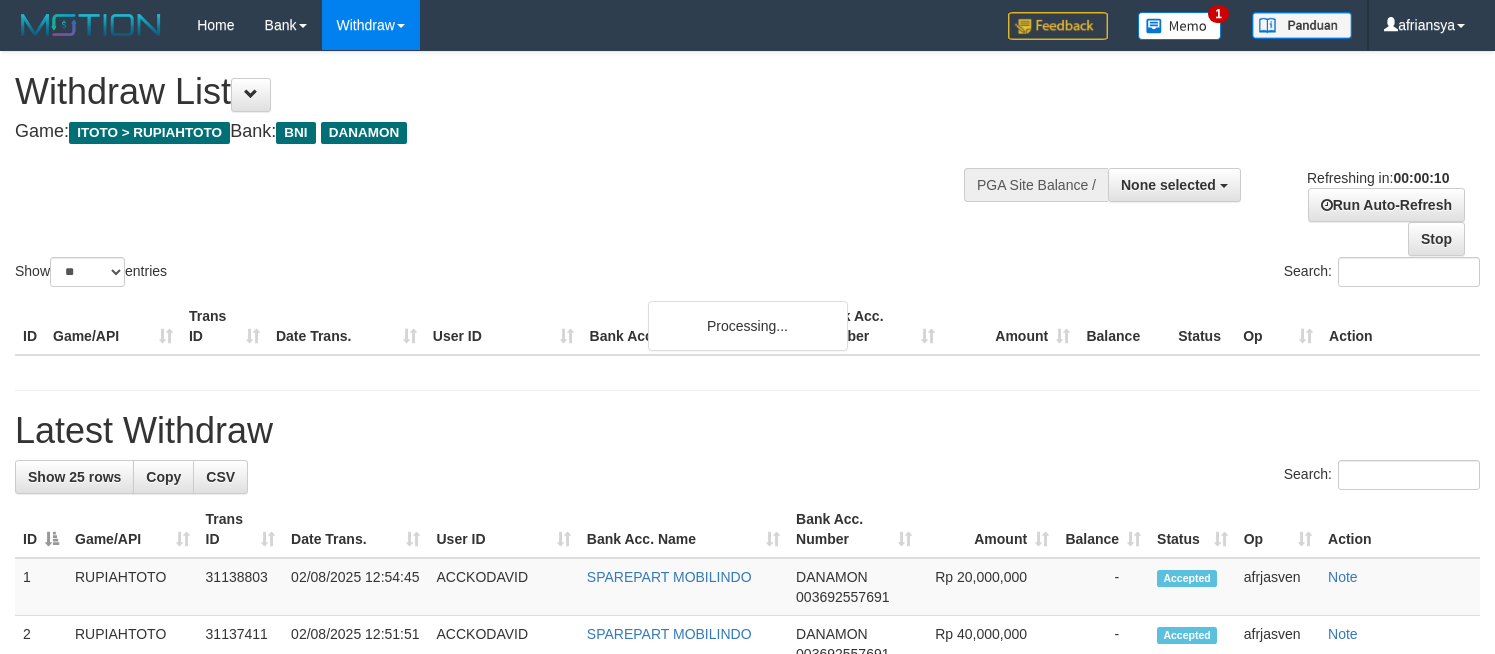 select 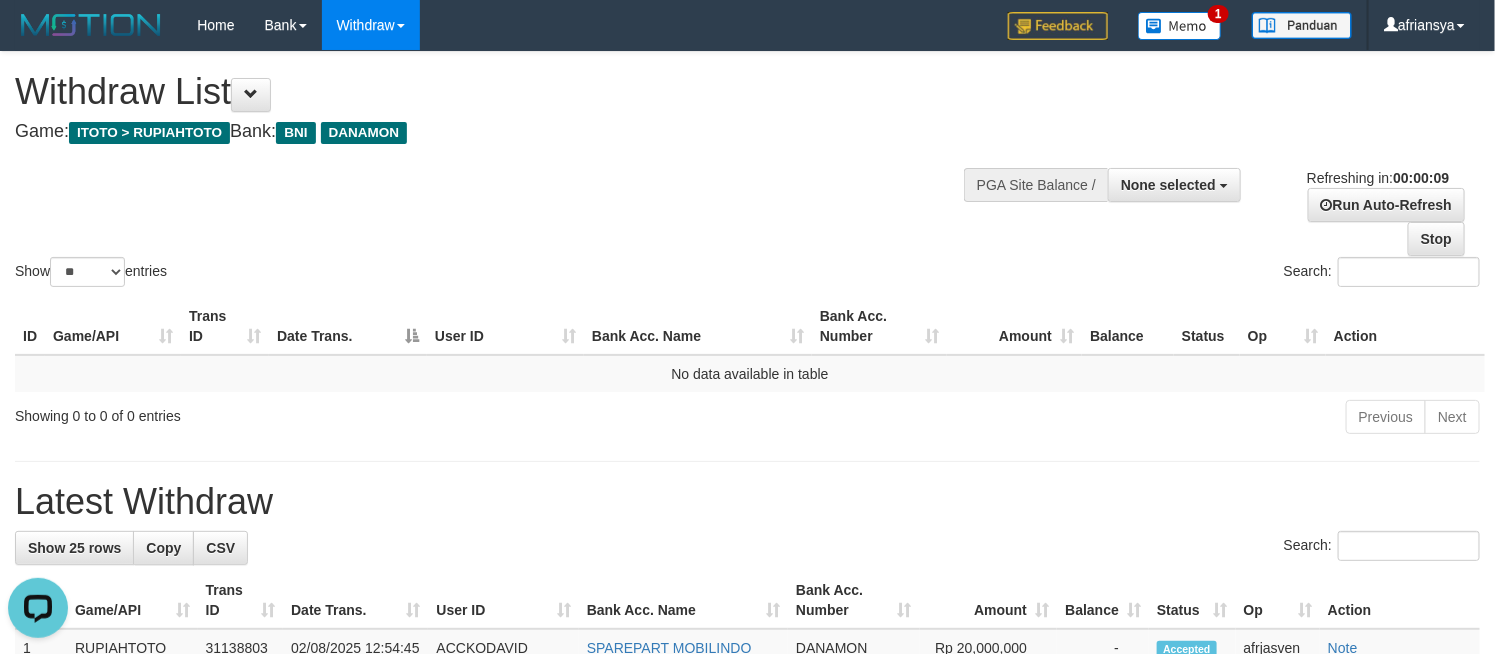 scroll, scrollTop: 0, scrollLeft: 0, axis: both 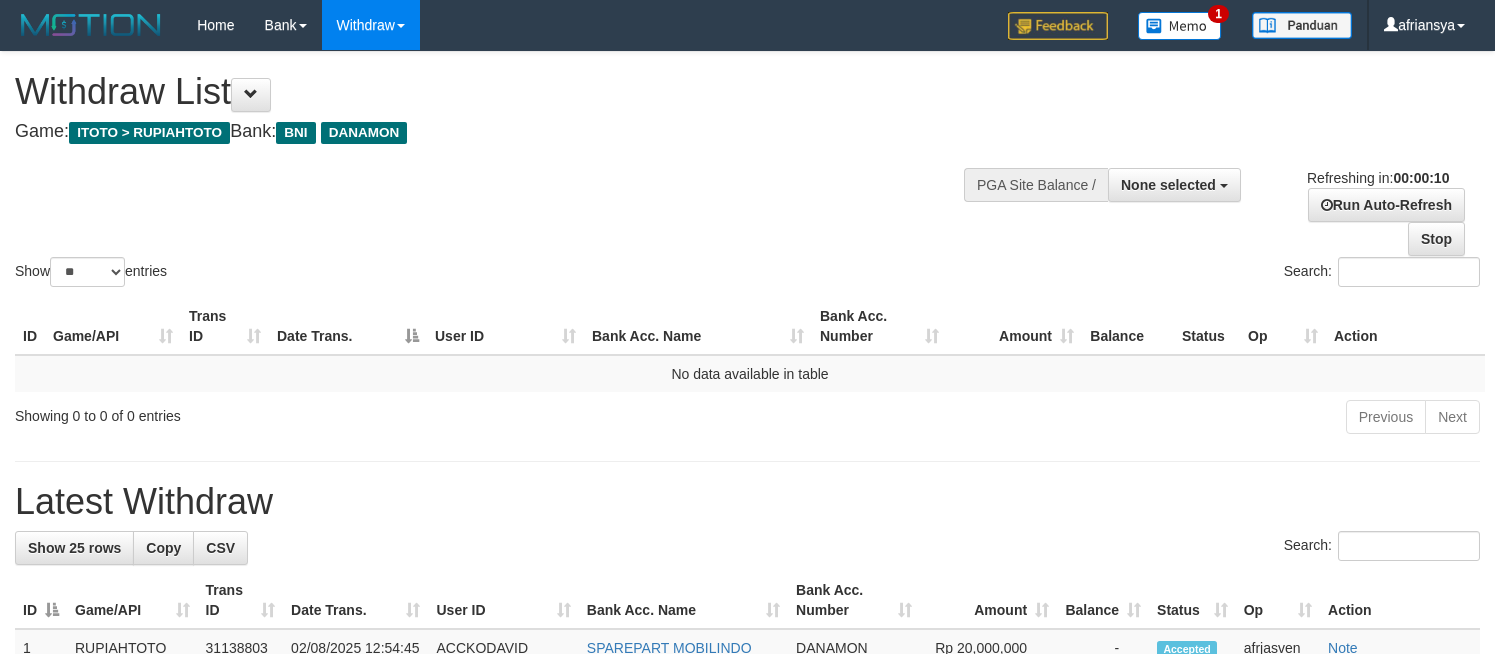 select 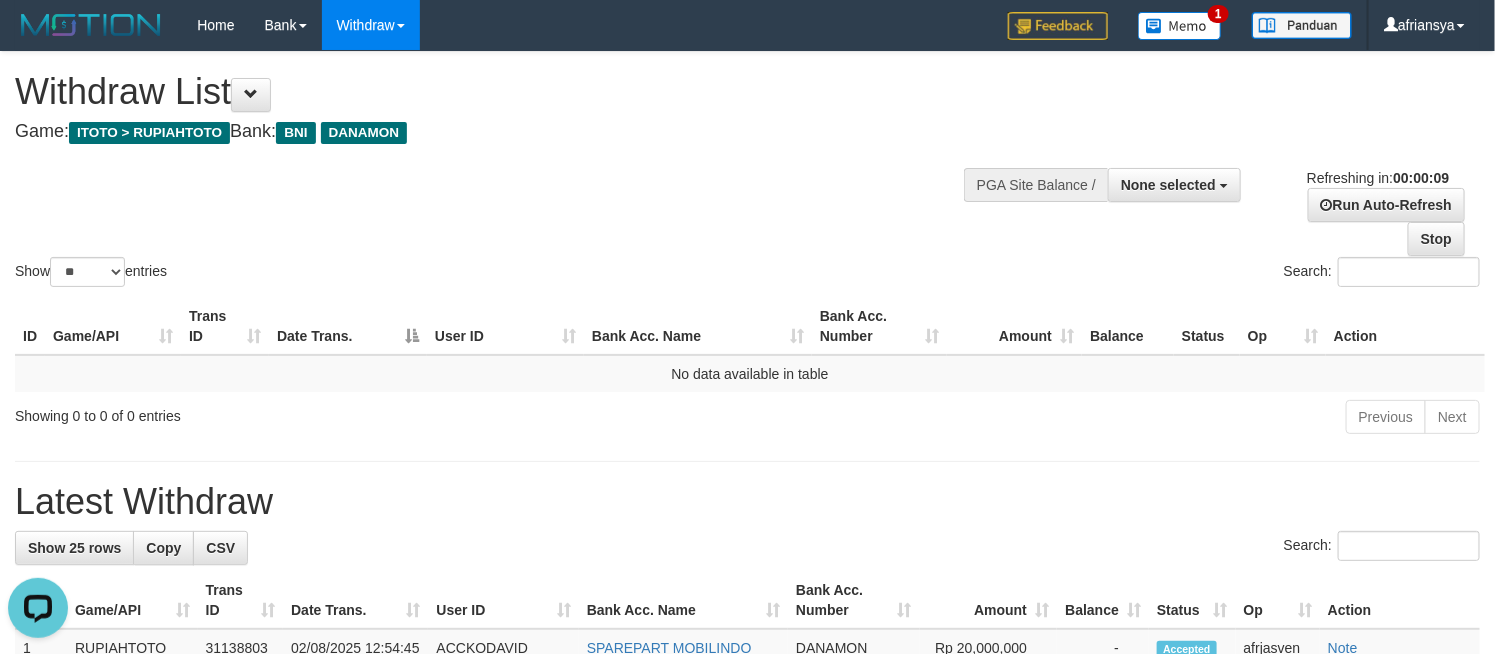 scroll, scrollTop: 0, scrollLeft: 0, axis: both 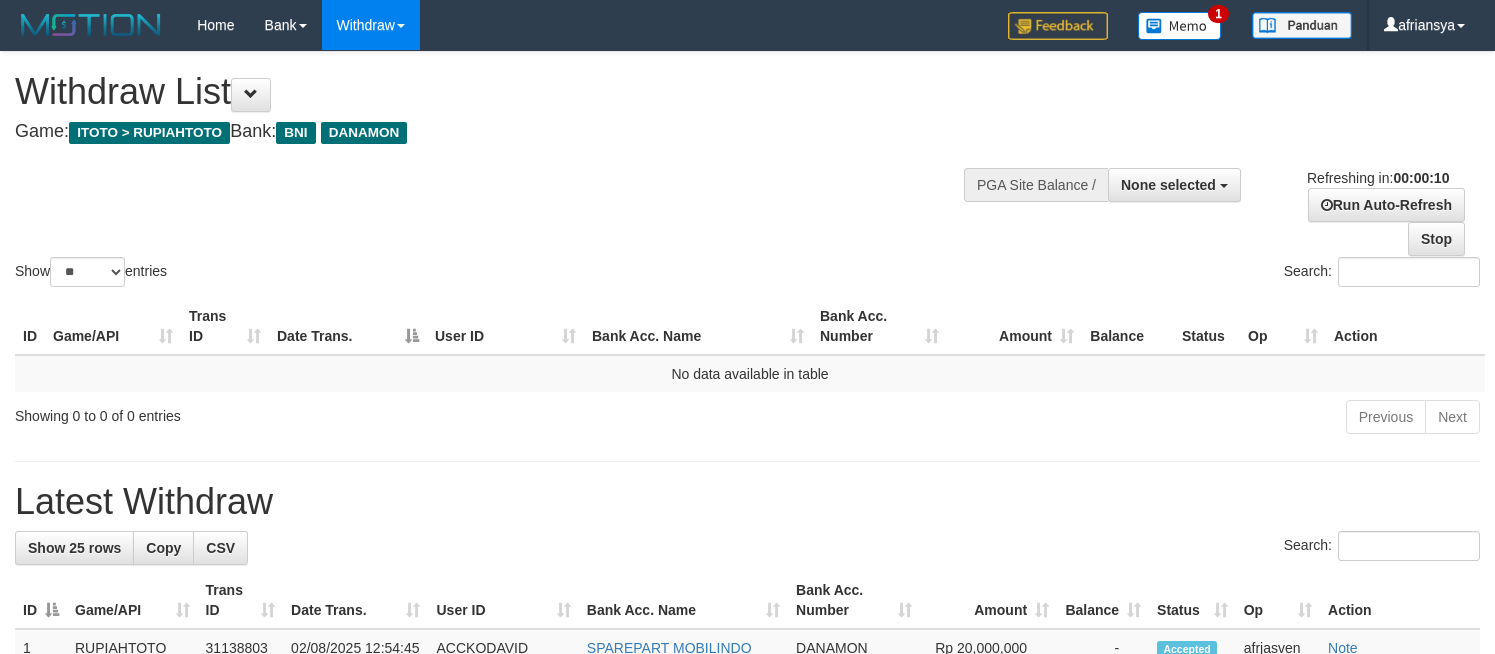 select 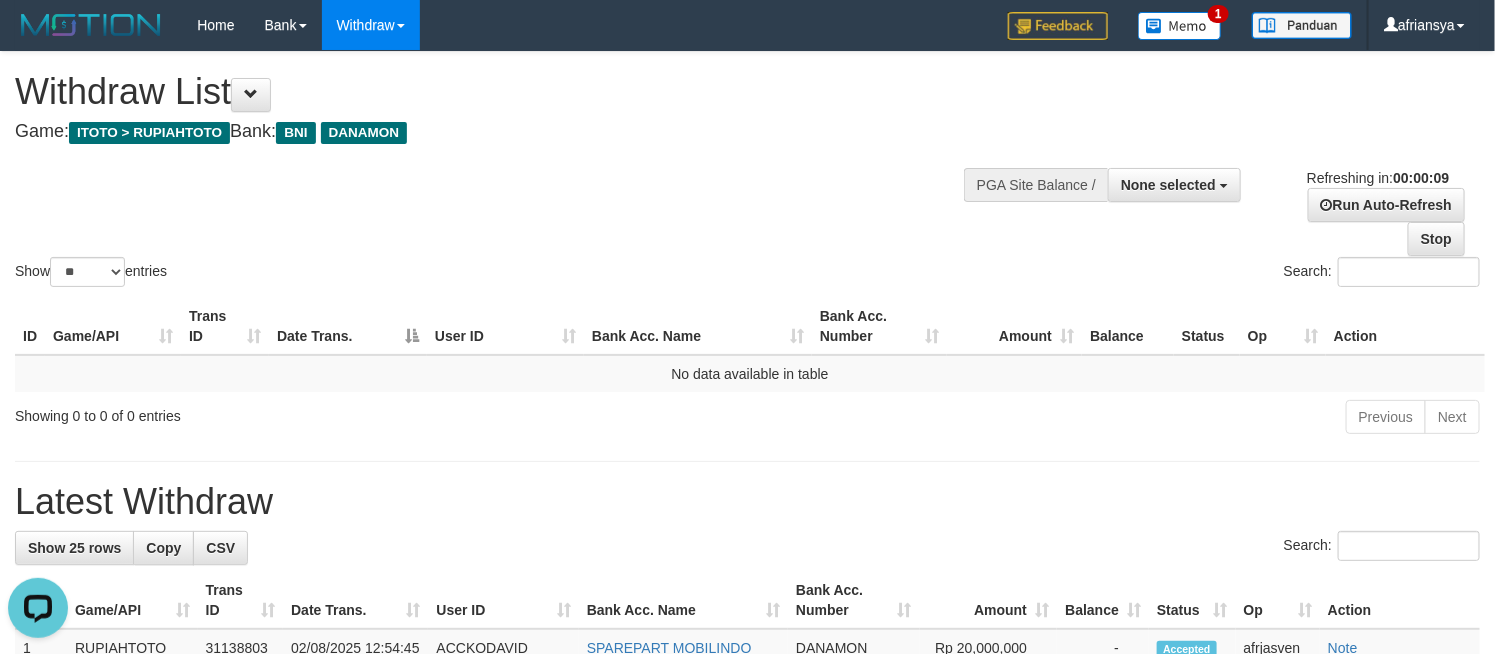 scroll, scrollTop: 0, scrollLeft: 0, axis: both 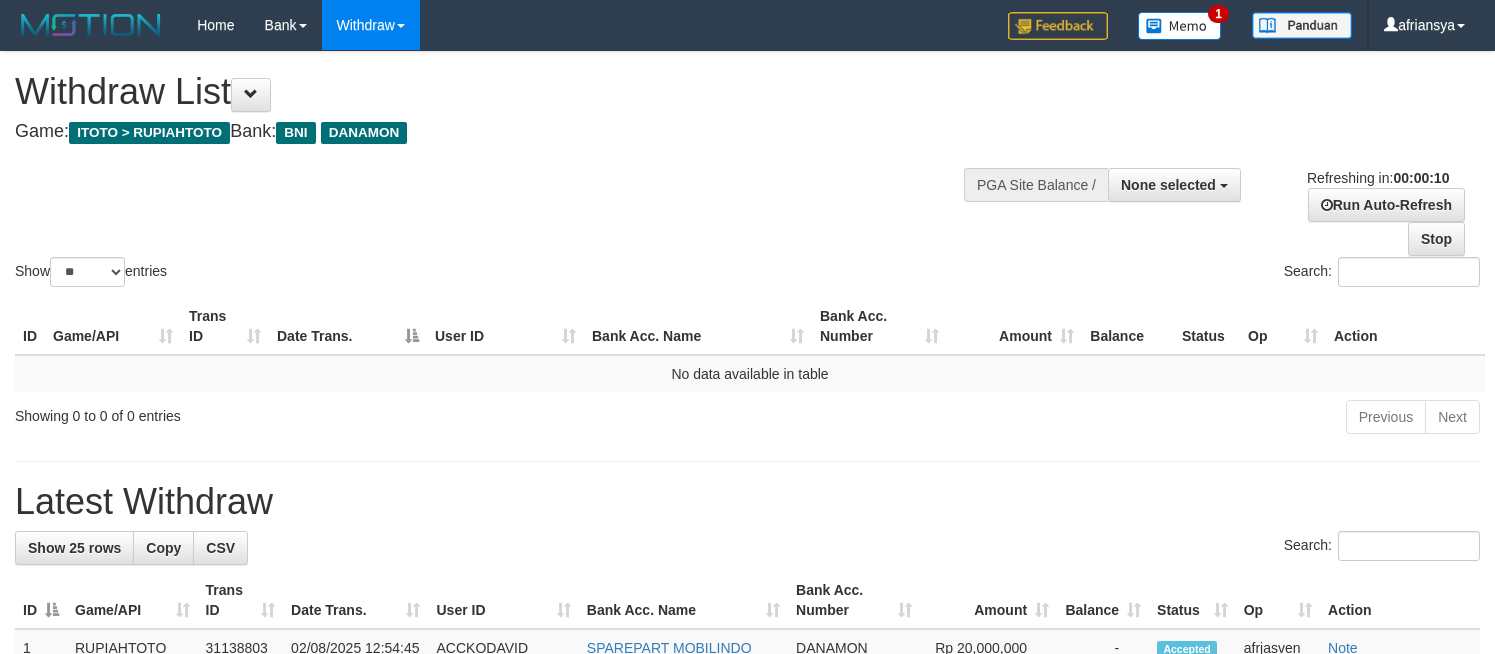 select 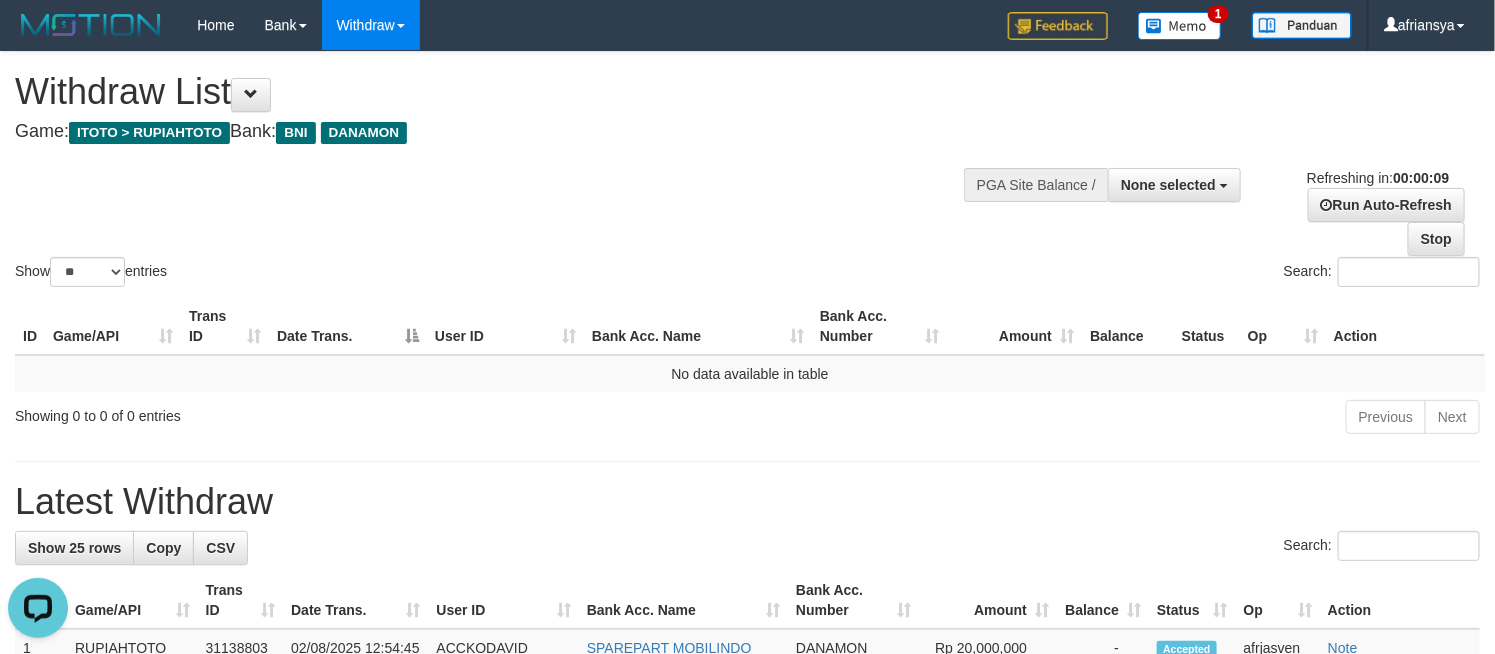 scroll, scrollTop: 0, scrollLeft: 0, axis: both 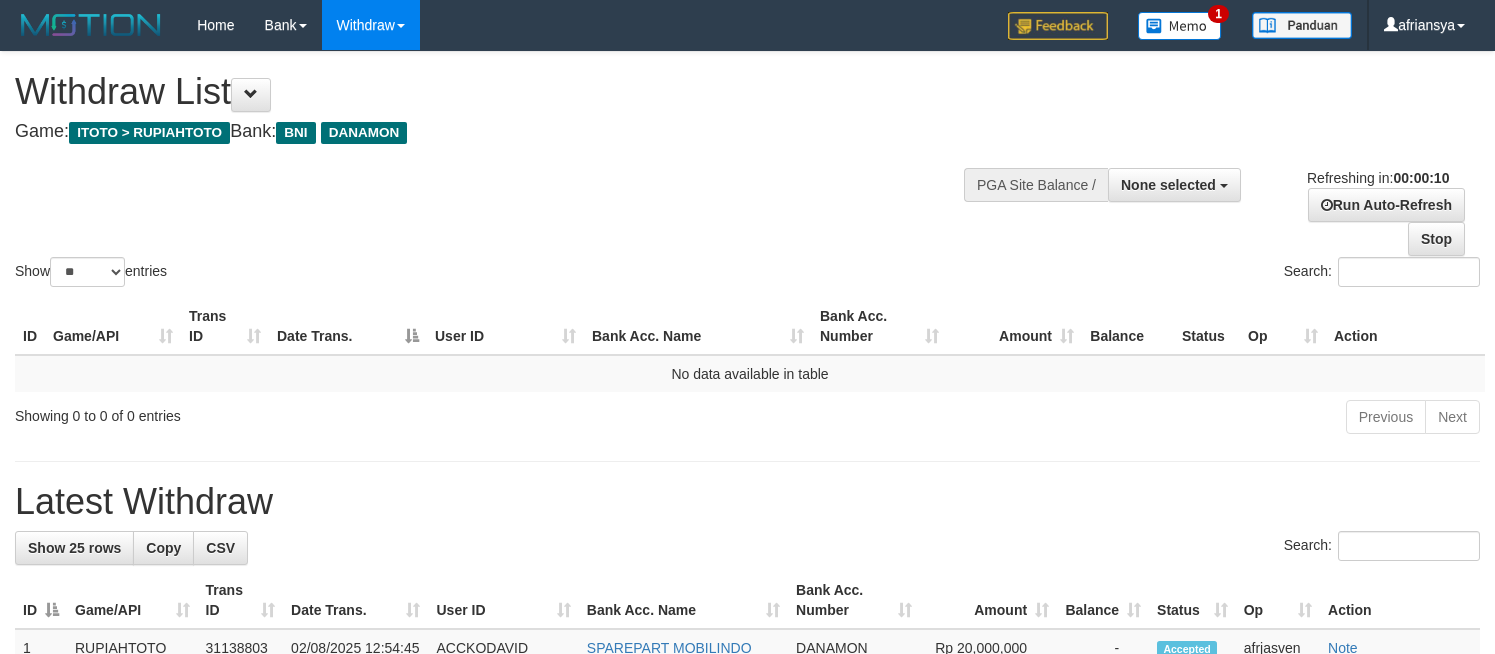 select 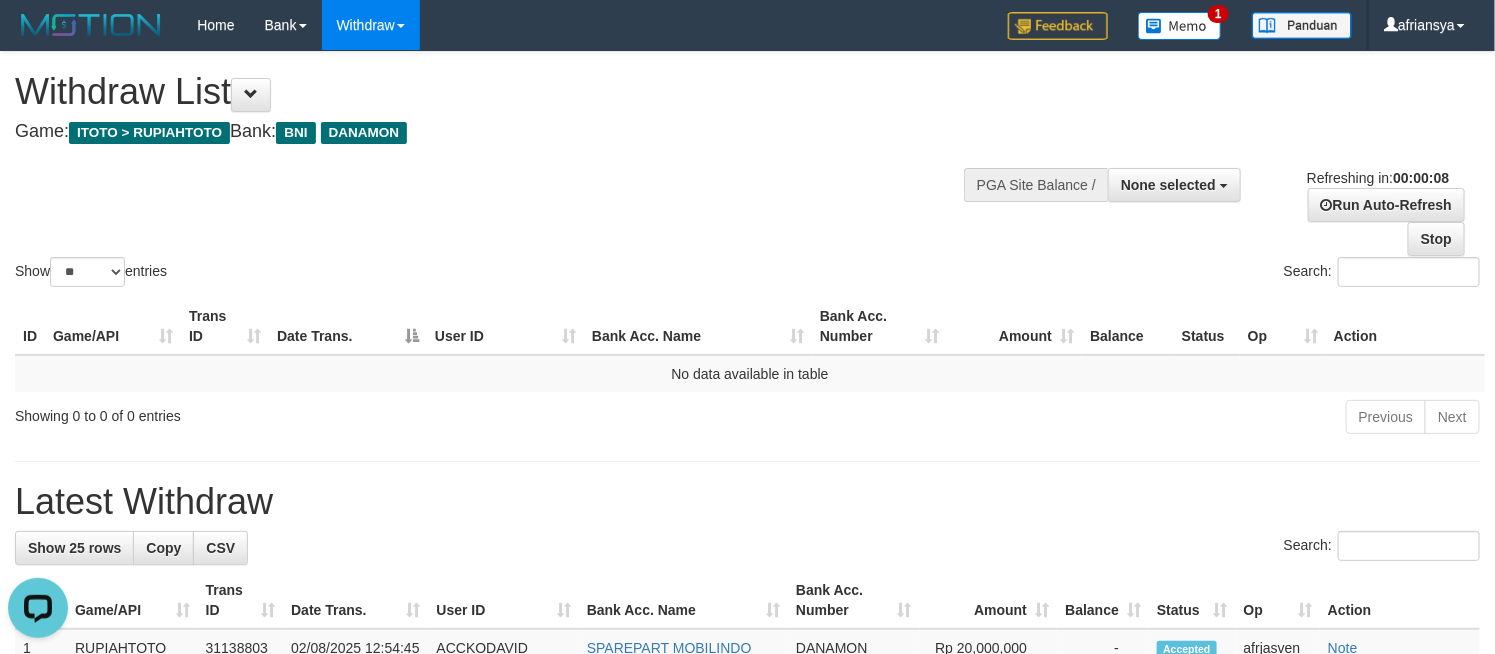 scroll, scrollTop: 0, scrollLeft: 0, axis: both 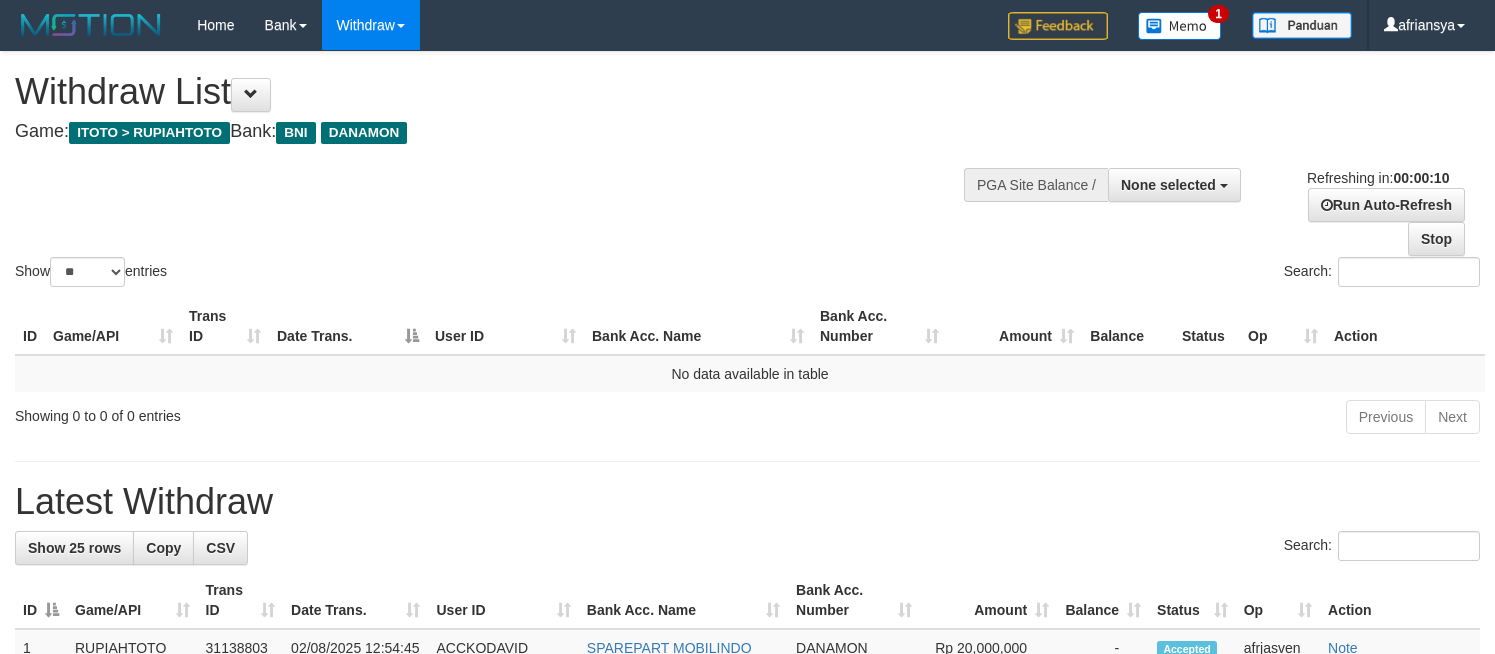 select 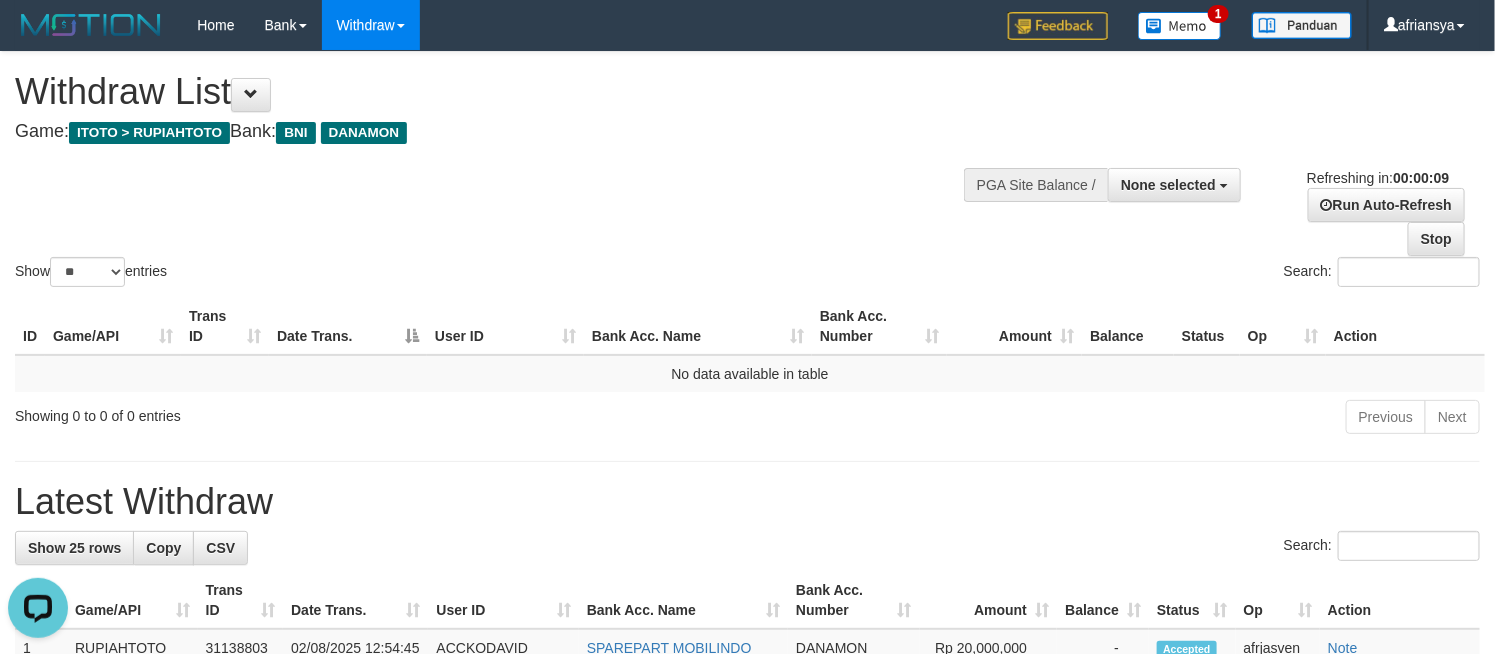 scroll, scrollTop: 0, scrollLeft: 0, axis: both 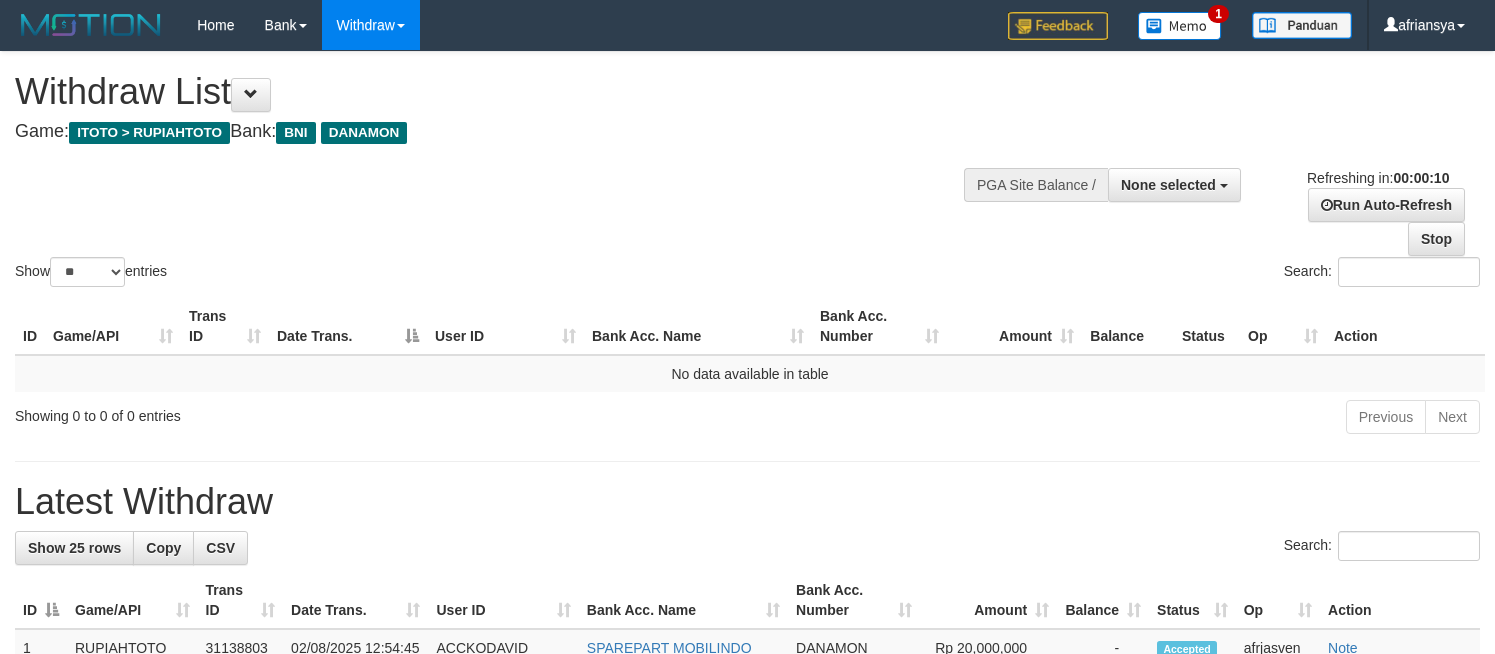 select 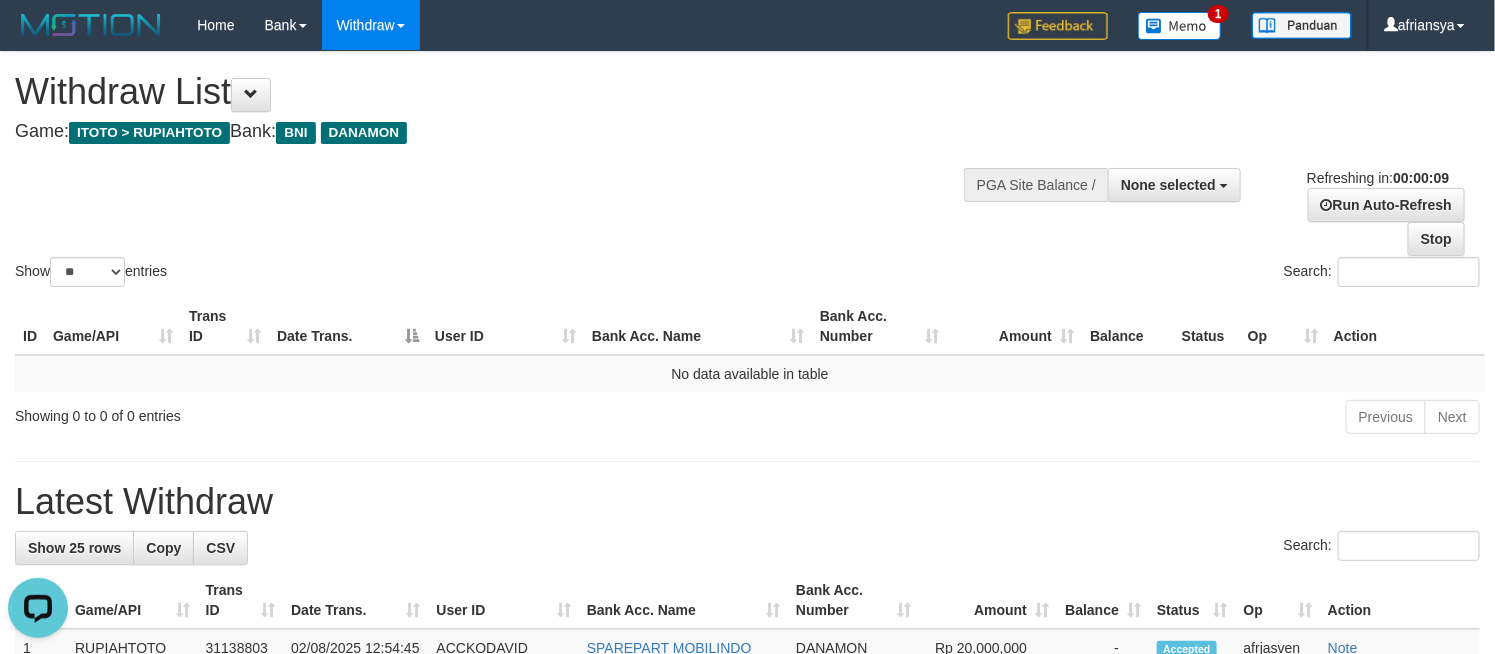 scroll, scrollTop: 0, scrollLeft: 0, axis: both 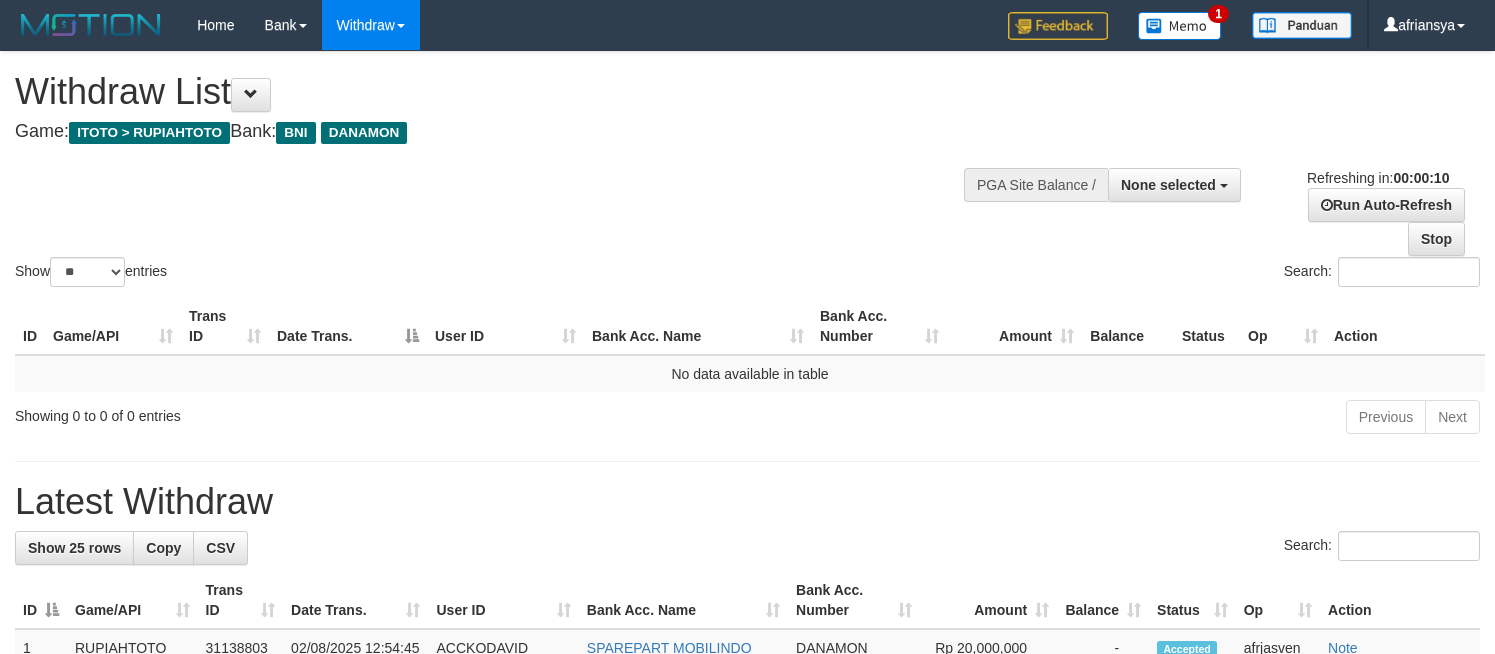 select 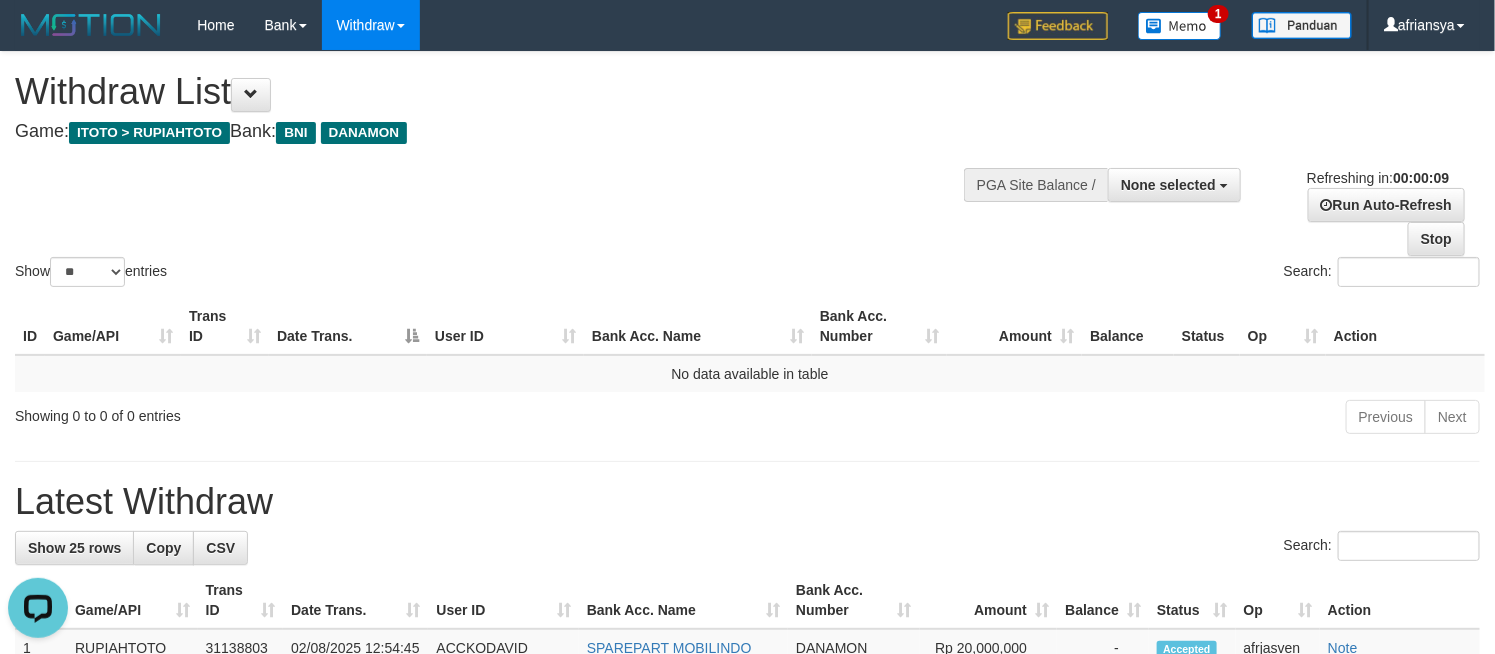 scroll, scrollTop: 0, scrollLeft: 0, axis: both 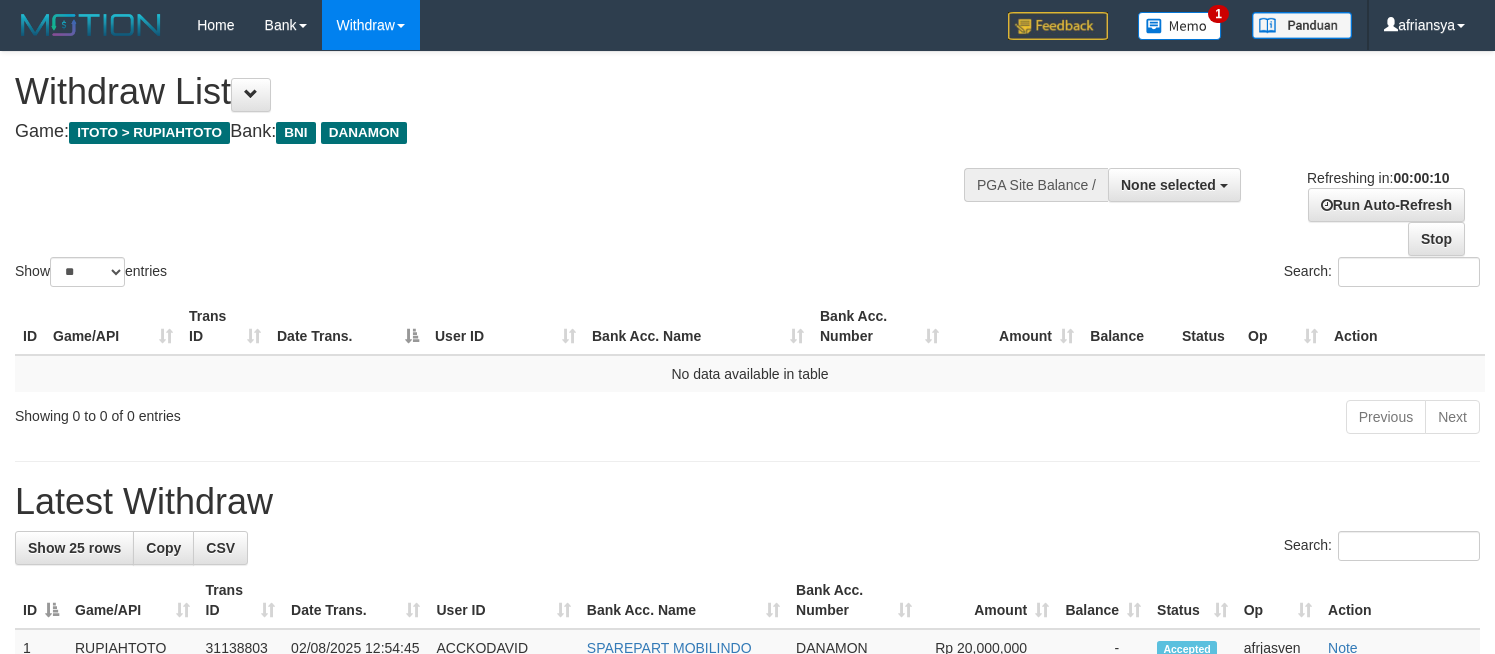 select 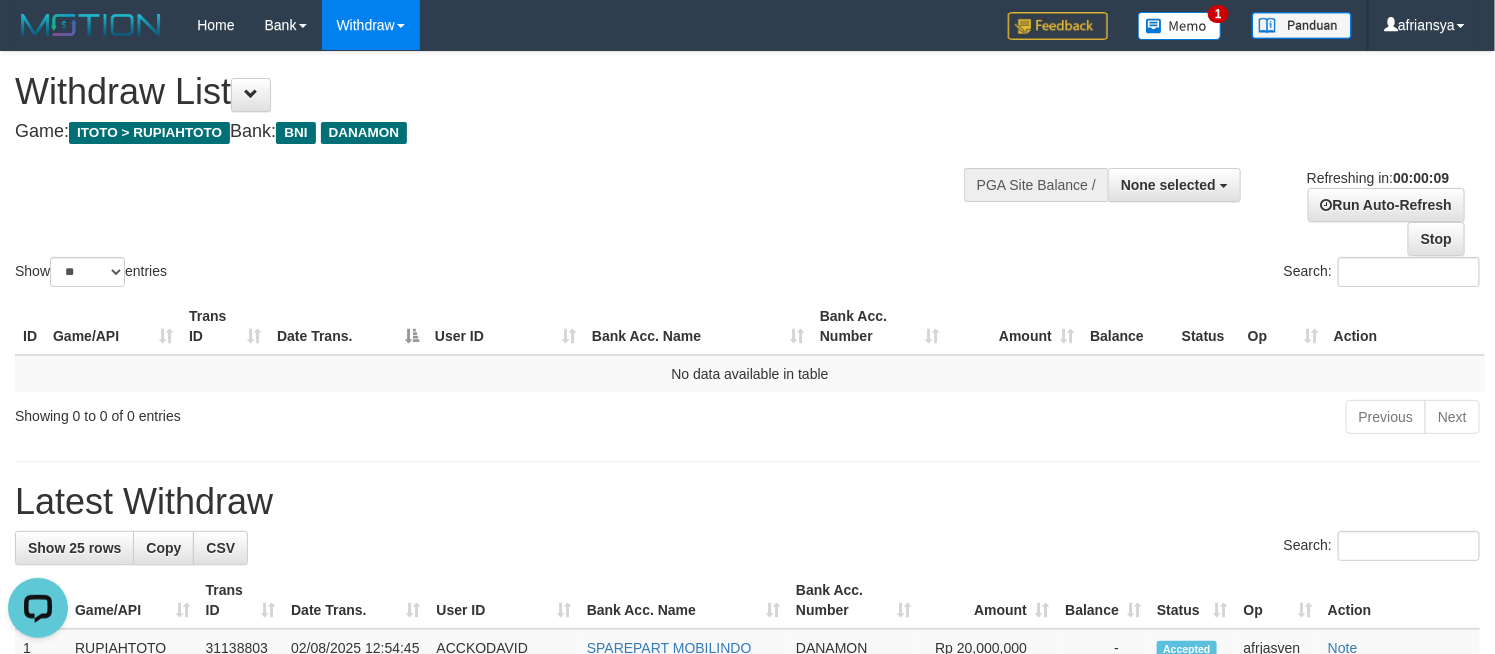scroll, scrollTop: 0, scrollLeft: 0, axis: both 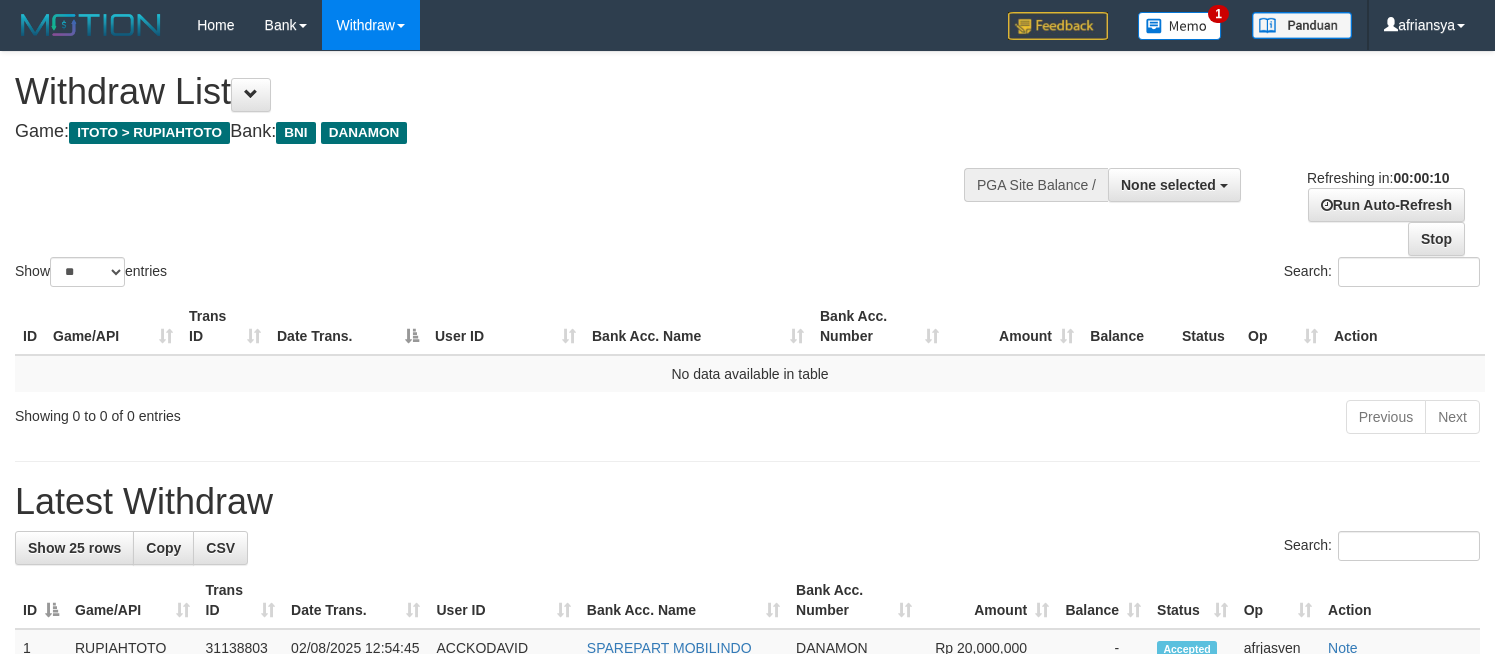 select 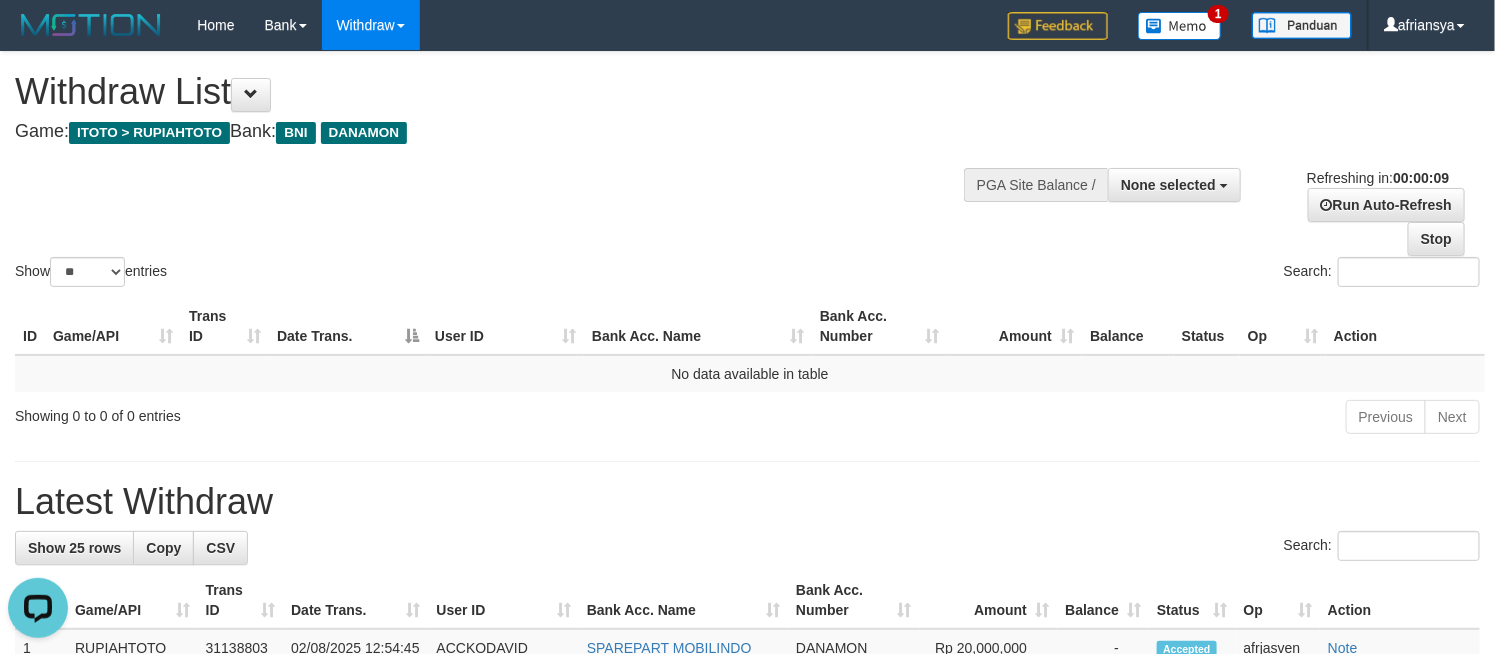 scroll, scrollTop: 0, scrollLeft: 0, axis: both 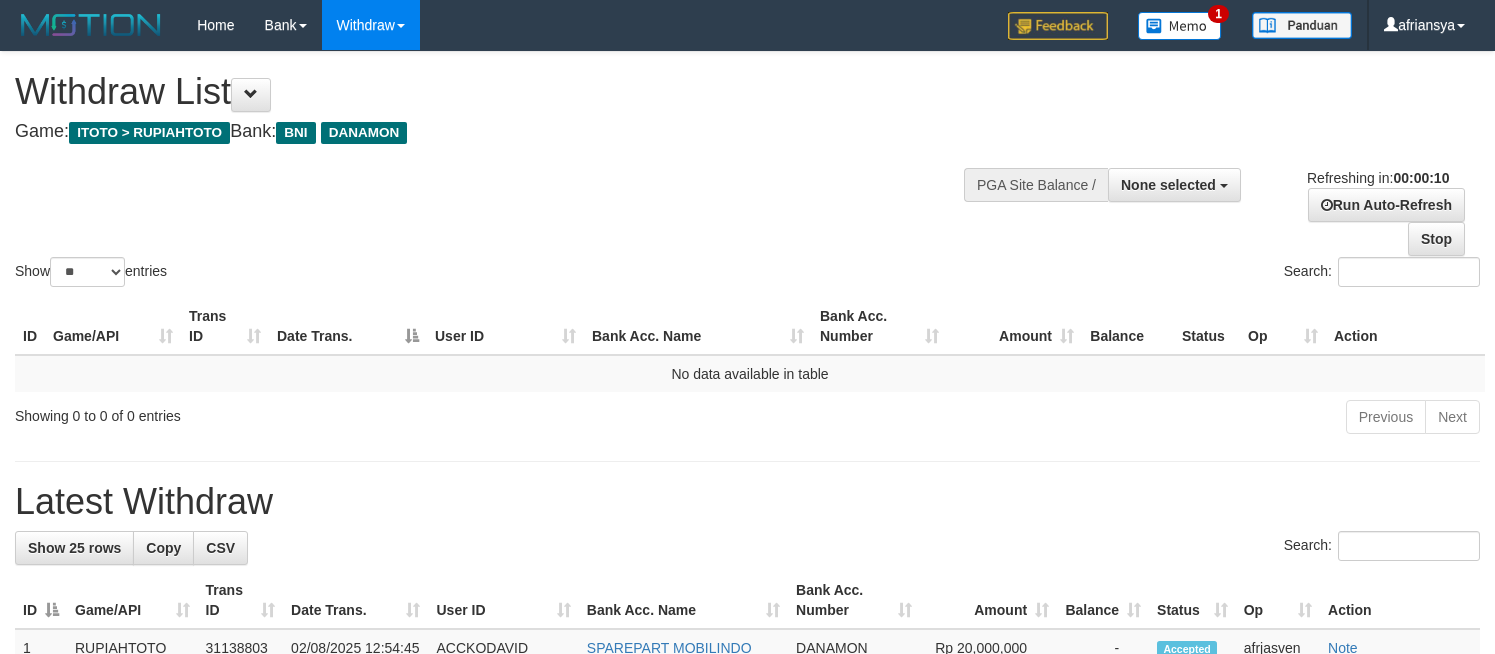 select 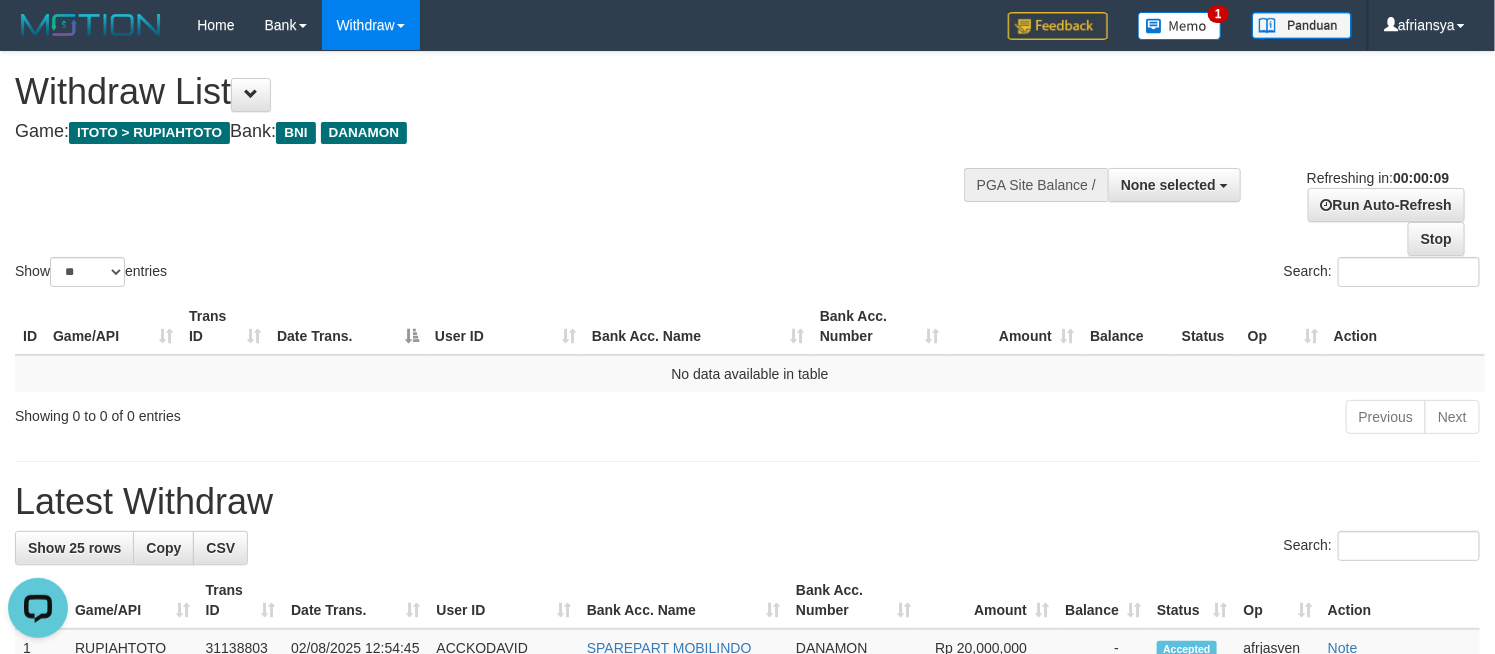 scroll, scrollTop: 0, scrollLeft: 0, axis: both 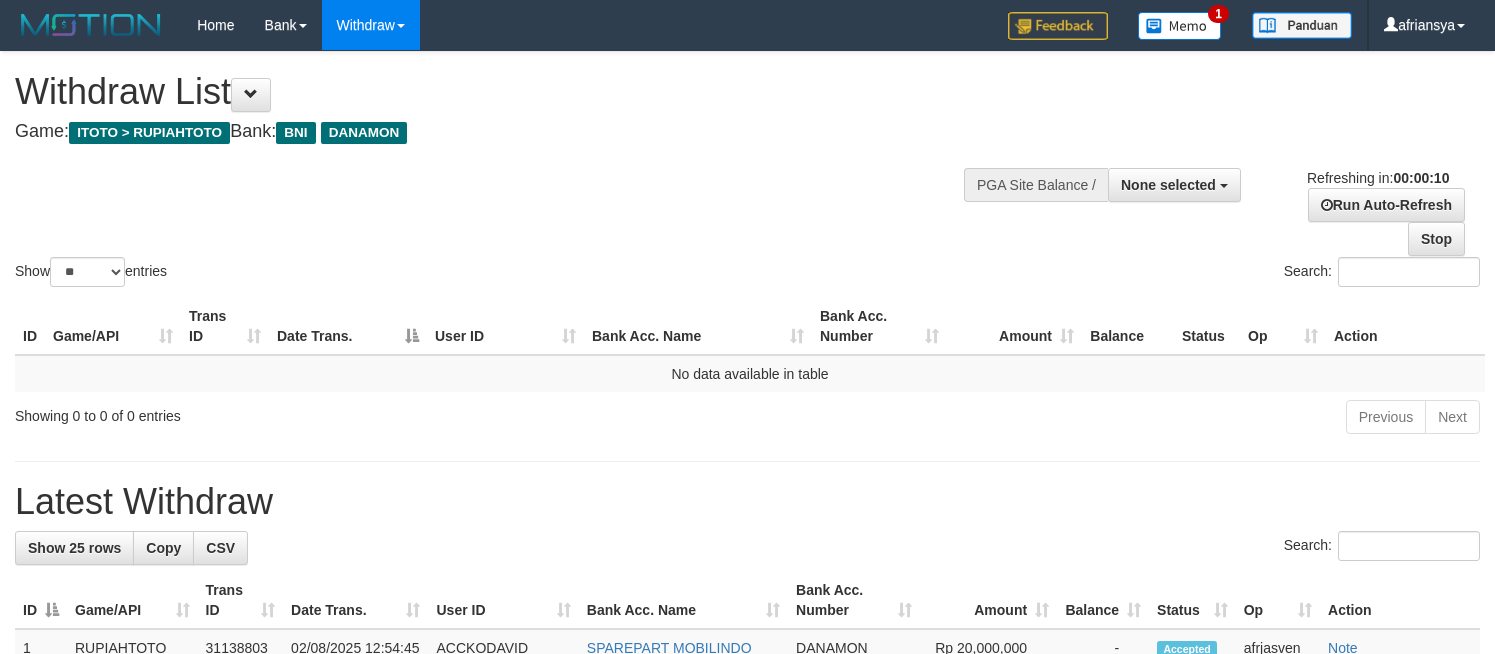 select 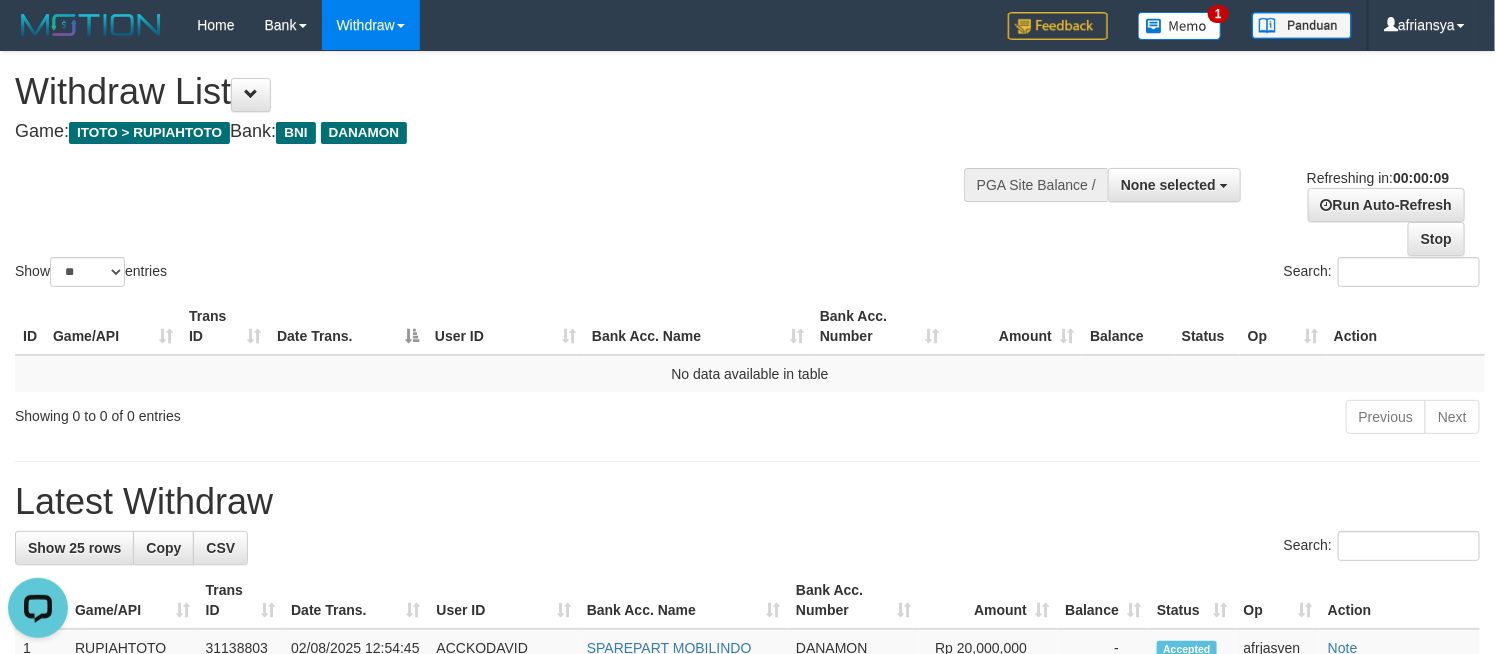 scroll, scrollTop: 0, scrollLeft: 0, axis: both 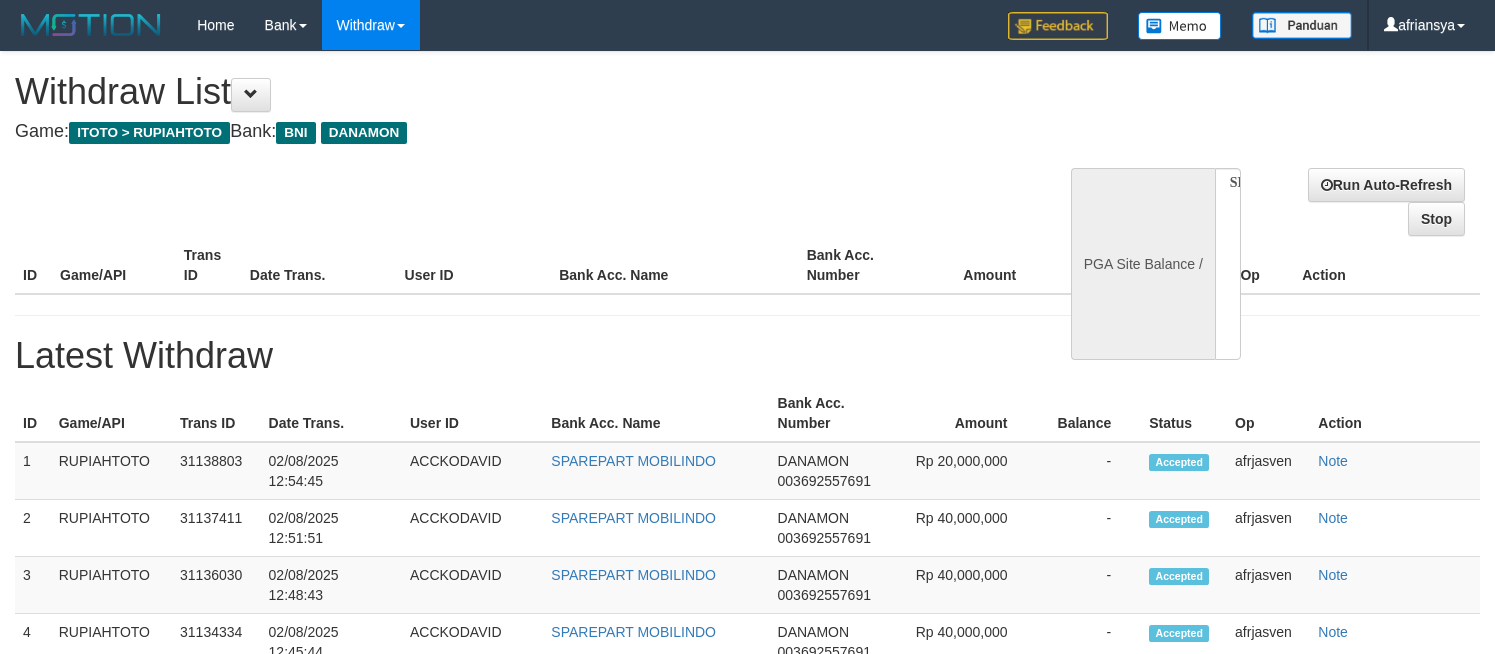 select 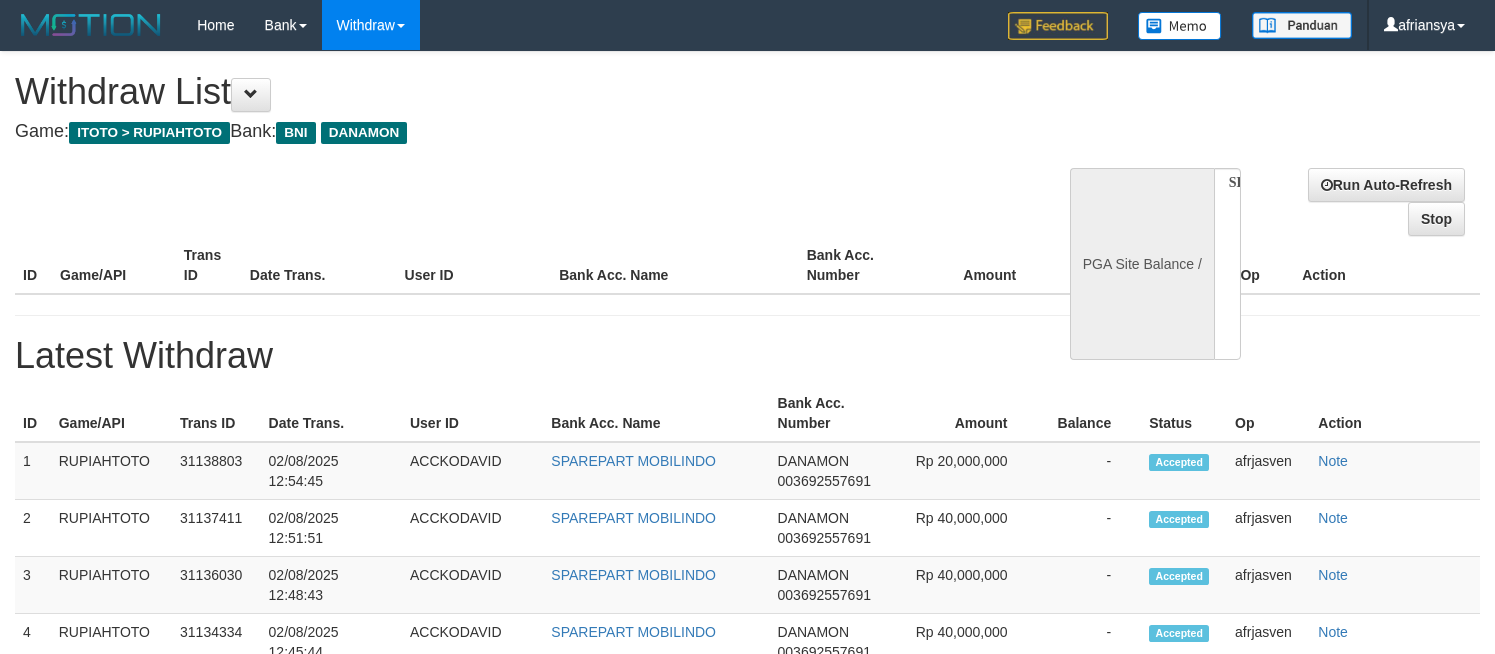 scroll, scrollTop: 0, scrollLeft: 0, axis: both 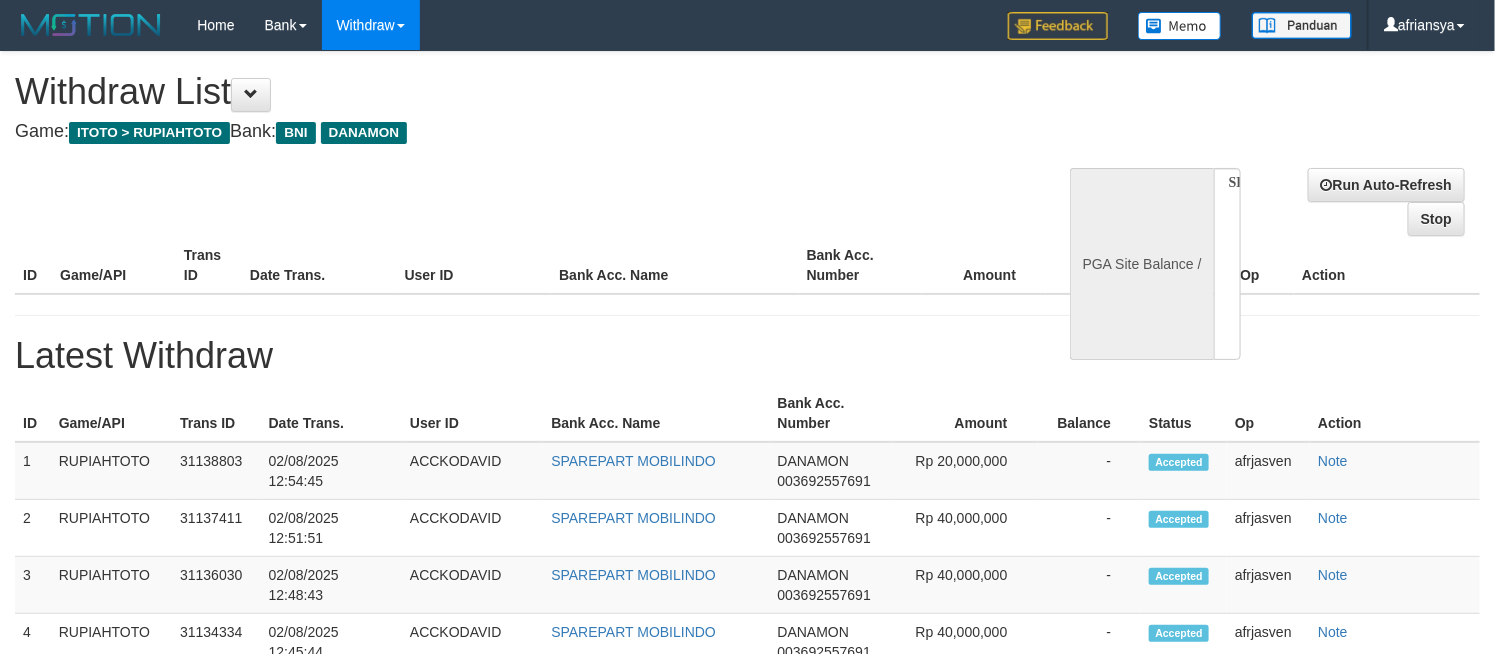 select on "**" 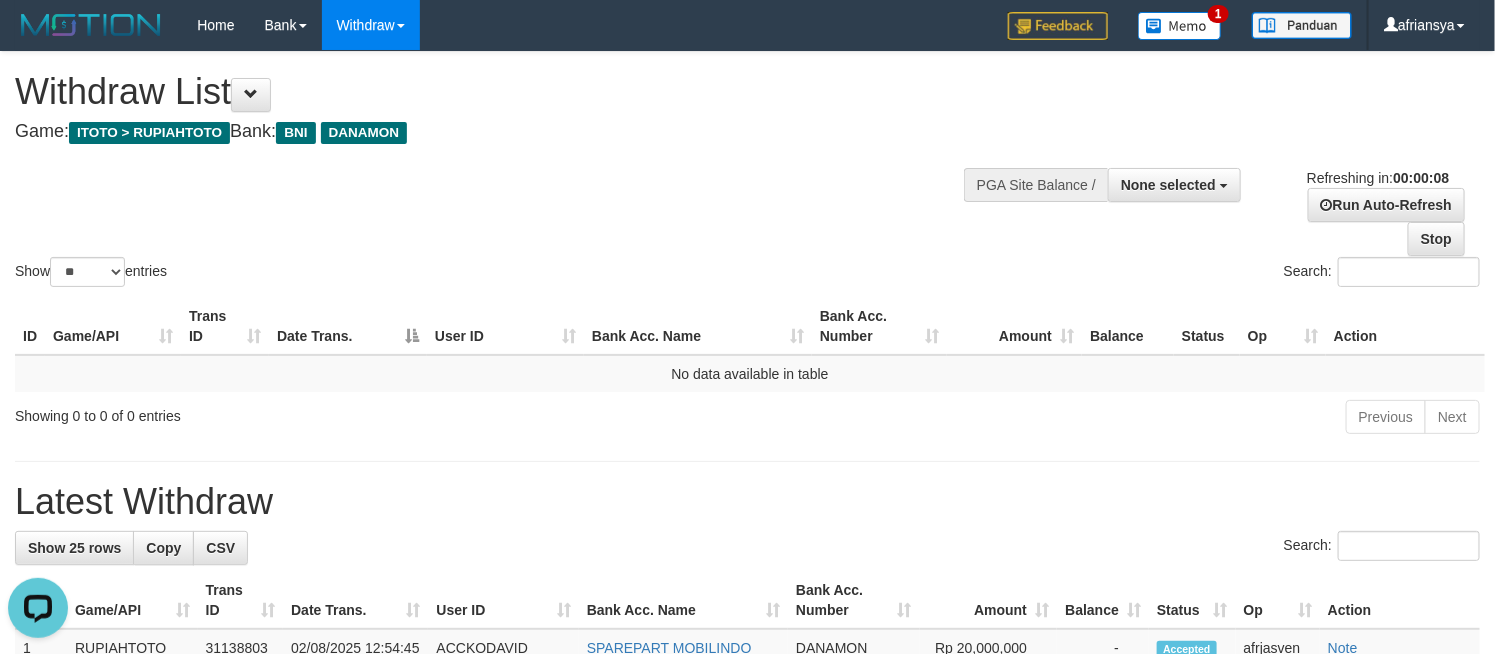 scroll, scrollTop: 0, scrollLeft: 0, axis: both 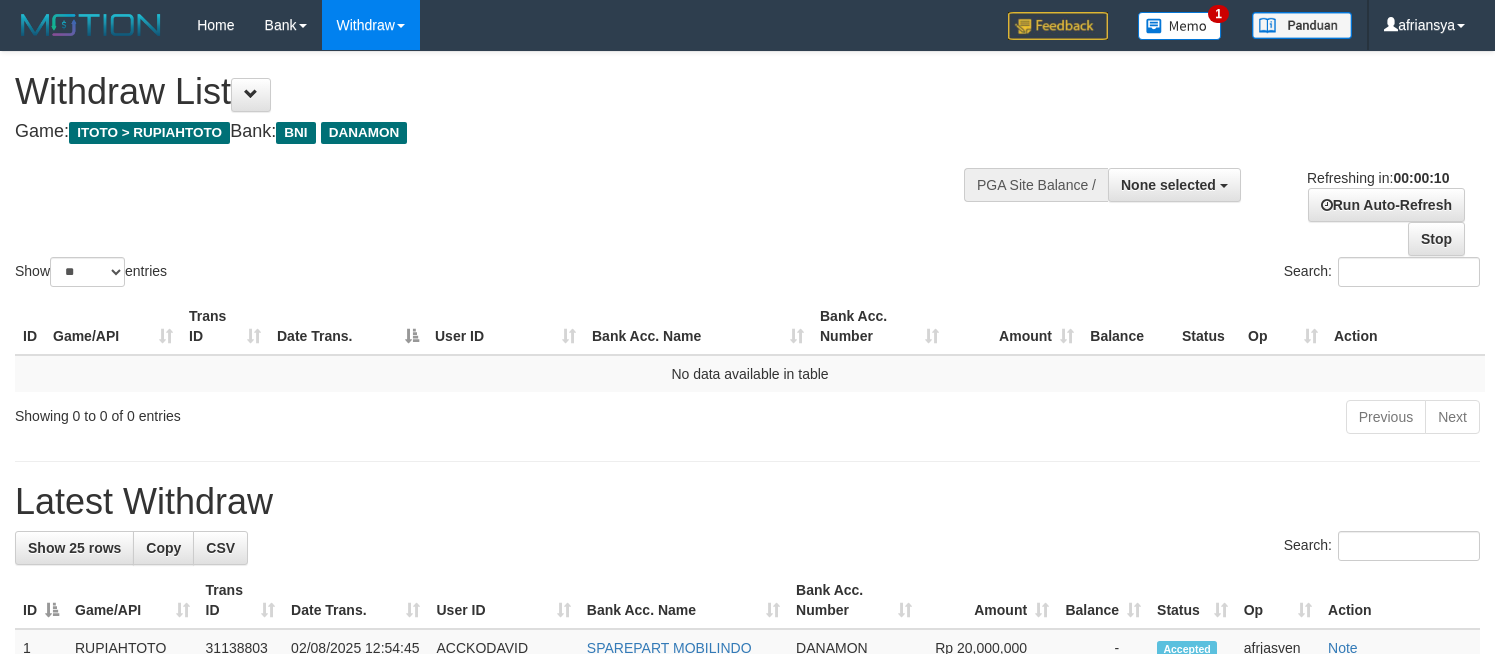 select 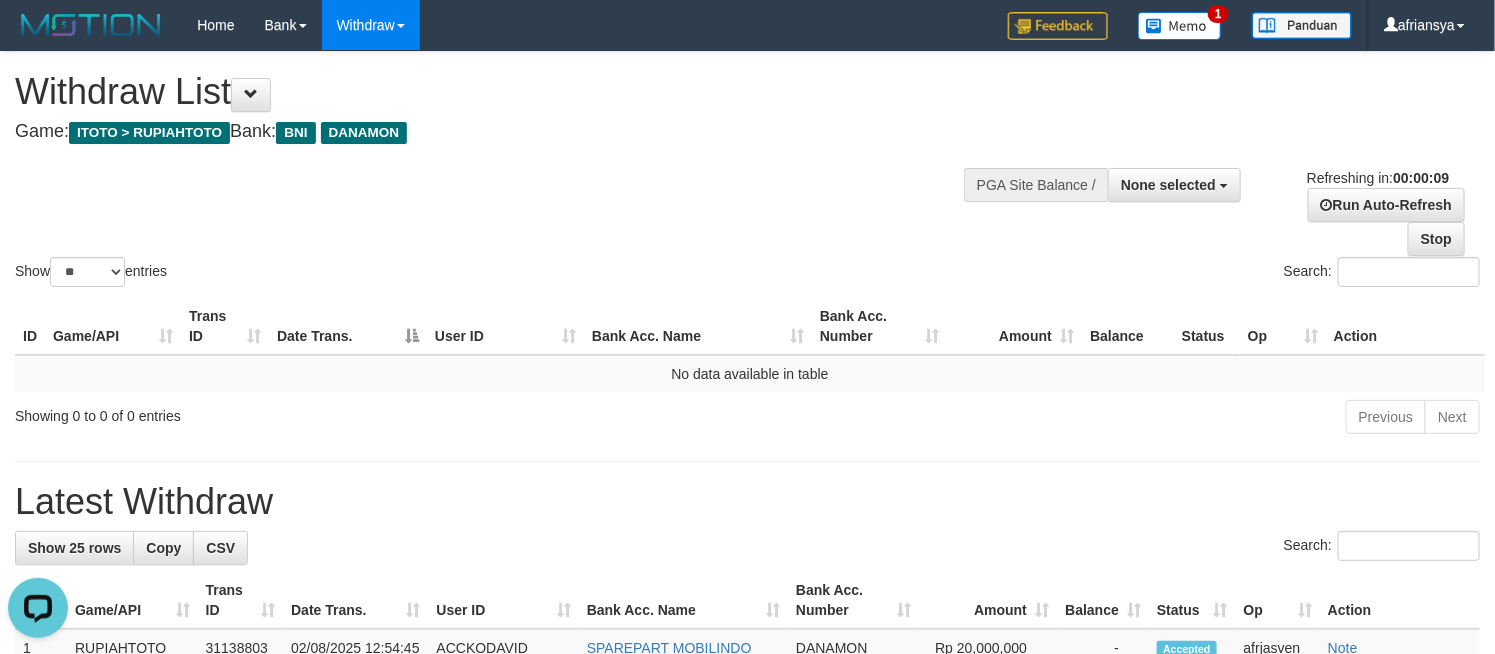 scroll, scrollTop: 0, scrollLeft: 0, axis: both 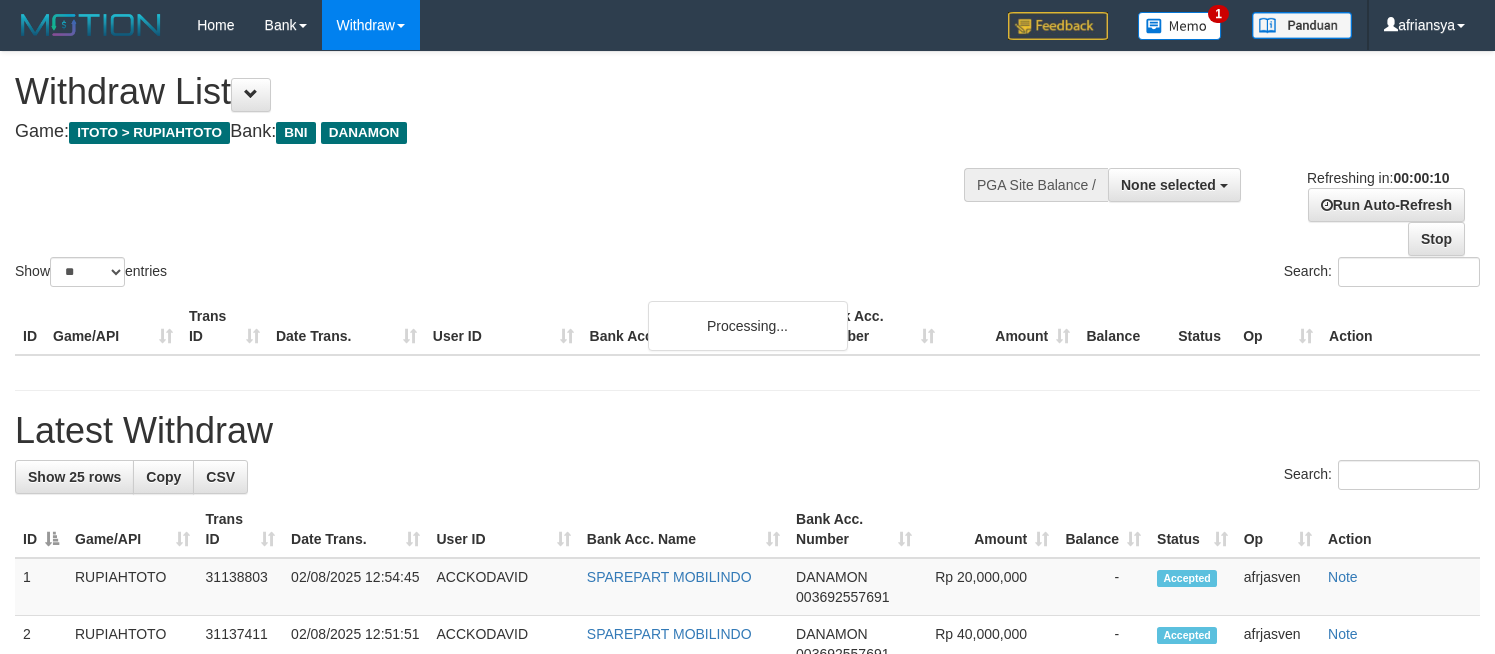 select 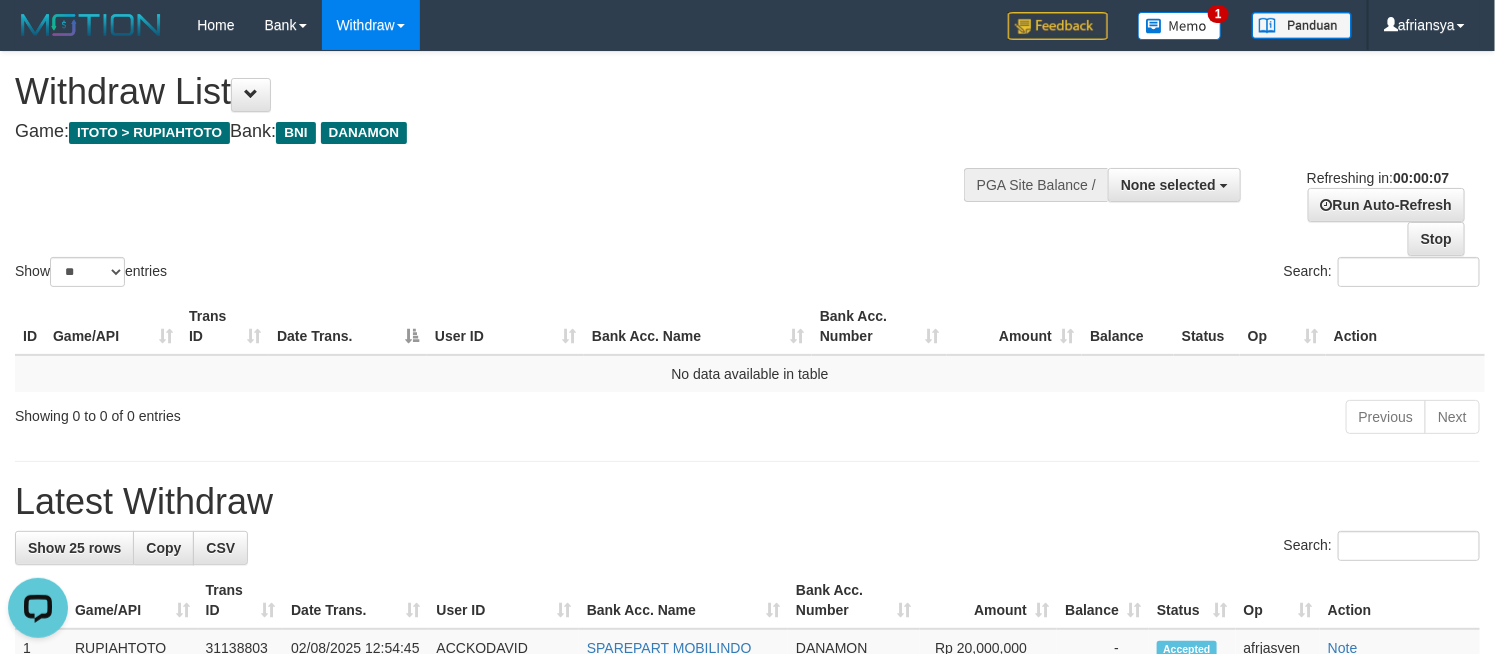 scroll, scrollTop: 0, scrollLeft: 0, axis: both 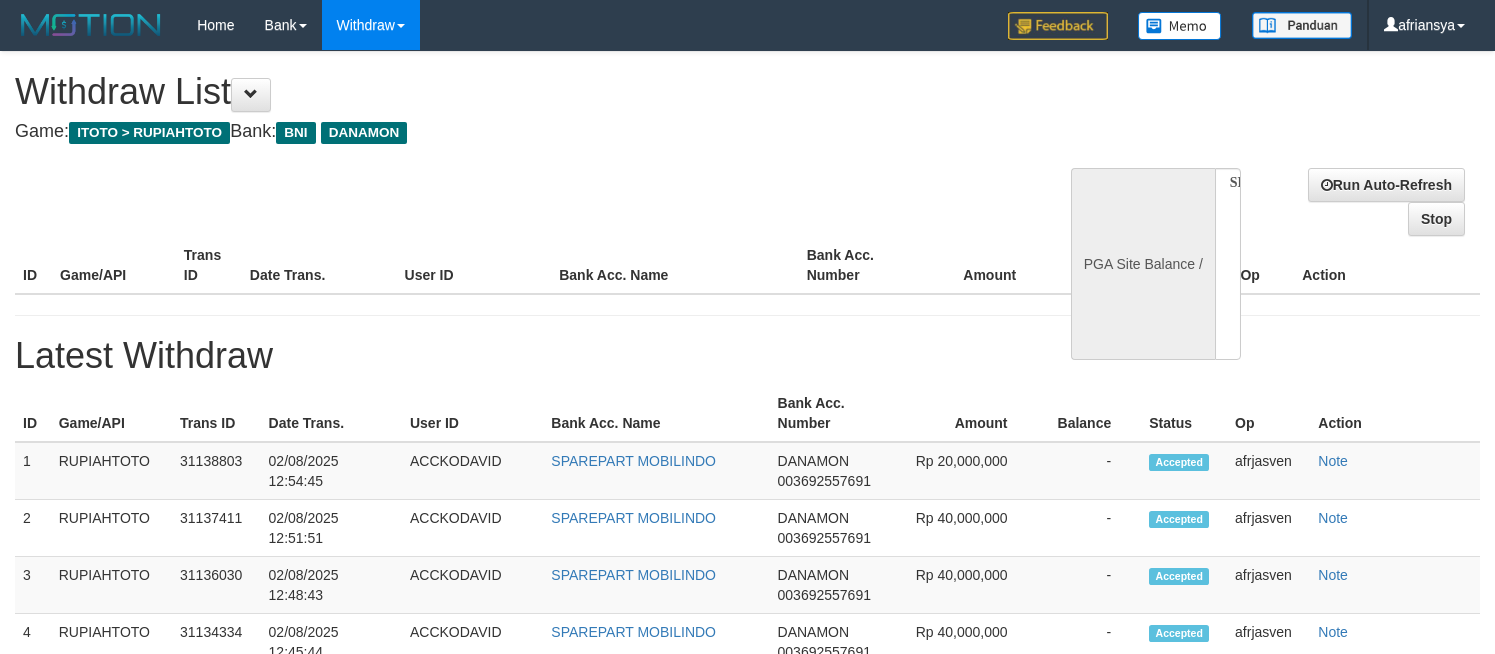 select 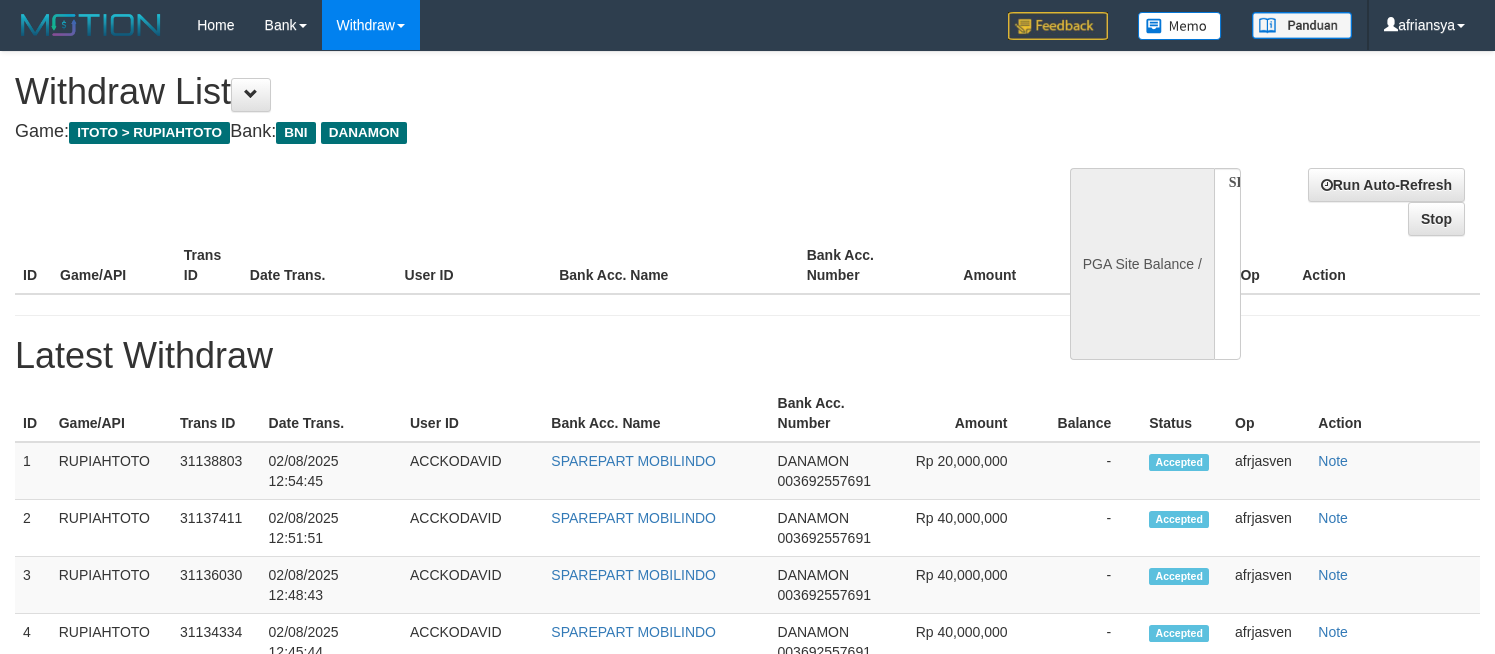 scroll, scrollTop: 0, scrollLeft: 0, axis: both 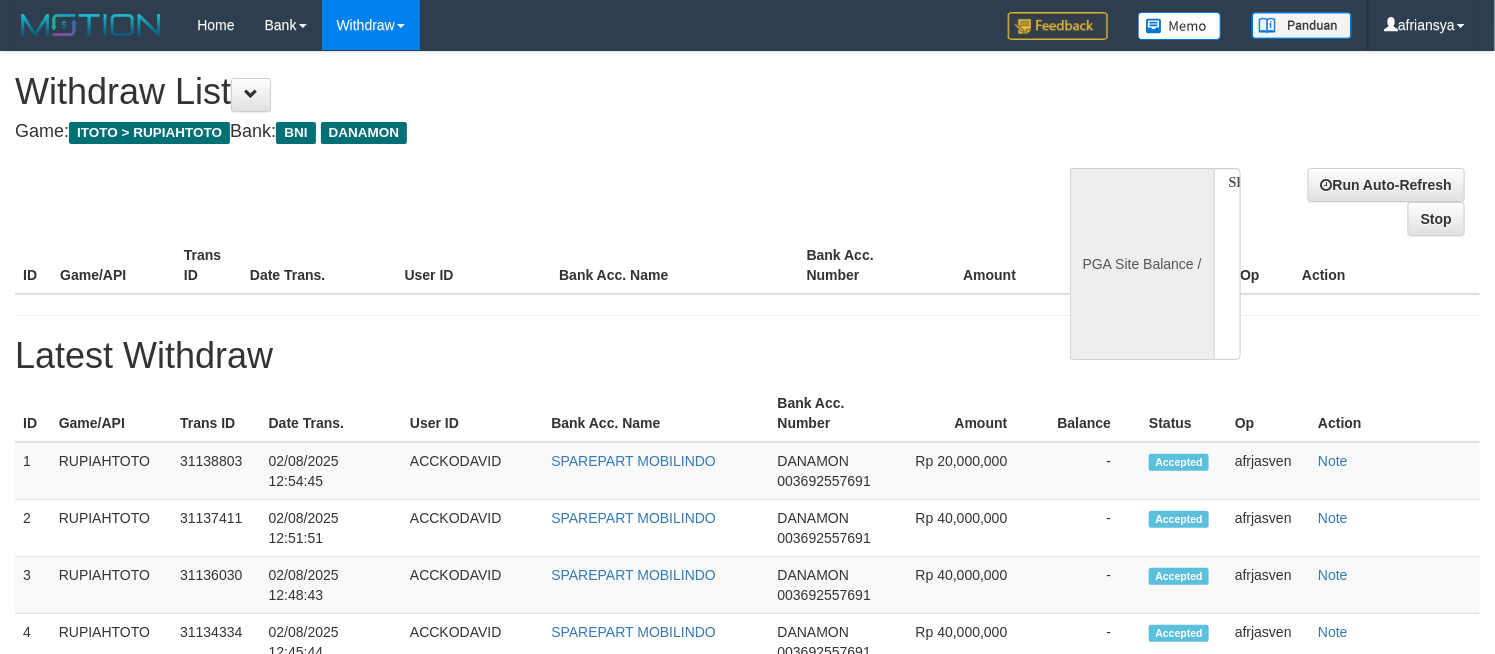 select on "**" 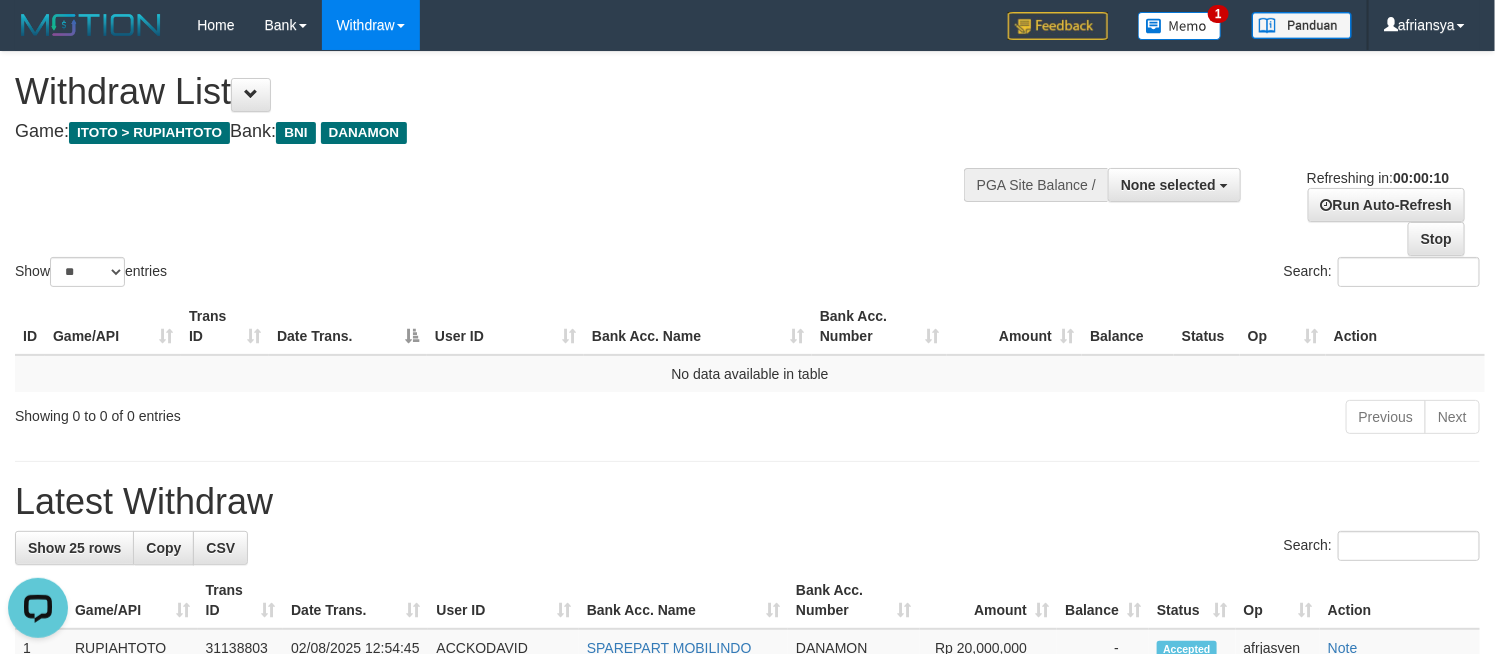 scroll, scrollTop: 0, scrollLeft: 0, axis: both 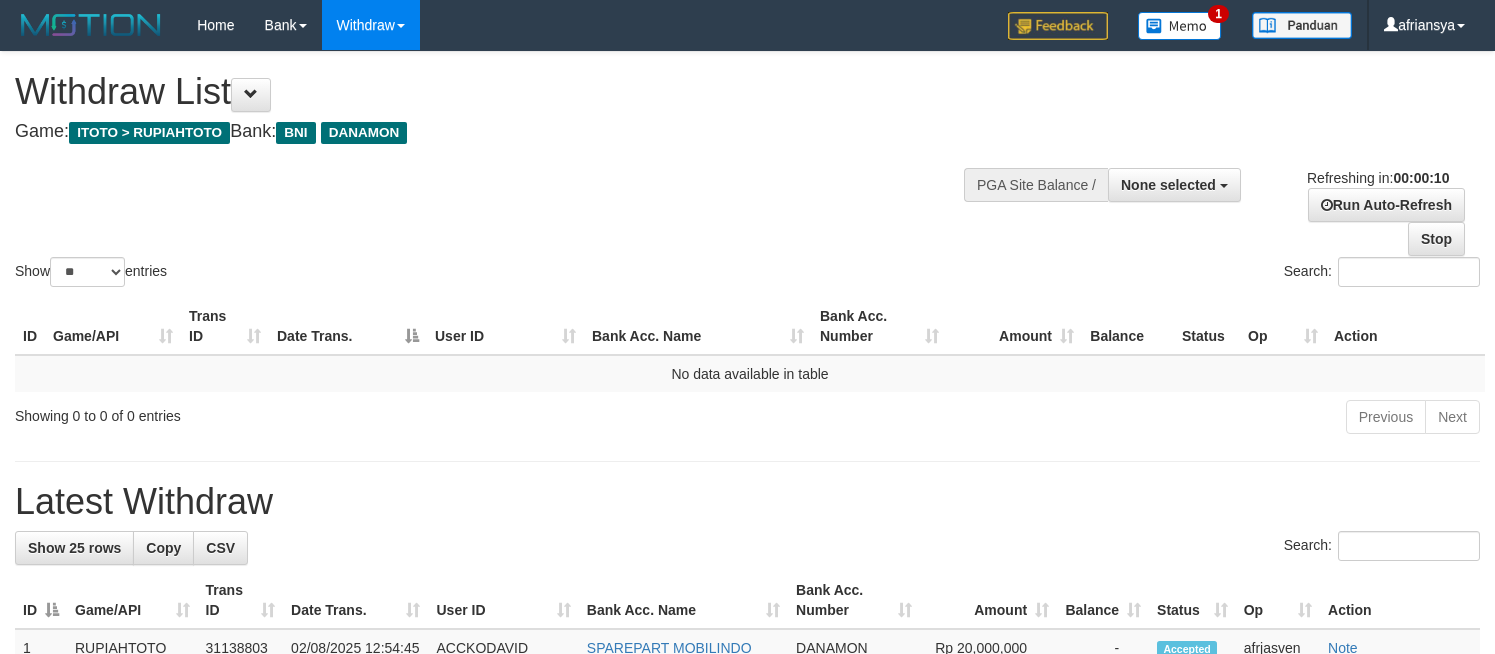 select 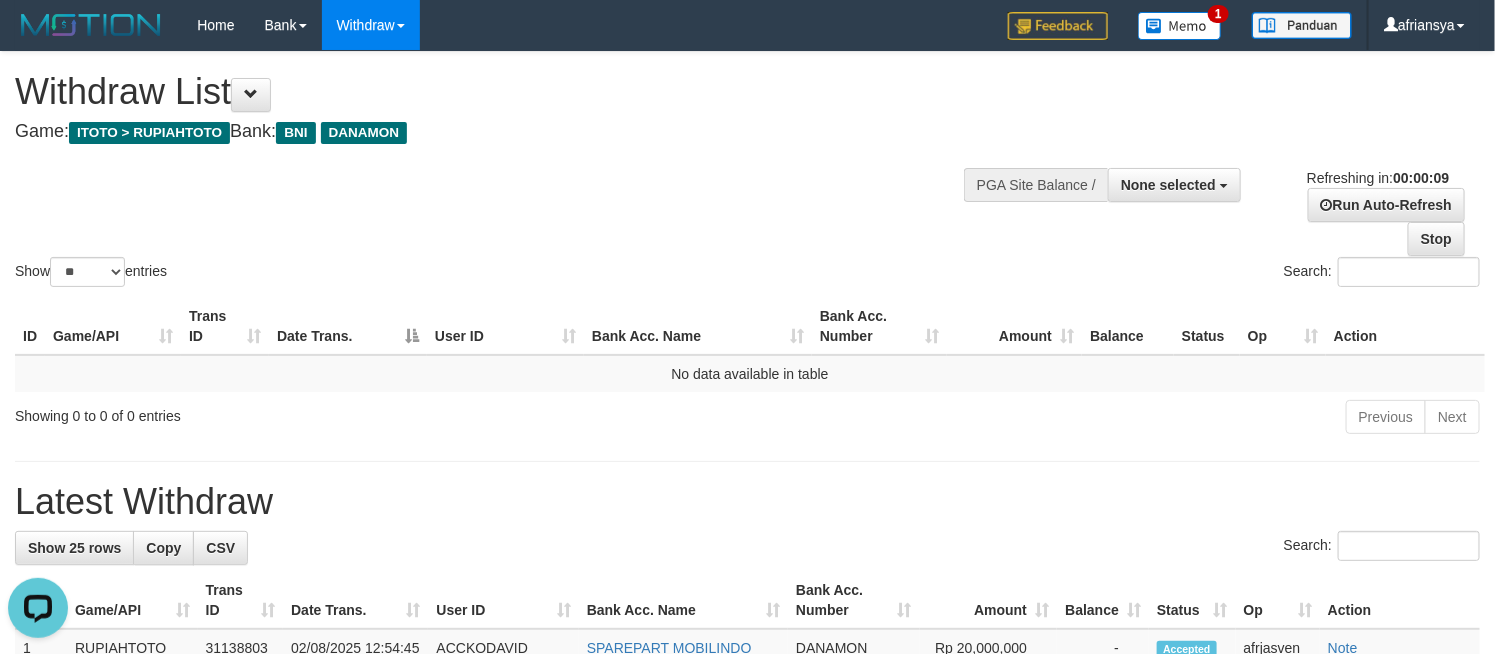 scroll, scrollTop: 0, scrollLeft: 0, axis: both 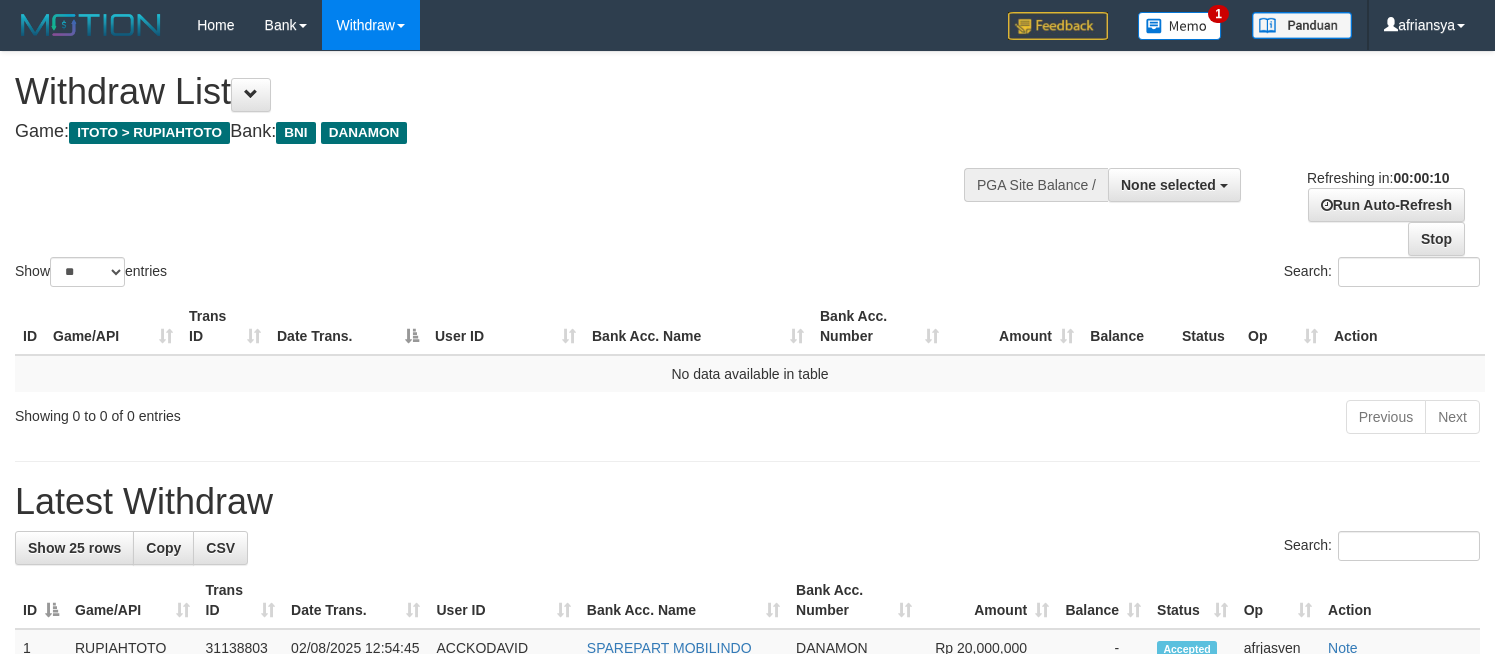 select 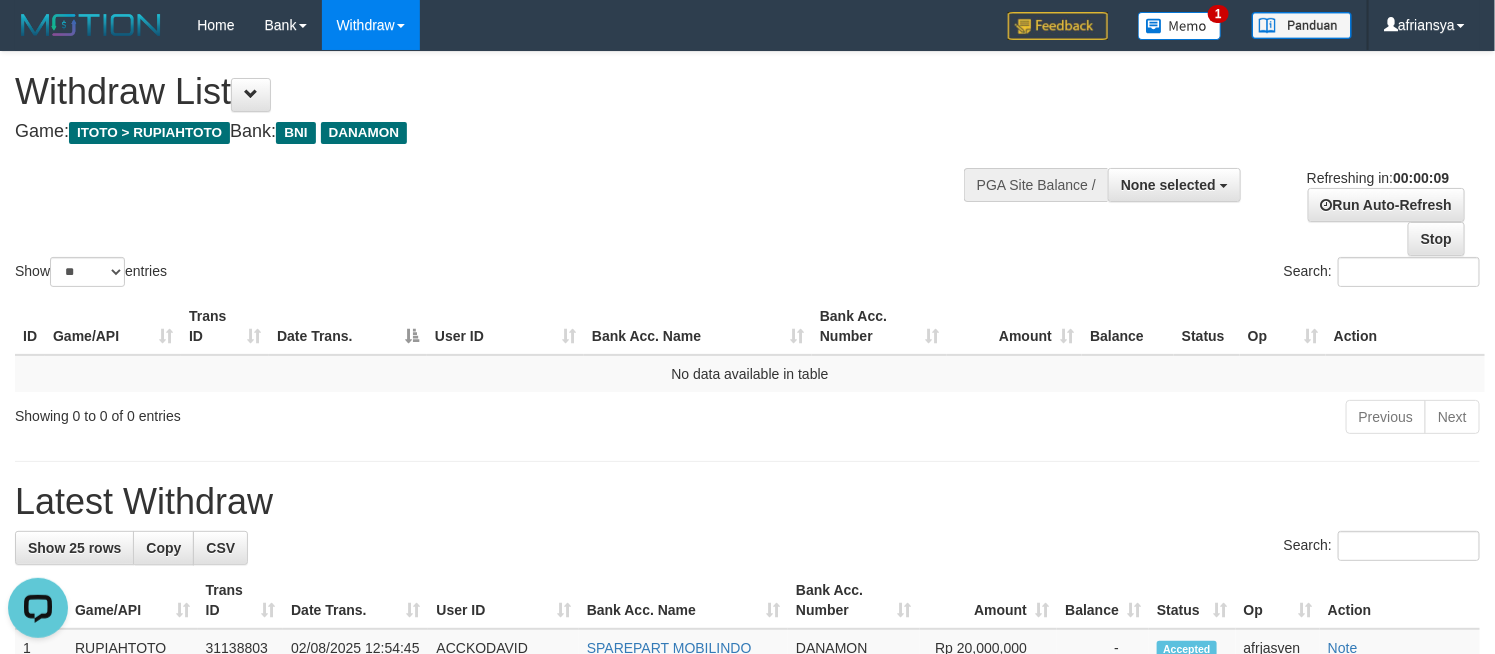 scroll, scrollTop: 0, scrollLeft: 0, axis: both 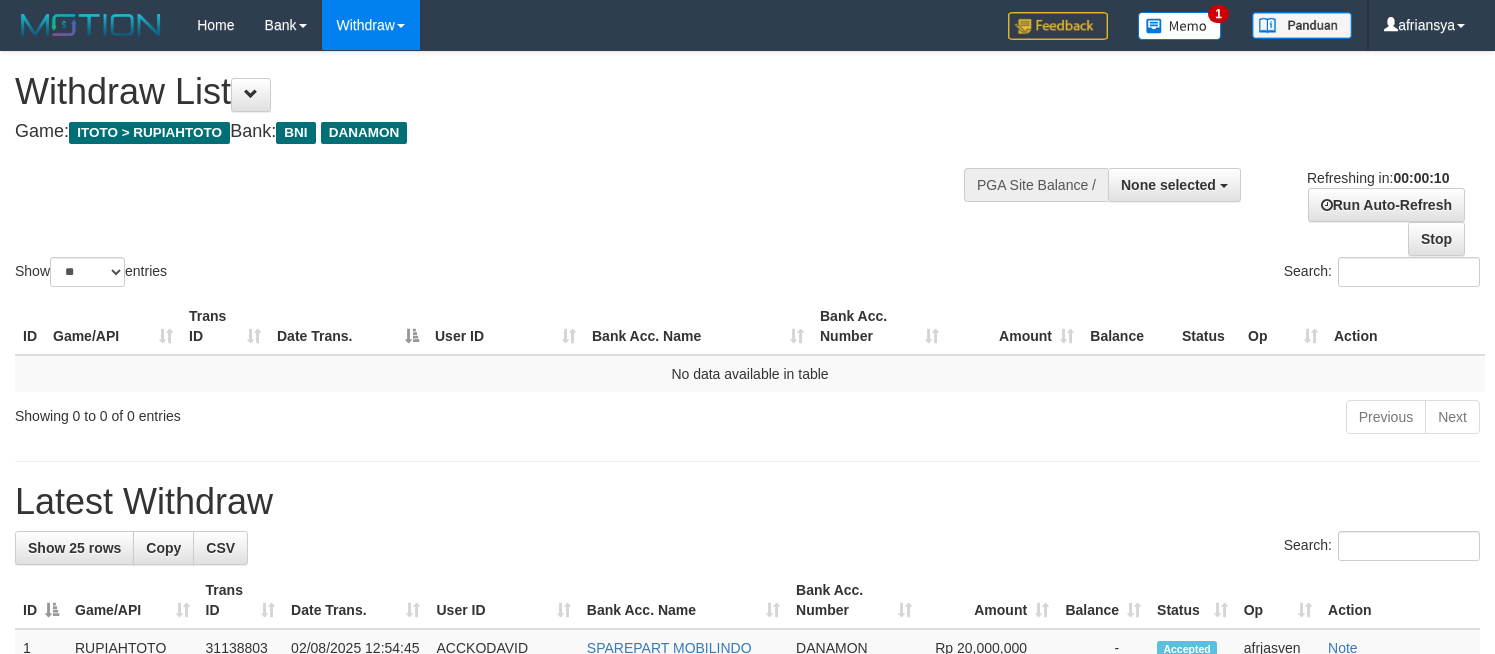 select 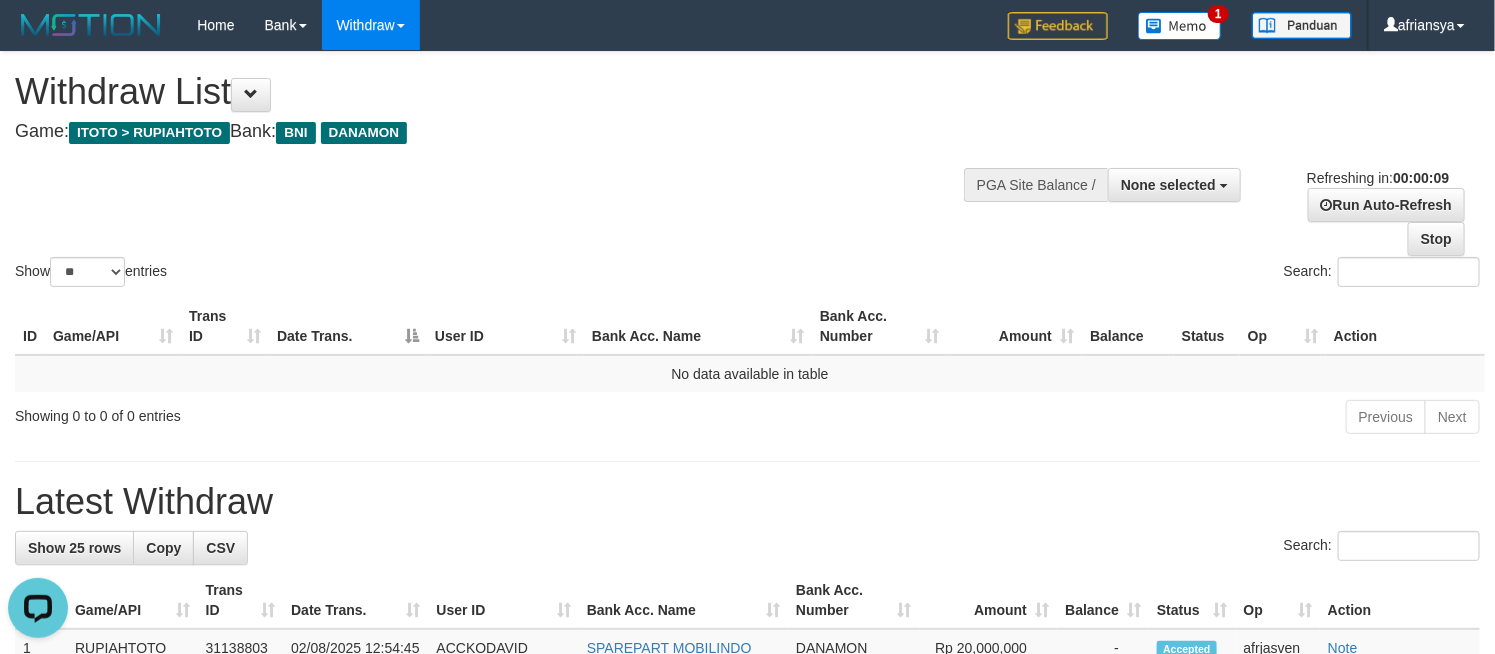scroll, scrollTop: 0, scrollLeft: 0, axis: both 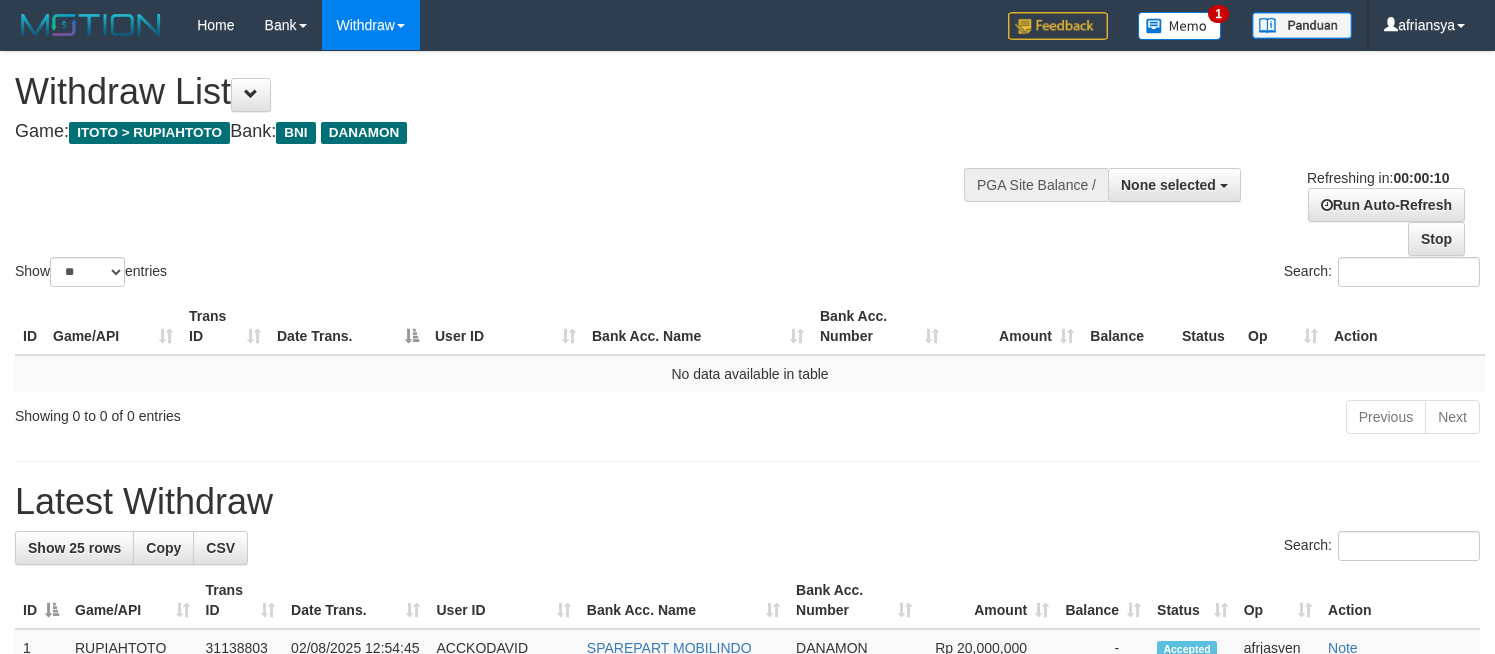select 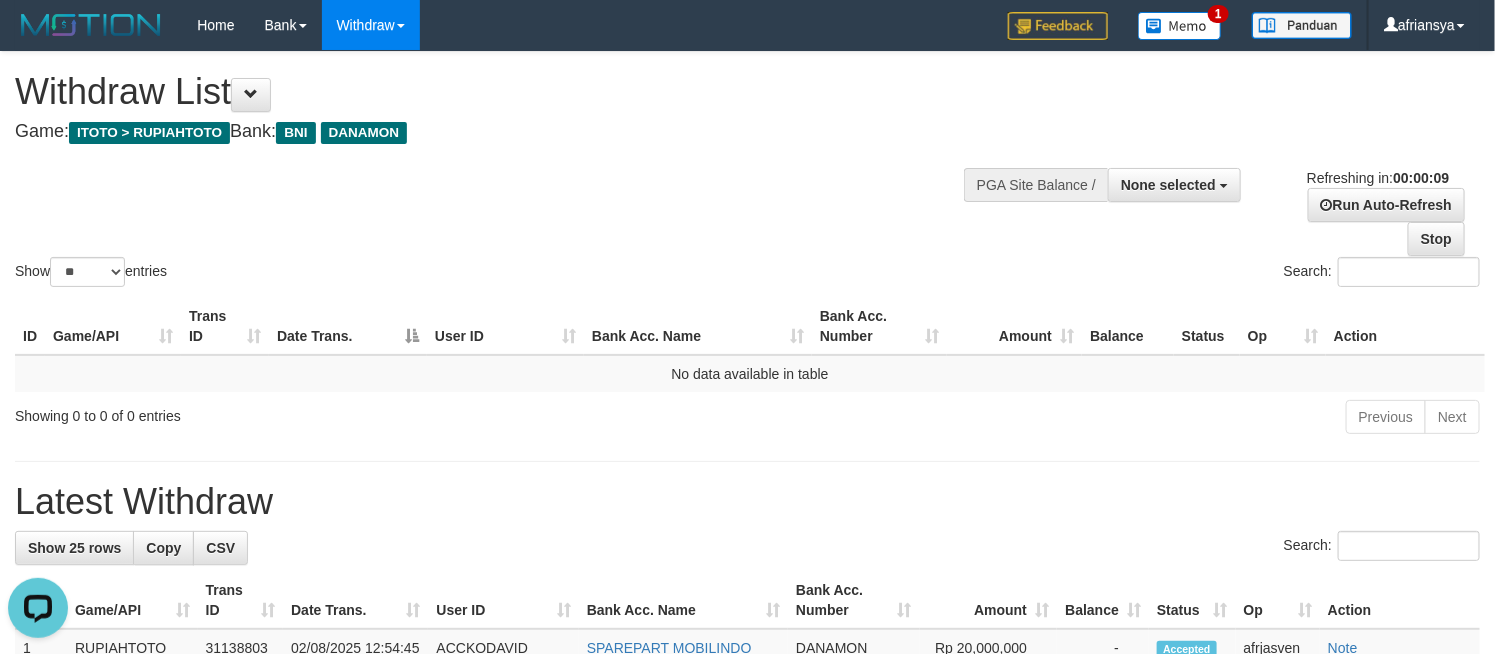 scroll, scrollTop: 0, scrollLeft: 0, axis: both 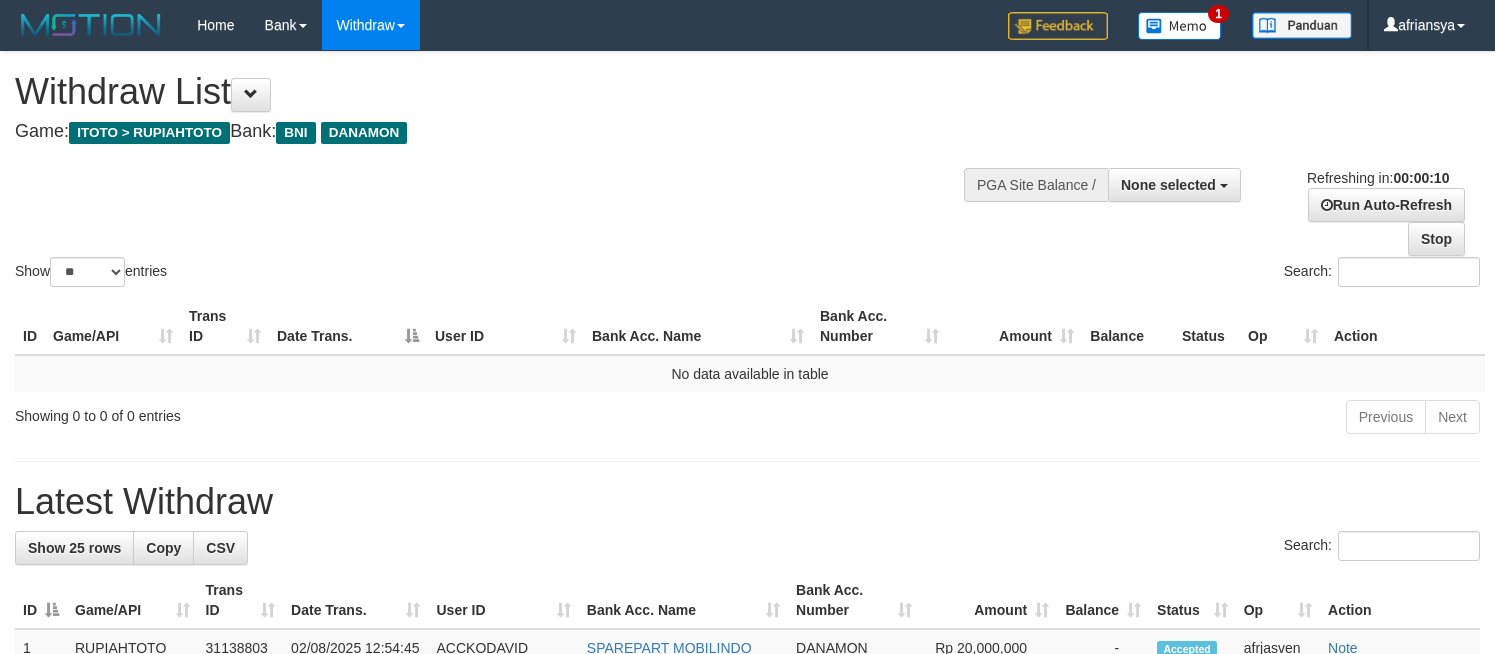 select 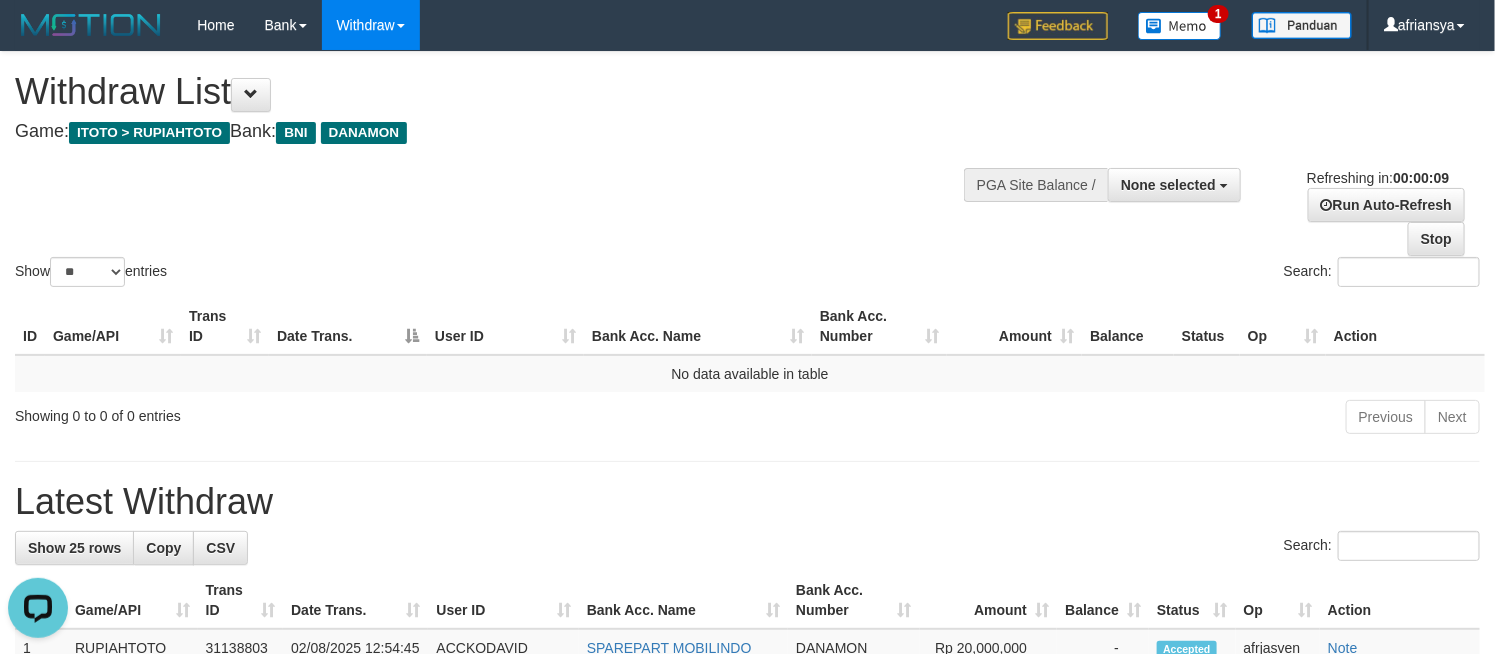 scroll, scrollTop: 0, scrollLeft: 0, axis: both 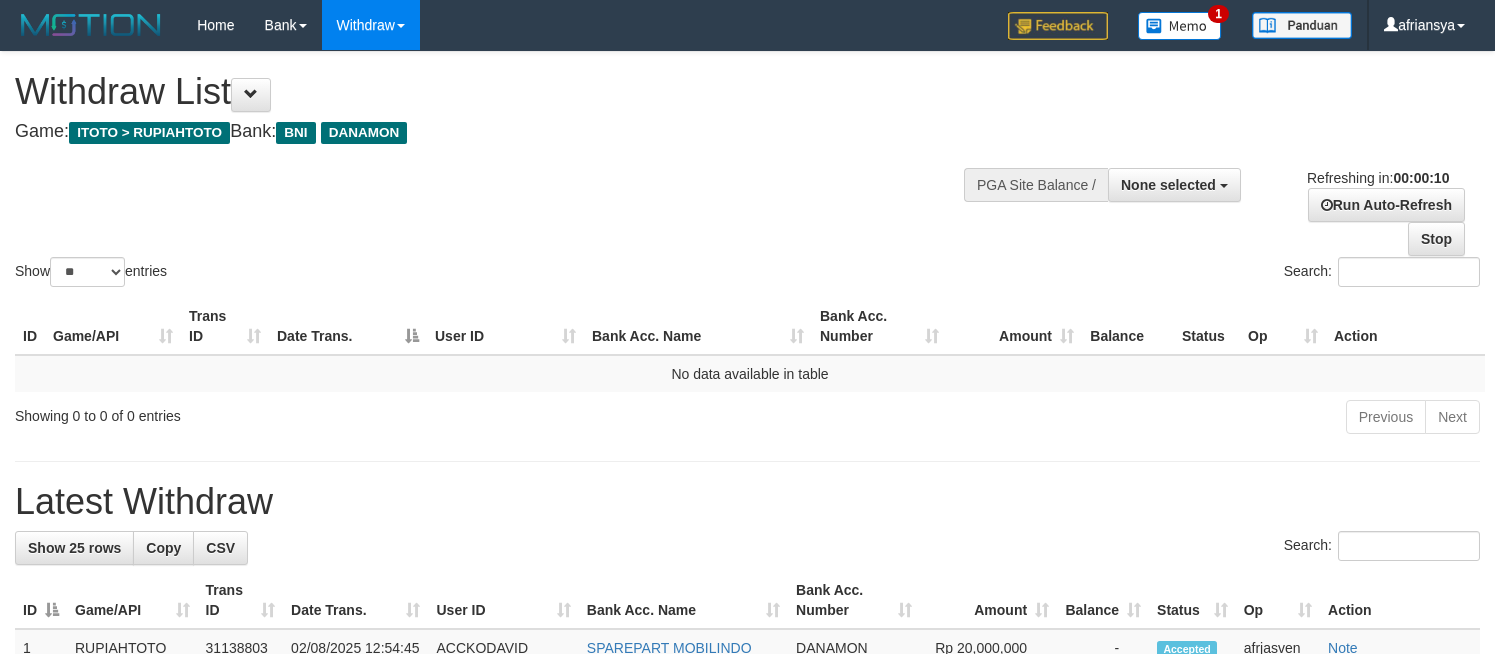 select 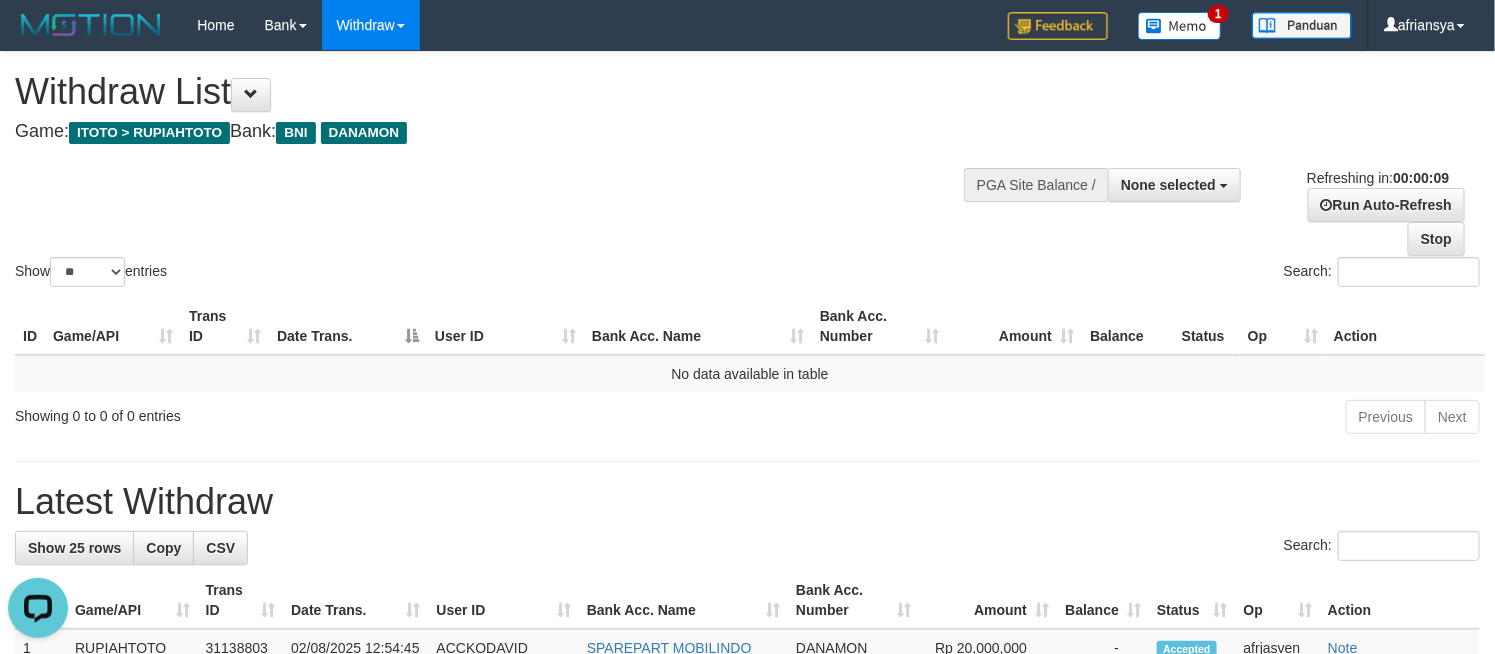 scroll, scrollTop: 0, scrollLeft: 0, axis: both 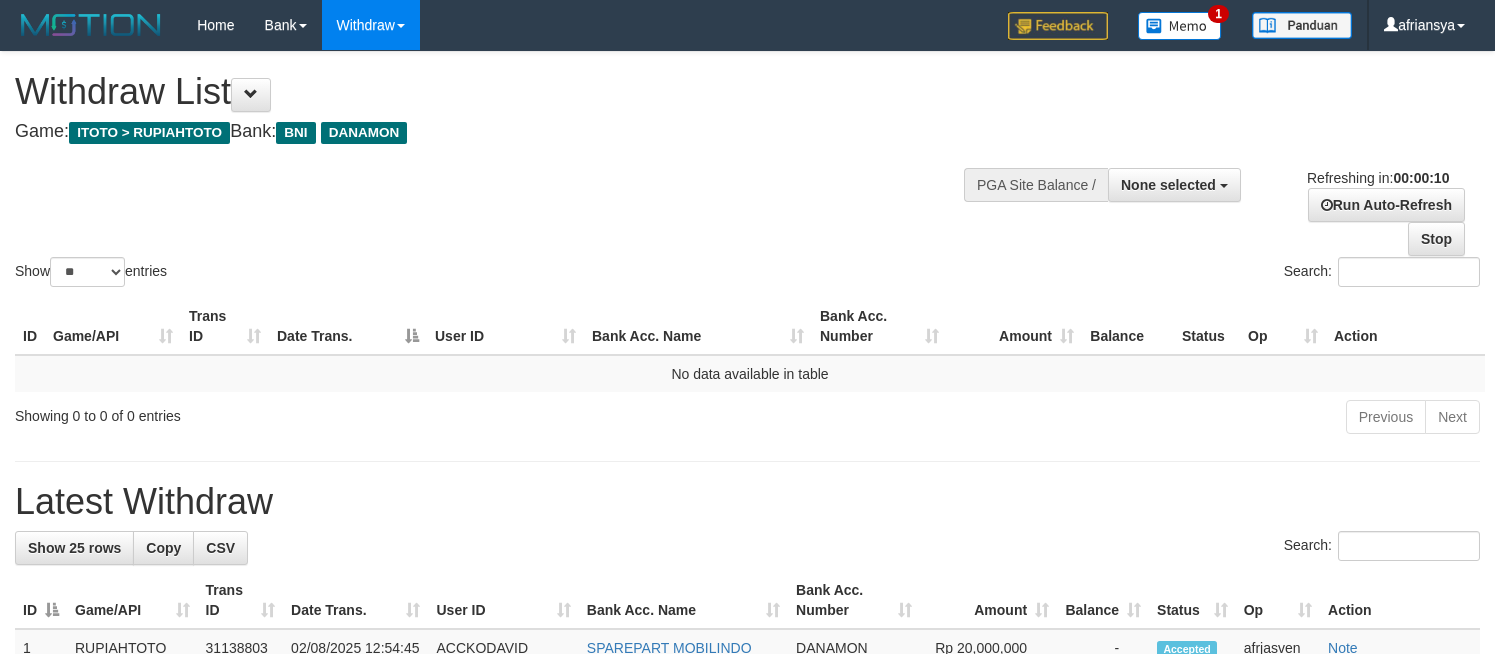 select 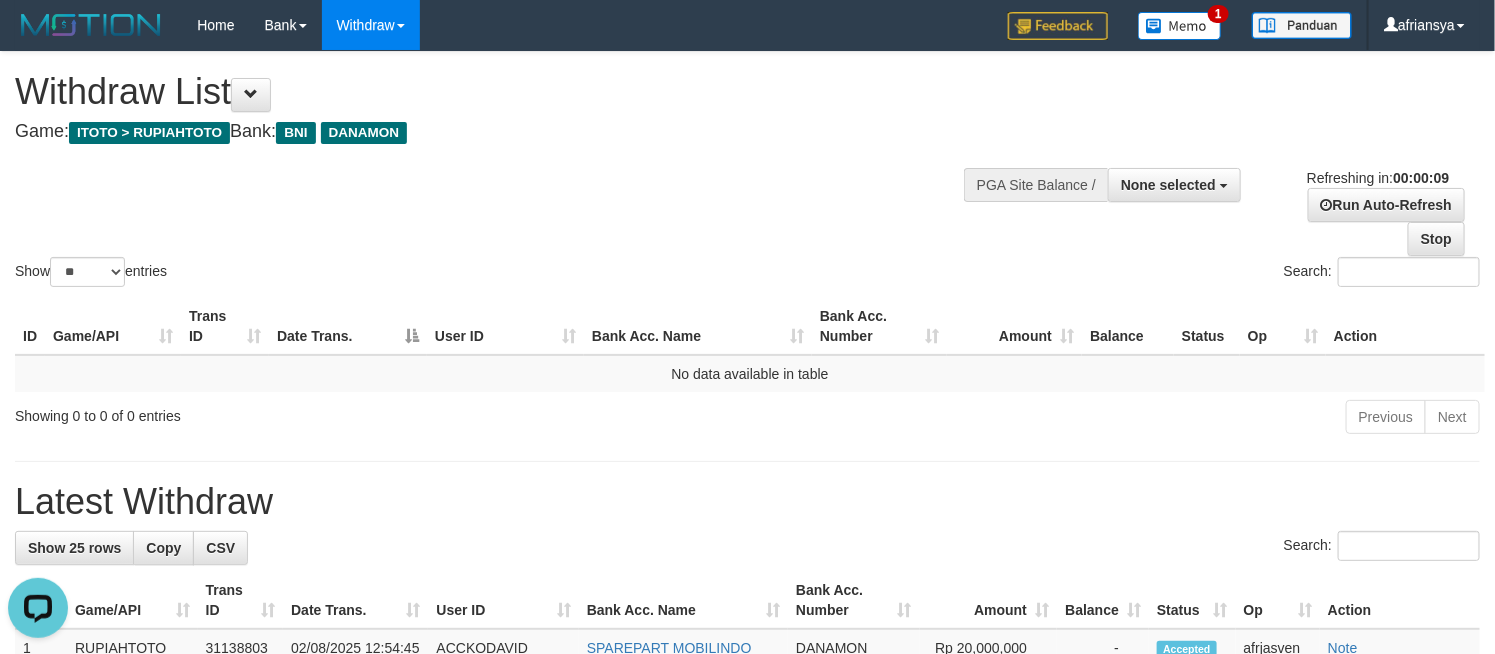 scroll, scrollTop: 0, scrollLeft: 0, axis: both 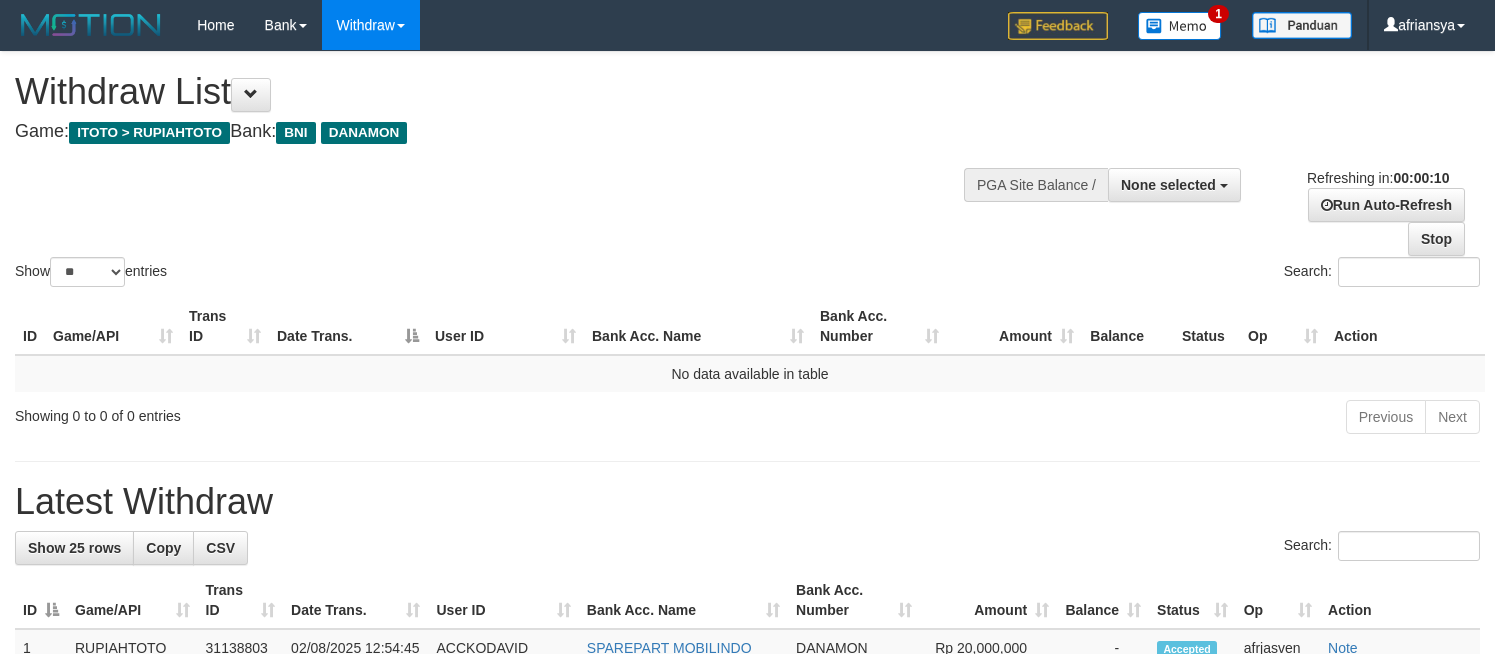 select 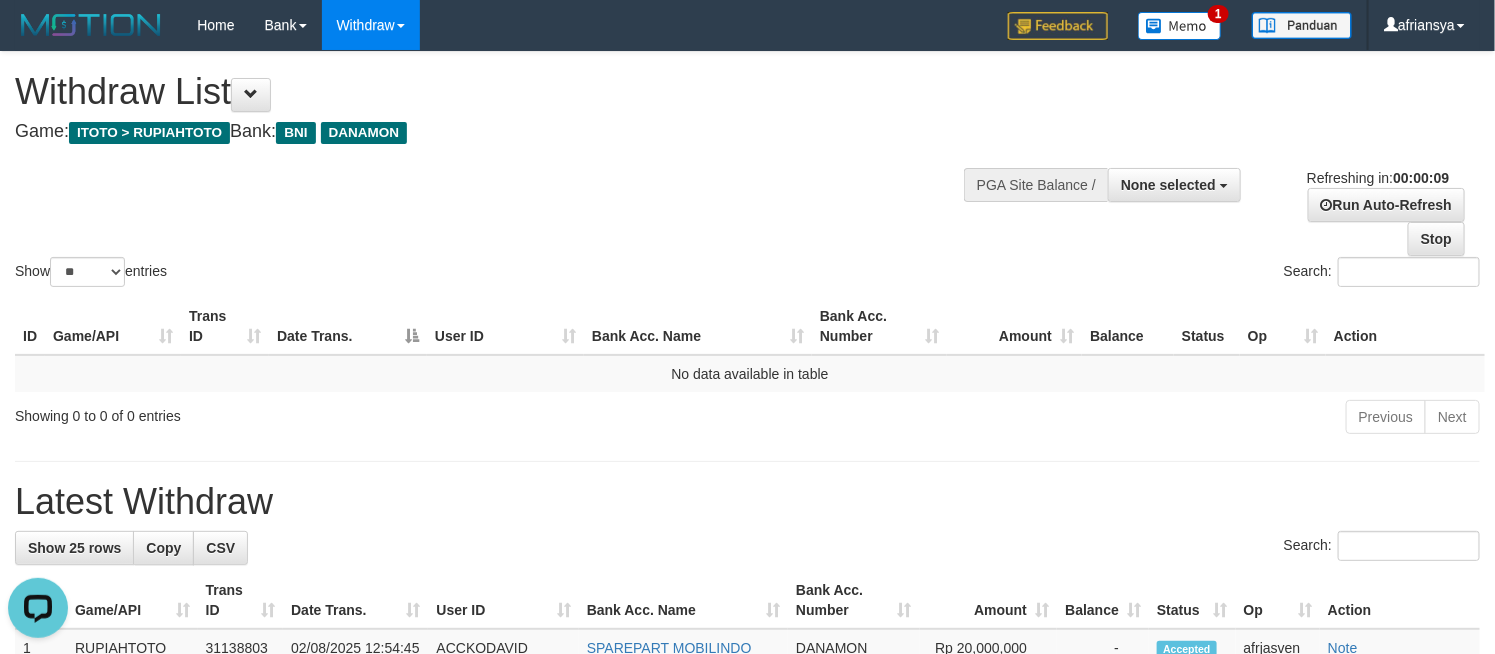 scroll, scrollTop: 0, scrollLeft: 0, axis: both 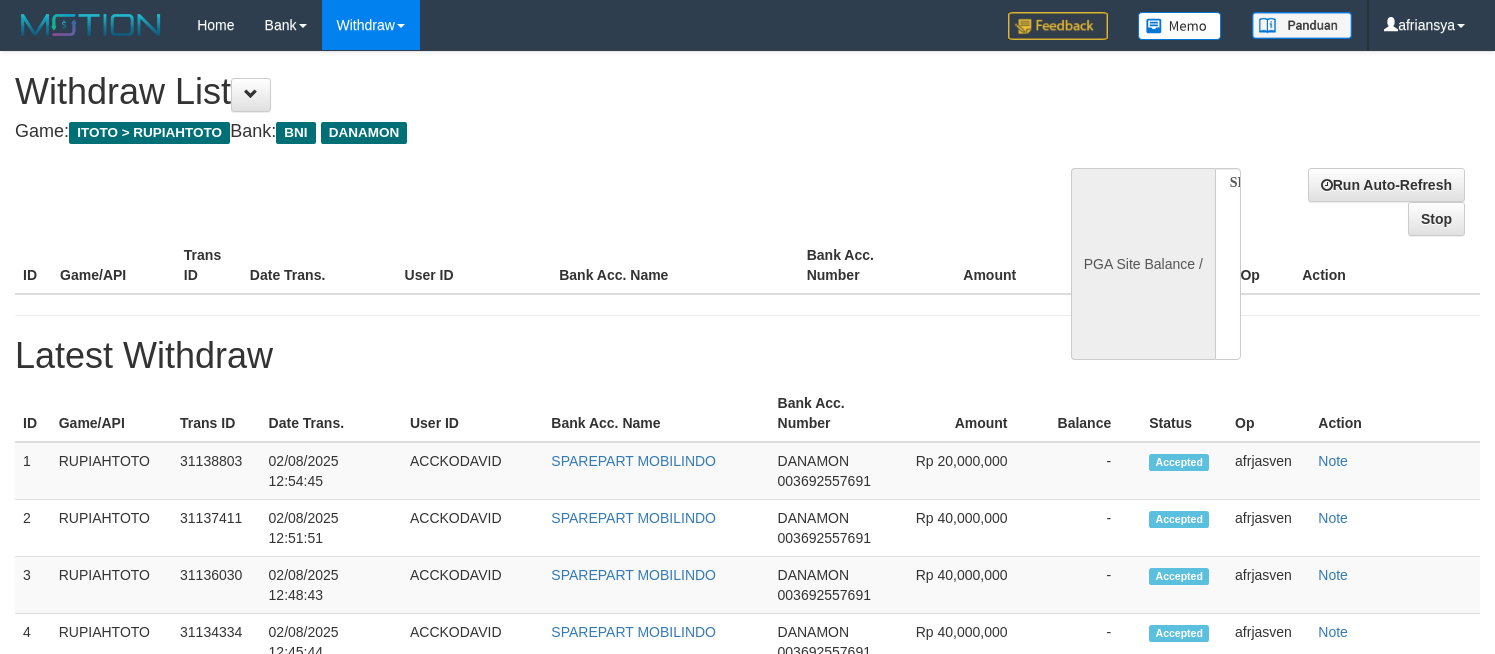 select 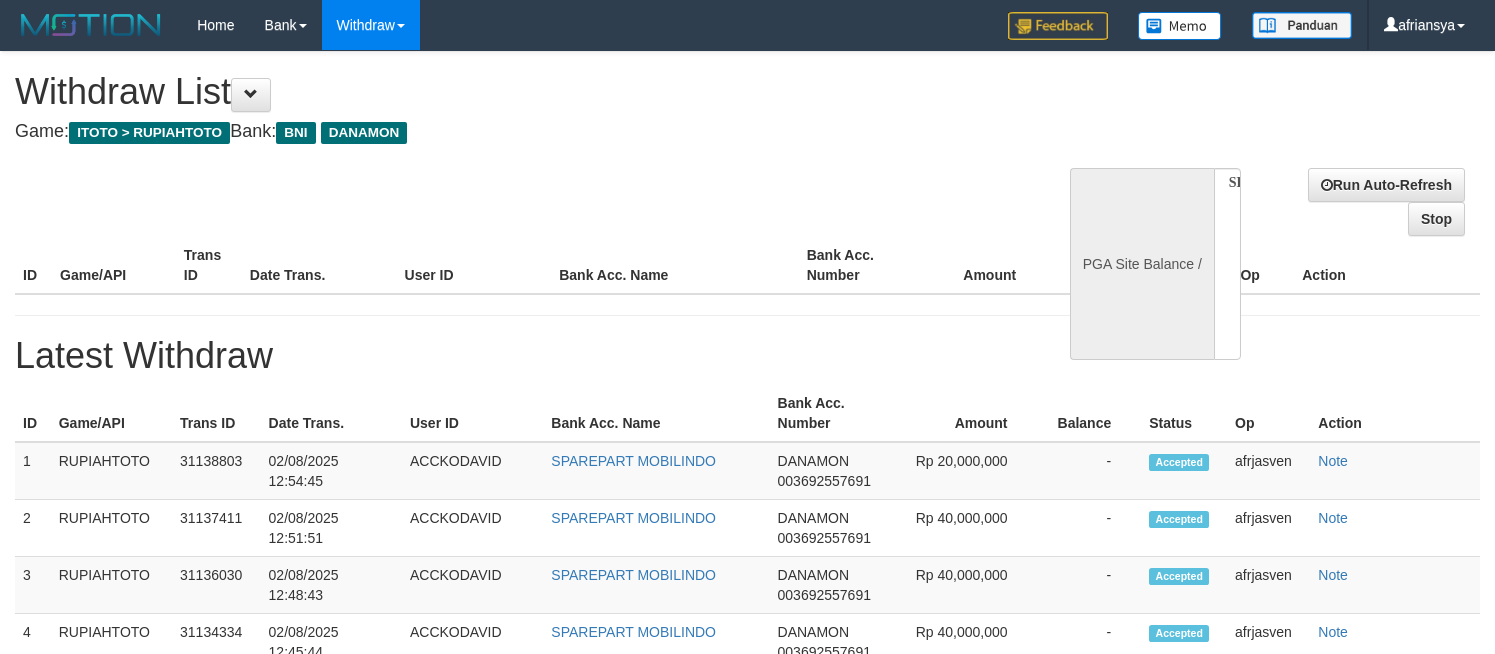 scroll, scrollTop: 0, scrollLeft: 0, axis: both 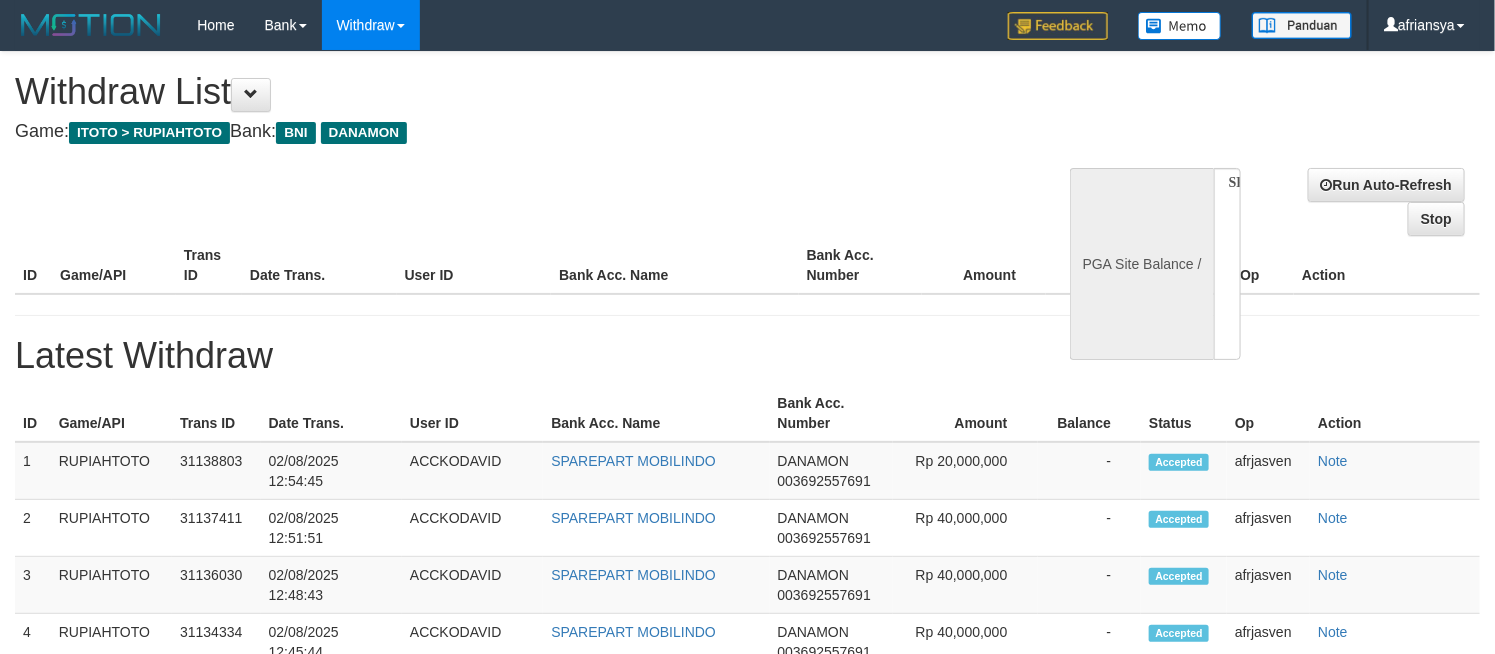 select on "**" 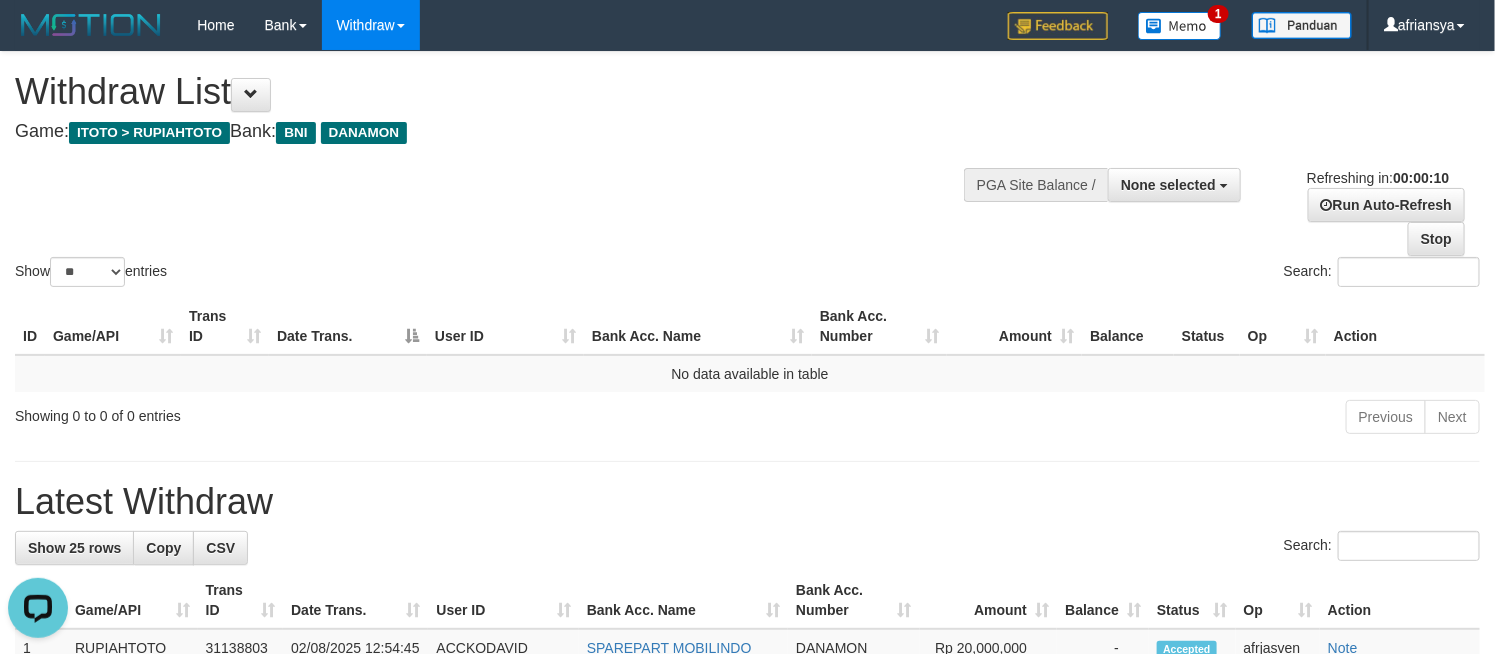 scroll, scrollTop: 0, scrollLeft: 0, axis: both 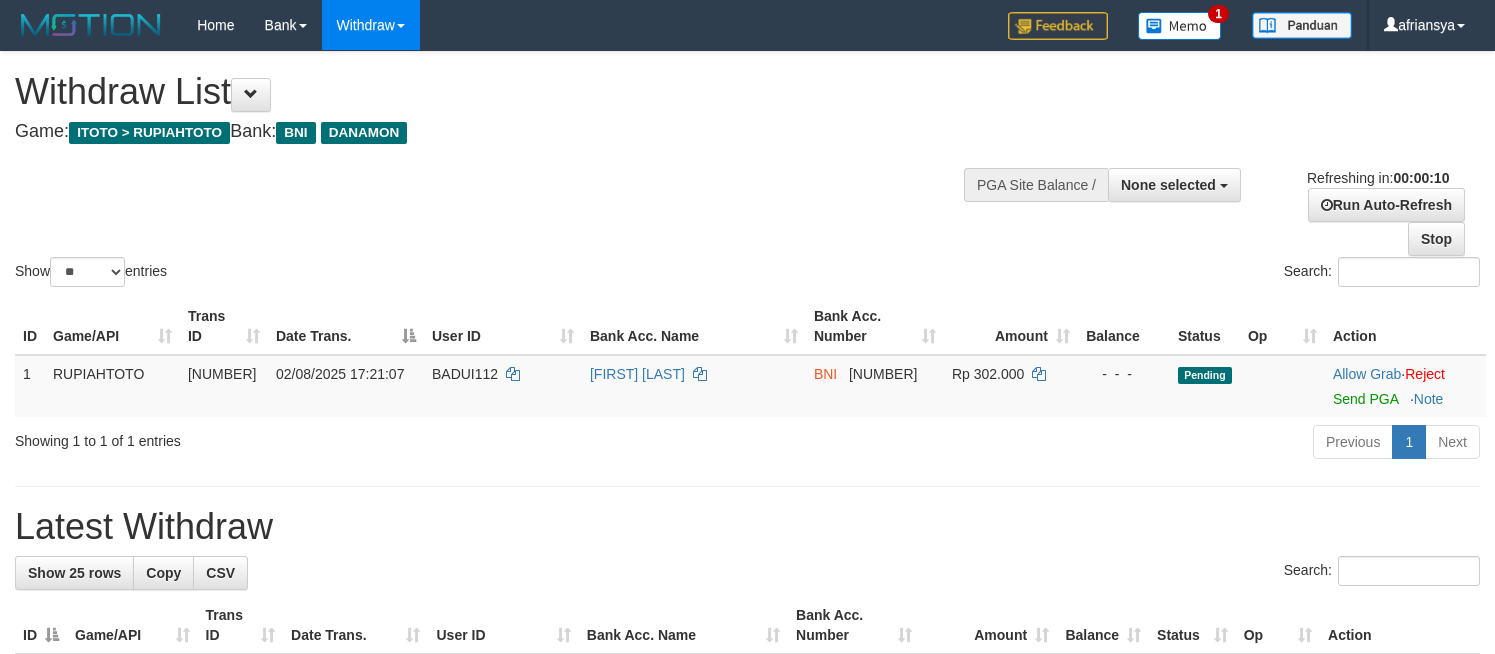 select 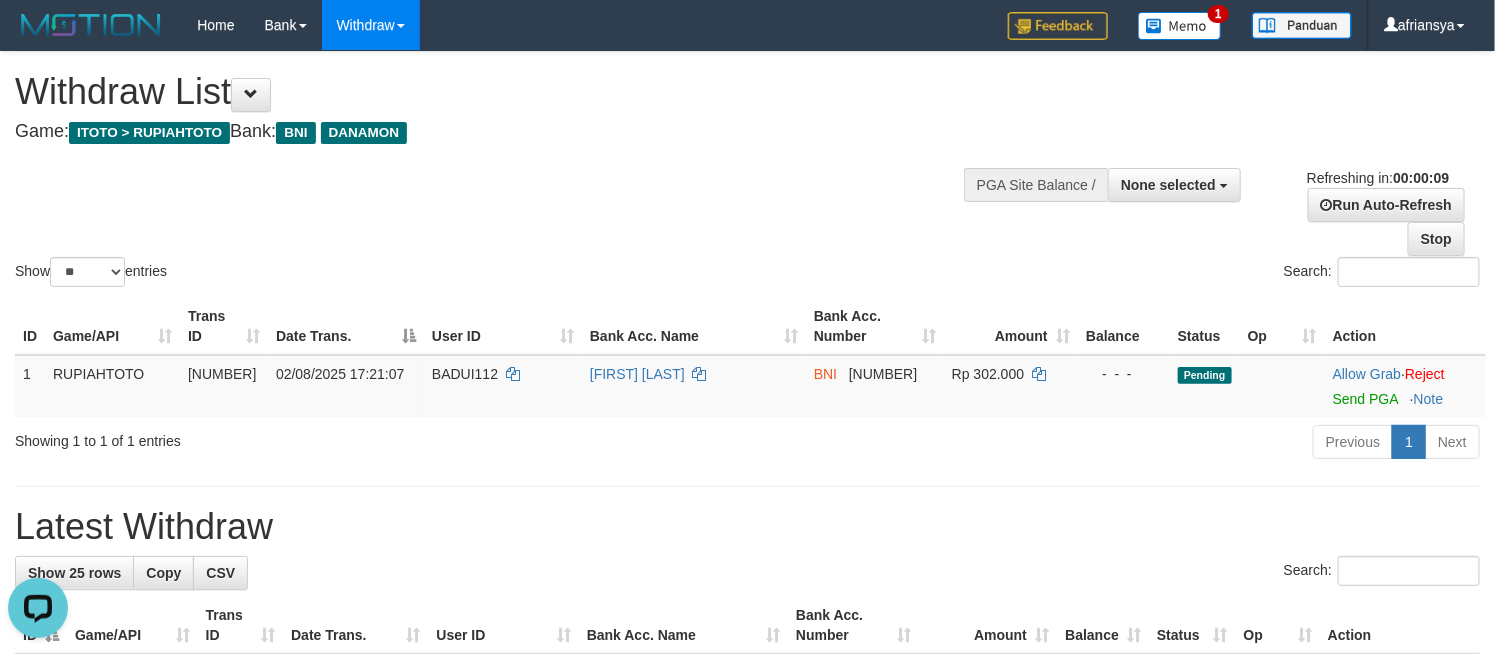 scroll, scrollTop: 0, scrollLeft: 0, axis: both 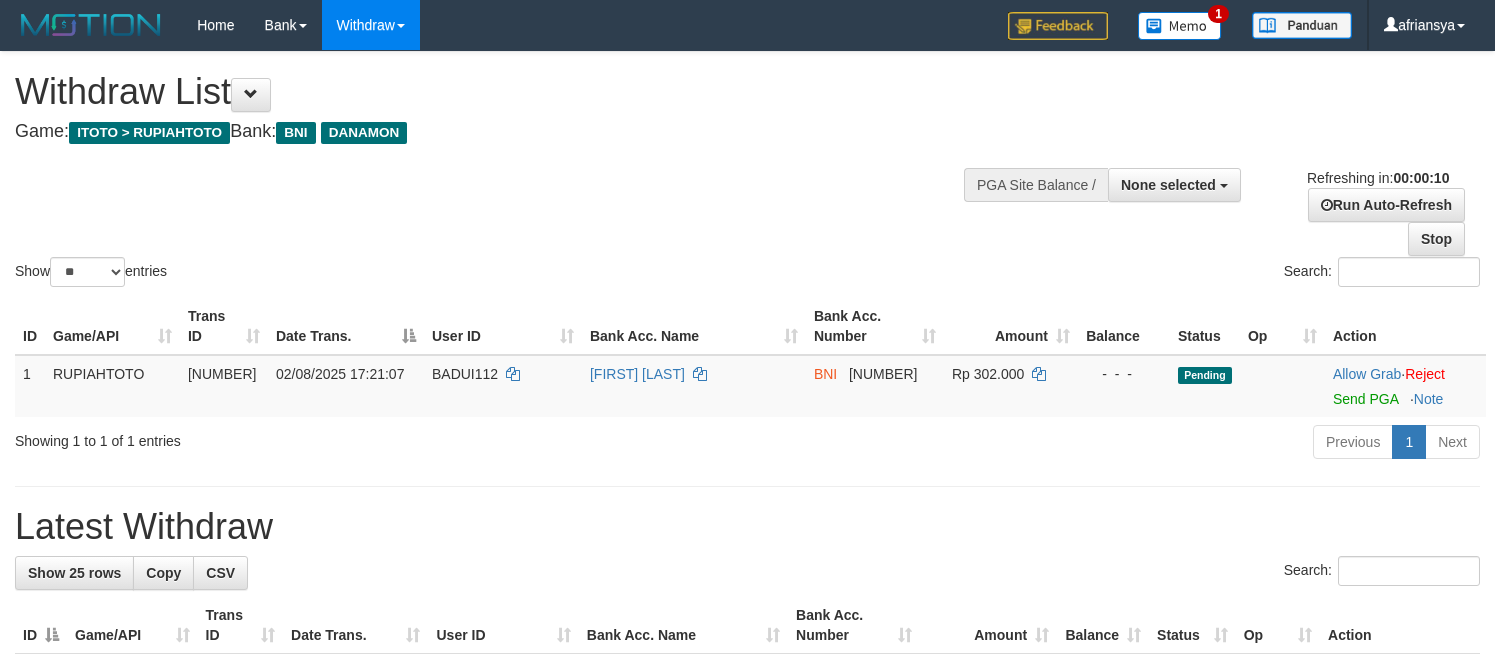 select 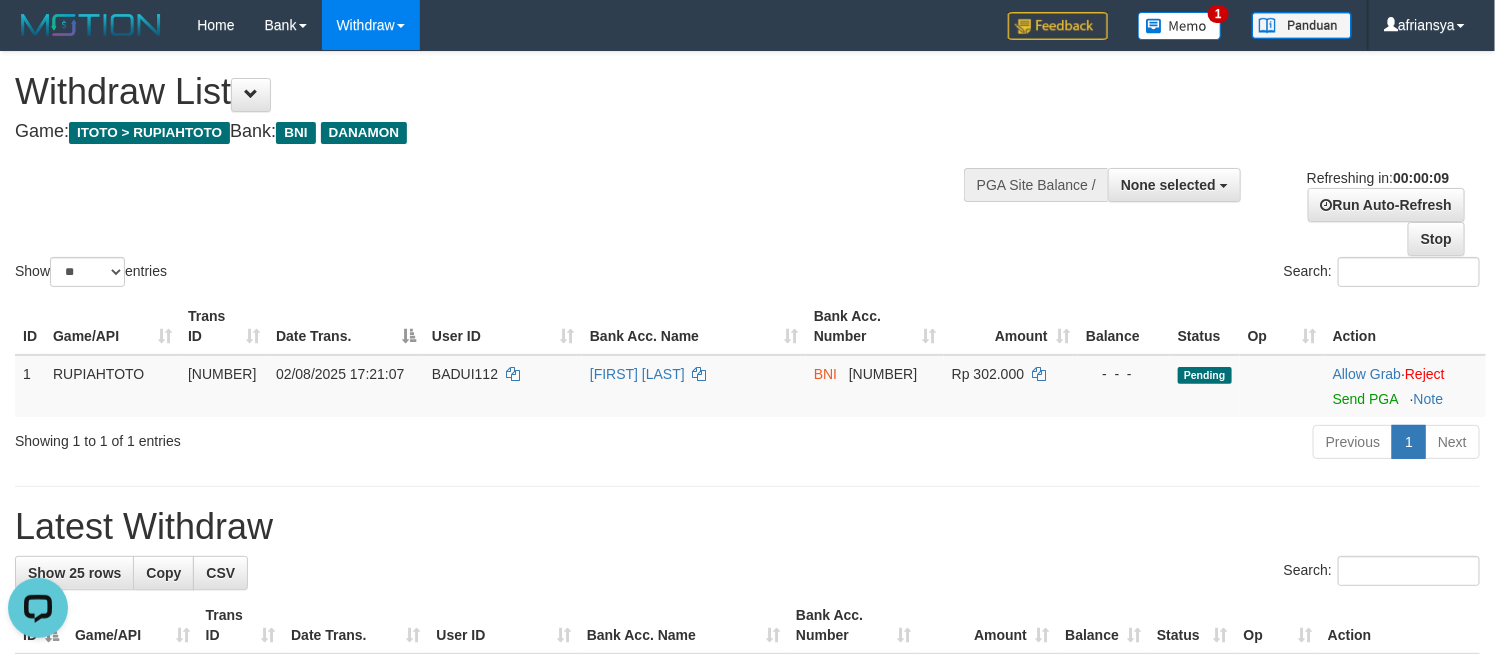 scroll, scrollTop: 0, scrollLeft: 0, axis: both 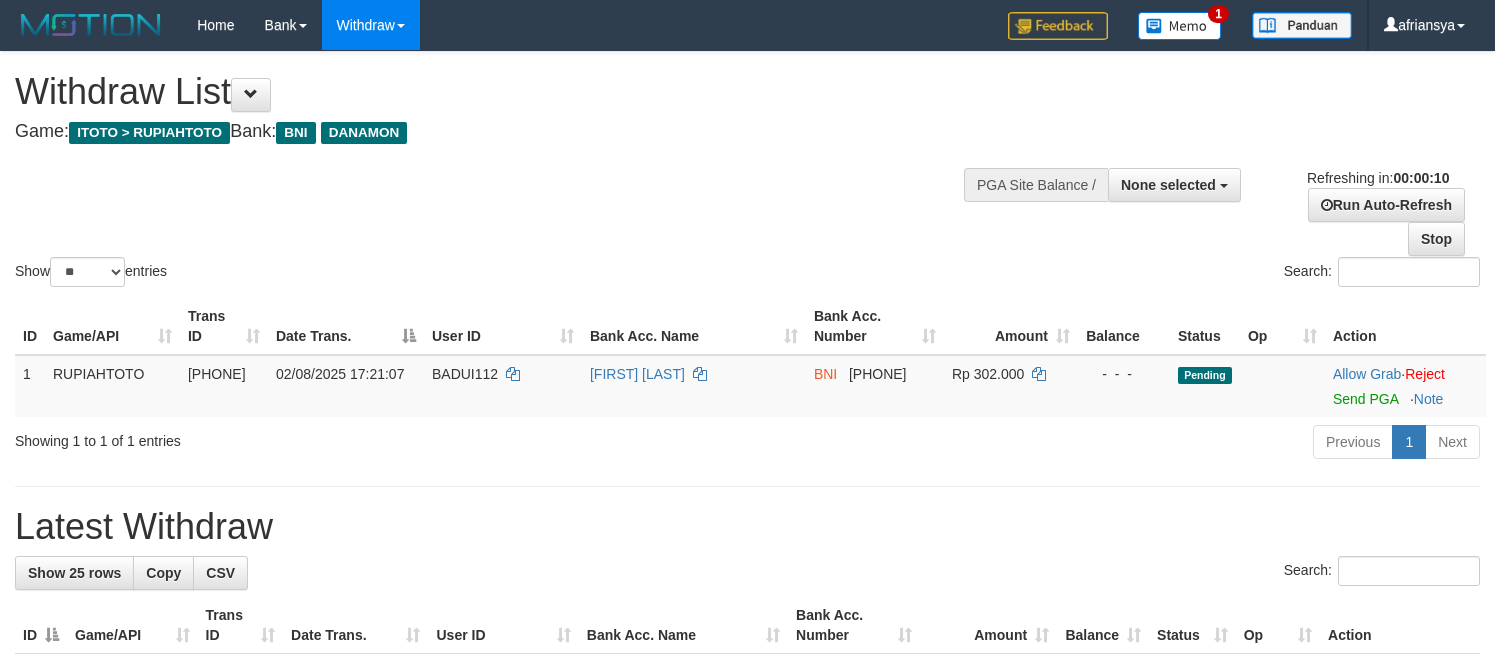 select 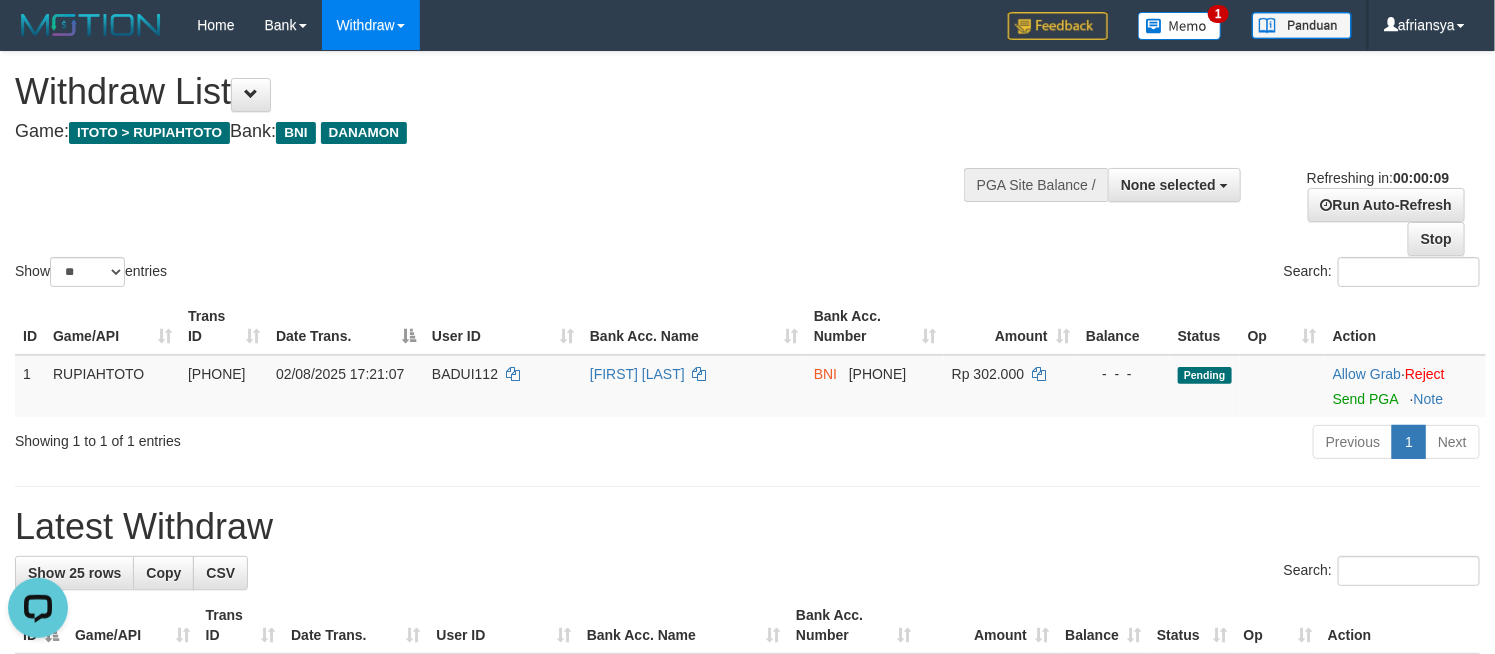 scroll, scrollTop: 0, scrollLeft: 0, axis: both 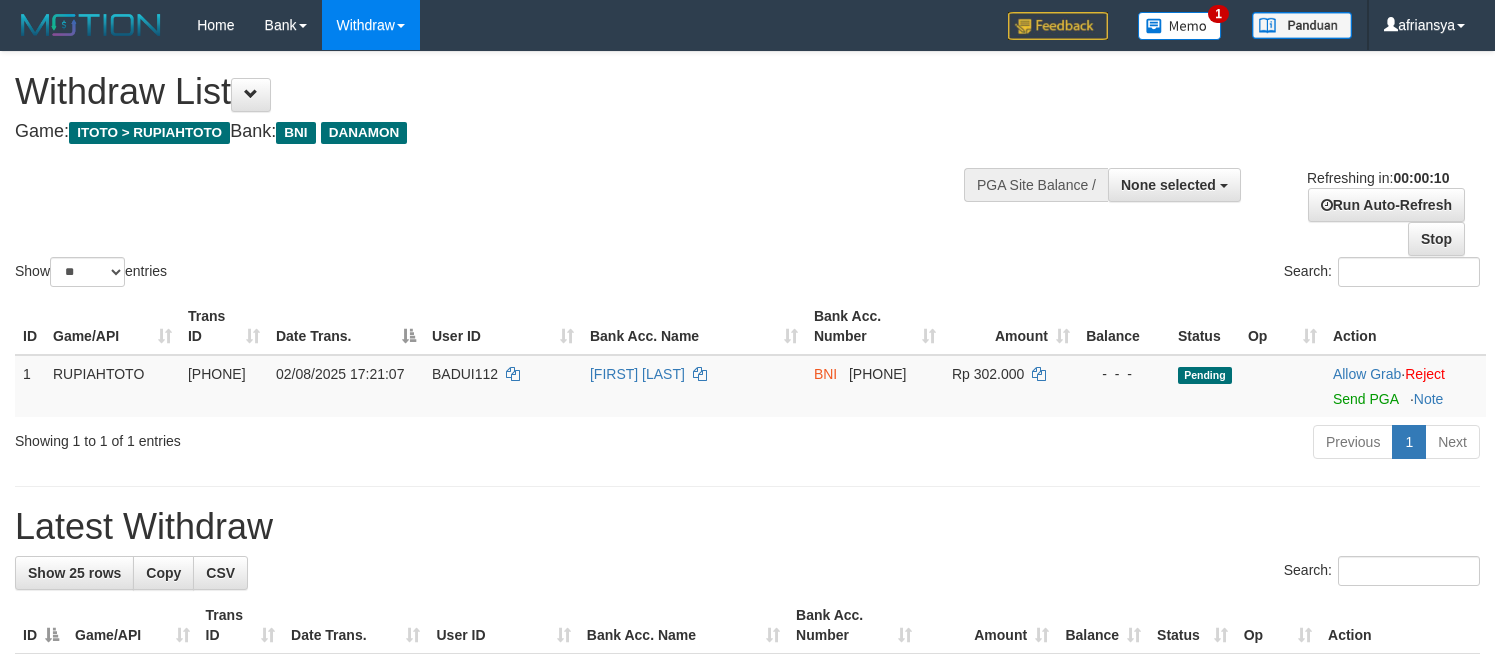 select 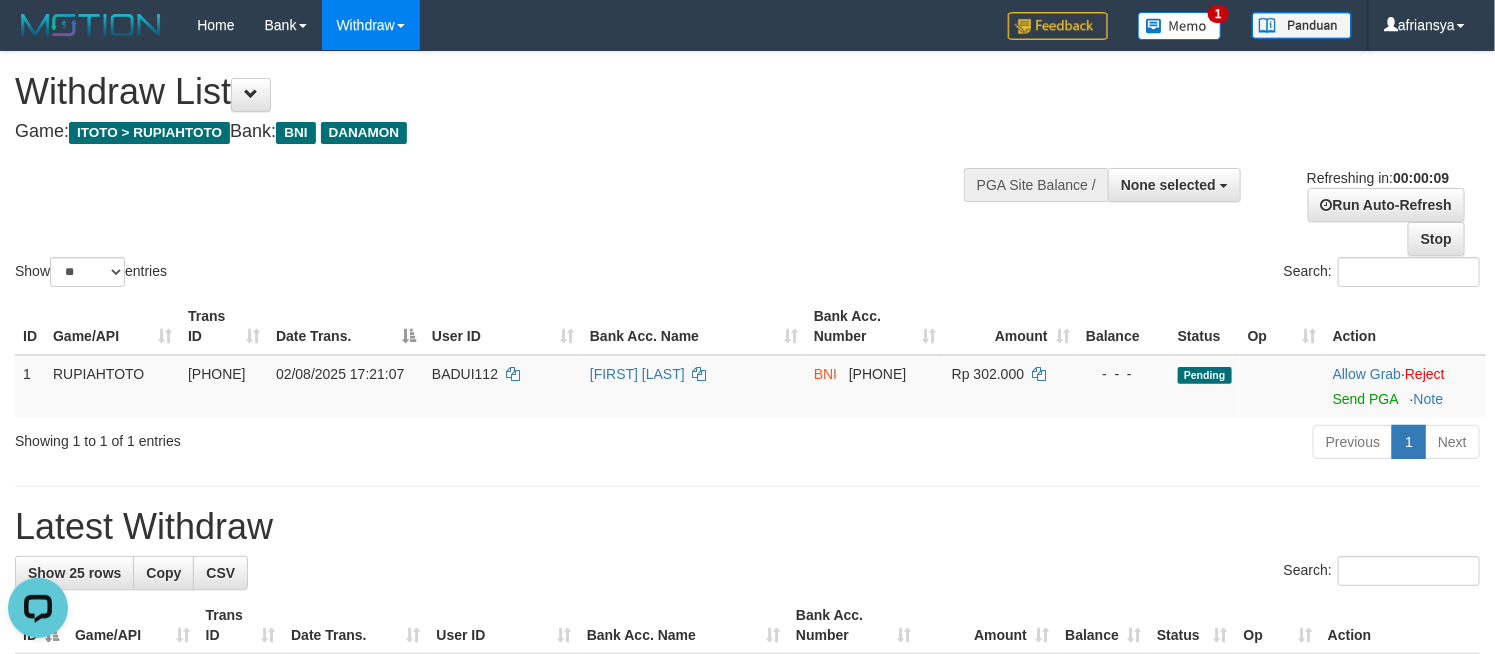 scroll, scrollTop: 0, scrollLeft: 0, axis: both 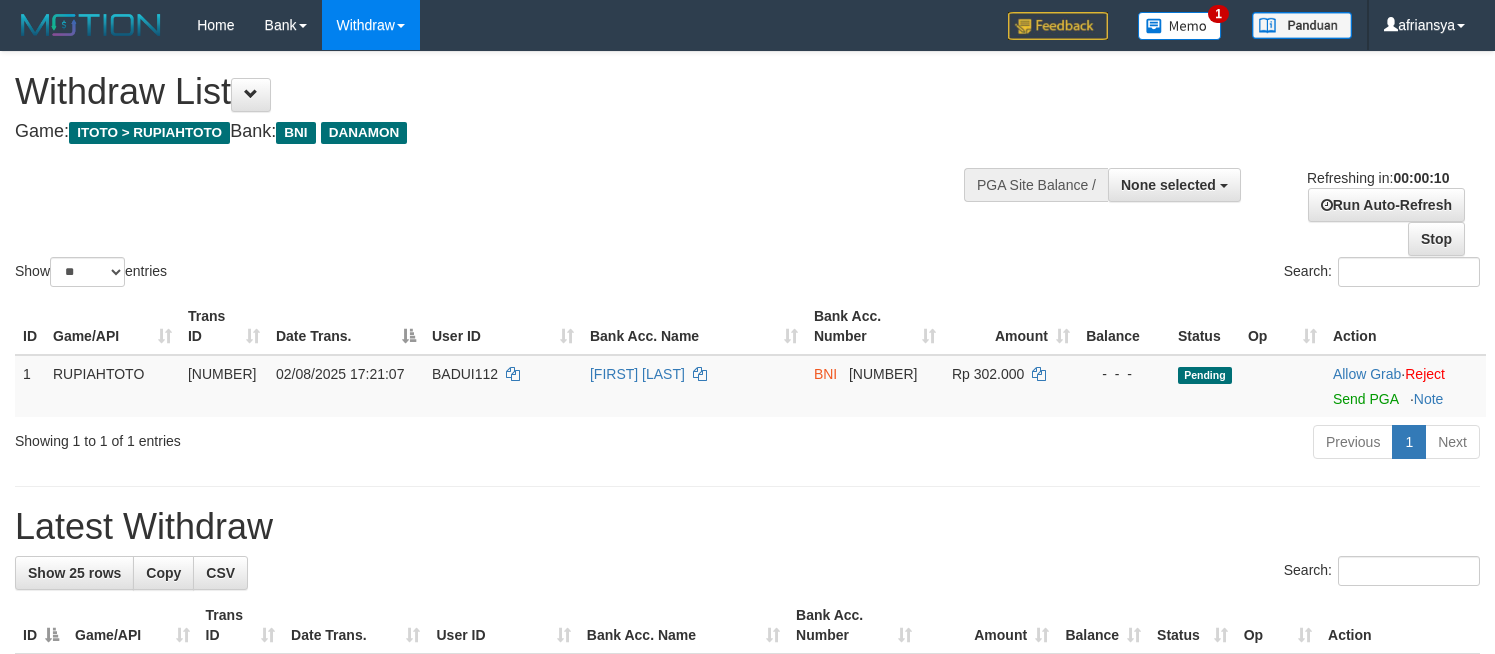 select 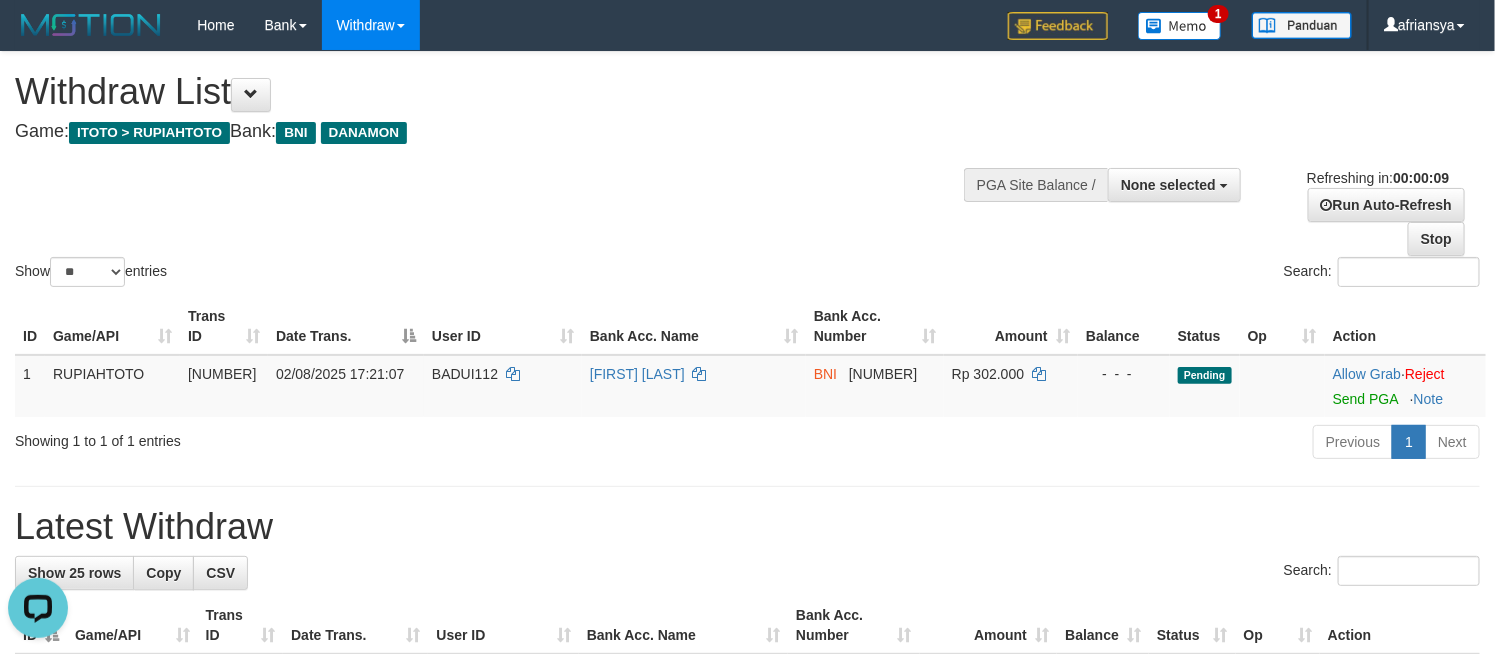 scroll, scrollTop: 0, scrollLeft: 0, axis: both 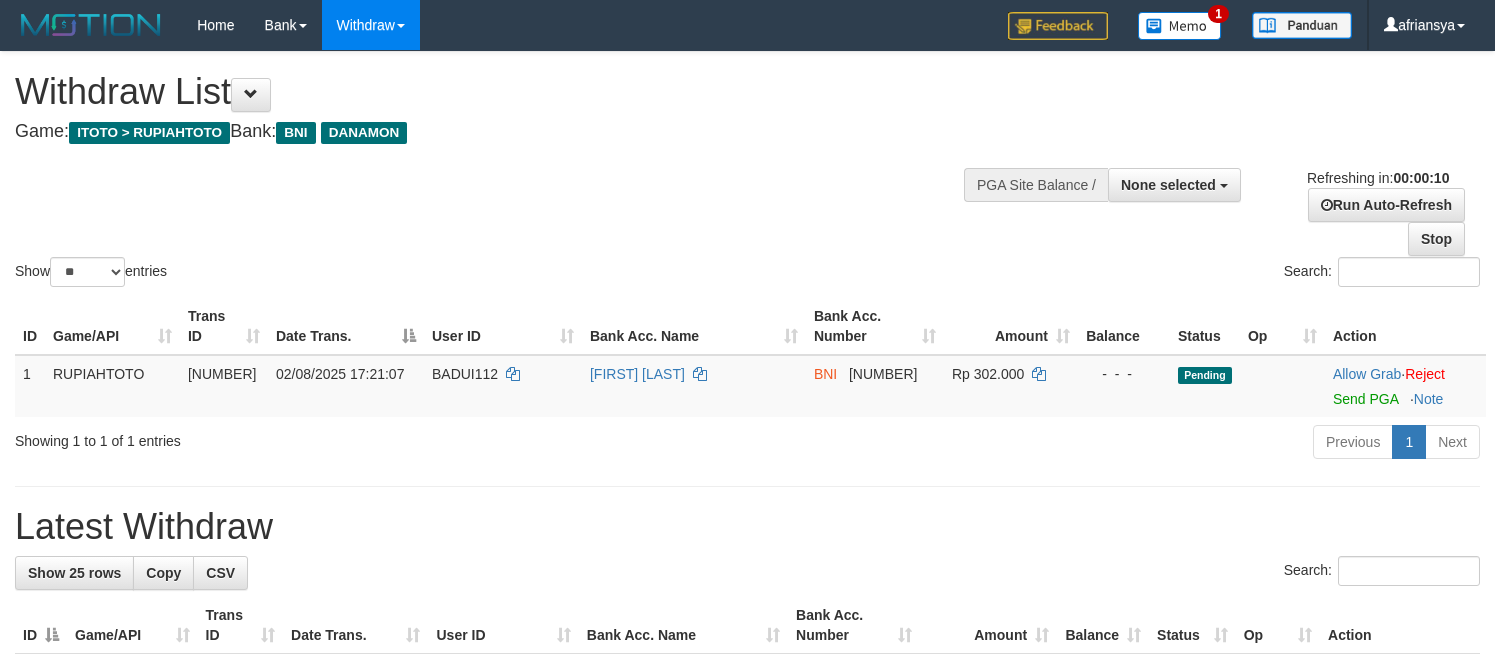 select 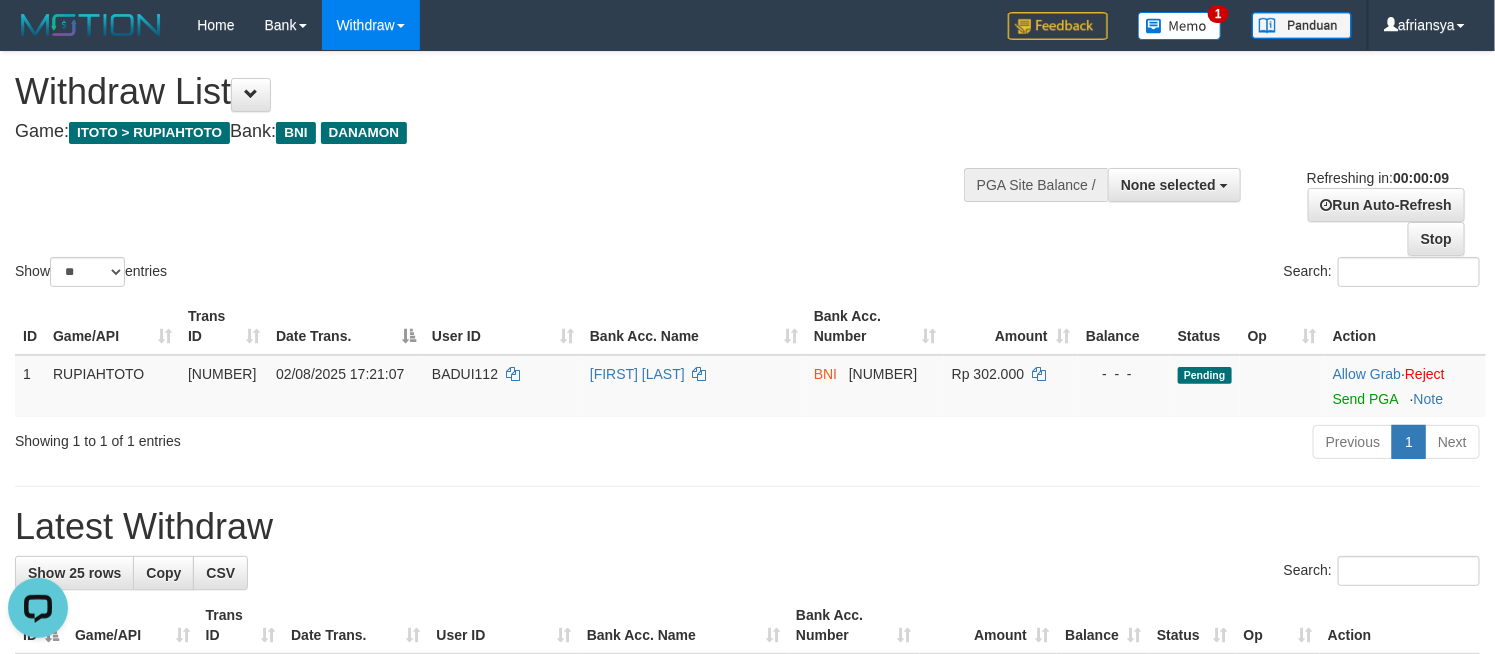 scroll, scrollTop: 0, scrollLeft: 0, axis: both 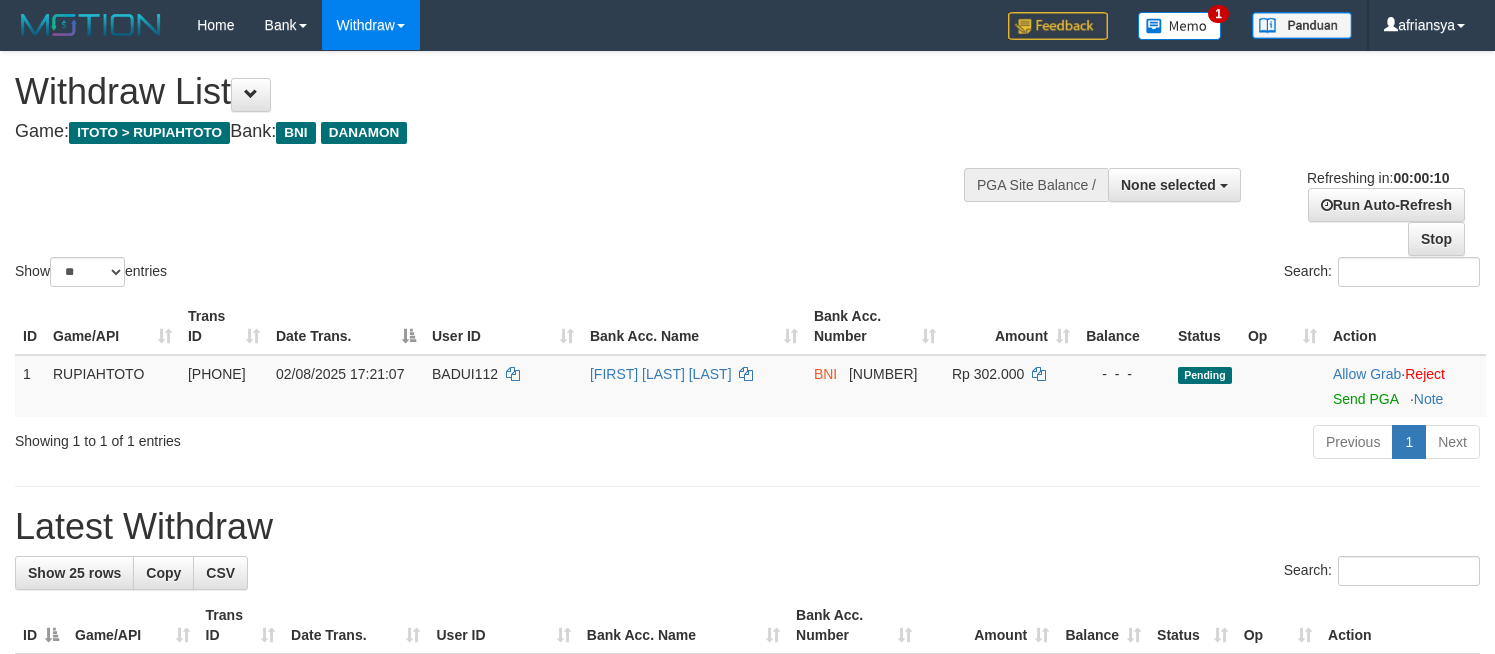 select 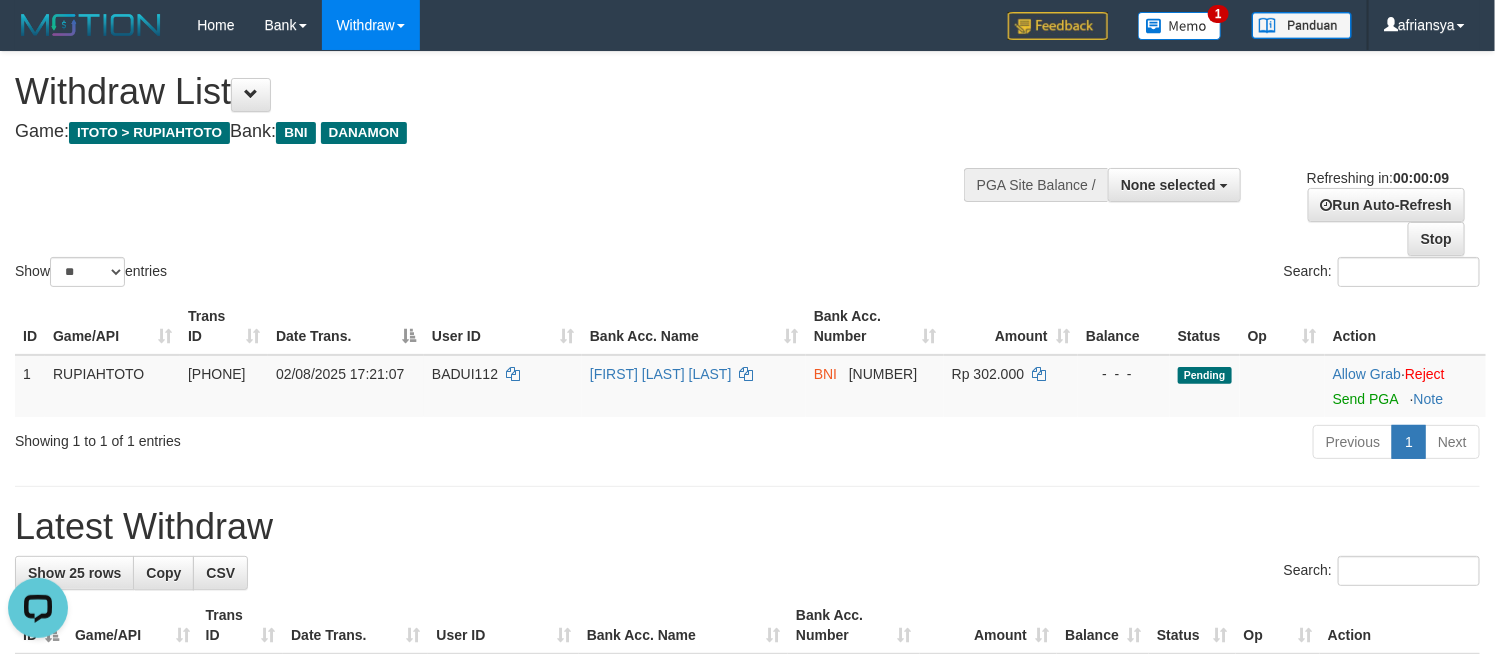 scroll, scrollTop: 0, scrollLeft: 0, axis: both 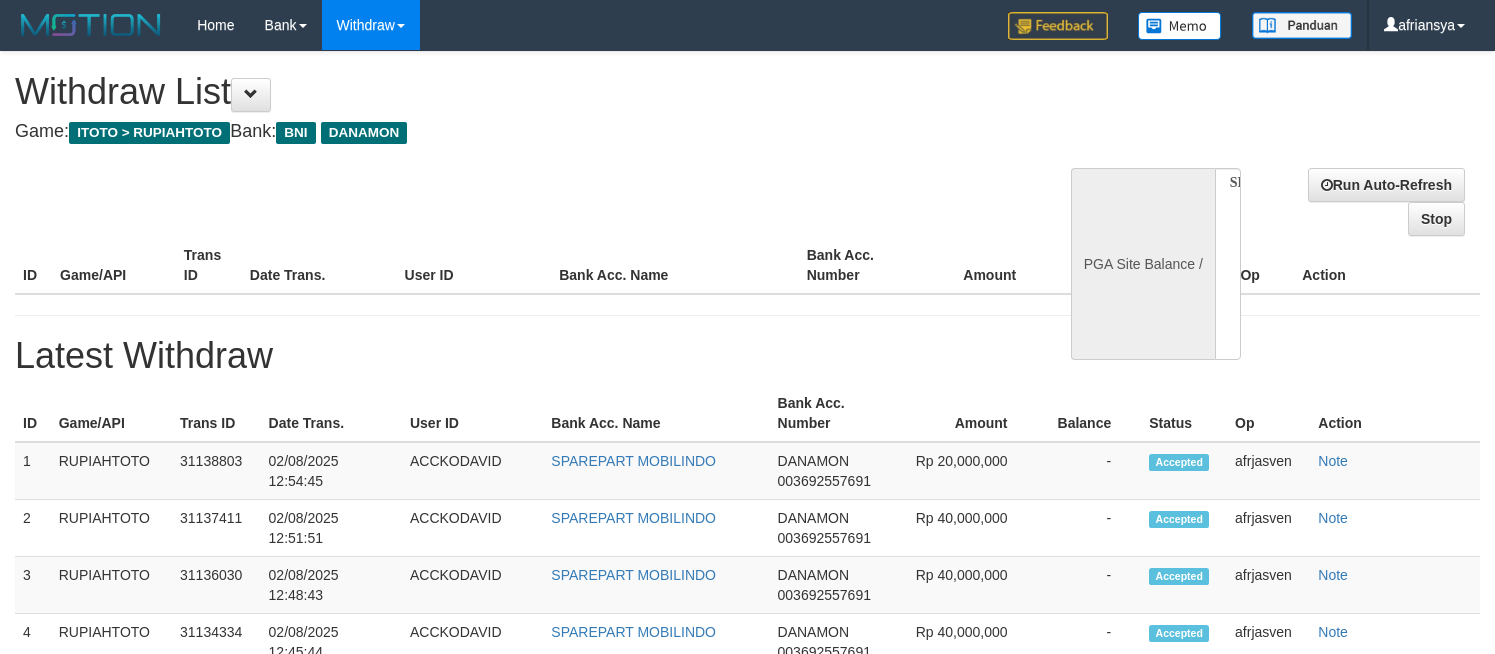 select 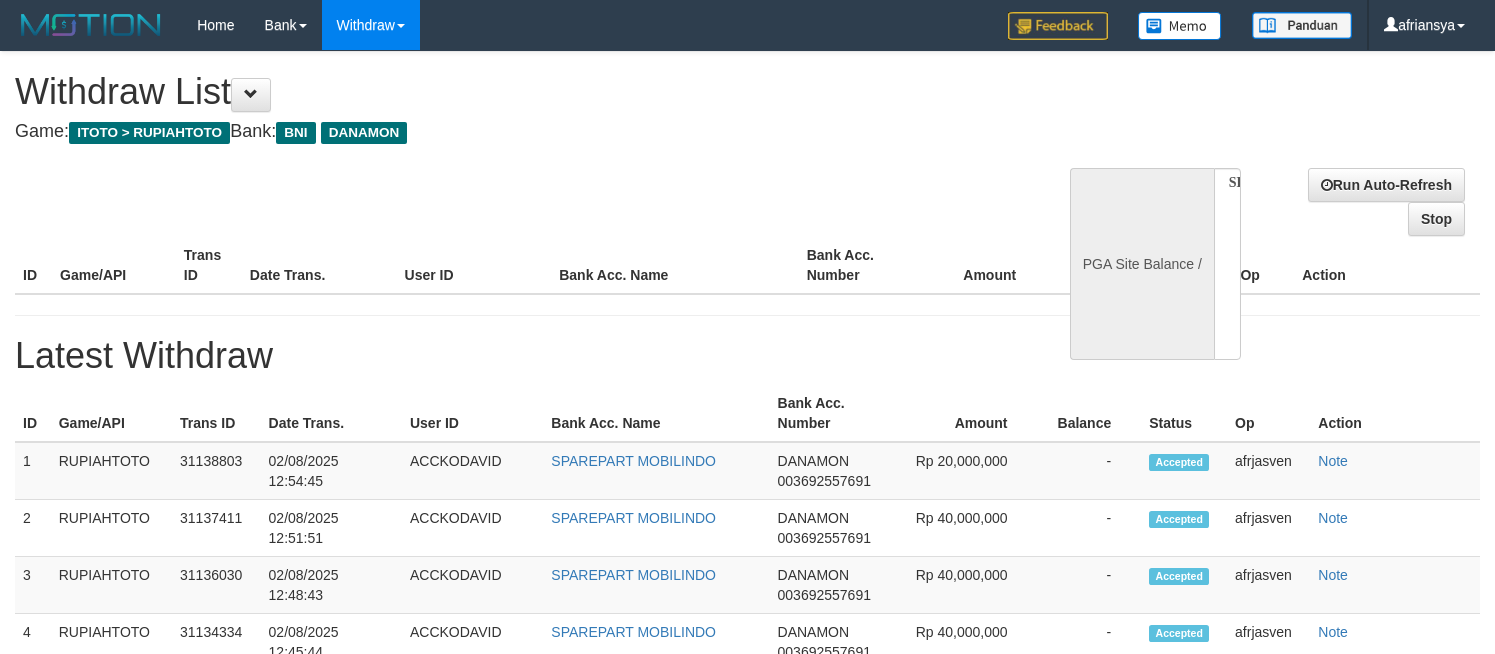 scroll, scrollTop: 0, scrollLeft: 0, axis: both 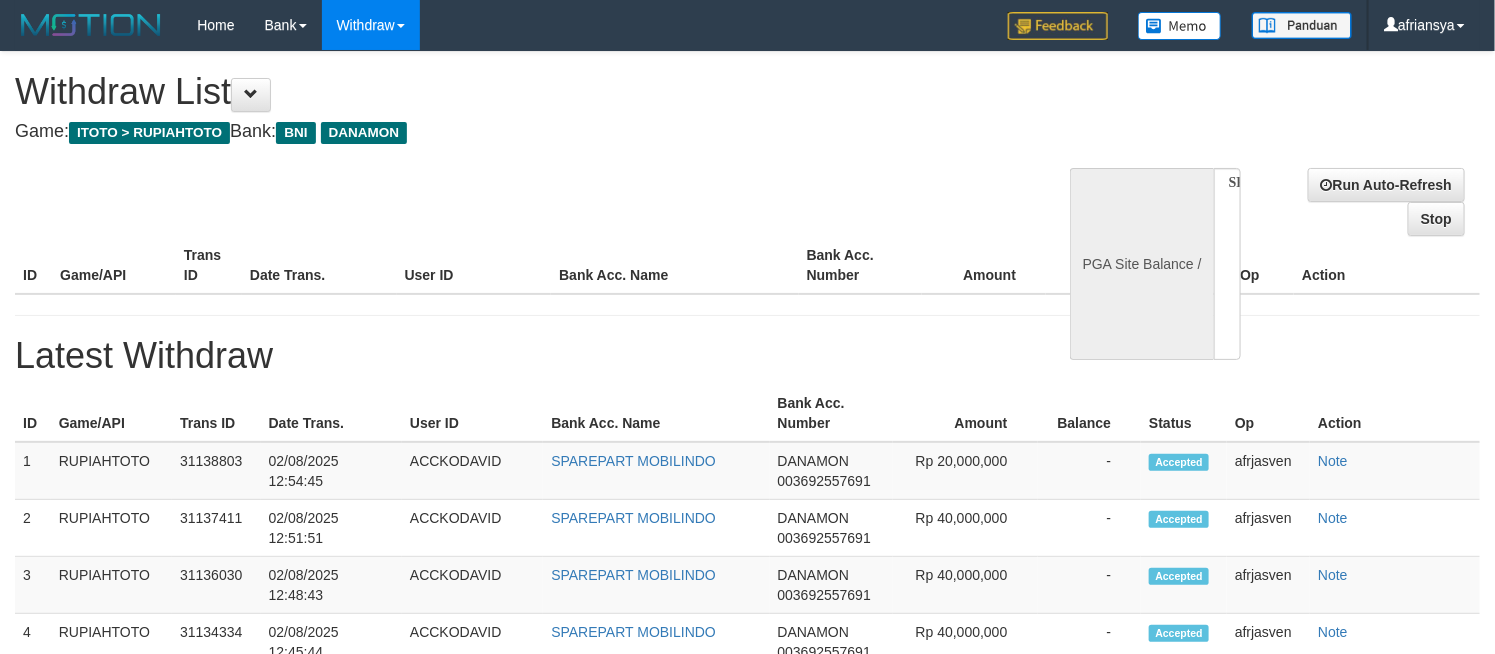select on "**" 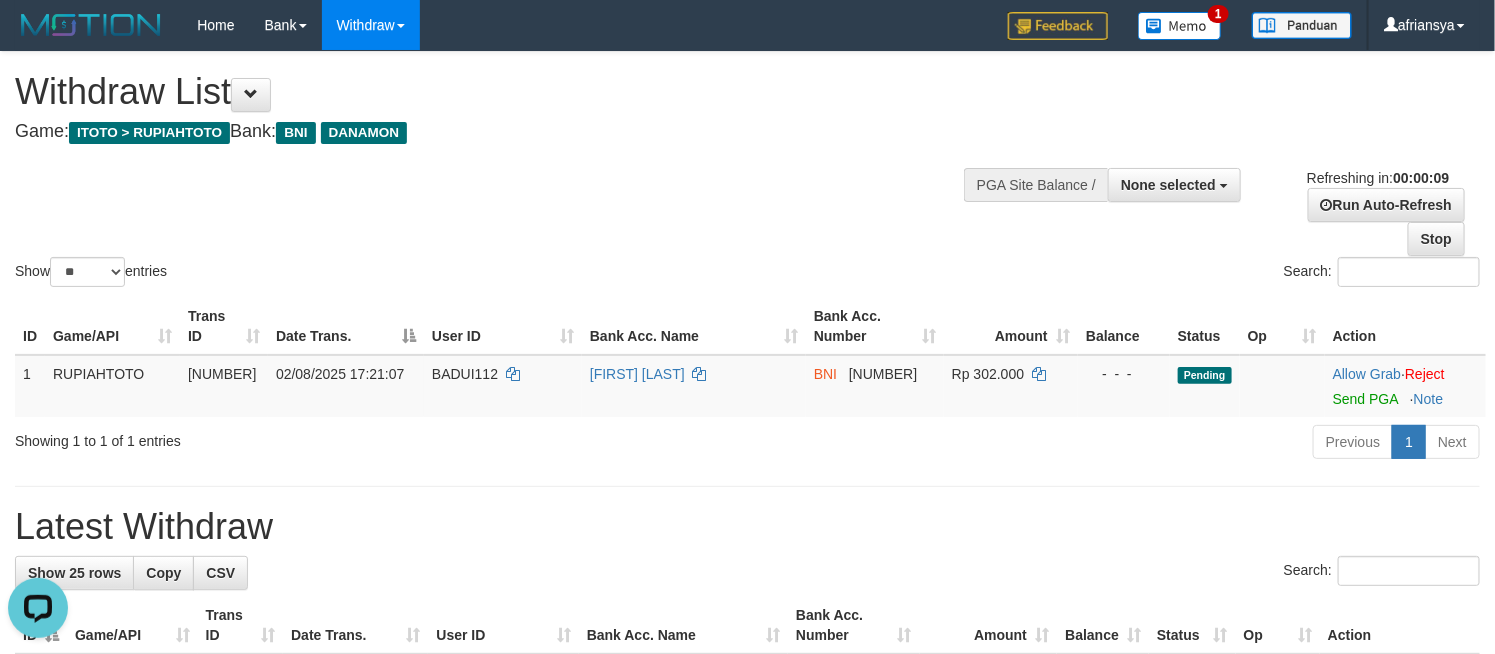 scroll, scrollTop: 0, scrollLeft: 0, axis: both 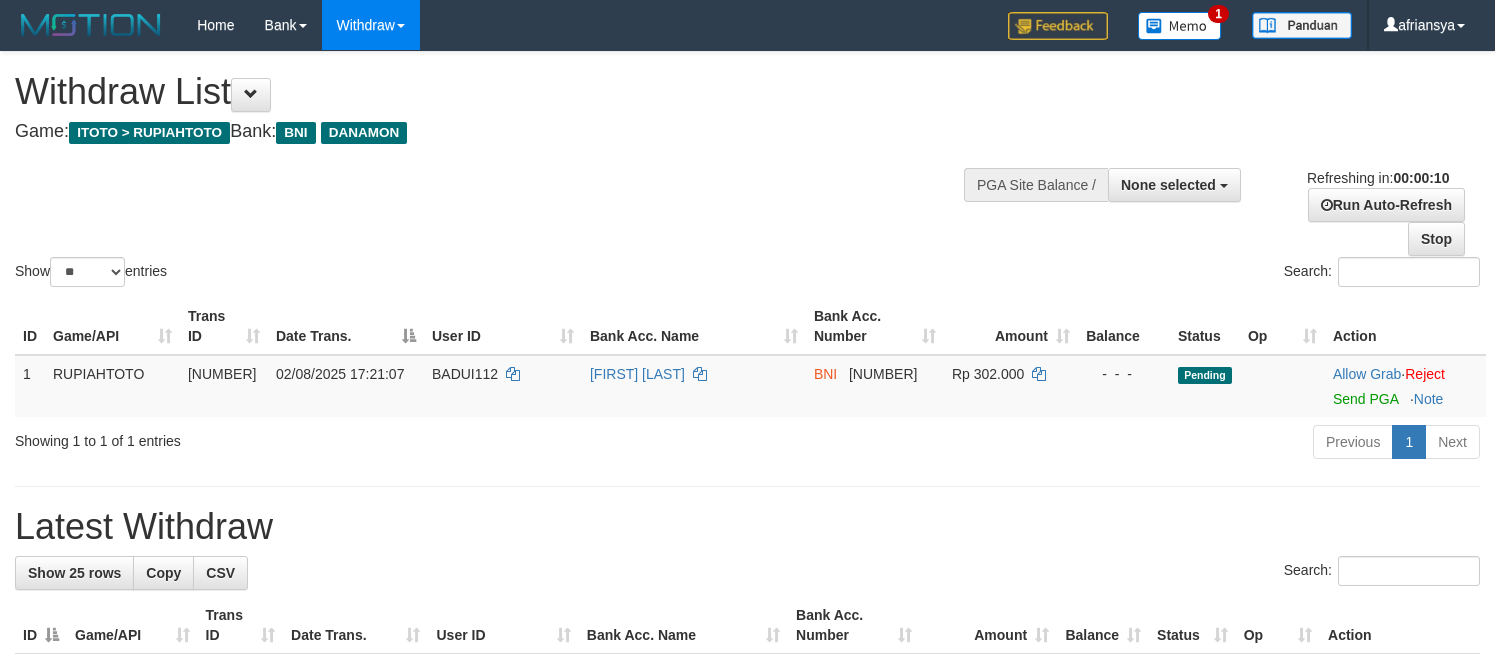 select 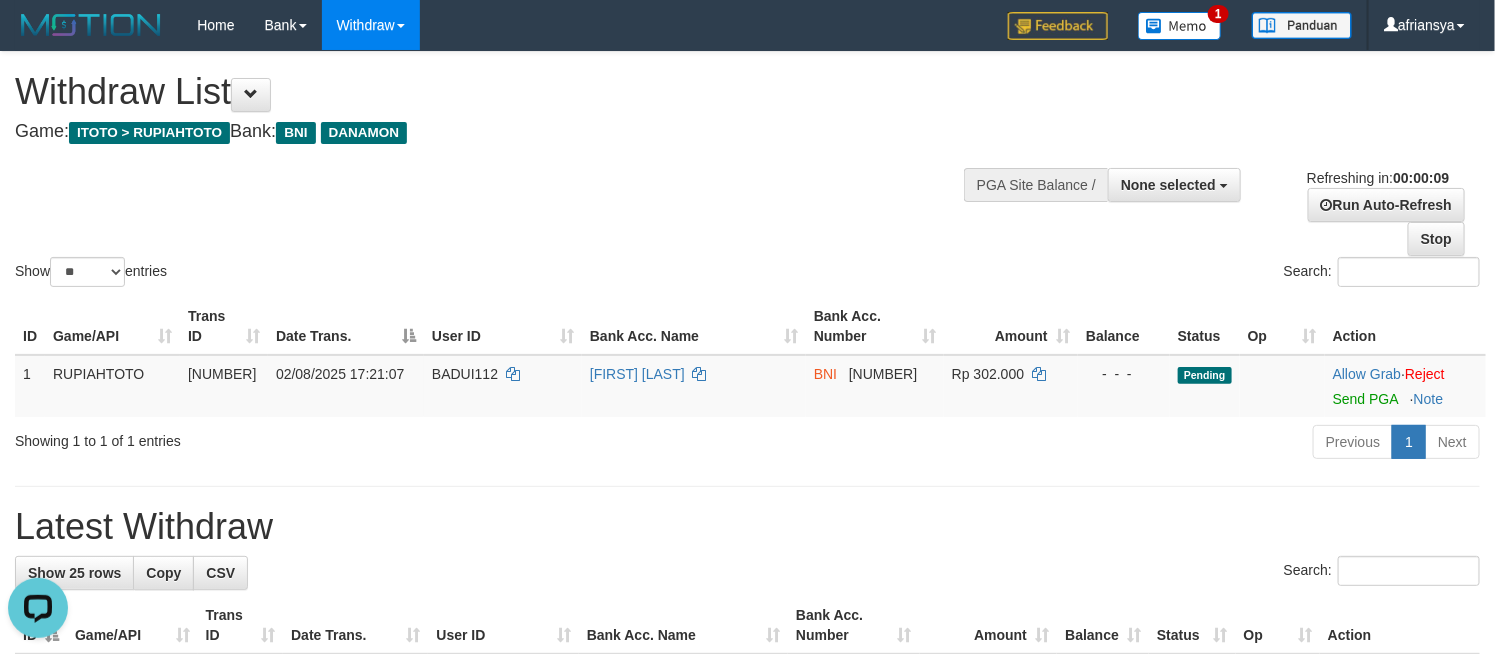 scroll, scrollTop: 0, scrollLeft: 0, axis: both 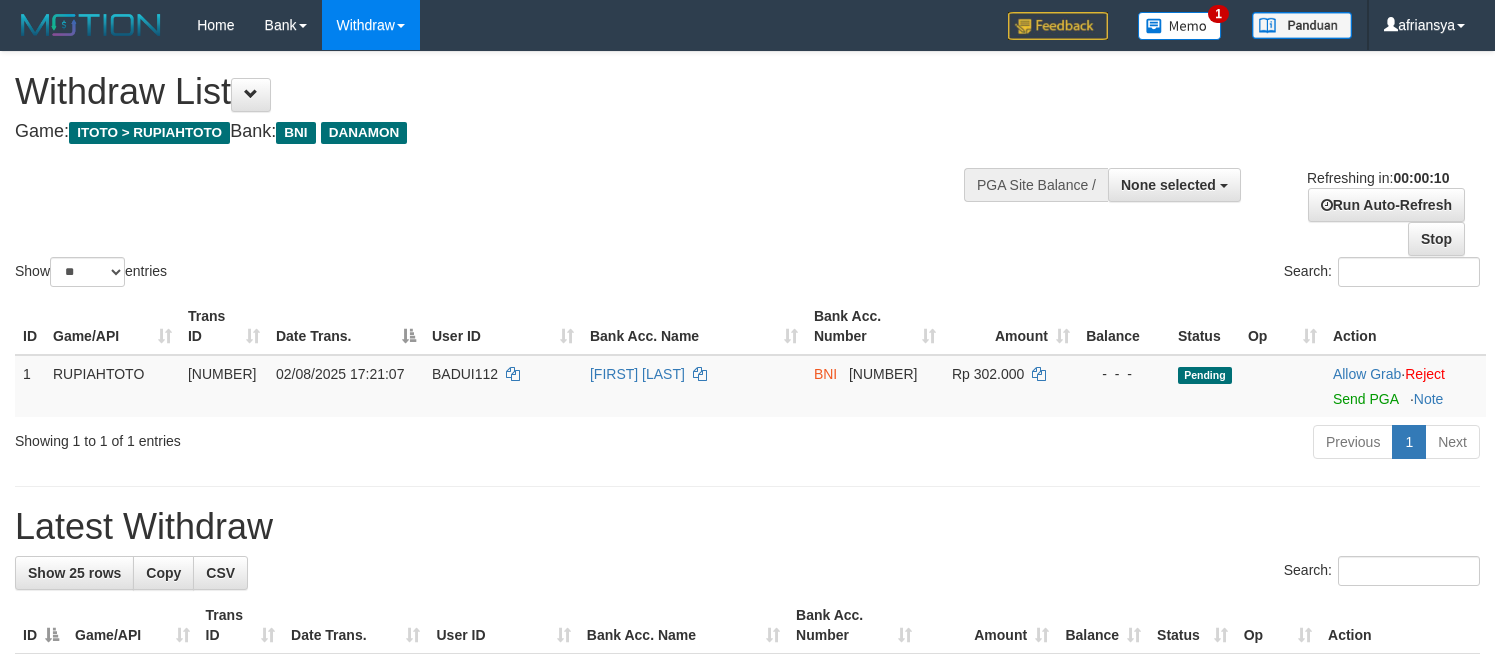 select 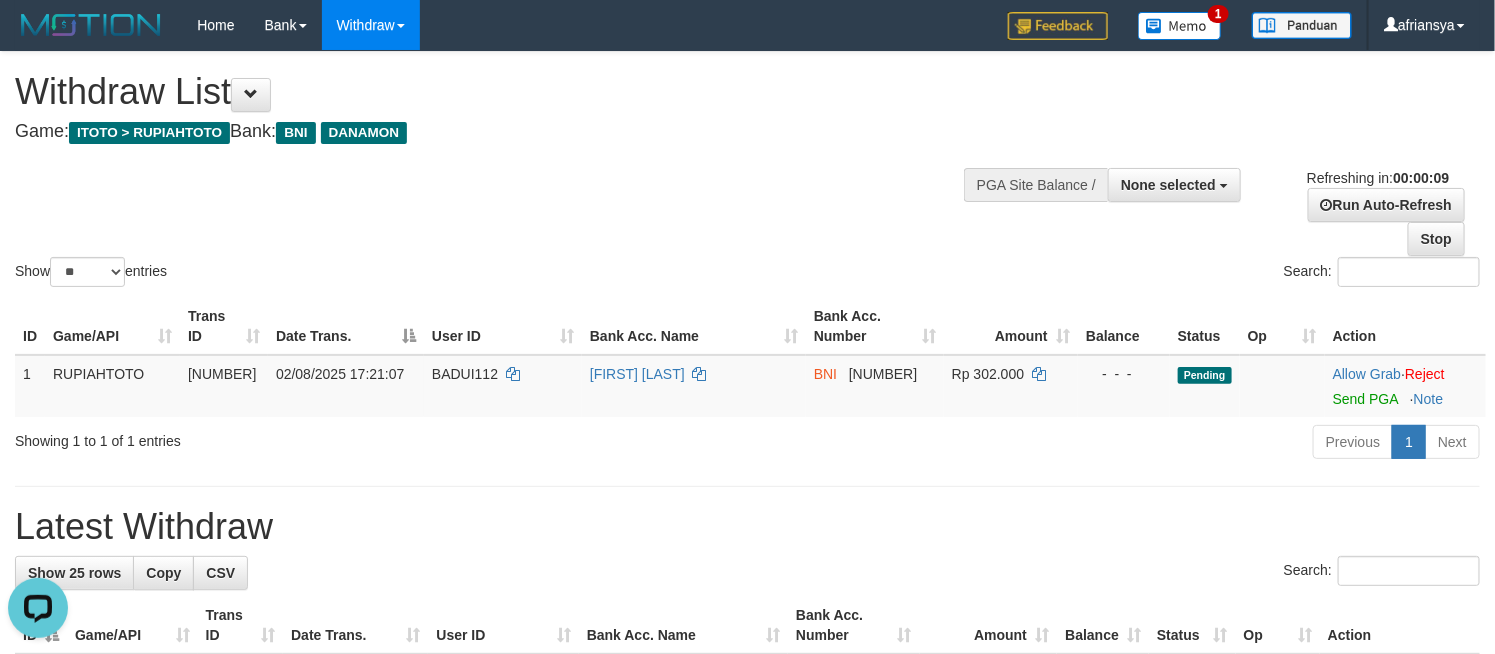 scroll, scrollTop: 0, scrollLeft: 0, axis: both 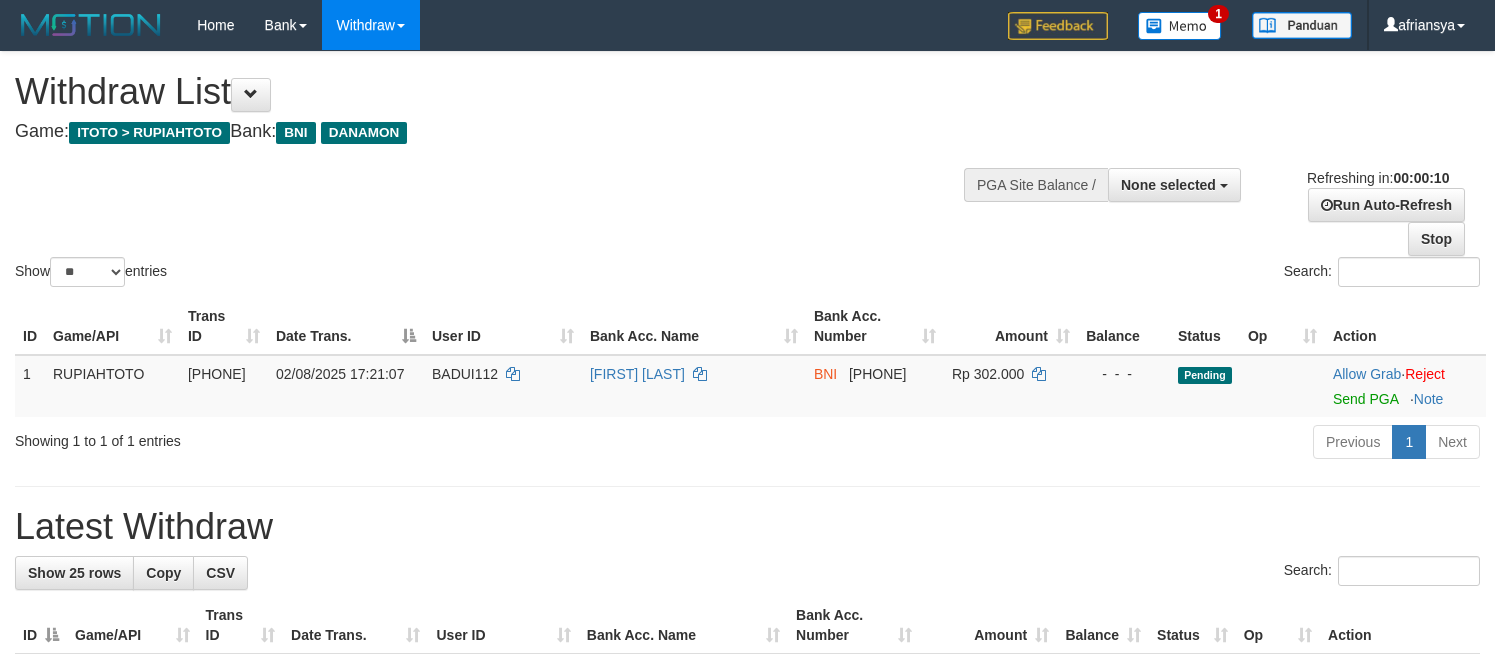 select 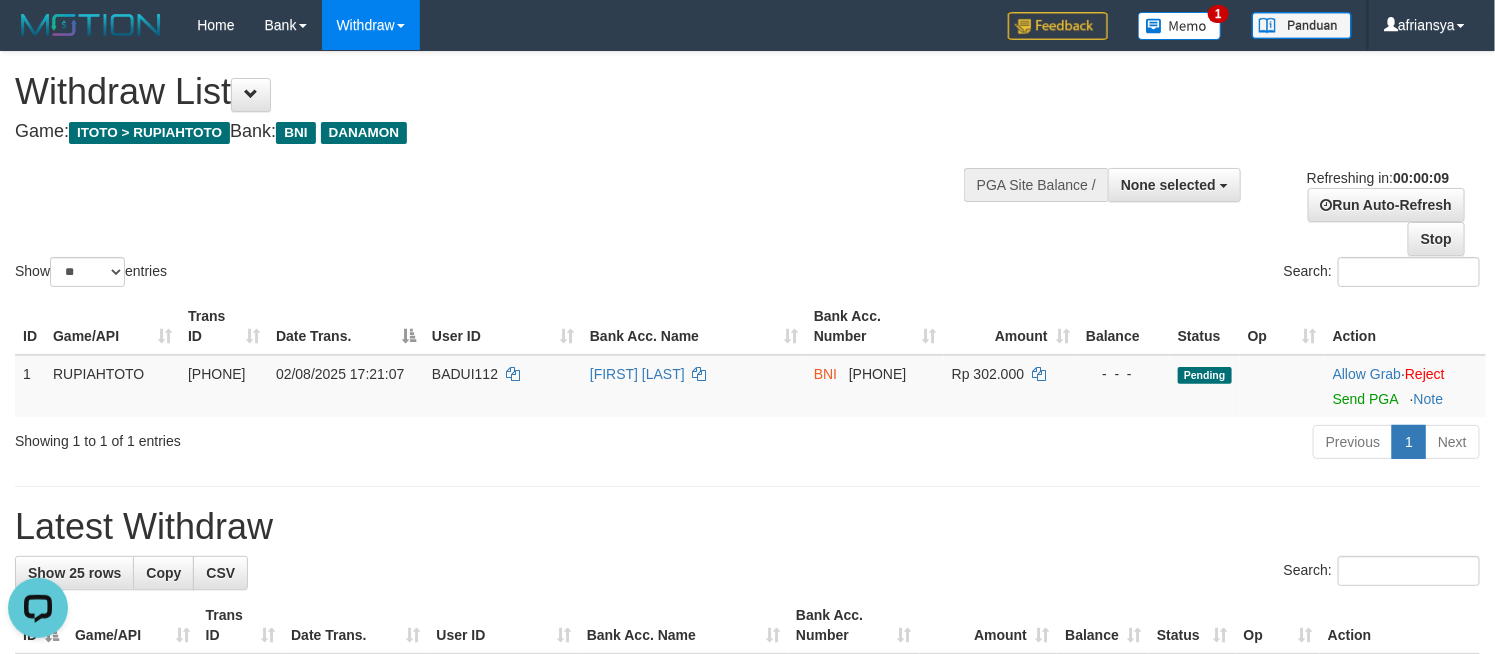 scroll, scrollTop: 0, scrollLeft: 0, axis: both 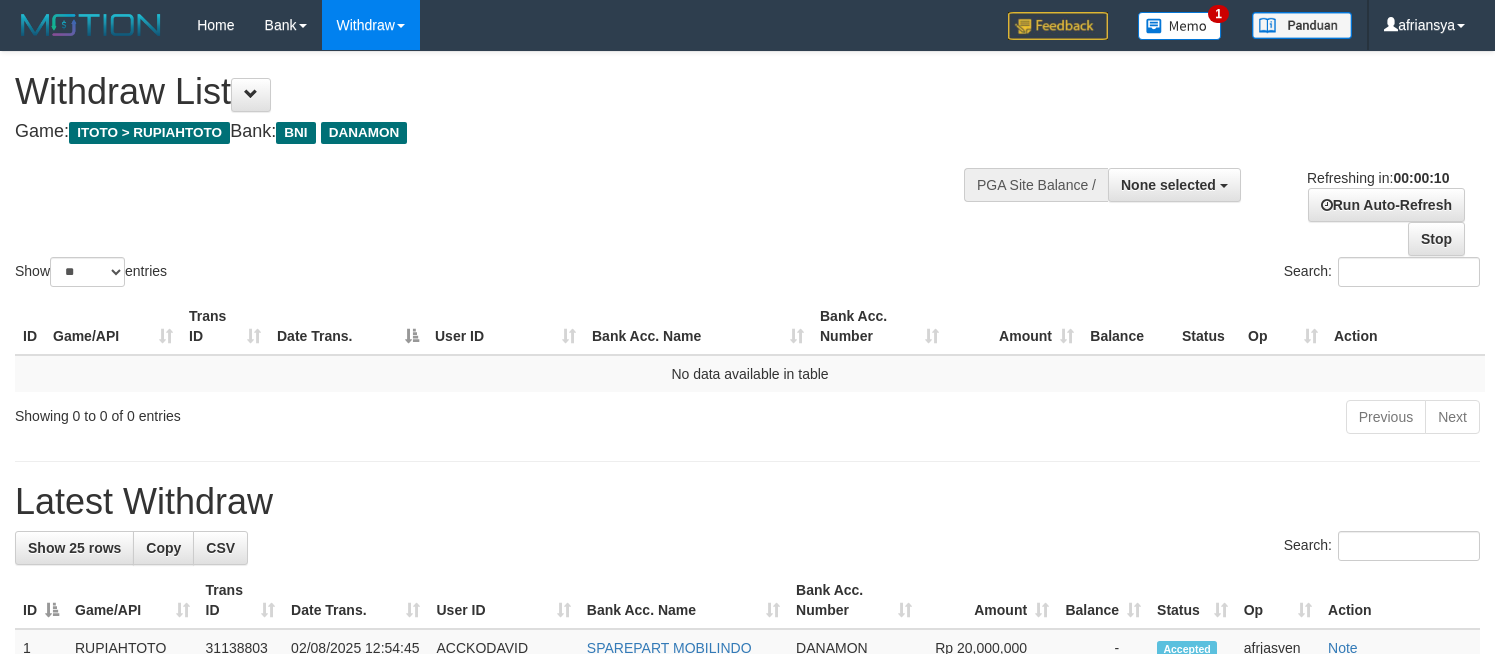 select 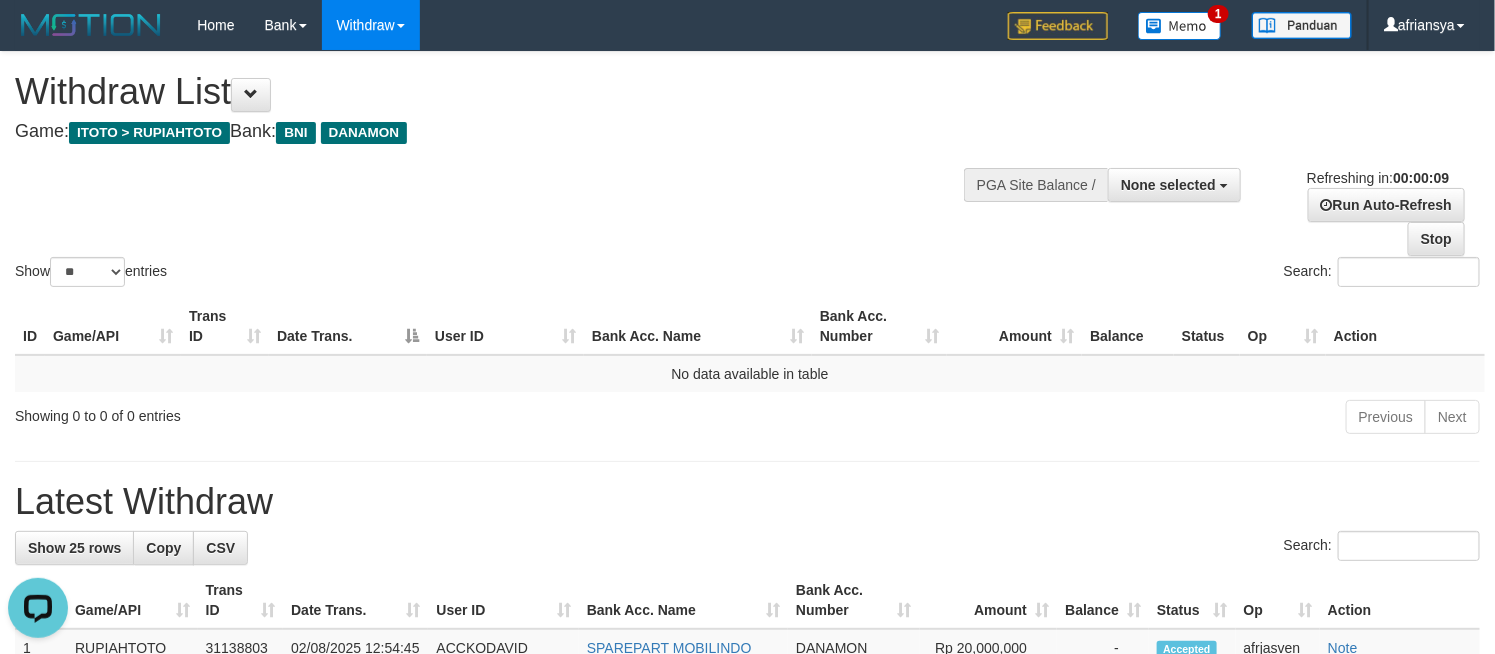 scroll, scrollTop: 0, scrollLeft: 0, axis: both 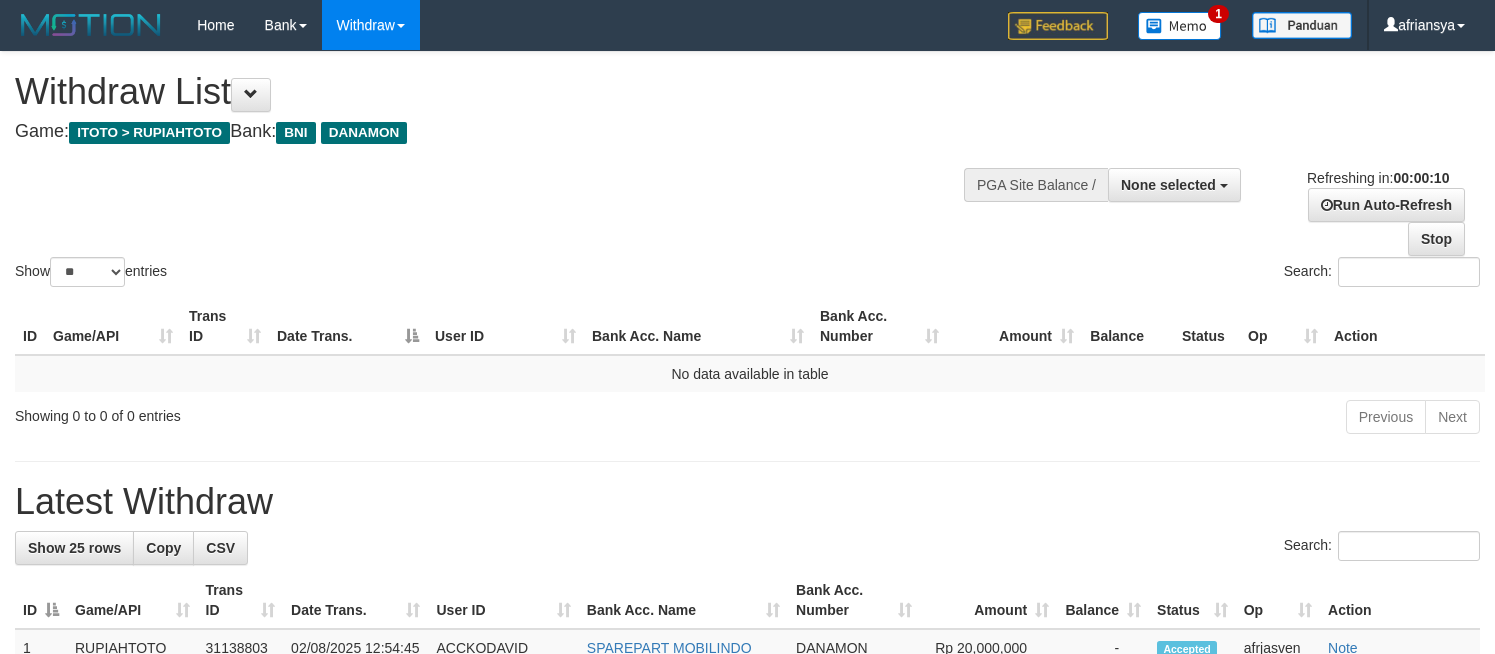 select 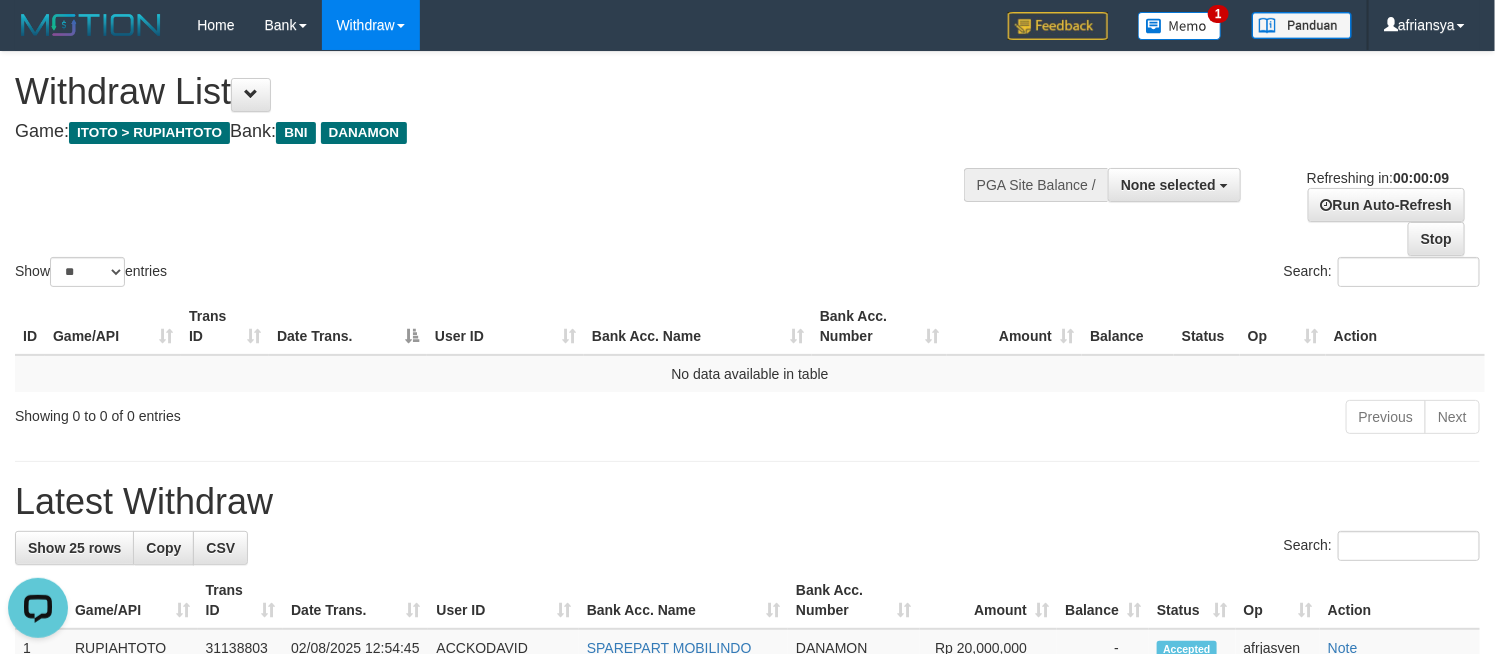scroll, scrollTop: 0, scrollLeft: 0, axis: both 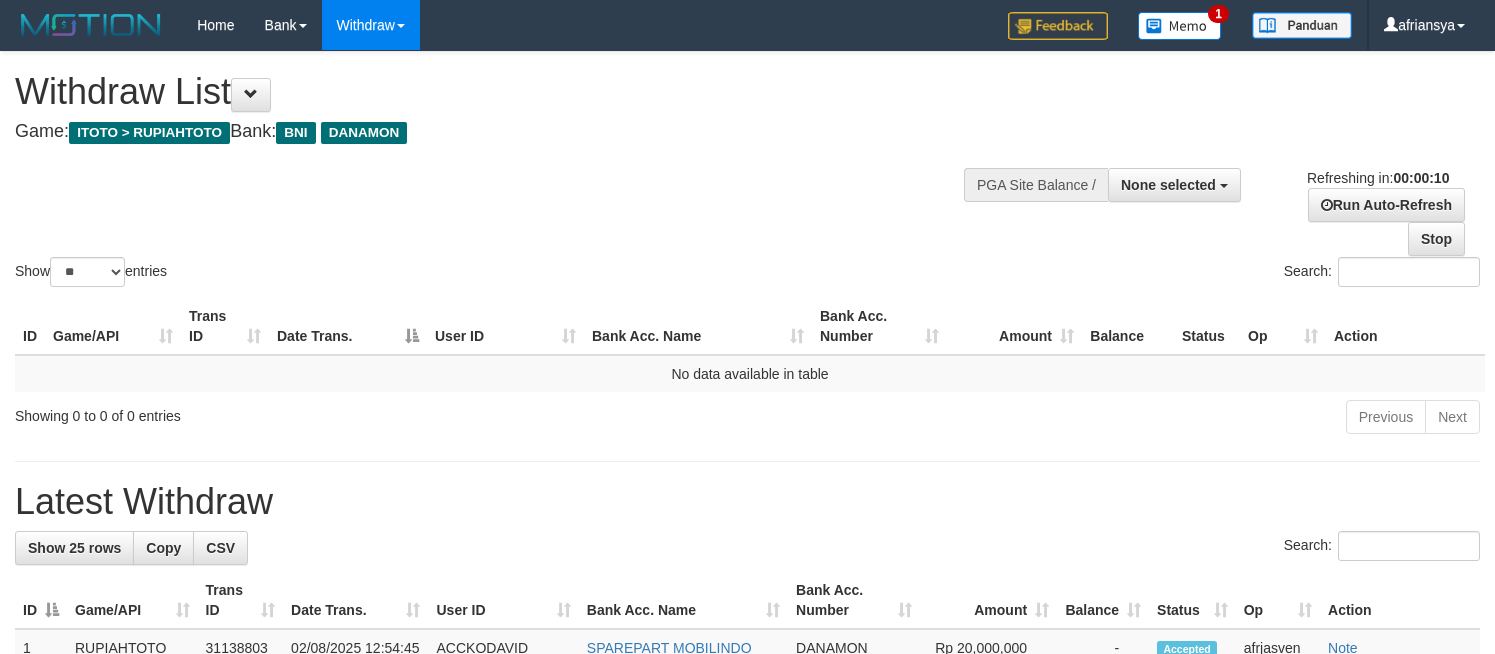 select 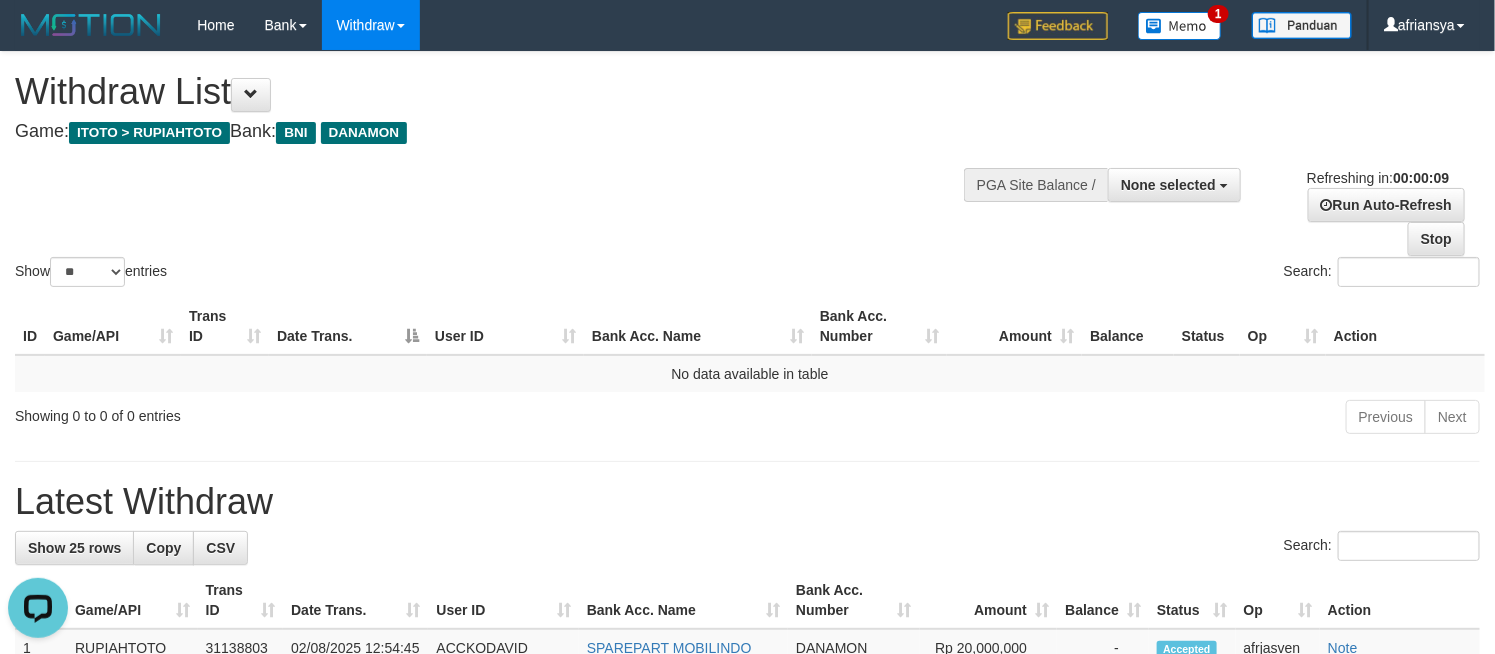 scroll, scrollTop: 0, scrollLeft: 0, axis: both 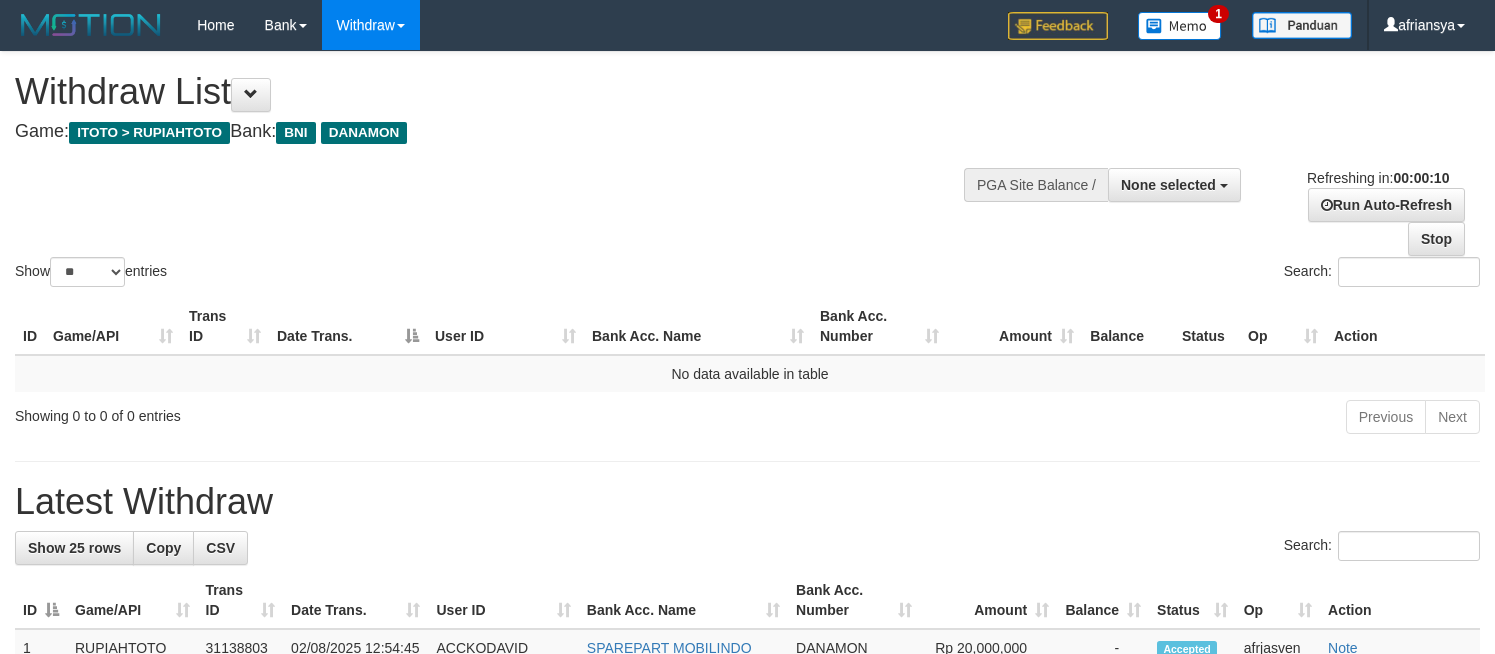 select 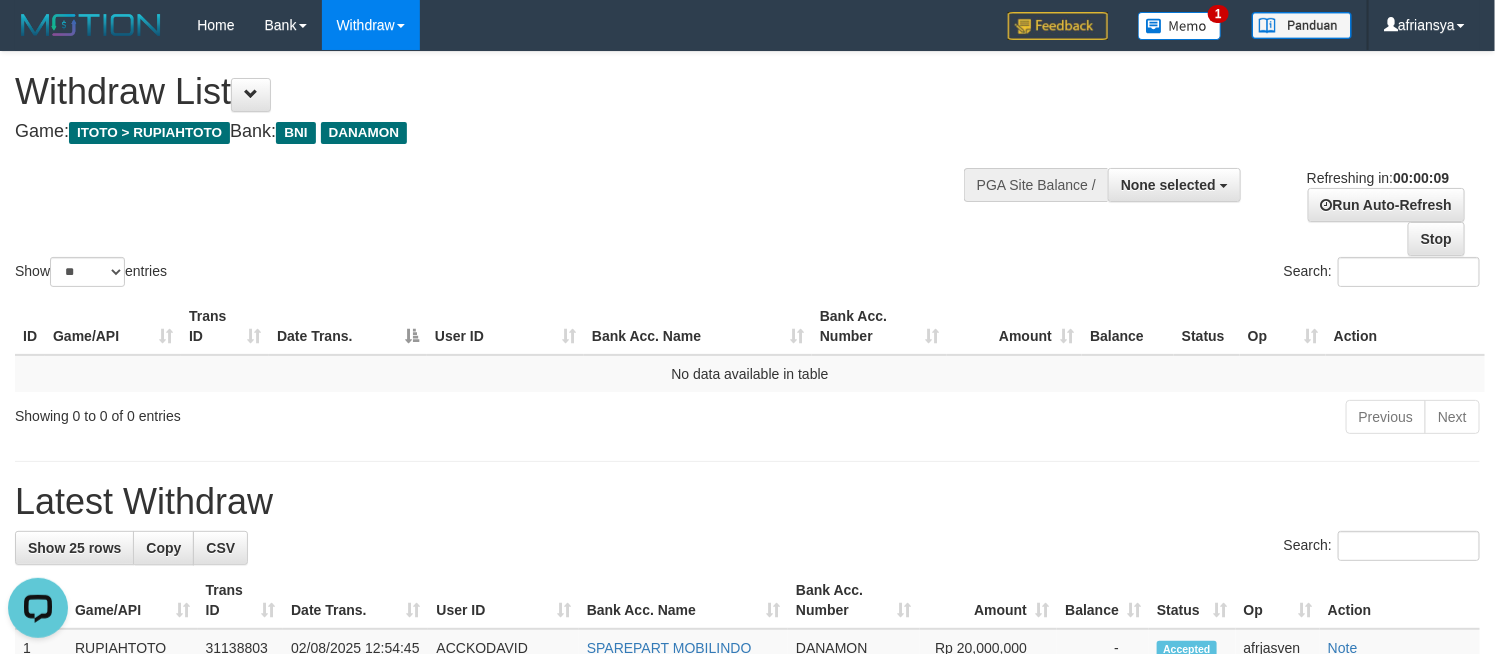 scroll, scrollTop: 0, scrollLeft: 0, axis: both 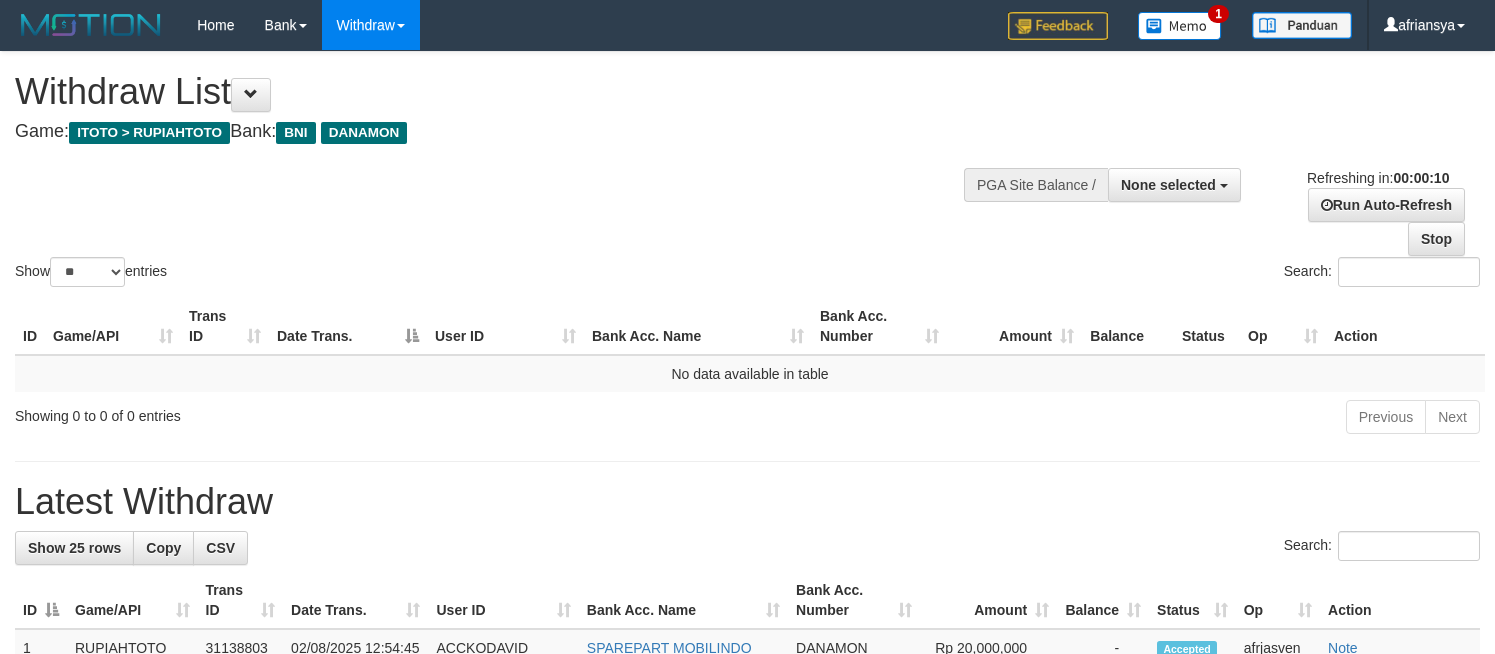 select 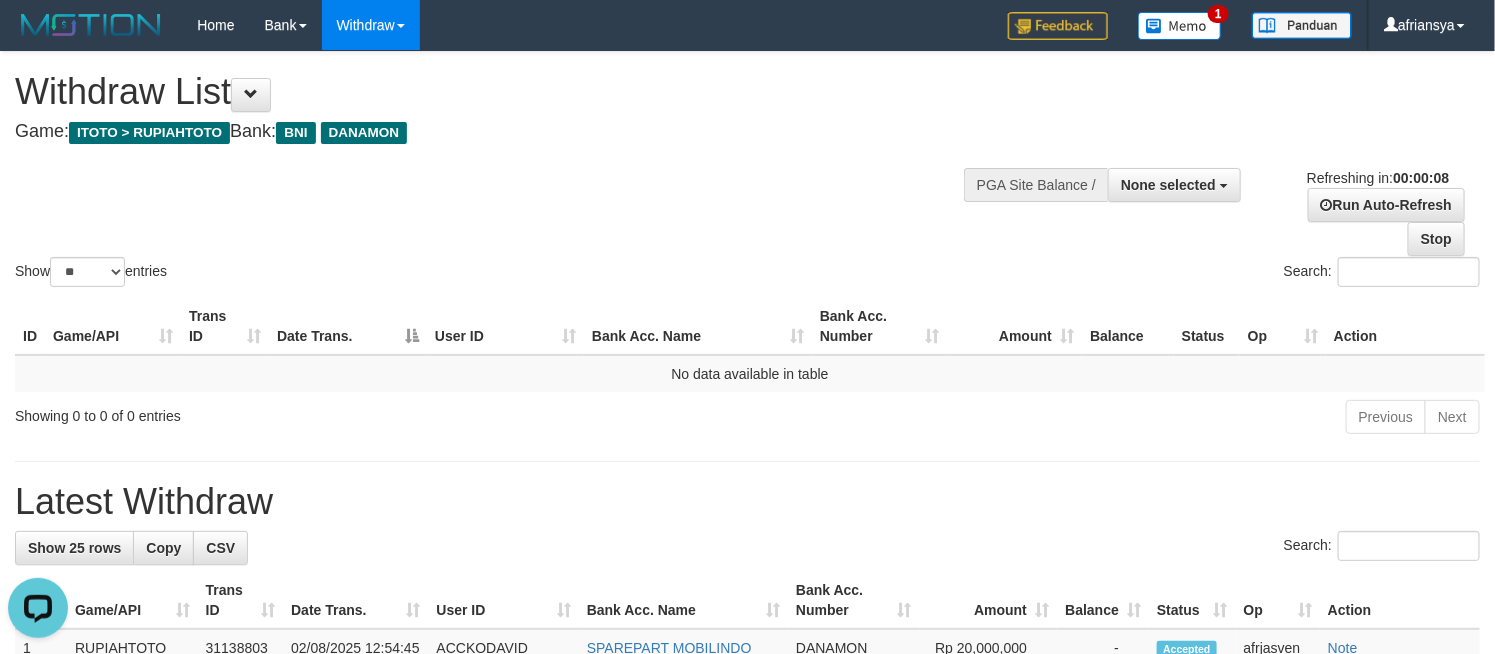 scroll, scrollTop: 0, scrollLeft: 0, axis: both 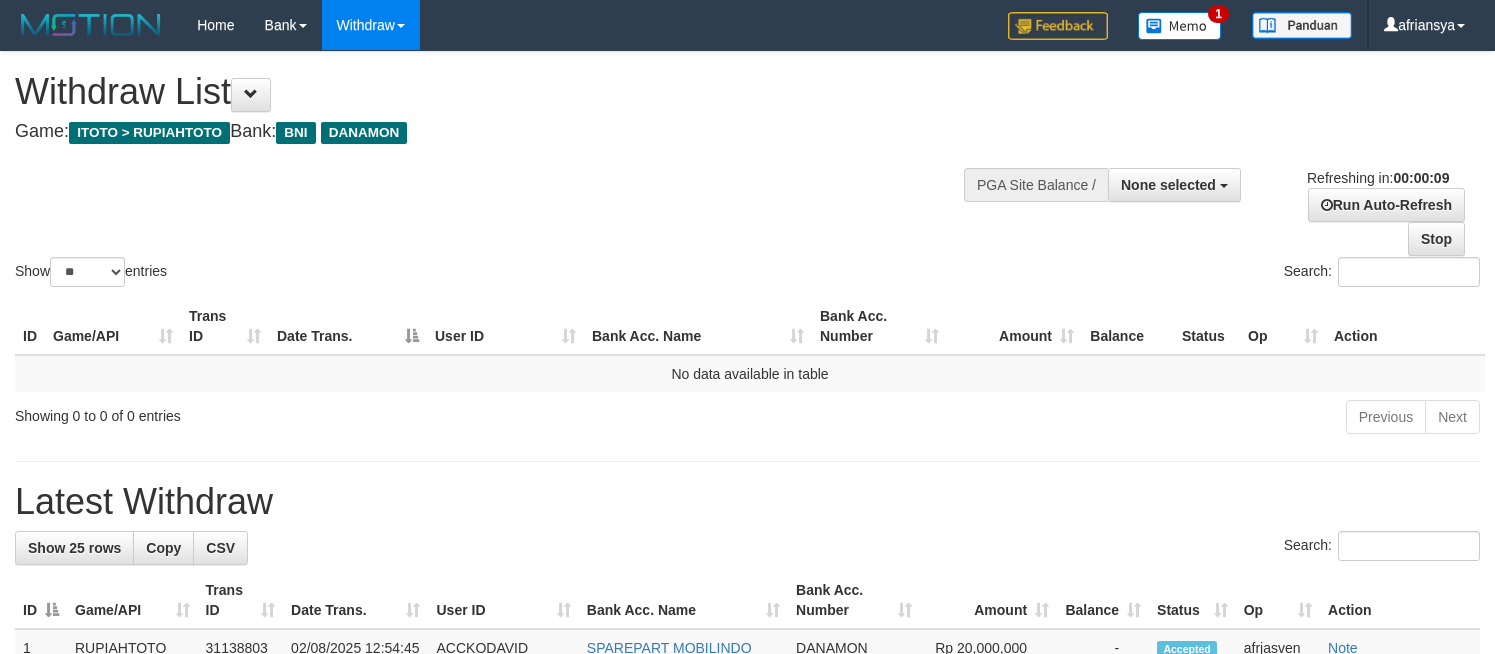 select 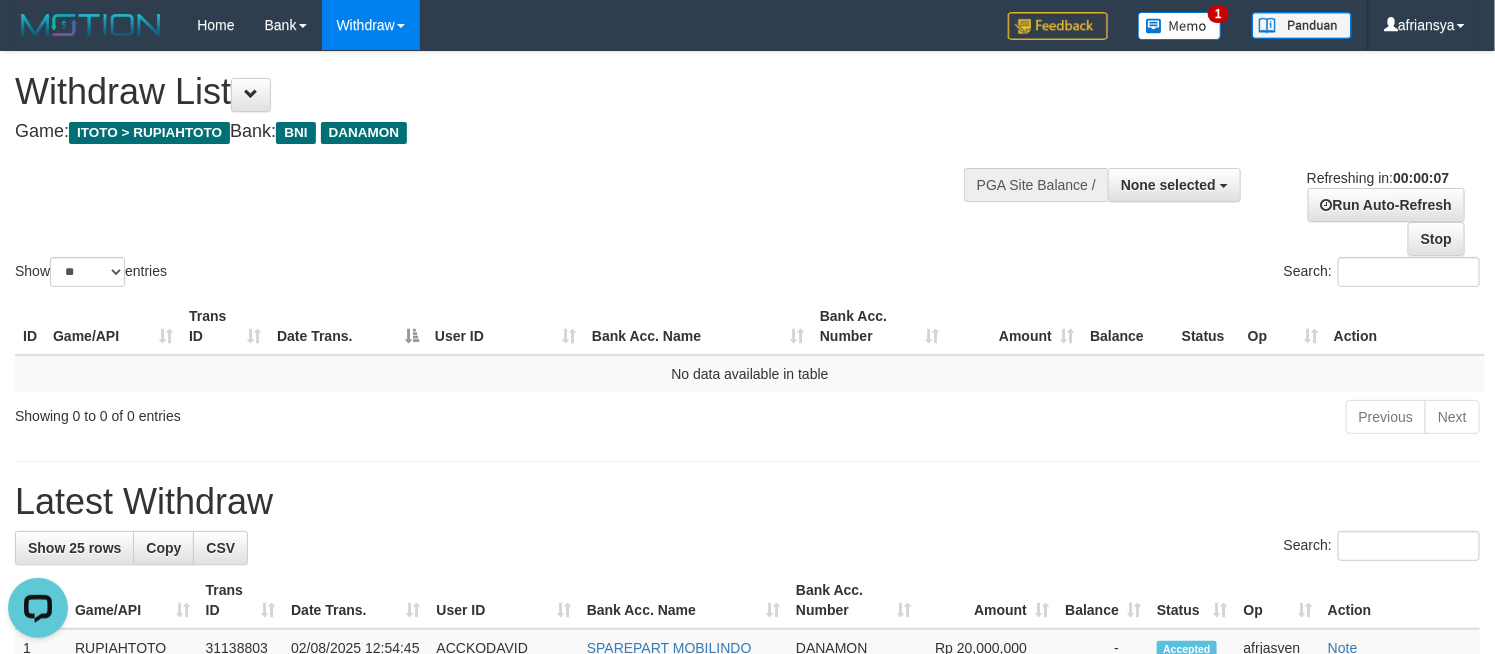 scroll, scrollTop: 0, scrollLeft: 0, axis: both 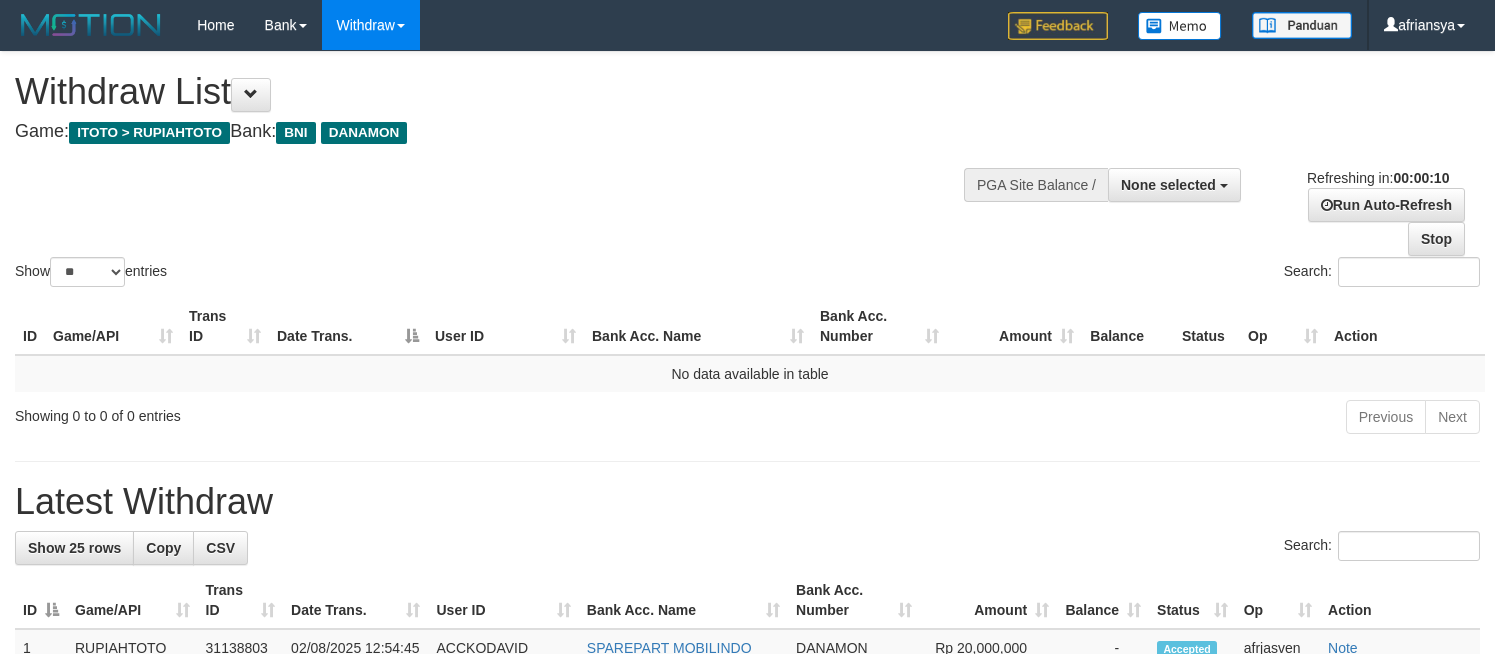 select 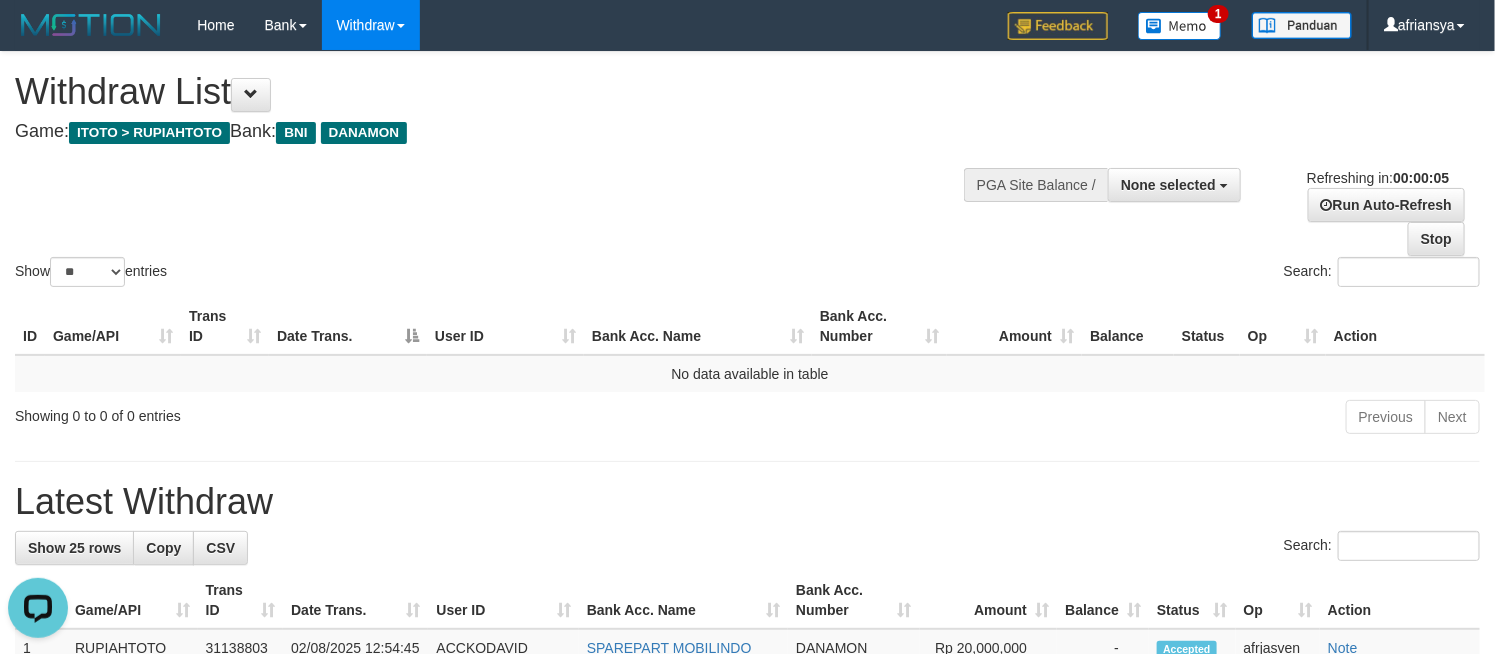 scroll, scrollTop: 0, scrollLeft: 0, axis: both 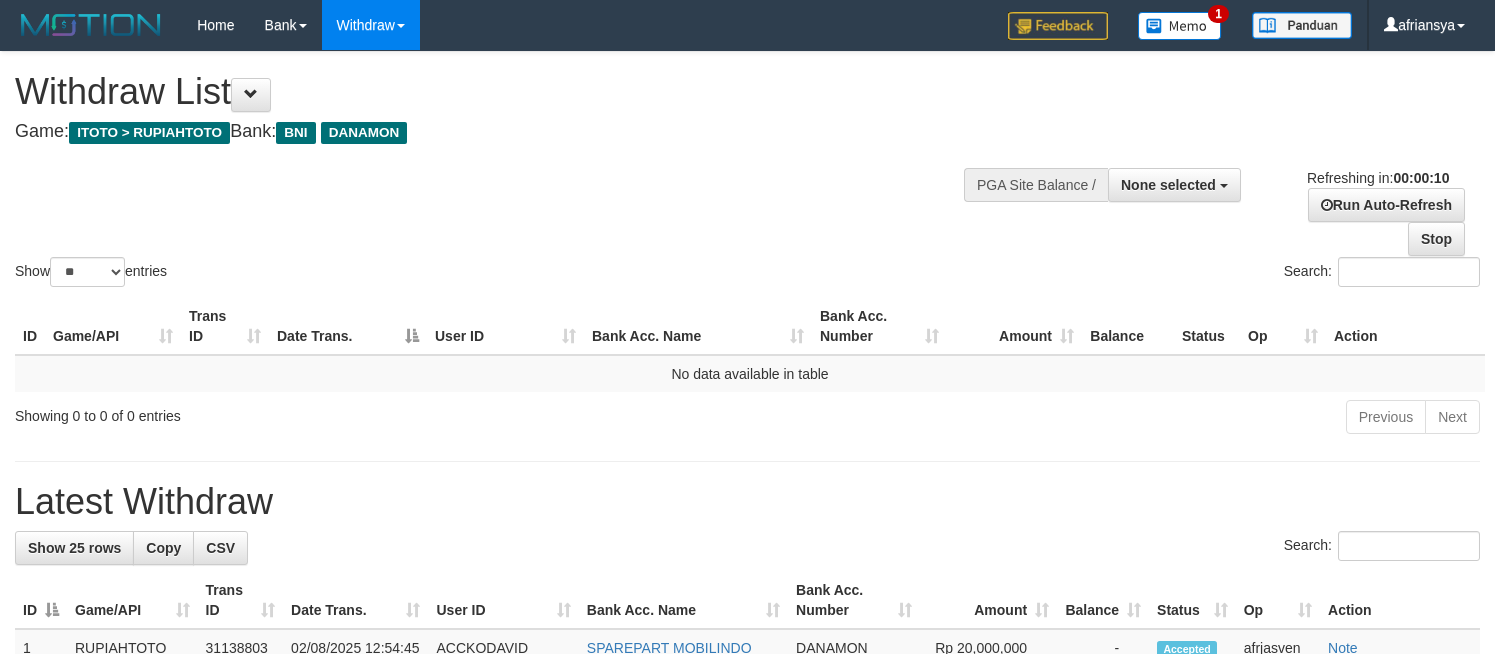 select 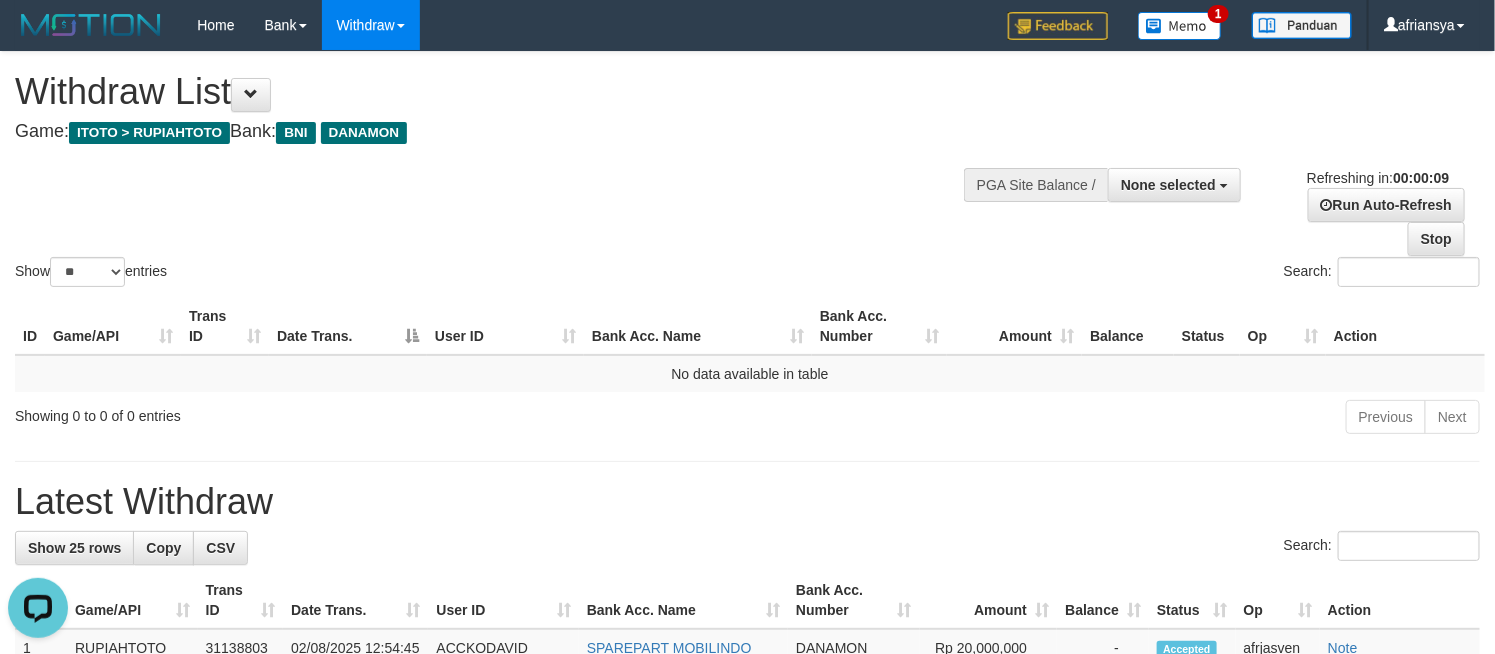 scroll, scrollTop: 0, scrollLeft: 0, axis: both 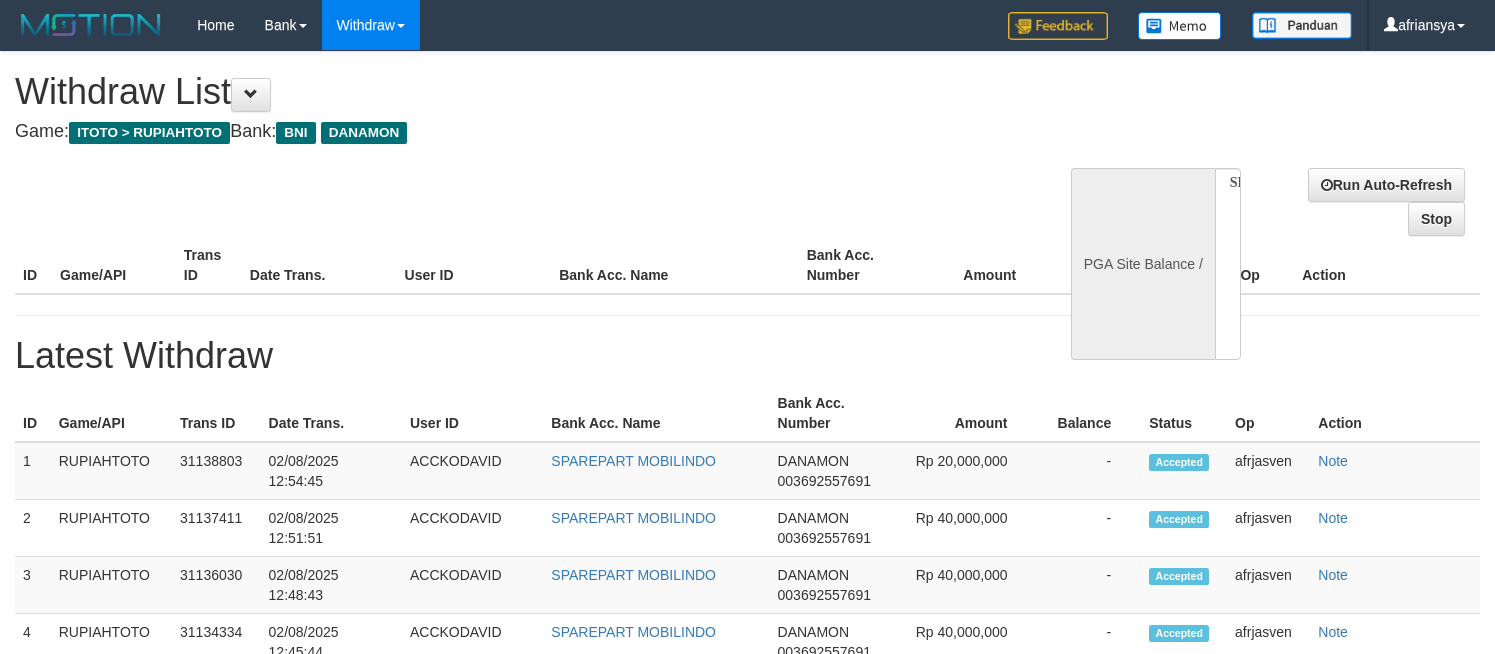 select 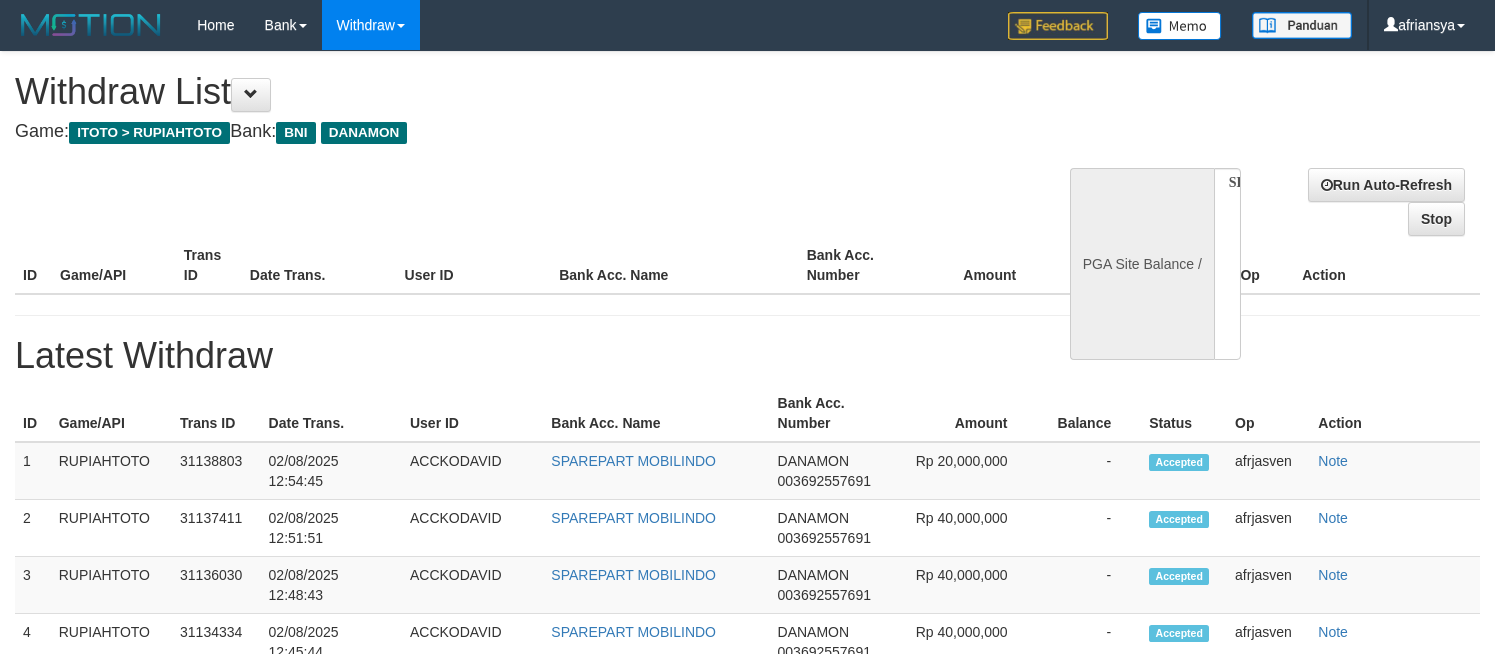 scroll, scrollTop: 0, scrollLeft: 0, axis: both 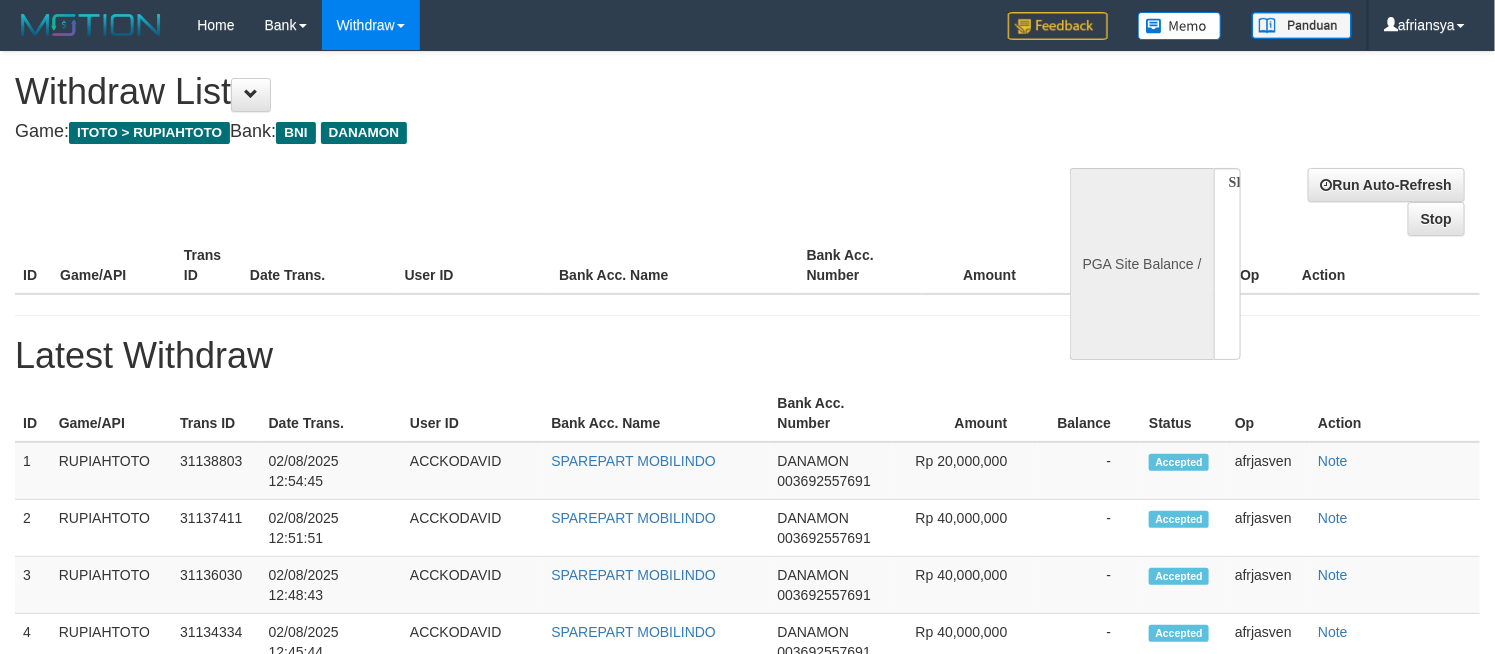 select on "**" 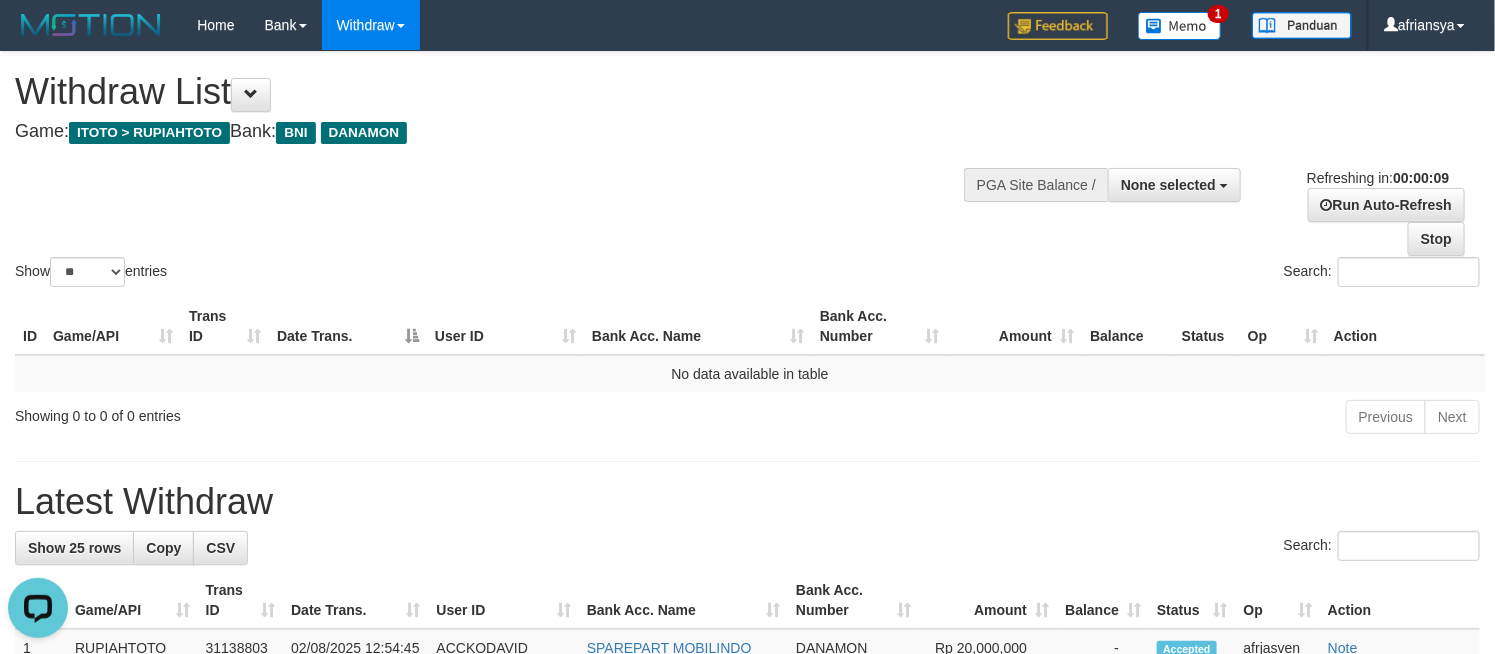 scroll, scrollTop: 0, scrollLeft: 0, axis: both 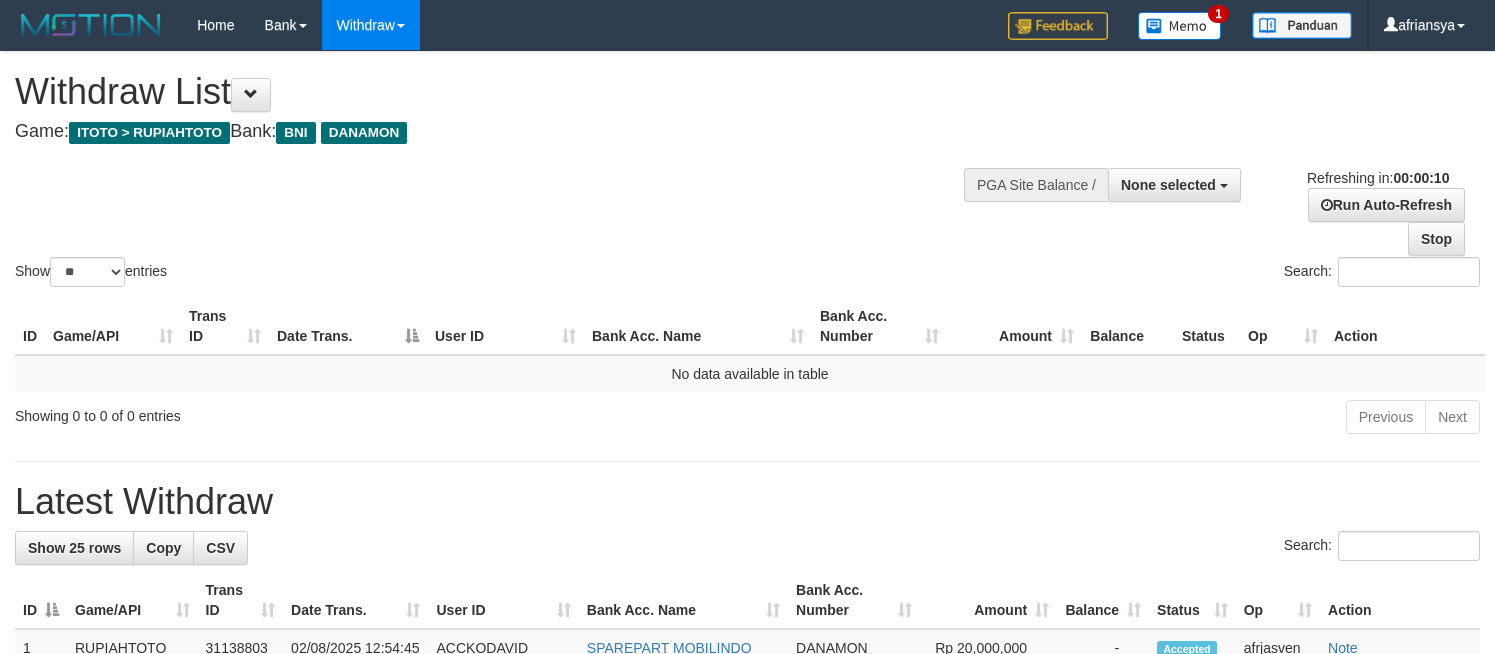 select 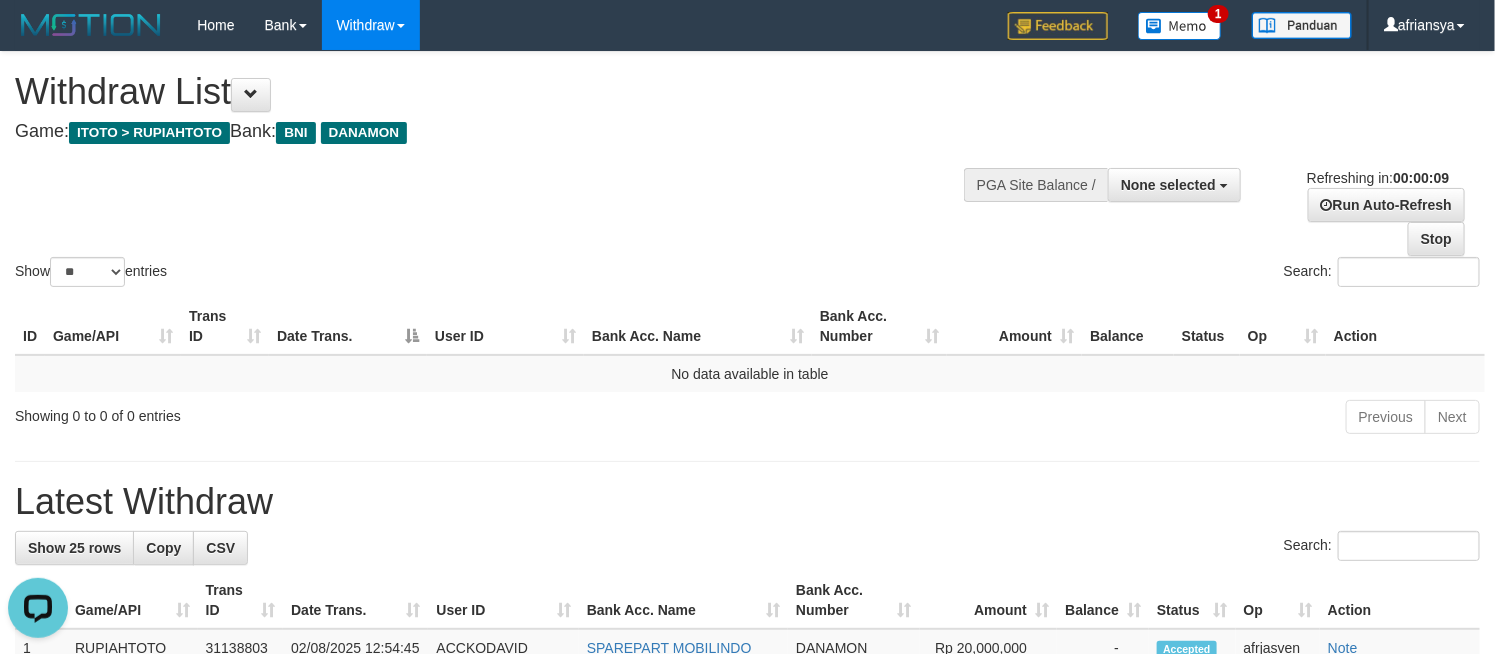 scroll, scrollTop: 0, scrollLeft: 0, axis: both 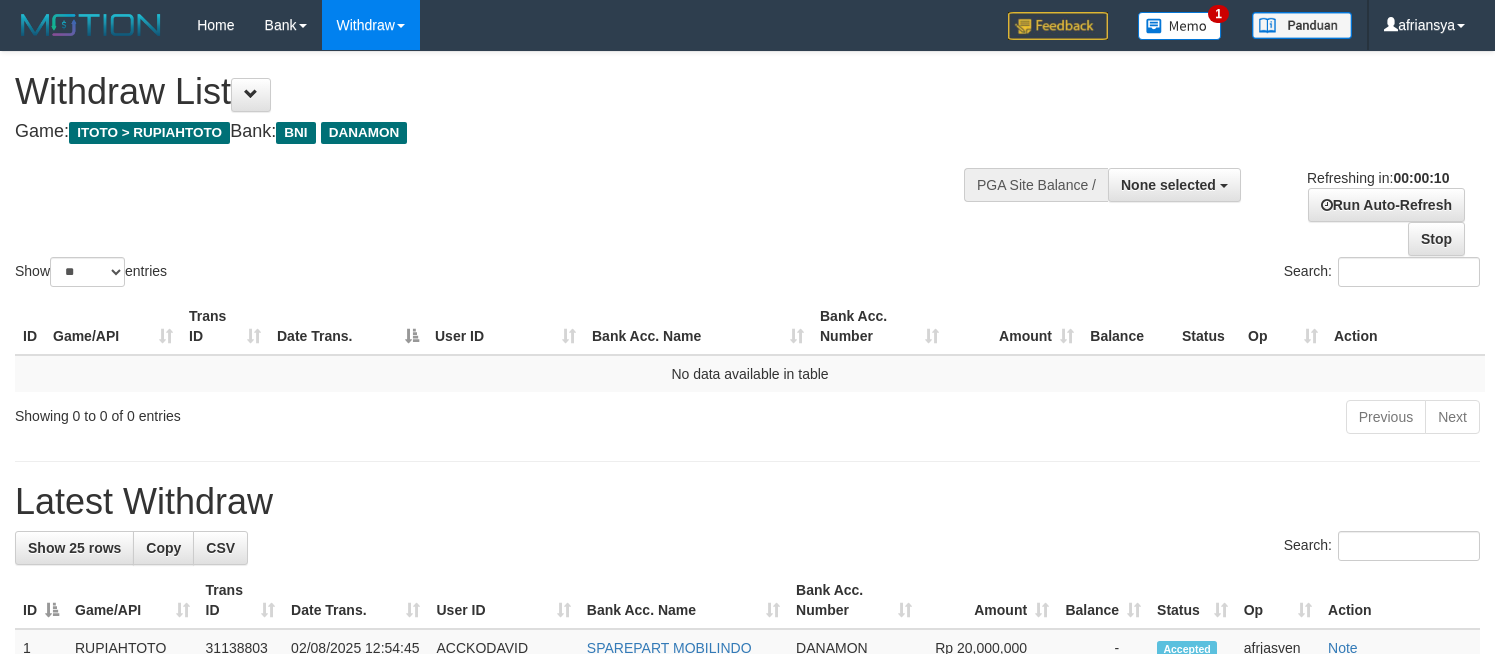 select 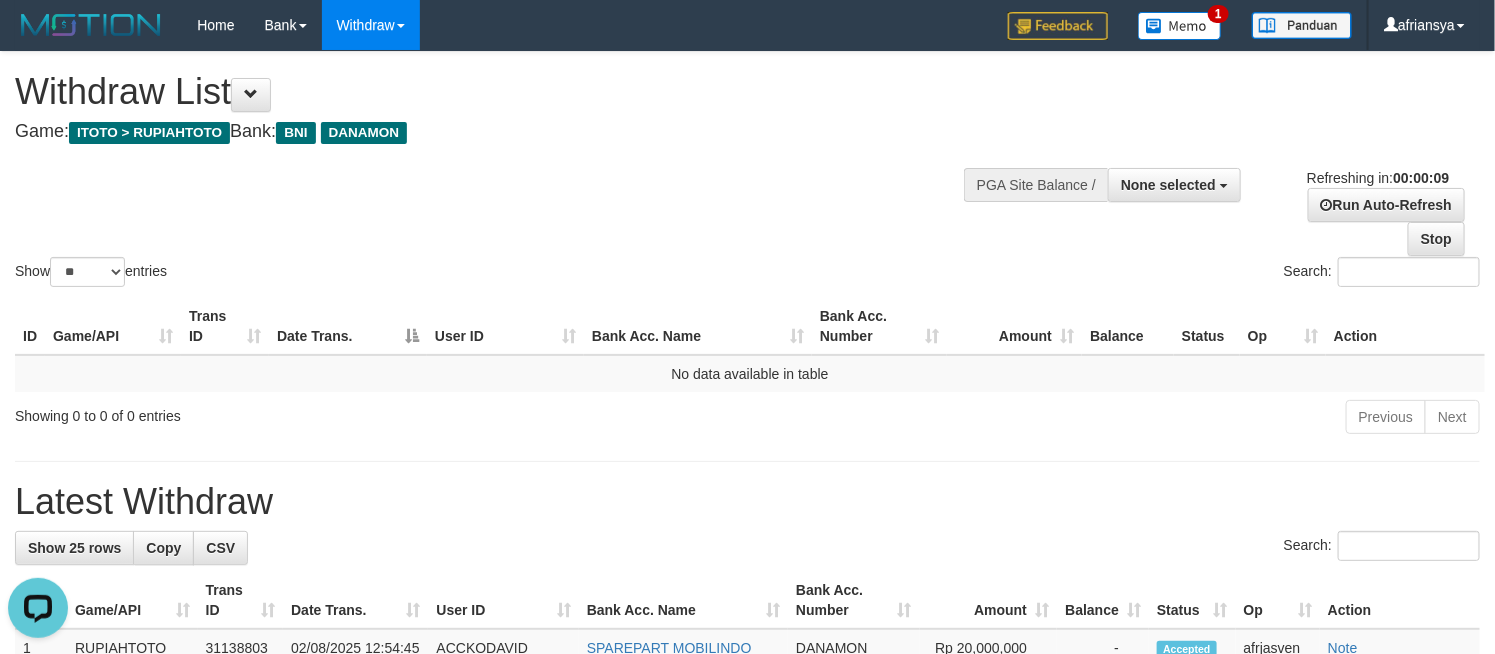 scroll, scrollTop: 0, scrollLeft: 0, axis: both 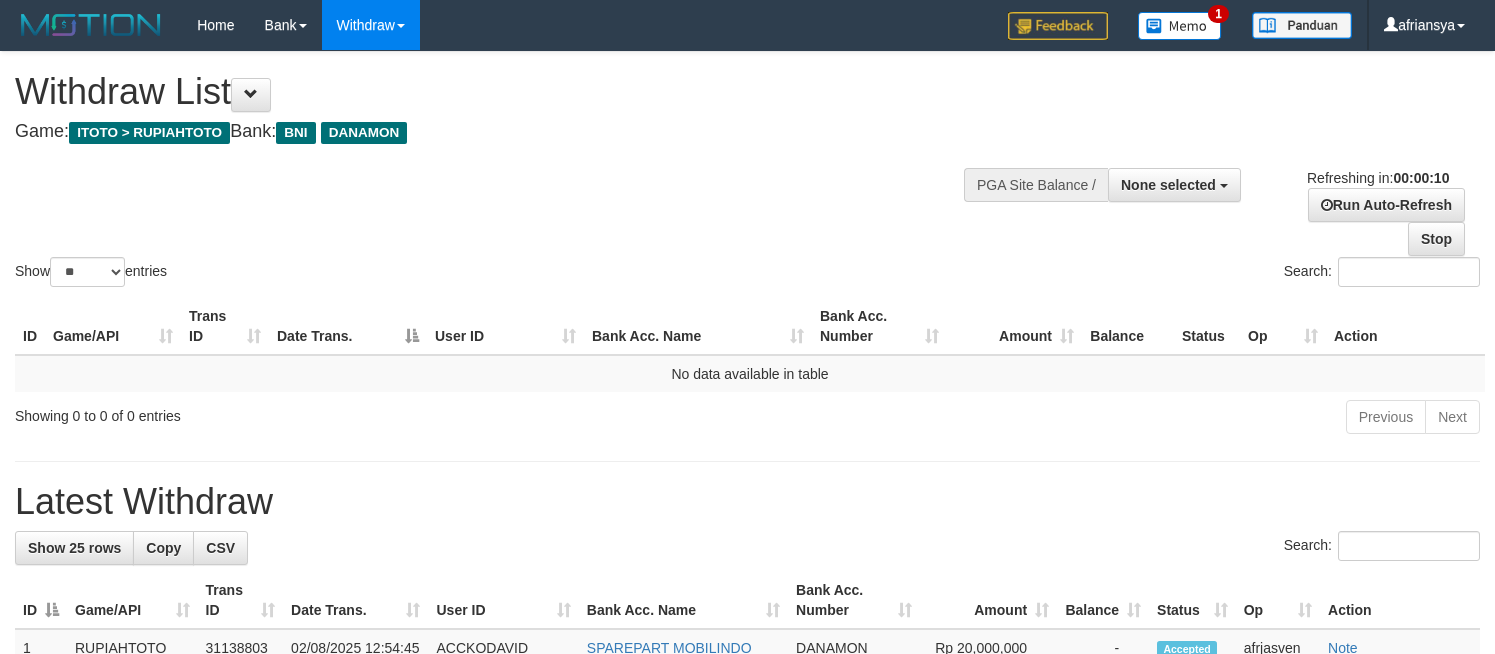 select 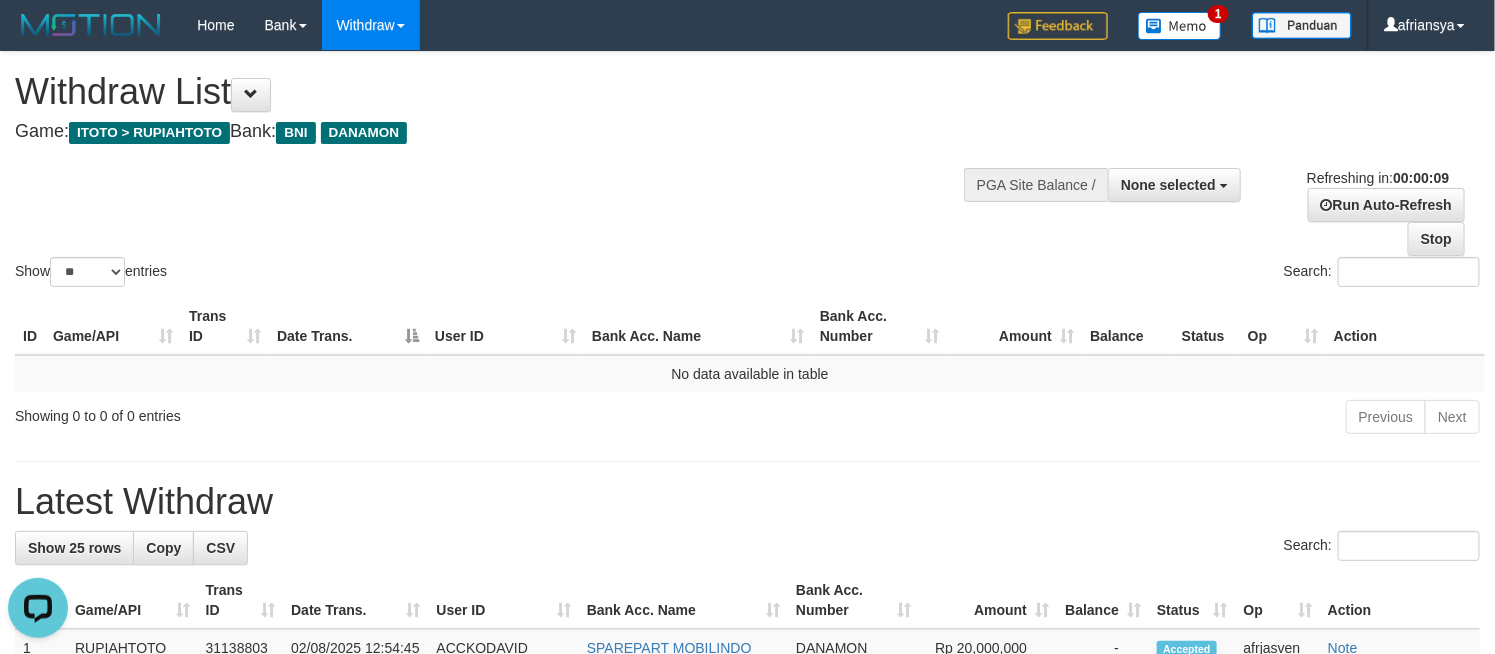 scroll, scrollTop: 0, scrollLeft: 0, axis: both 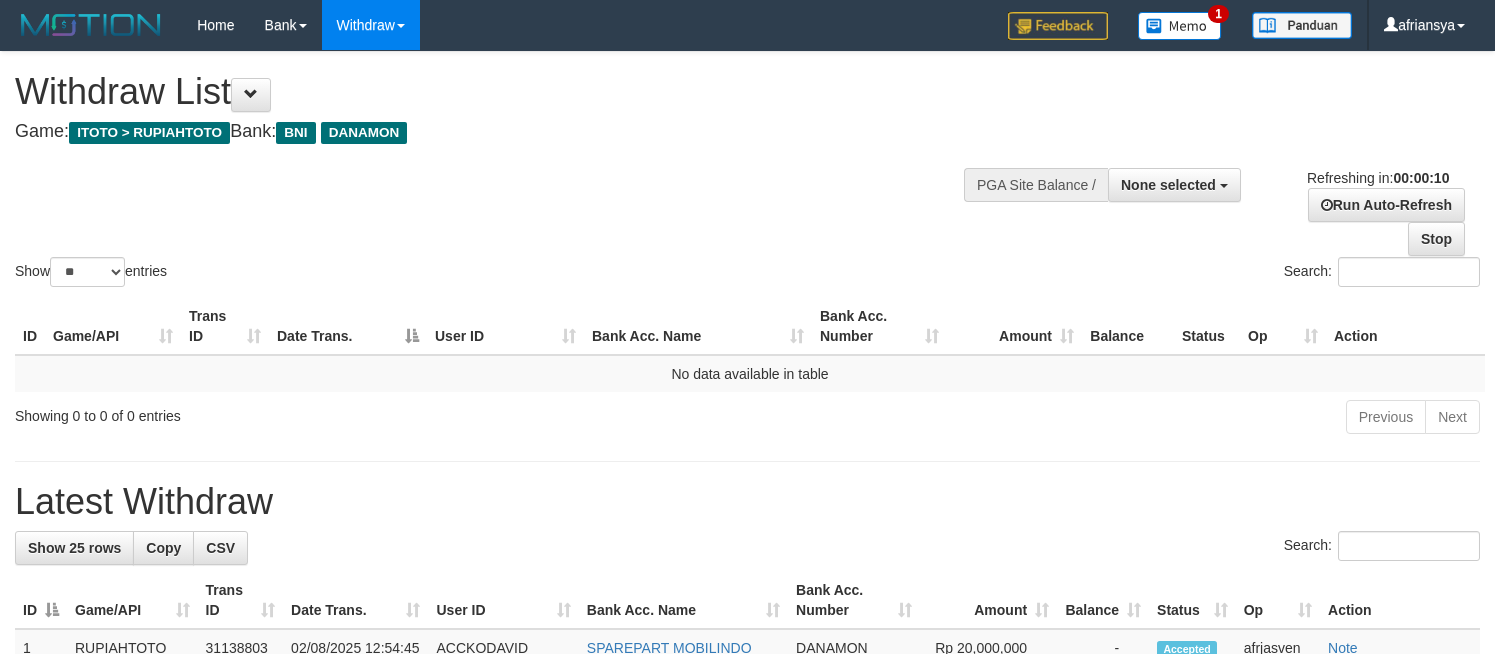select 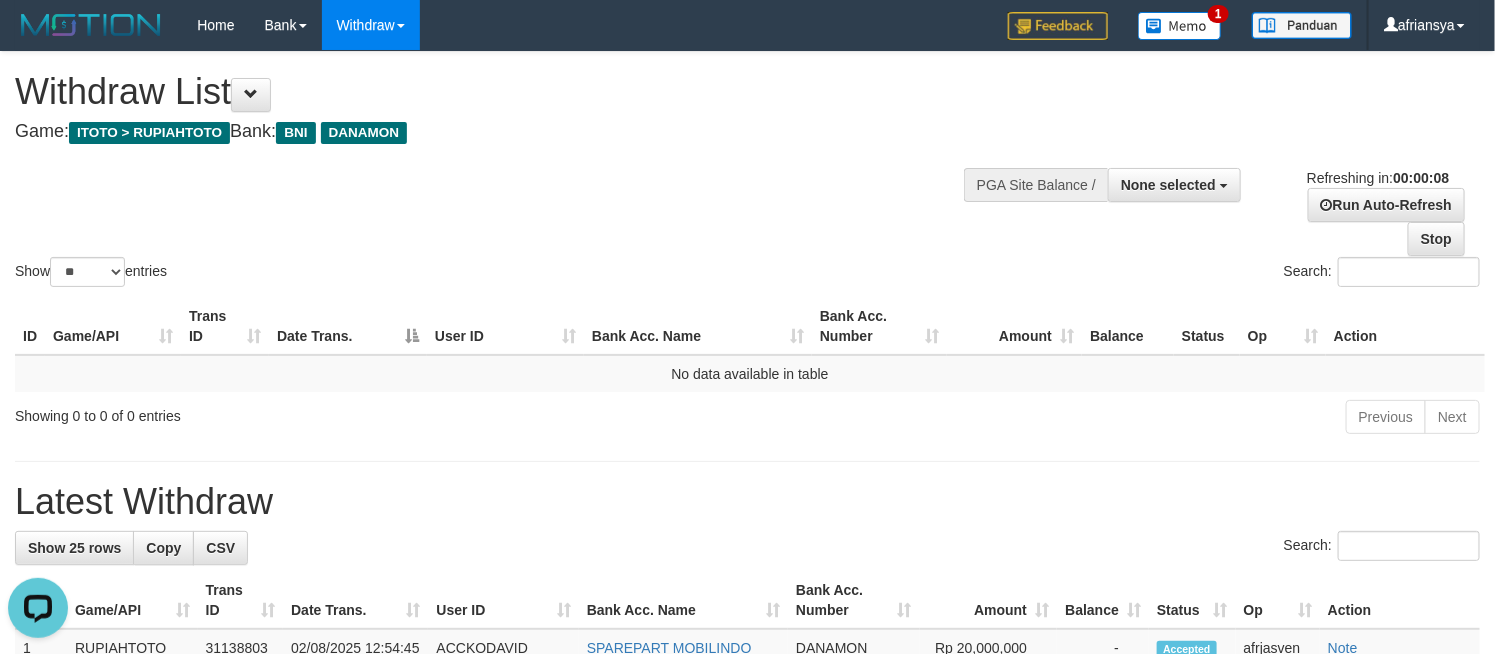 scroll, scrollTop: 0, scrollLeft: 0, axis: both 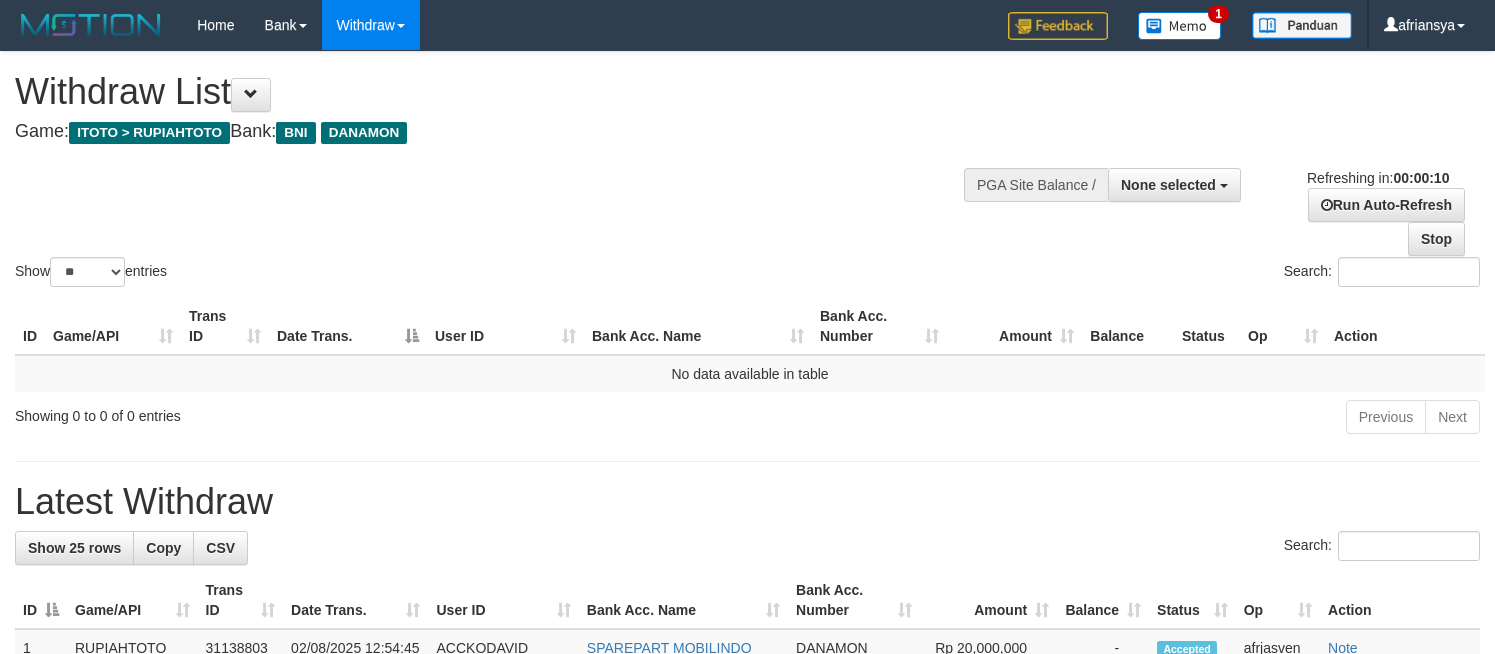 select 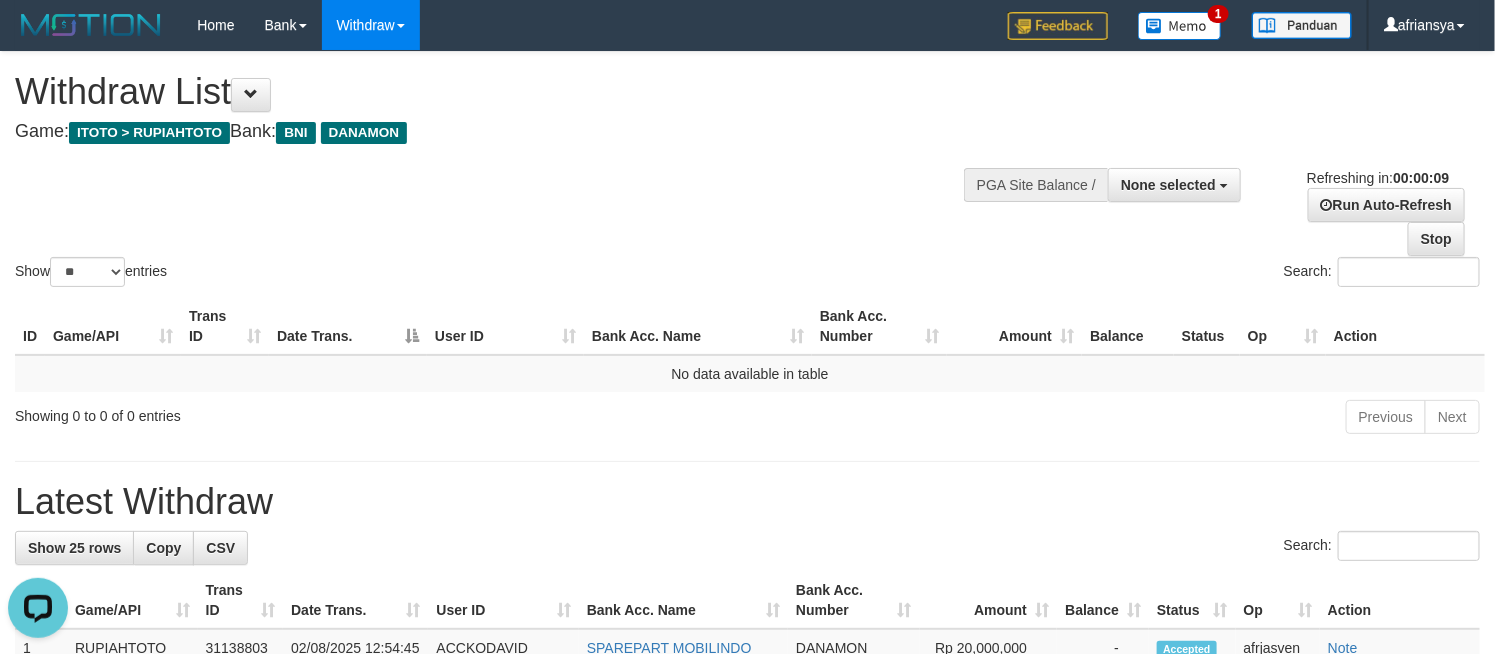 scroll, scrollTop: 0, scrollLeft: 0, axis: both 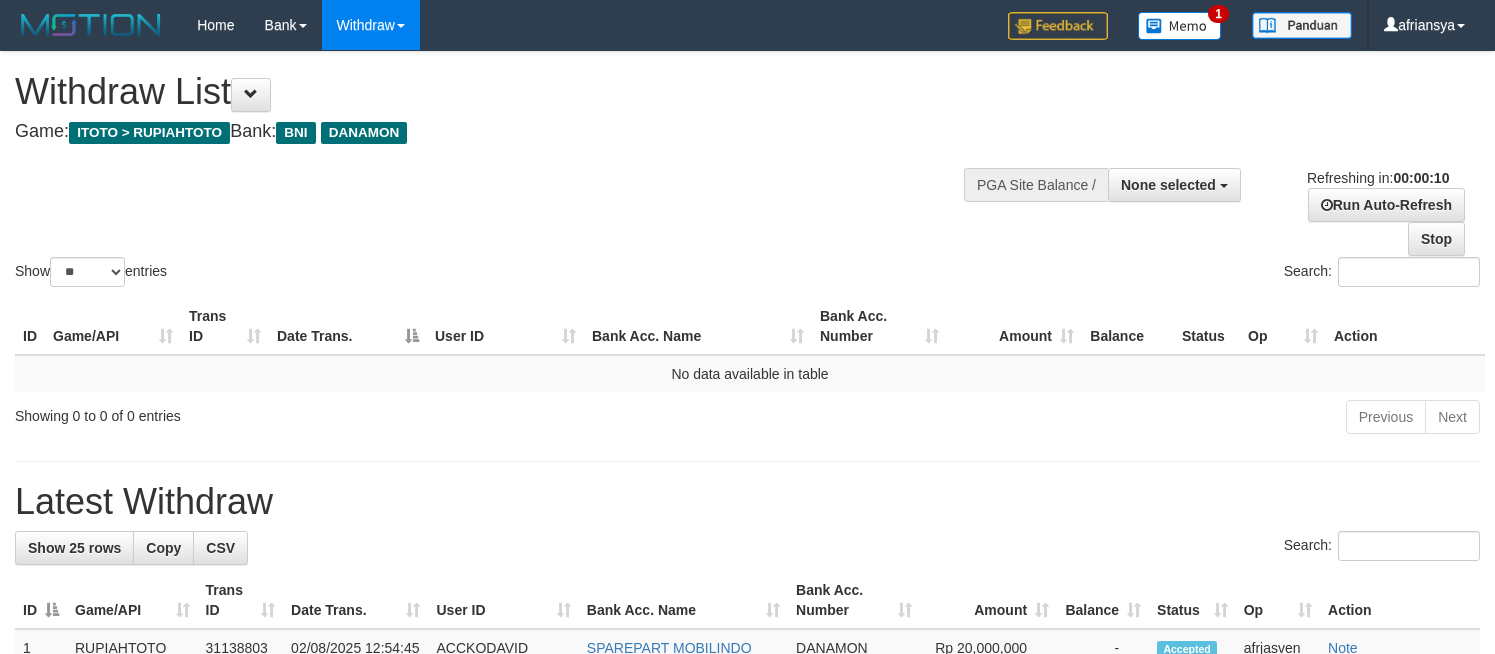 select 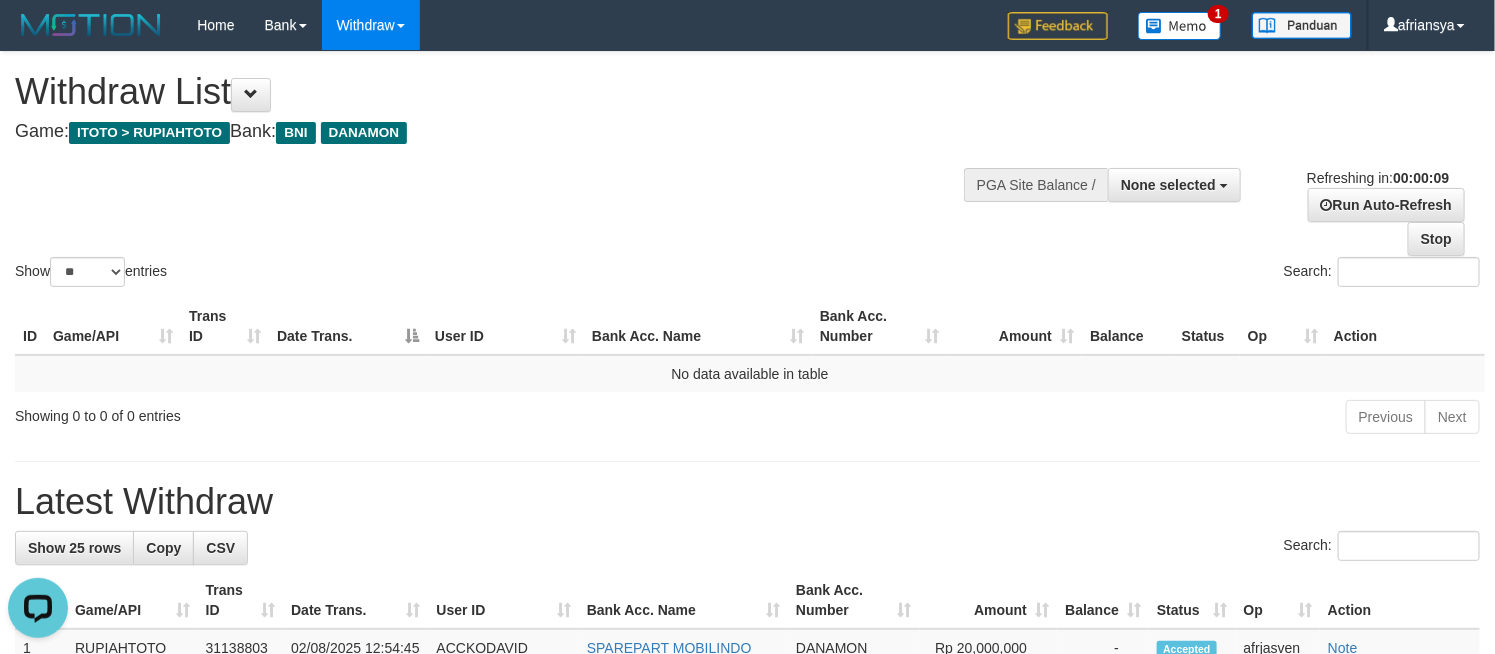 scroll, scrollTop: 0, scrollLeft: 0, axis: both 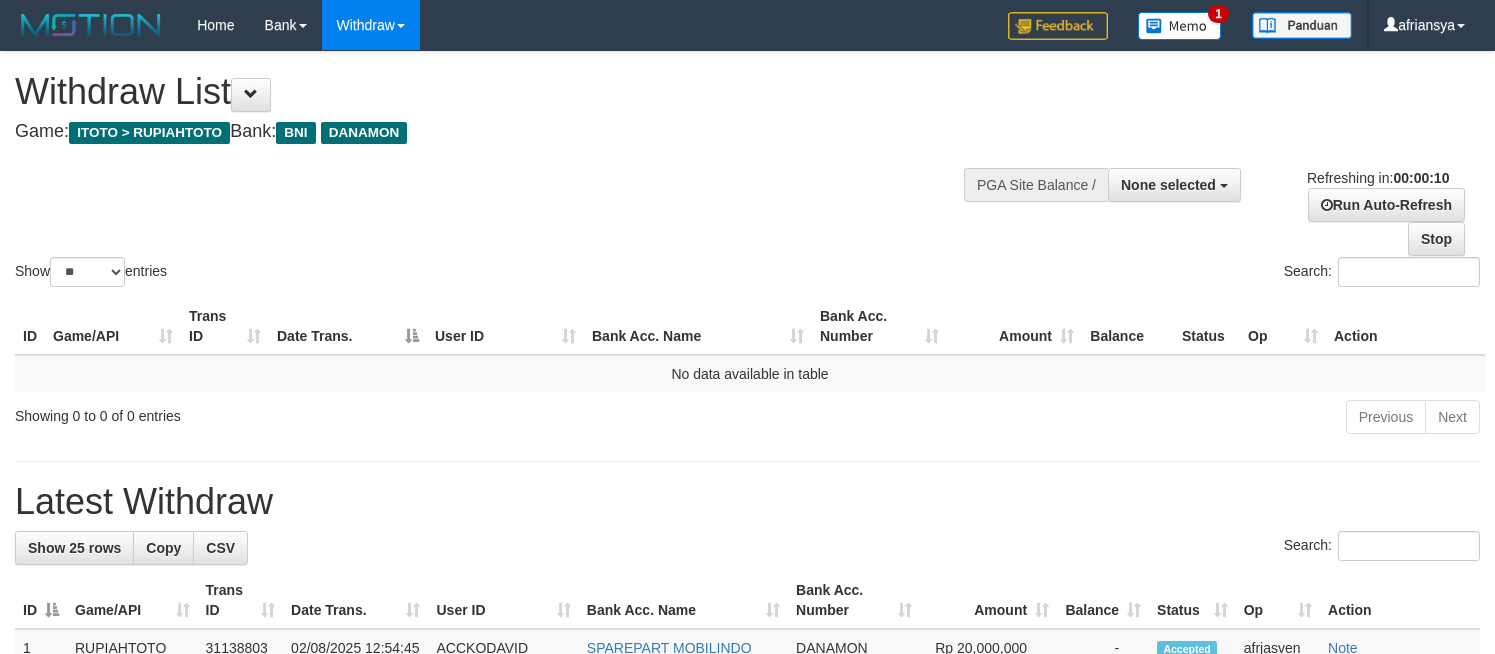 select 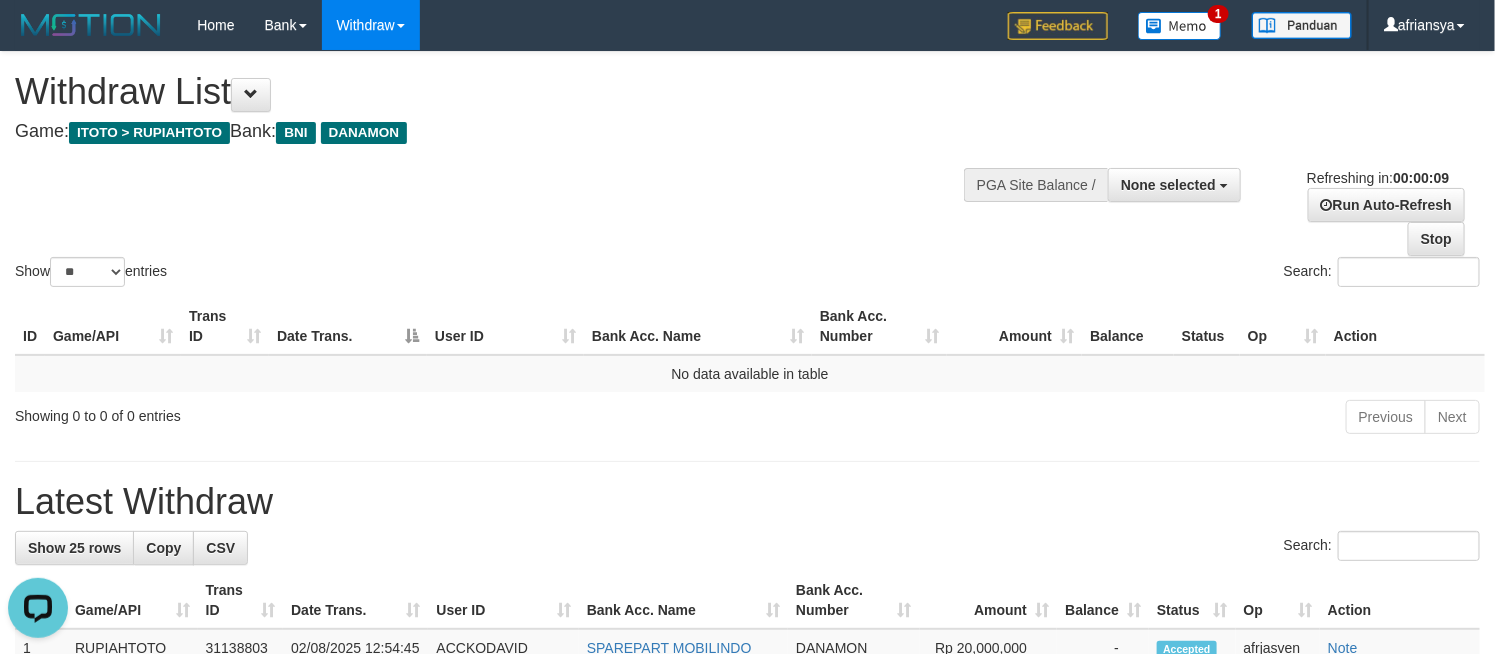 scroll, scrollTop: 0, scrollLeft: 0, axis: both 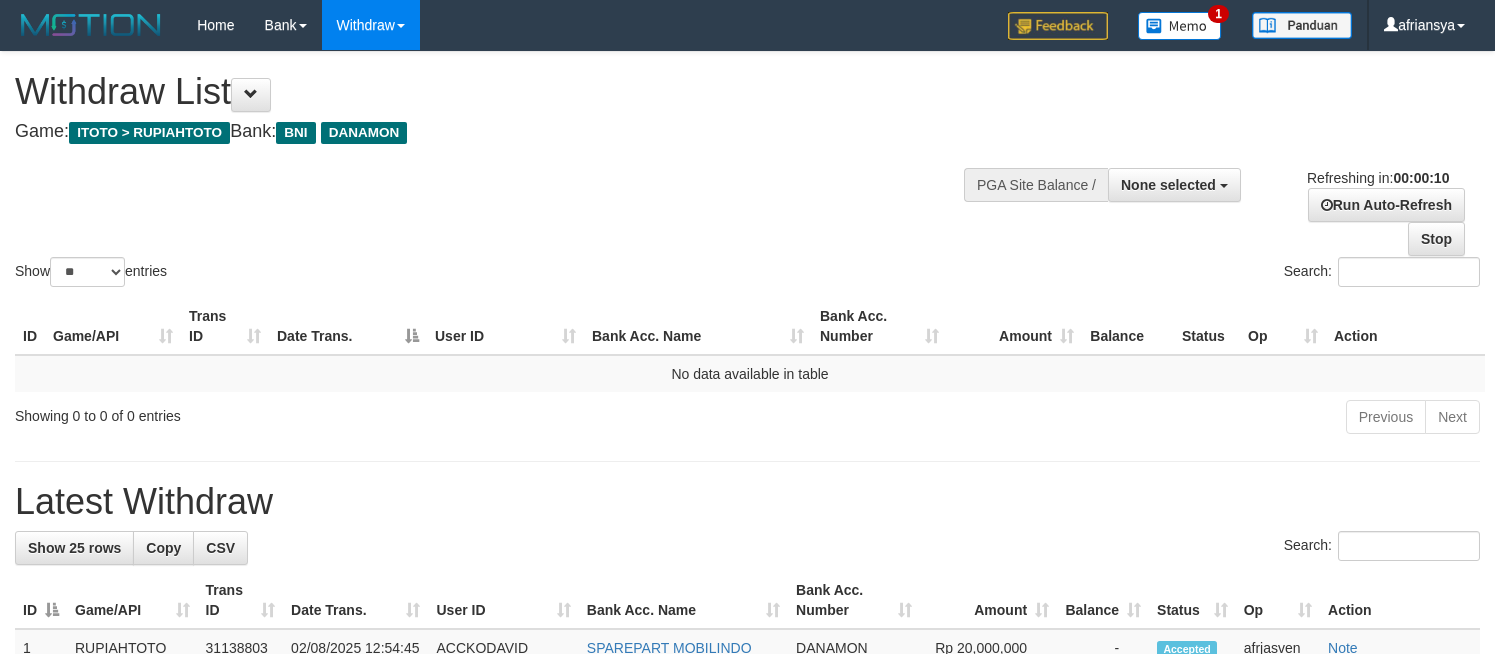 select 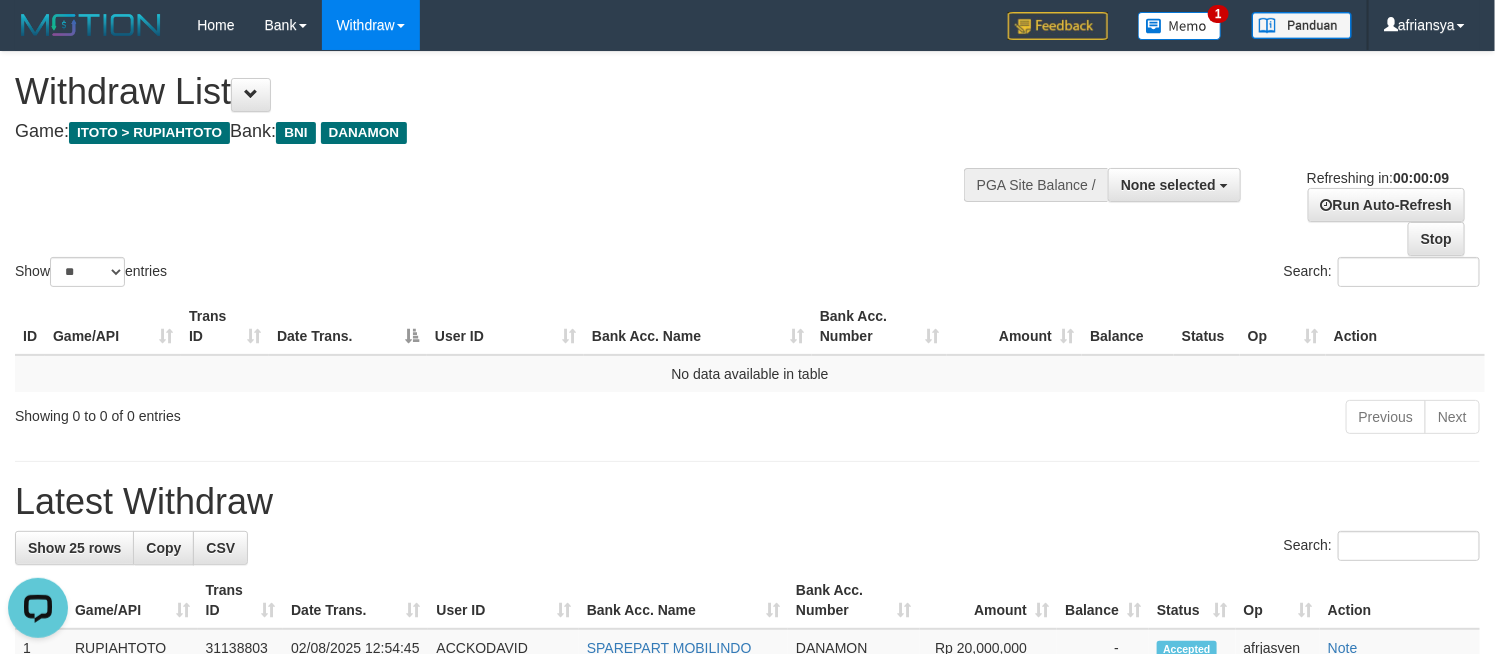 scroll, scrollTop: 0, scrollLeft: 0, axis: both 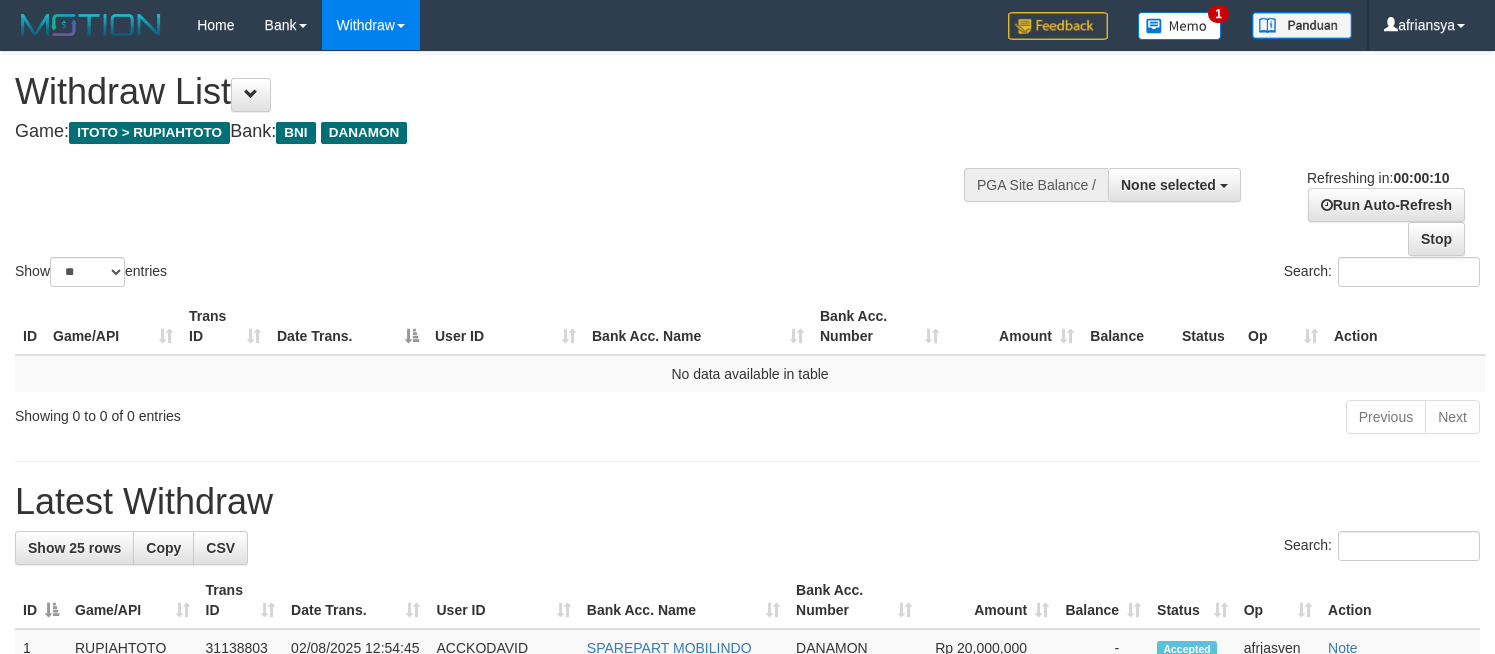 select 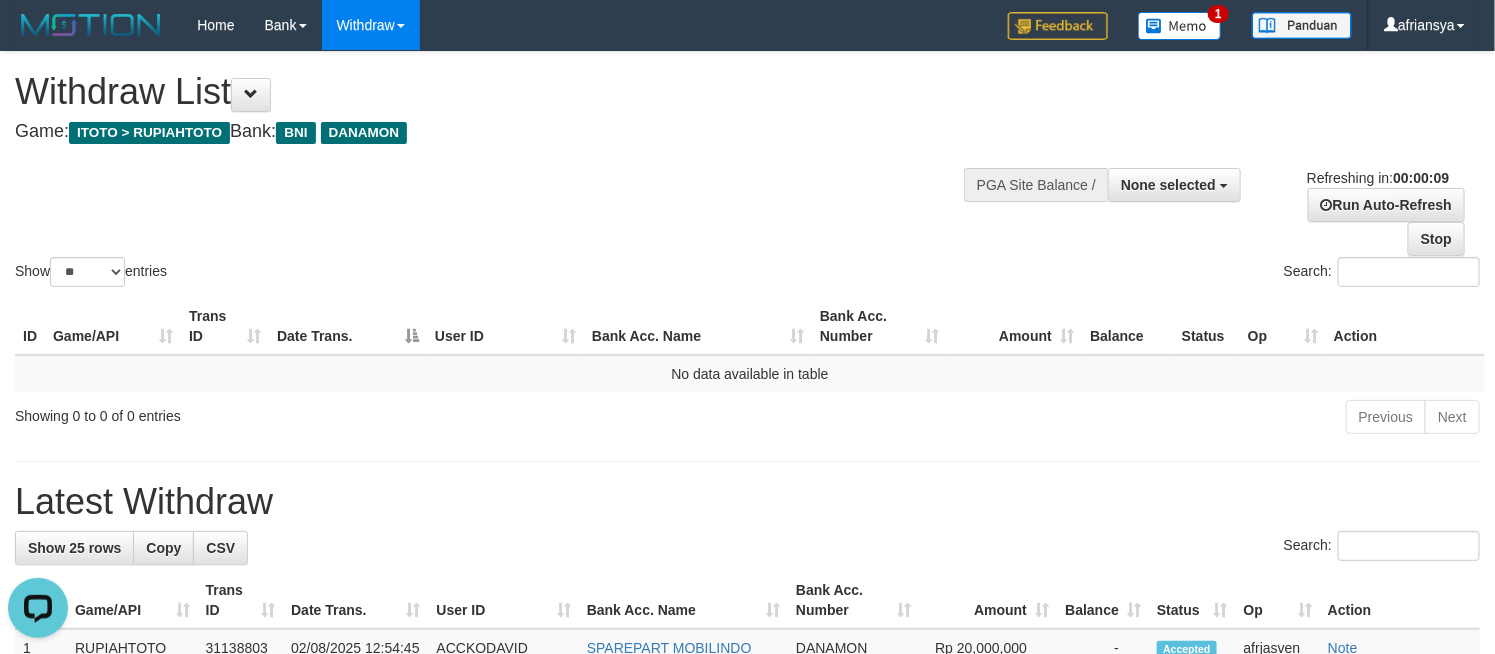 scroll, scrollTop: 0, scrollLeft: 0, axis: both 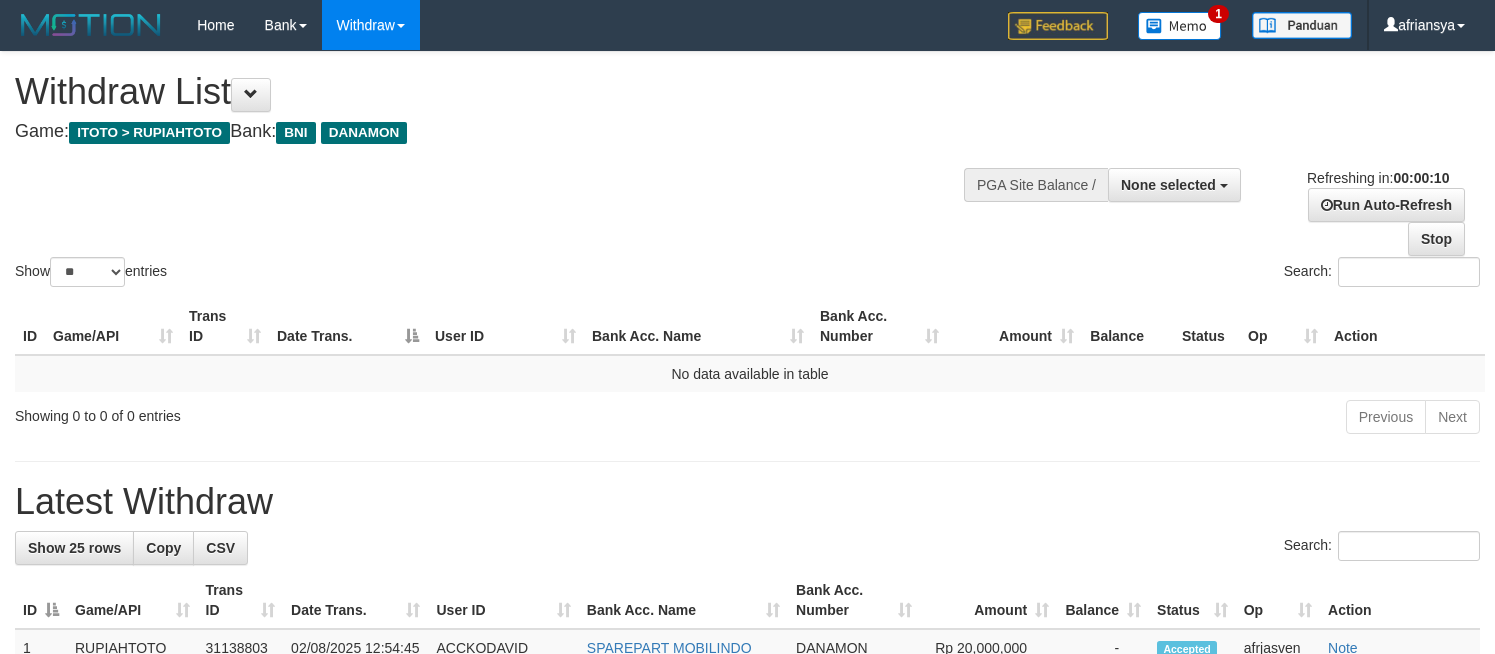 select 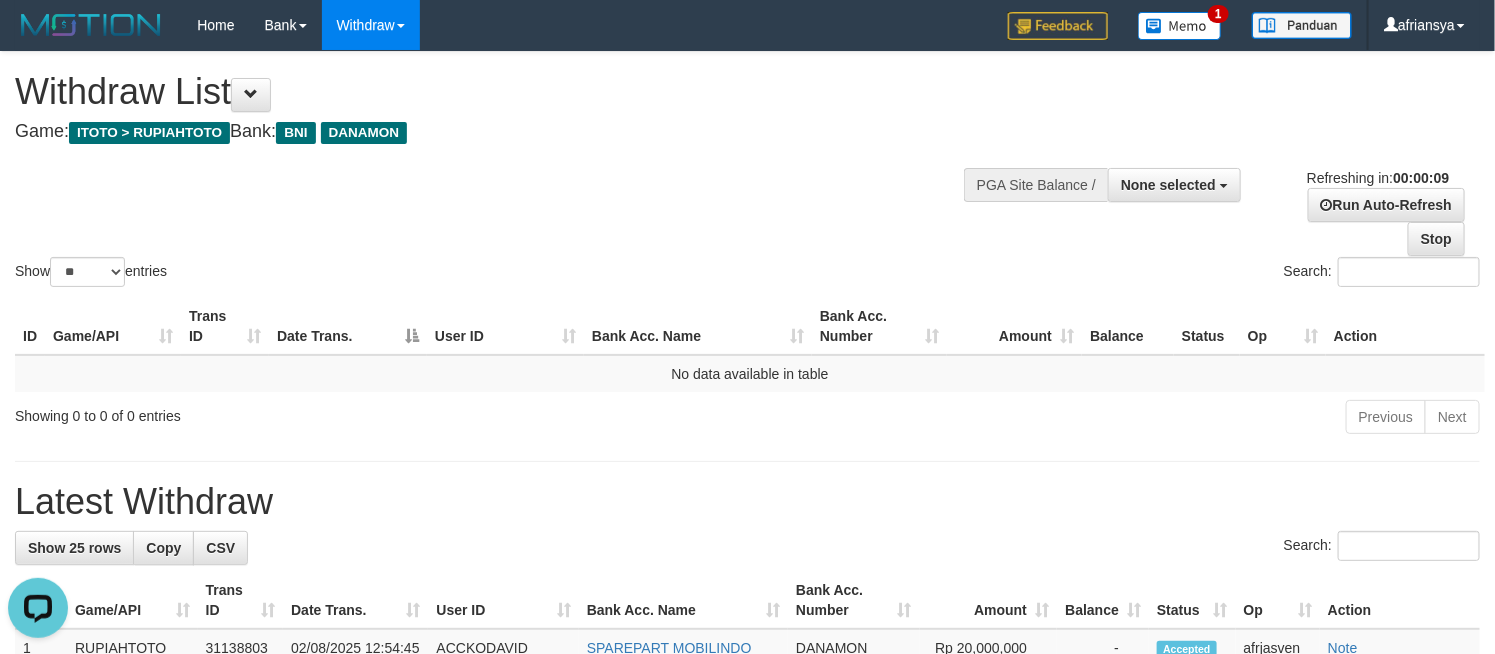 scroll, scrollTop: 0, scrollLeft: 0, axis: both 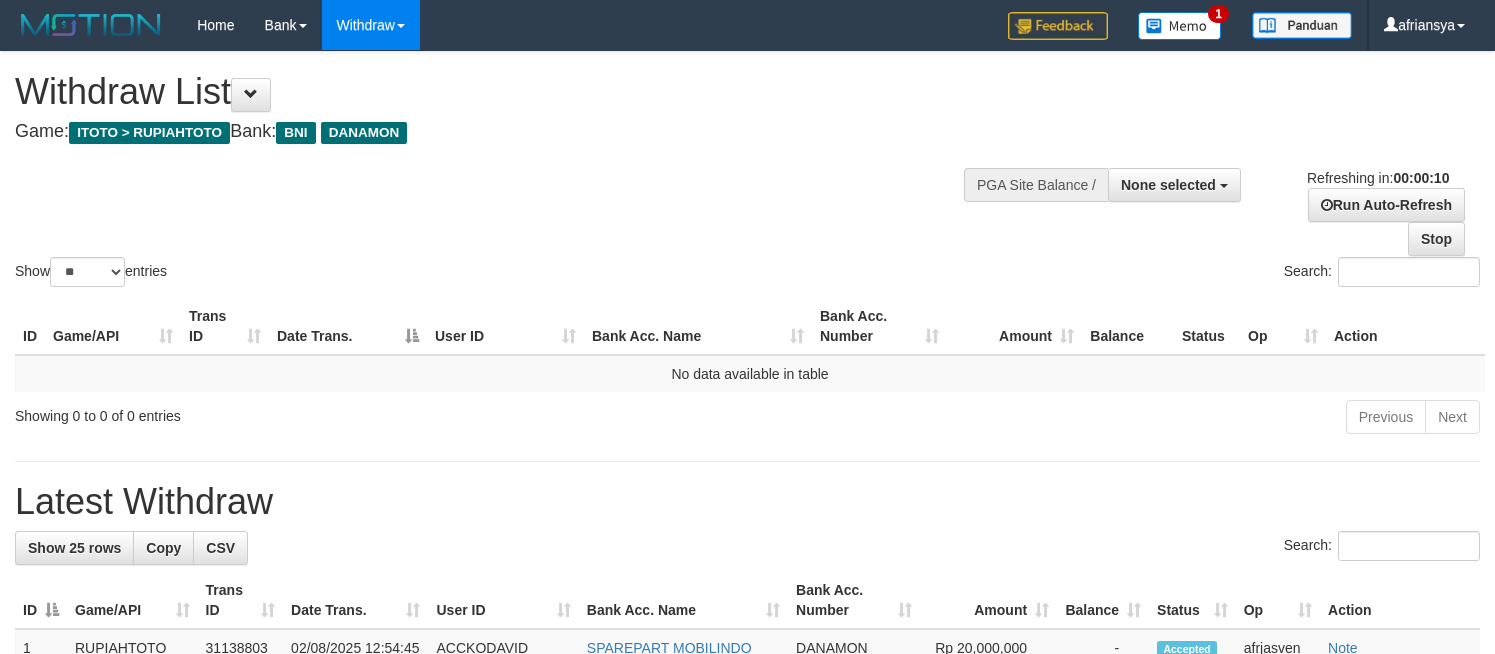 select 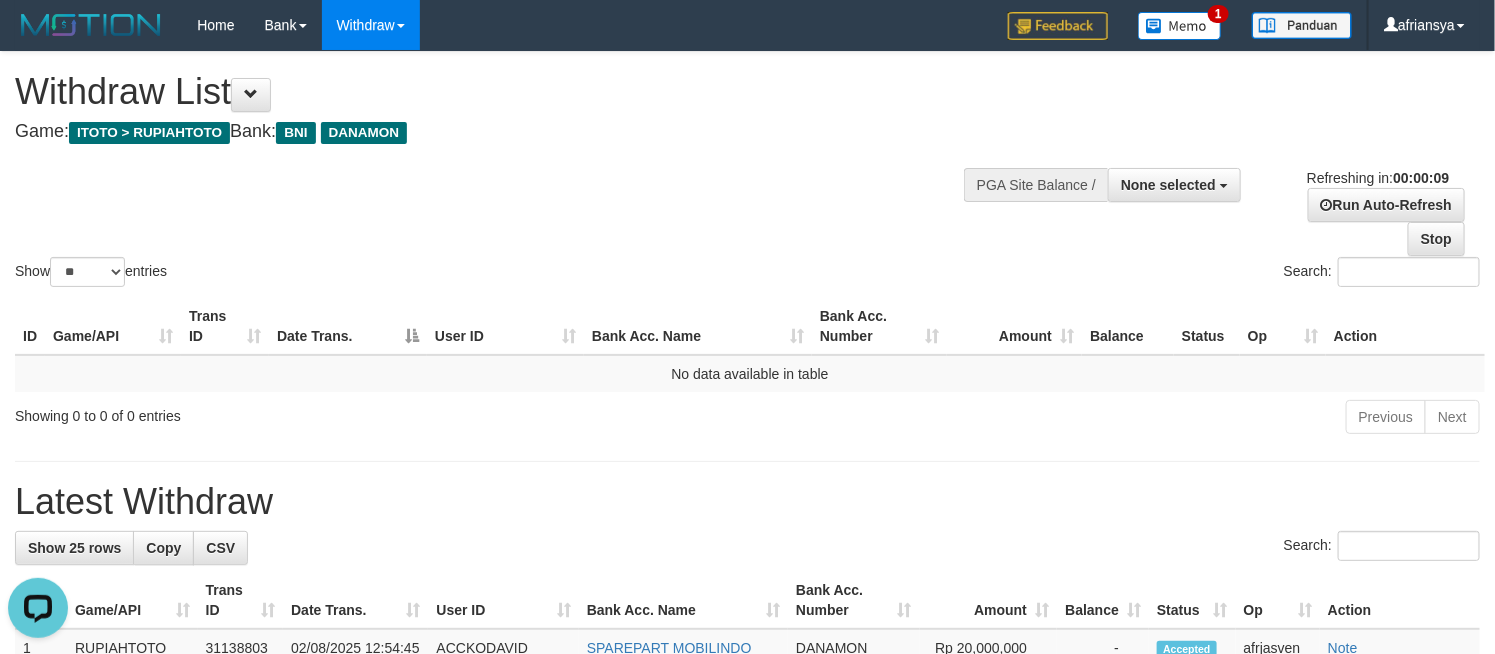 scroll, scrollTop: 0, scrollLeft: 0, axis: both 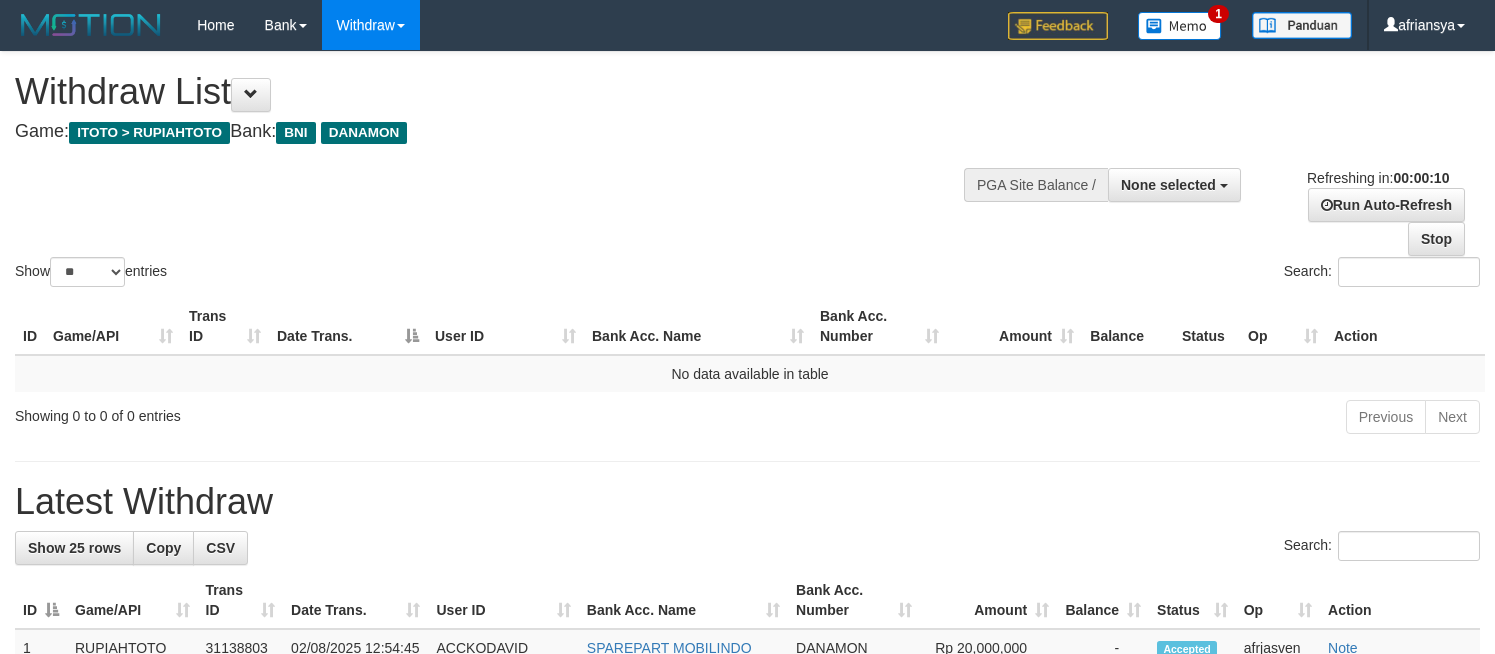 select 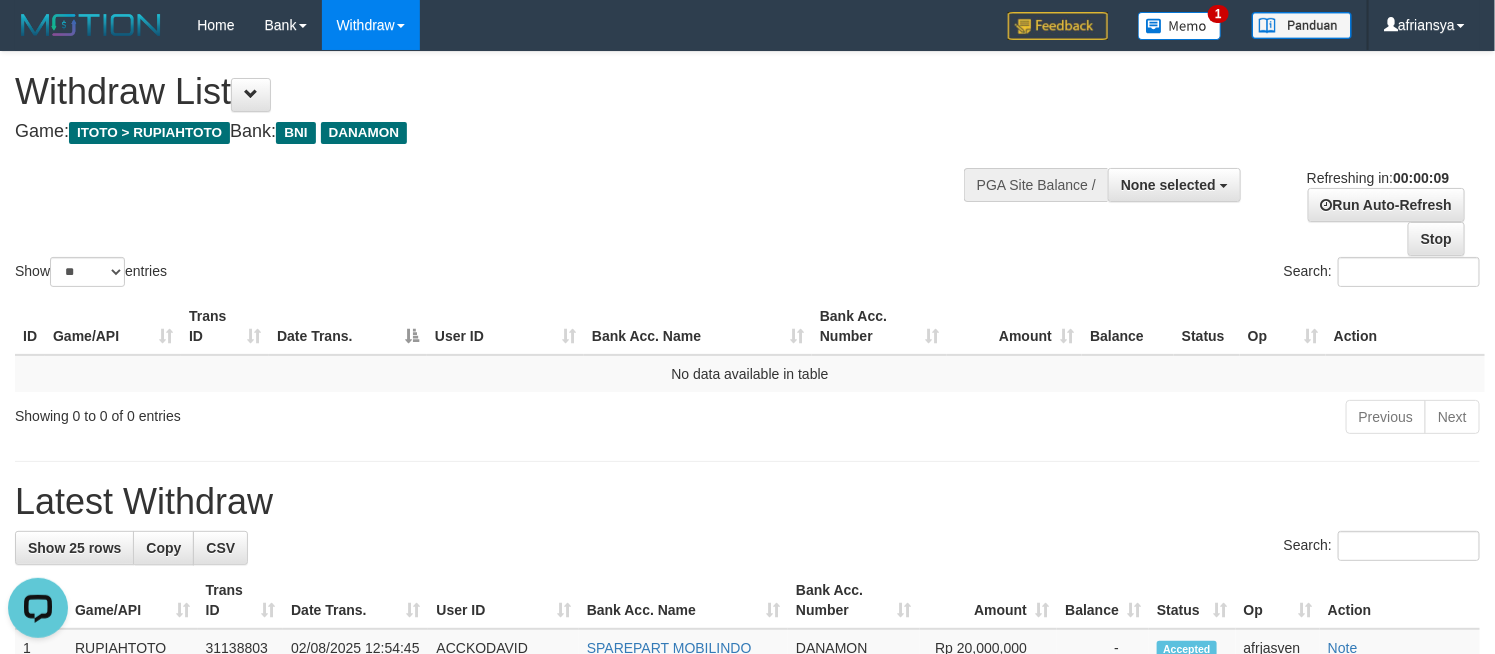 scroll, scrollTop: 0, scrollLeft: 0, axis: both 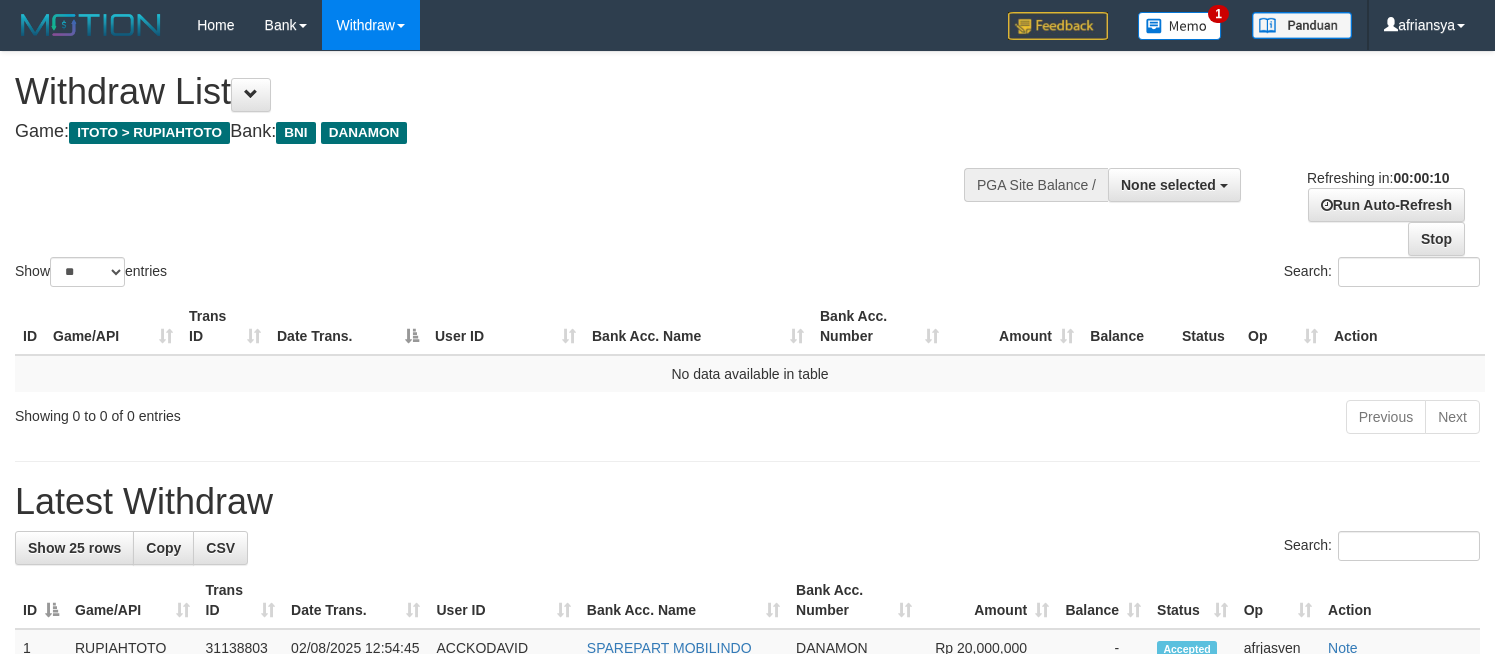 select 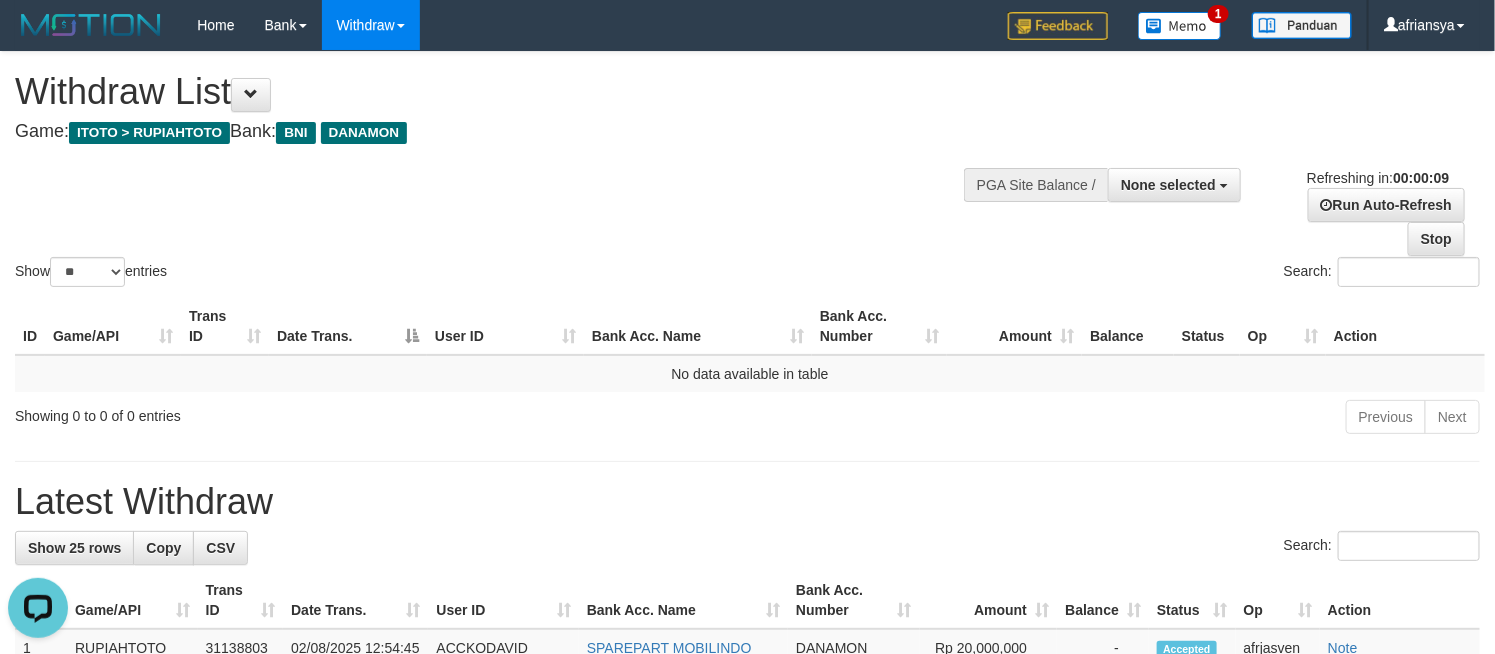 scroll, scrollTop: 0, scrollLeft: 0, axis: both 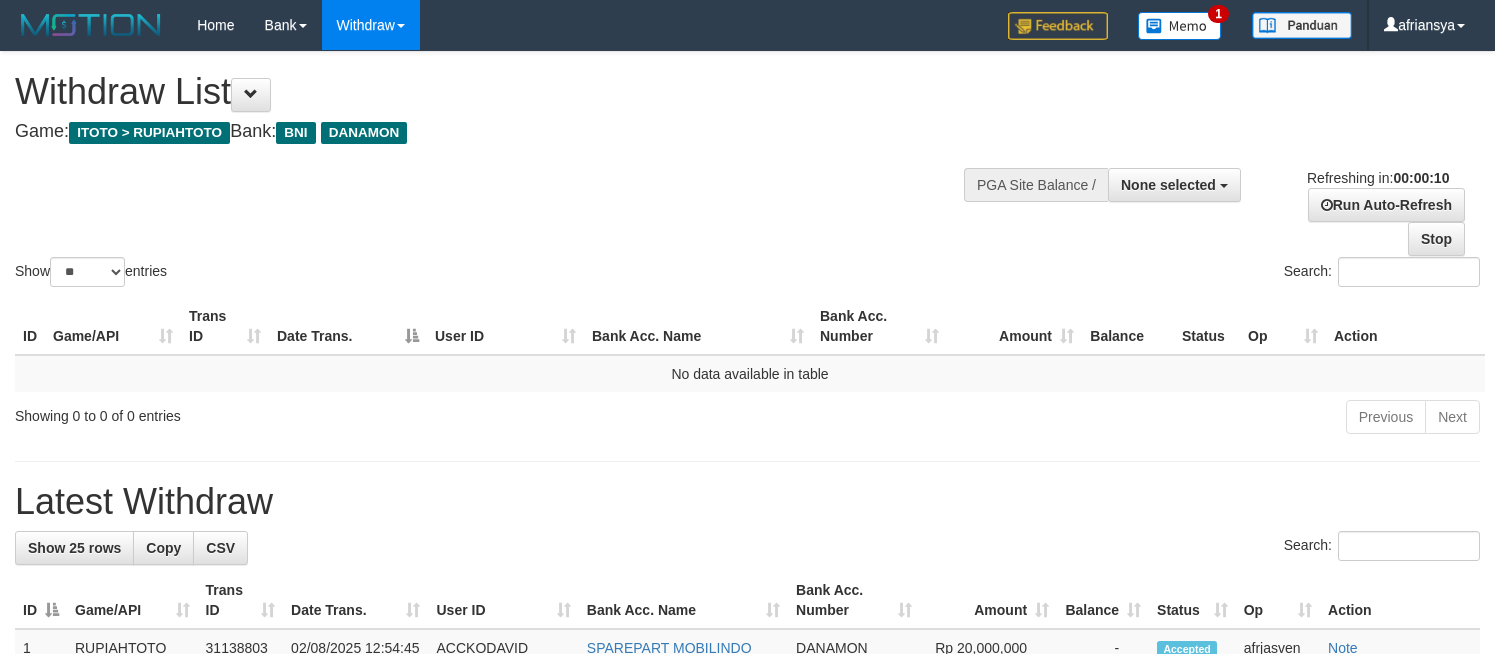 select 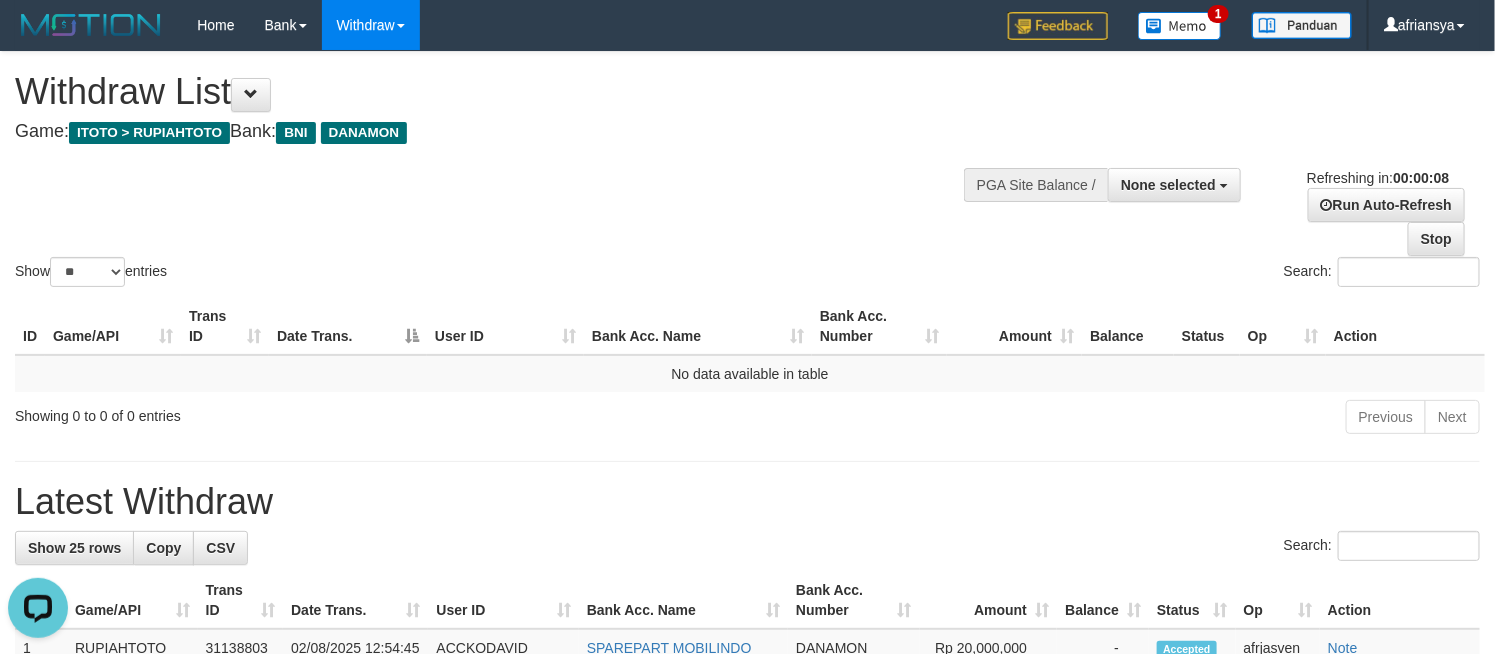 scroll, scrollTop: 0, scrollLeft: 0, axis: both 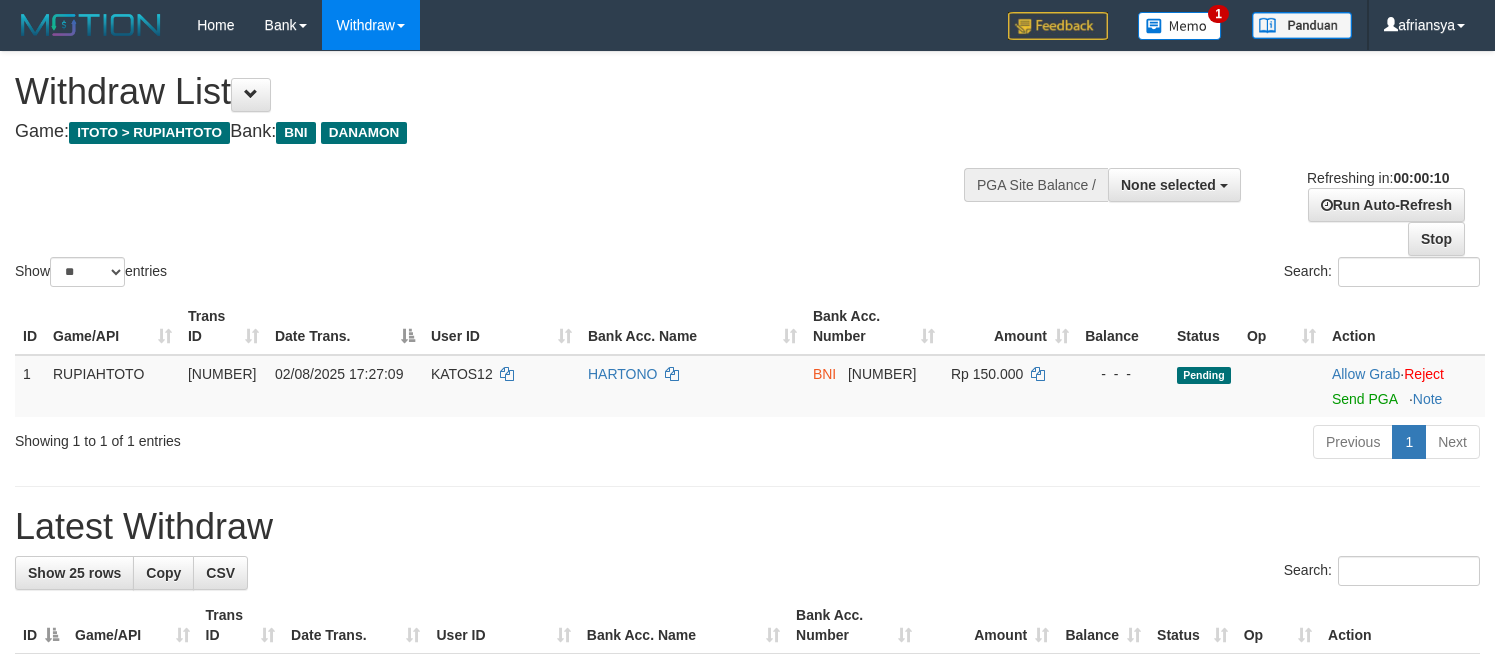 select 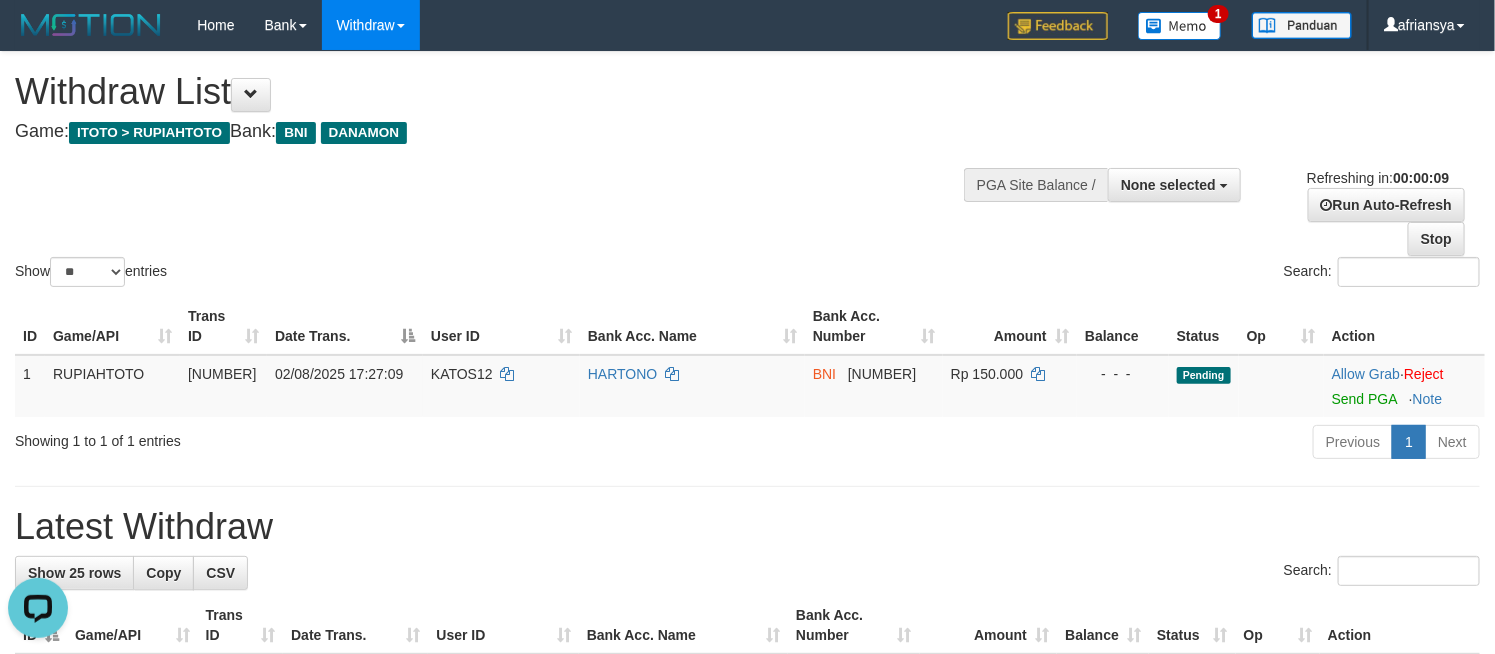 scroll, scrollTop: 0, scrollLeft: 0, axis: both 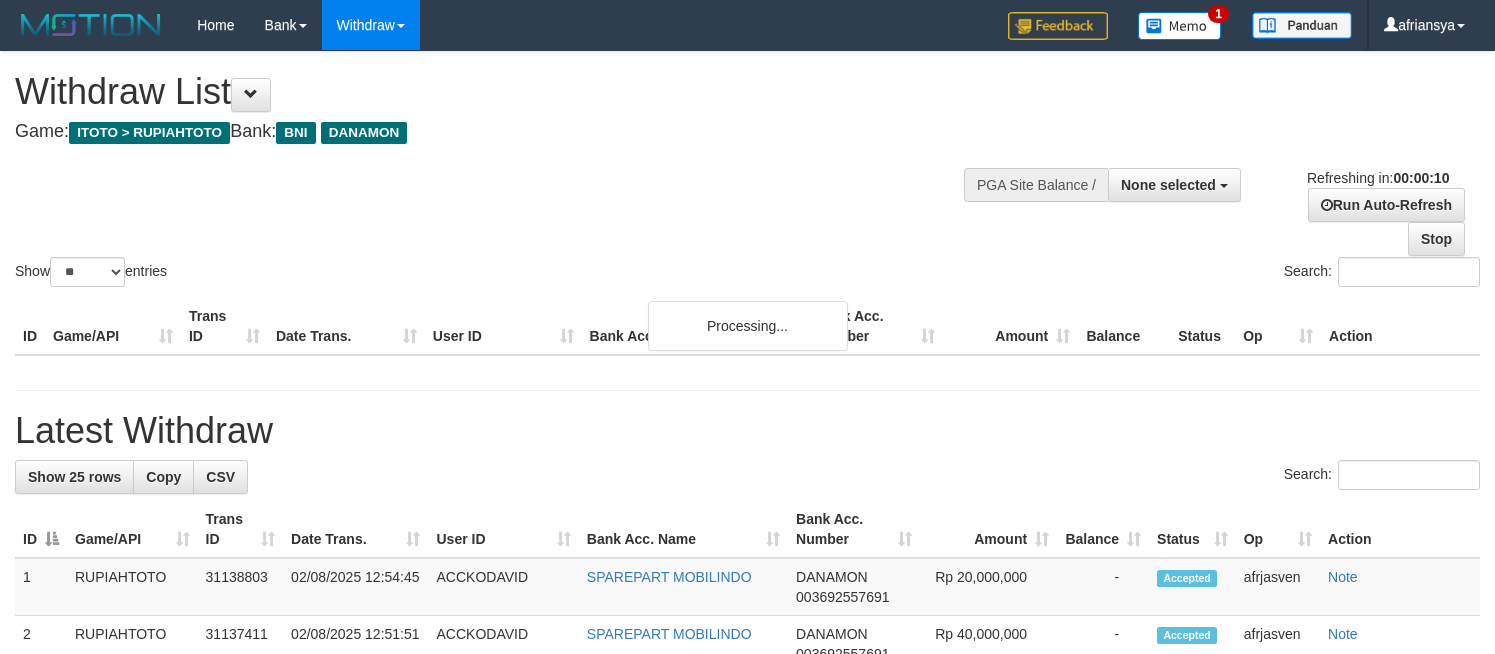 select 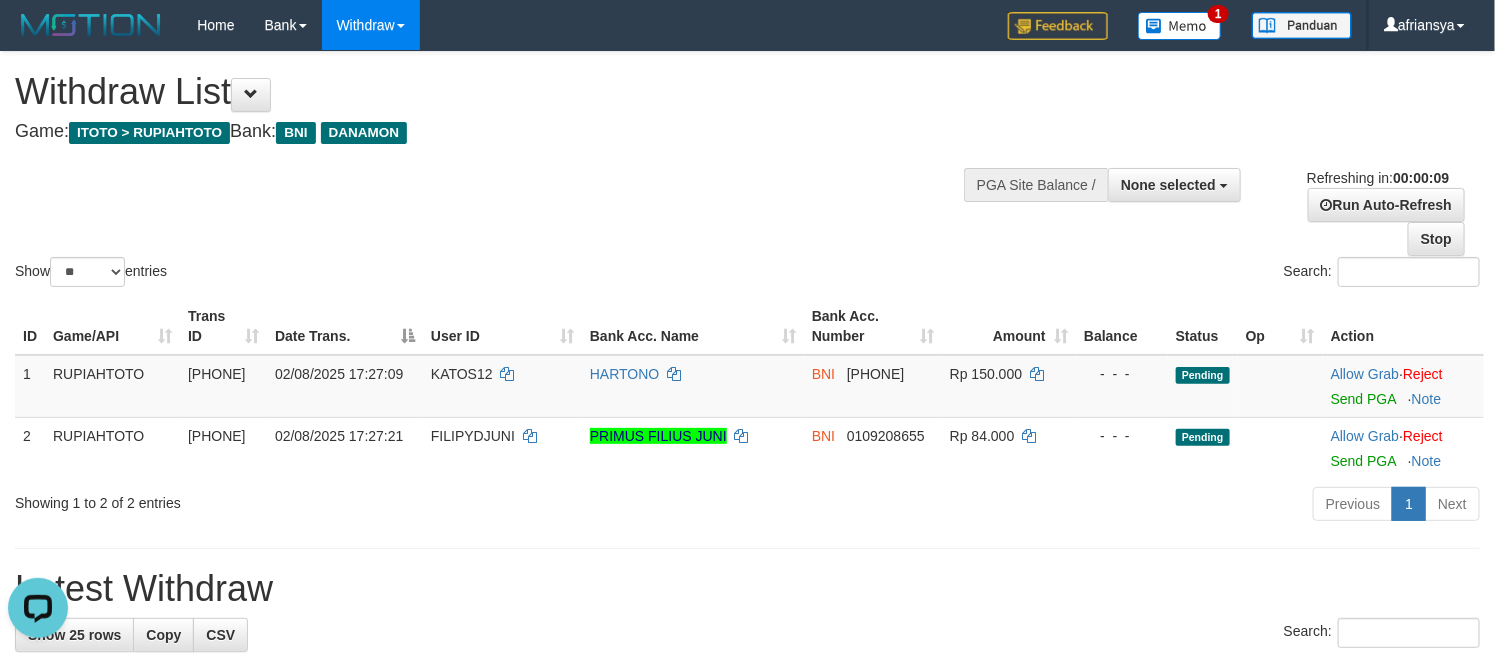 scroll, scrollTop: 0, scrollLeft: 0, axis: both 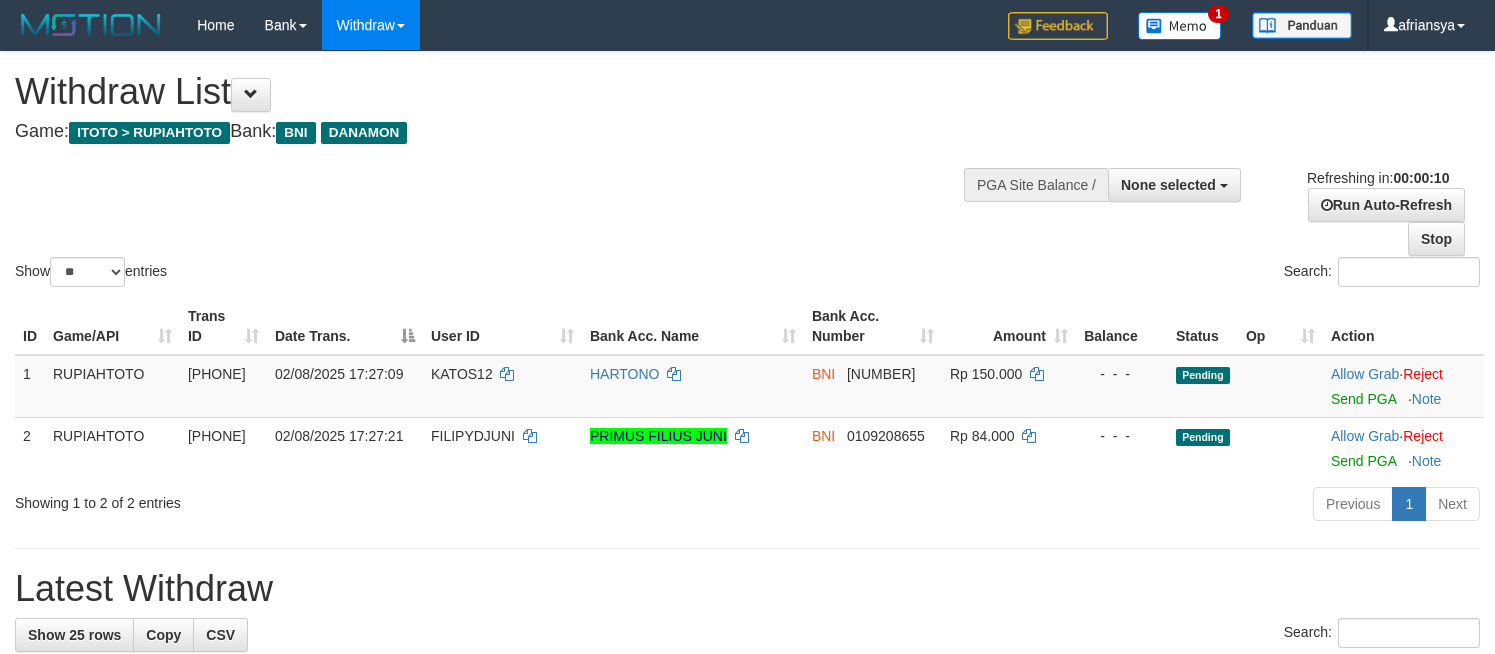 select 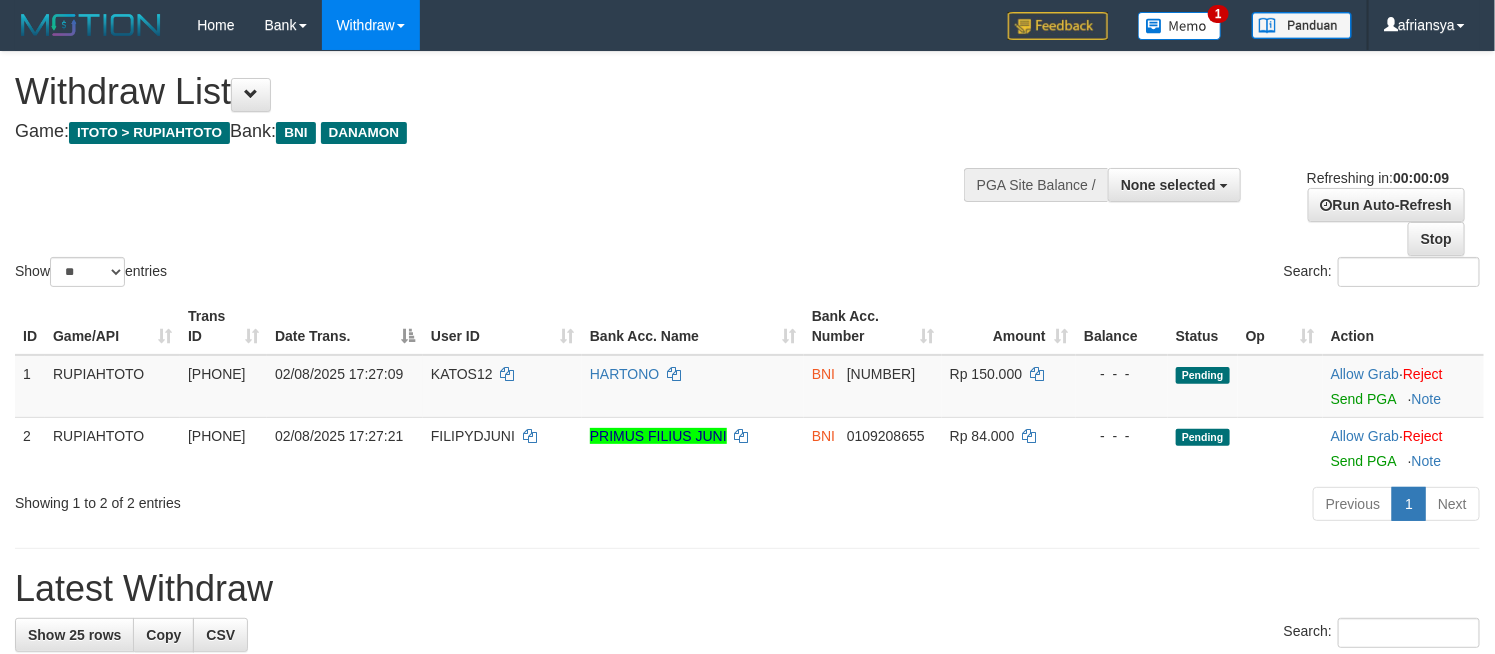 scroll, scrollTop: 0, scrollLeft: 0, axis: both 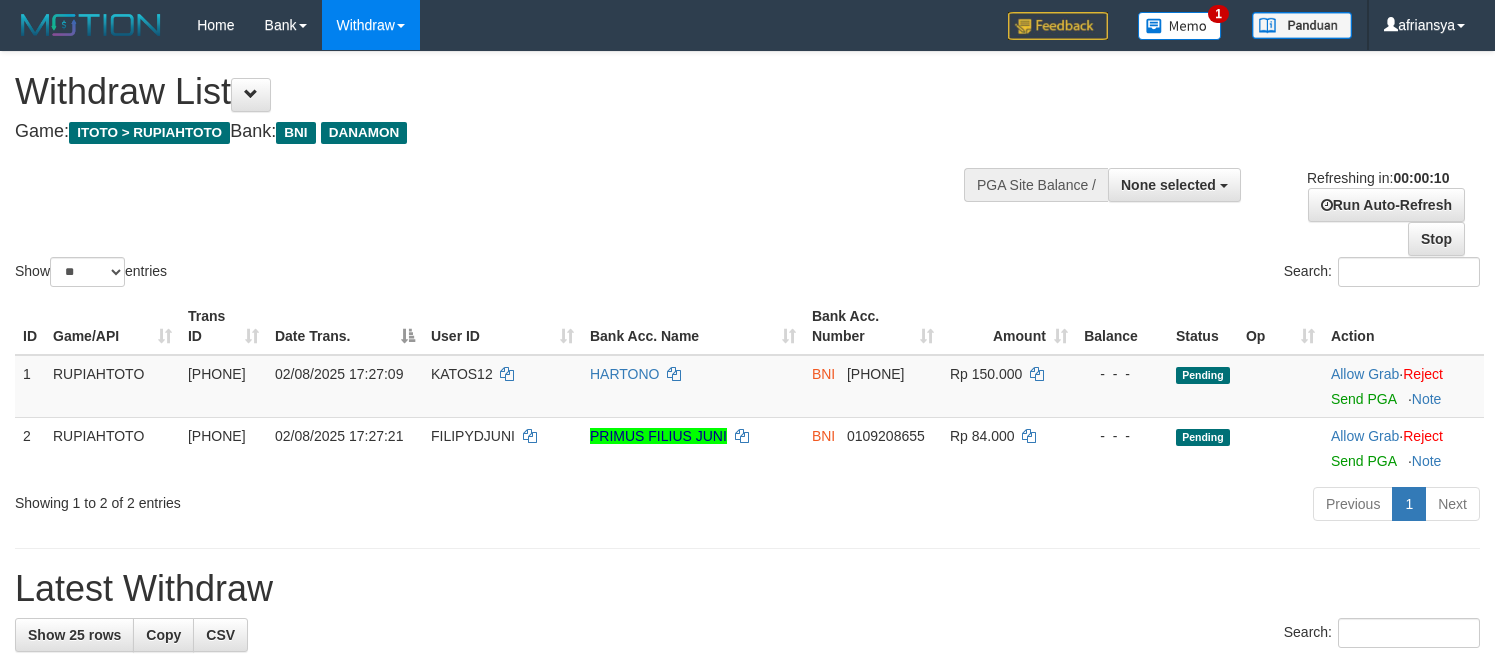 select 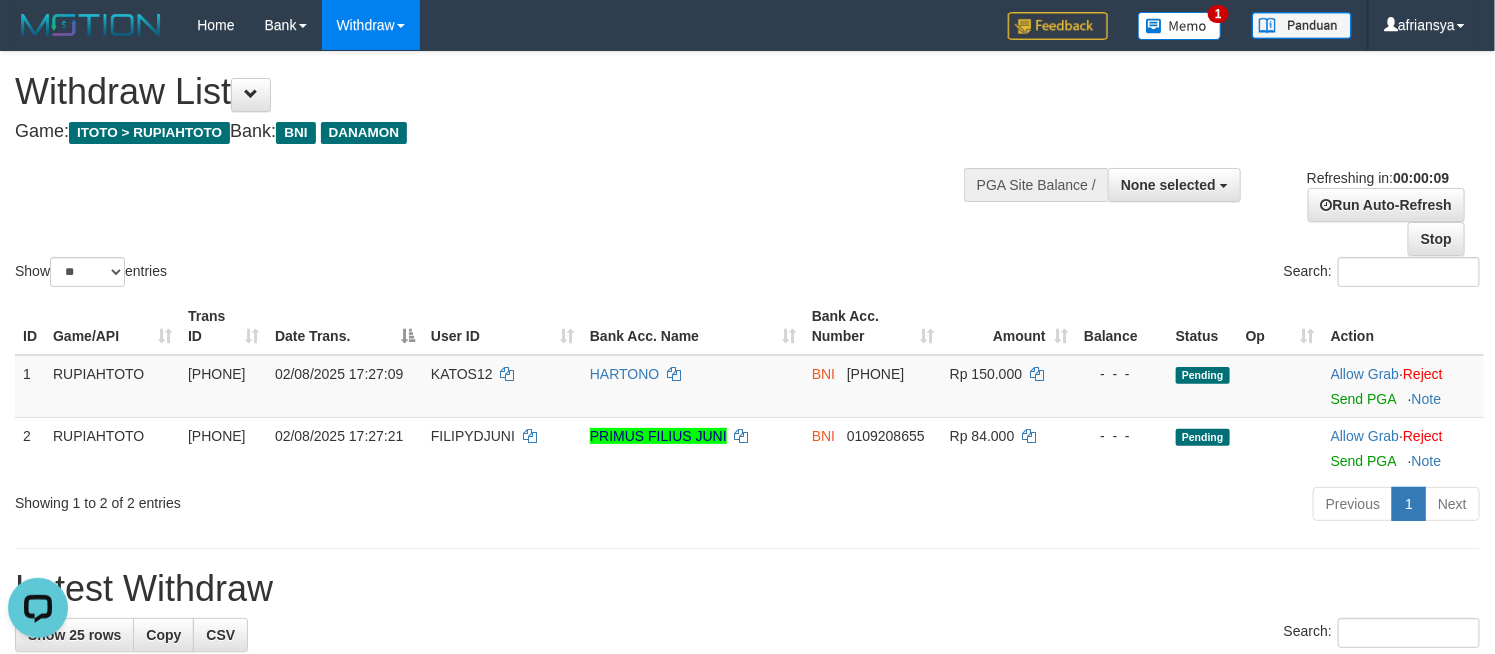 scroll, scrollTop: 0, scrollLeft: 0, axis: both 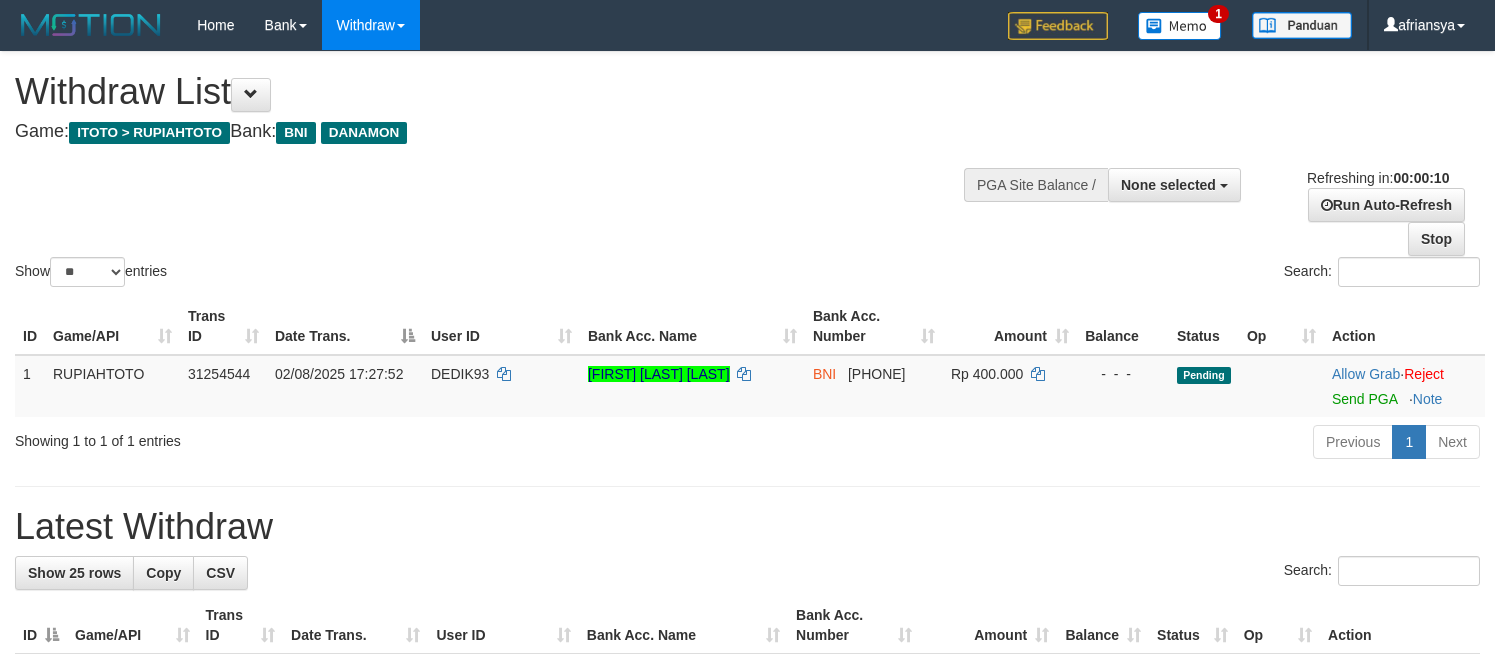 select 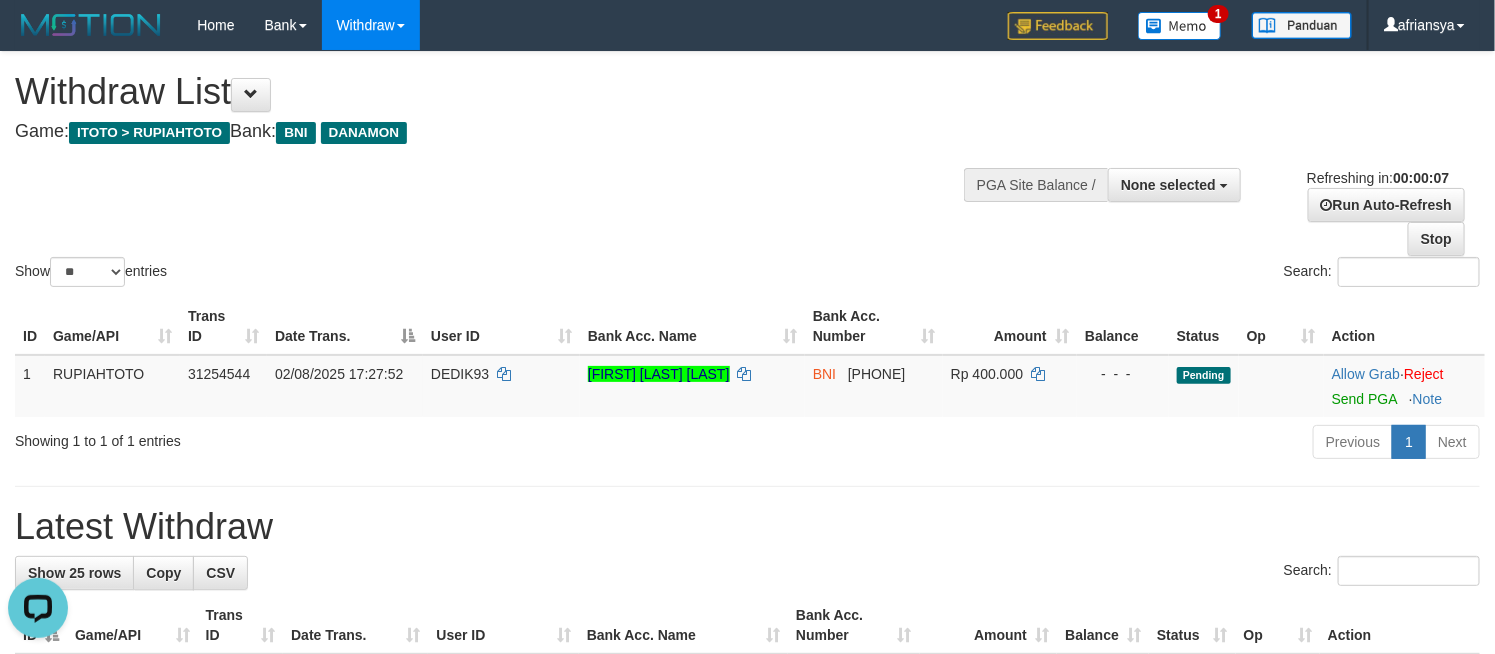 scroll, scrollTop: 0, scrollLeft: 0, axis: both 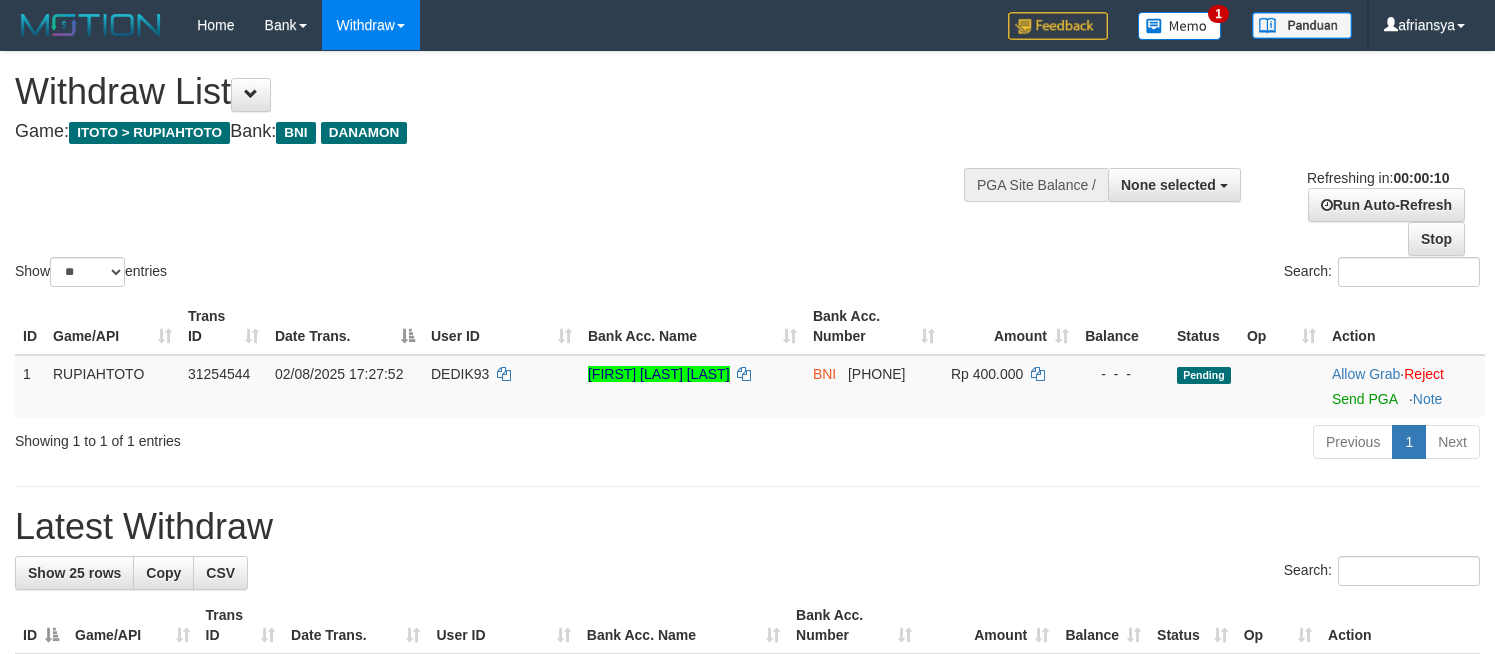 select 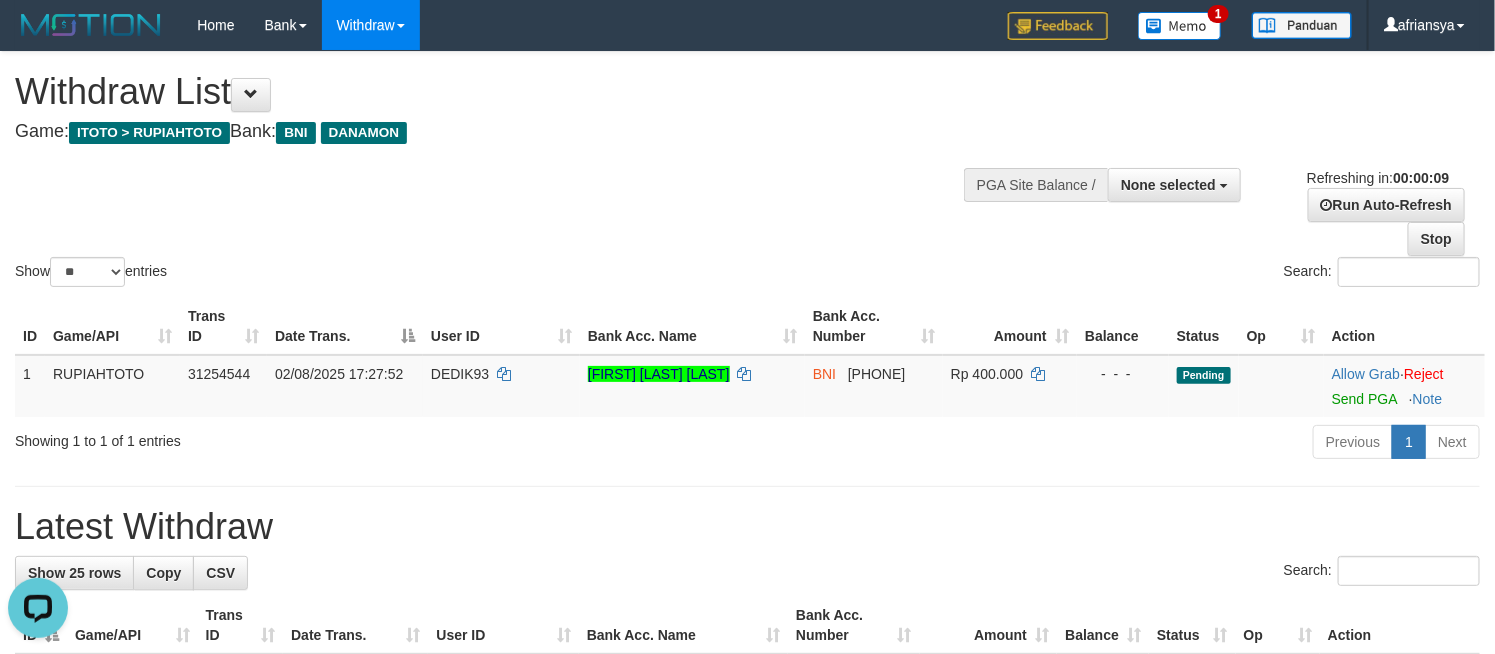 scroll, scrollTop: 0, scrollLeft: 0, axis: both 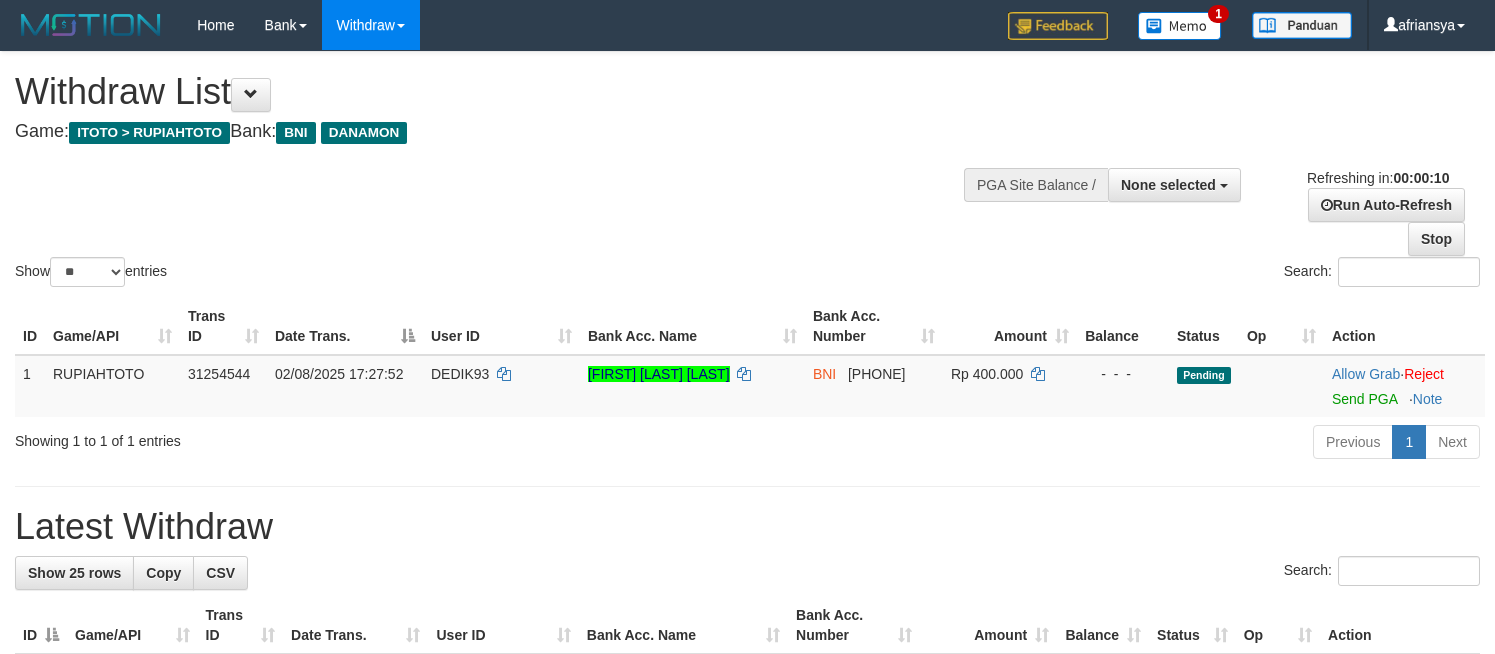 select 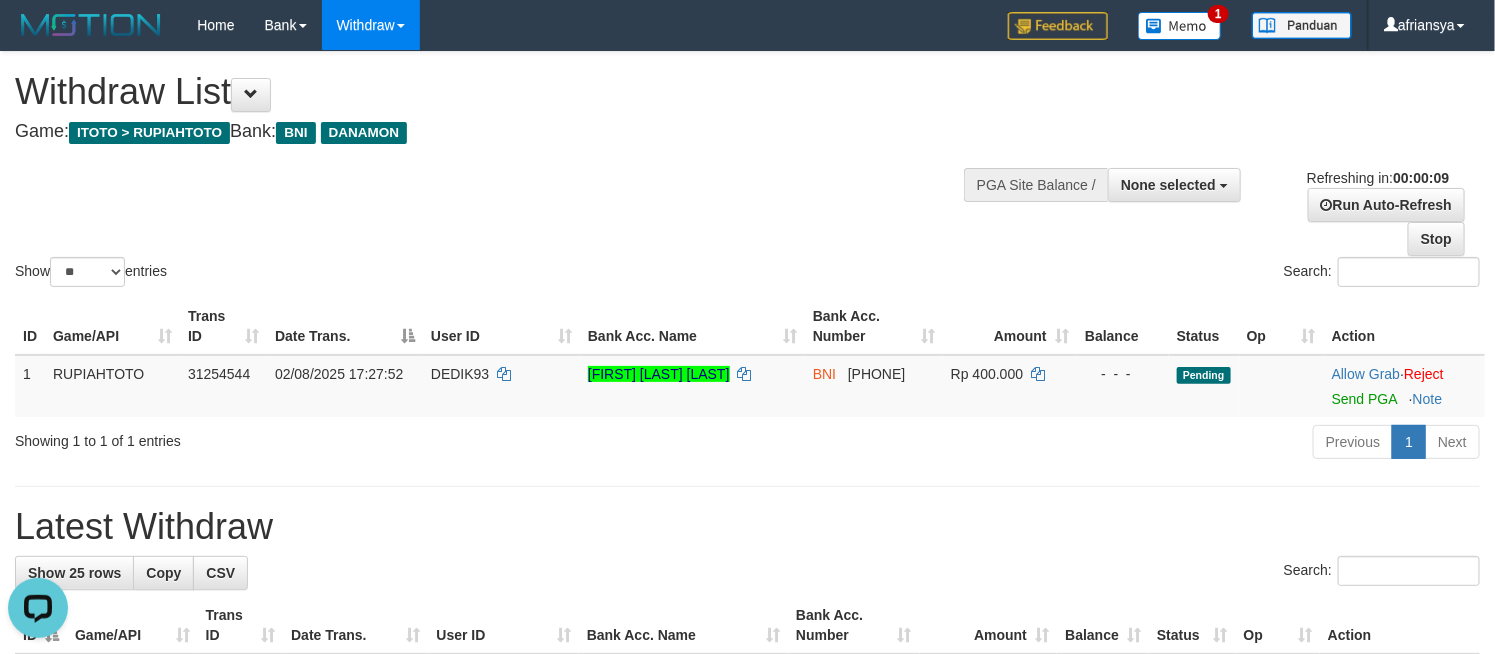 scroll, scrollTop: 0, scrollLeft: 0, axis: both 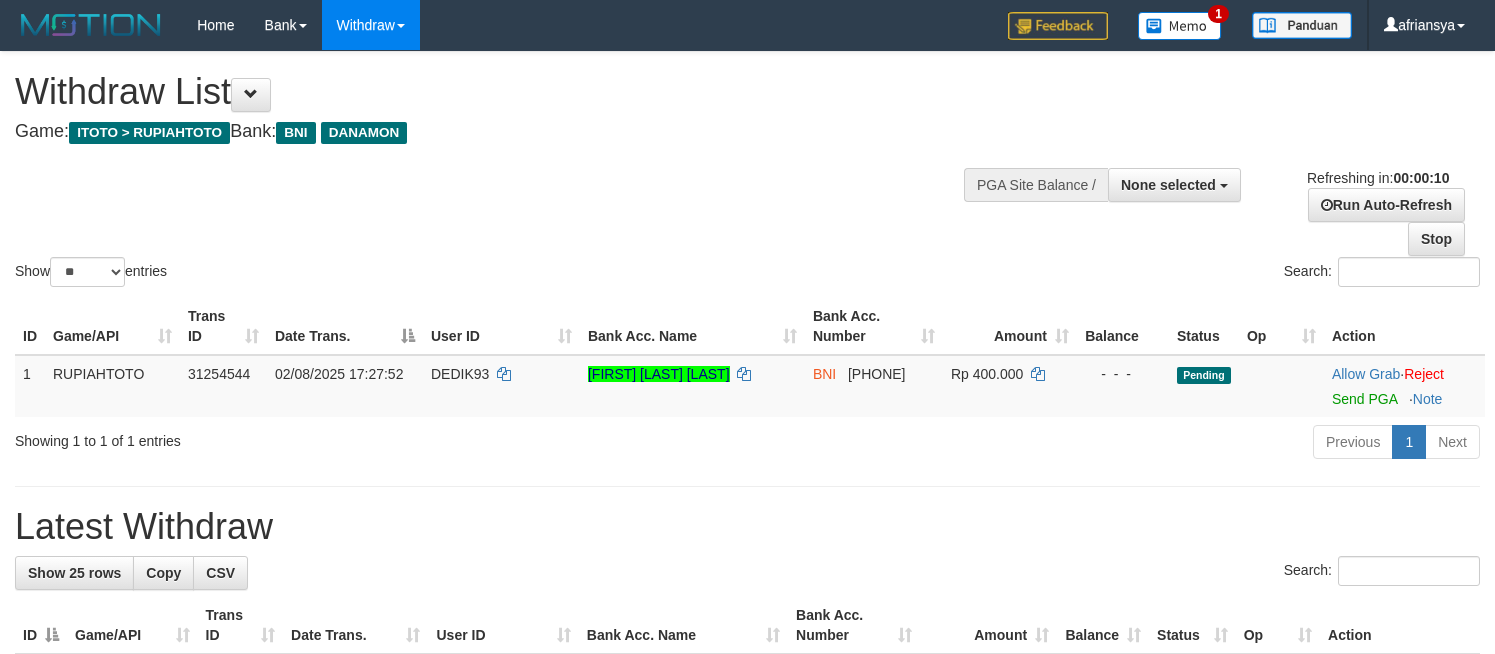 select 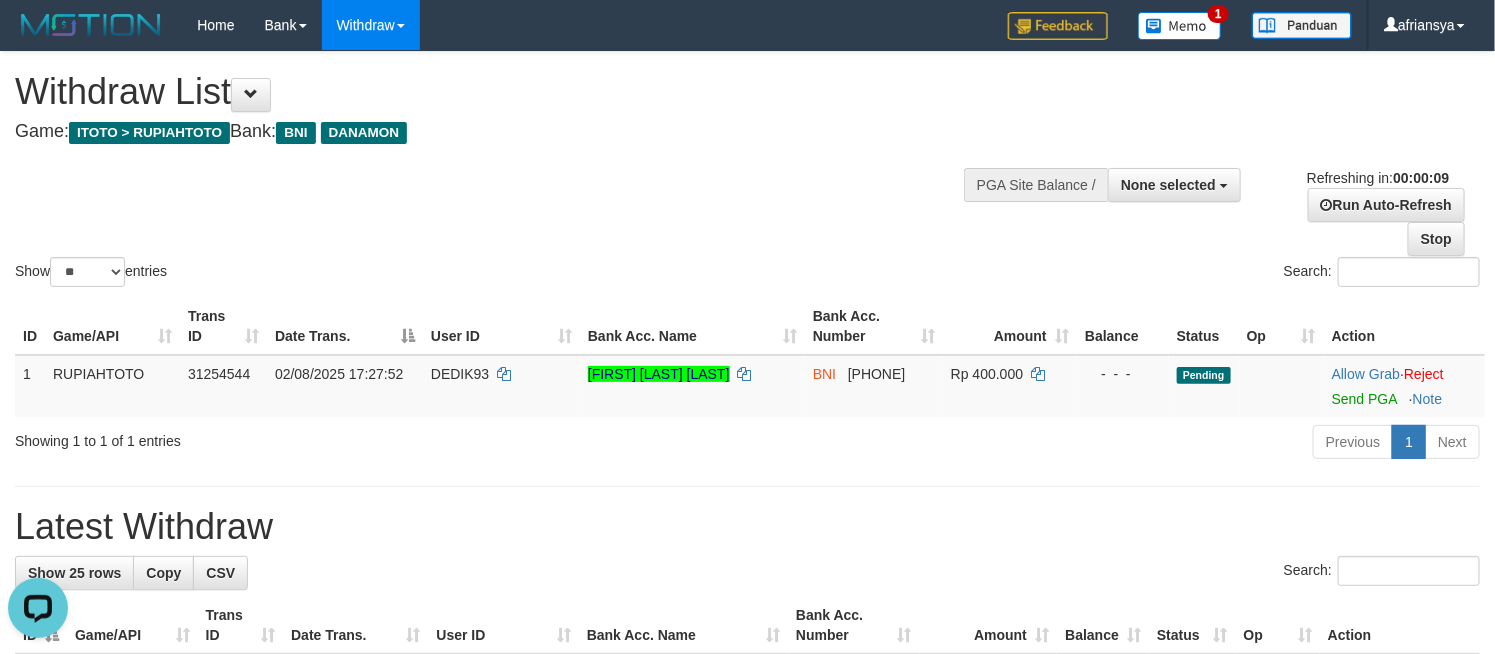 scroll, scrollTop: 0, scrollLeft: 0, axis: both 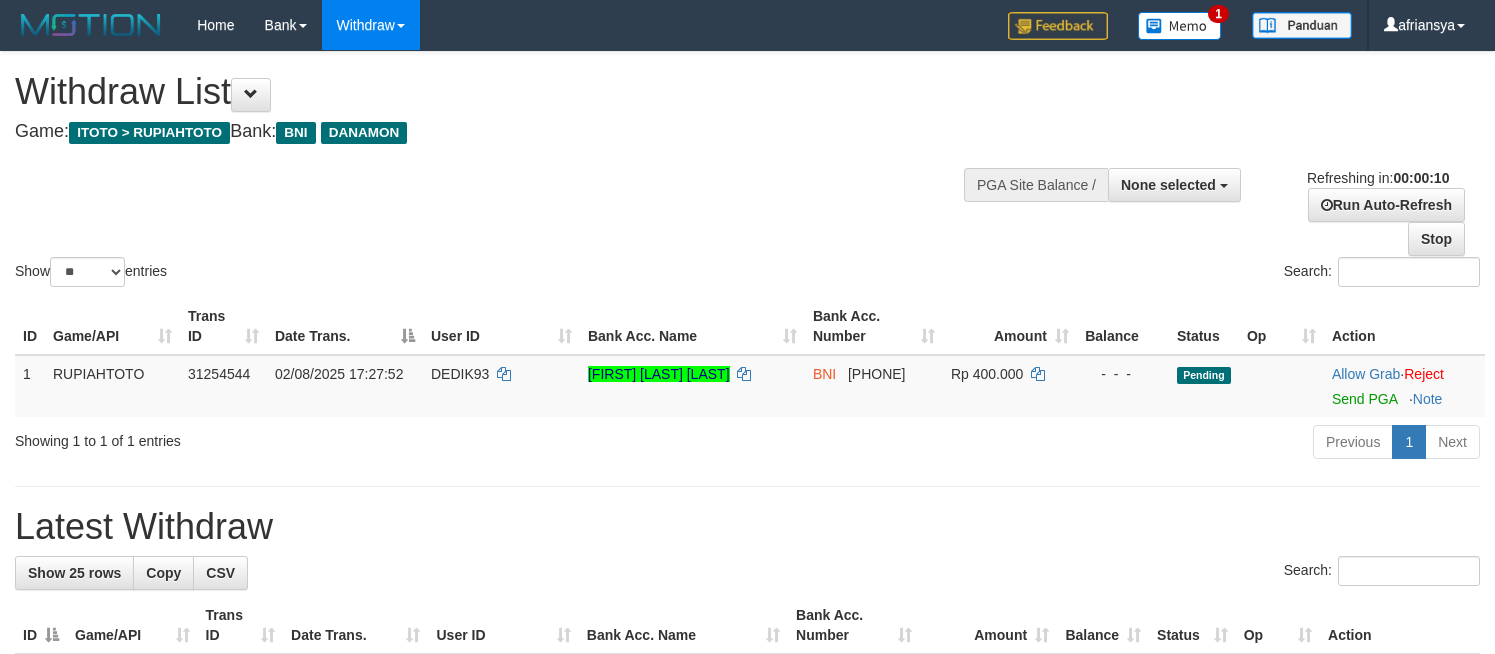 select 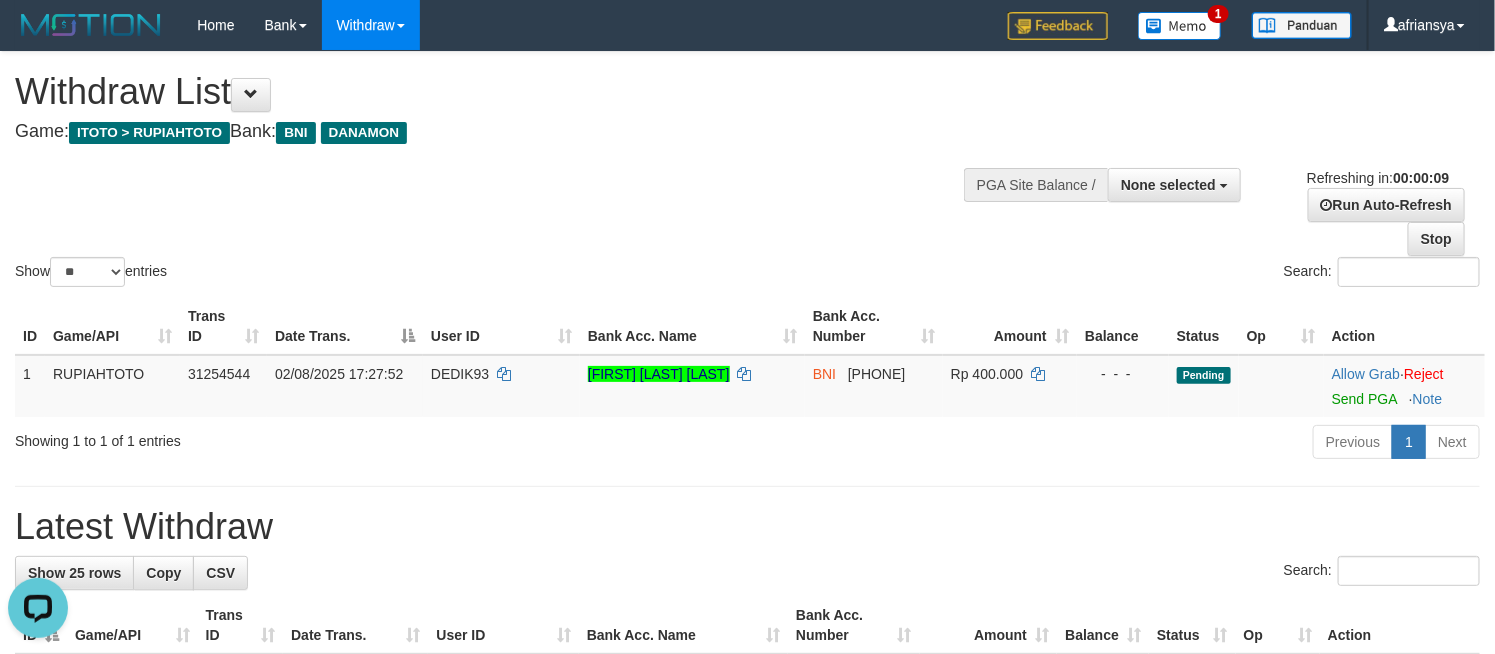 scroll, scrollTop: 0, scrollLeft: 0, axis: both 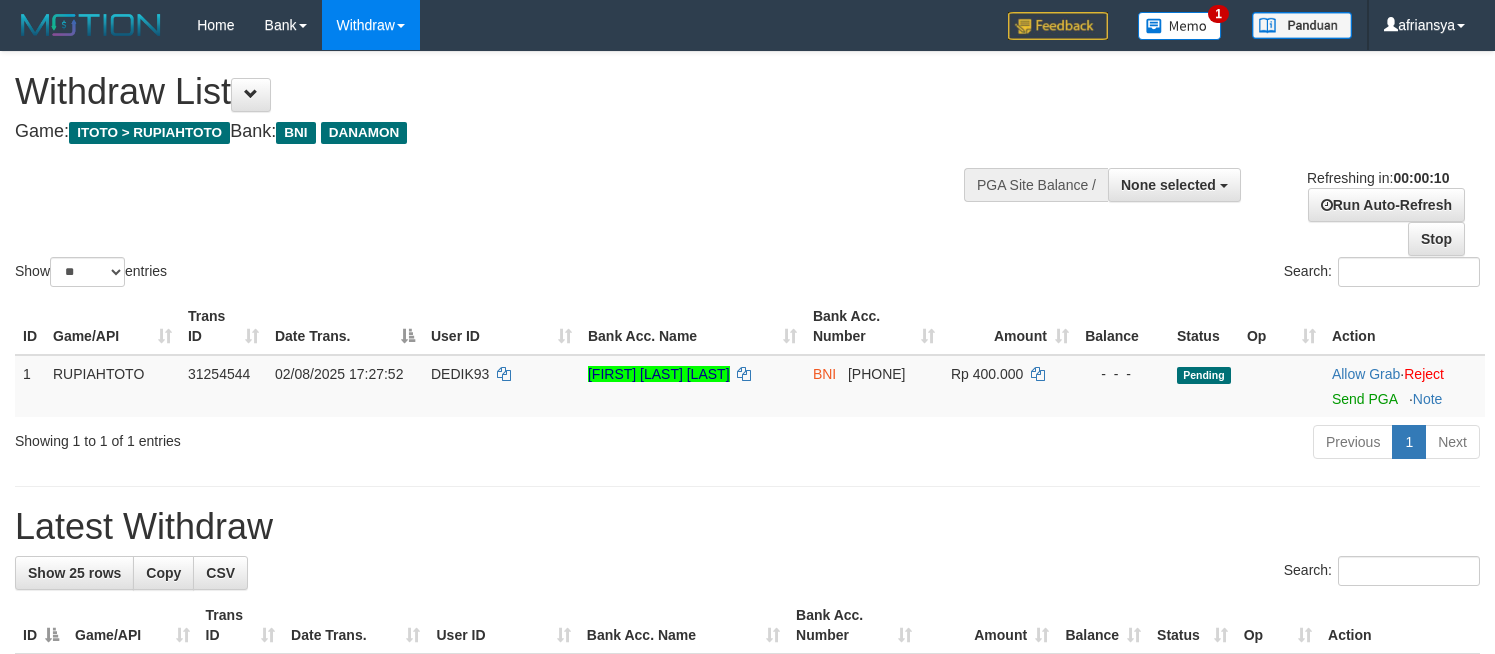 select 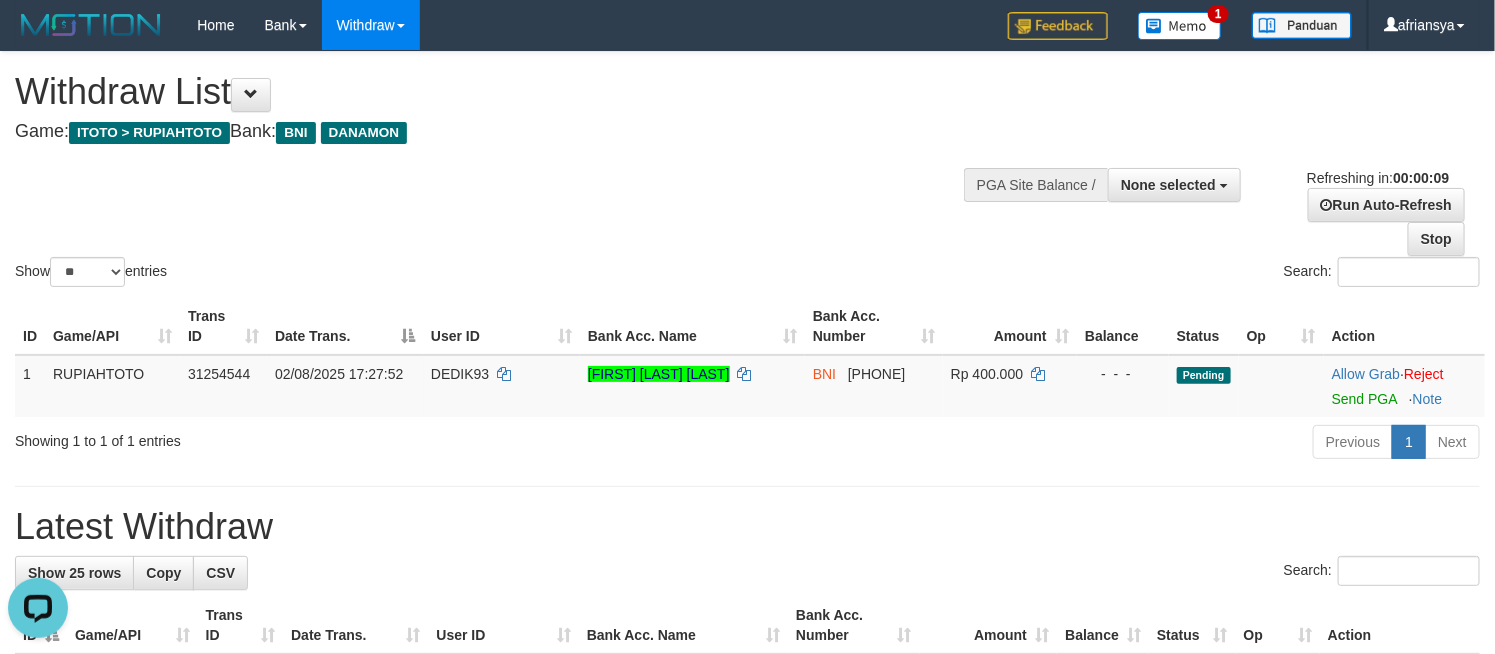 scroll, scrollTop: 0, scrollLeft: 0, axis: both 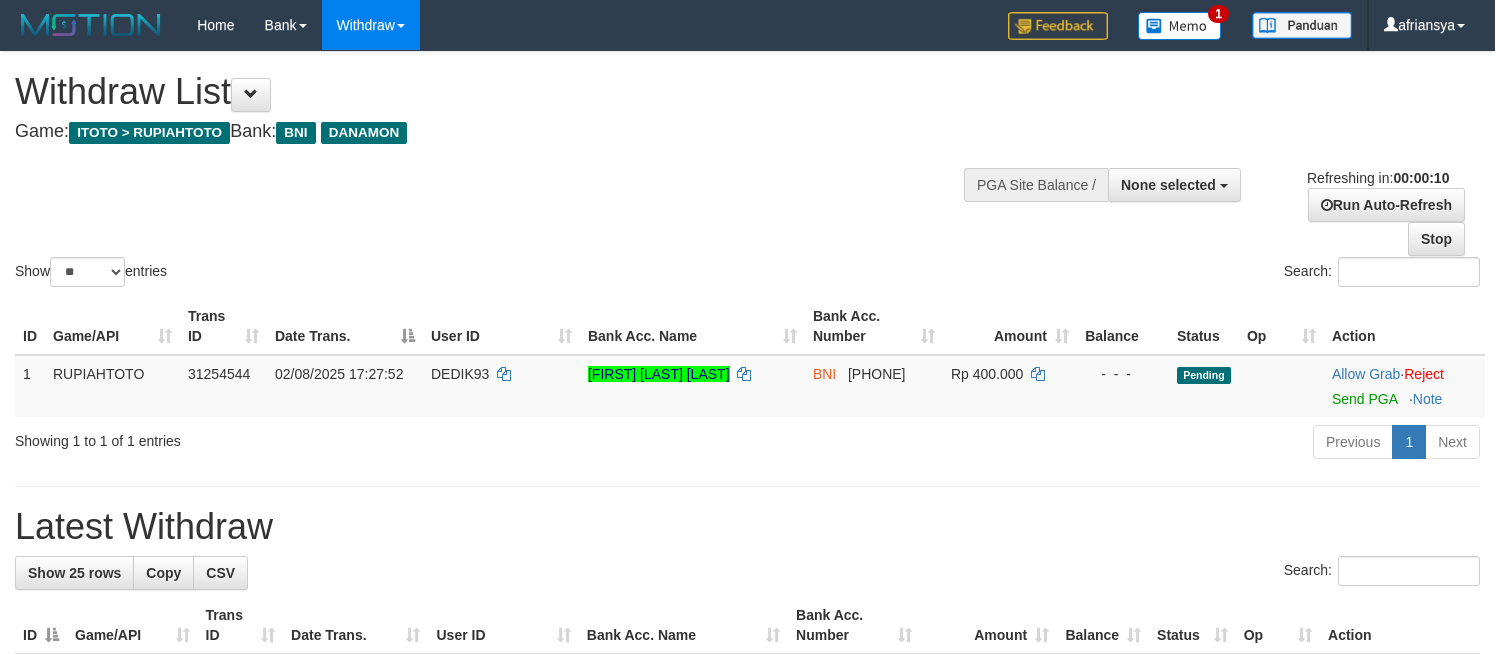 select 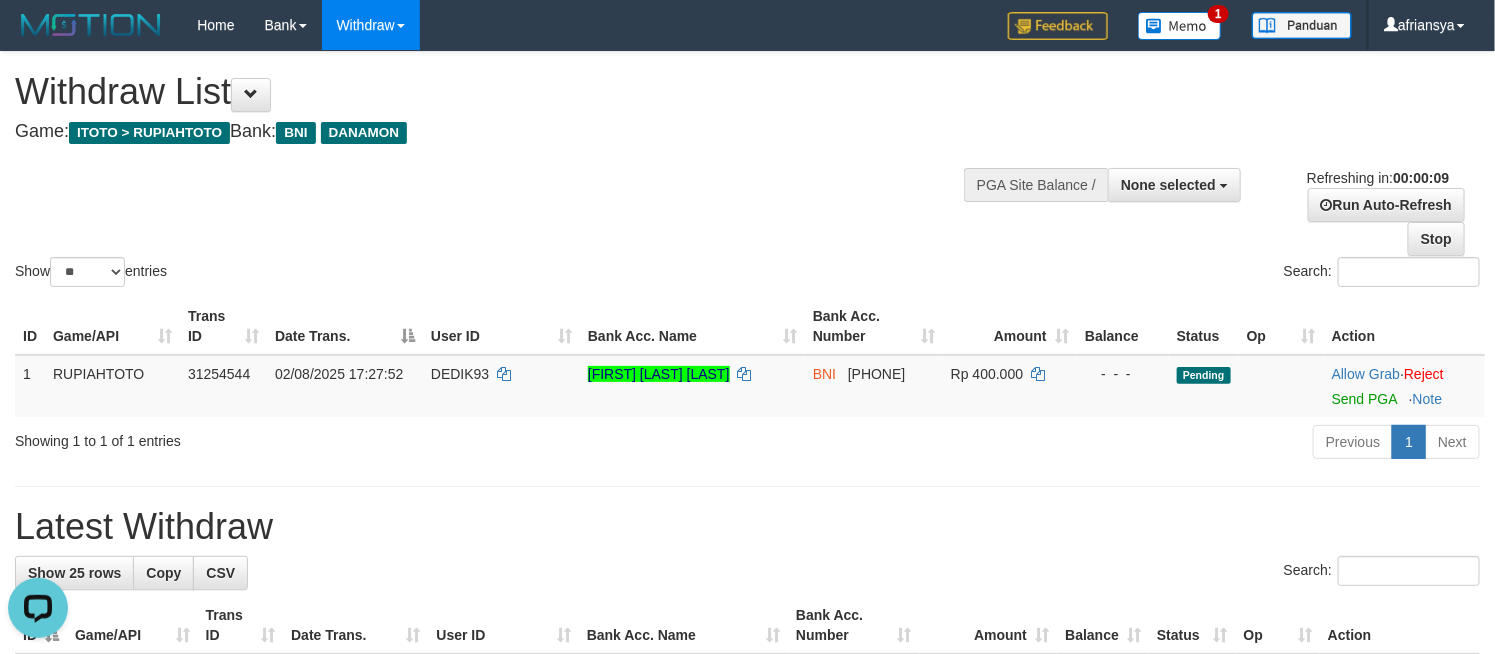 scroll, scrollTop: 0, scrollLeft: 0, axis: both 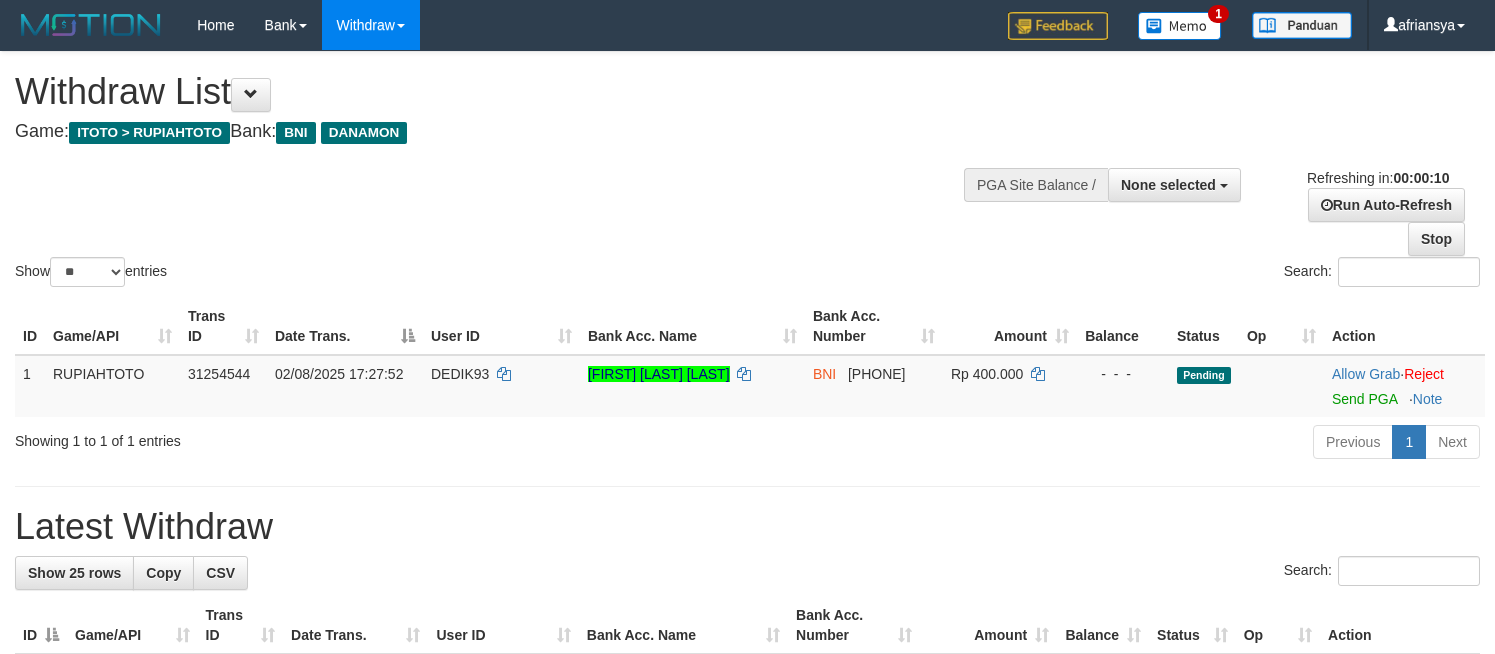 select 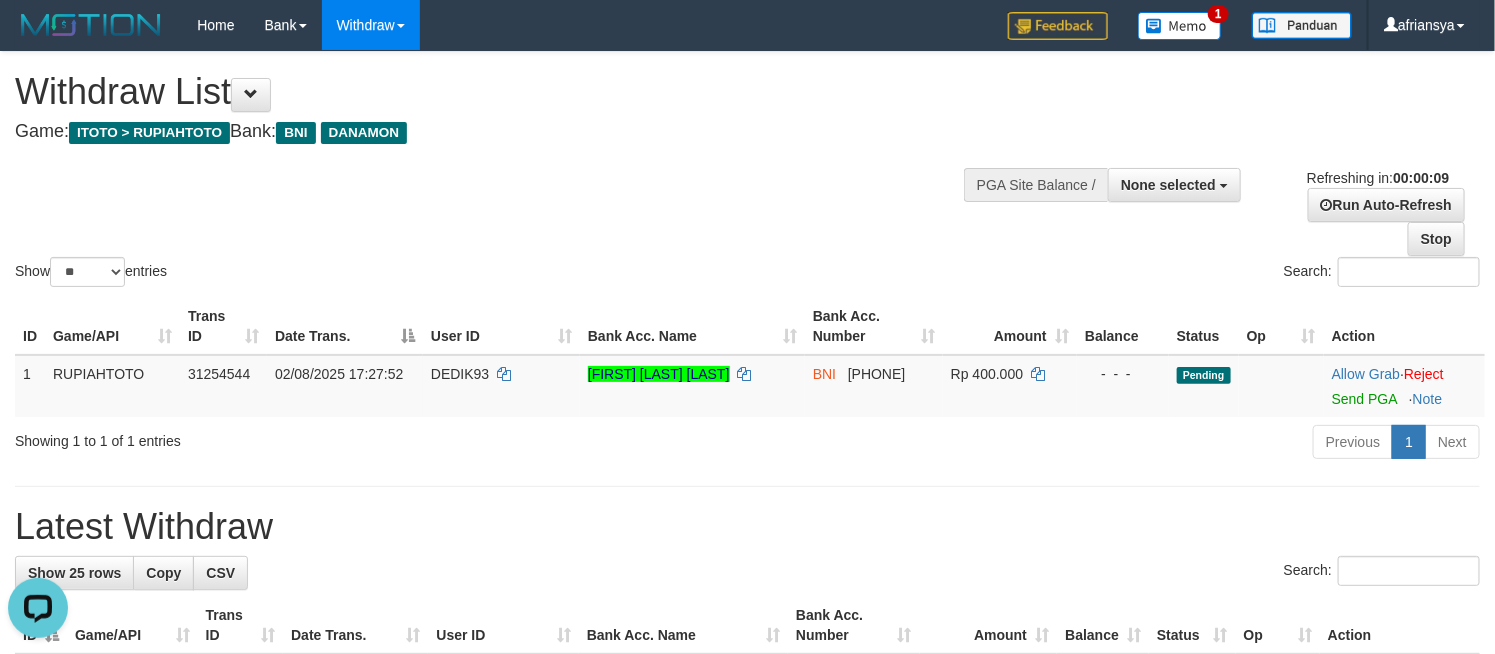 scroll, scrollTop: 0, scrollLeft: 0, axis: both 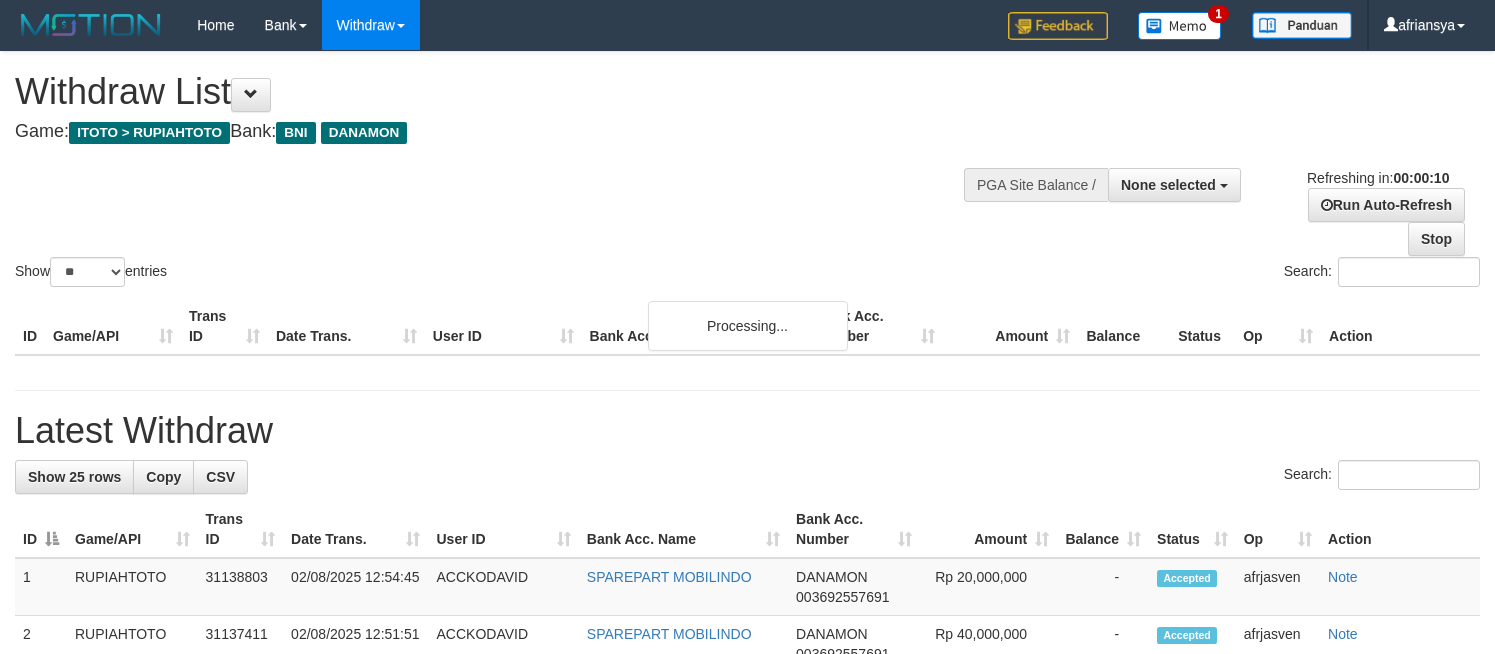 select 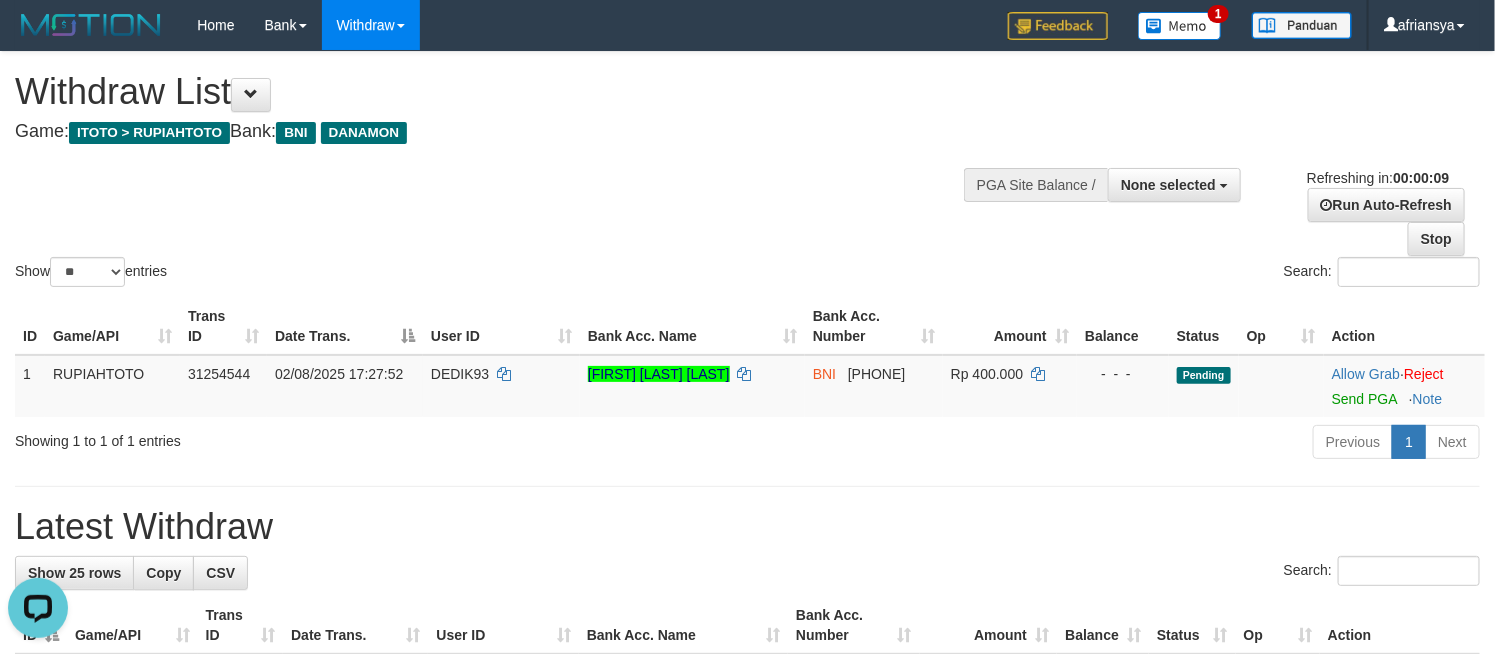 scroll, scrollTop: 0, scrollLeft: 0, axis: both 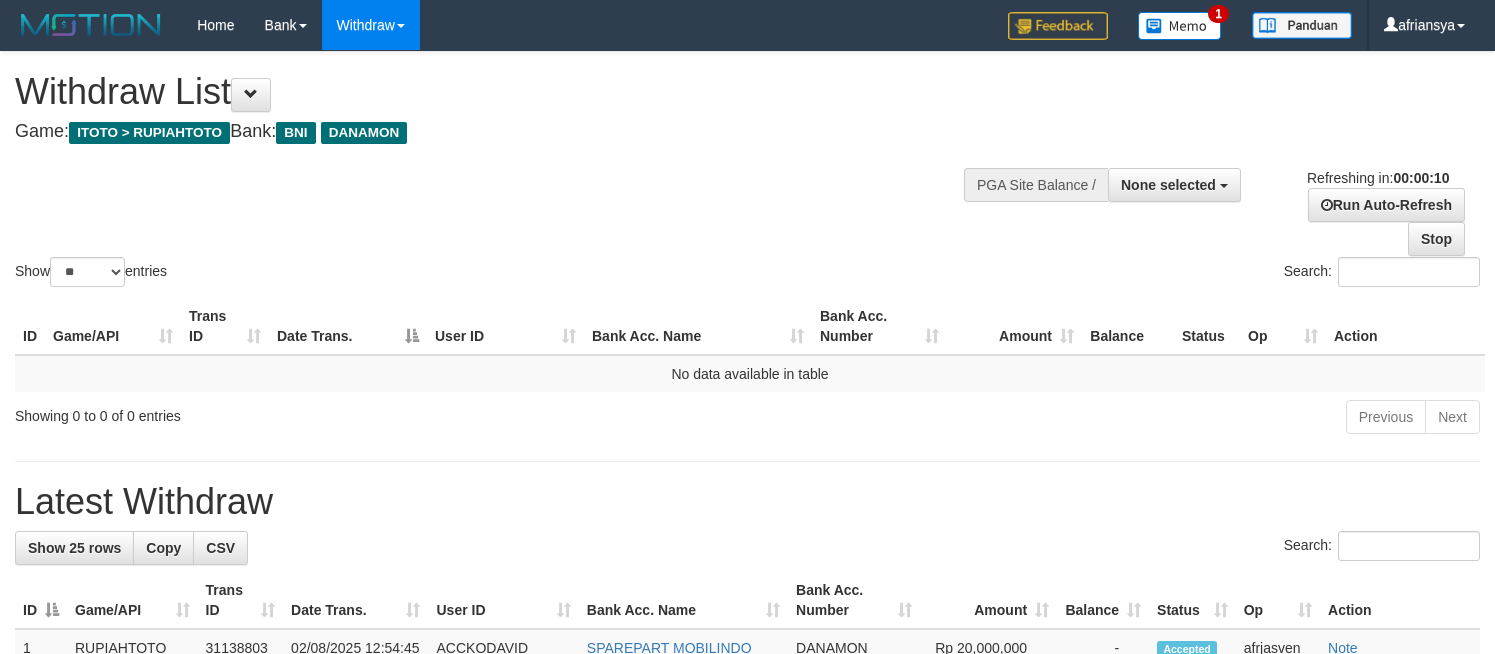 select 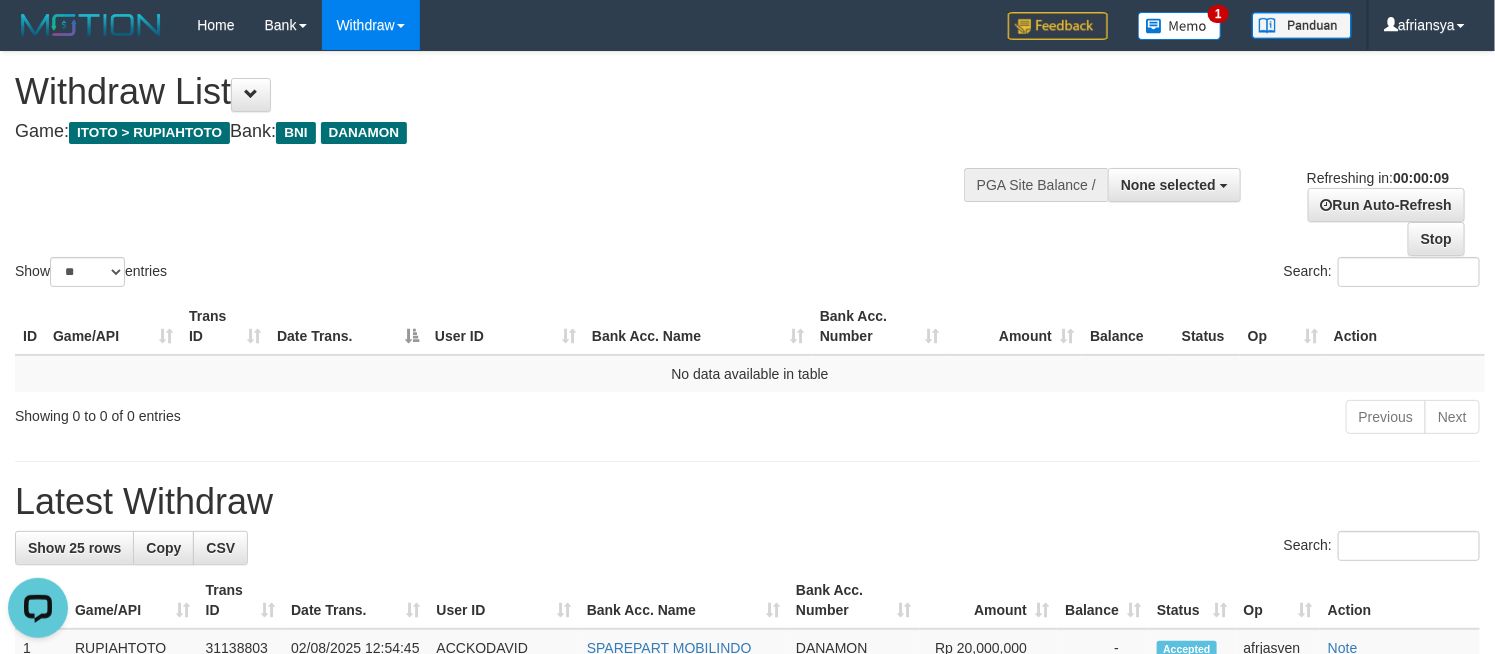 scroll, scrollTop: 0, scrollLeft: 0, axis: both 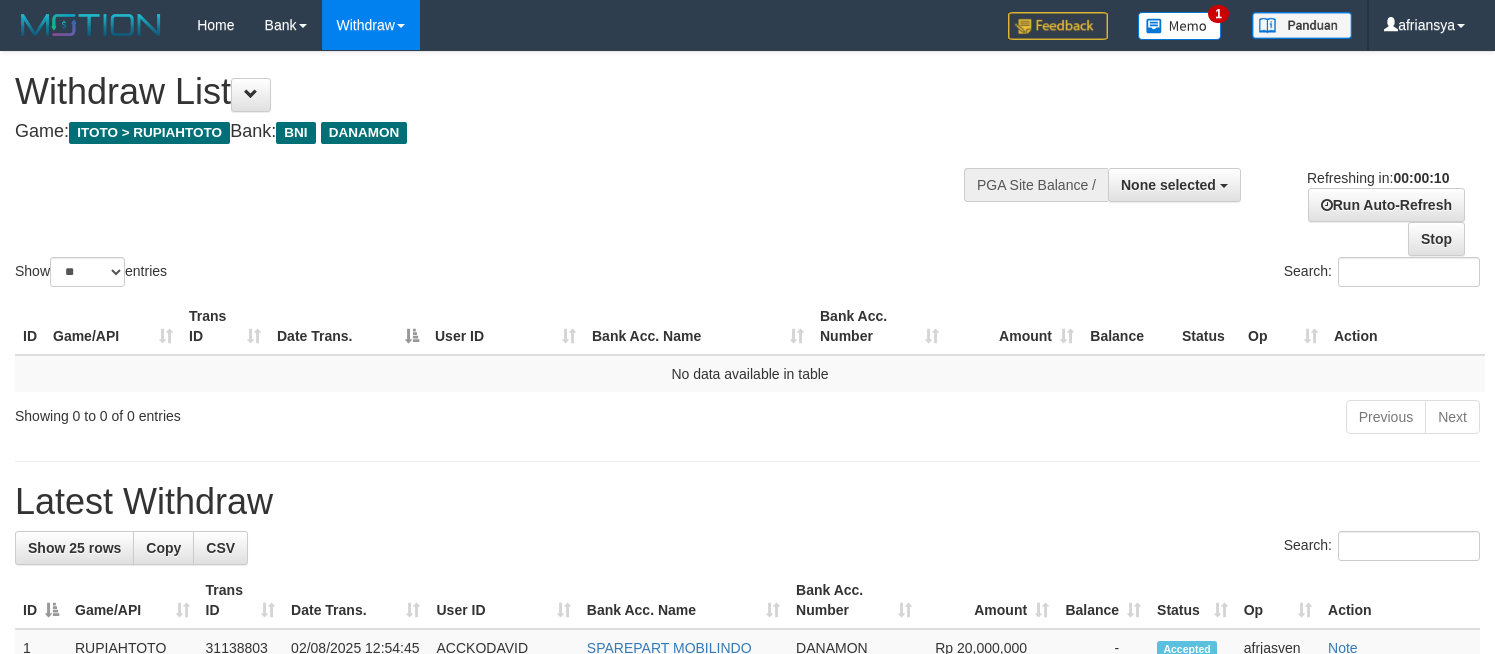 select 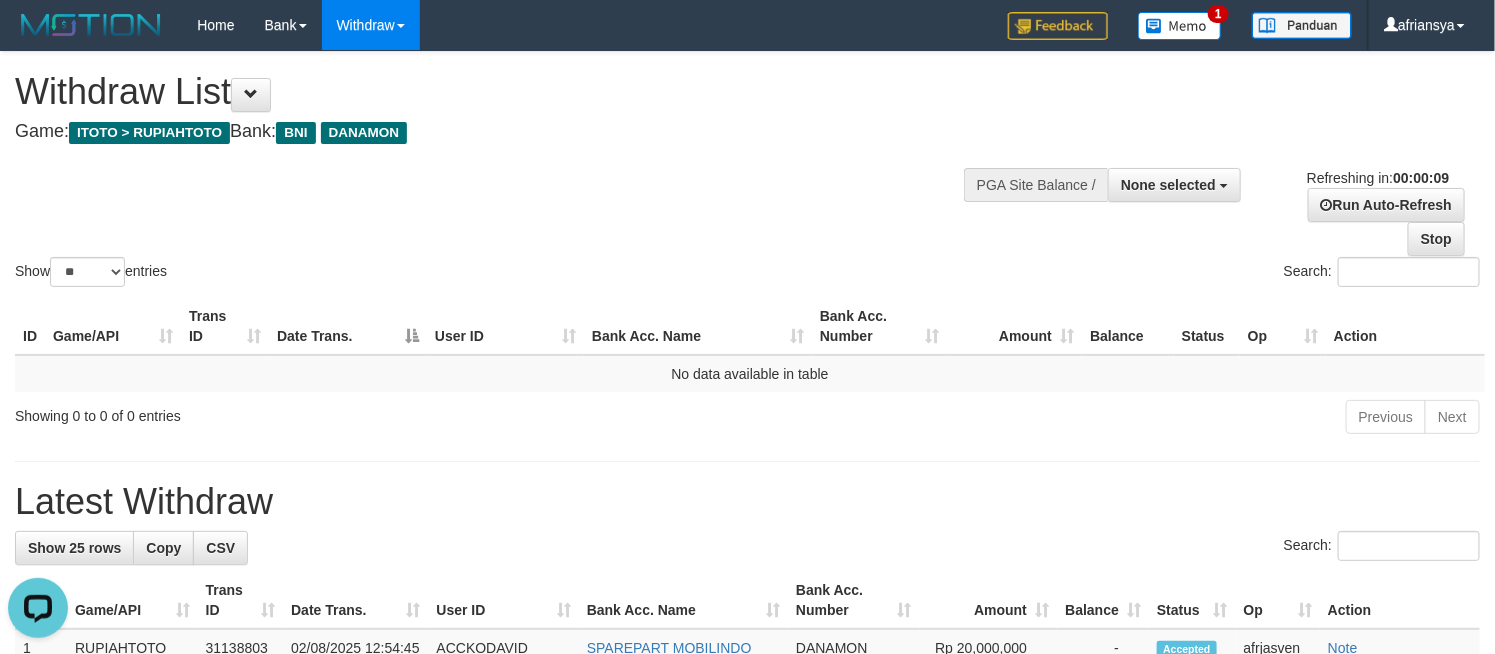 scroll, scrollTop: 0, scrollLeft: 0, axis: both 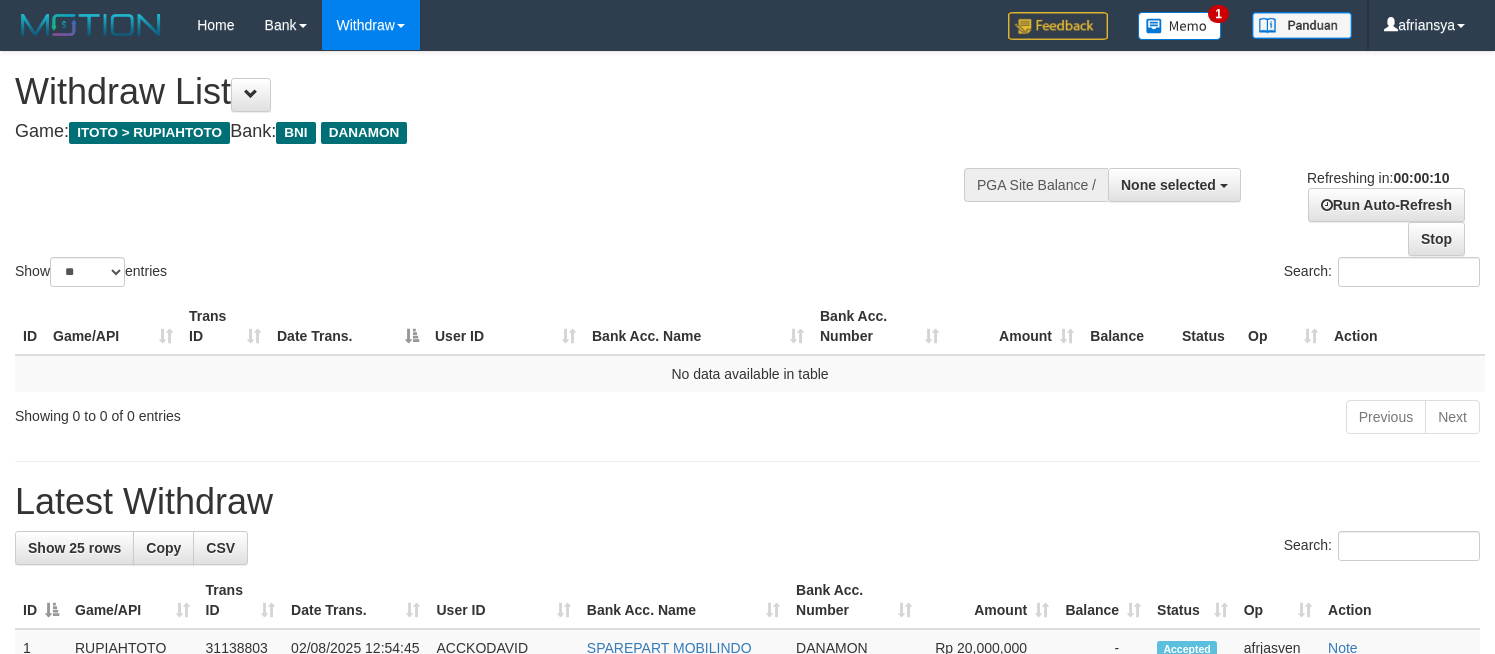 select 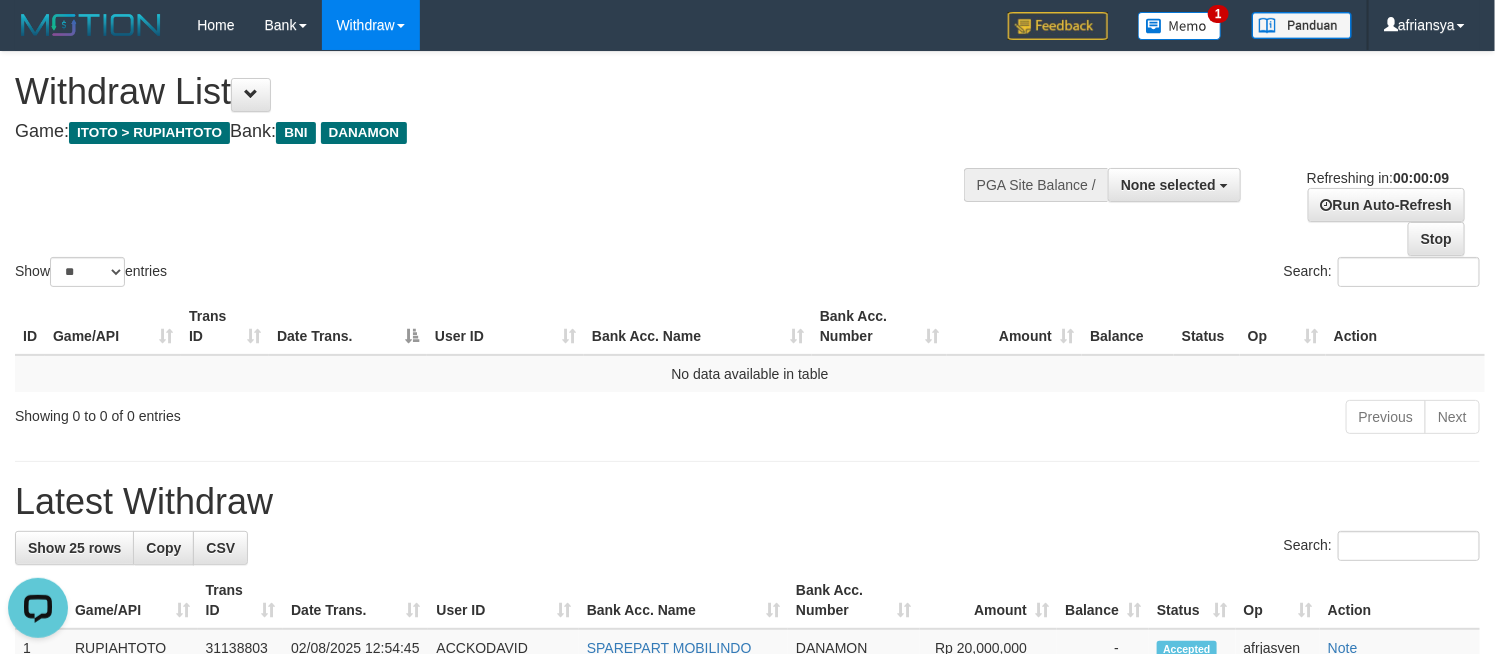 scroll, scrollTop: 0, scrollLeft: 0, axis: both 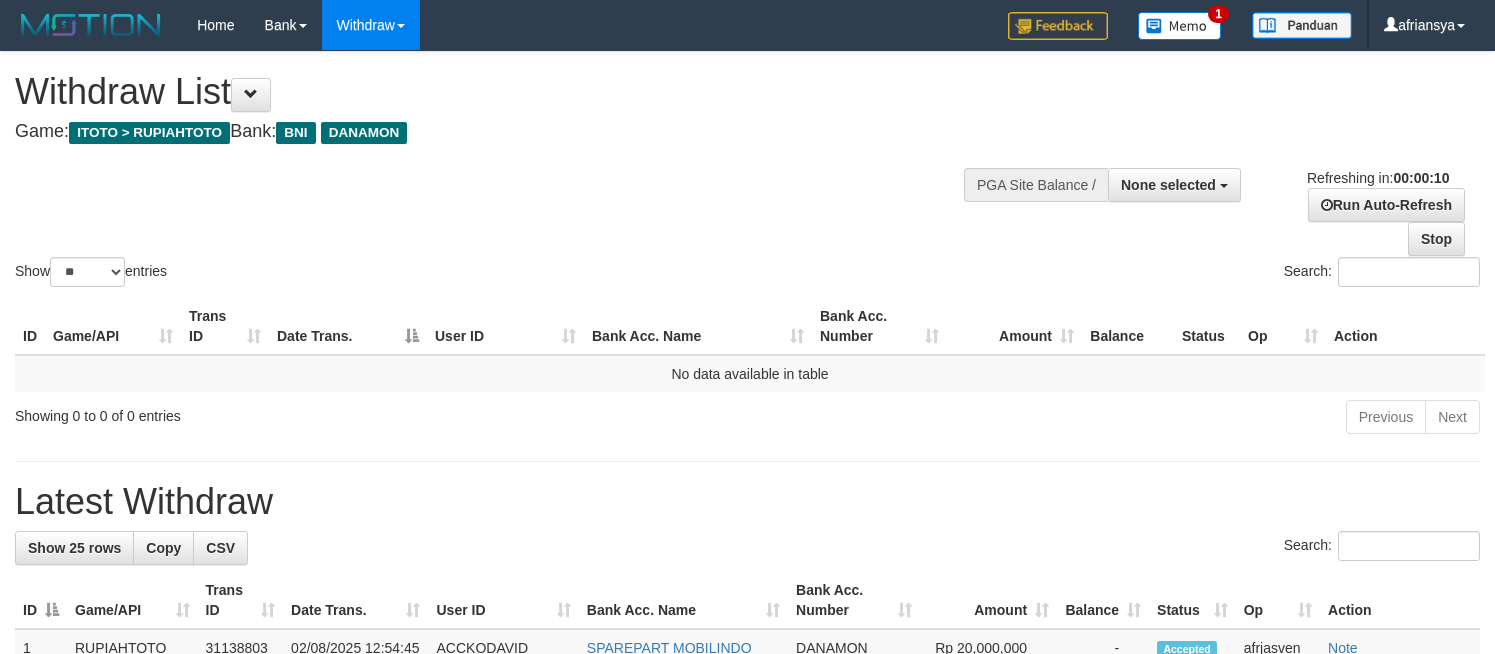 select 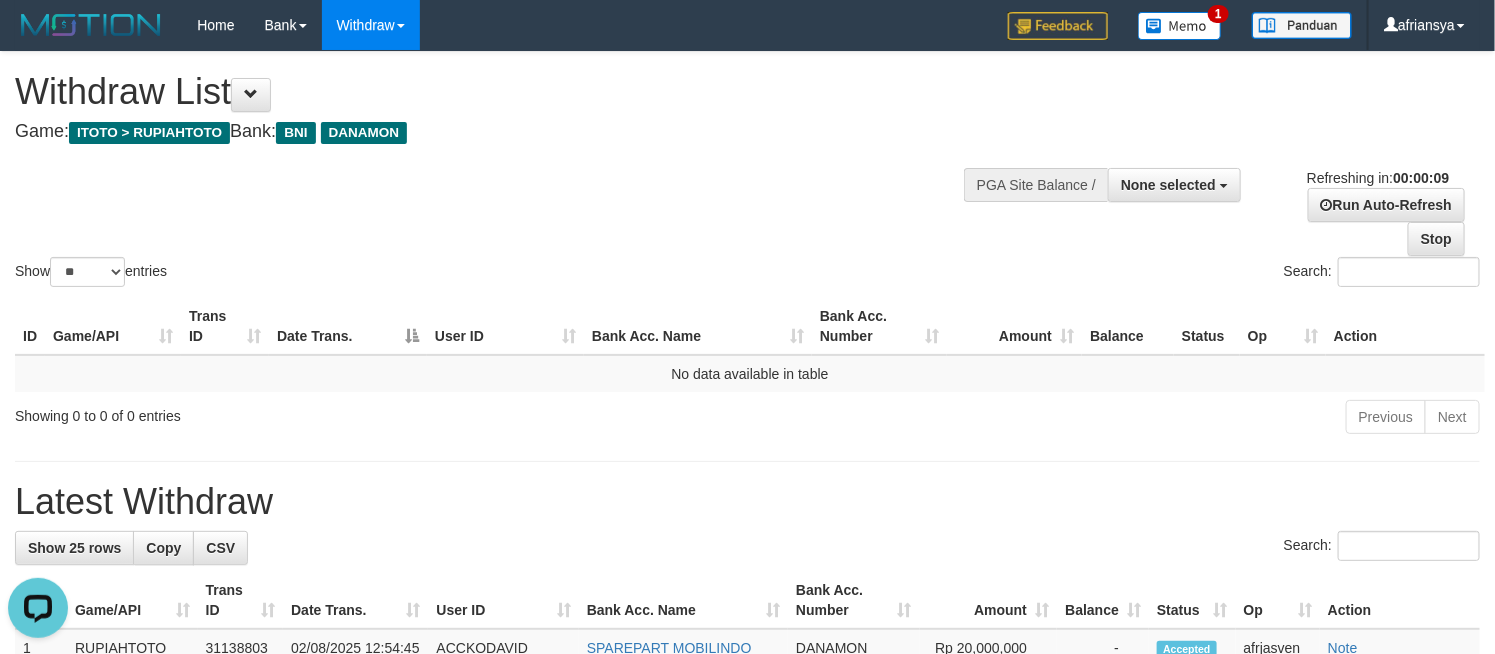 scroll, scrollTop: 0, scrollLeft: 0, axis: both 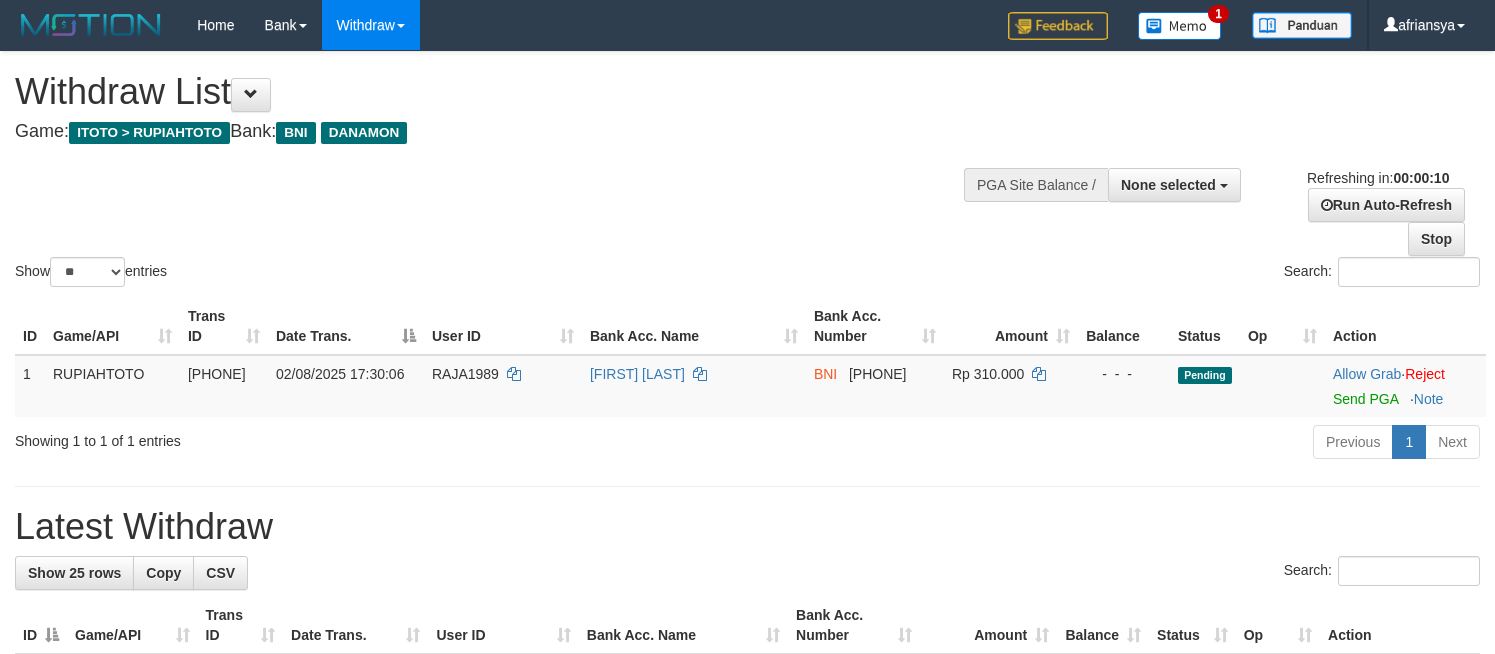 select 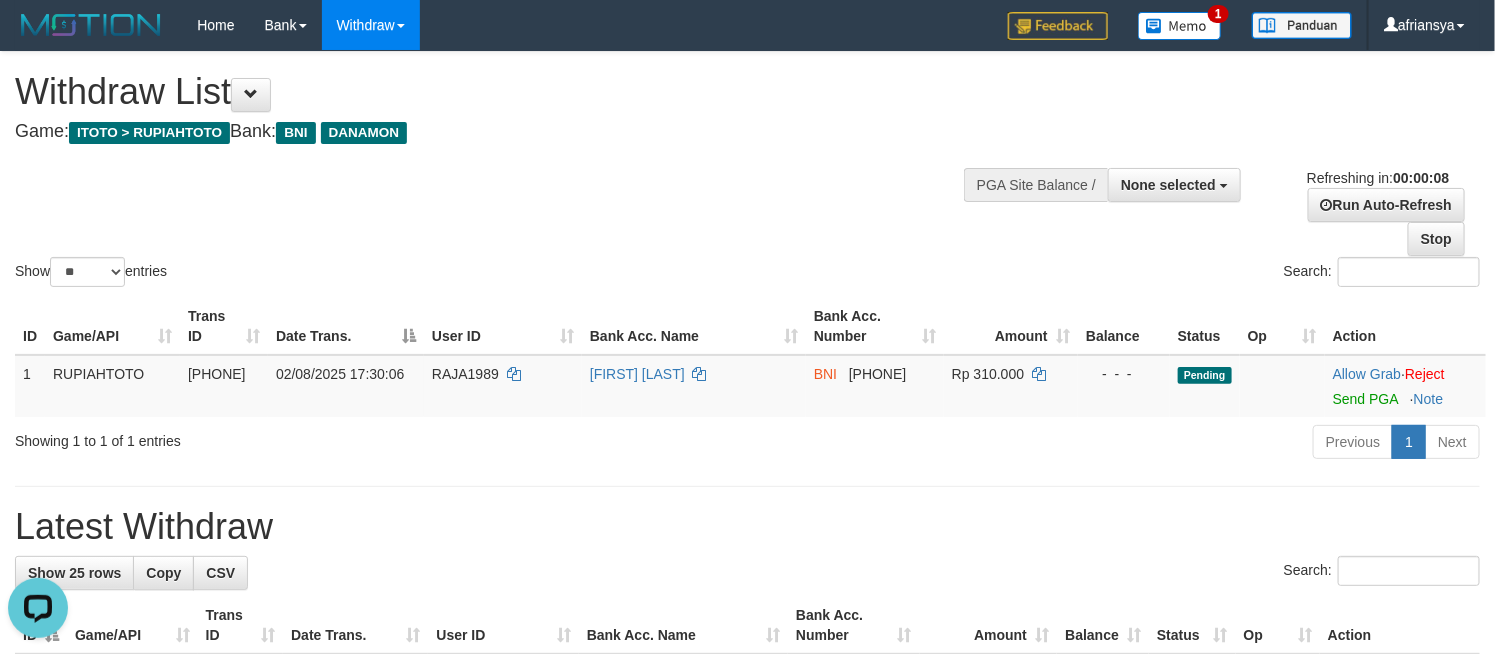 scroll, scrollTop: 0, scrollLeft: 0, axis: both 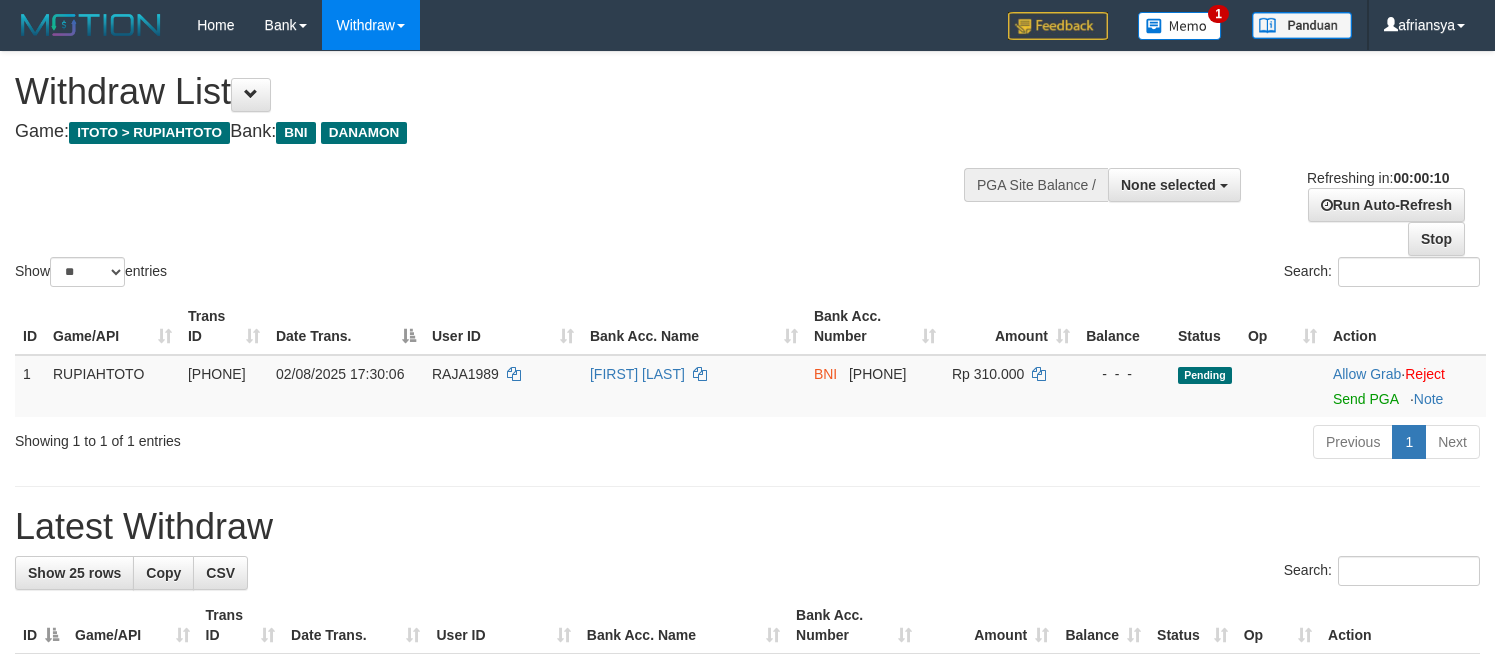 select 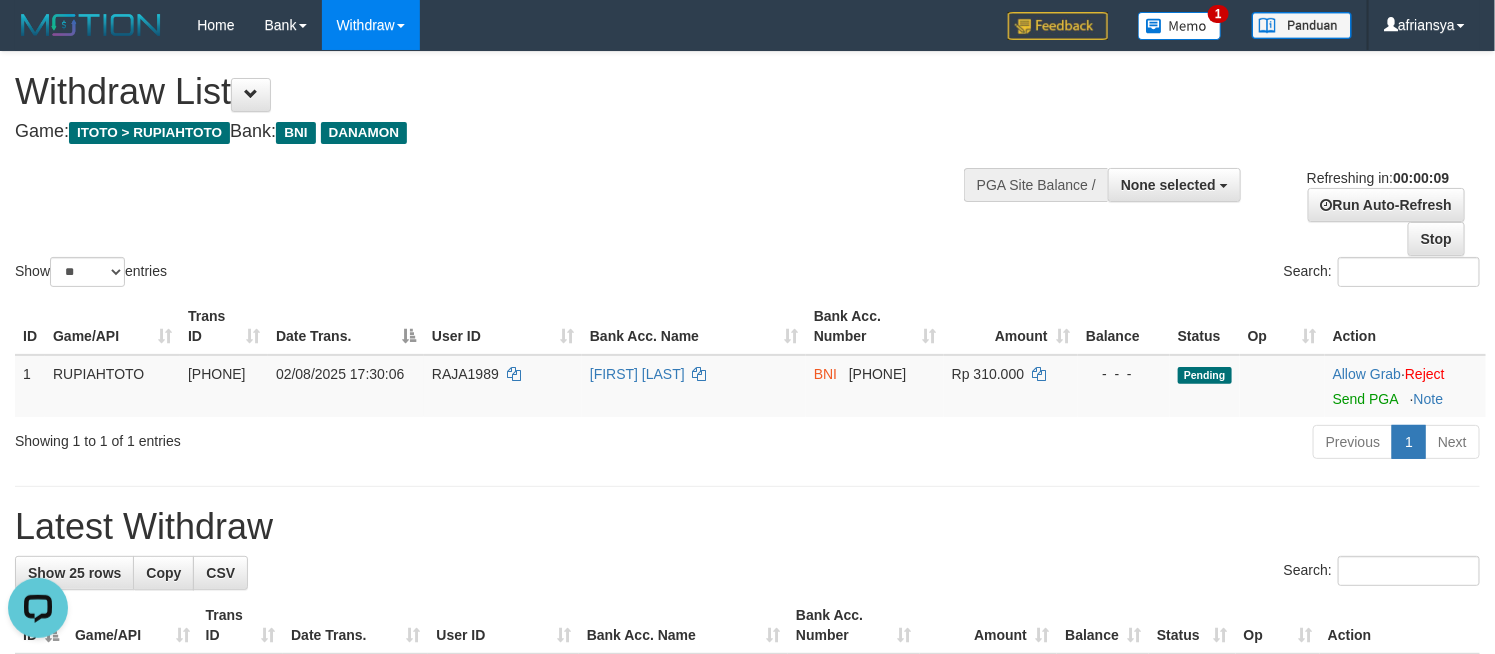 scroll, scrollTop: 0, scrollLeft: 0, axis: both 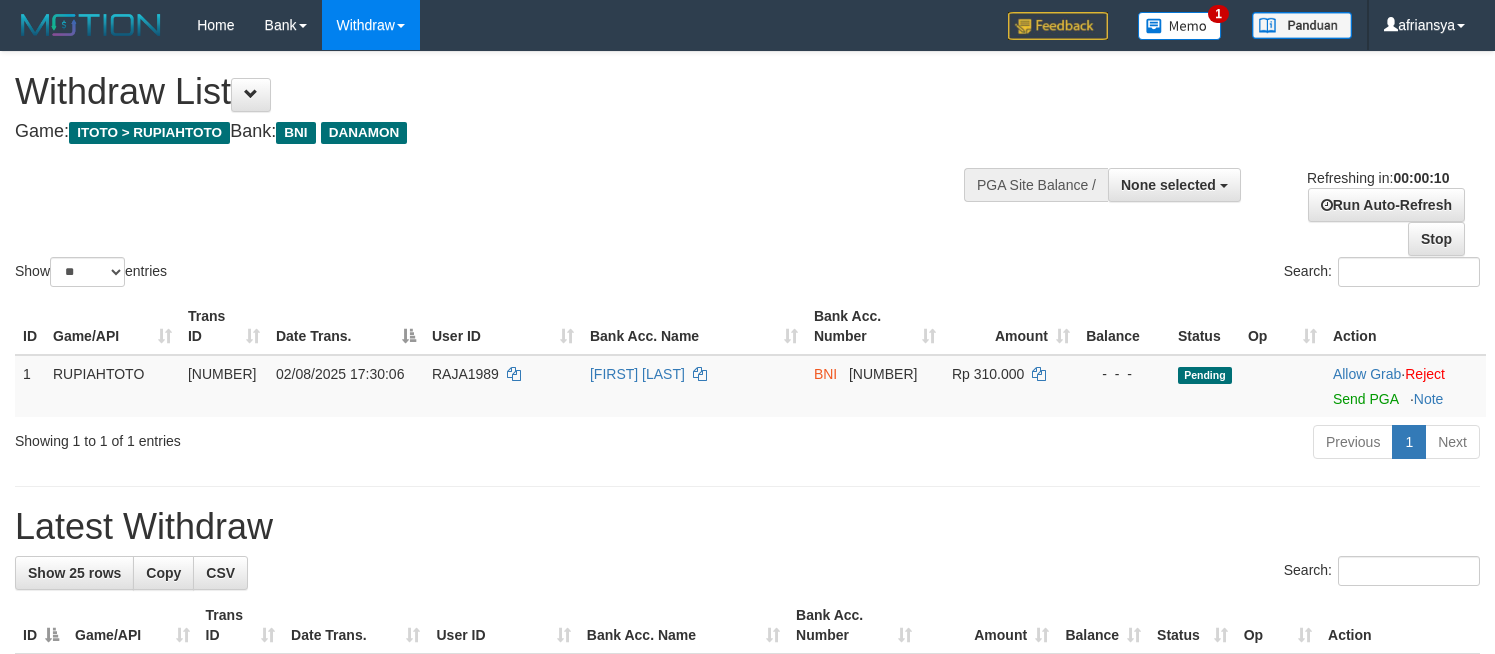 select 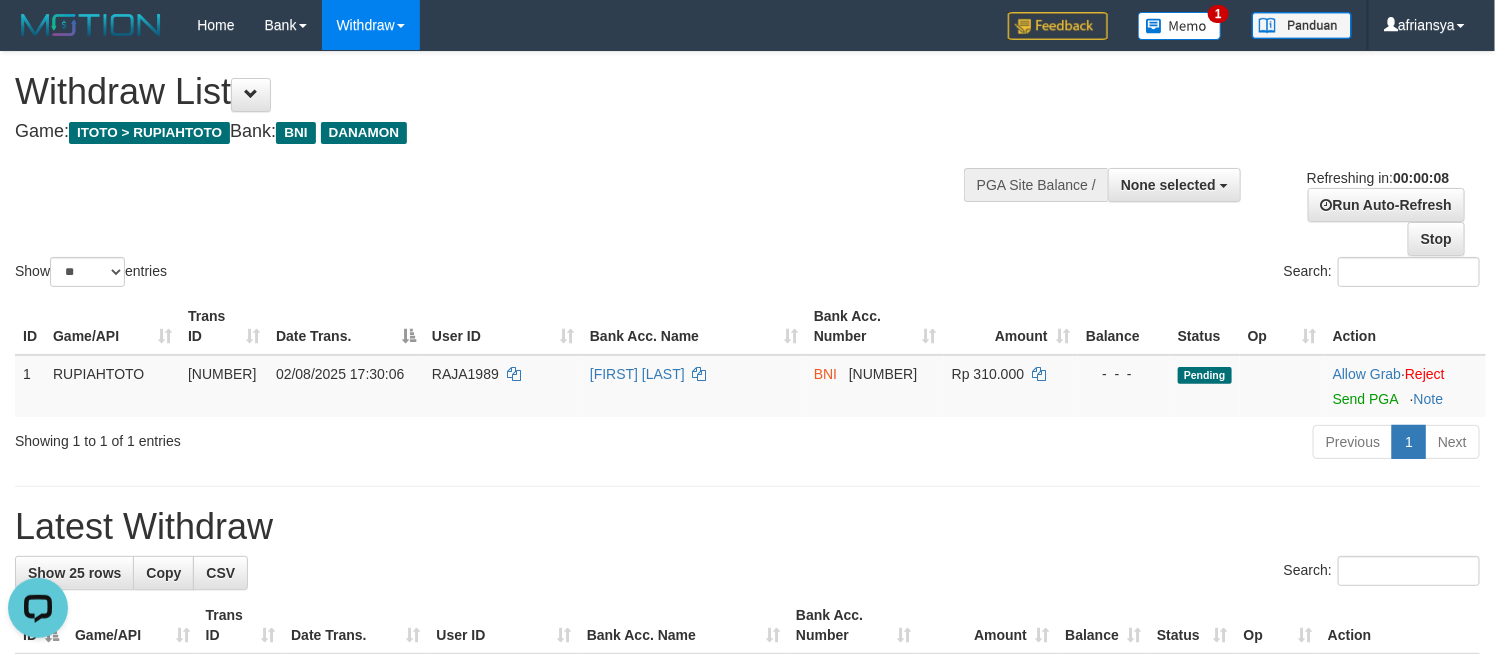scroll, scrollTop: 0, scrollLeft: 0, axis: both 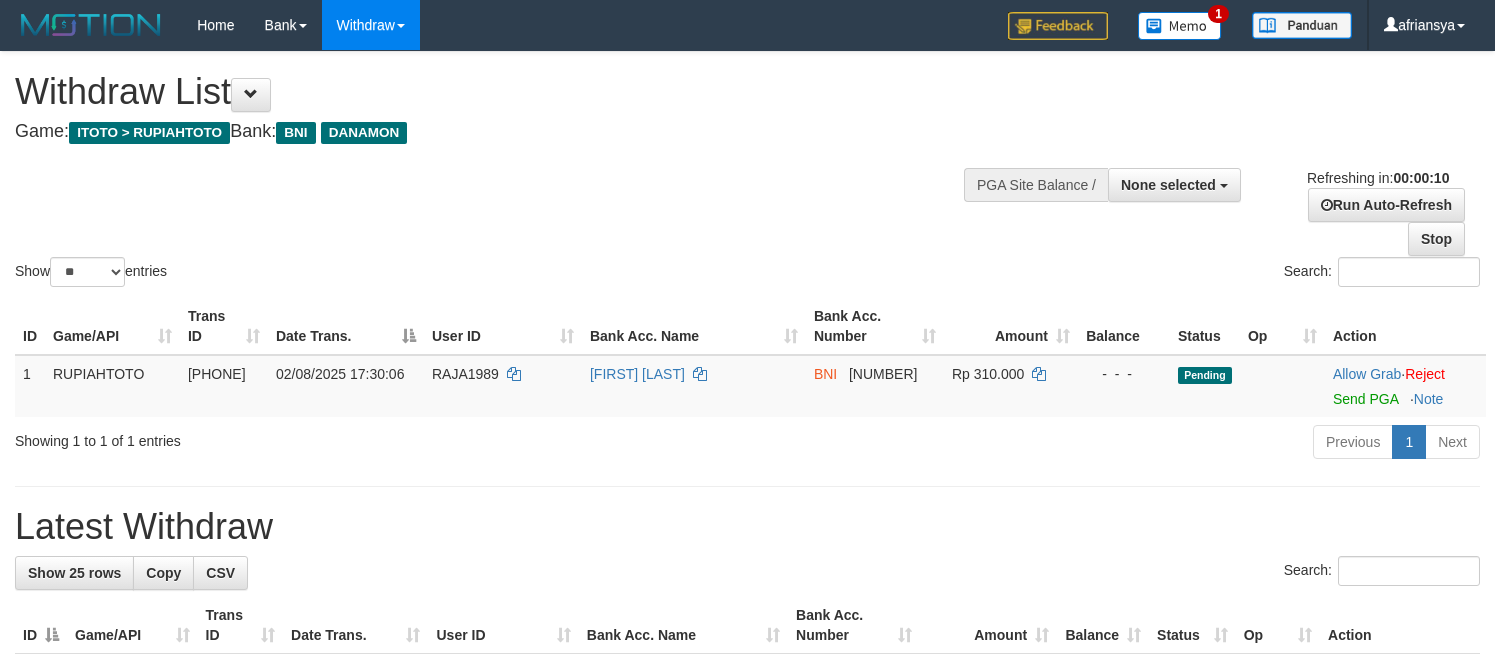 select 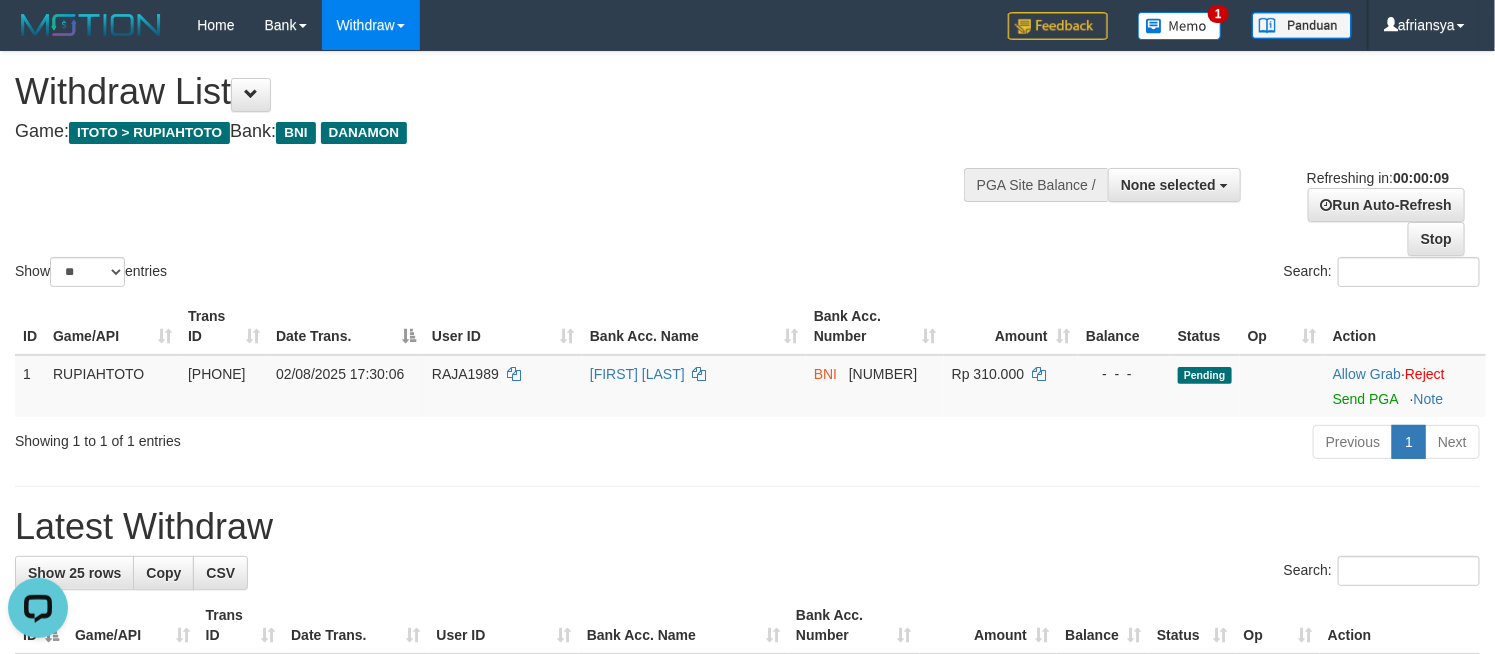 scroll, scrollTop: 0, scrollLeft: 0, axis: both 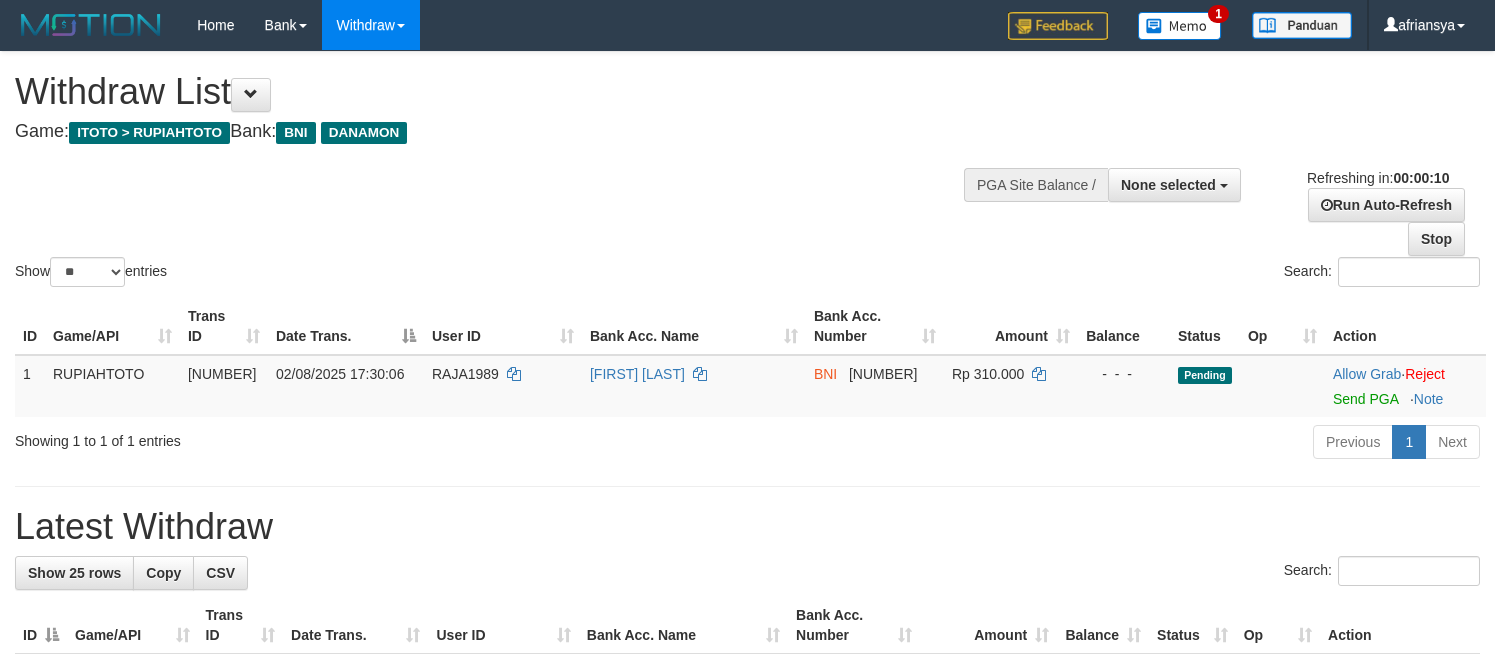 select 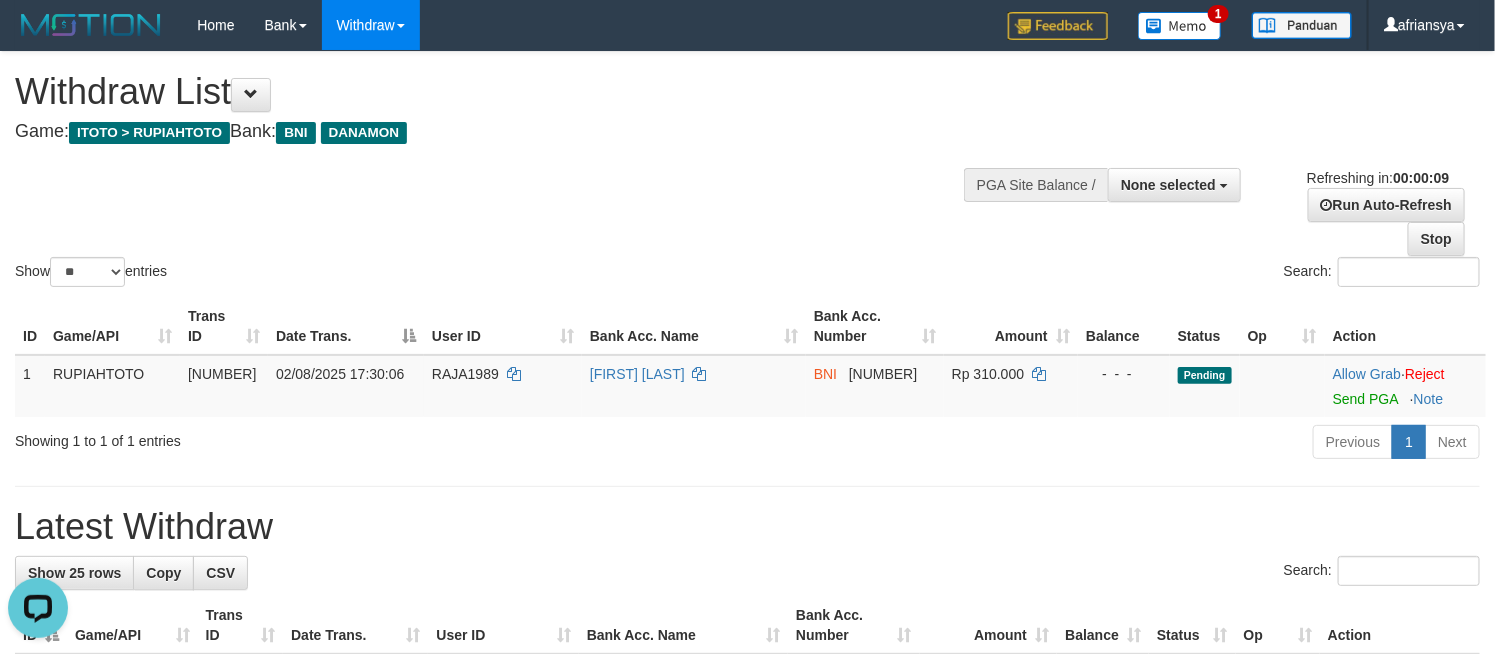 scroll, scrollTop: 0, scrollLeft: 0, axis: both 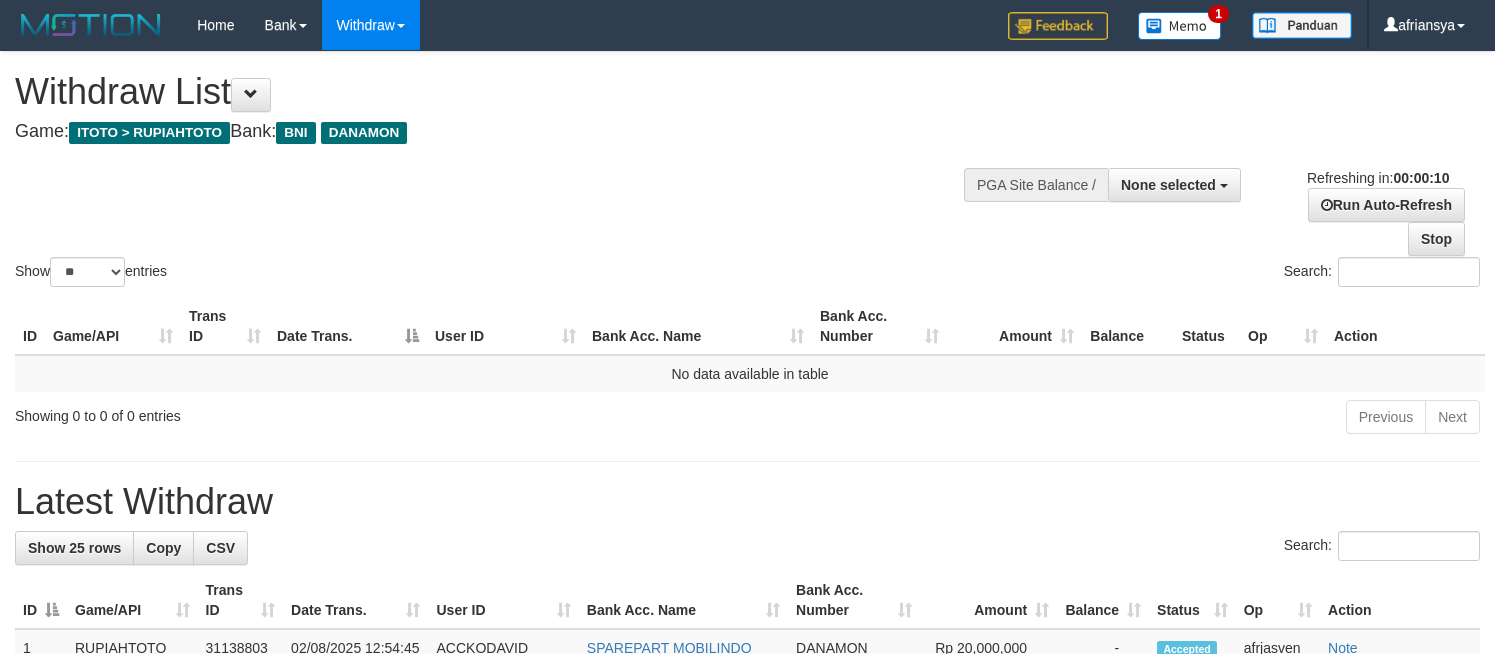 select 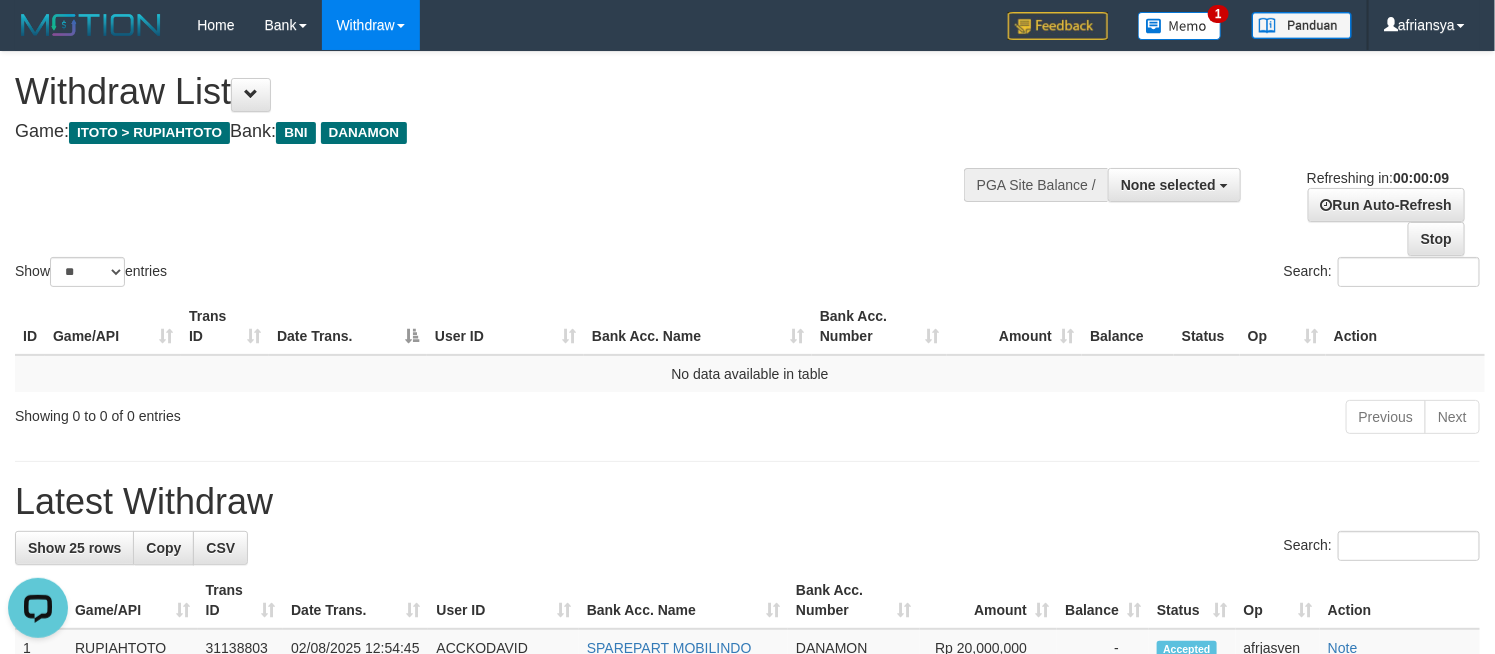scroll, scrollTop: 0, scrollLeft: 0, axis: both 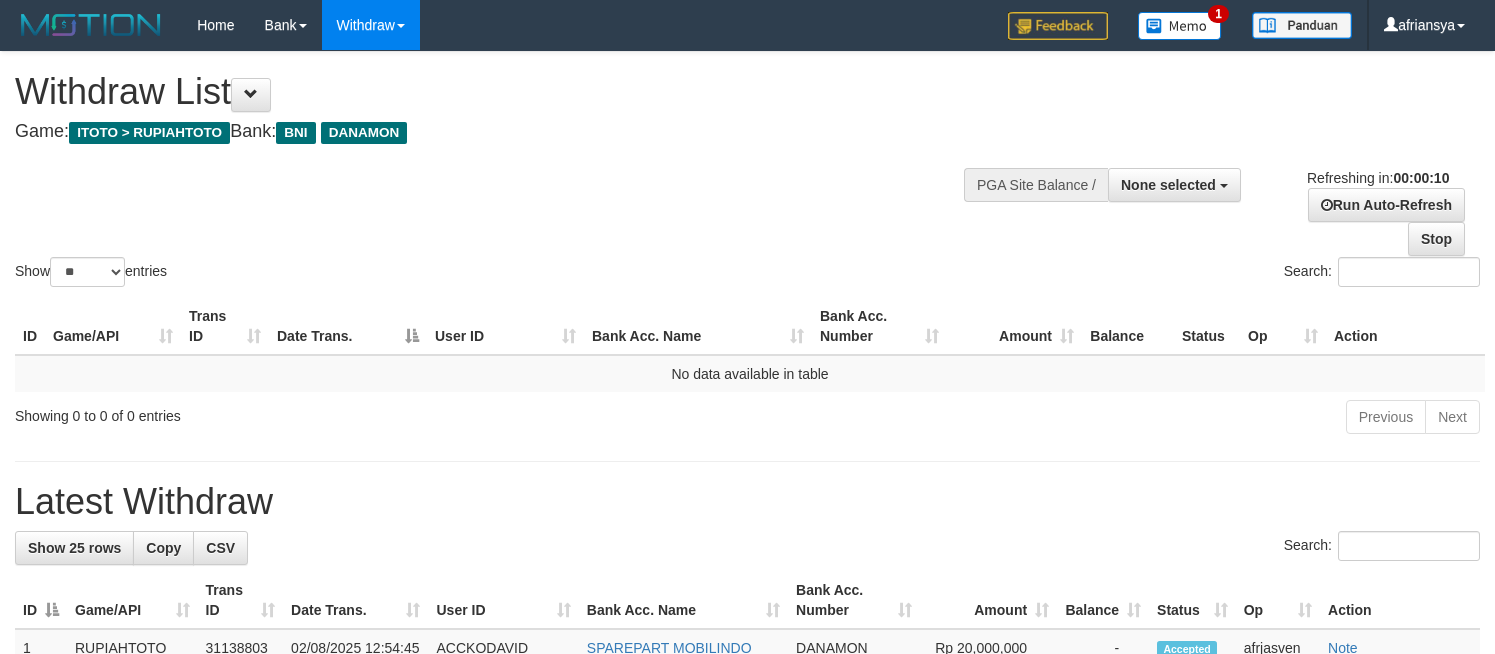 select 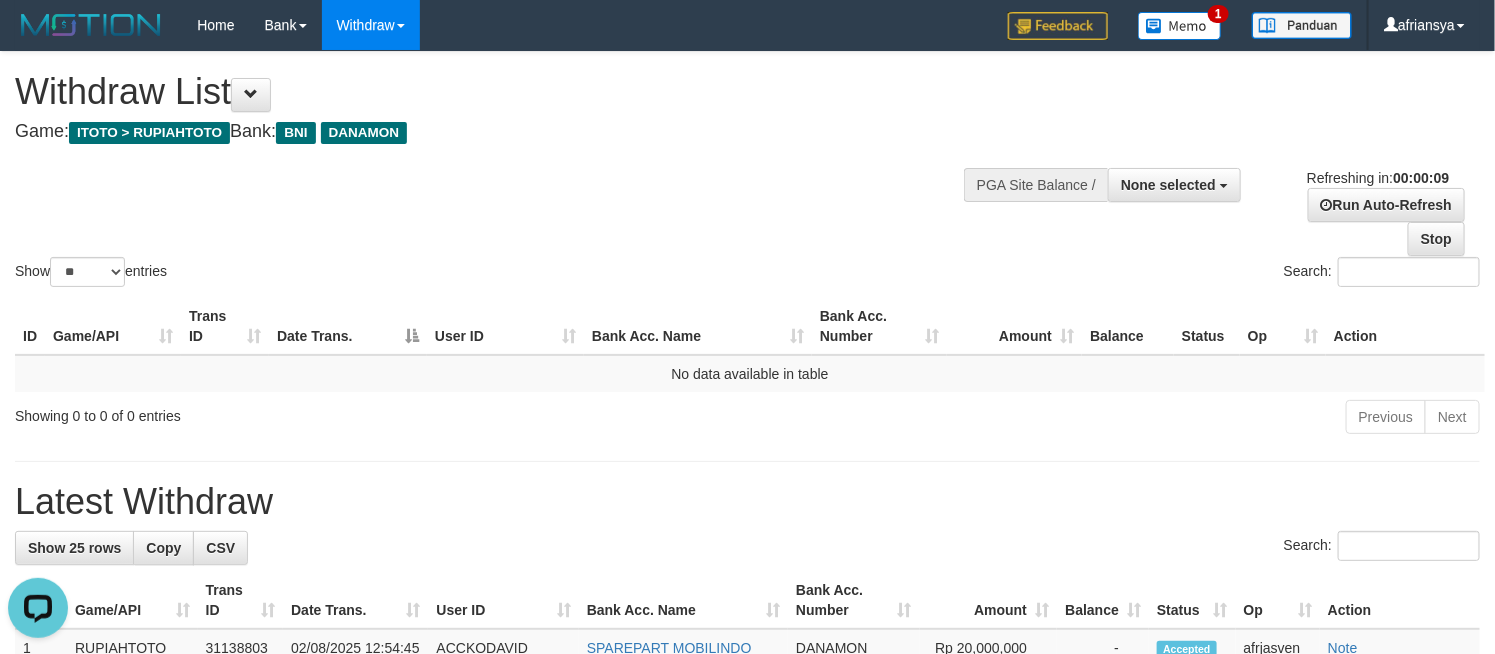 scroll, scrollTop: 0, scrollLeft: 0, axis: both 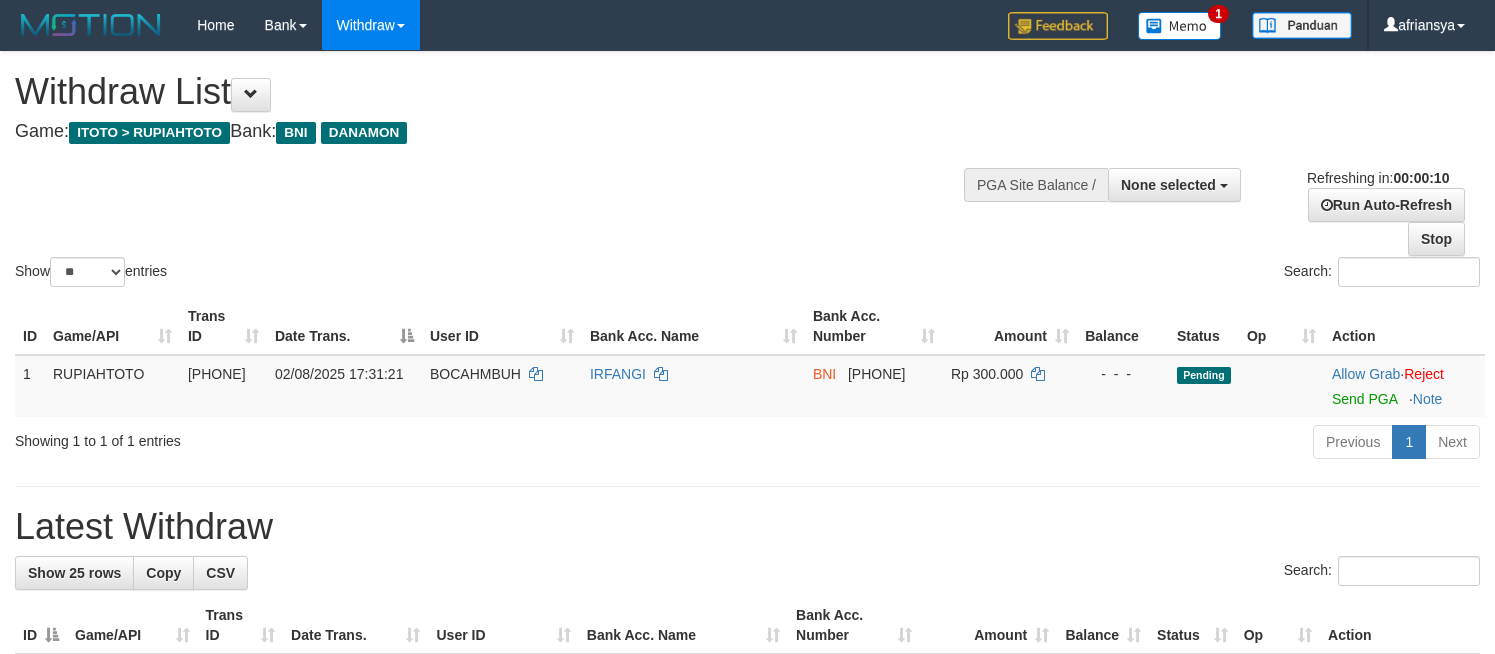 select 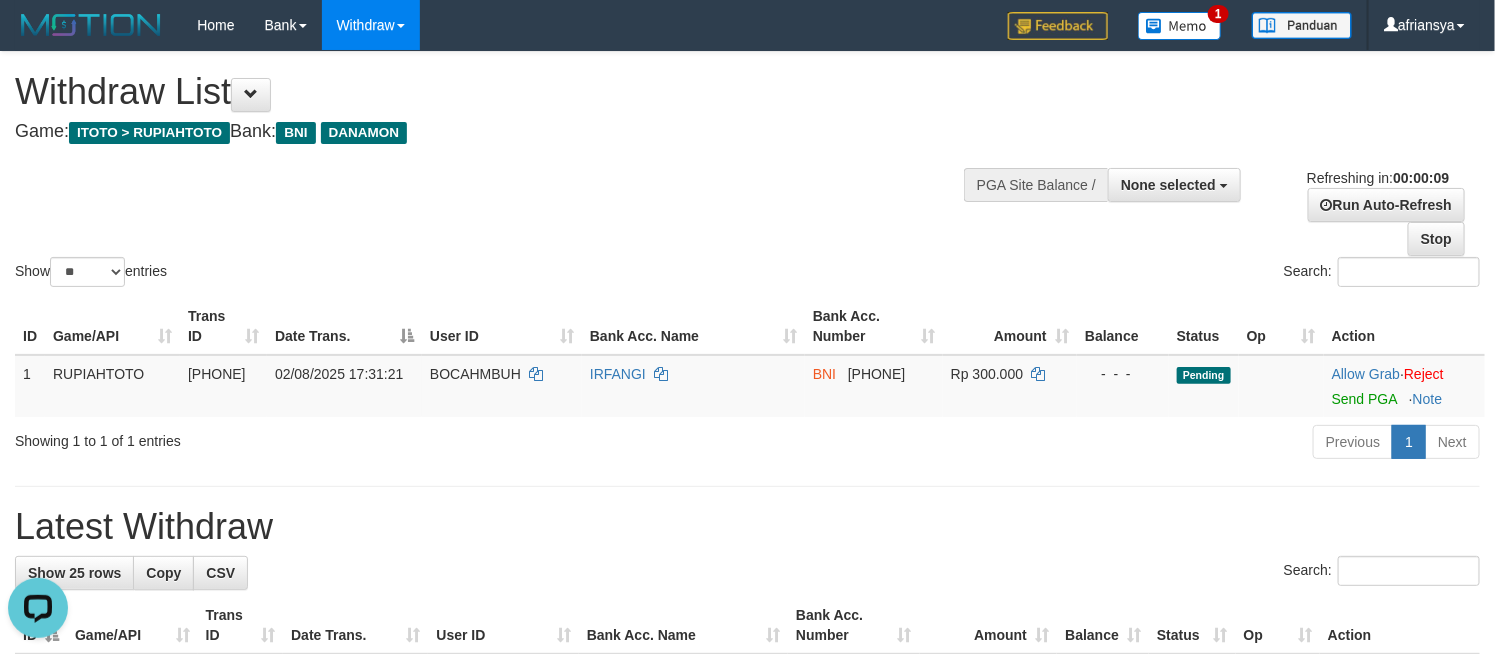 scroll, scrollTop: 0, scrollLeft: 0, axis: both 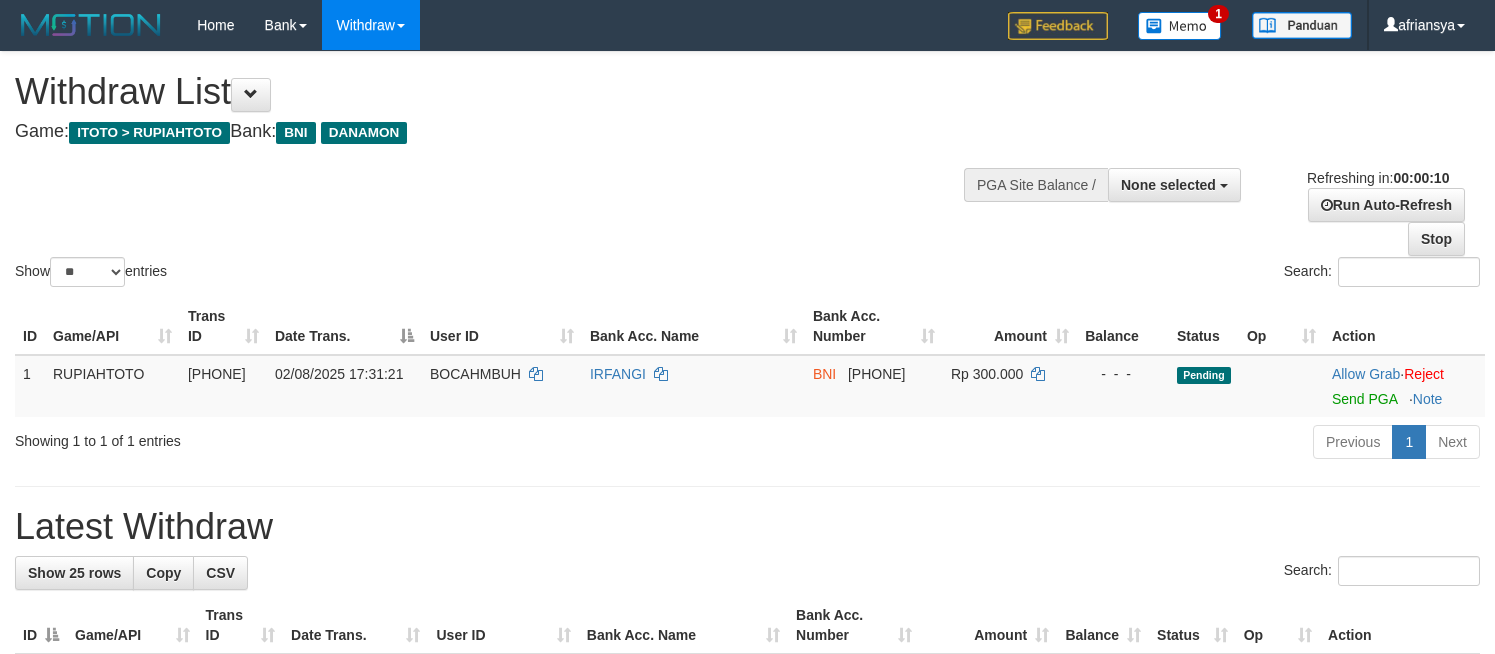 select 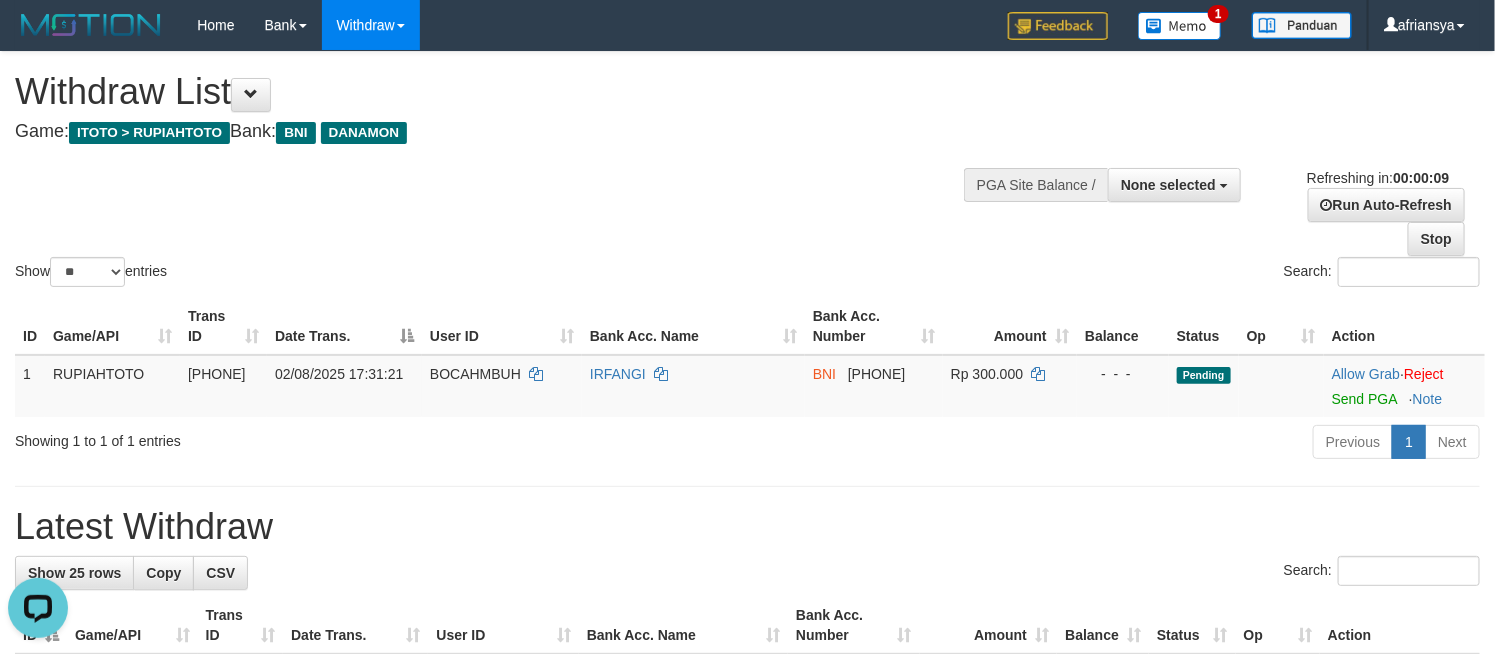 scroll, scrollTop: 0, scrollLeft: 0, axis: both 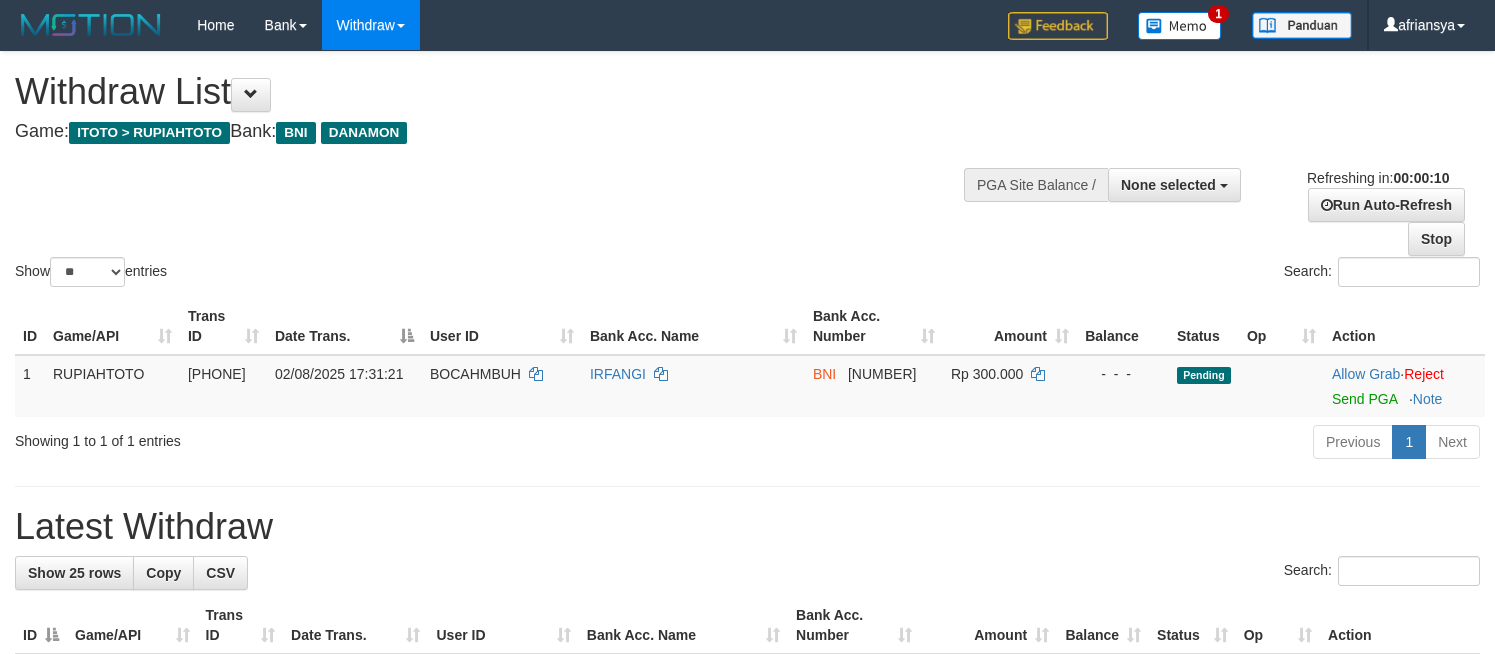 select 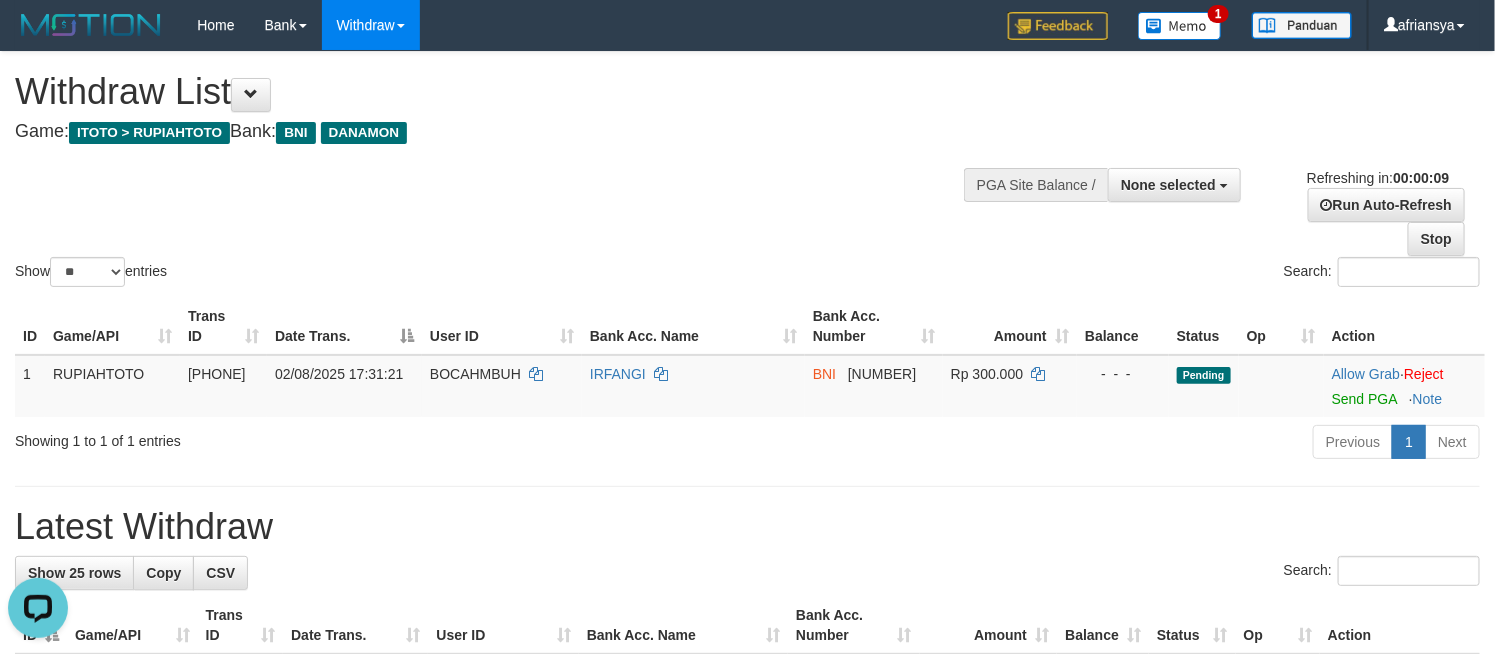 scroll, scrollTop: 0, scrollLeft: 0, axis: both 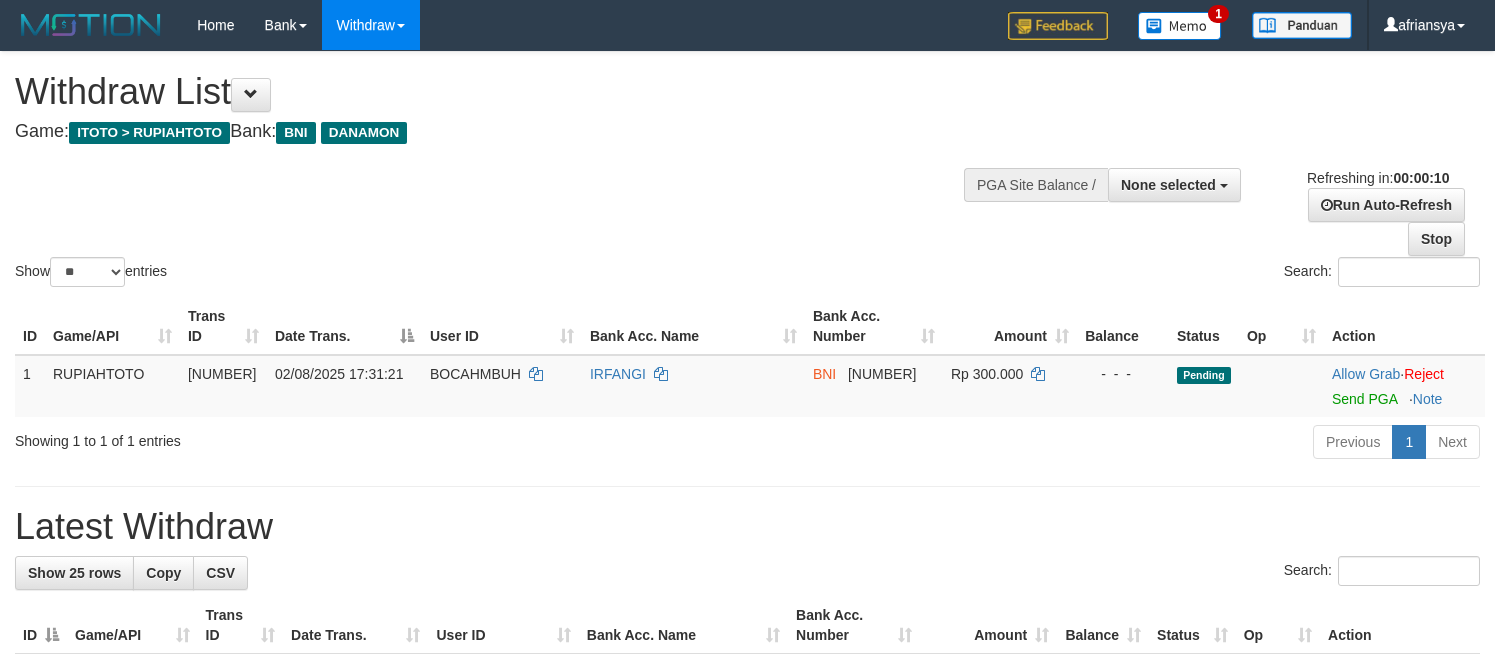 select 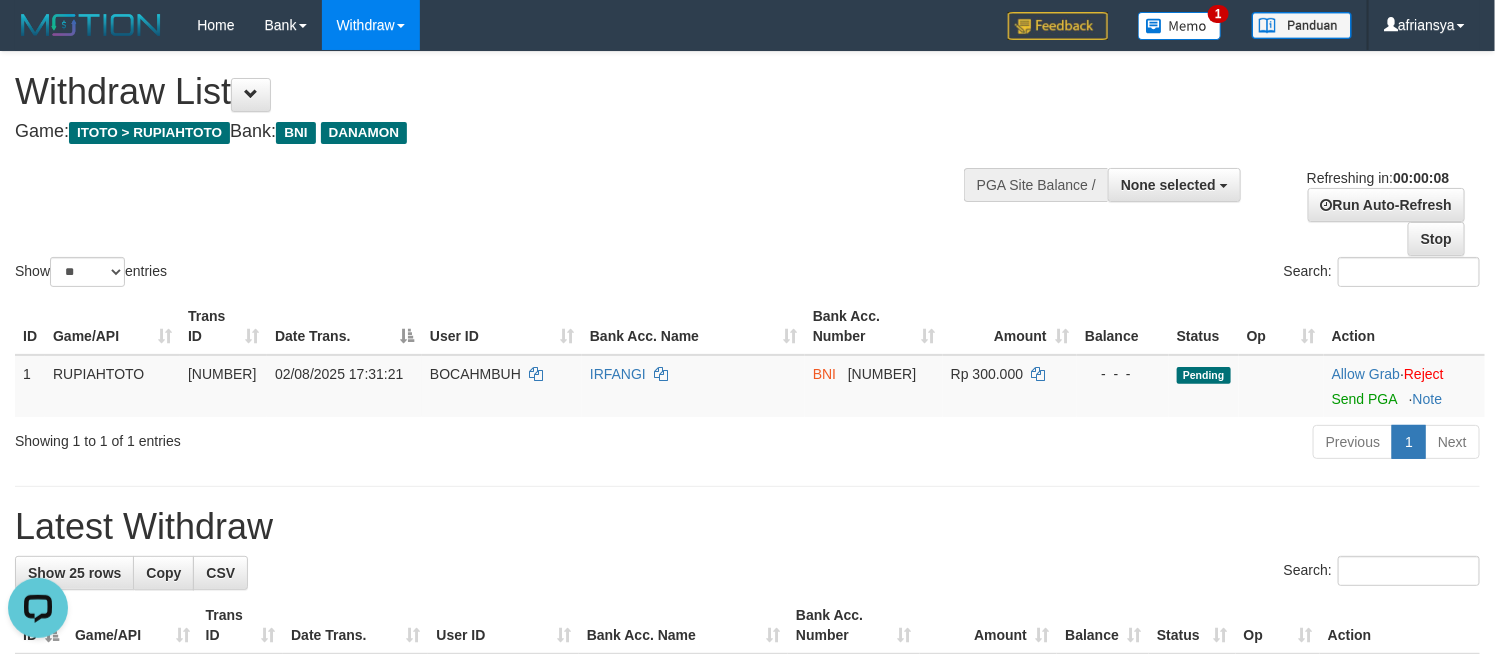 scroll, scrollTop: 0, scrollLeft: 0, axis: both 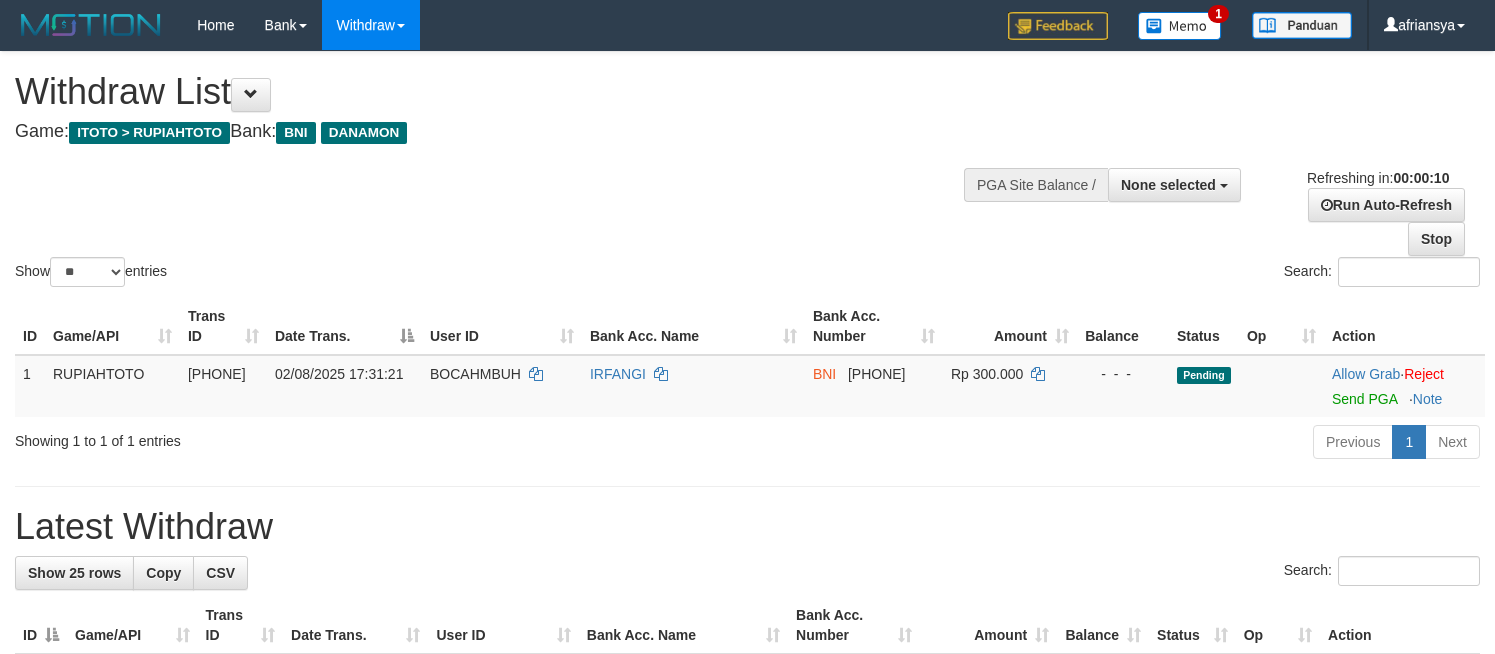 select 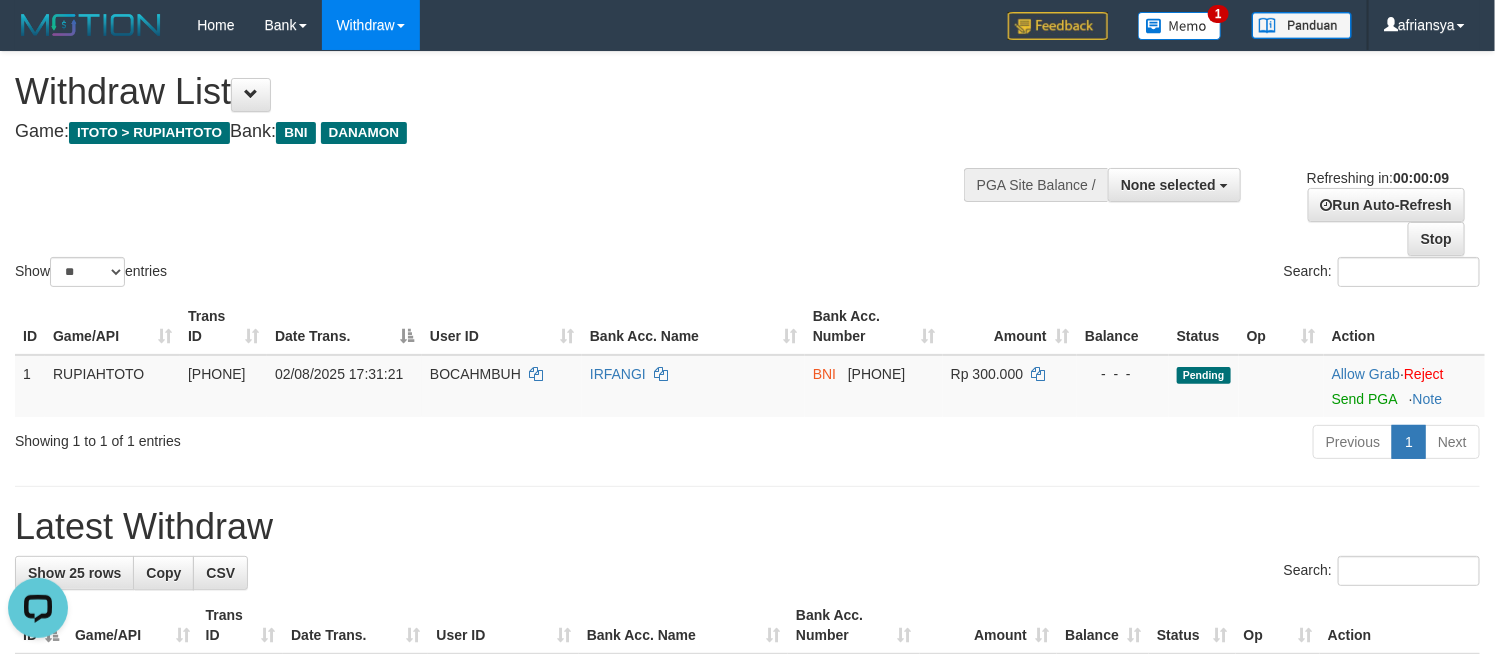 scroll, scrollTop: 0, scrollLeft: 0, axis: both 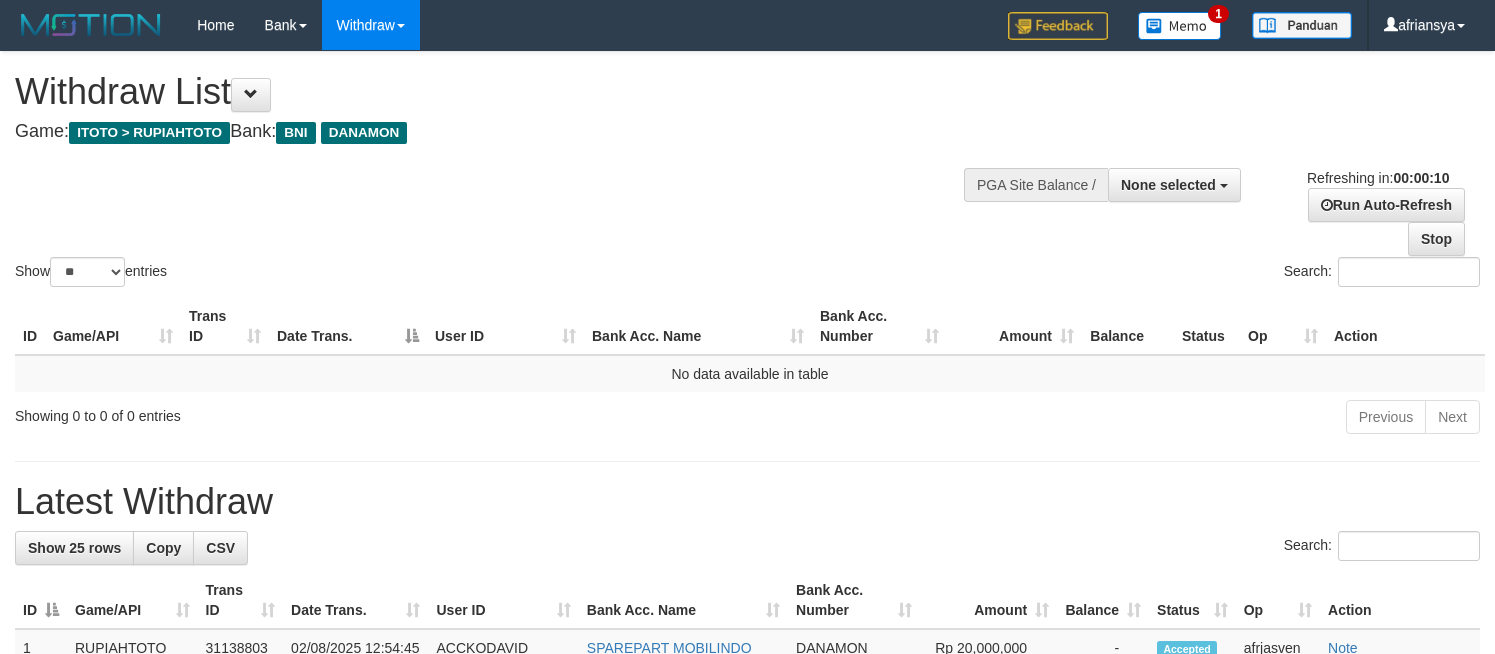 select 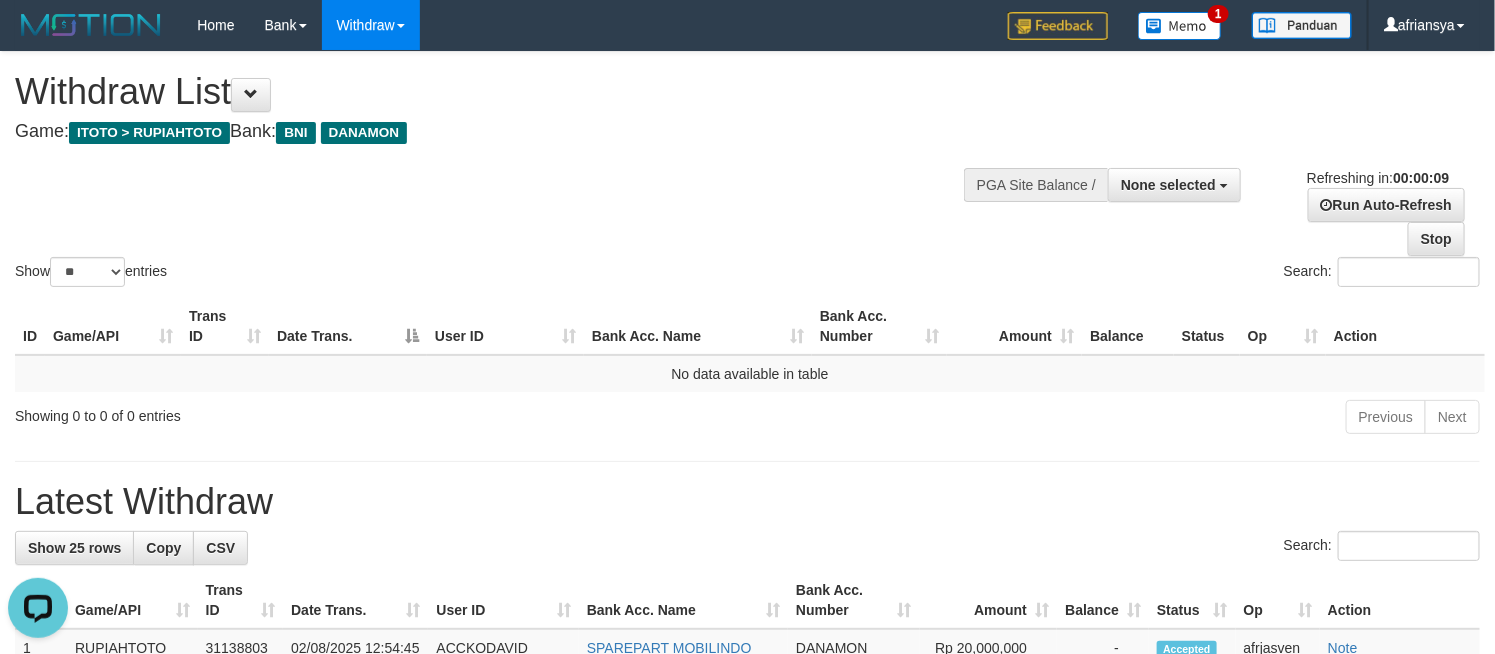scroll, scrollTop: 0, scrollLeft: 0, axis: both 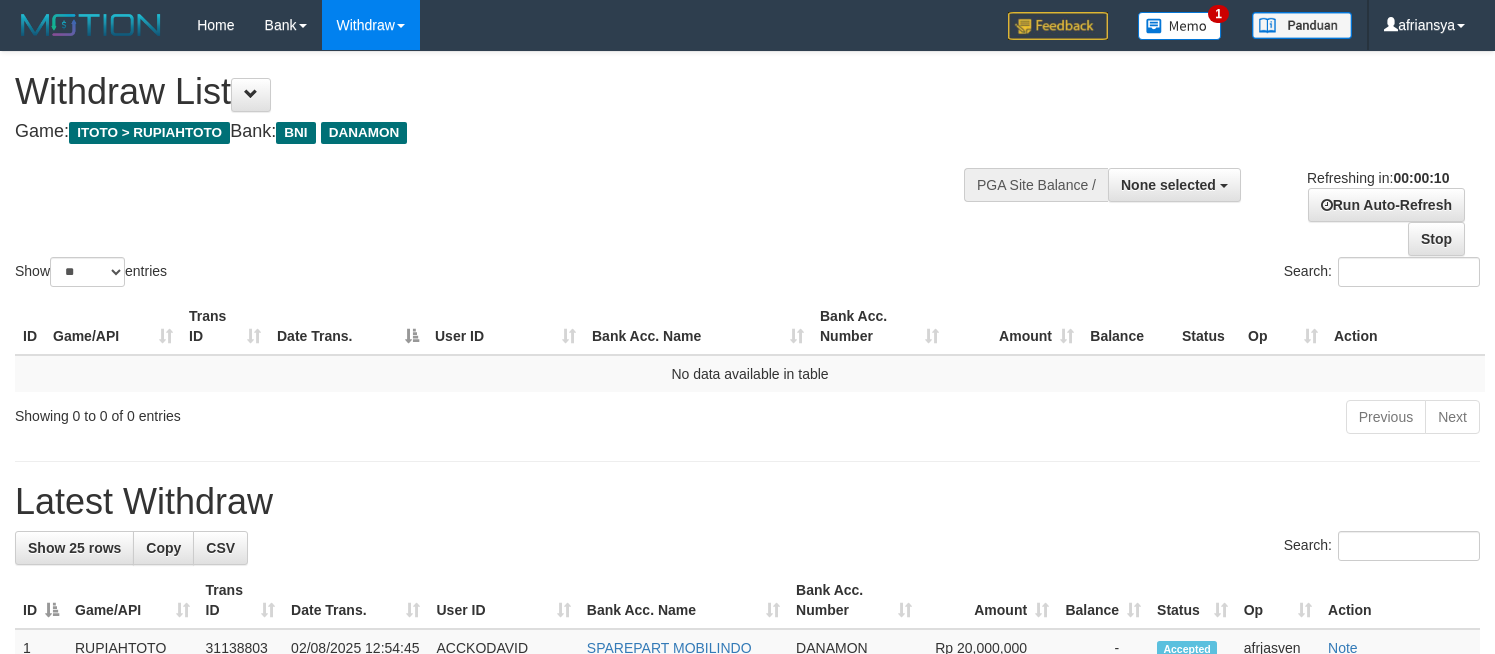 select 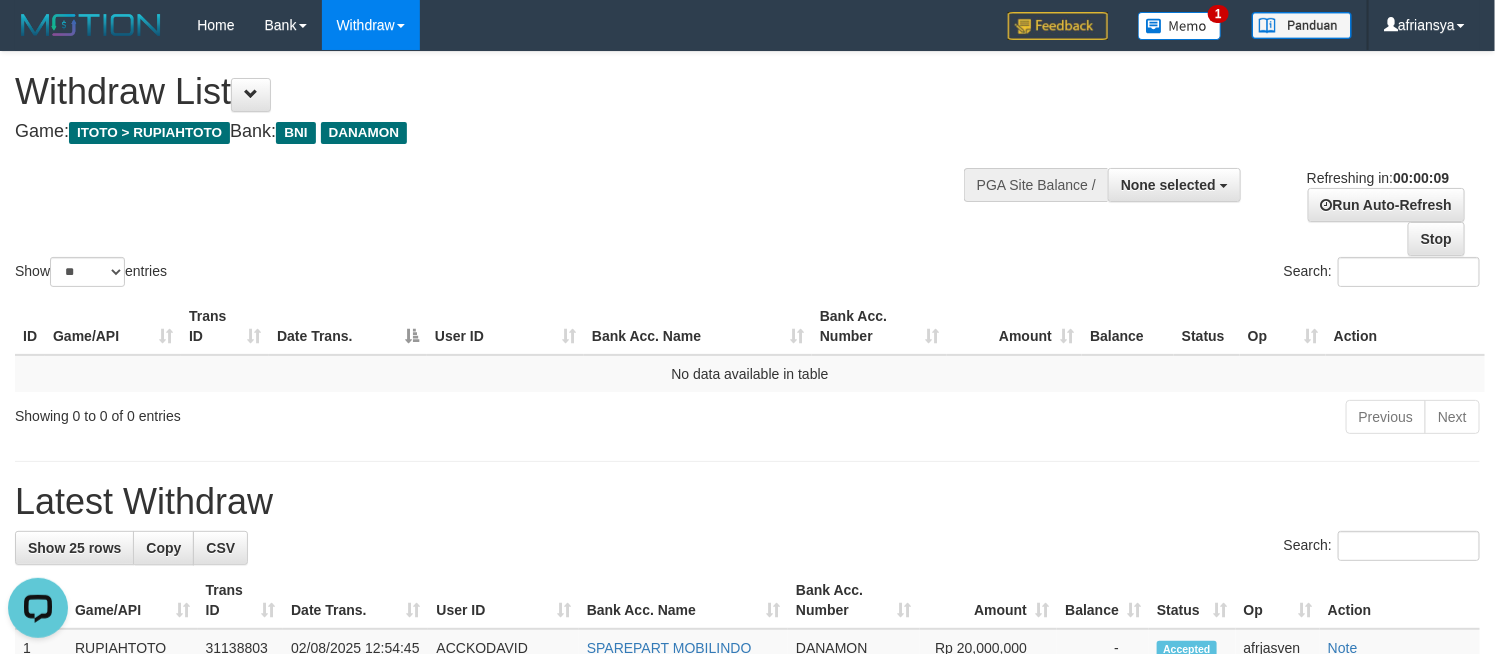 scroll, scrollTop: 0, scrollLeft: 0, axis: both 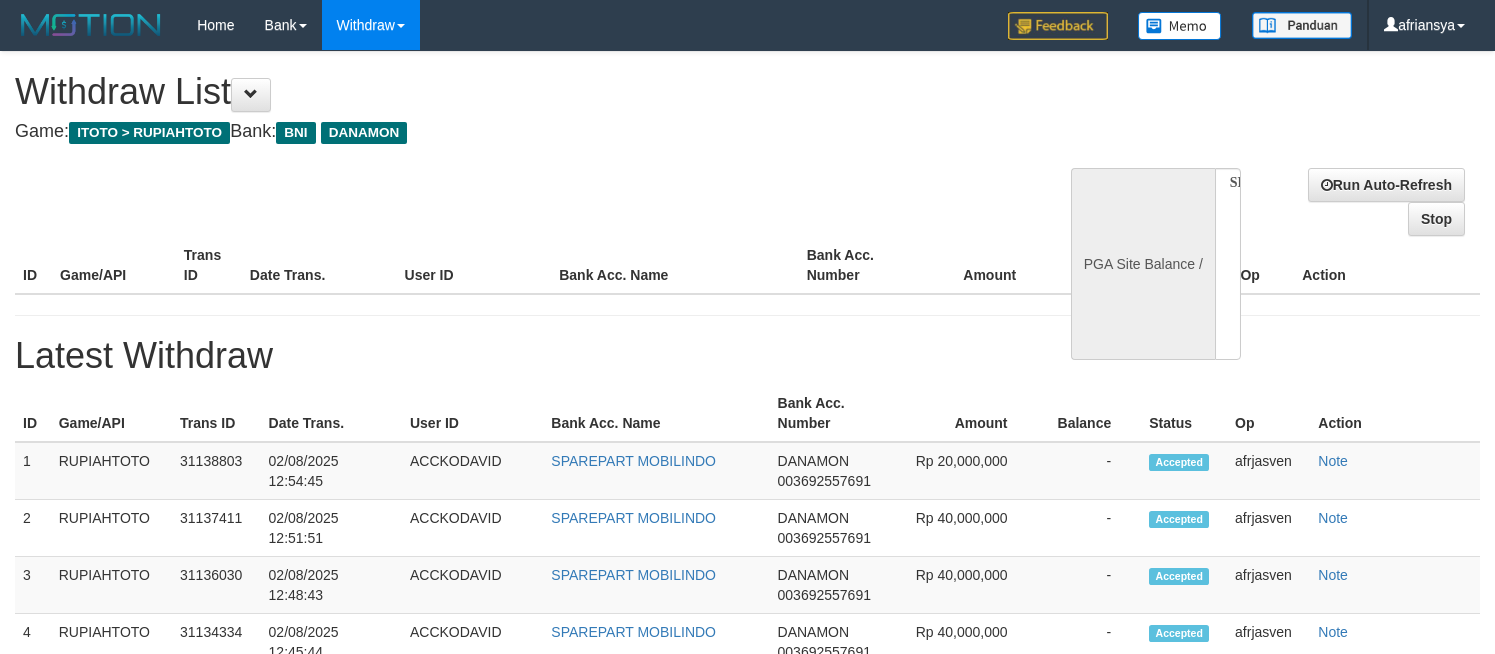 select 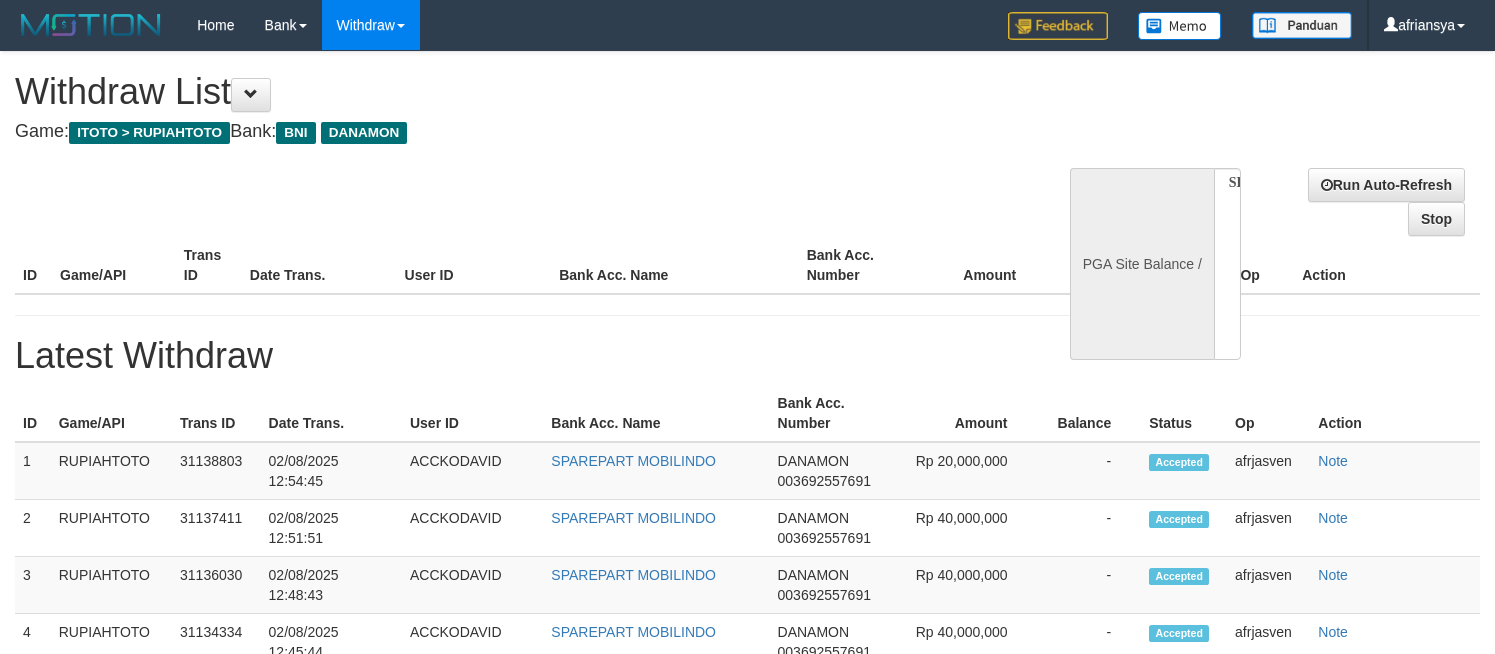 scroll, scrollTop: 0, scrollLeft: 0, axis: both 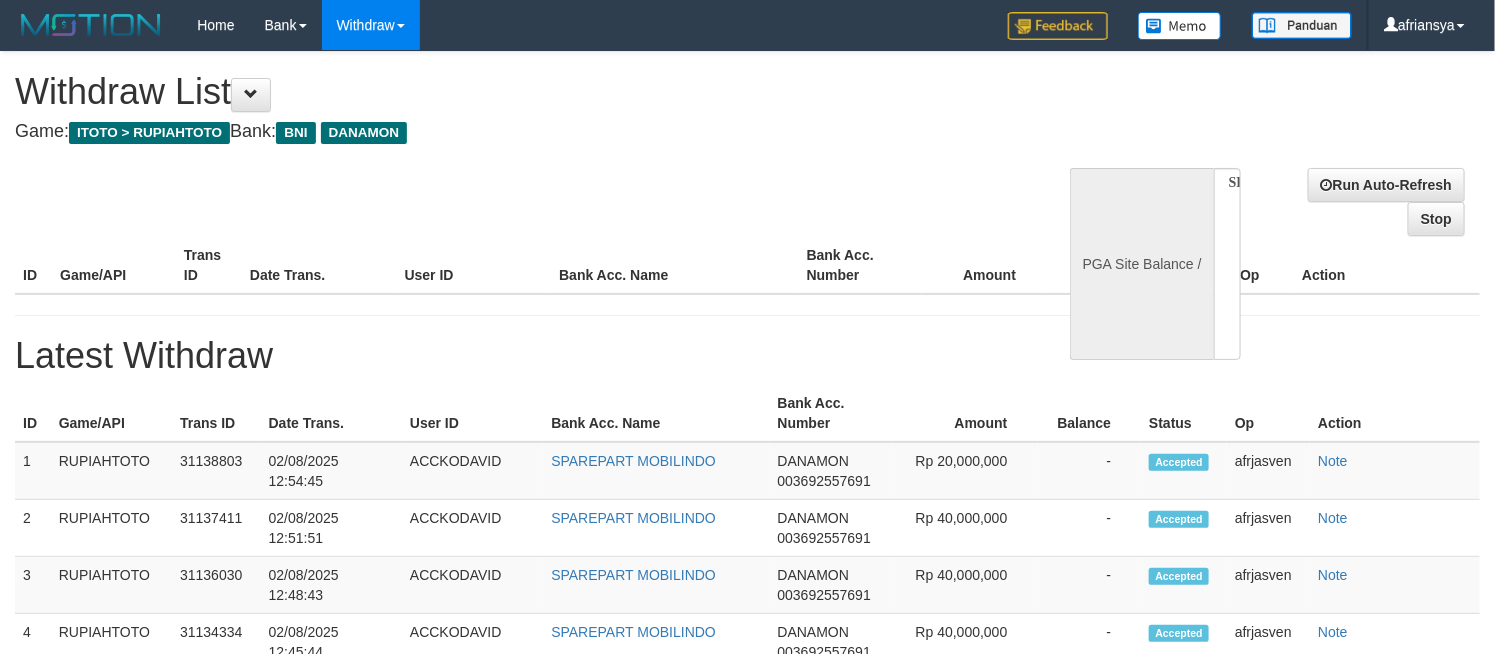 select on "**" 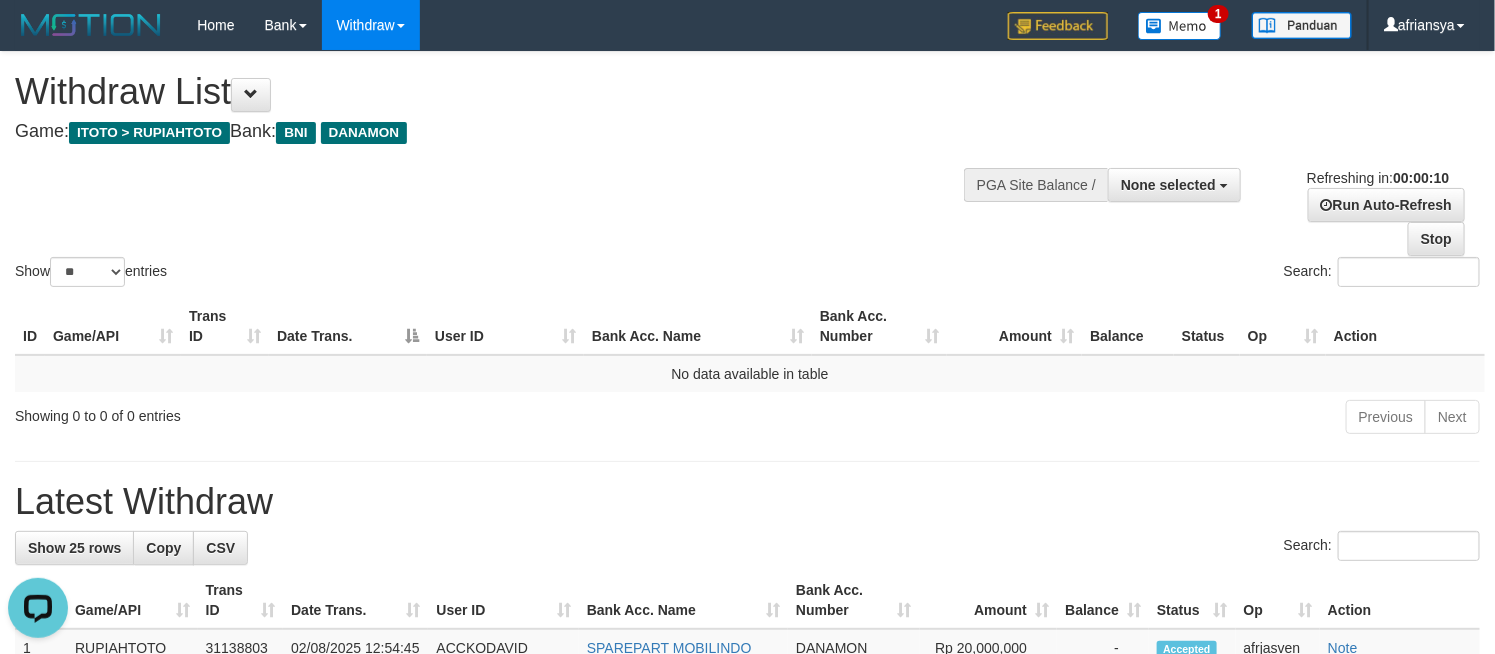 scroll, scrollTop: 0, scrollLeft: 0, axis: both 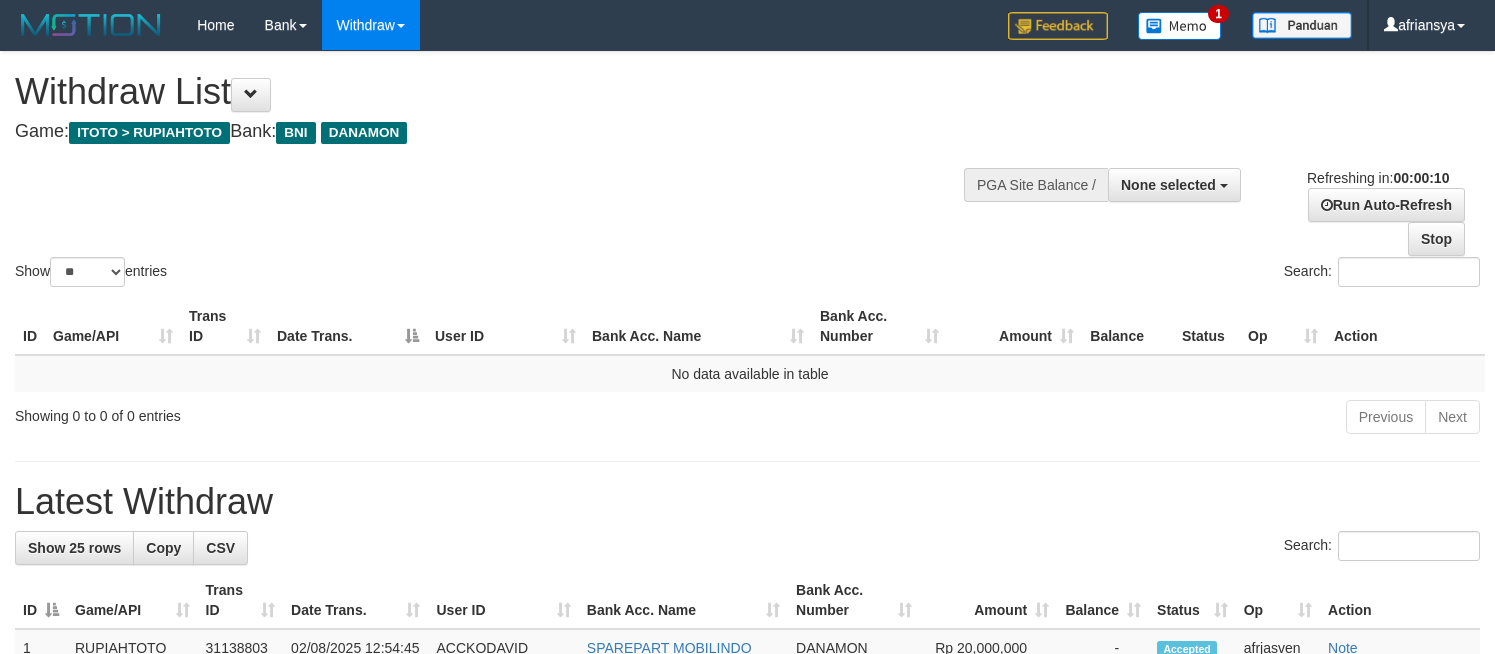 select 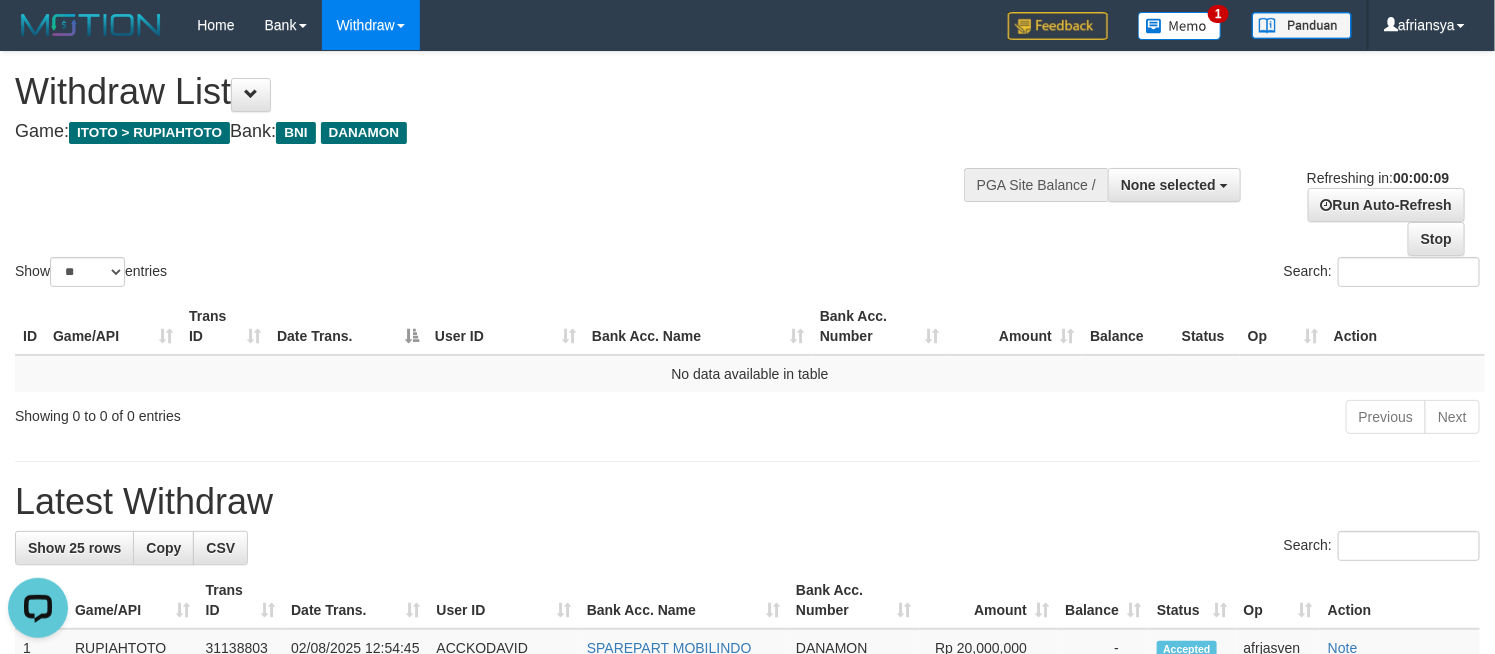 scroll, scrollTop: 0, scrollLeft: 0, axis: both 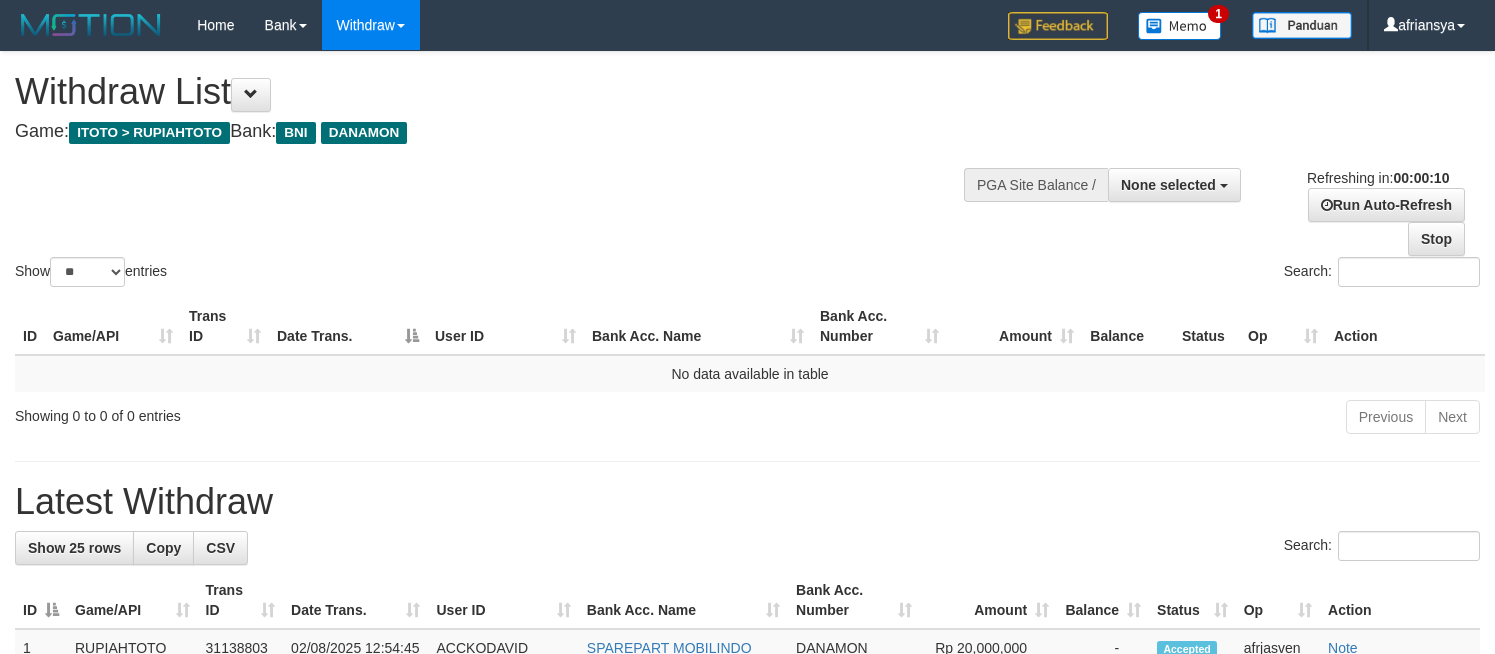 select 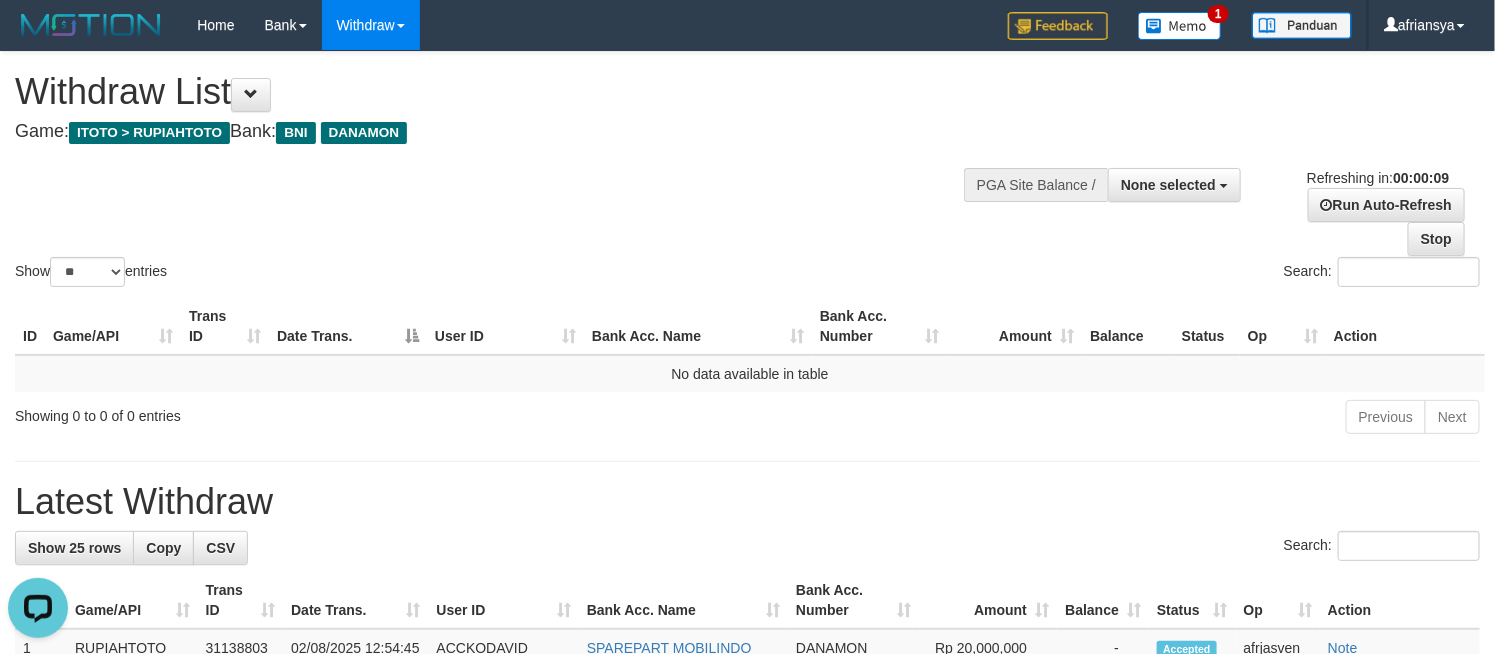 scroll, scrollTop: 0, scrollLeft: 0, axis: both 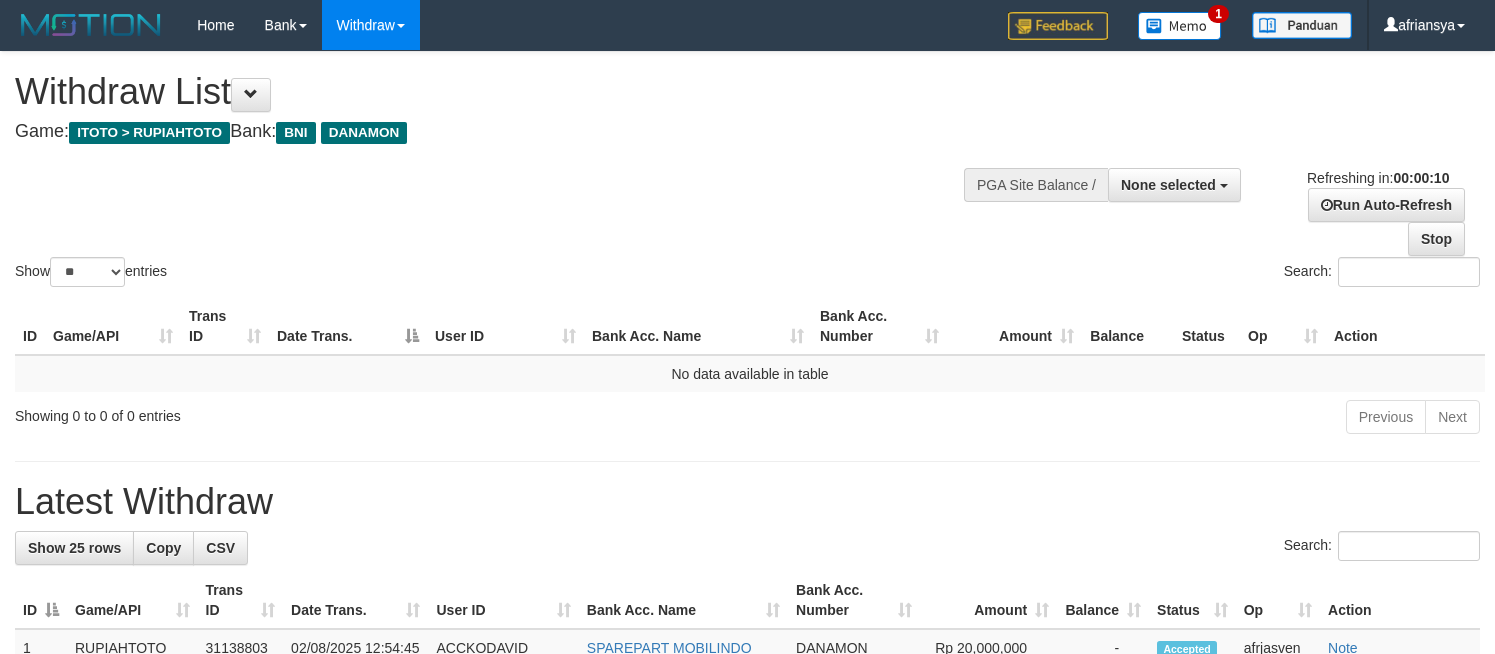 select 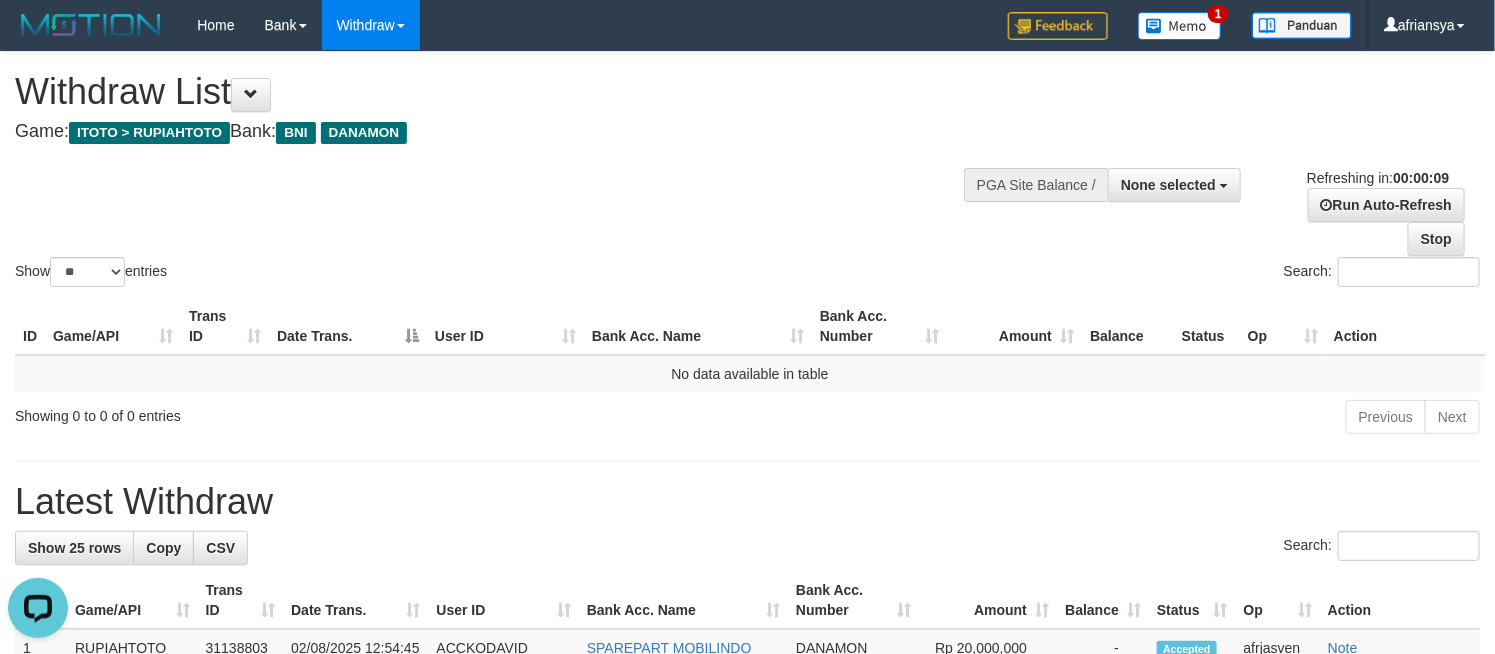 scroll, scrollTop: 0, scrollLeft: 0, axis: both 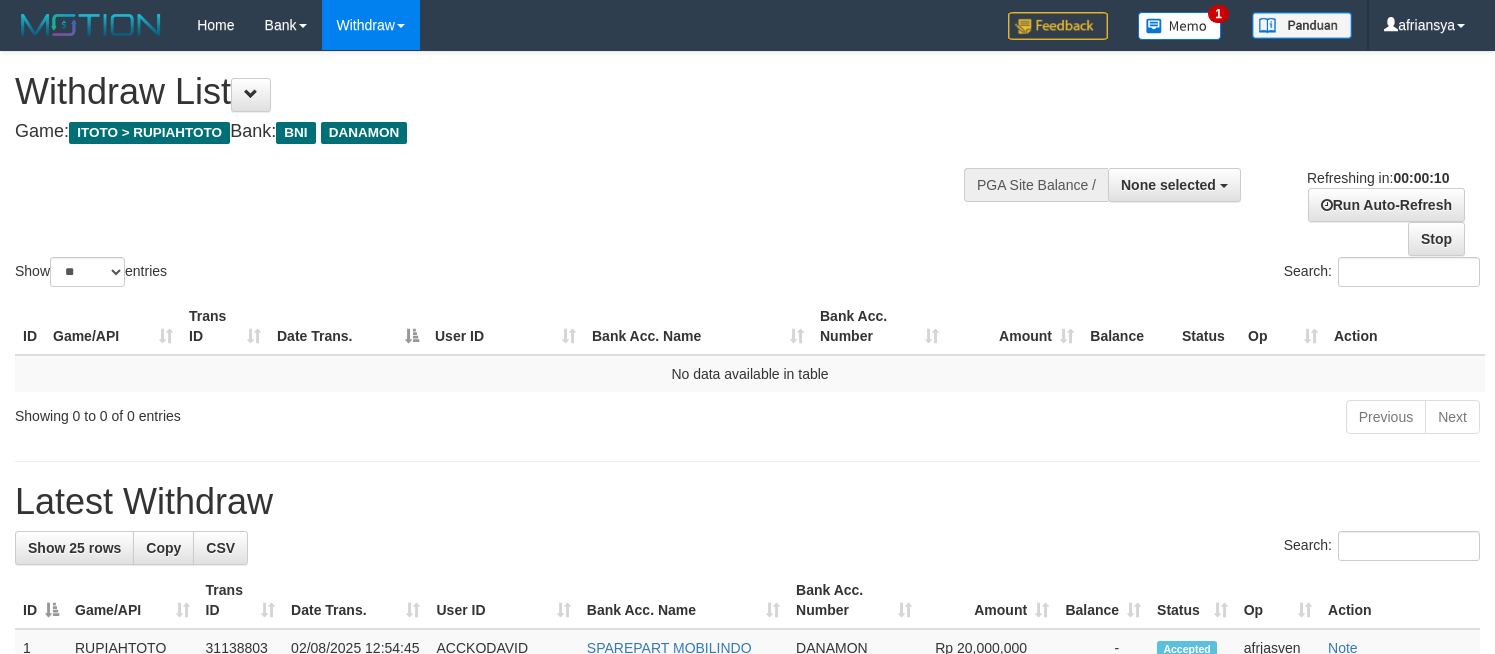 select 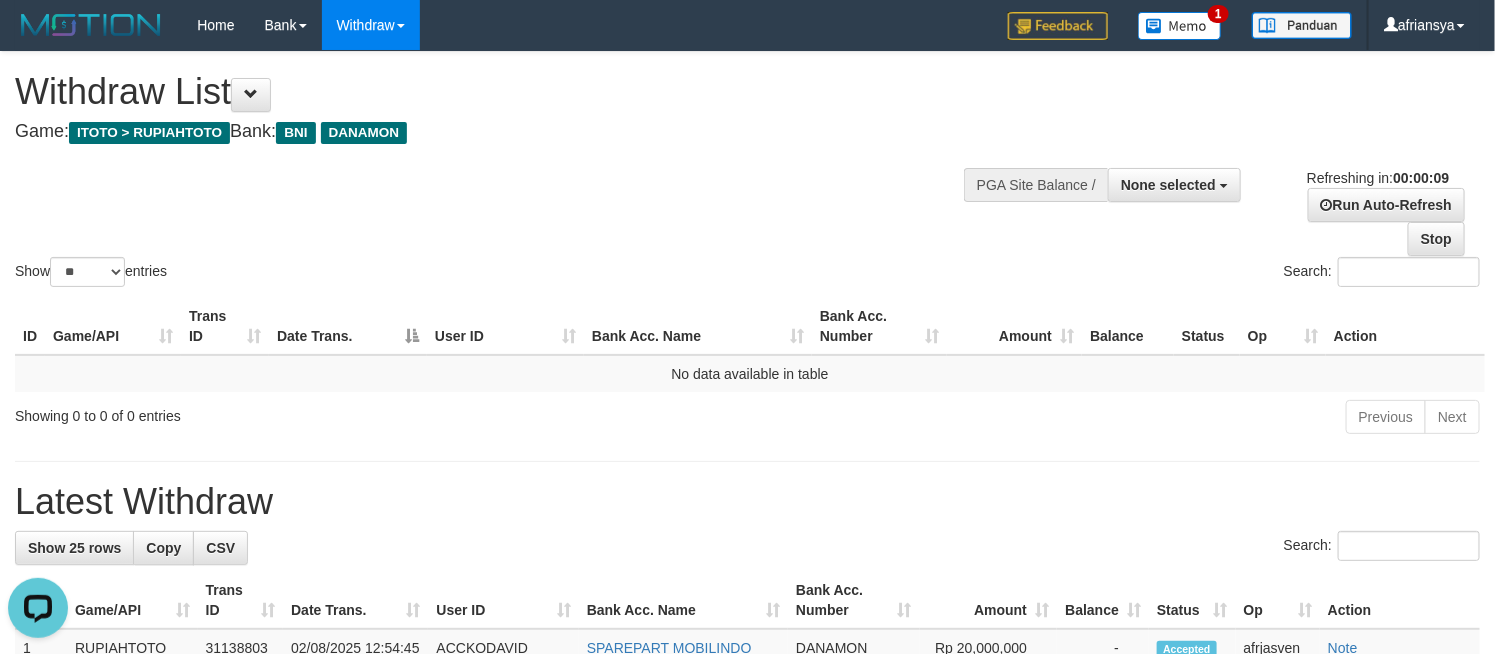 scroll, scrollTop: 0, scrollLeft: 0, axis: both 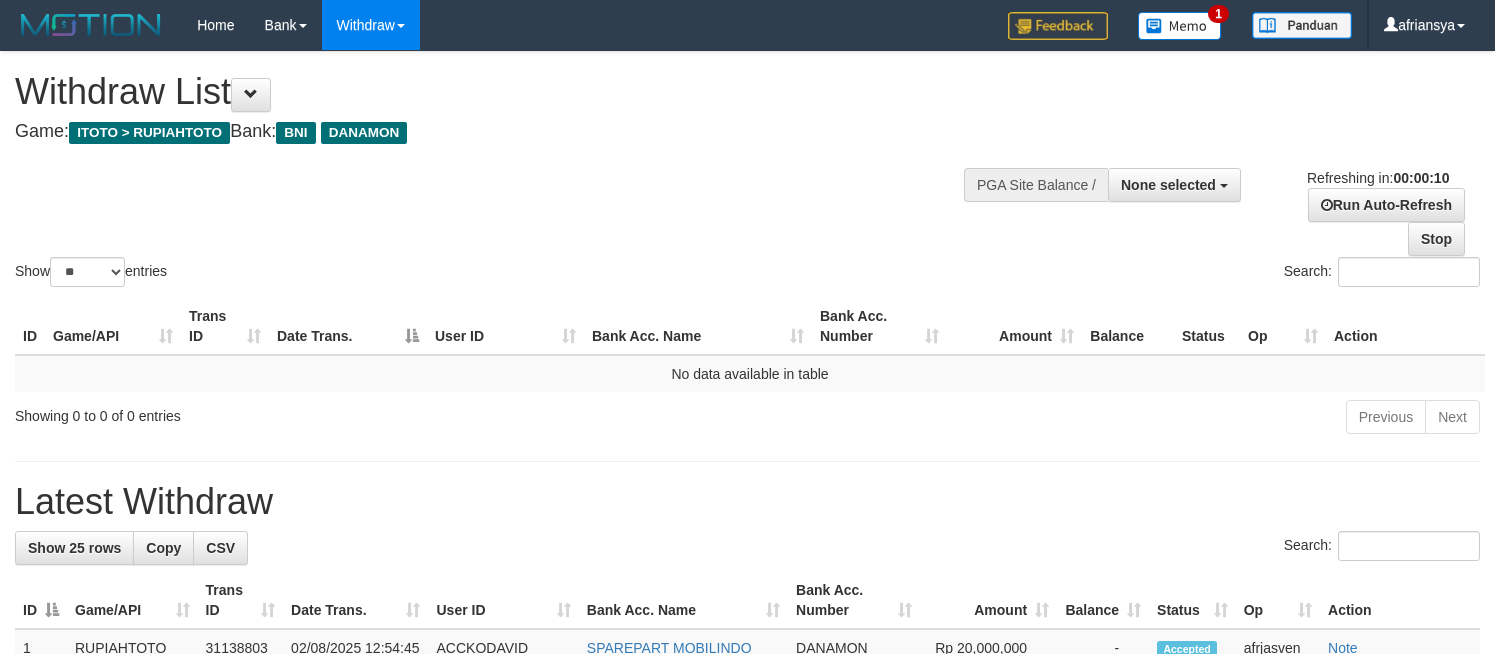 select 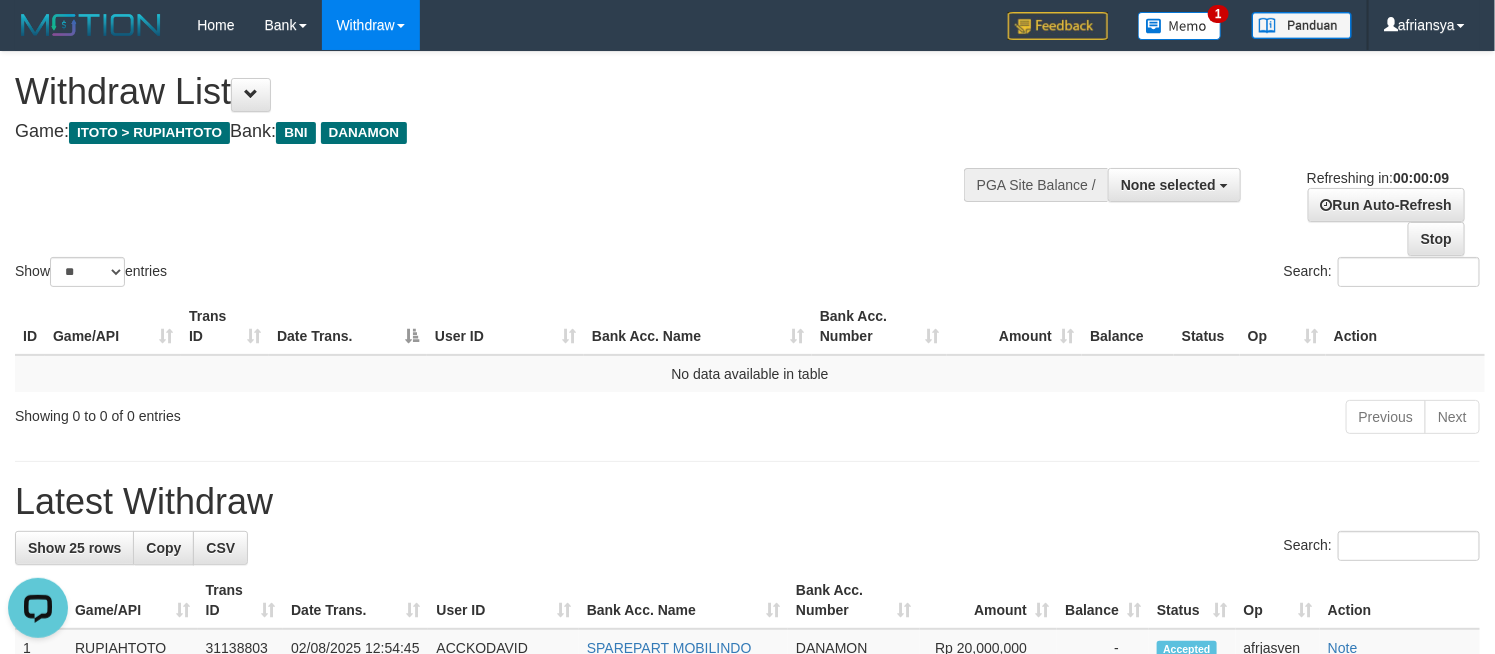 scroll, scrollTop: 0, scrollLeft: 0, axis: both 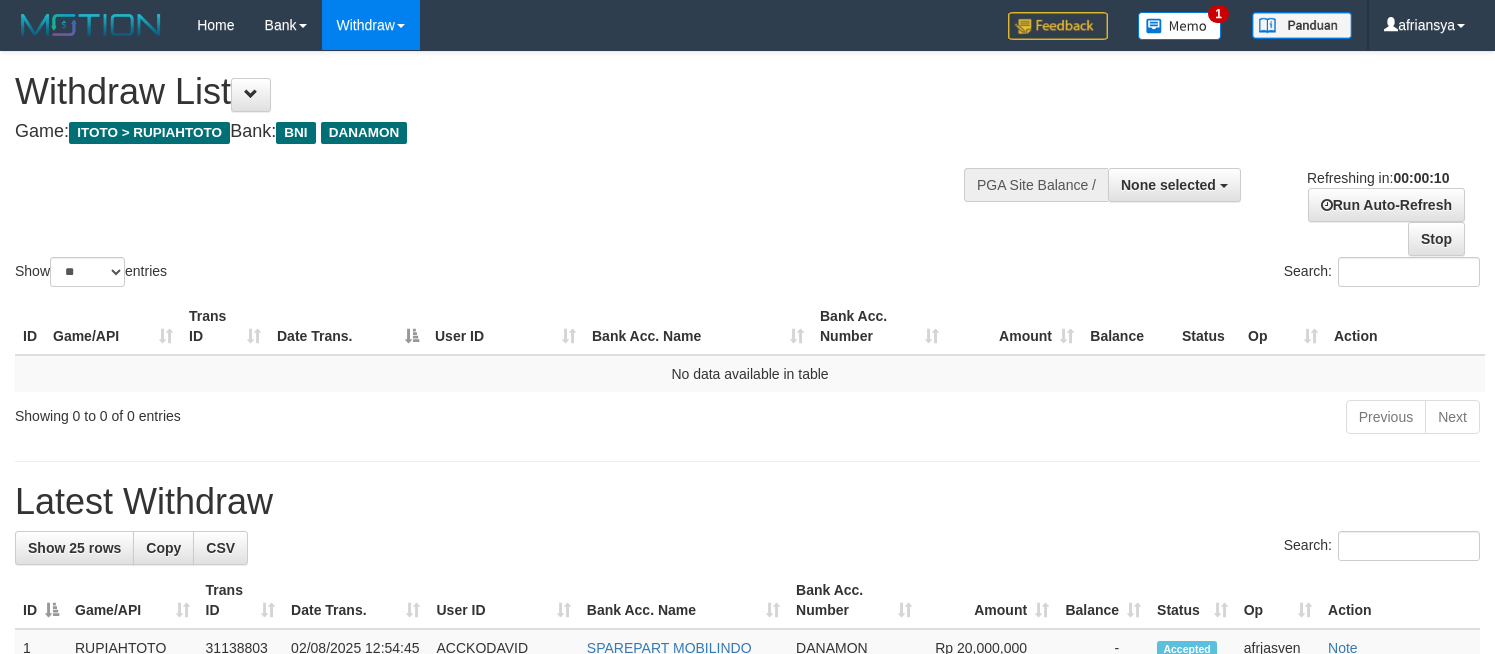 select 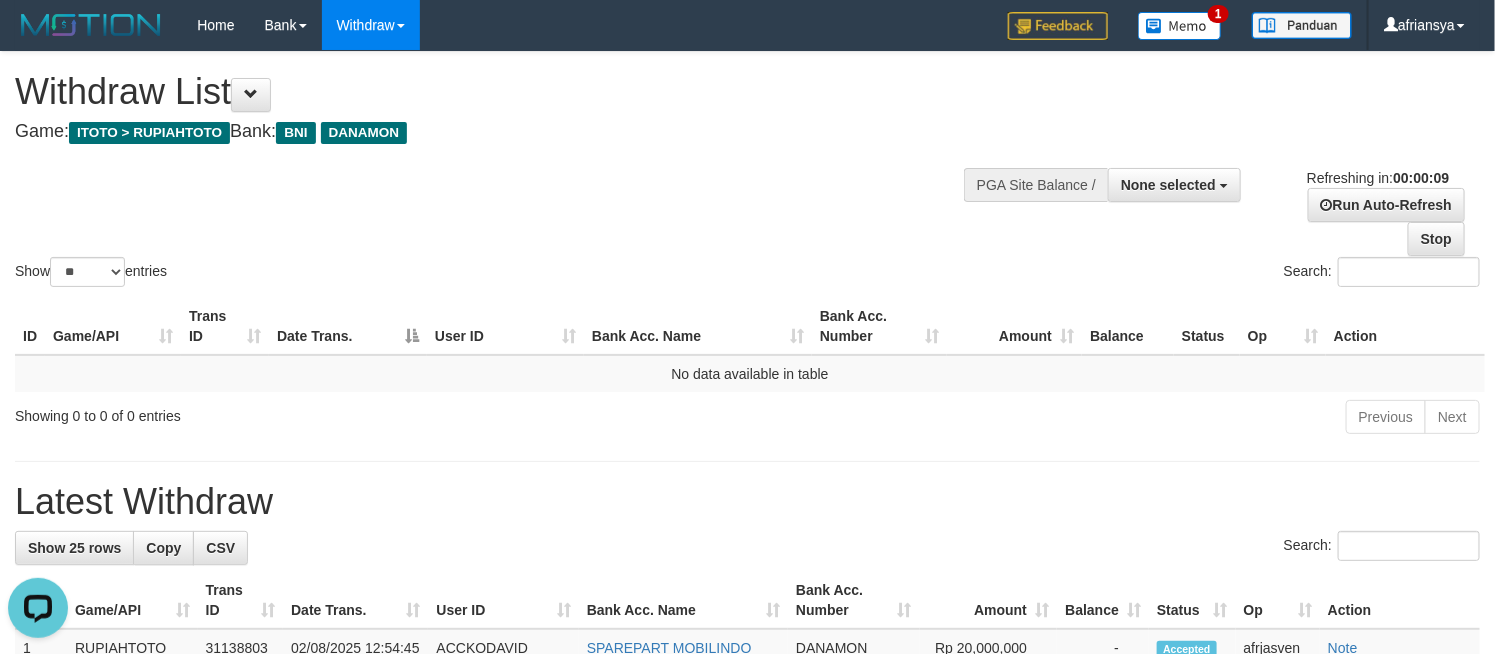 scroll, scrollTop: 0, scrollLeft: 0, axis: both 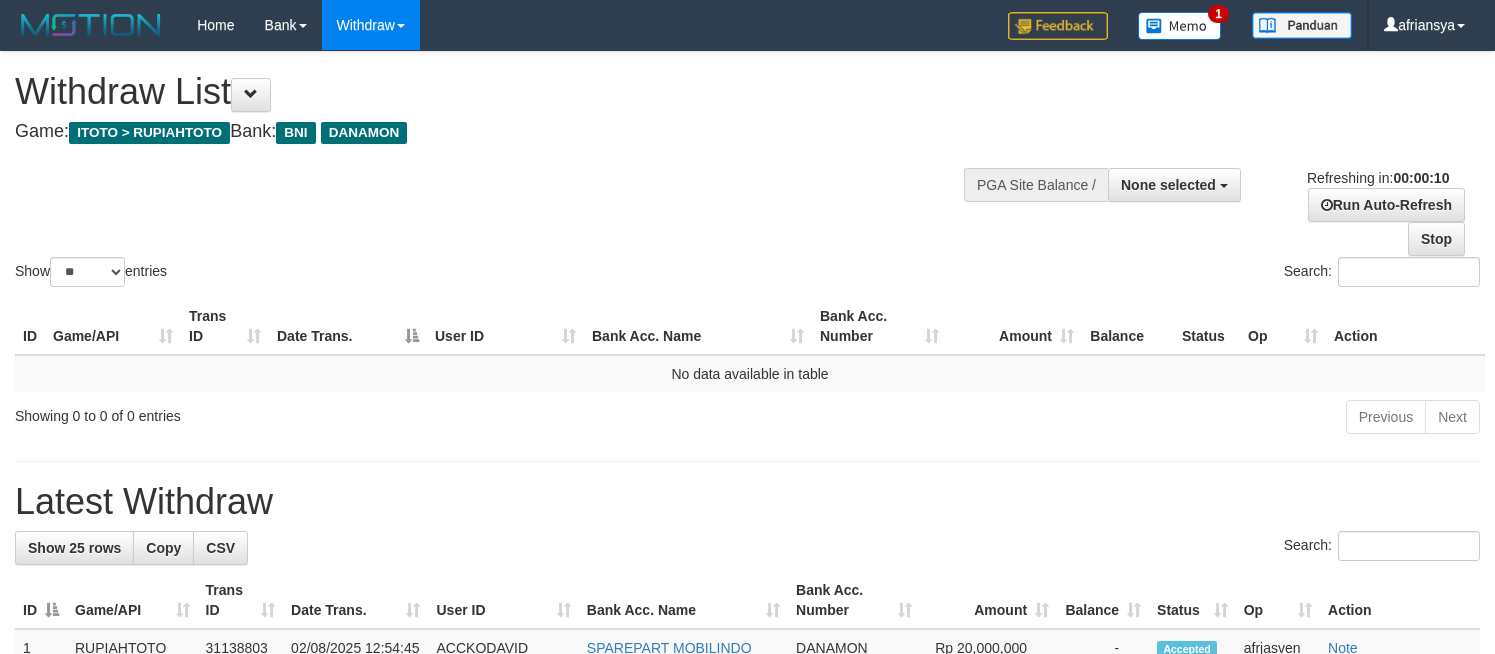 select 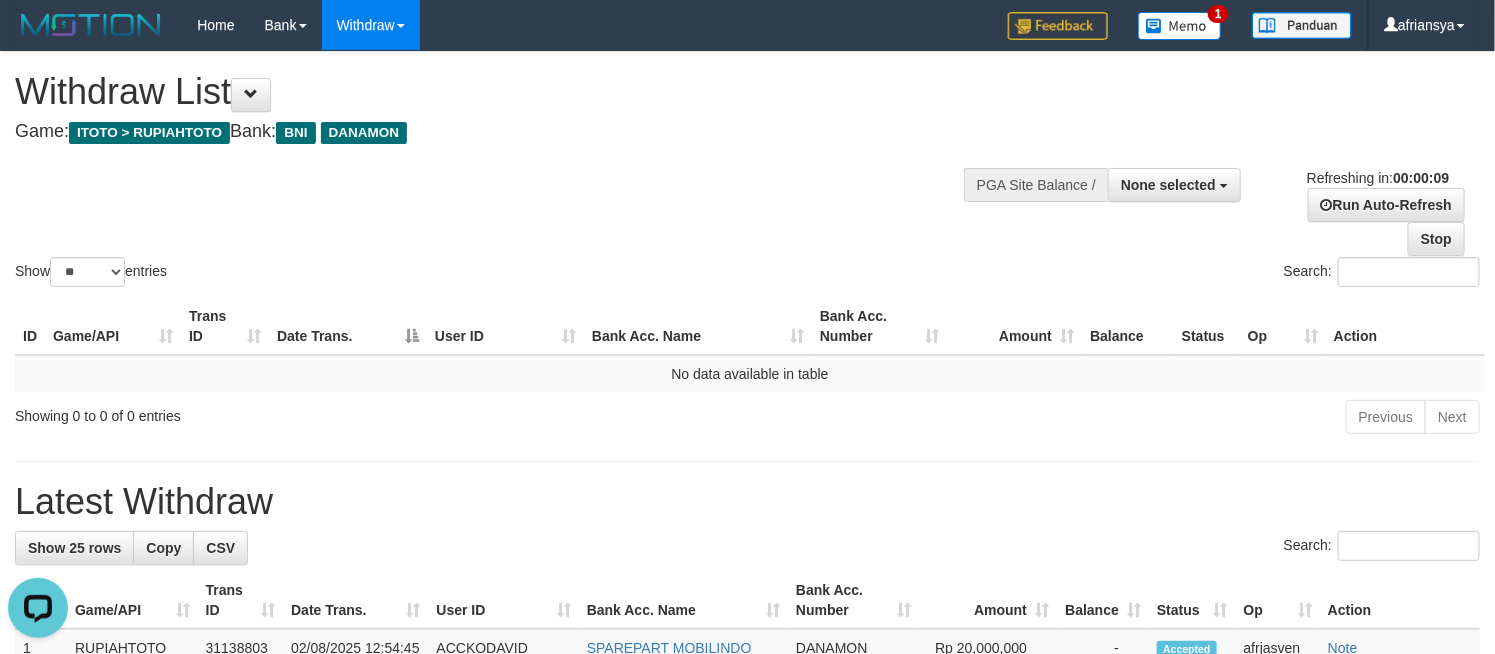 scroll, scrollTop: 0, scrollLeft: 0, axis: both 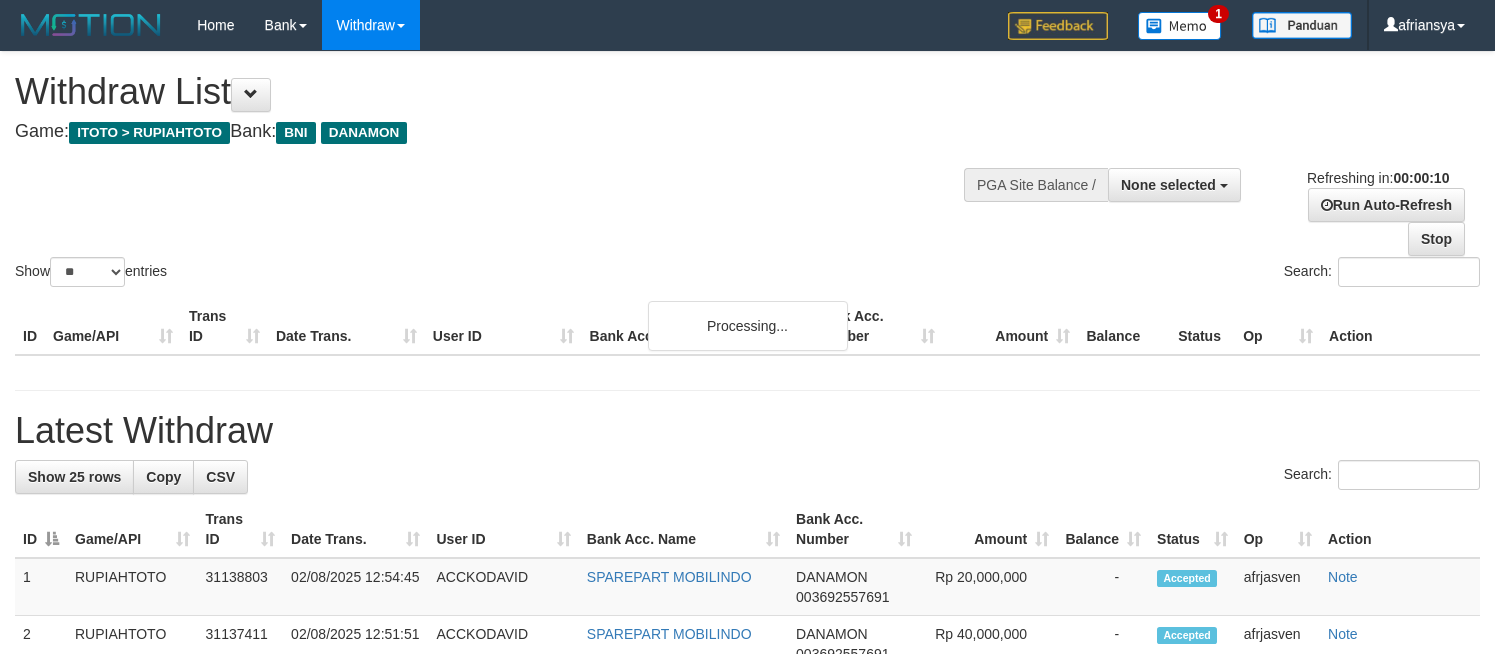select 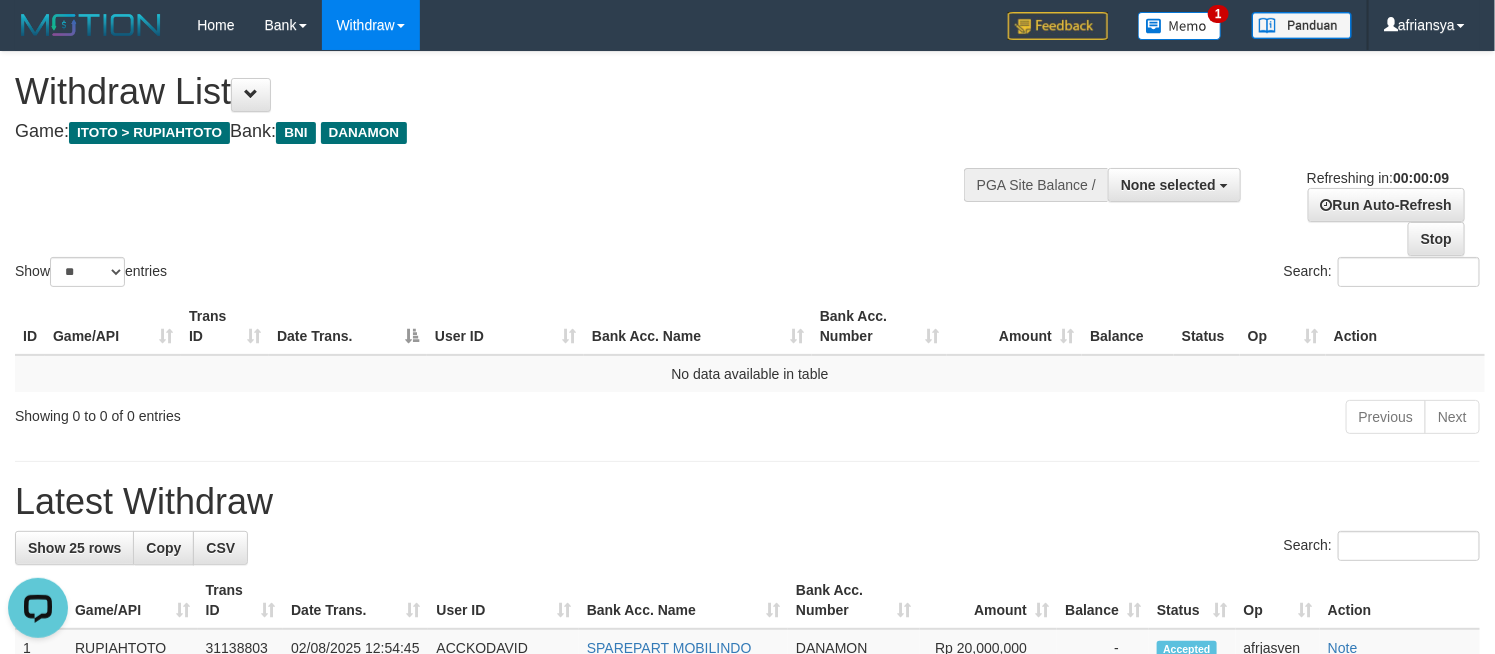 scroll, scrollTop: 0, scrollLeft: 0, axis: both 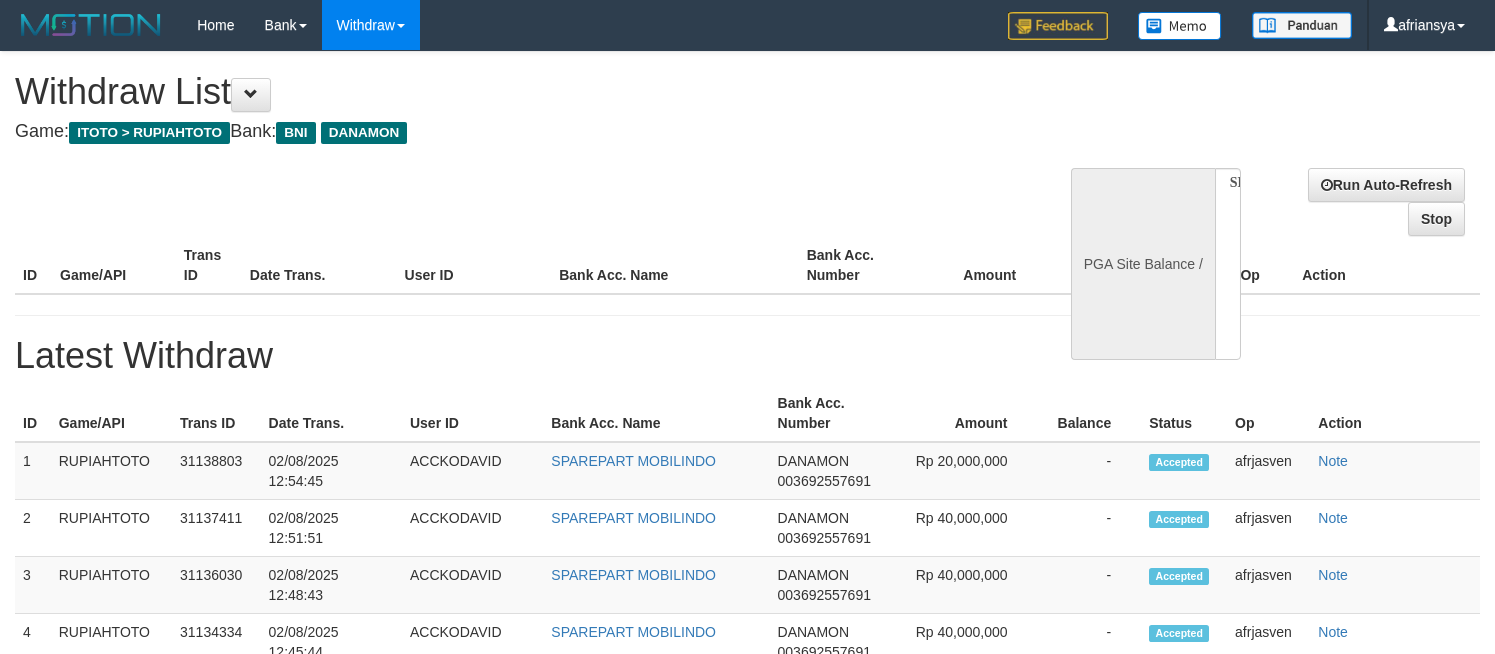 select 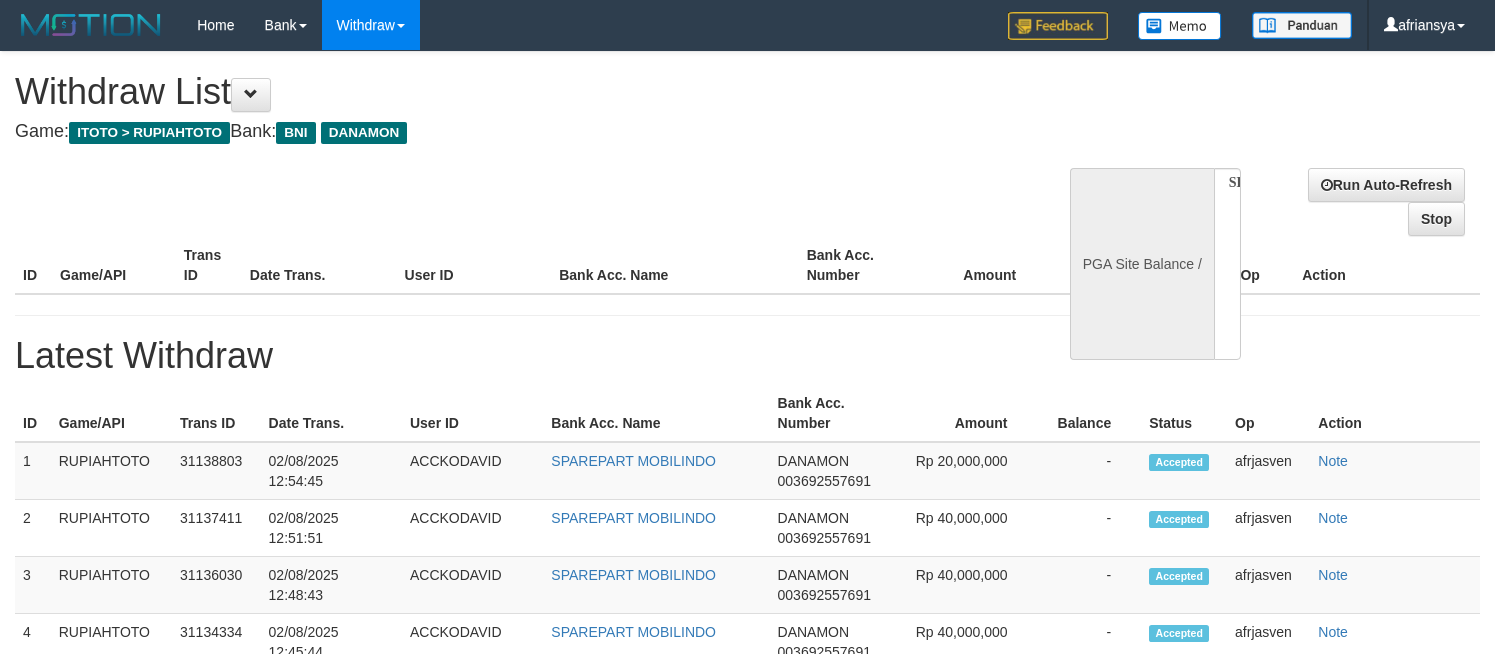 scroll, scrollTop: 0, scrollLeft: 0, axis: both 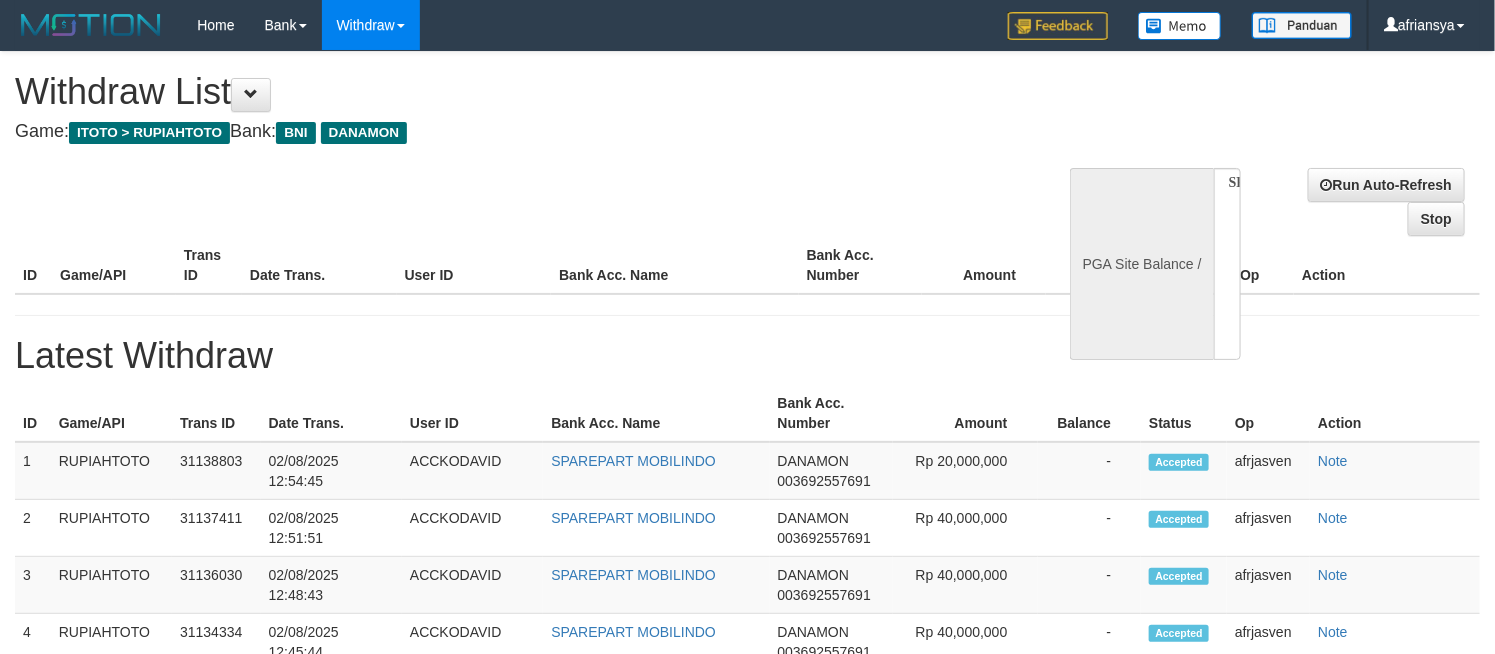 select on "**" 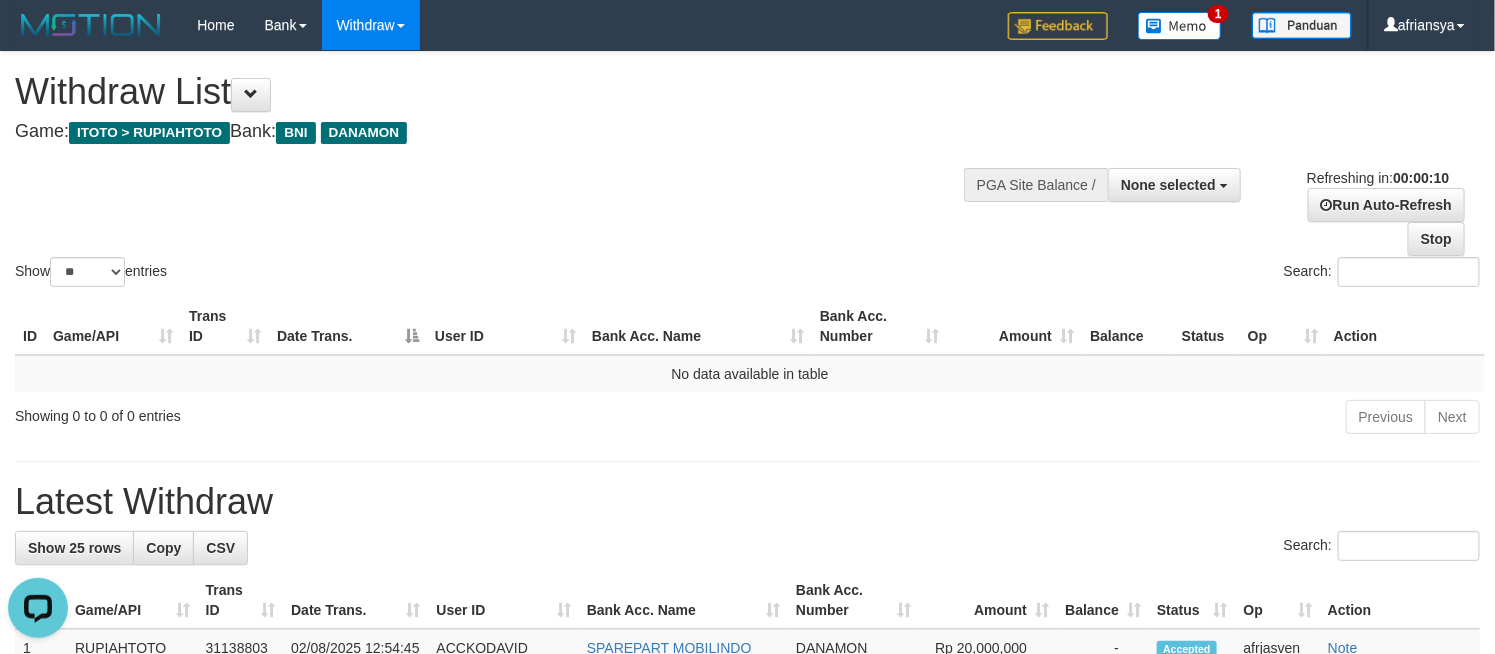 scroll, scrollTop: 0, scrollLeft: 0, axis: both 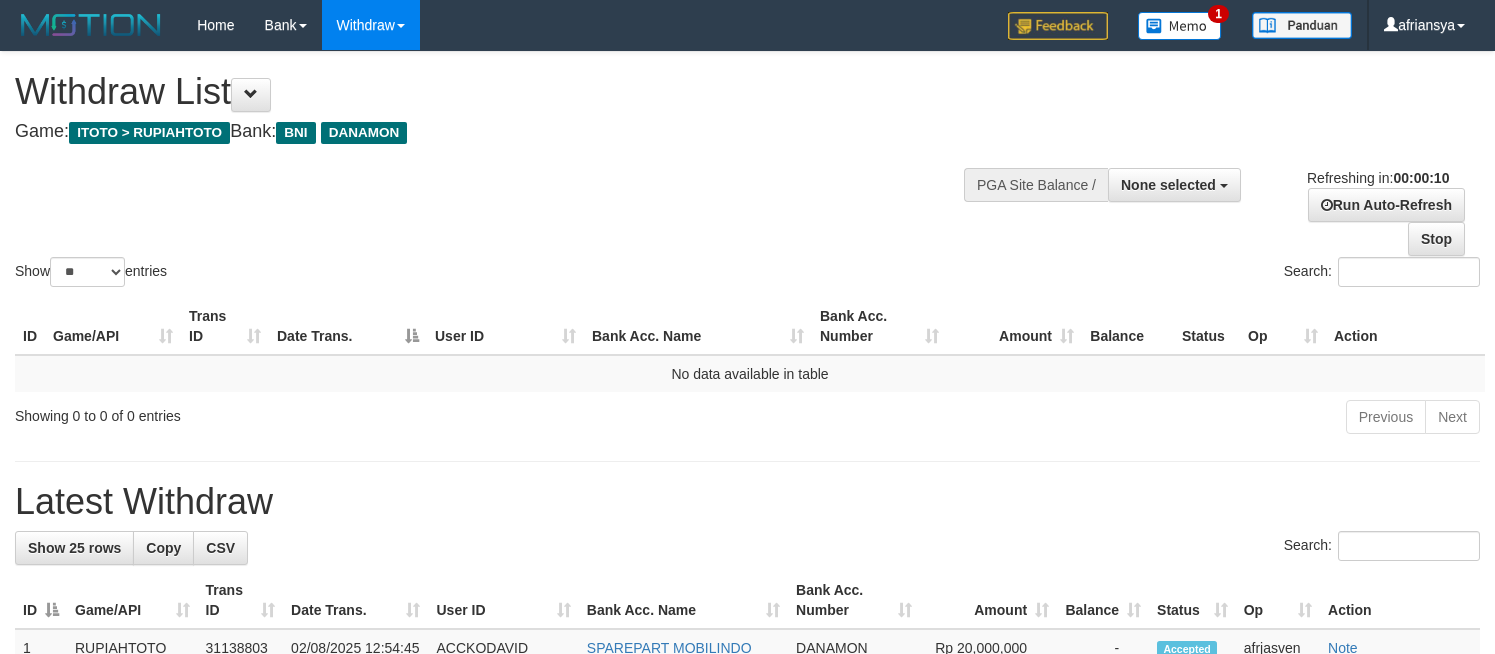 select 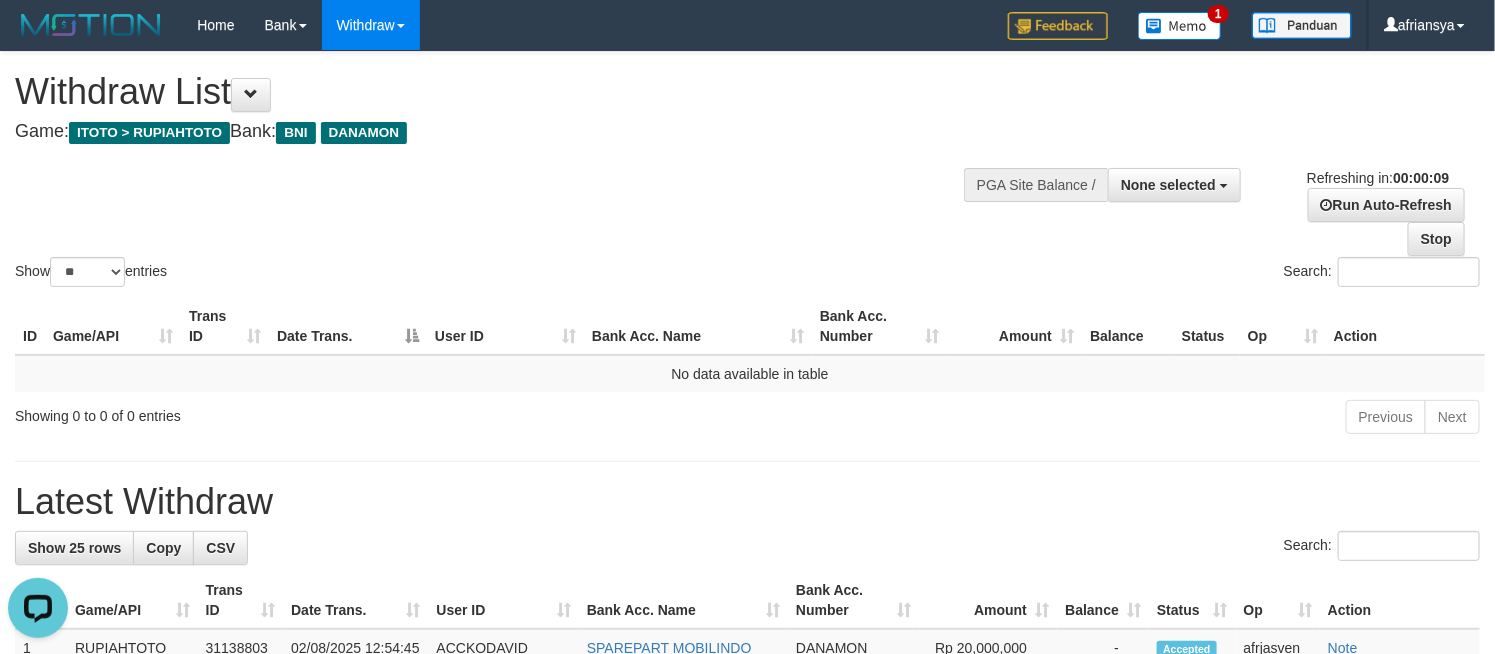 scroll, scrollTop: 0, scrollLeft: 0, axis: both 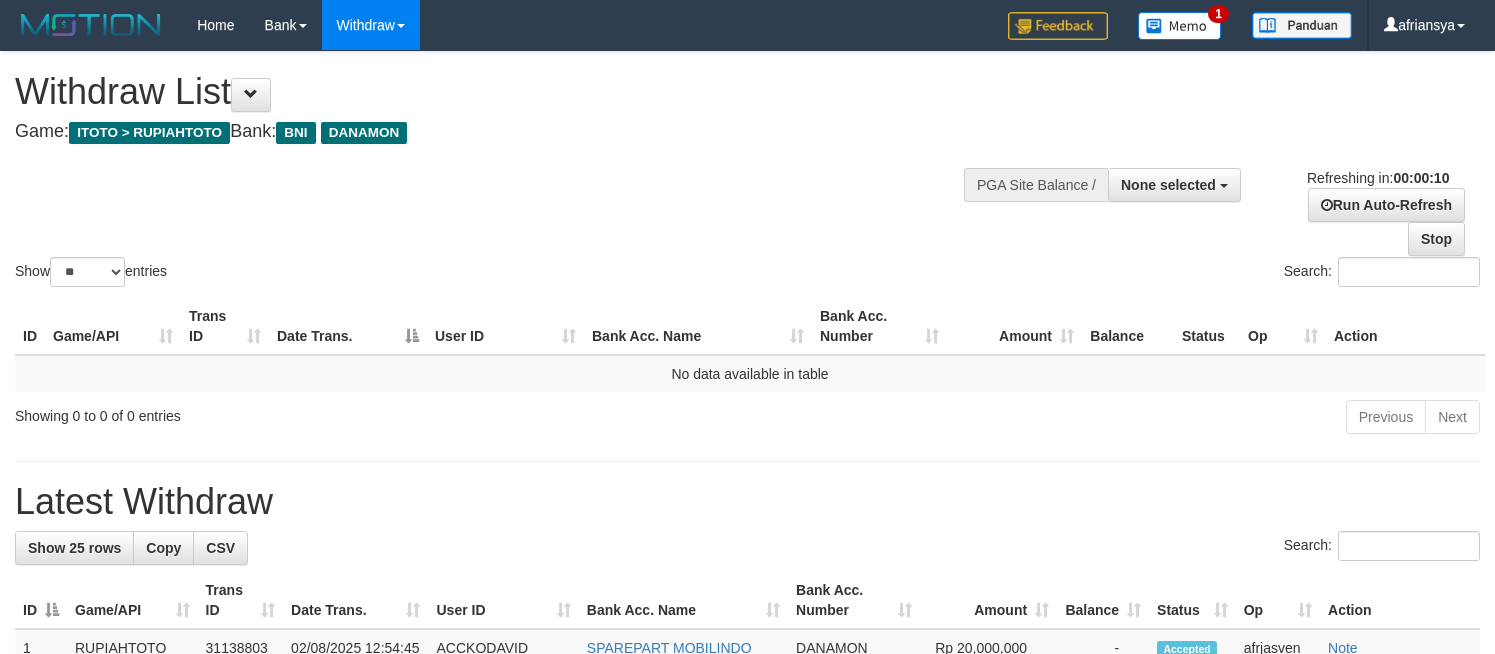 select 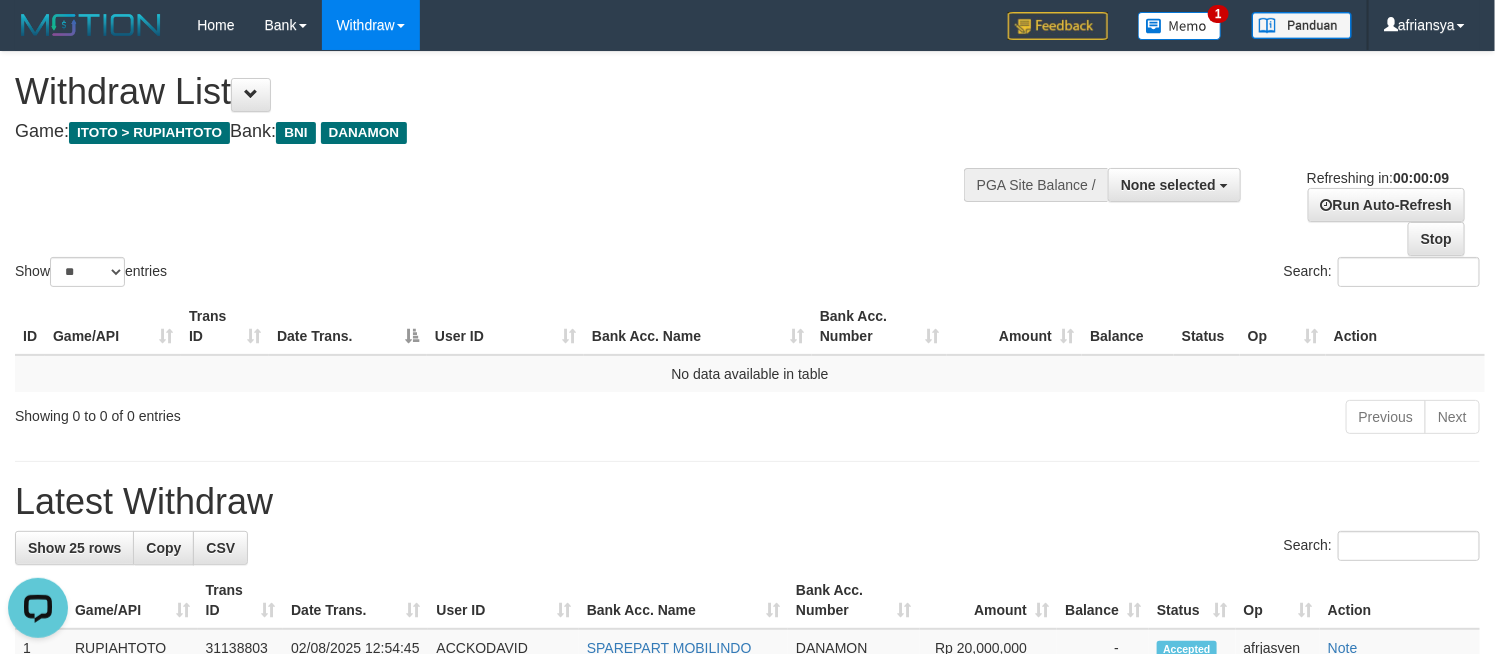 scroll, scrollTop: 0, scrollLeft: 0, axis: both 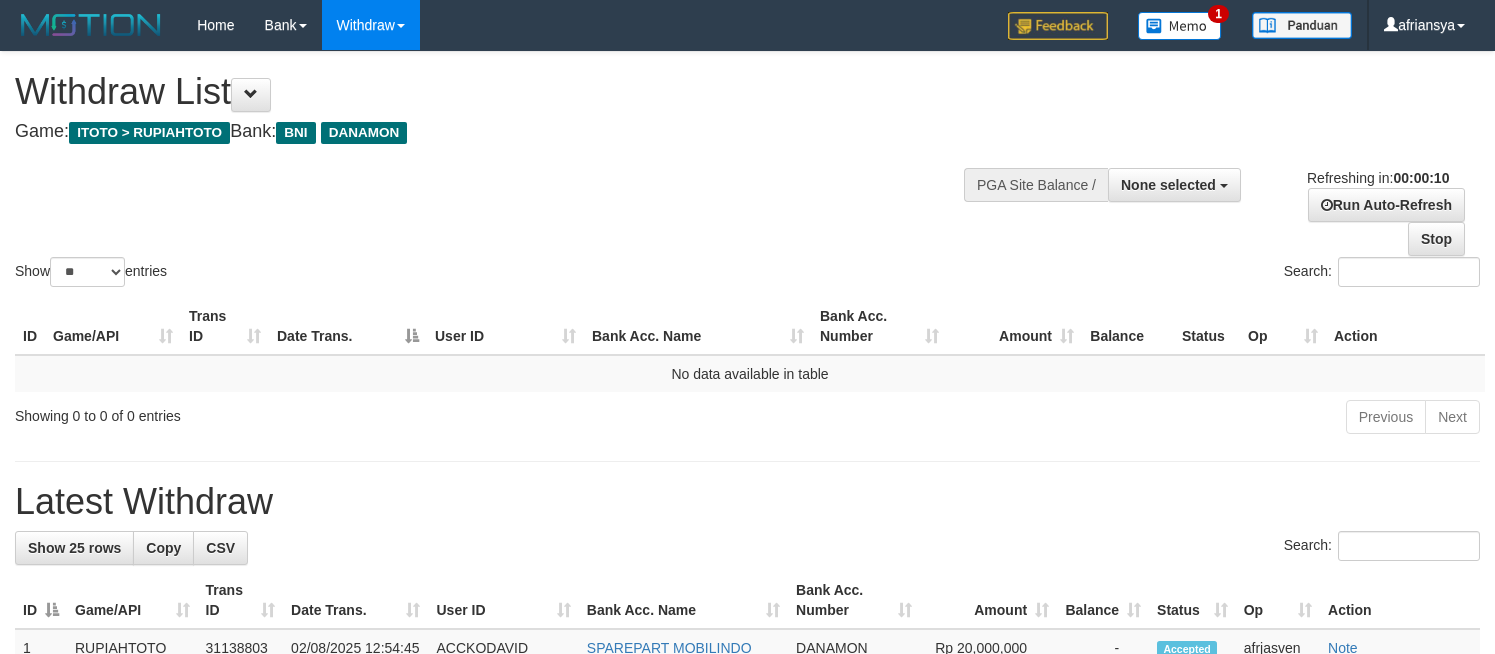 select 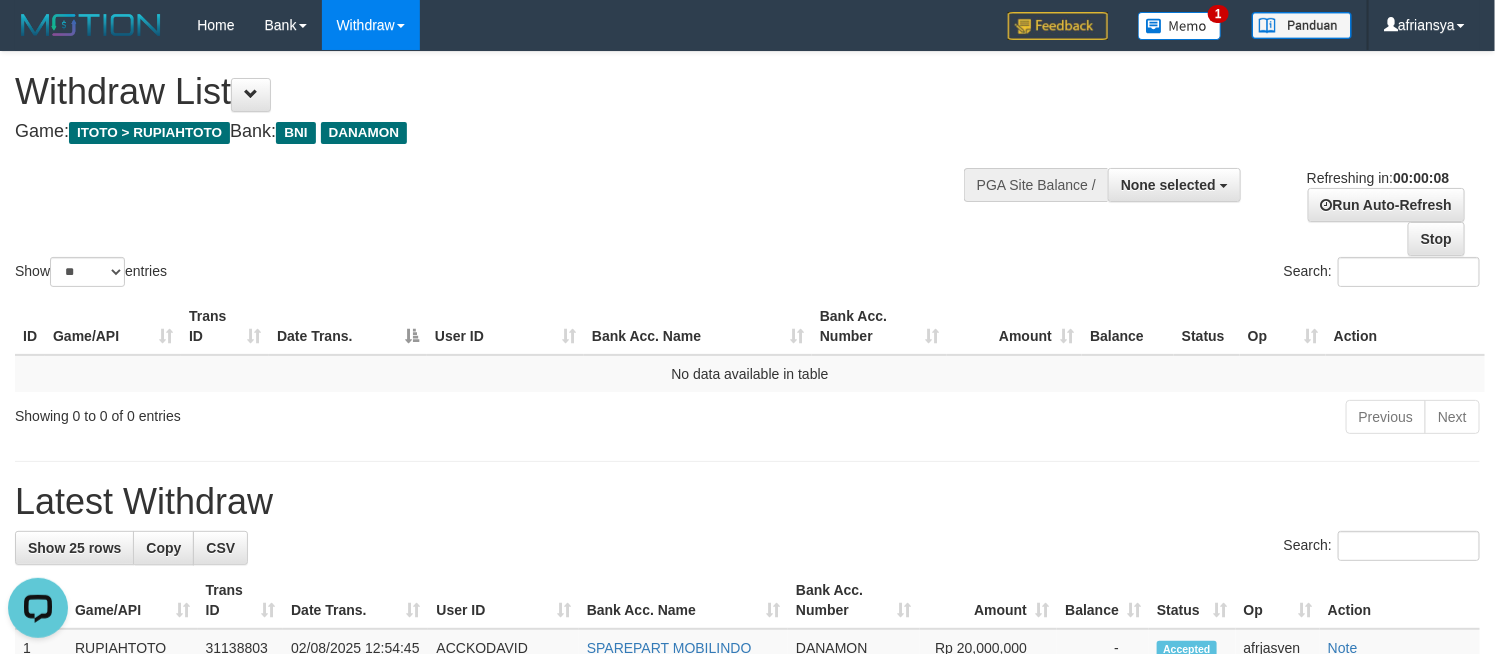scroll, scrollTop: 0, scrollLeft: 0, axis: both 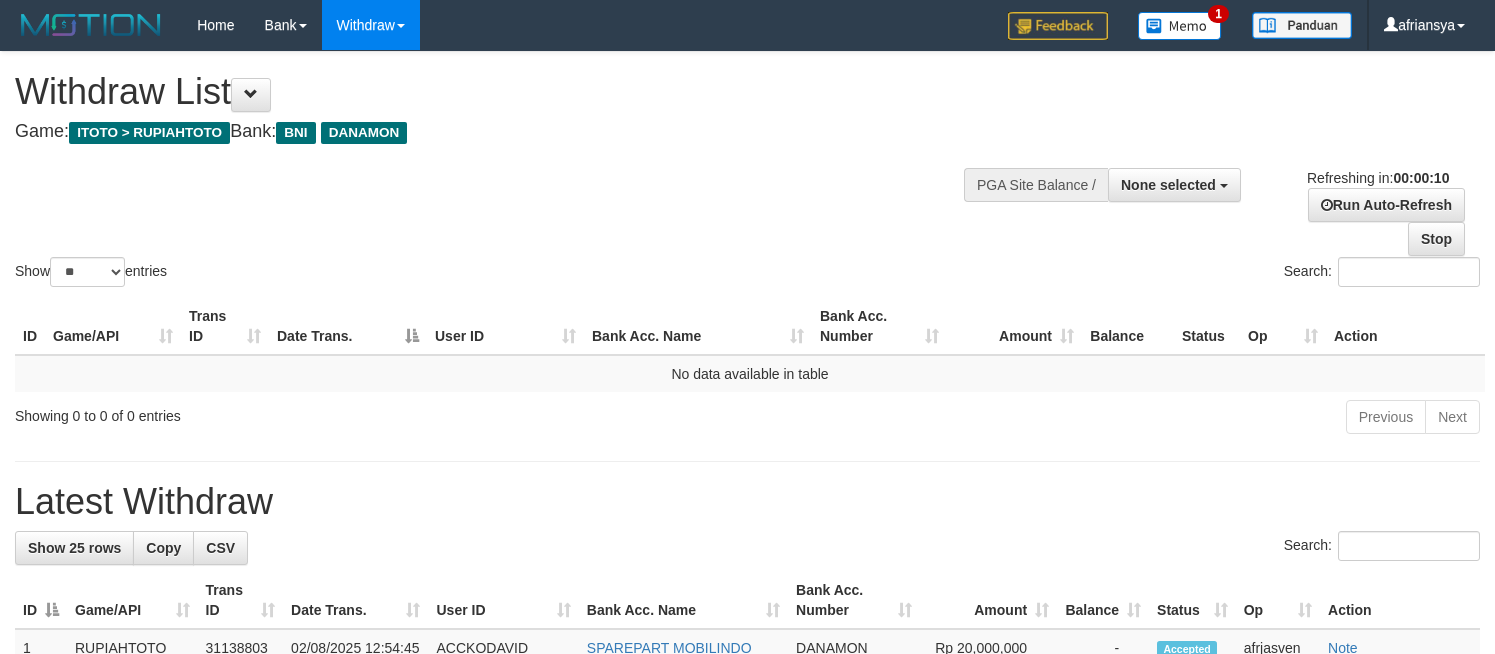 select 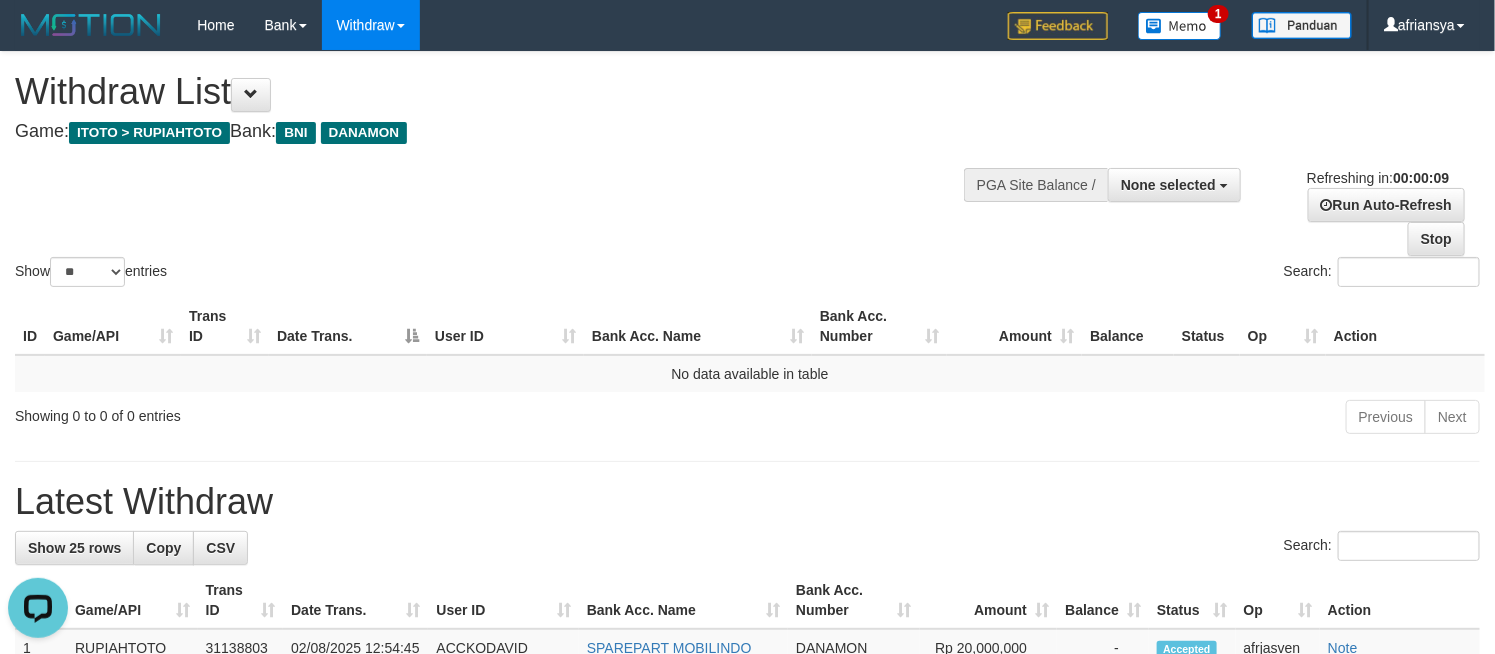 scroll, scrollTop: 0, scrollLeft: 0, axis: both 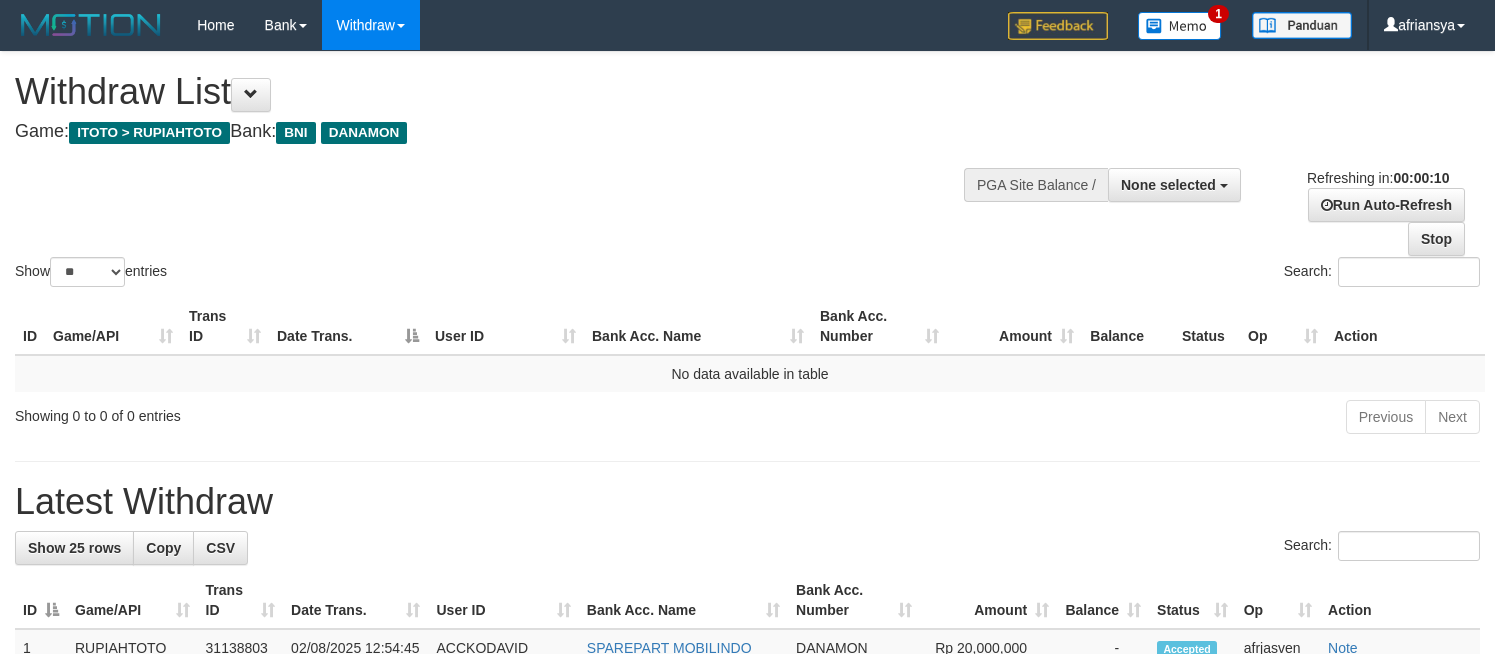 select 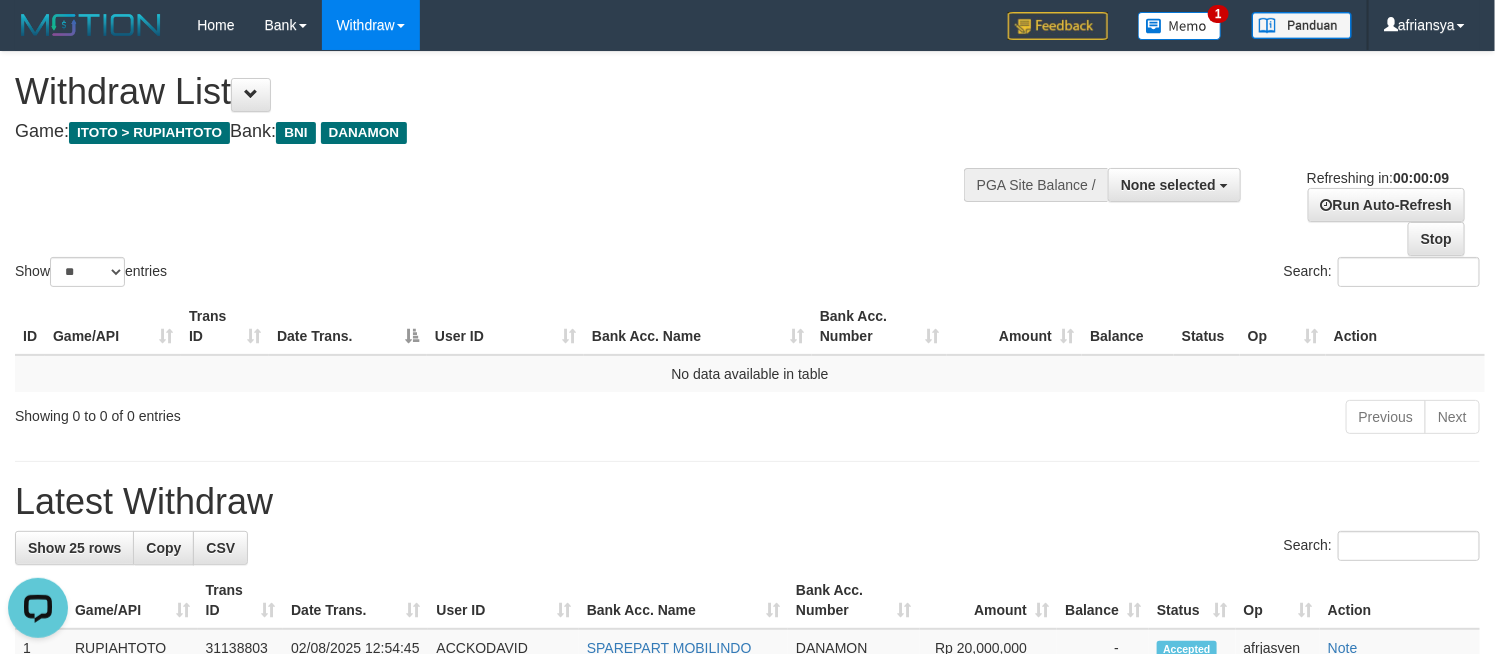 scroll, scrollTop: 0, scrollLeft: 0, axis: both 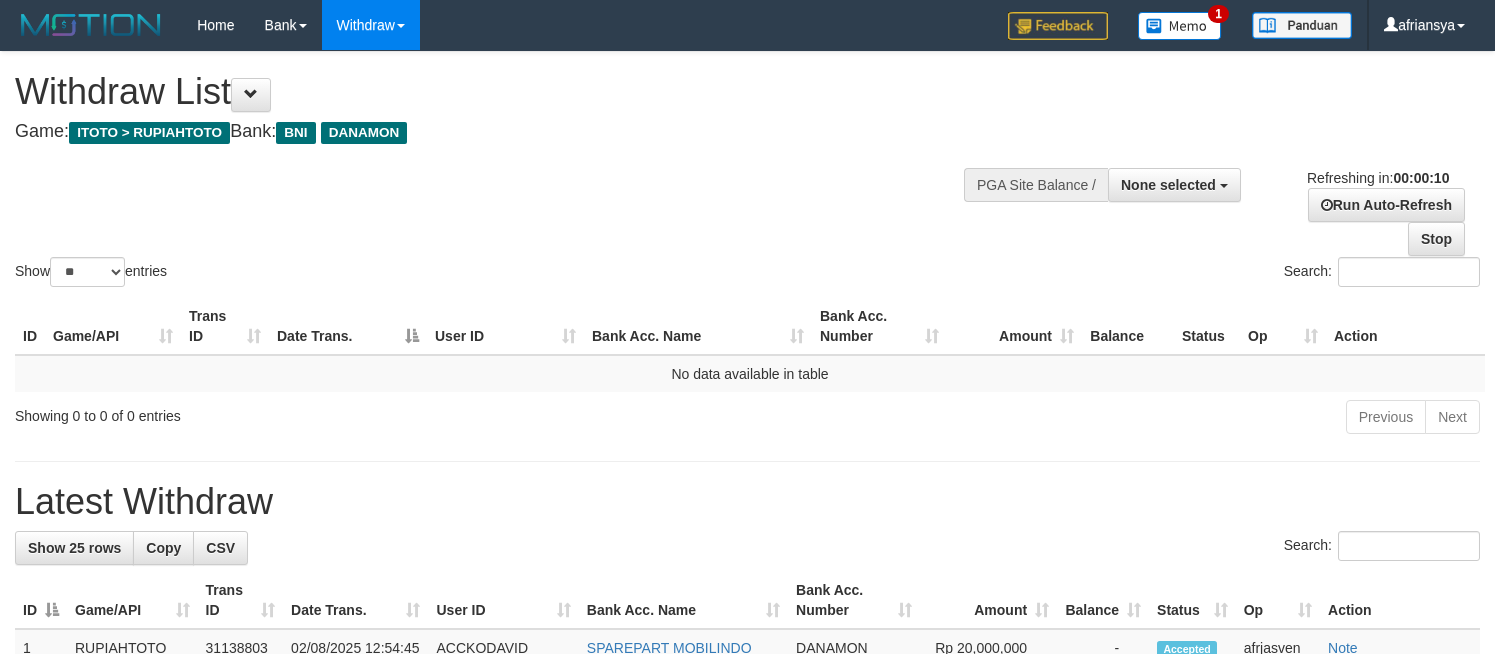 select 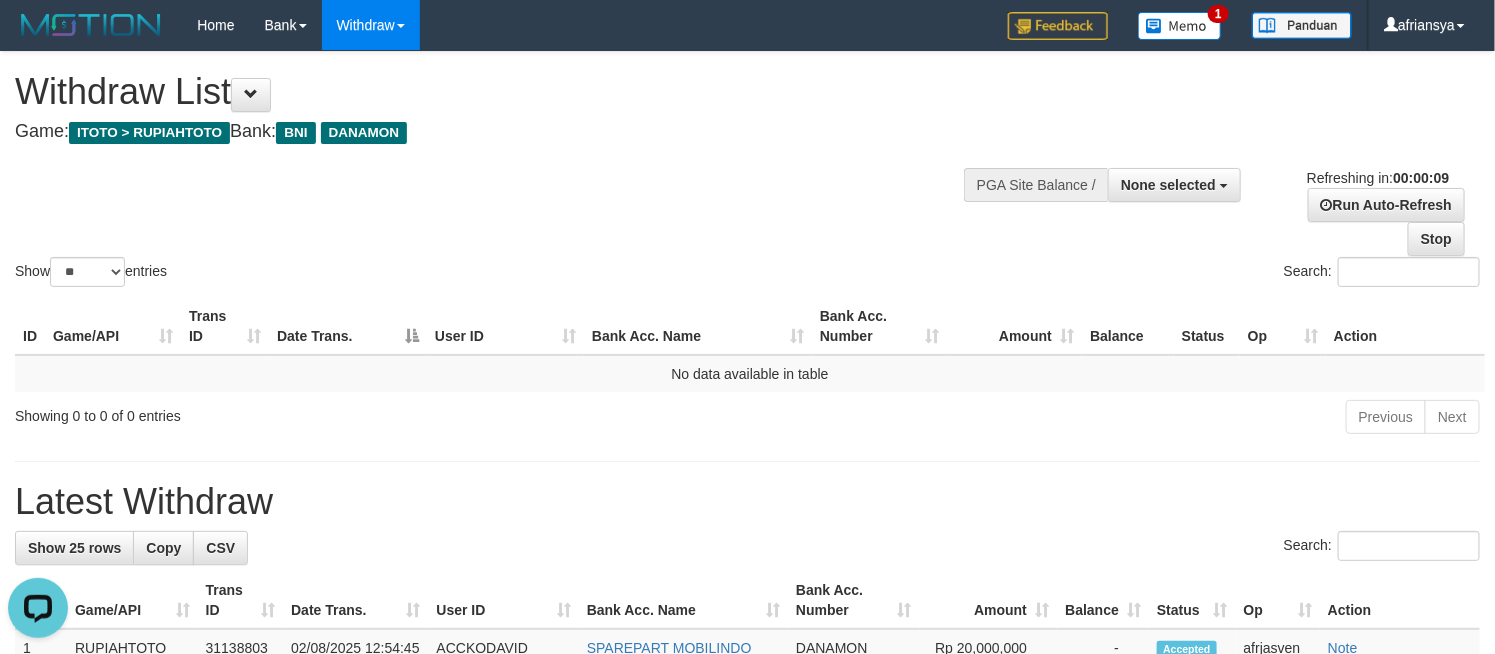 scroll, scrollTop: 0, scrollLeft: 0, axis: both 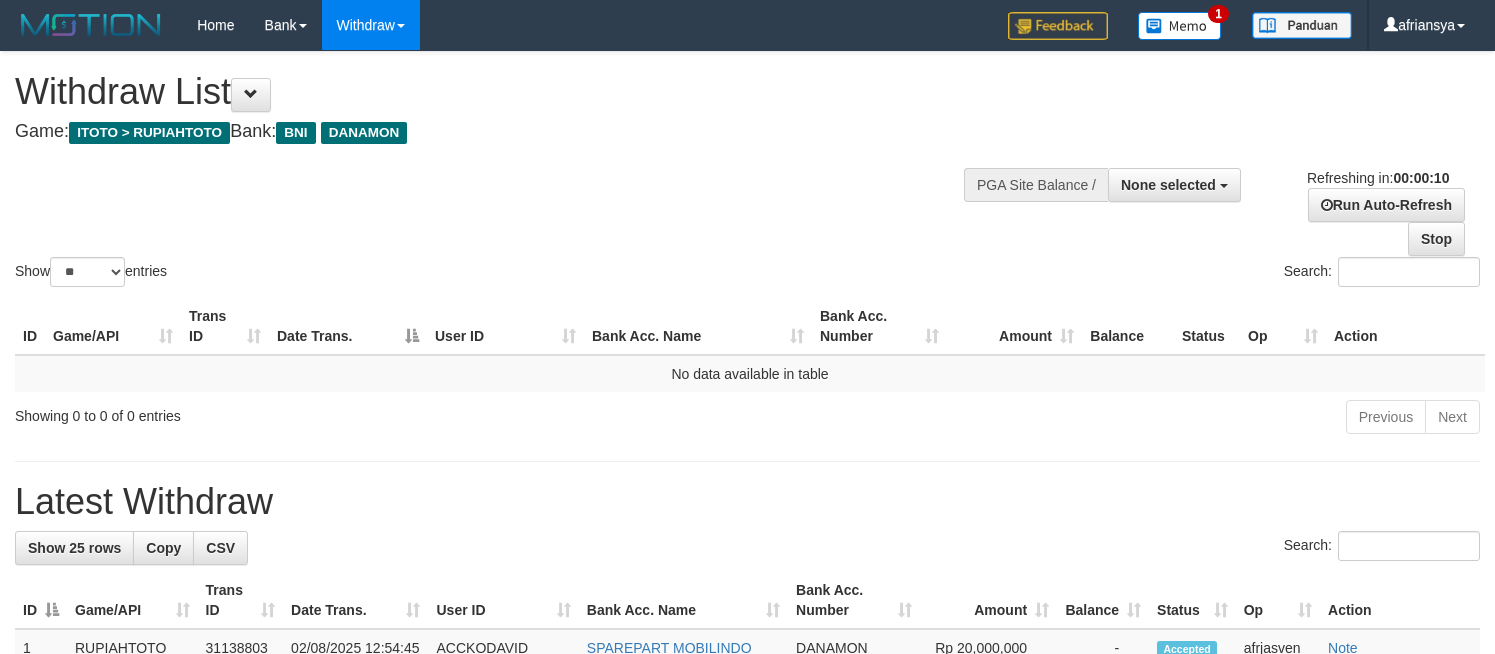 select 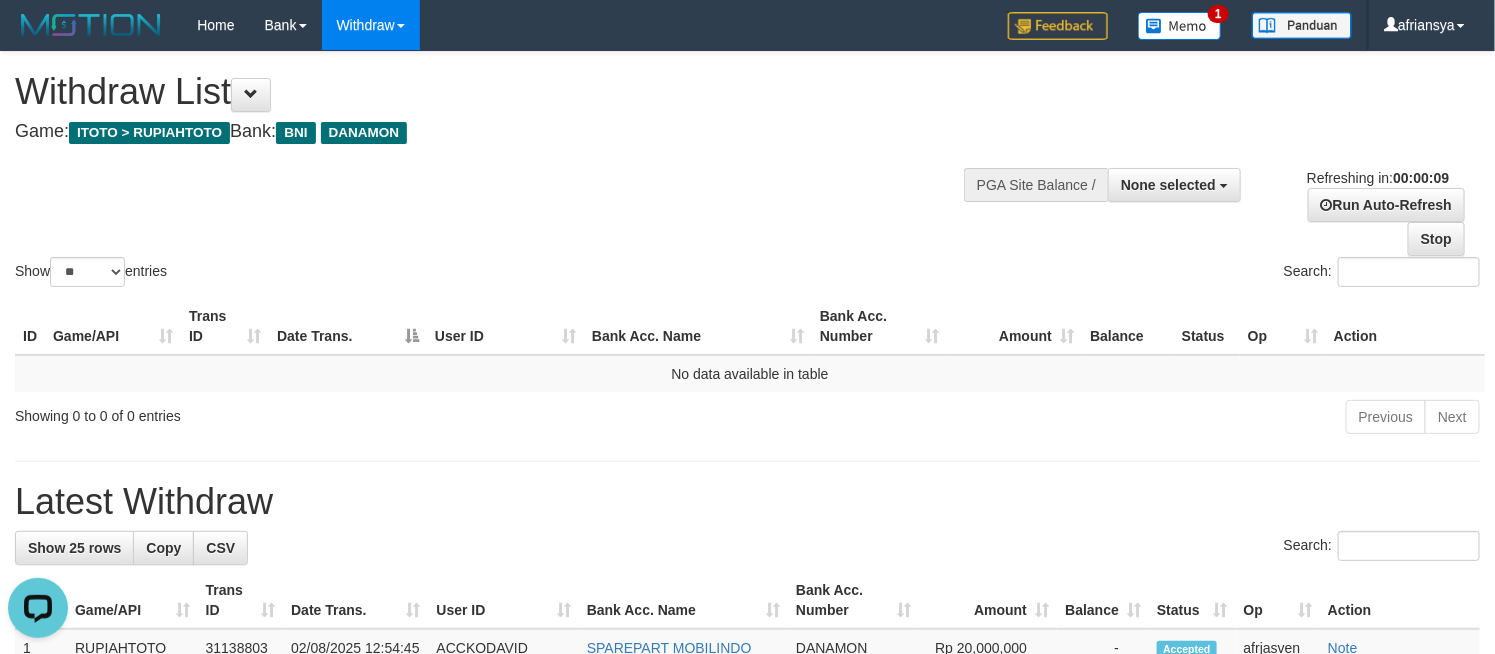 scroll, scrollTop: 0, scrollLeft: 0, axis: both 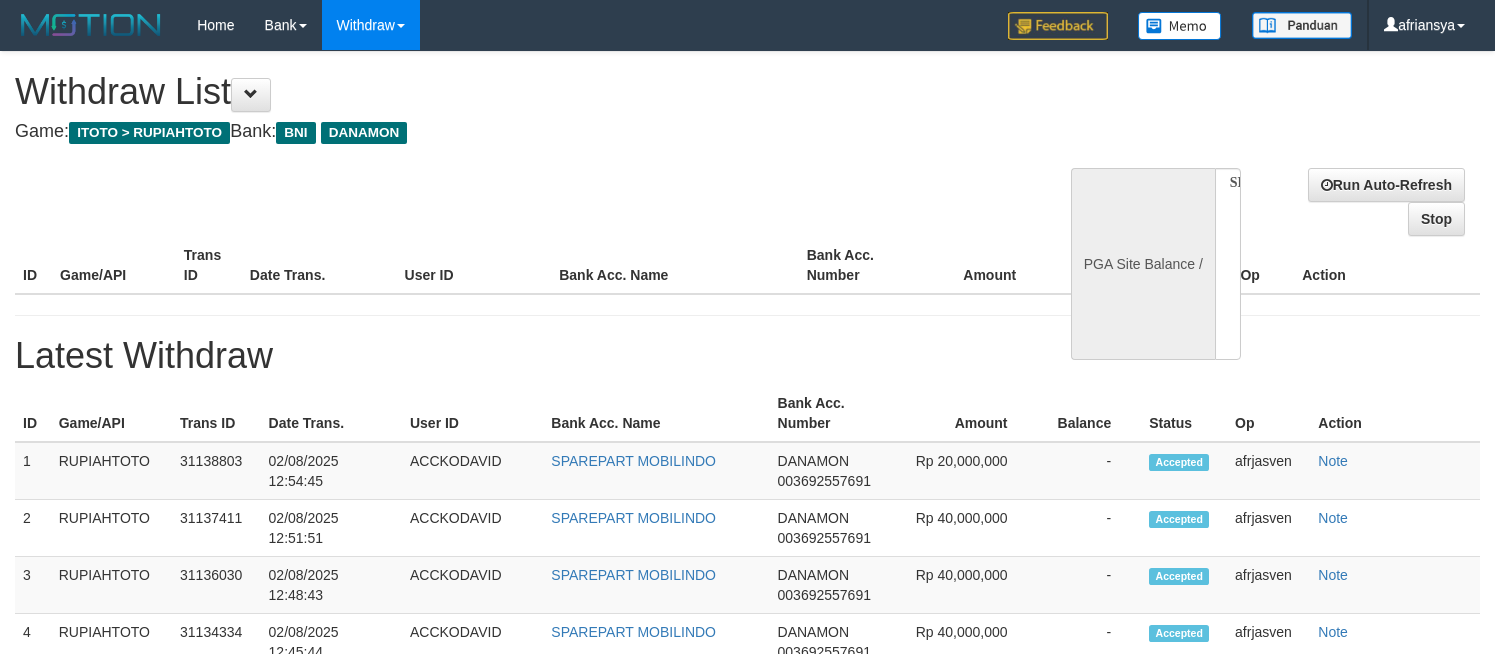 select 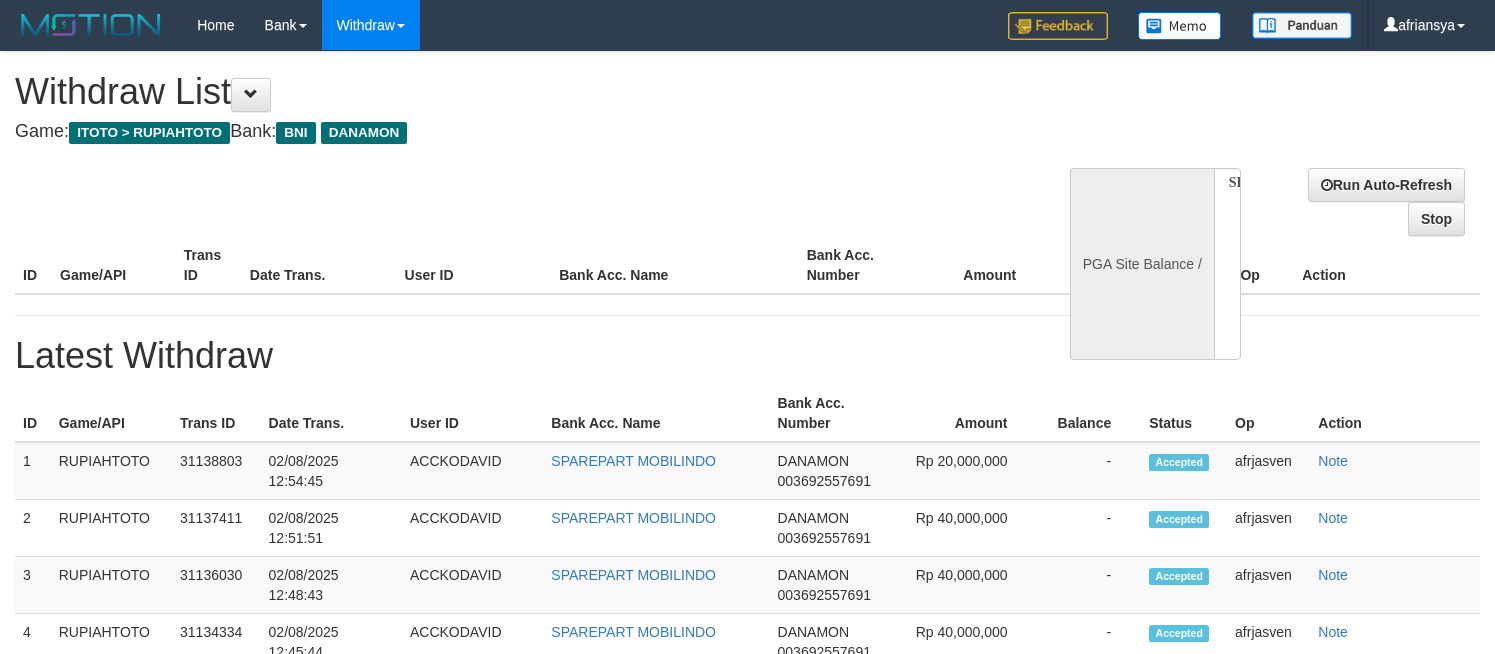 scroll, scrollTop: 0, scrollLeft: 0, axis: both 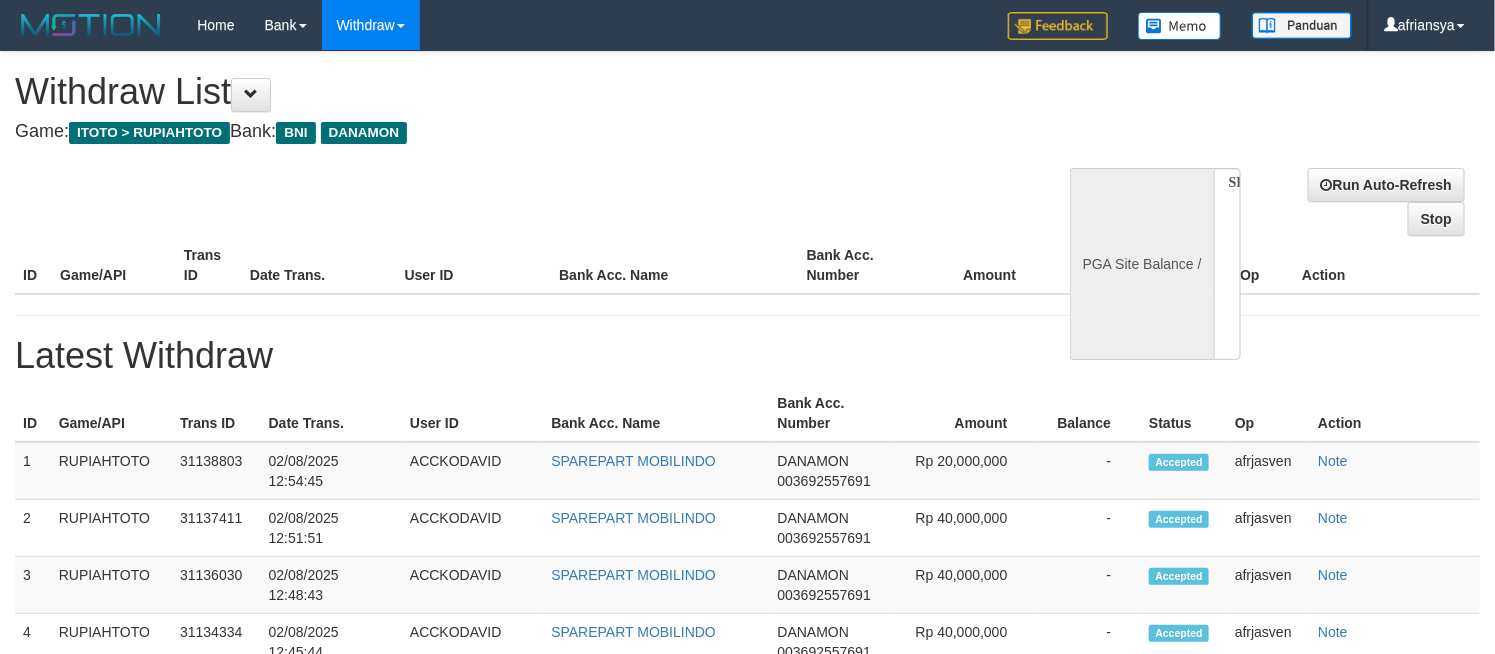 select on "**" 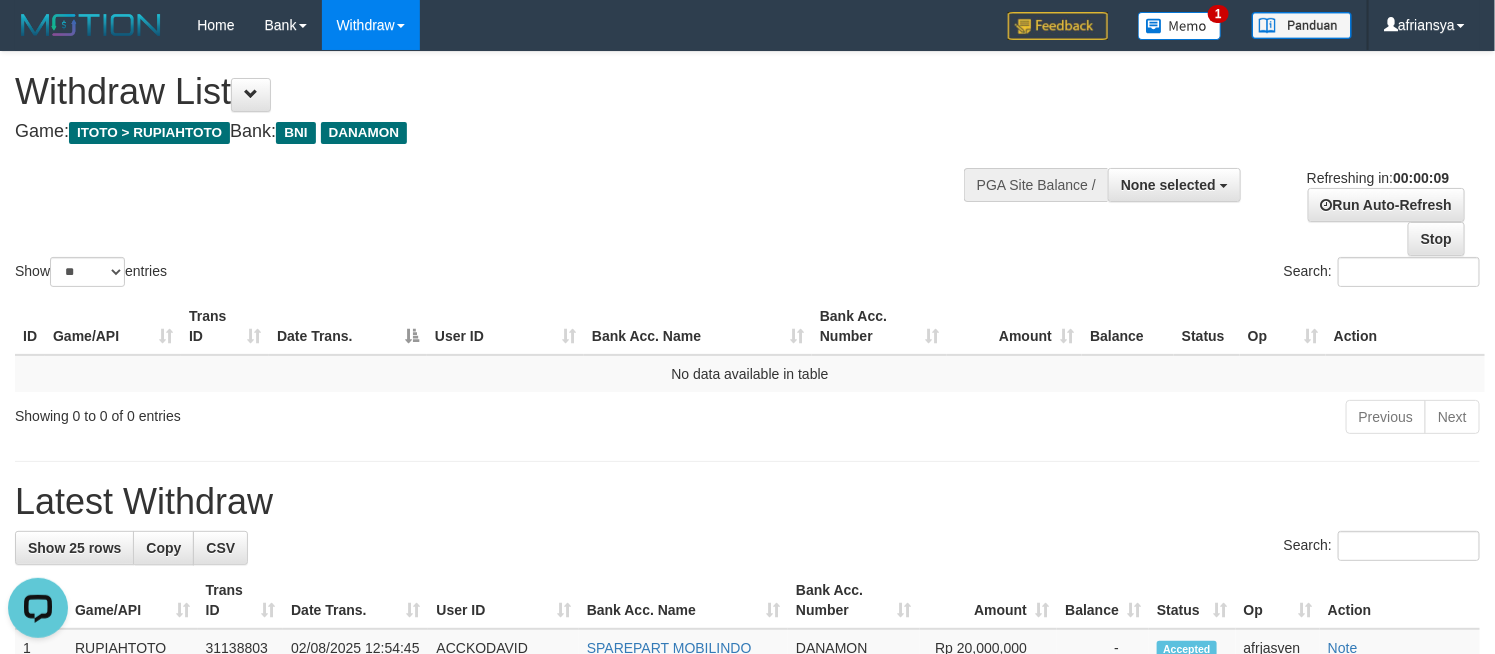 scroll, scrollTop: 0, scrollLeft: 0, axis: both 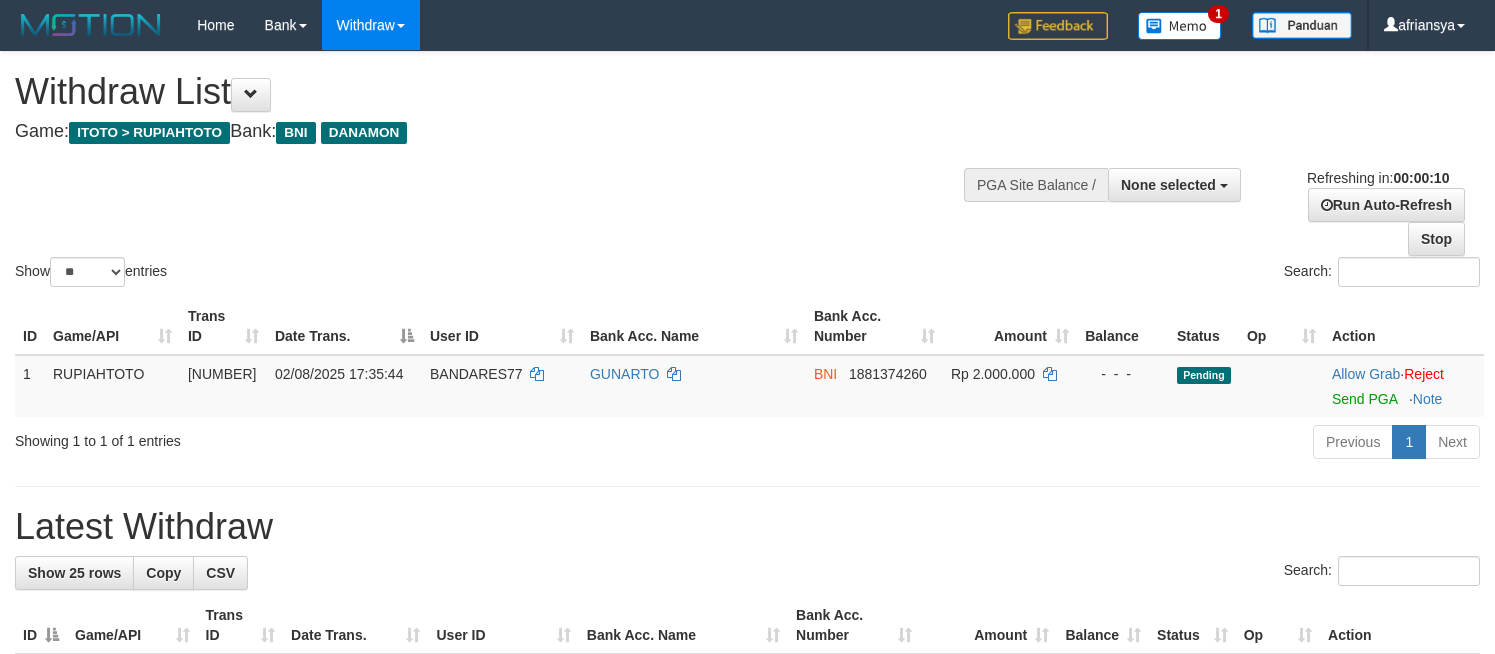 select 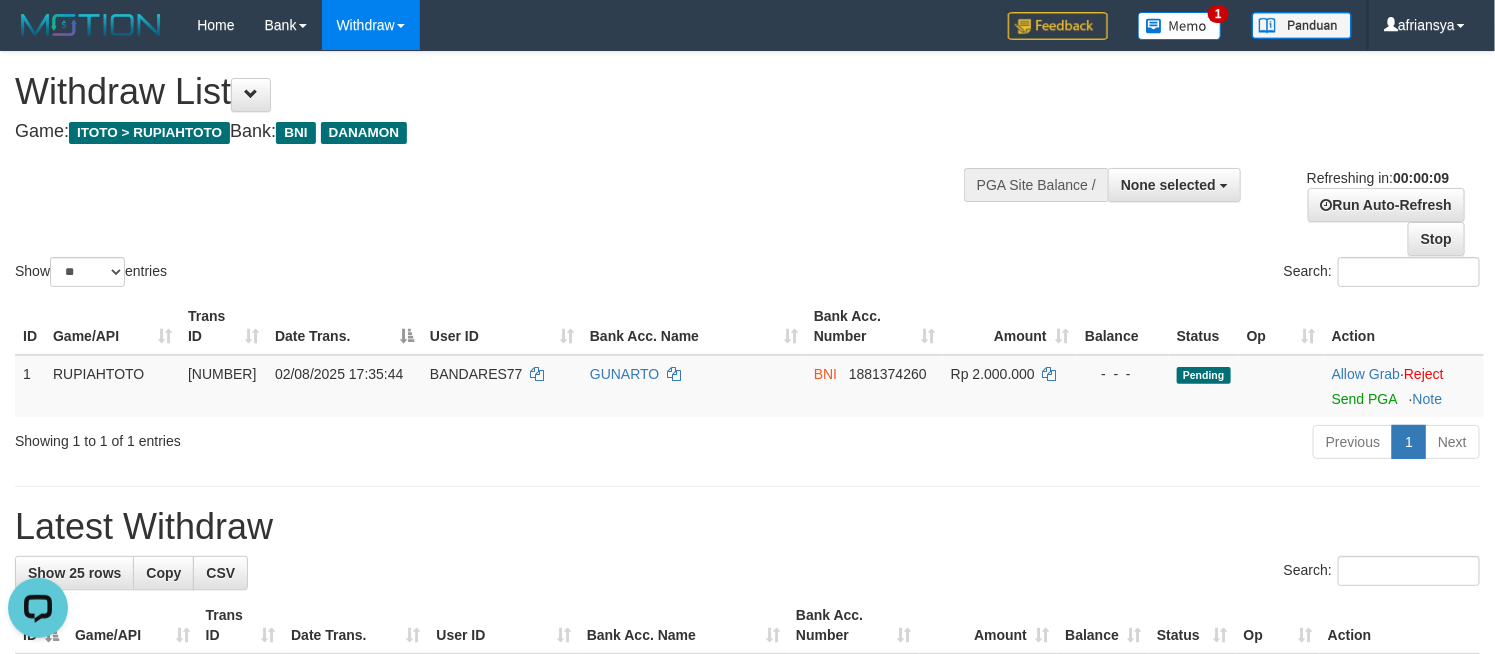 scroll, scrollTop: 0, scrollLeft: 0, axis: both 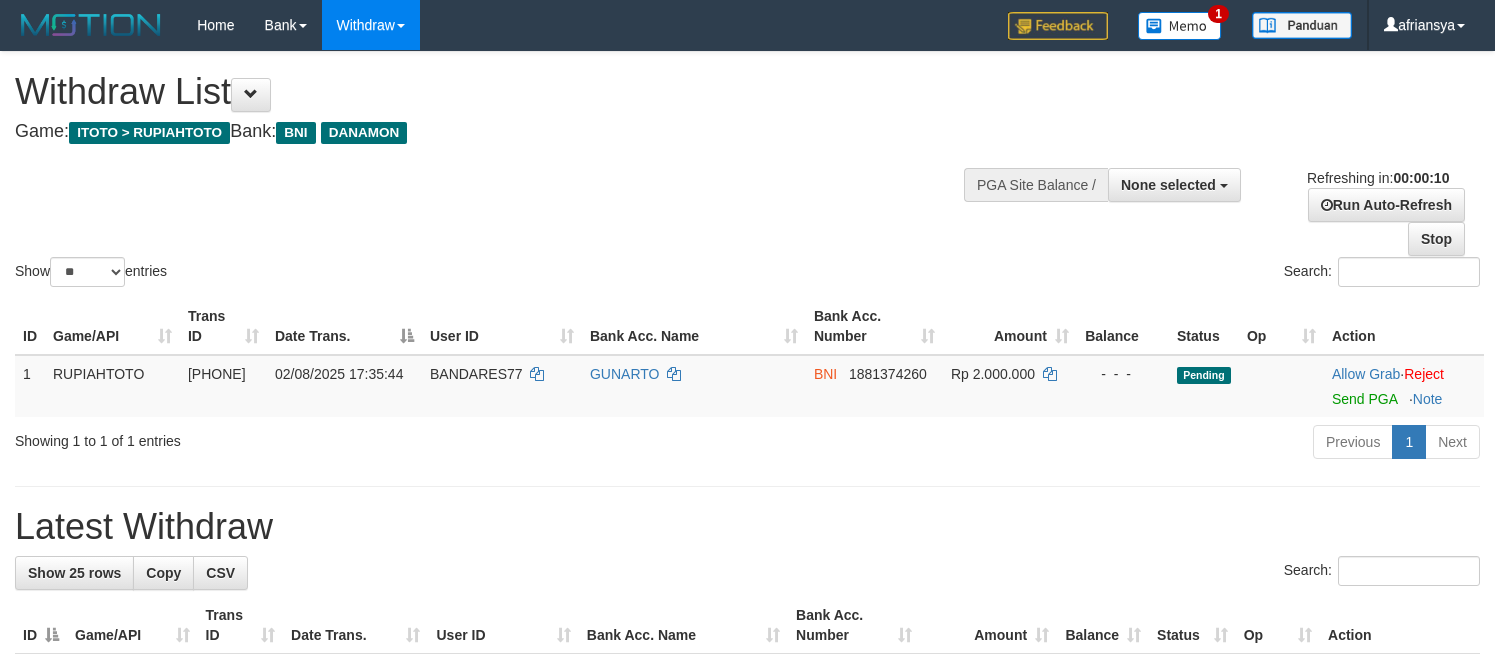 select 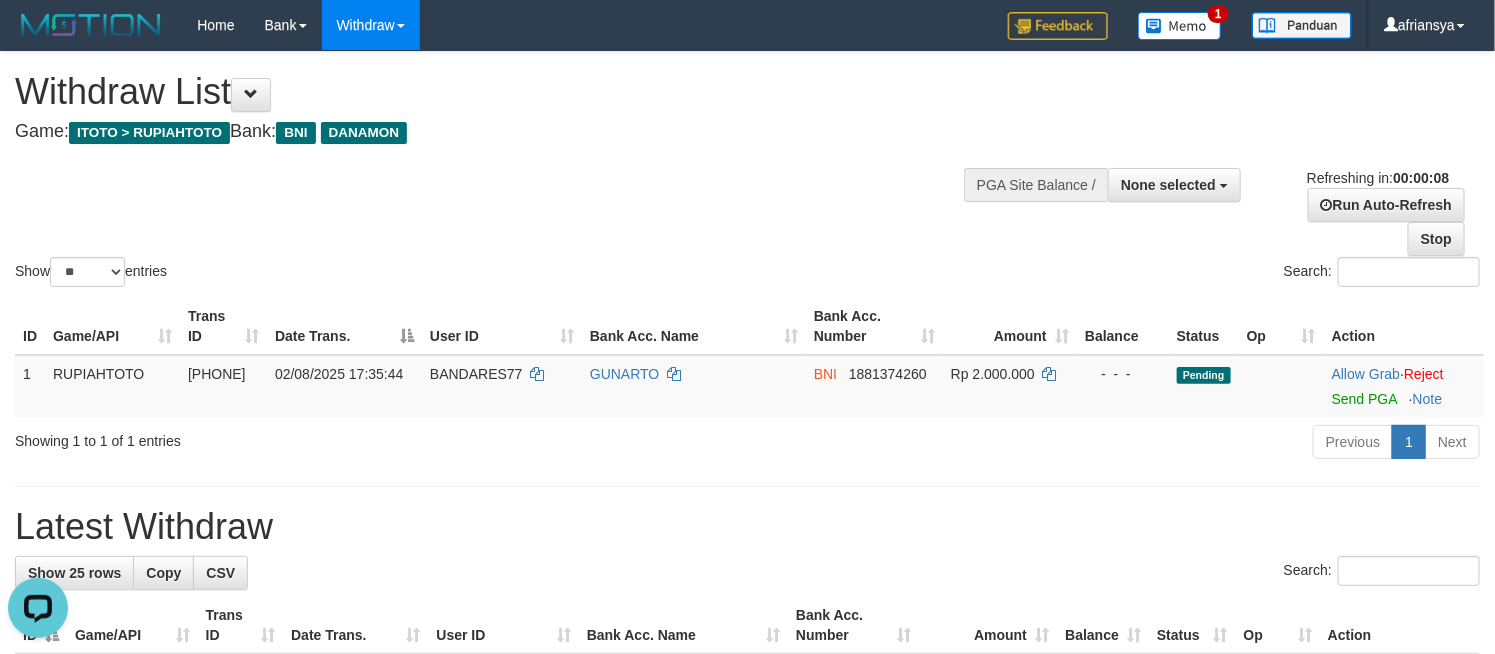 scroll, scrollTop: 0, scrollLeft: 0, axis: both 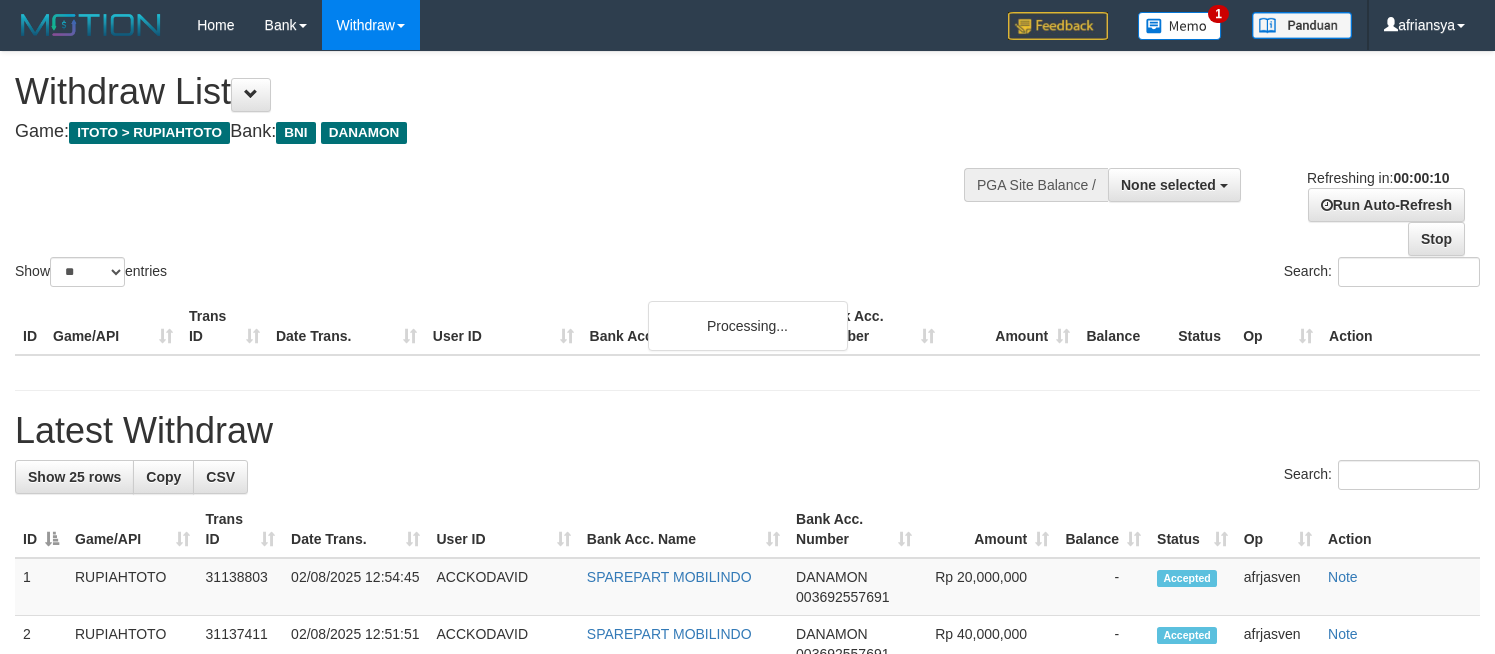 select 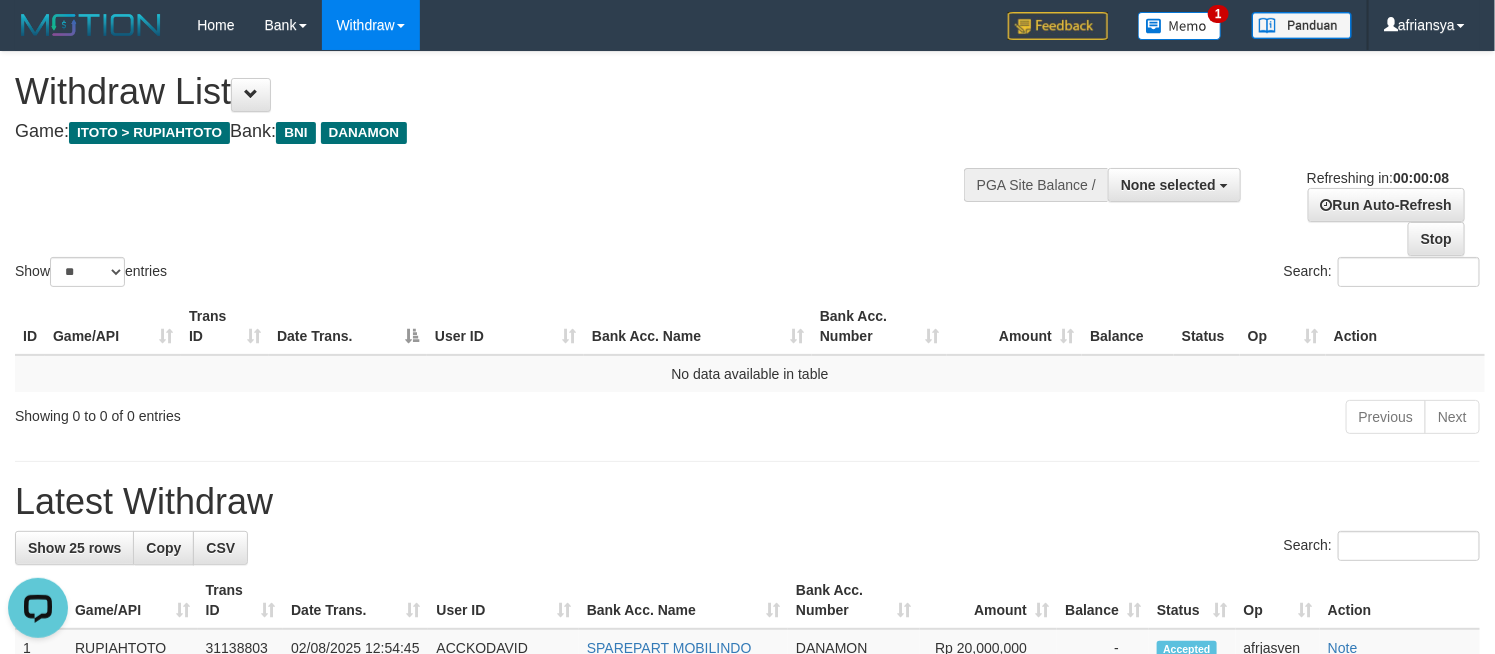 scroll, scrollTop: 0, scrollLeft: 0, axis: both 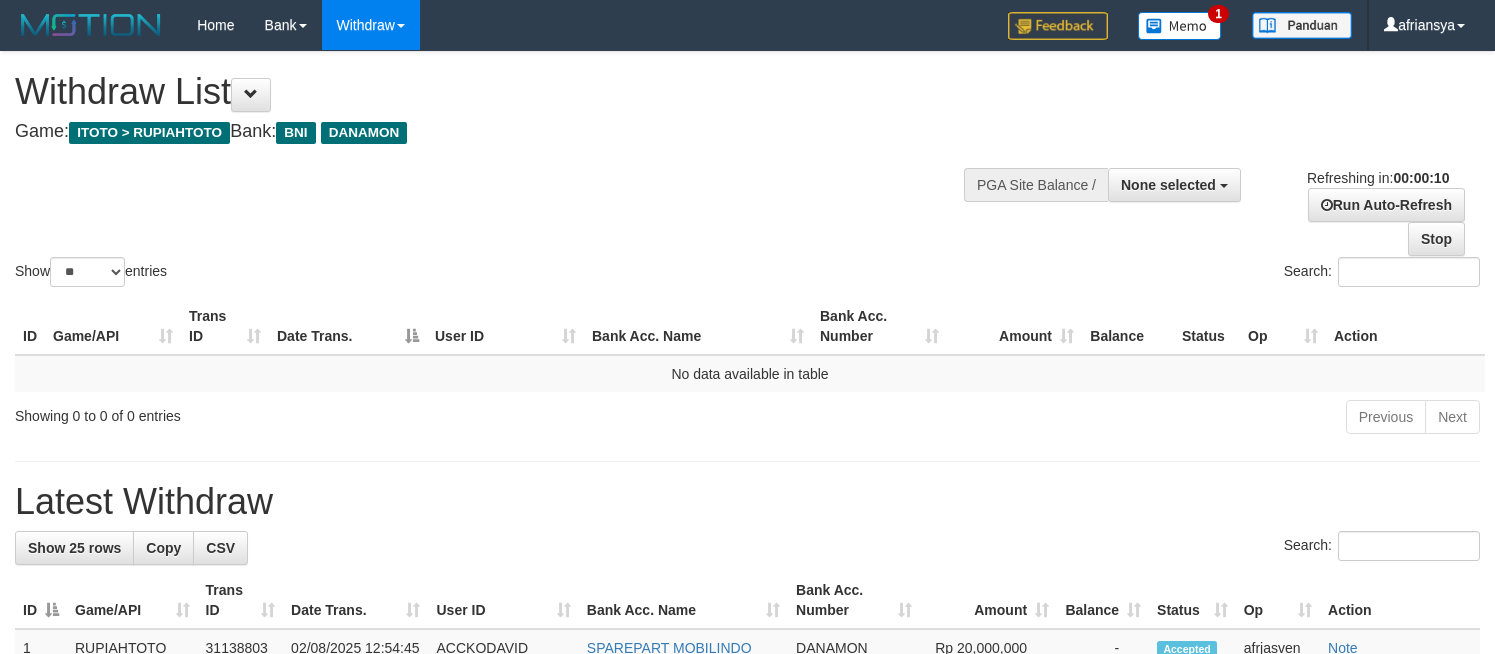 select 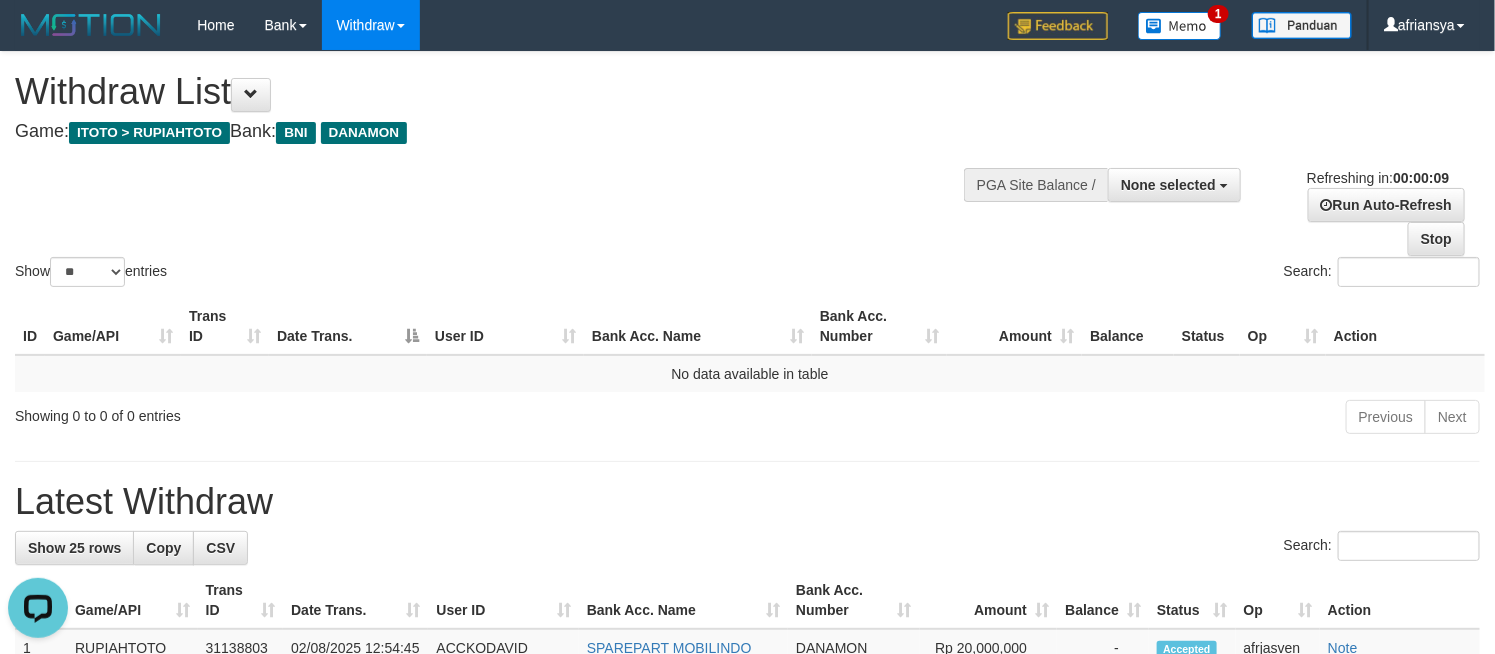 scroll, scrollTop: 0, scrollLeft: 0, axis: both 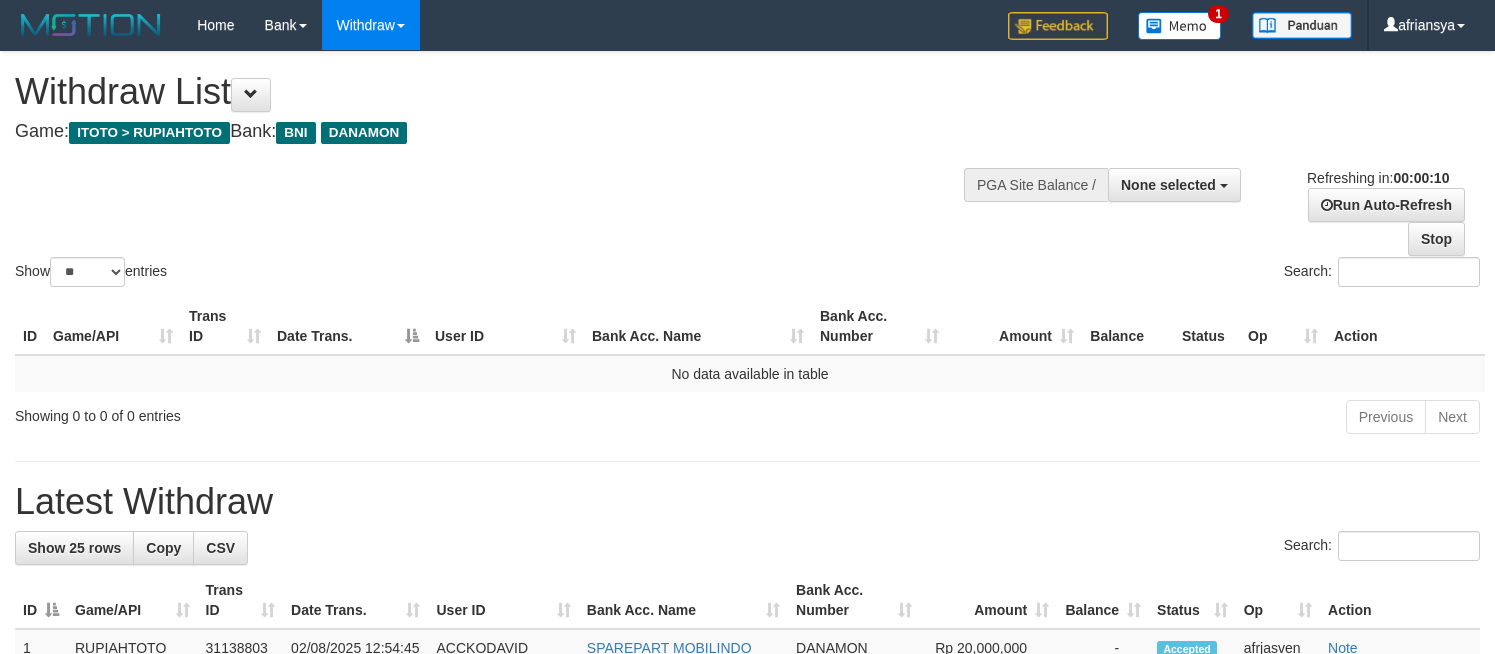 select 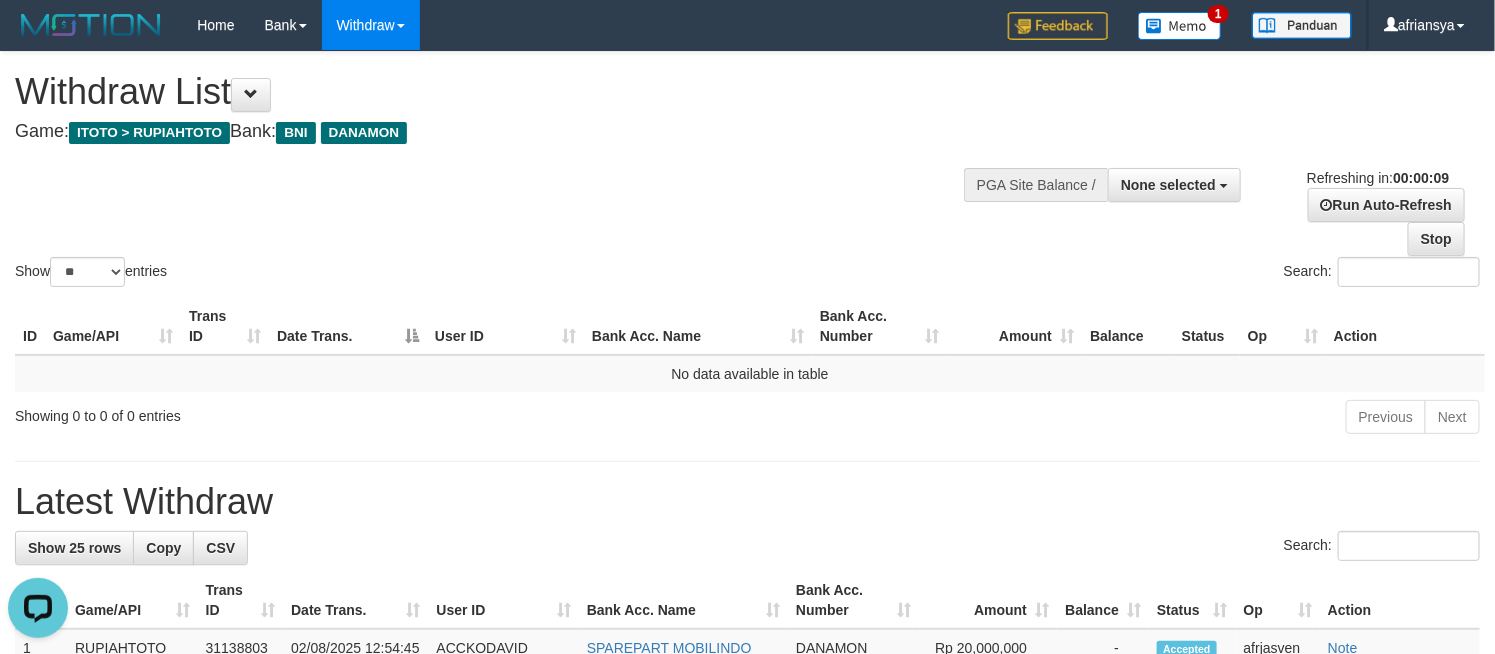 scroll, scrollTop: 0, scrollLeft: 0, axis: both 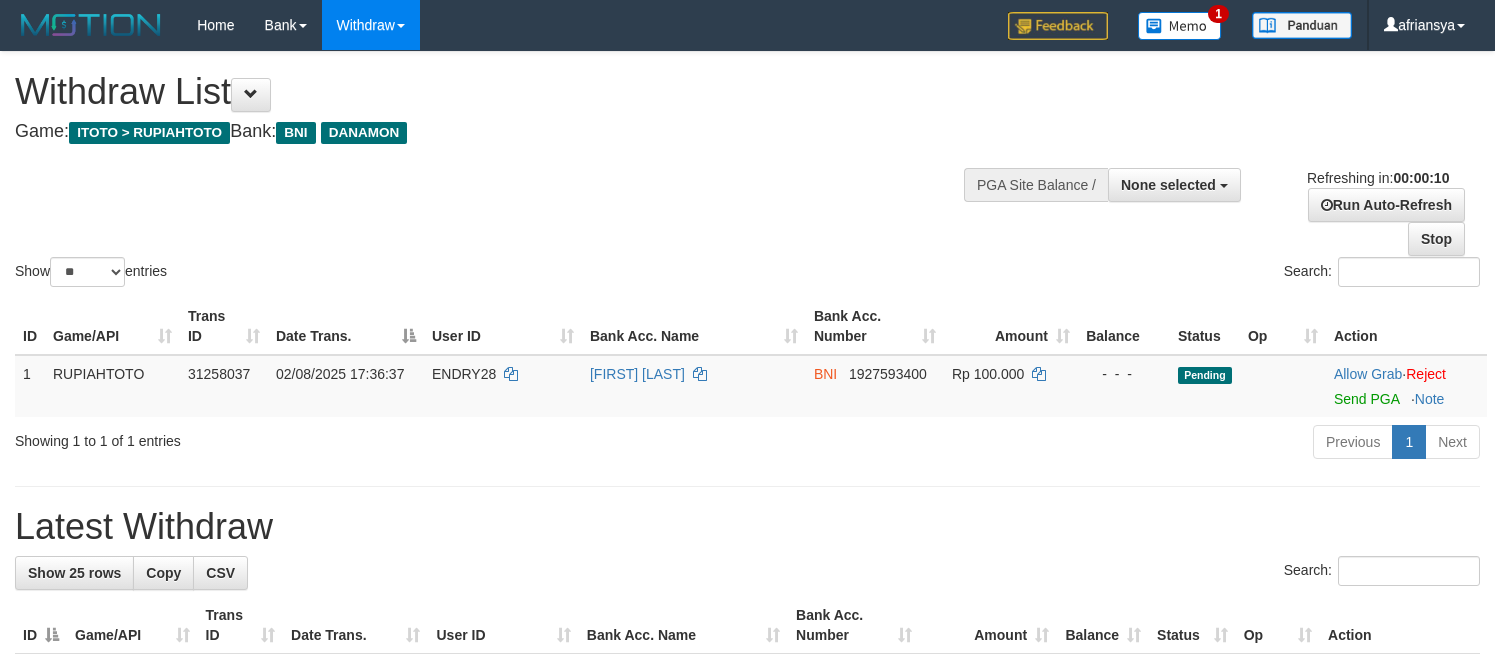 select 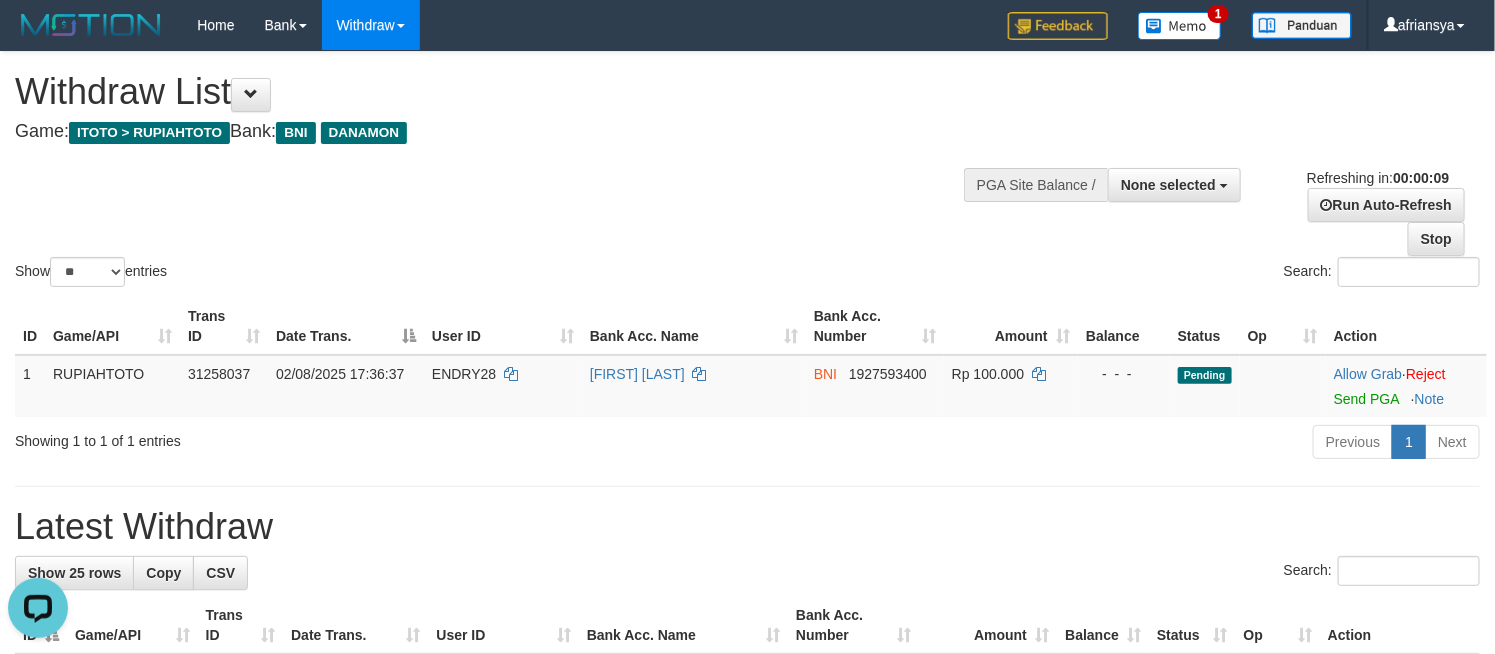 scroll, scrollTop: 0, scrollLeft: 0, axis: both 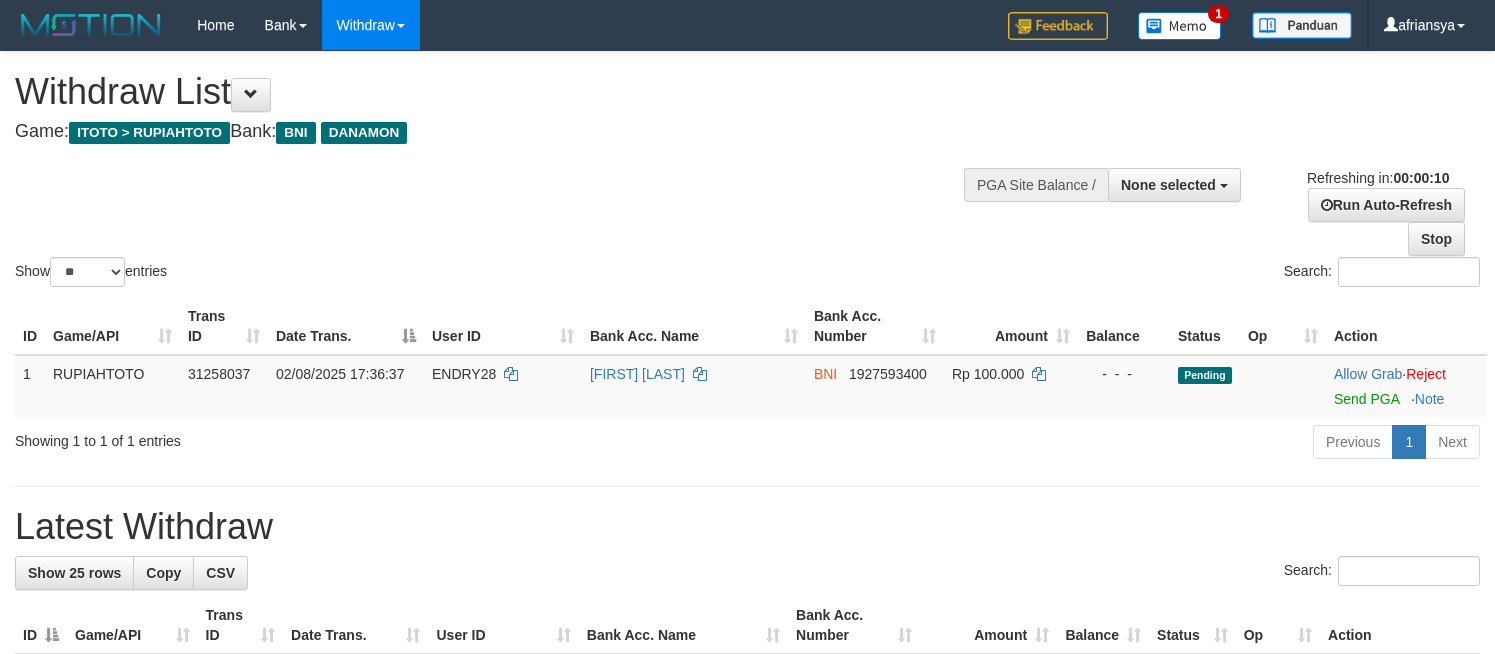 select 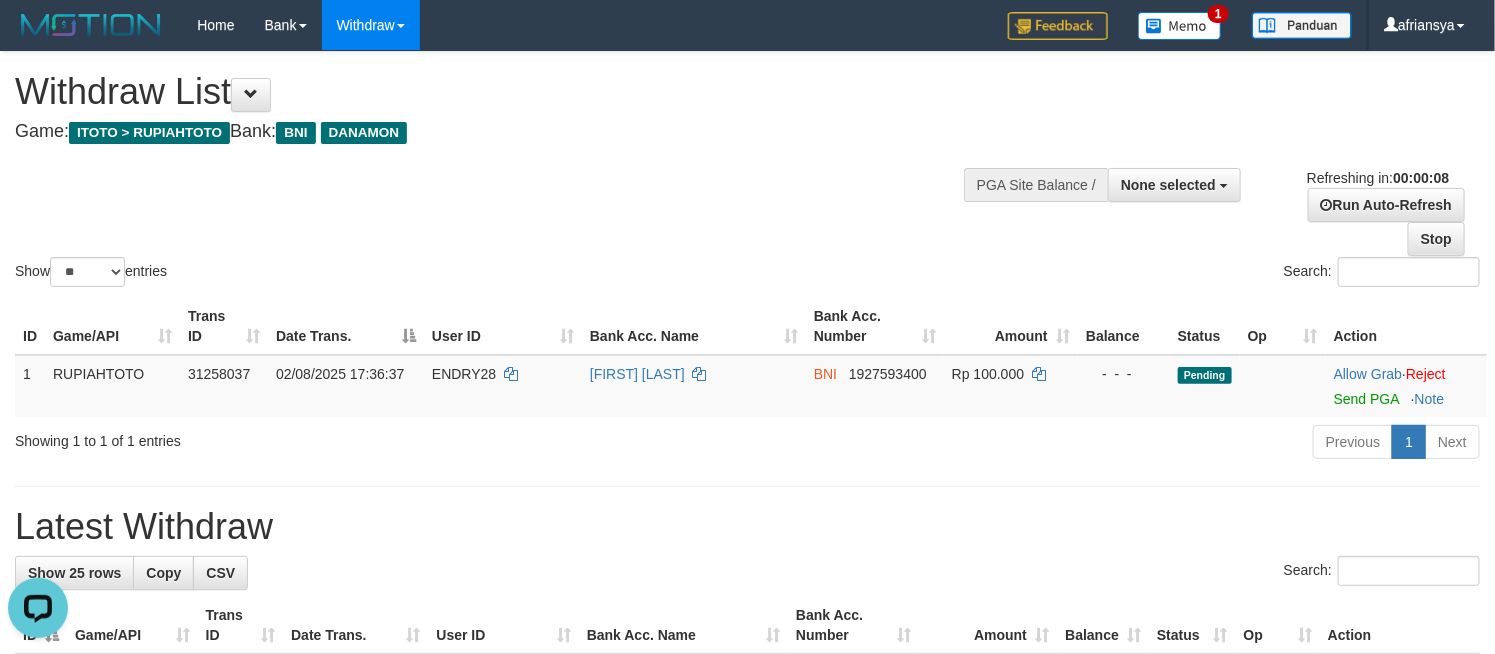 scroll, scrollTop: 0, scrollLeft: 0, axis: both 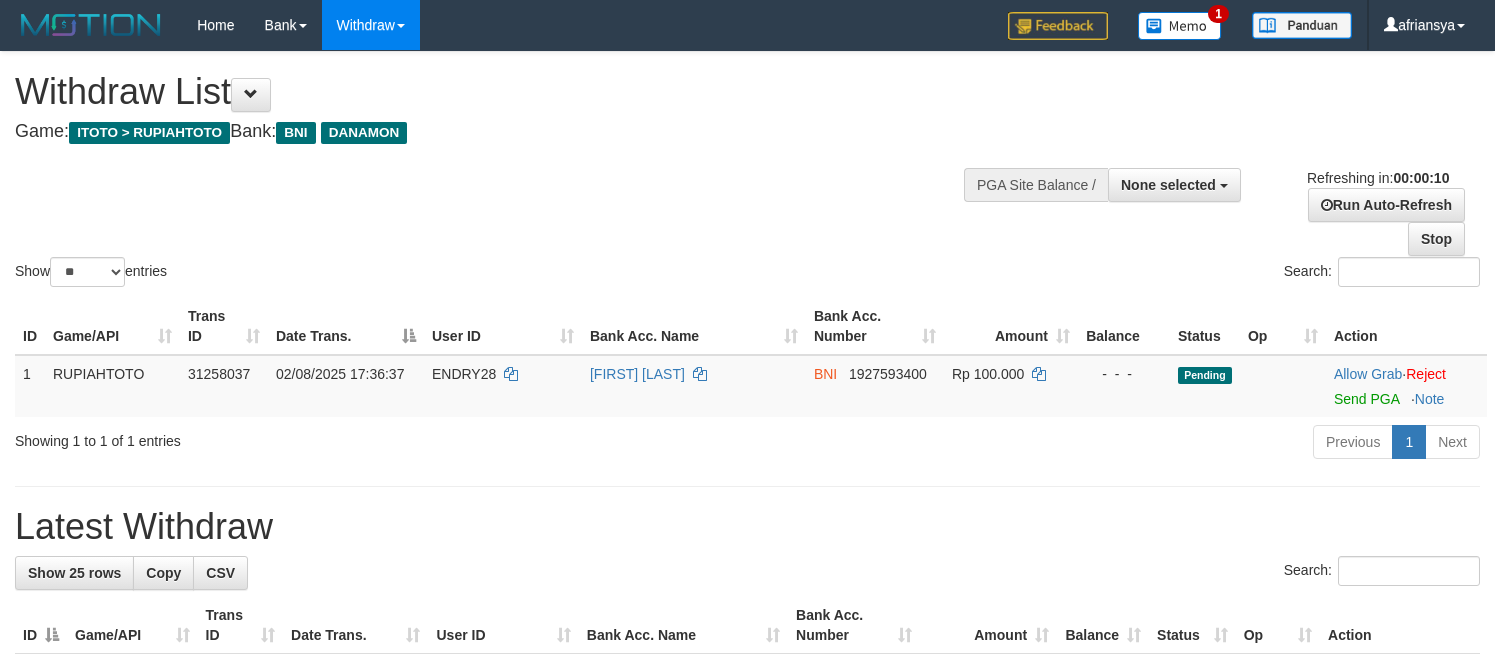 select 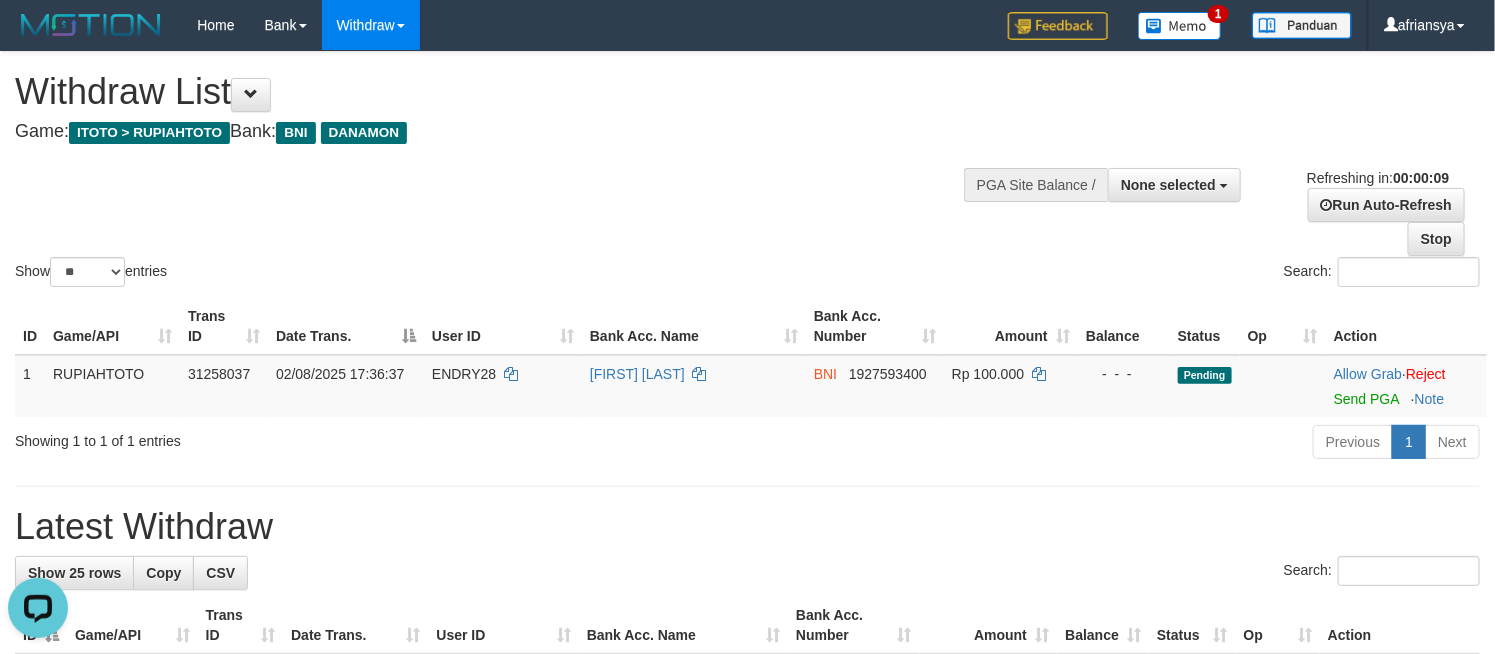 scroll, scrollTop: 0, scrollLeft: 0, axis: both 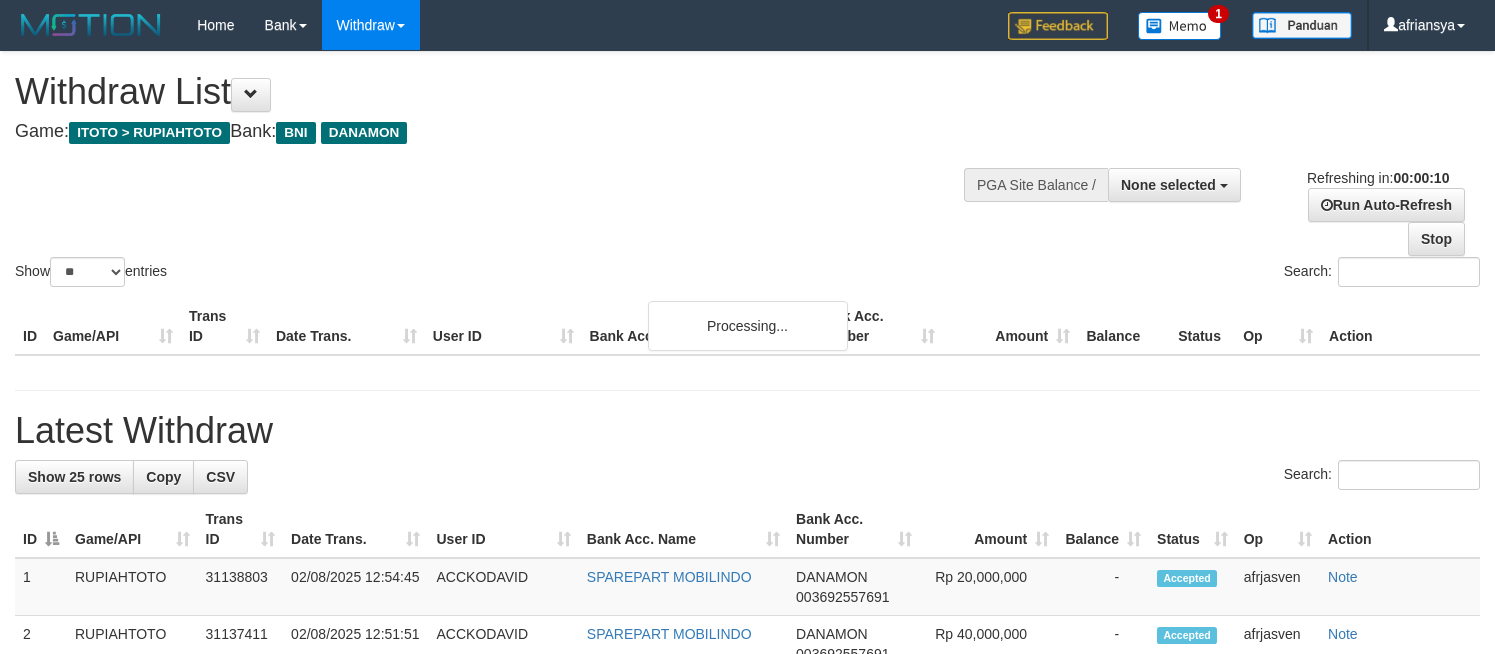 select 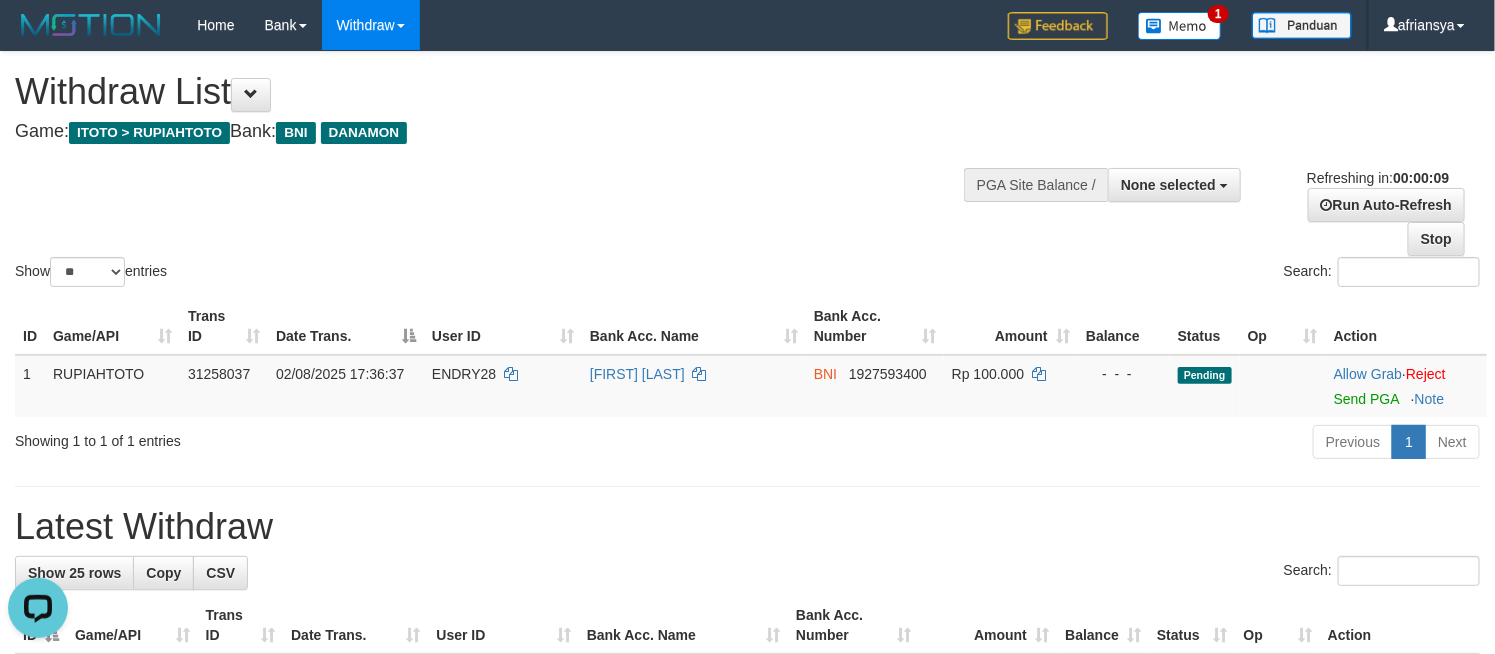 scroll, scrollTop: 0, scrollLeft: 0, axis: both 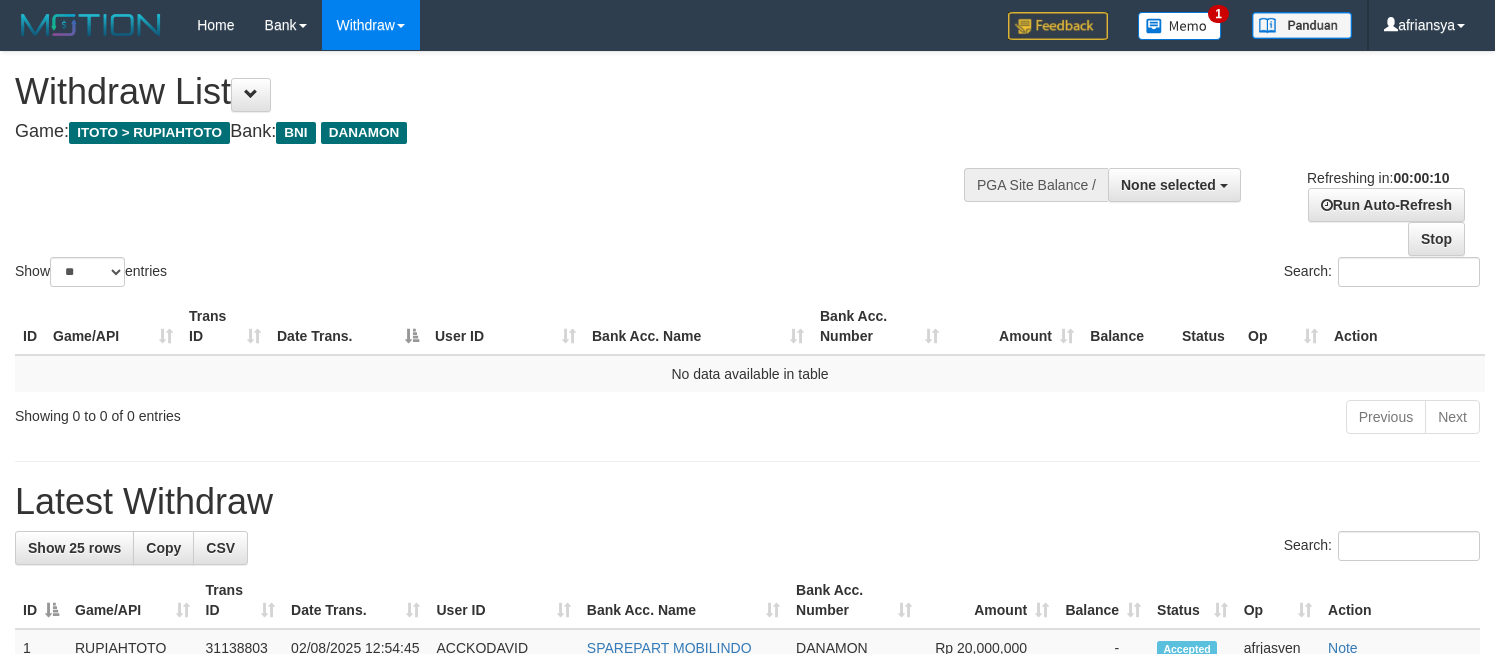 select 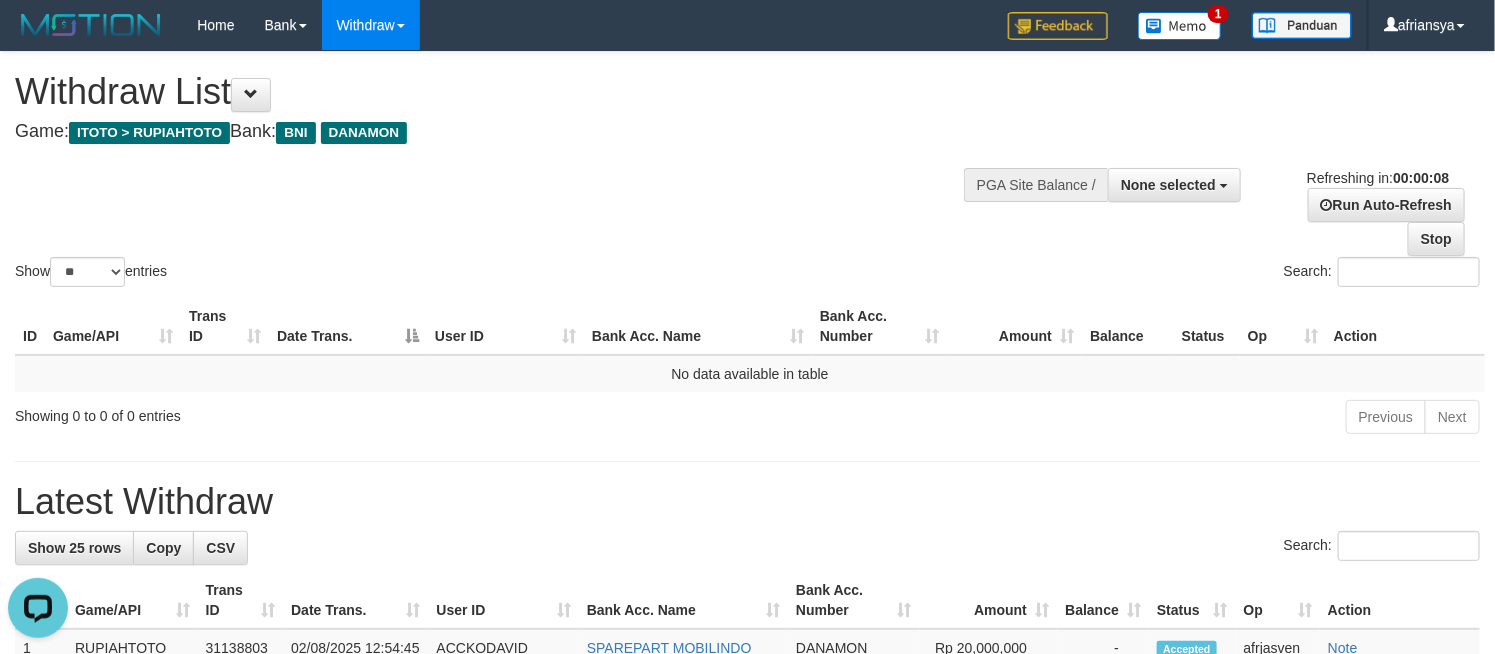 scroll, scrollTop: 0, scrollLeft: 0, axis: both 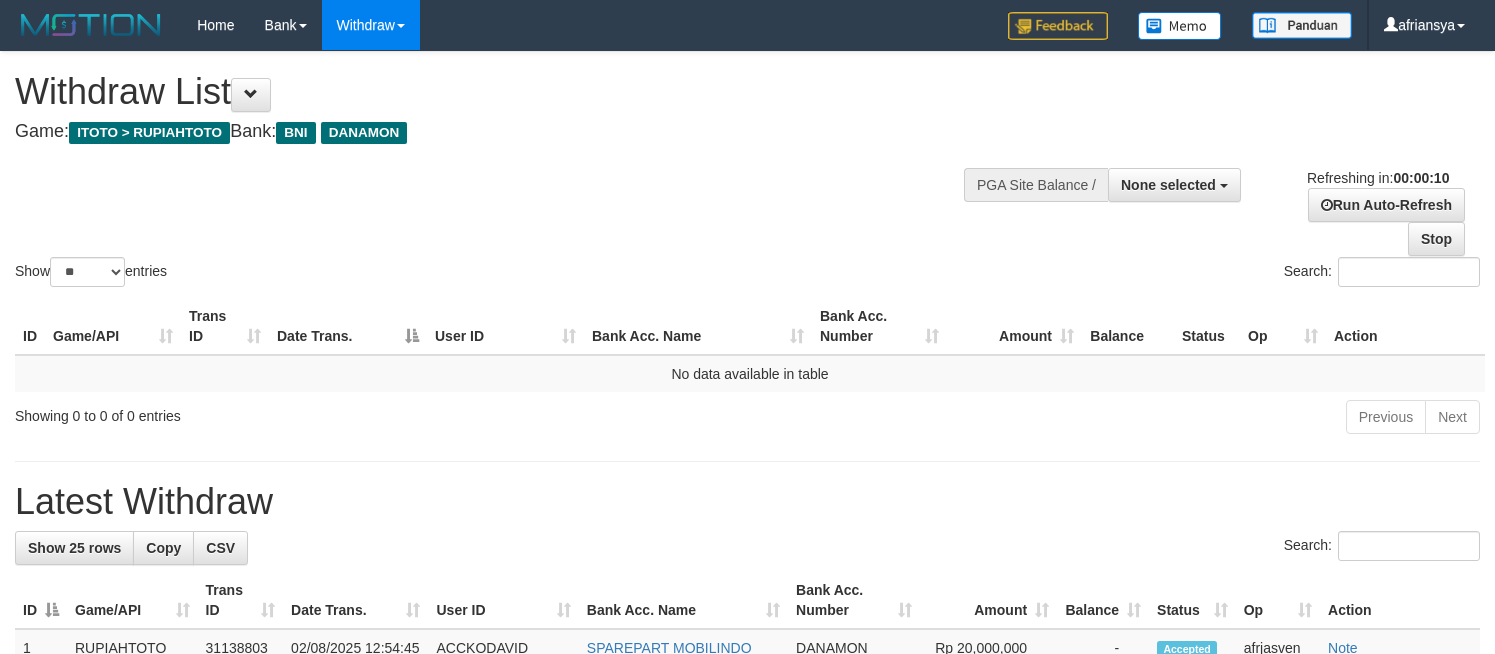select 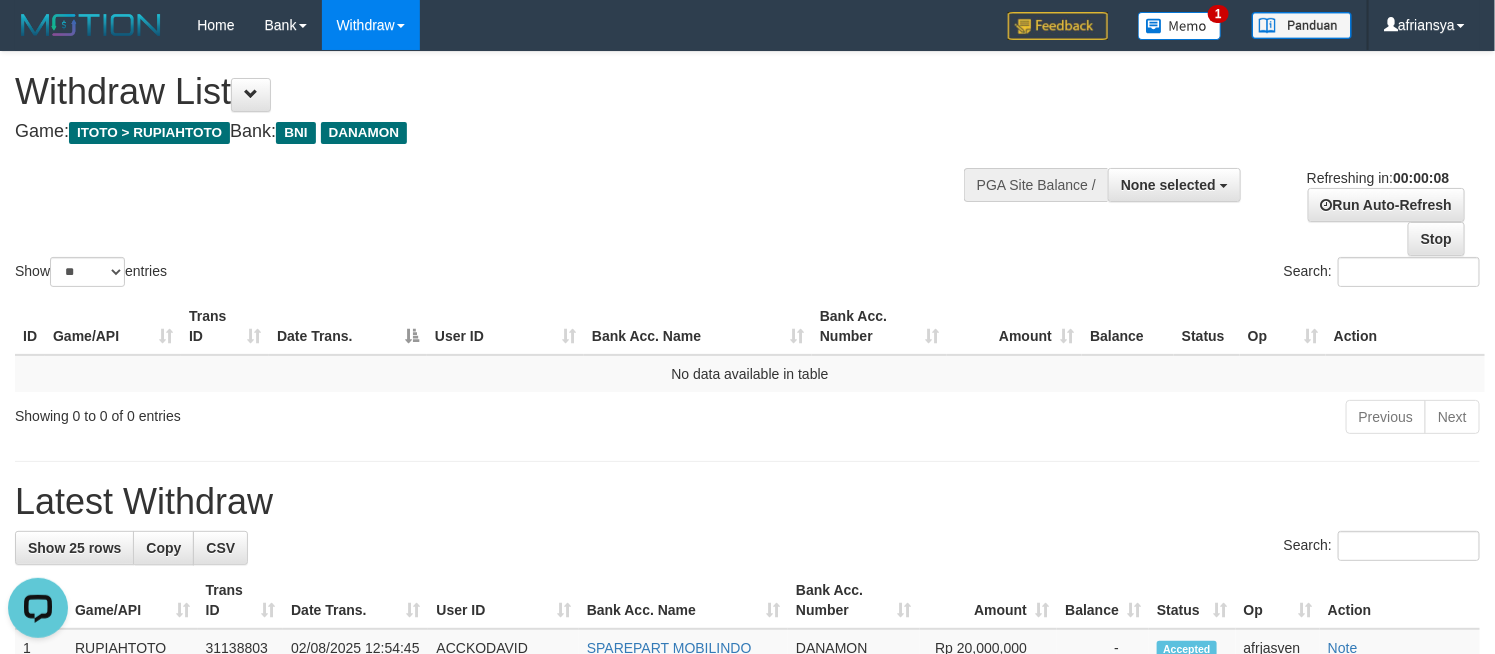 scroll, scrollTop: 0, scrollLeft: 0, axis: both 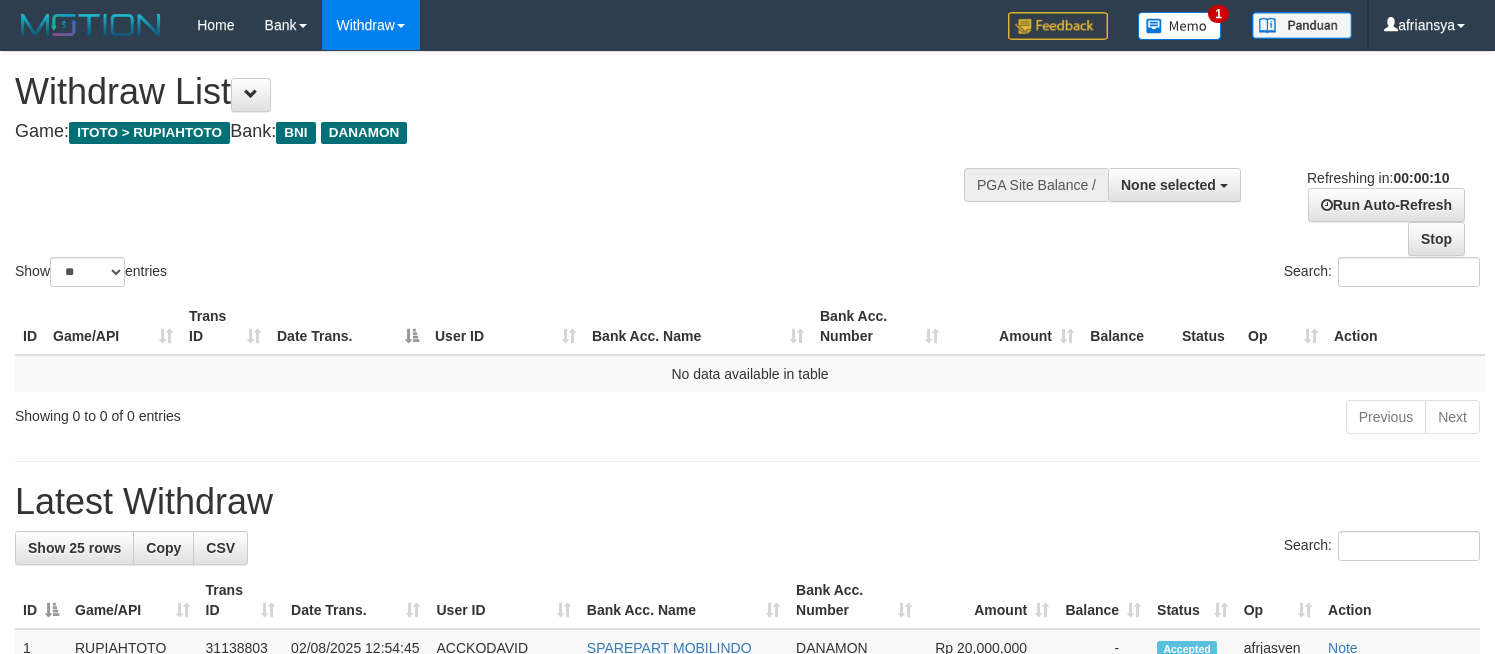 select 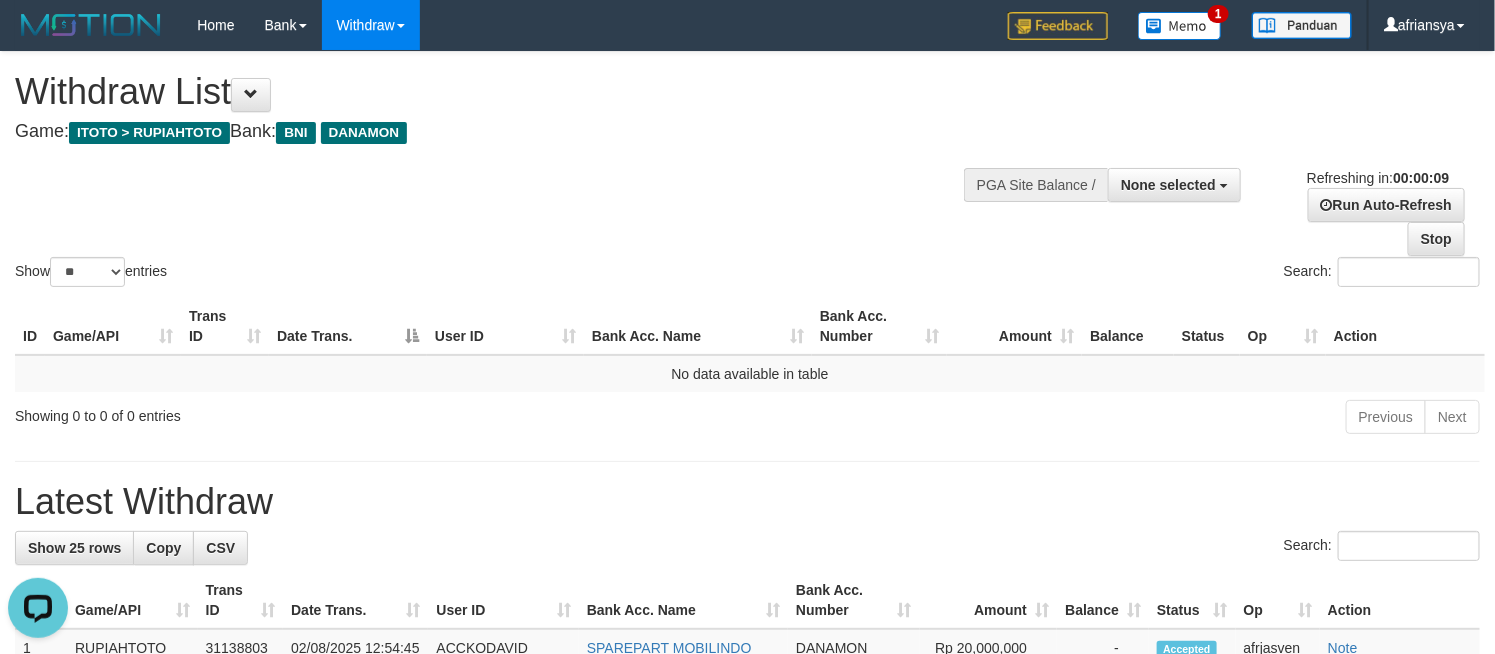 scroll, scrollTop: 0, scrollLeft: 0, axis: both 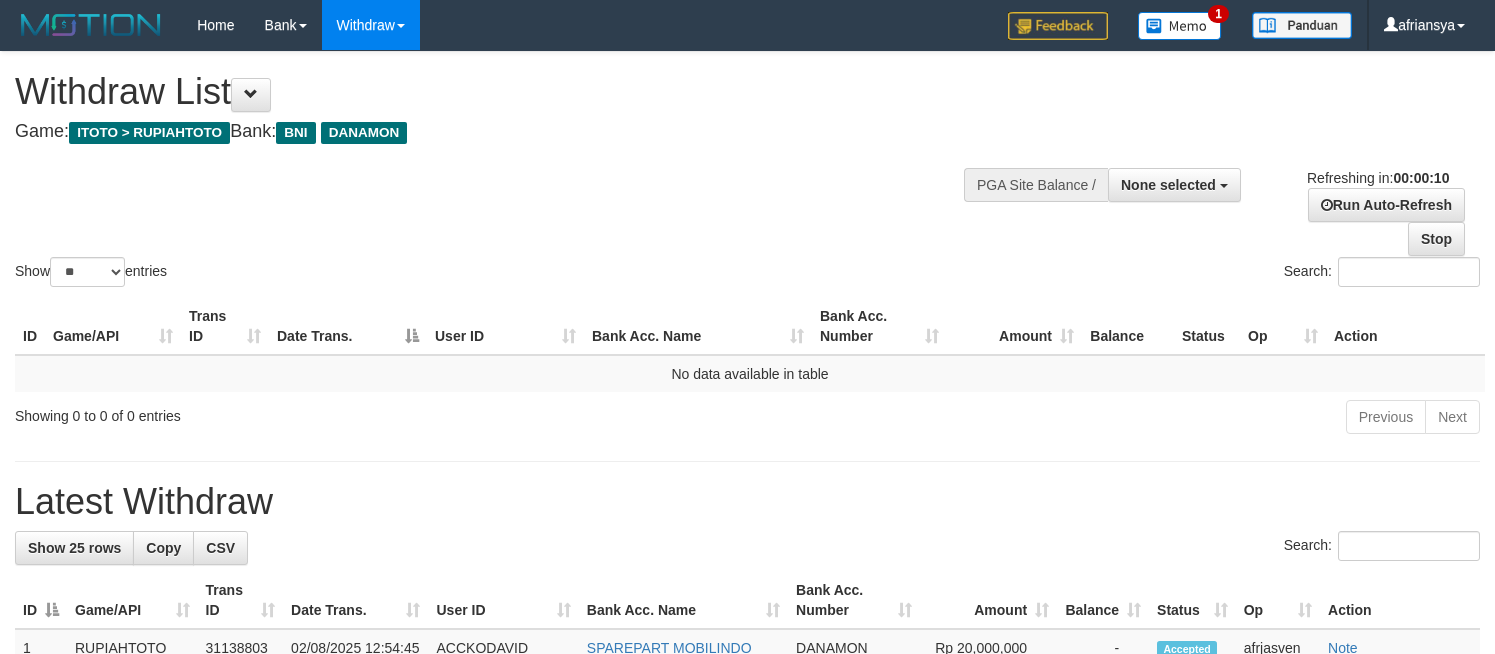 select 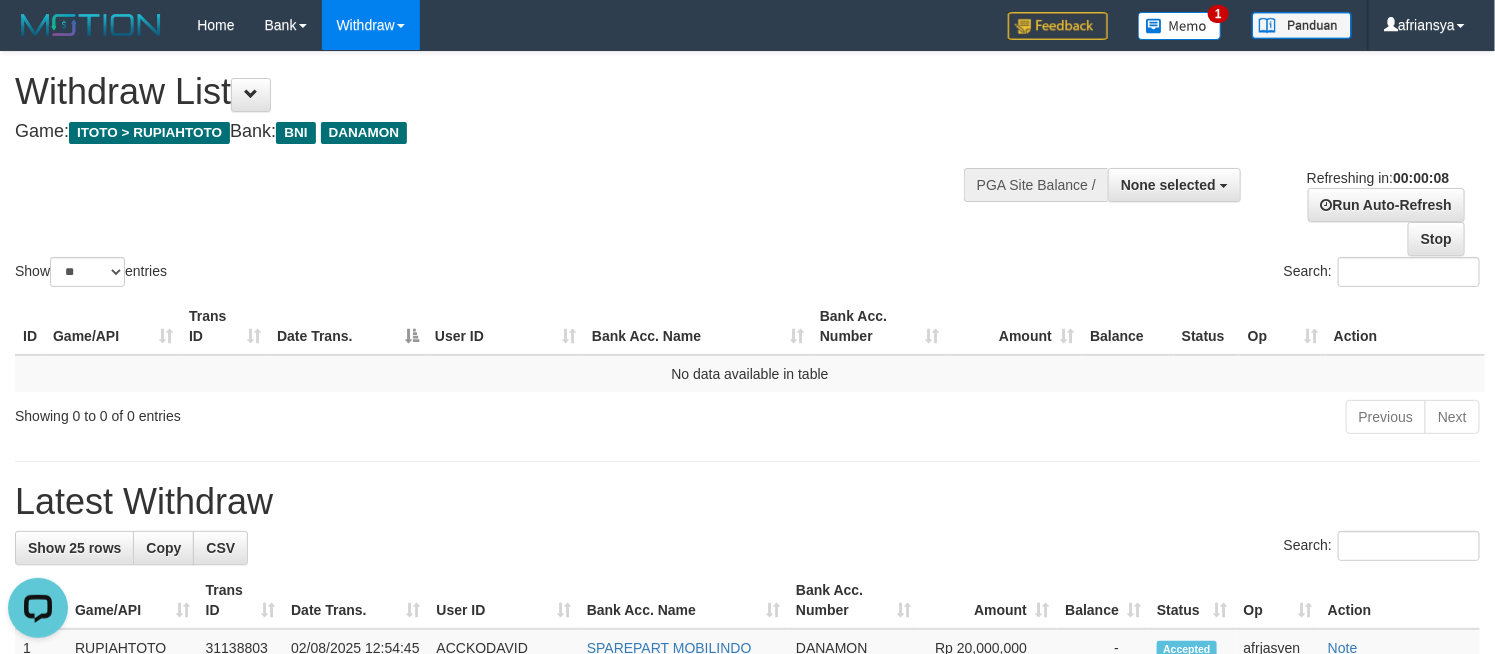 scroll, scrollTop: 0, scrollLeft: 0, axis: both 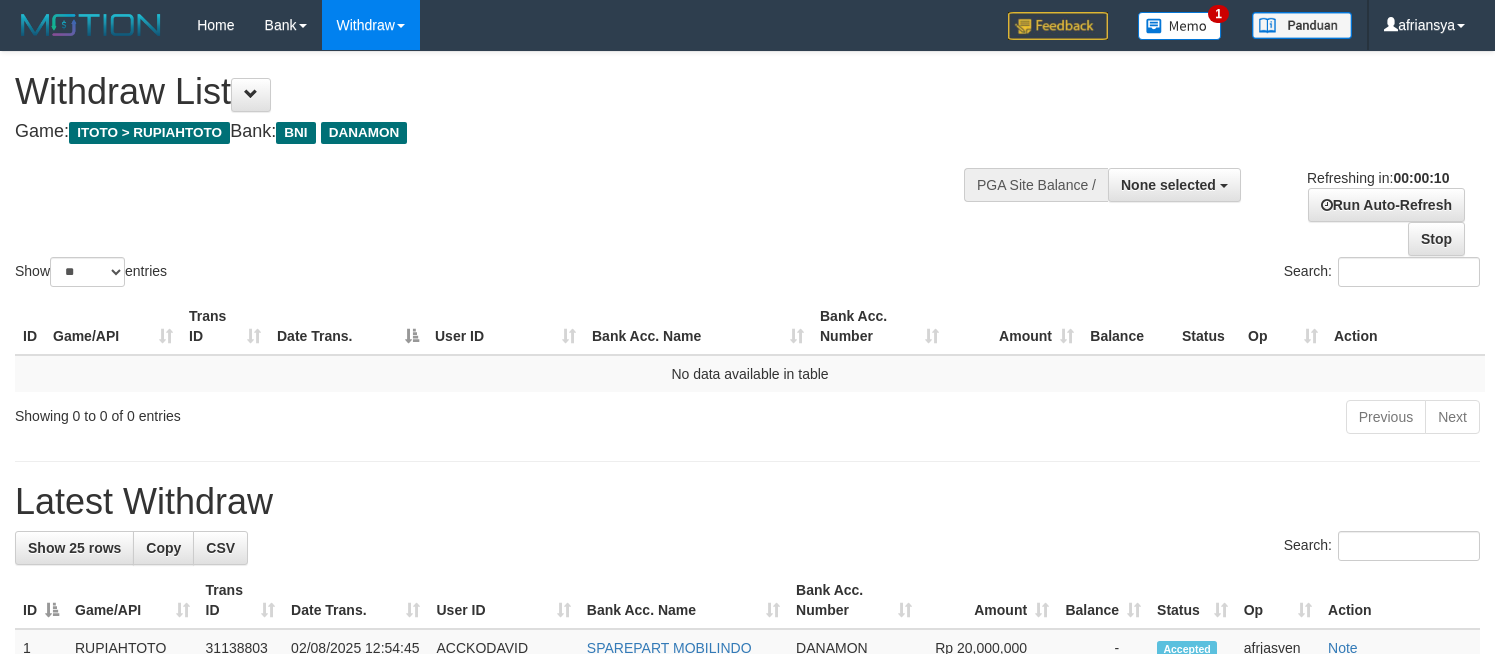 select 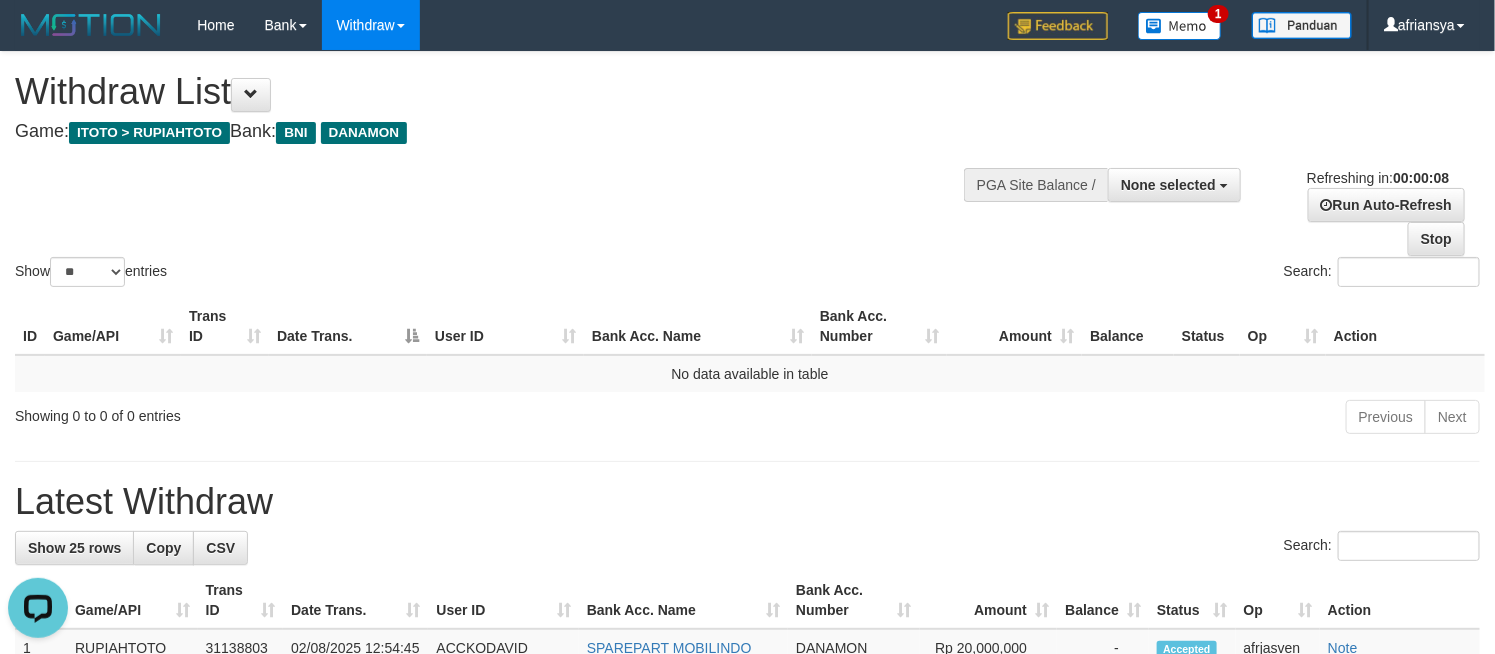 scroll, scrollTop: 0, scrollLeft: 0, axis: both 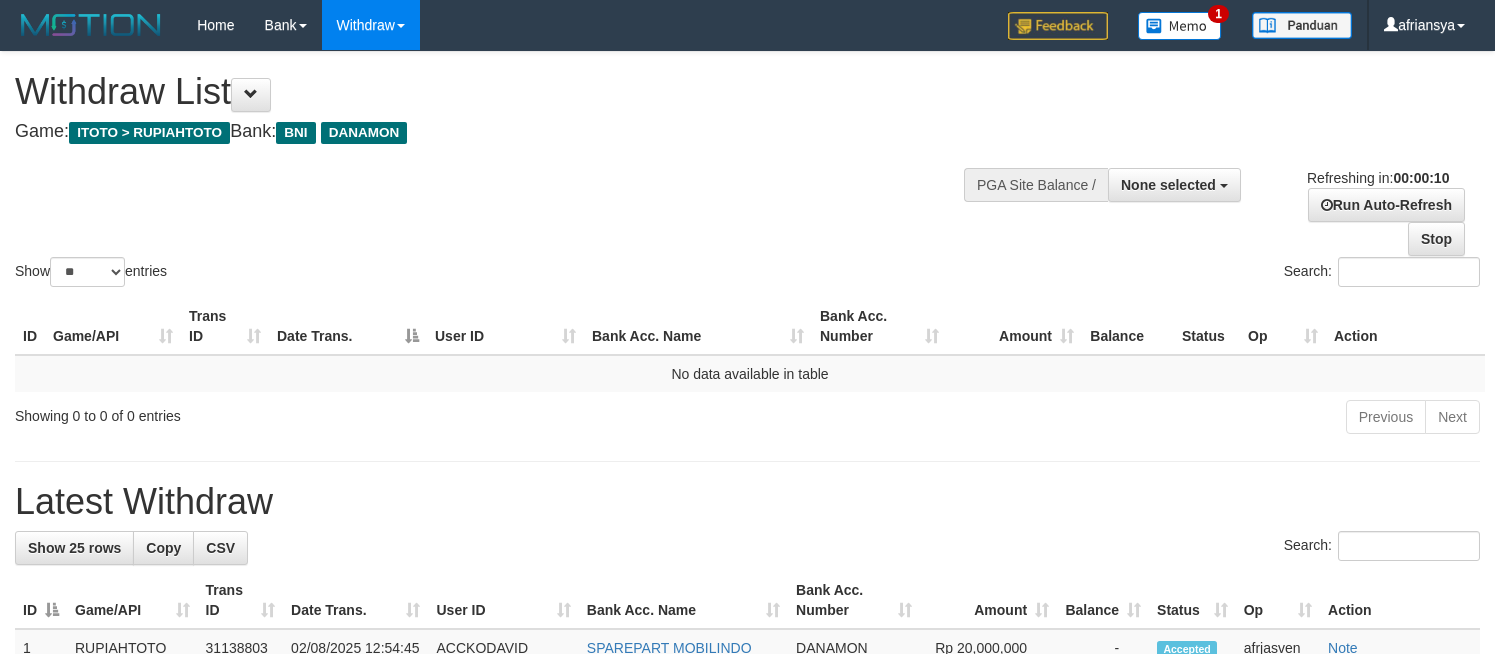 select 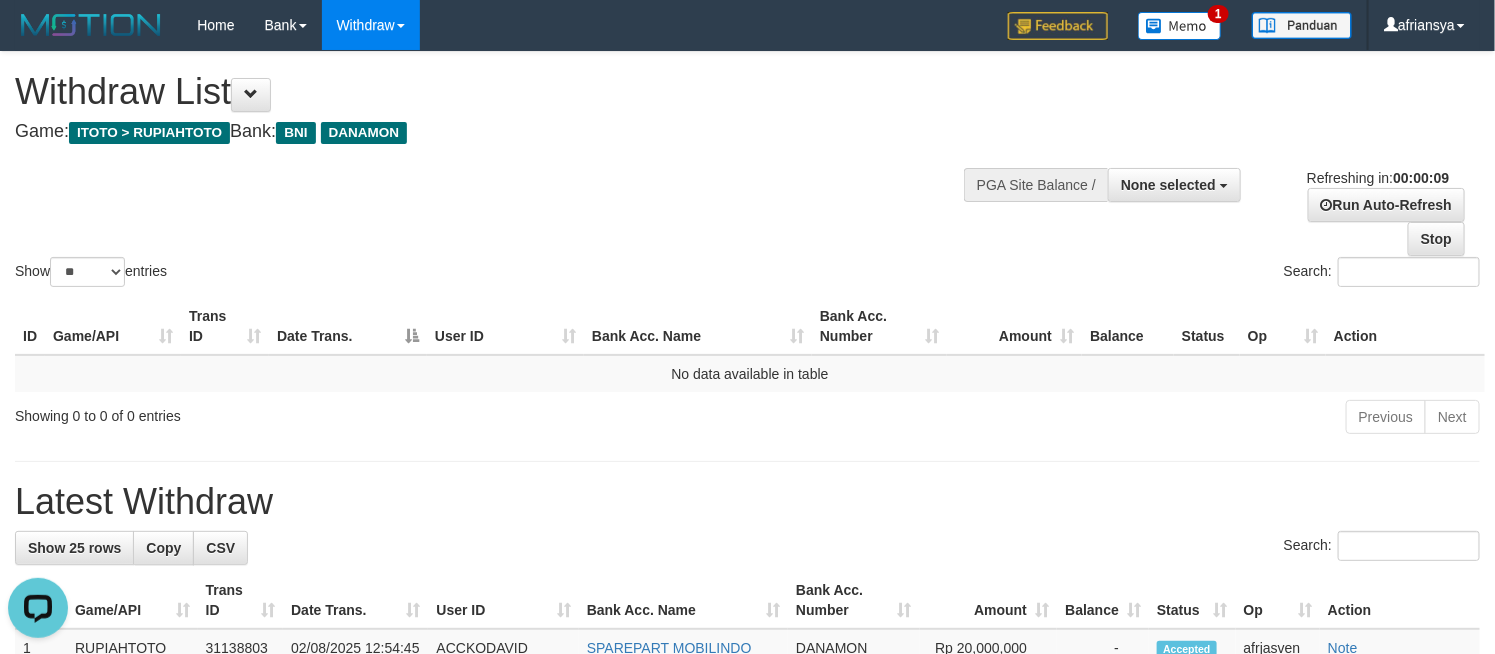scroll, scrollTop: 0, scrollLeft: 0, axis: both 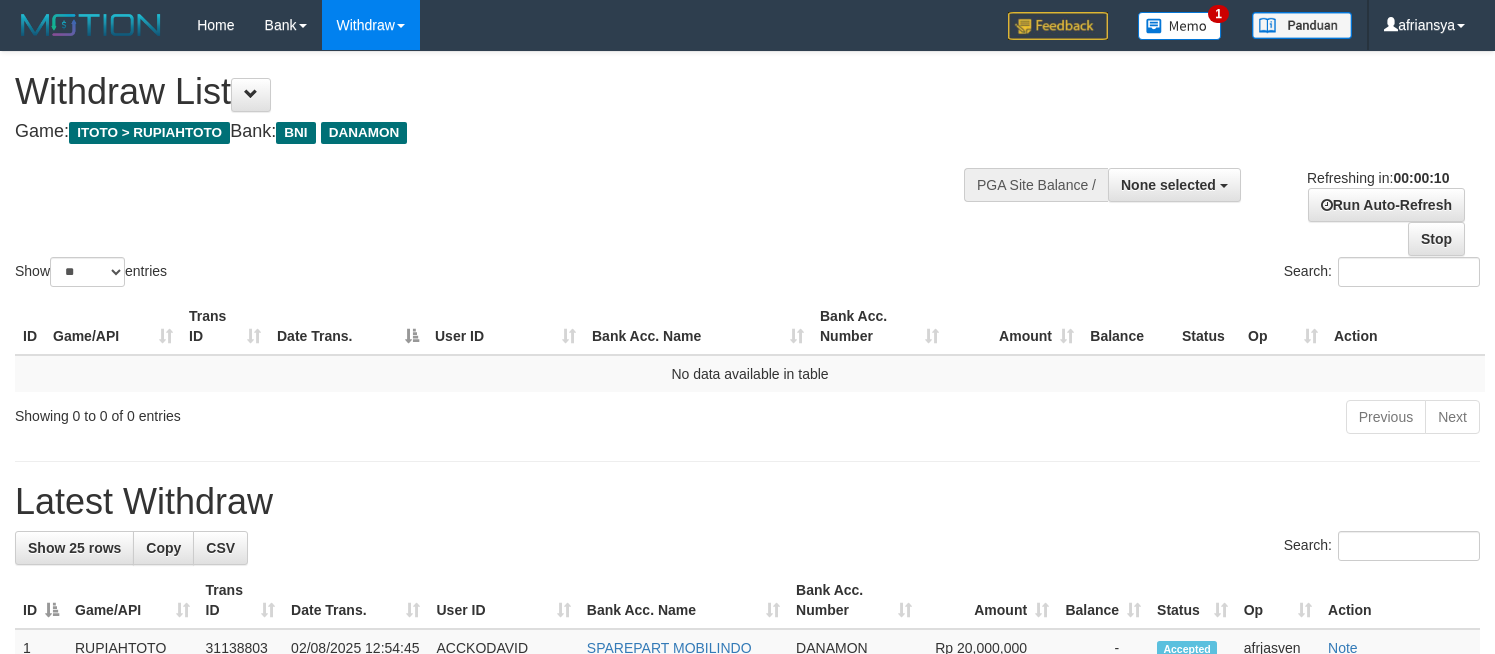 select 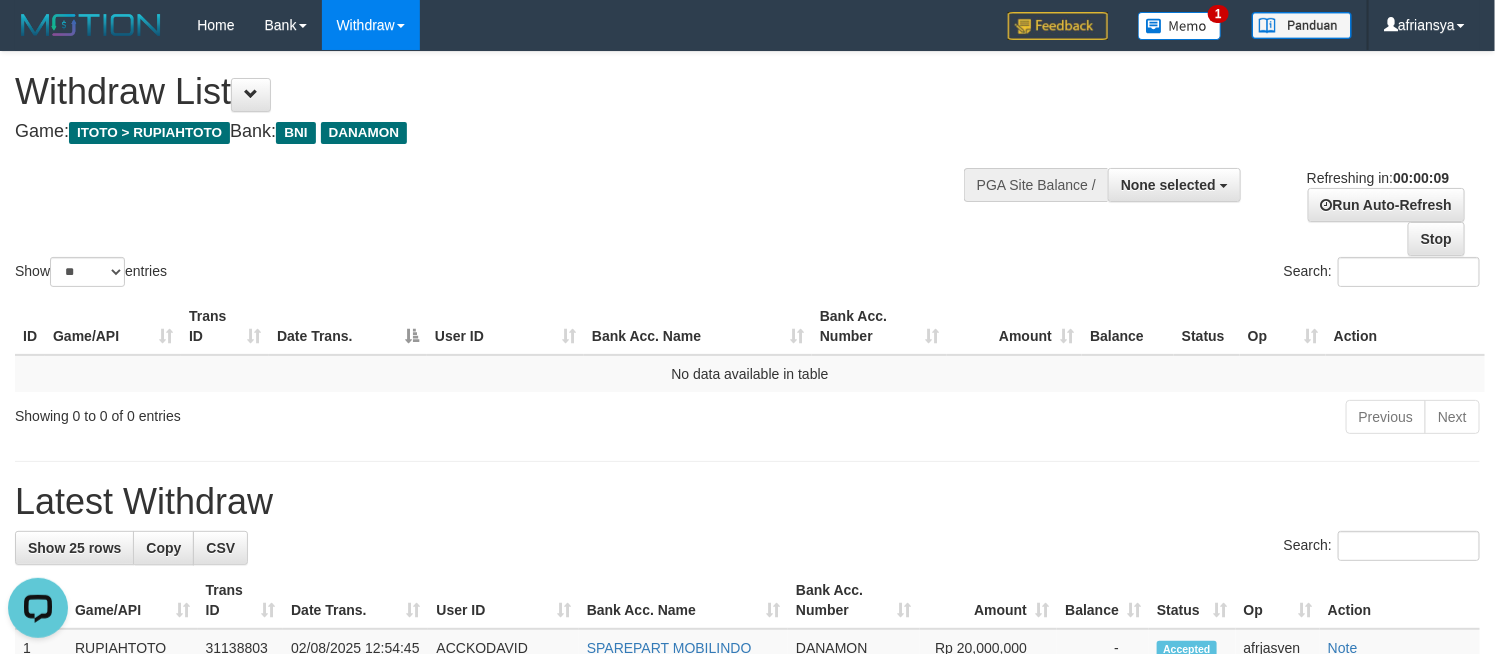 scroll, scrollTop: 0, scrollLeft: 0, axis: both 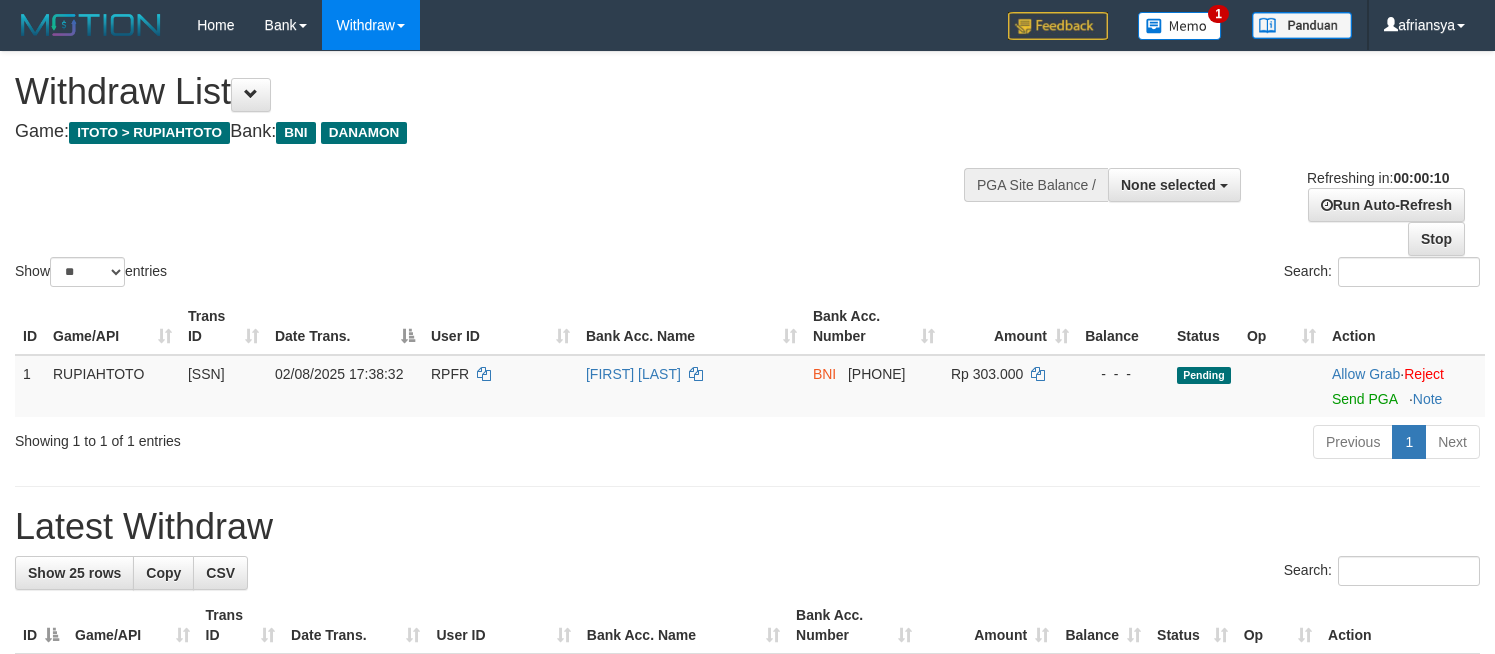 select 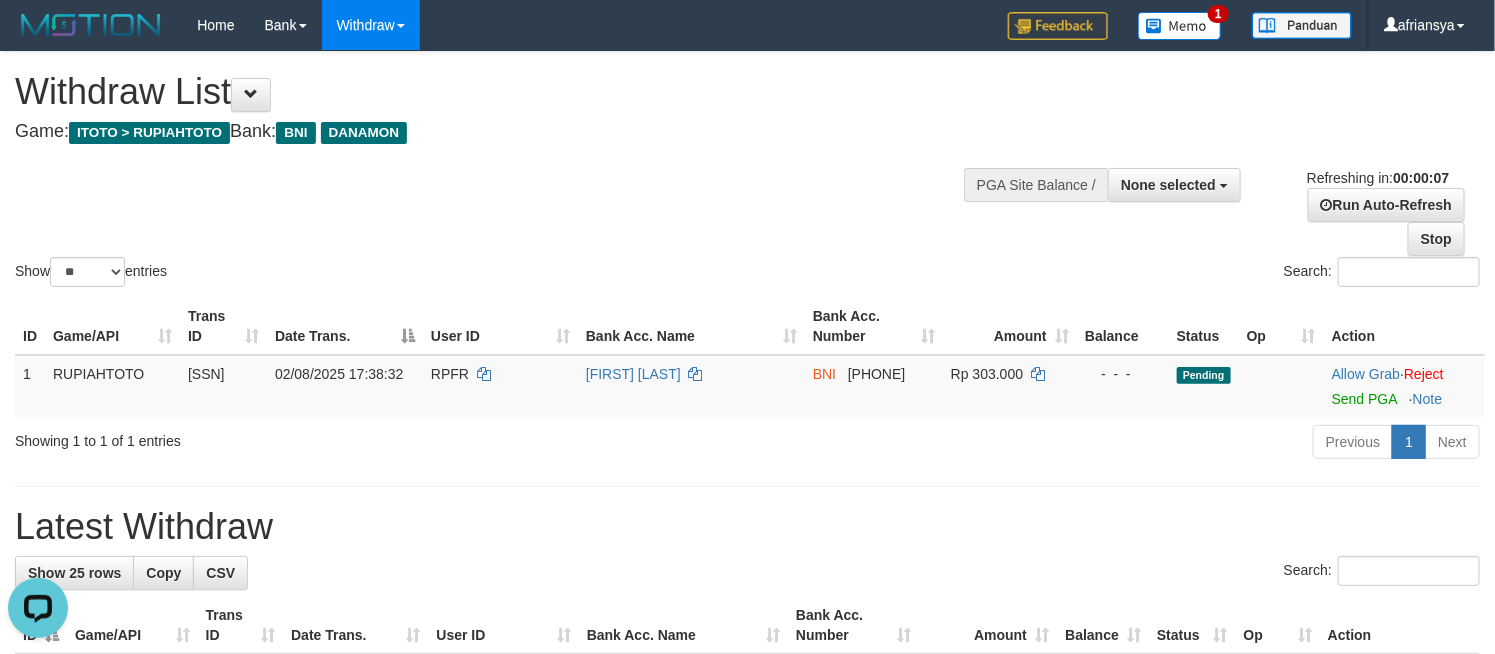 scroll, scrollTop: 0, scrollLeft: 0, axis: both 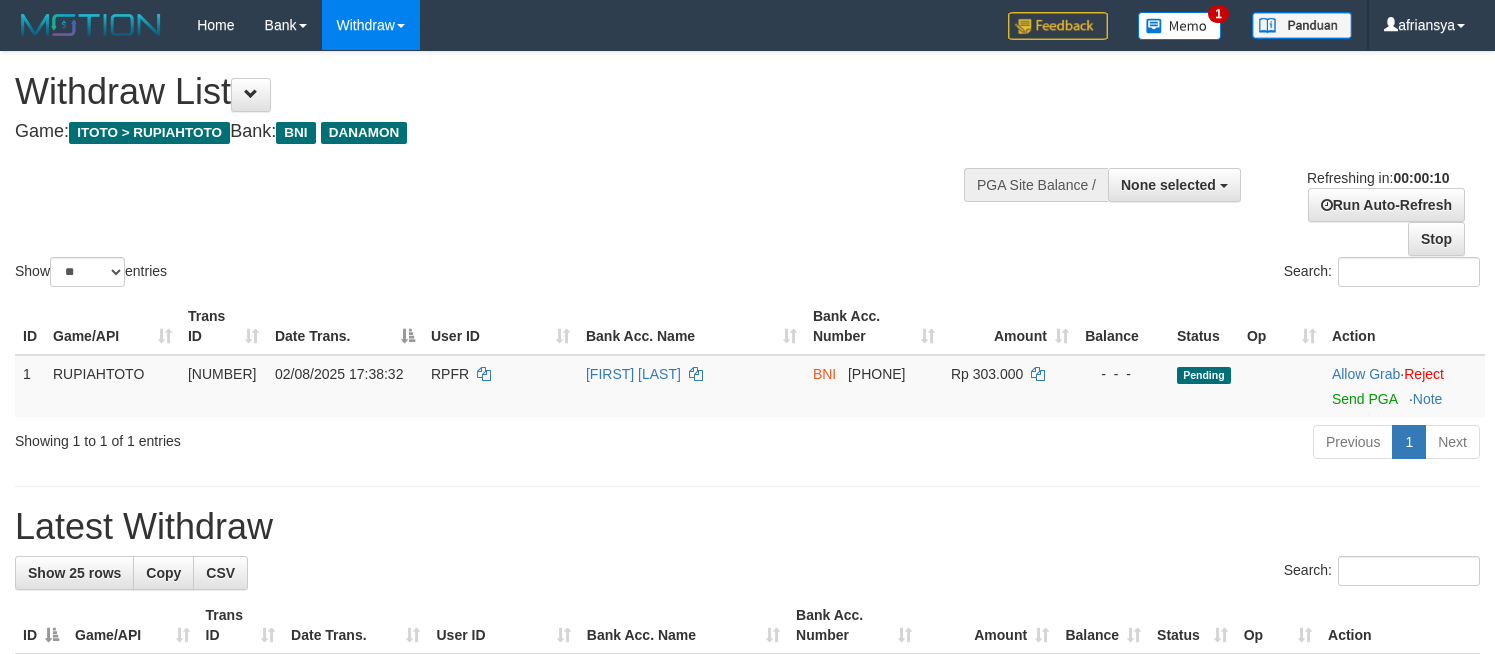select 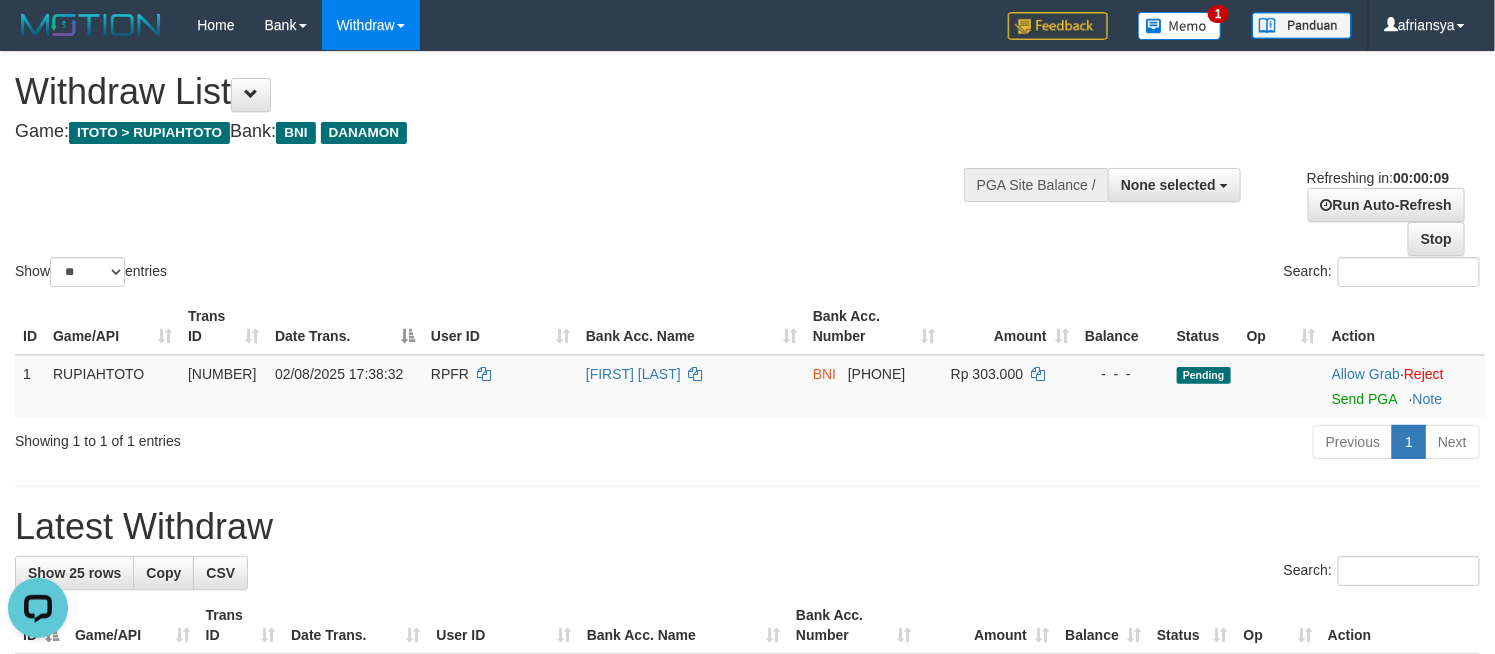 scroll, scrollTop: 0, scrollLeft: 0, axis: both 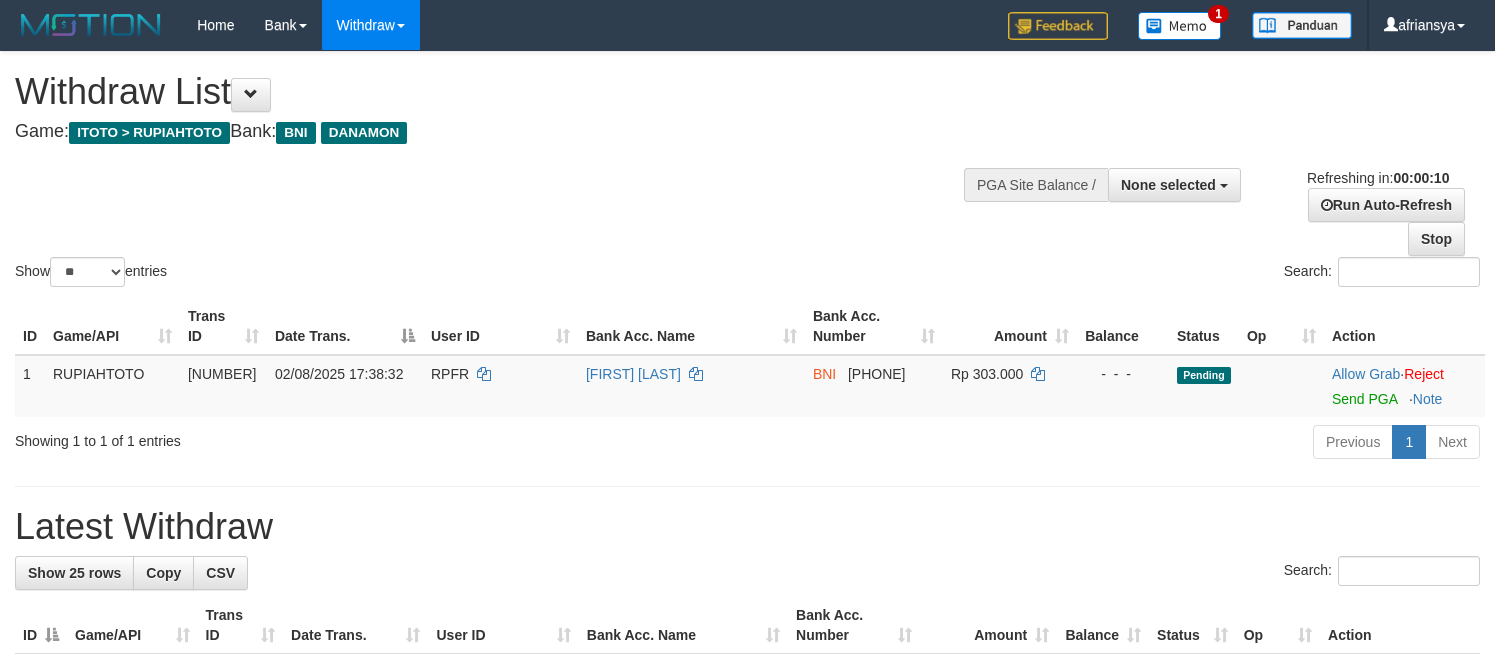 select 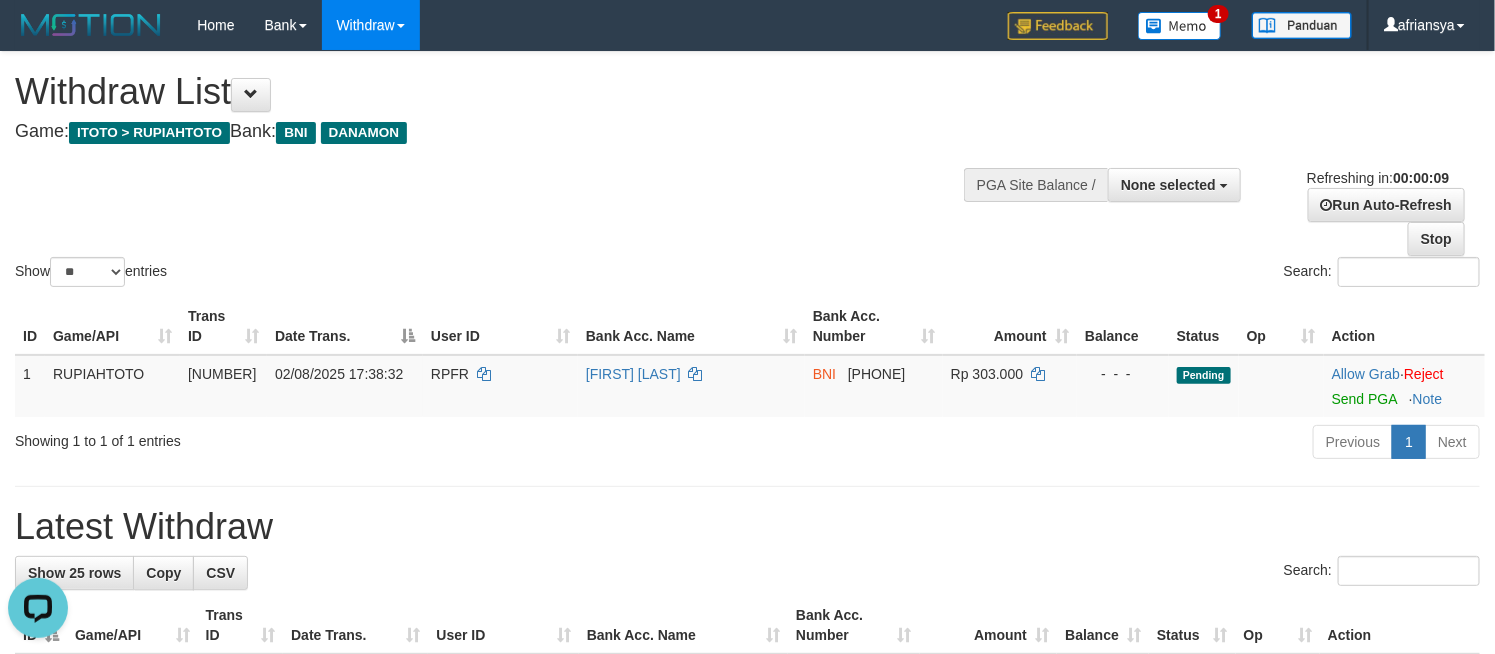 scroll, scrollTop: 0, scrollLeft: 0, axis: both 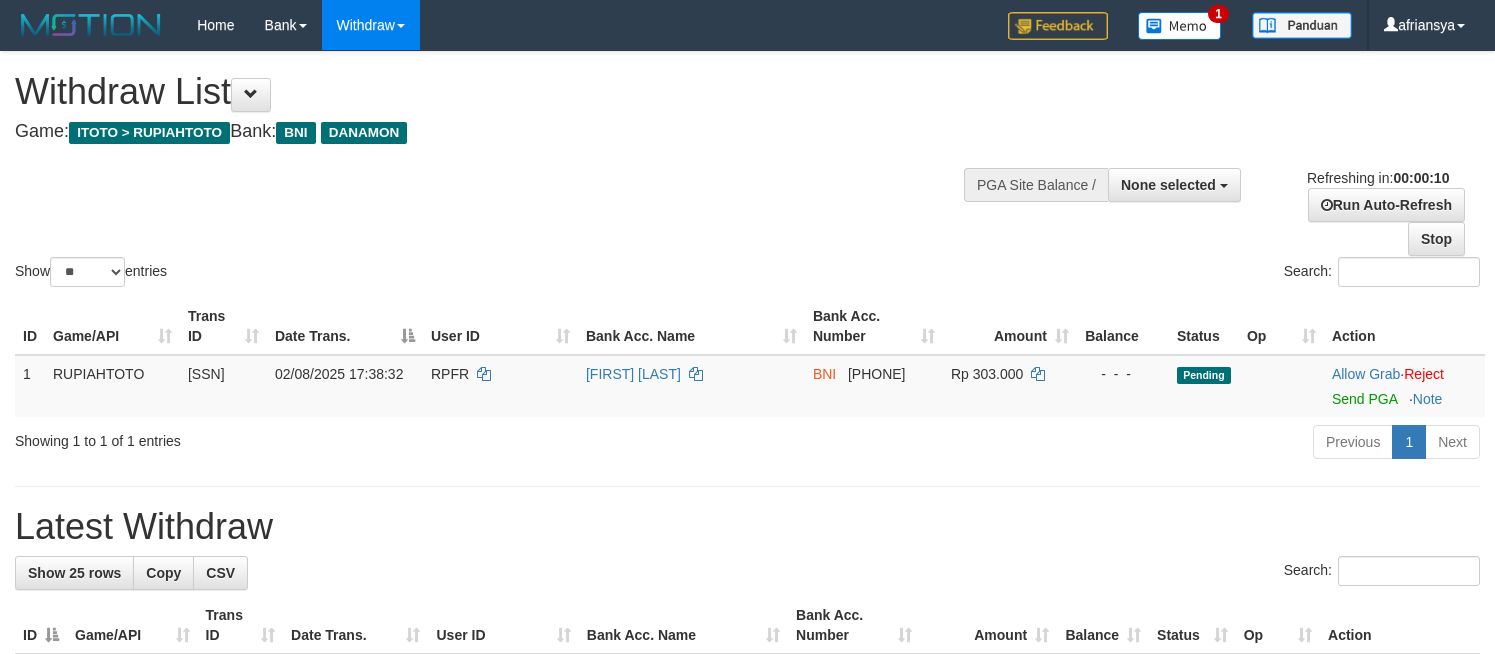 select 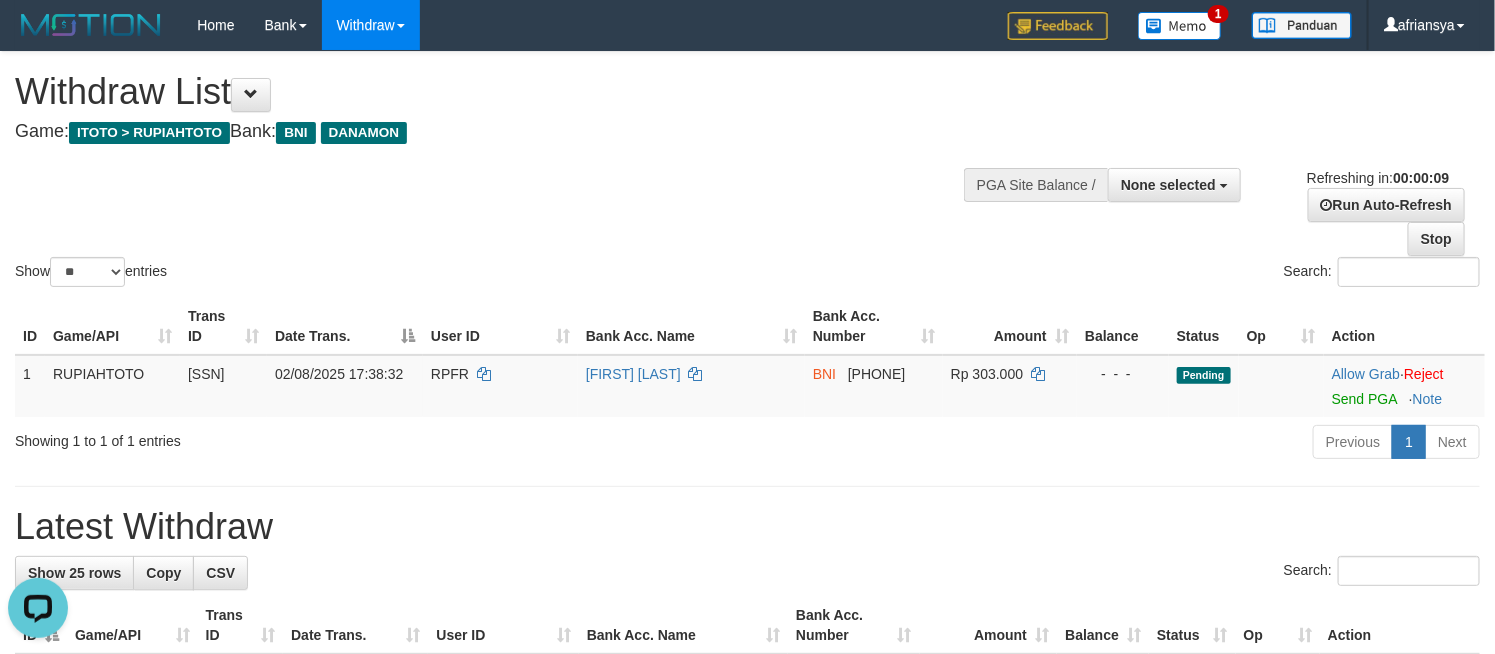 scroll, scrollTop: 0, scrollLeft: 0, axis: both 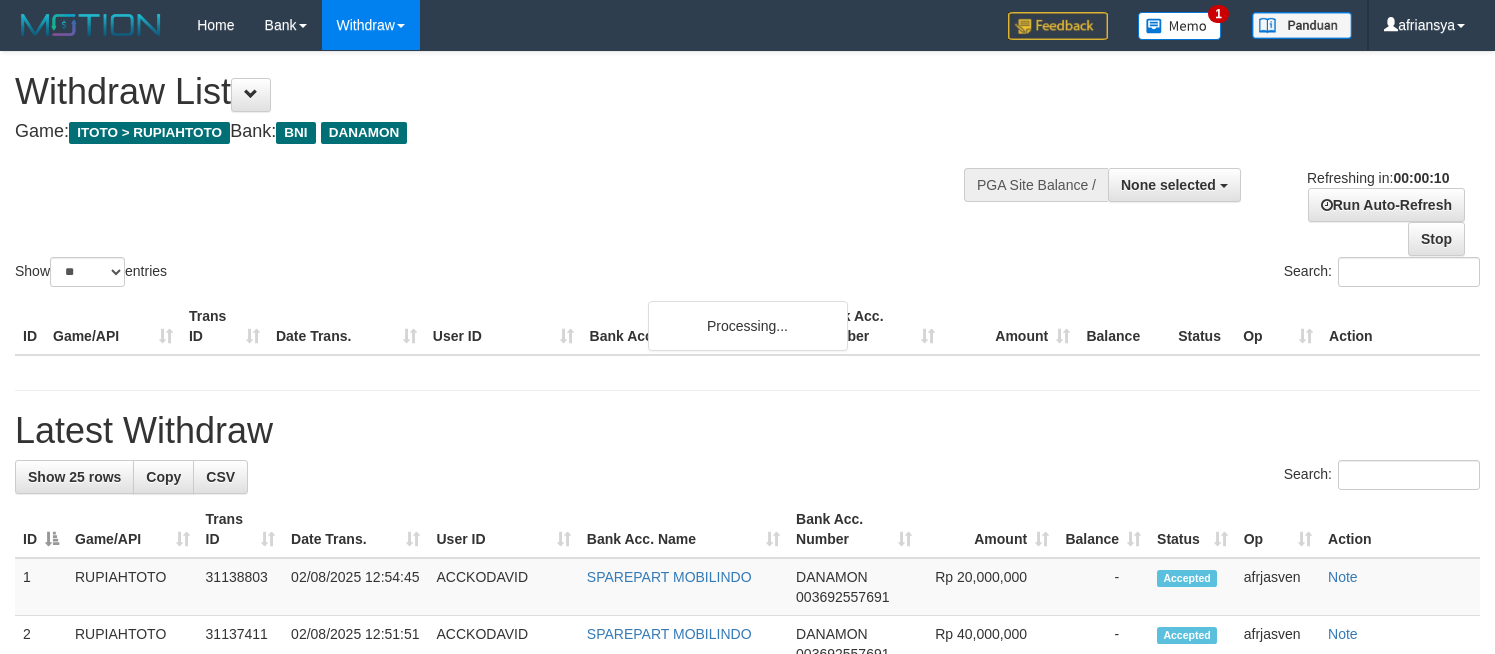 select 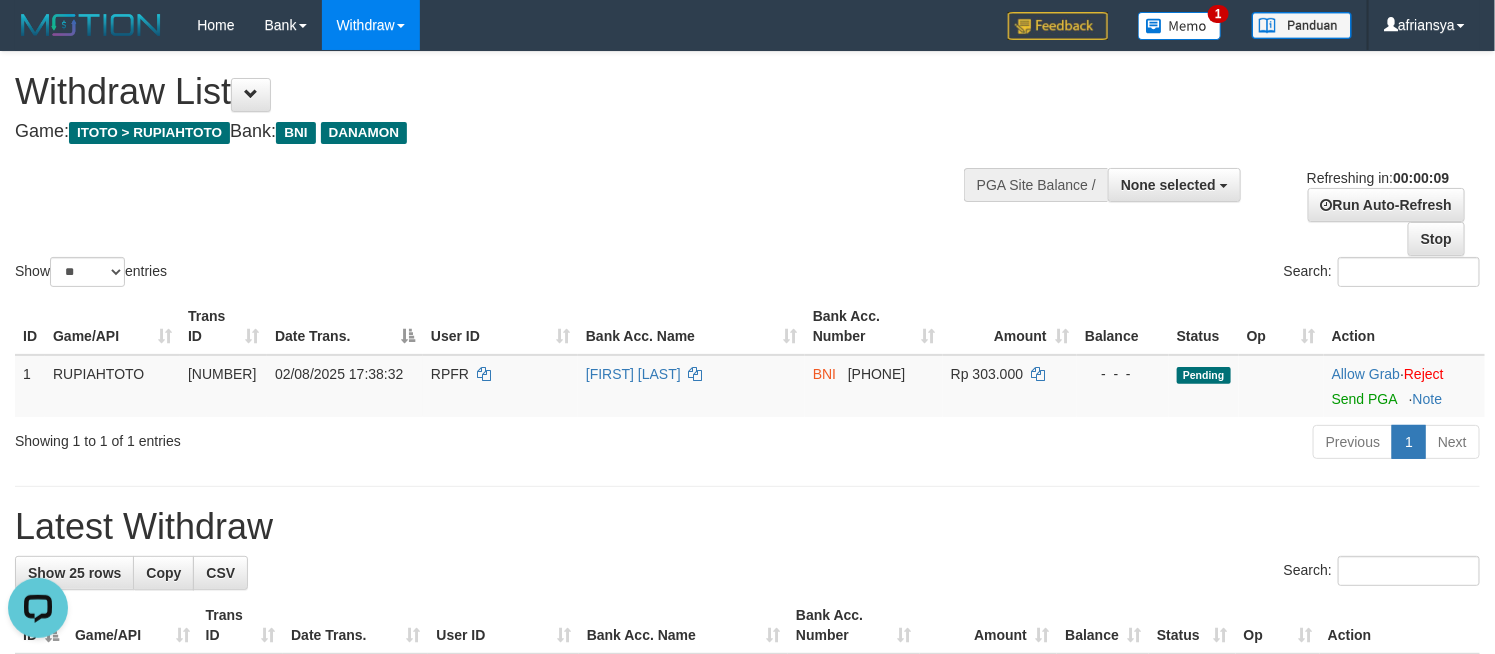 scroll, scrollTop: 0, scrollLeft: 0, axis: both 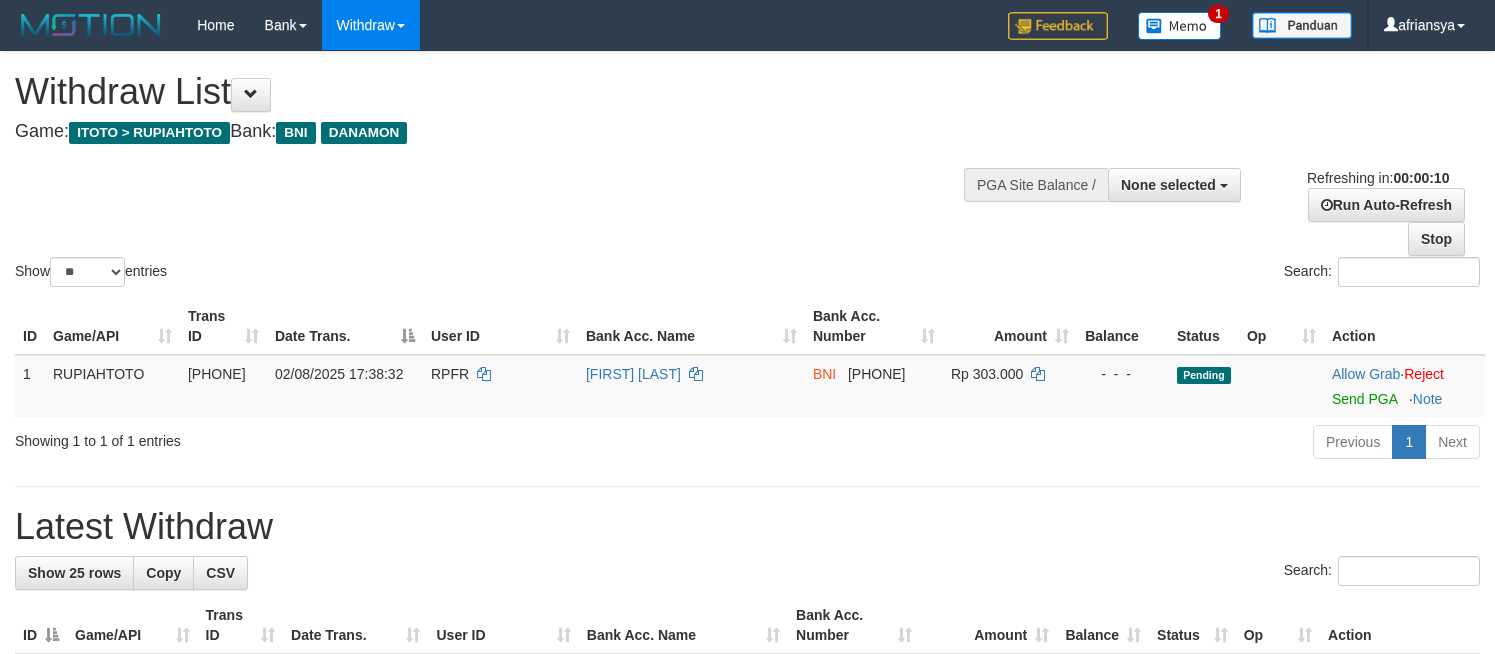 select 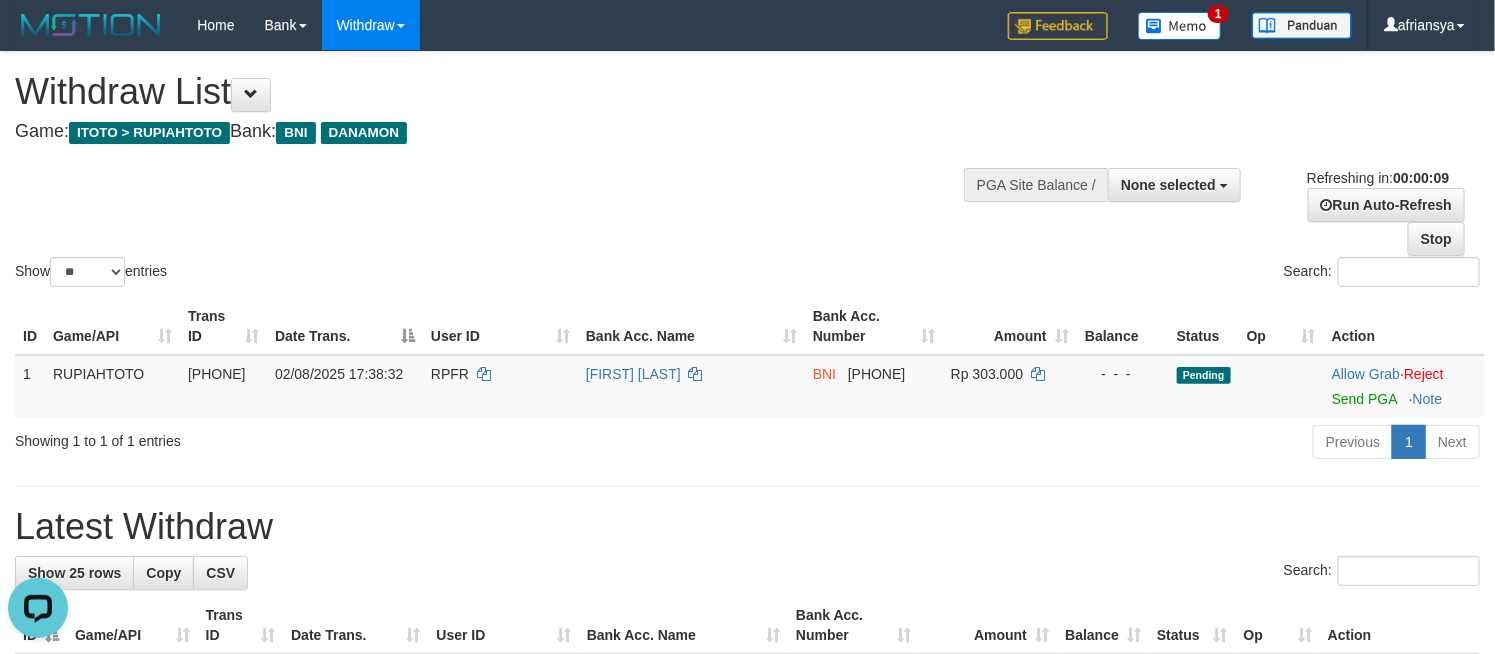 scroll, scrollTop: 0, scrollLeft: 0, axis: both 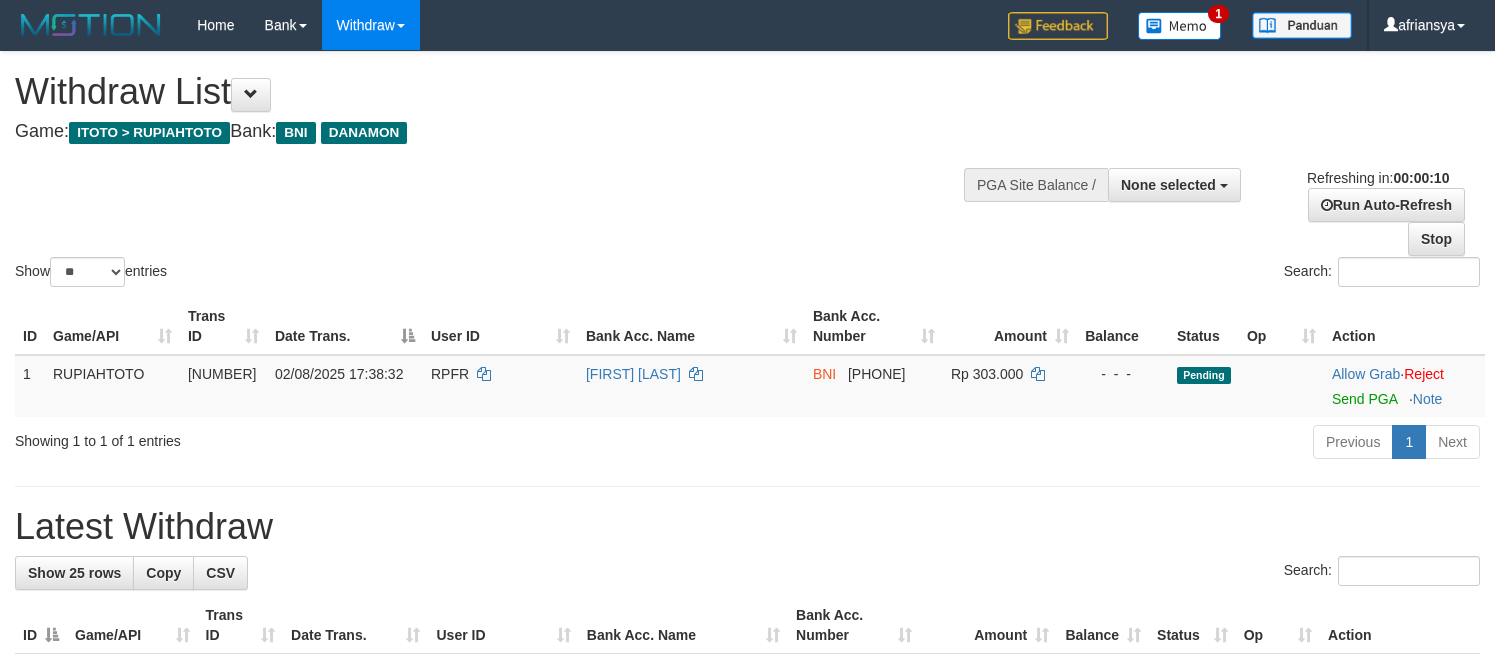 select 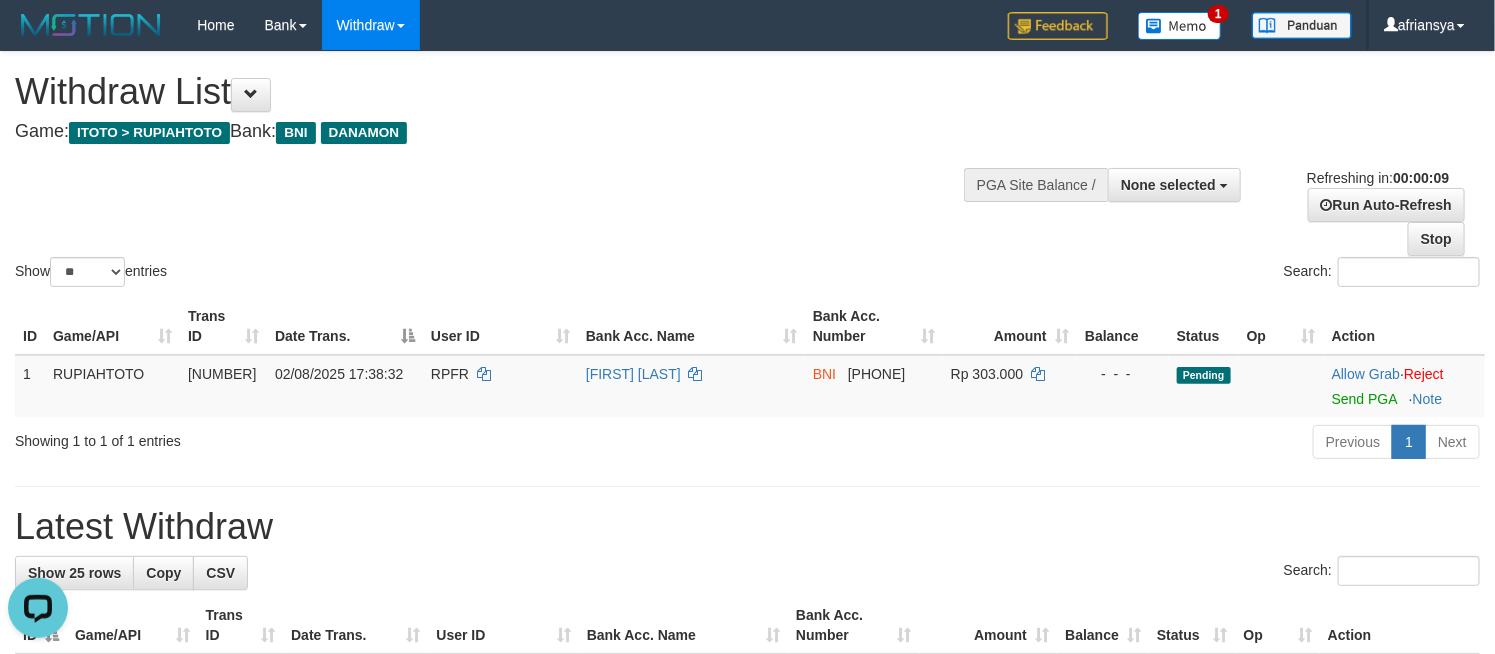 scroll, scrollTop: 0, scrollLeft: 0, axis: both 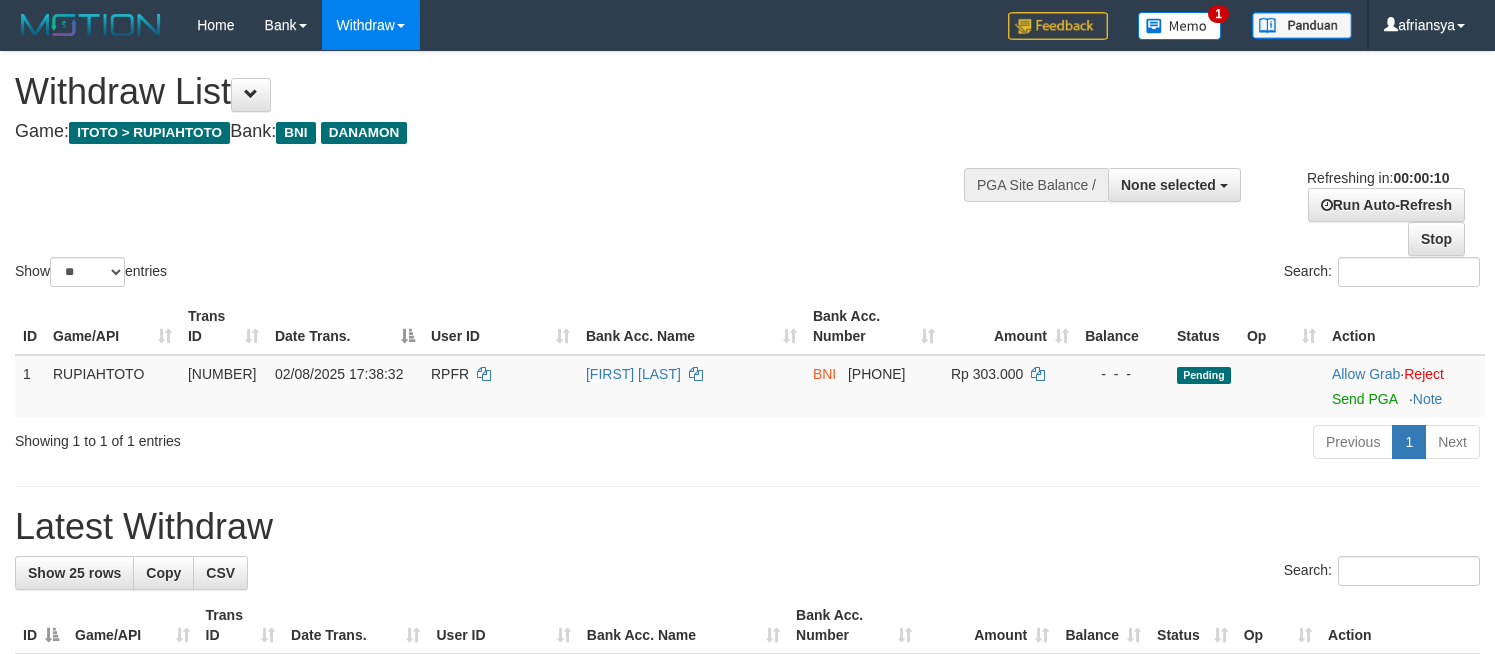 select 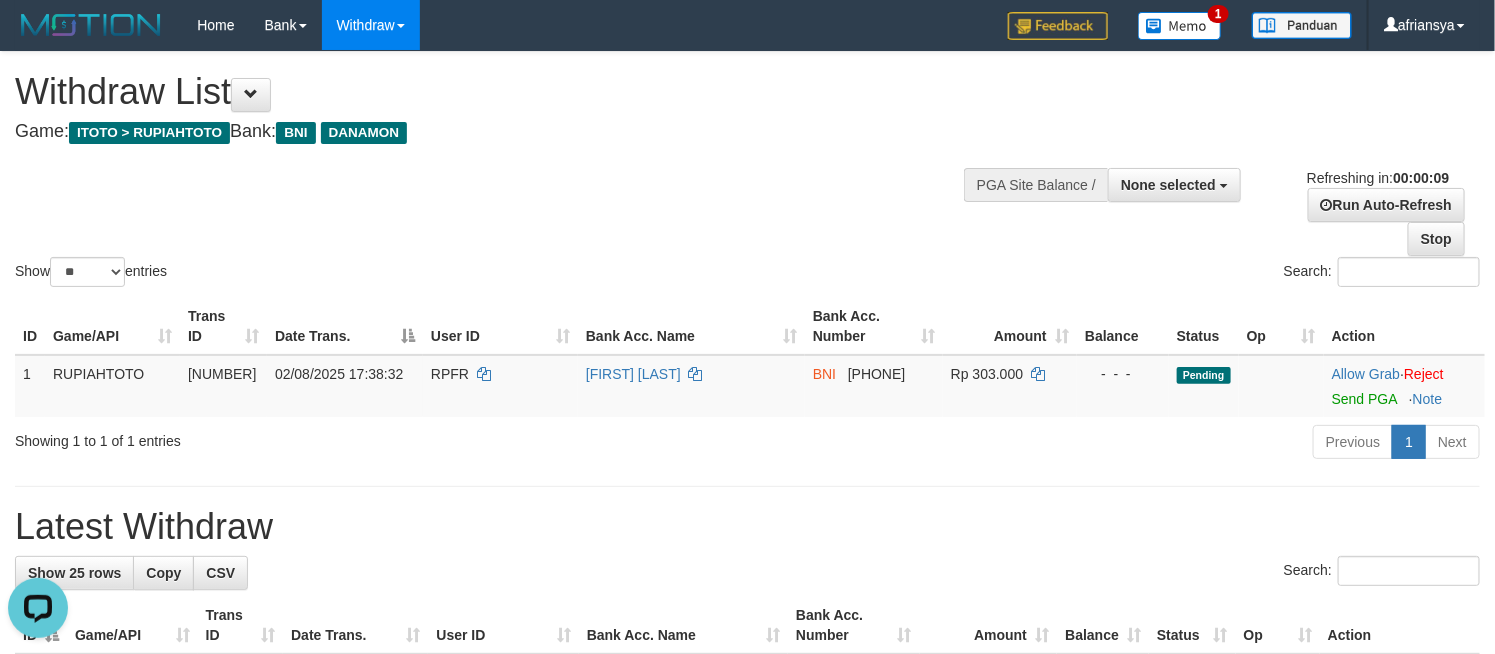 scroll, scrollTop: 0, scrollLeft: 0, axis: both 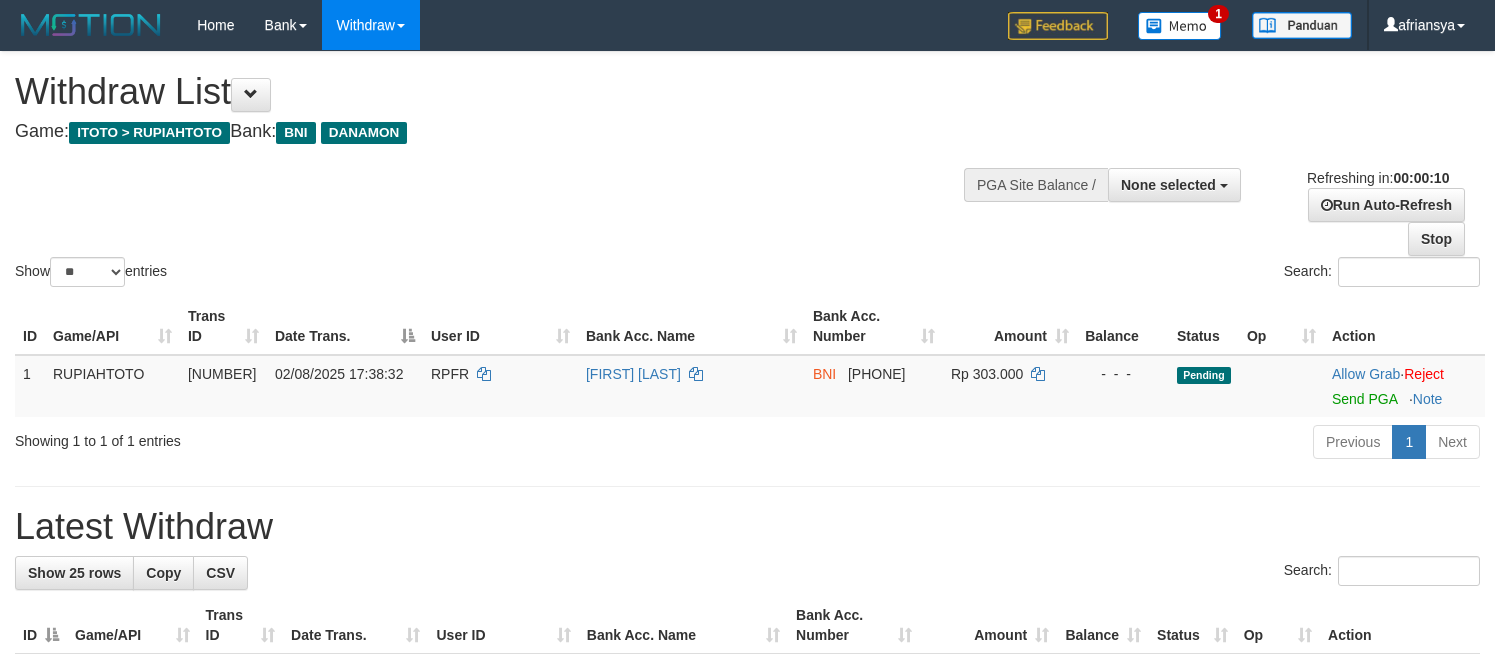 select 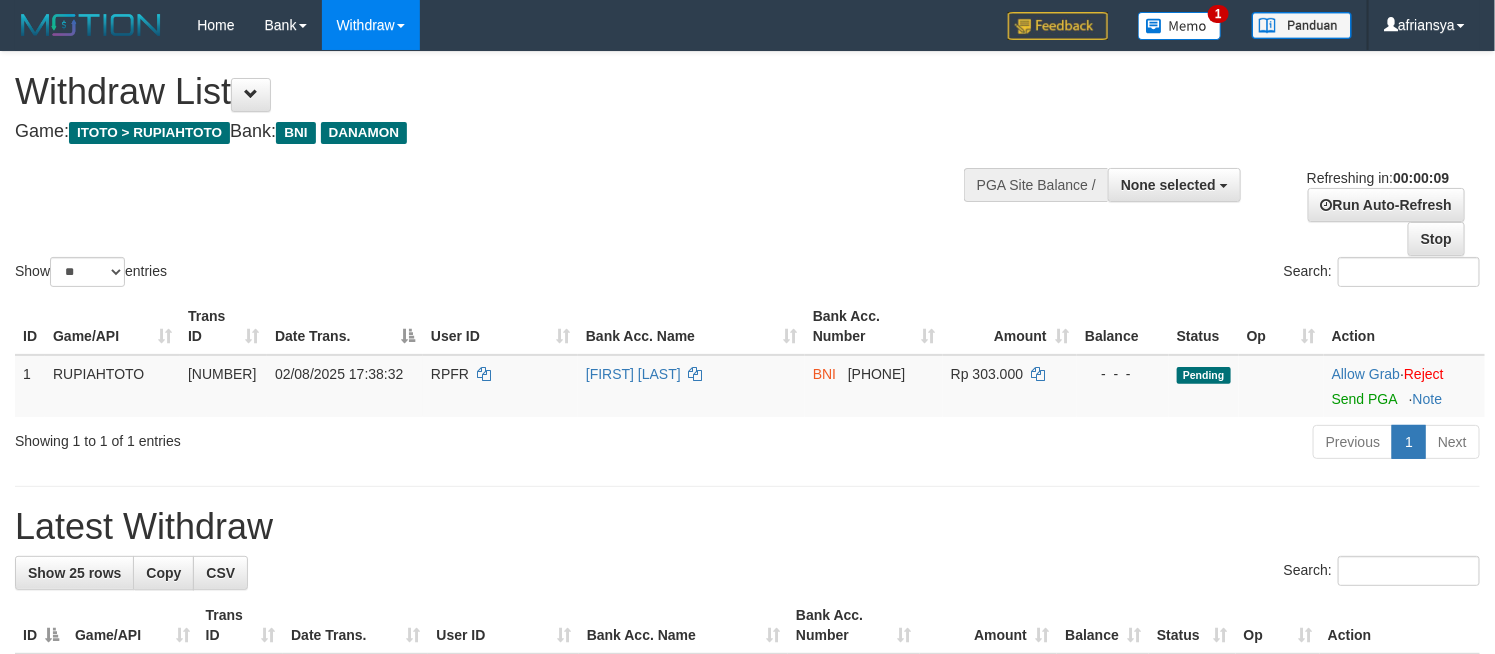 scroll, scrollTop: 0, scrollLeft: 0, axis: both 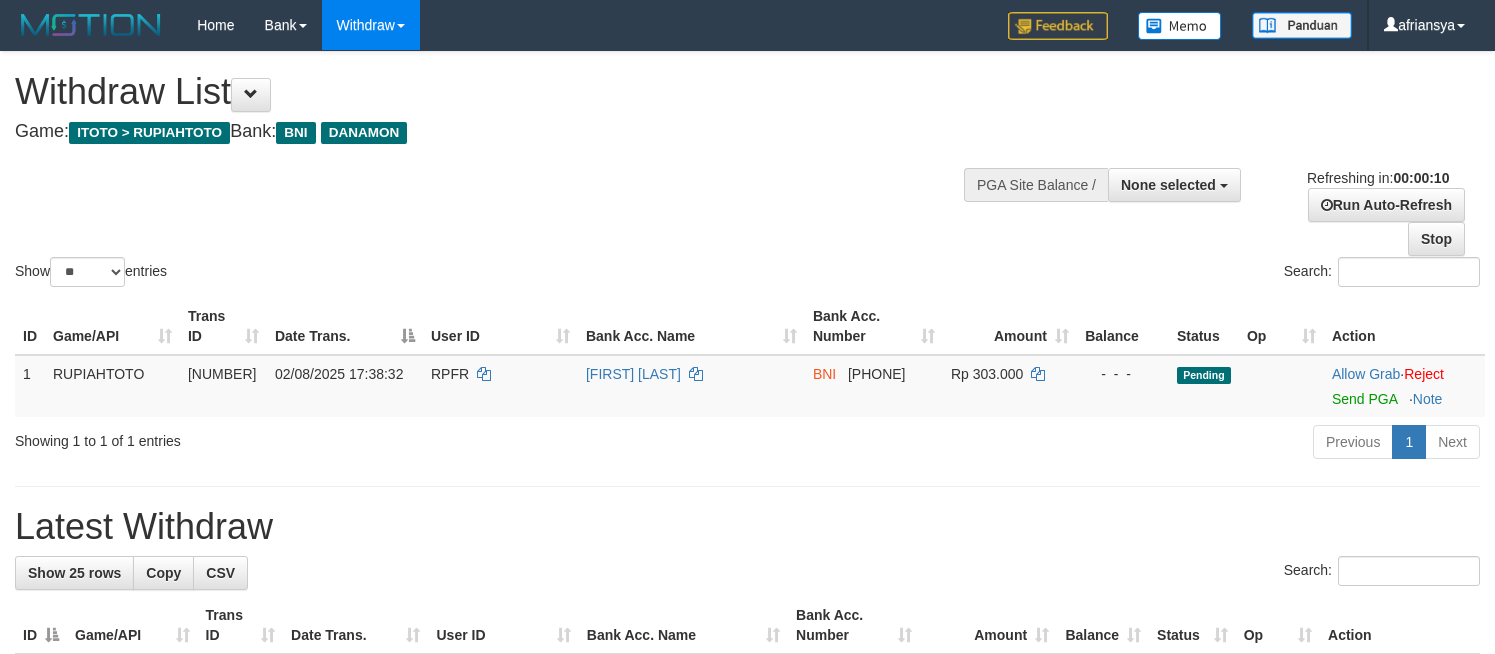 select 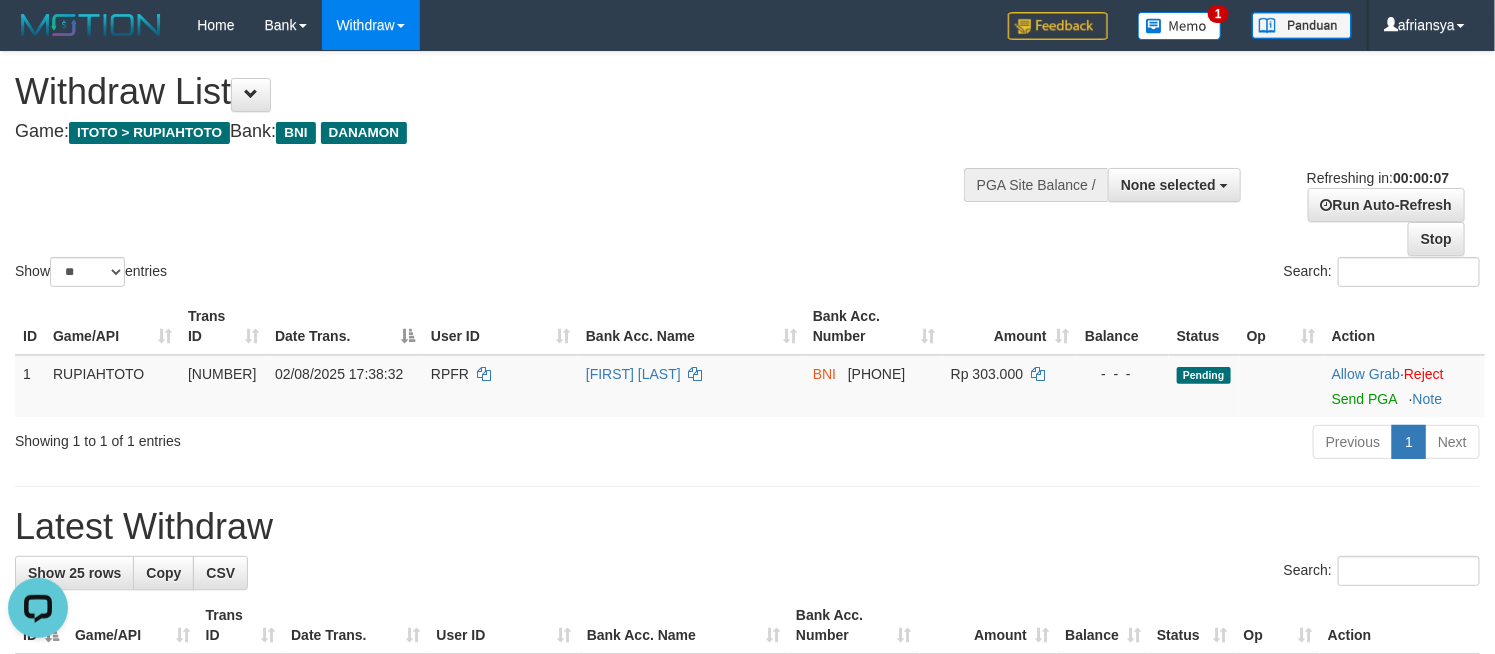 scroll, scrollTop: 0, scrollLeft: 0, axis: both 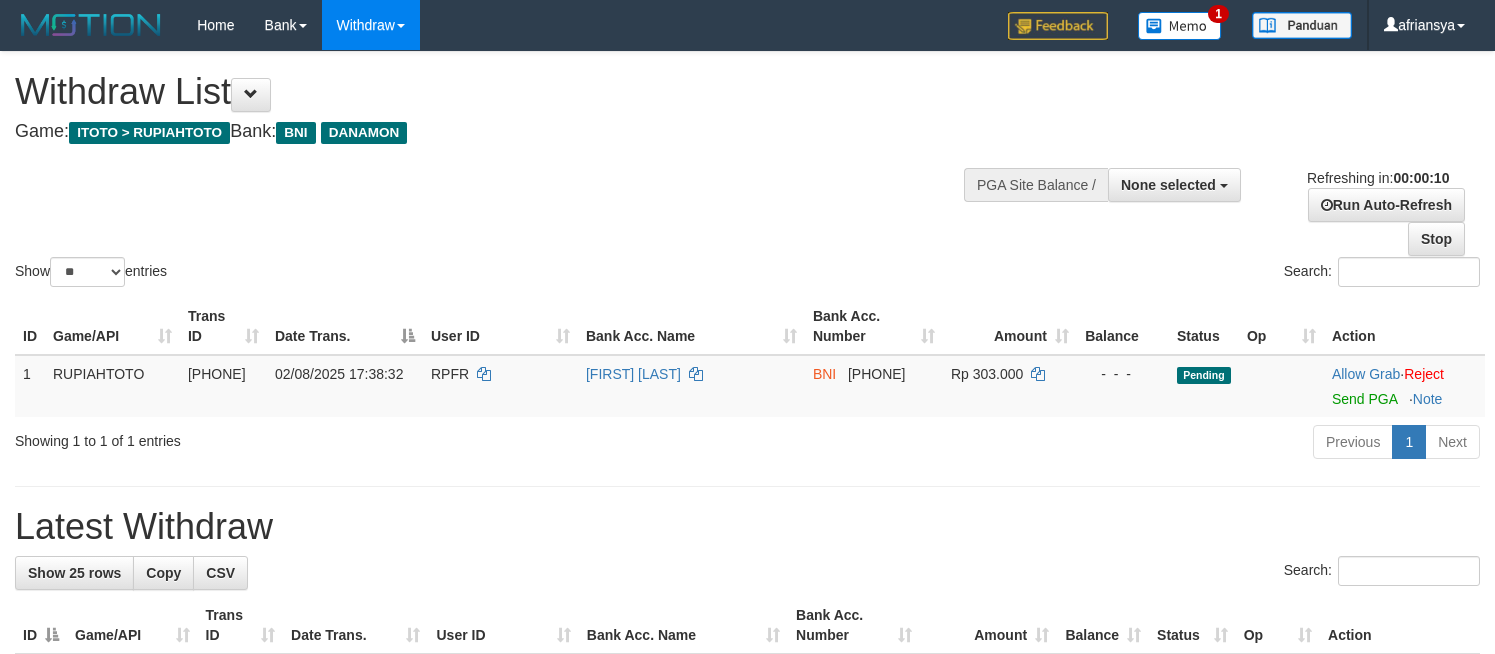 select 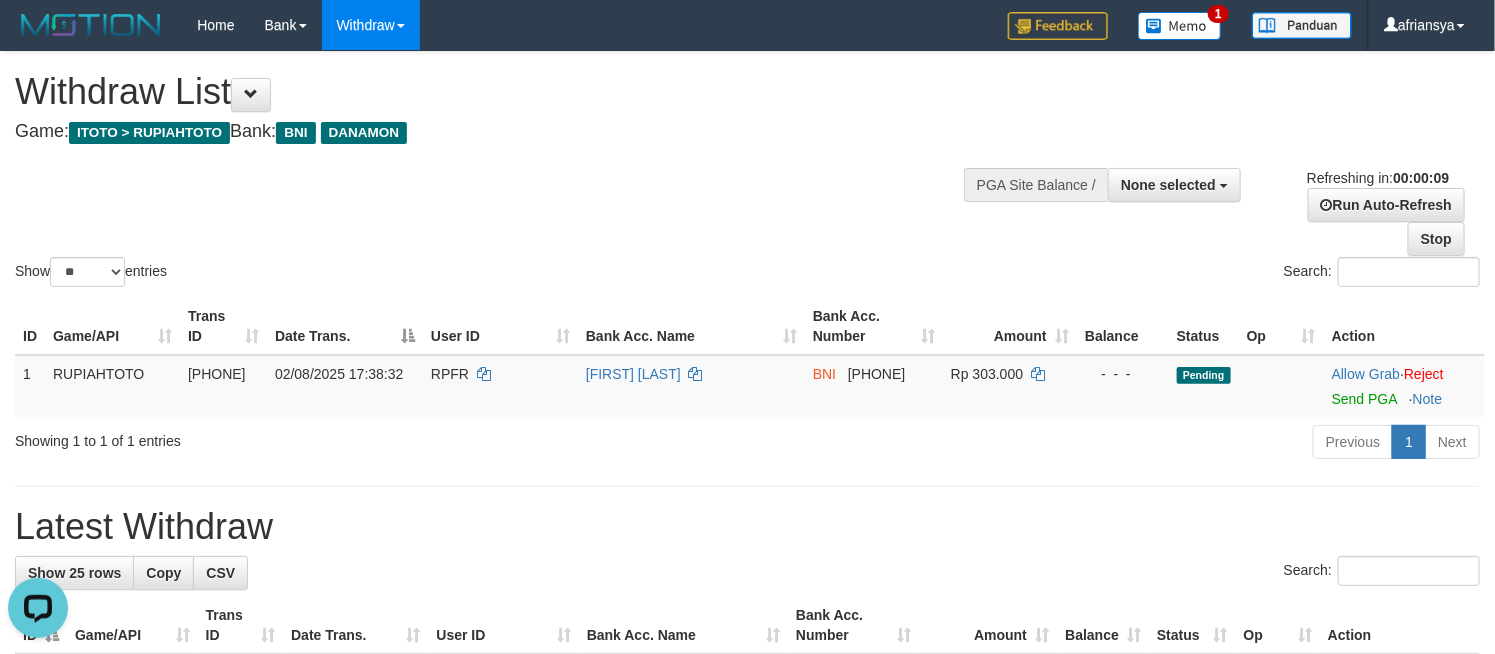 scroll, scrollTop: 0, scrollLeft: 0, axis: both 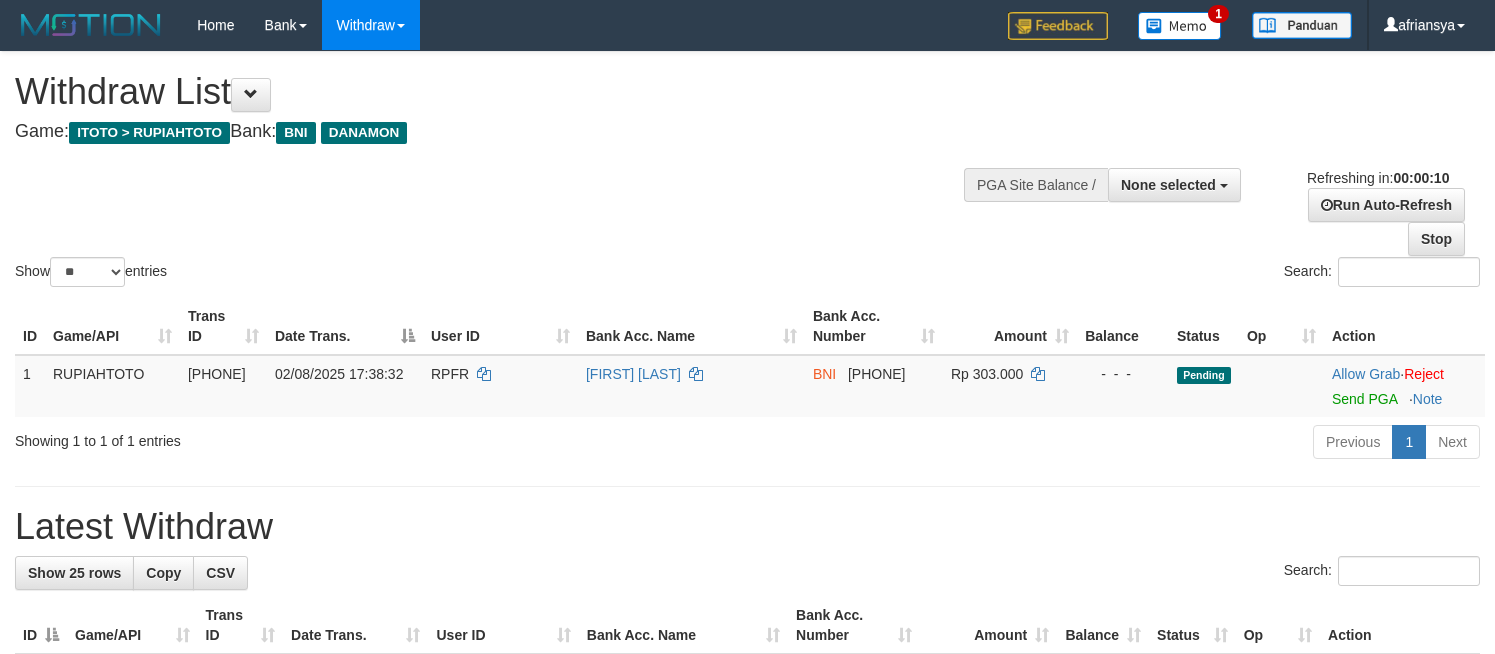 select 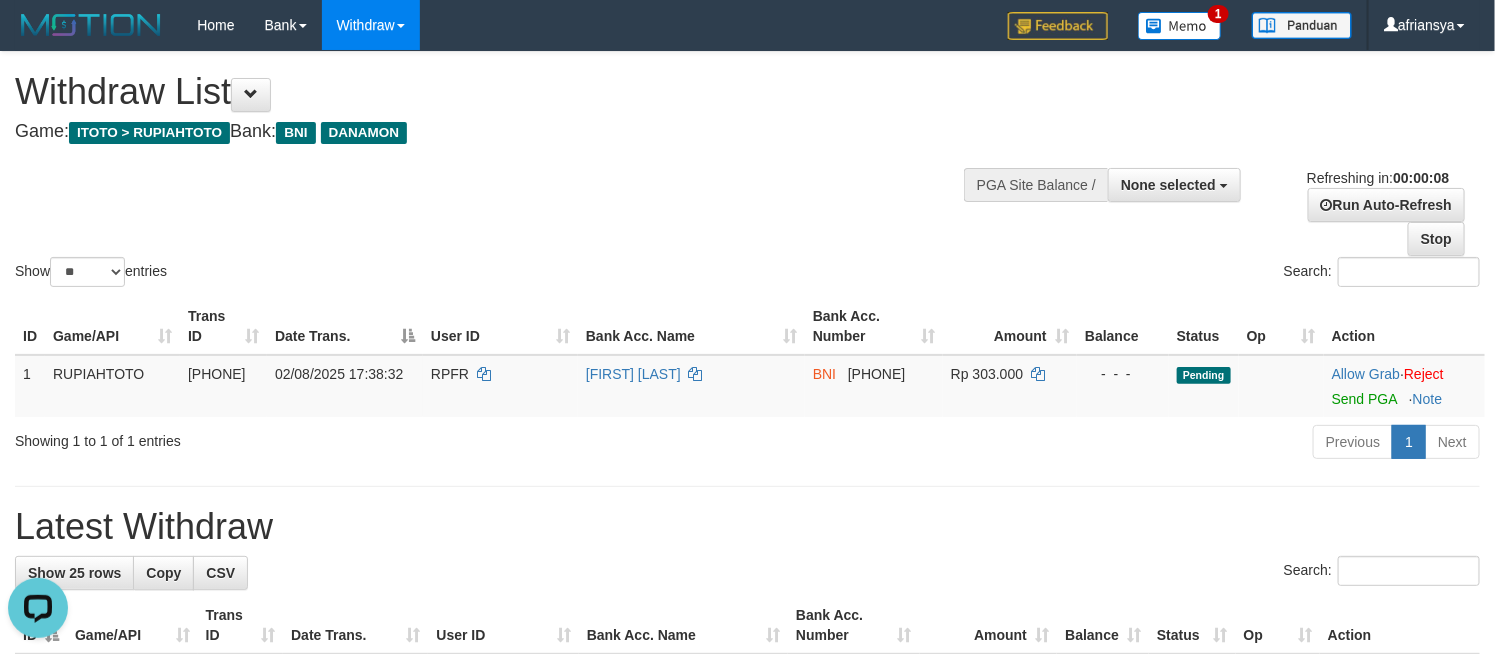 scroll, scrollTop: 0, scrollLeft: 0, axis: both 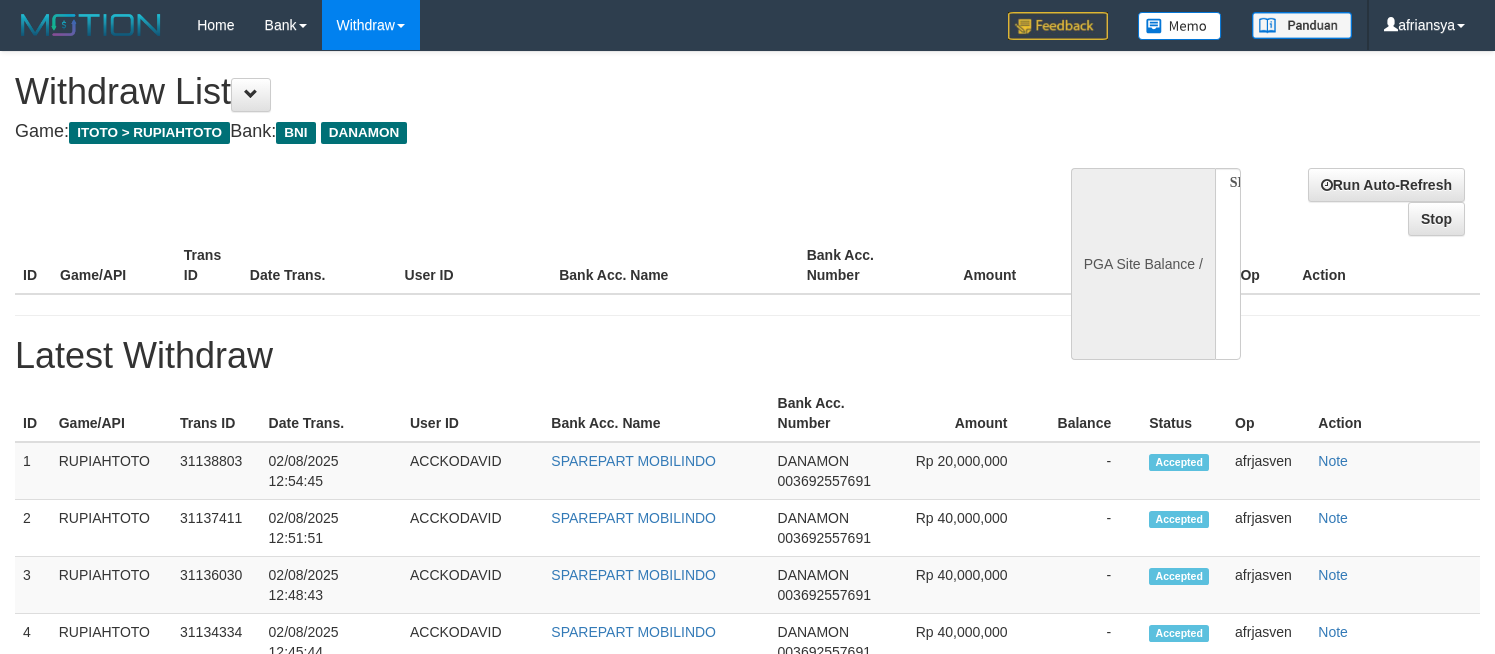 select 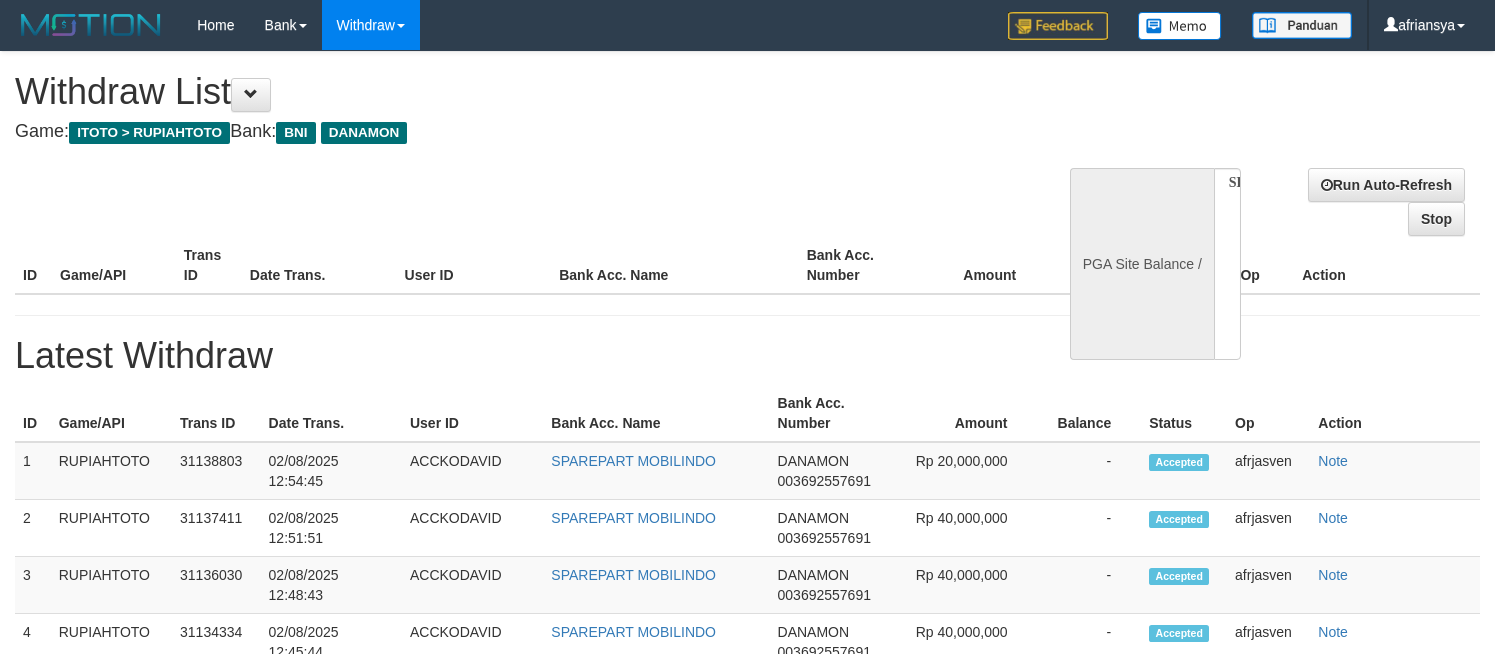scroll, scrollTop: 0, scrollLeft: 0, axis: both 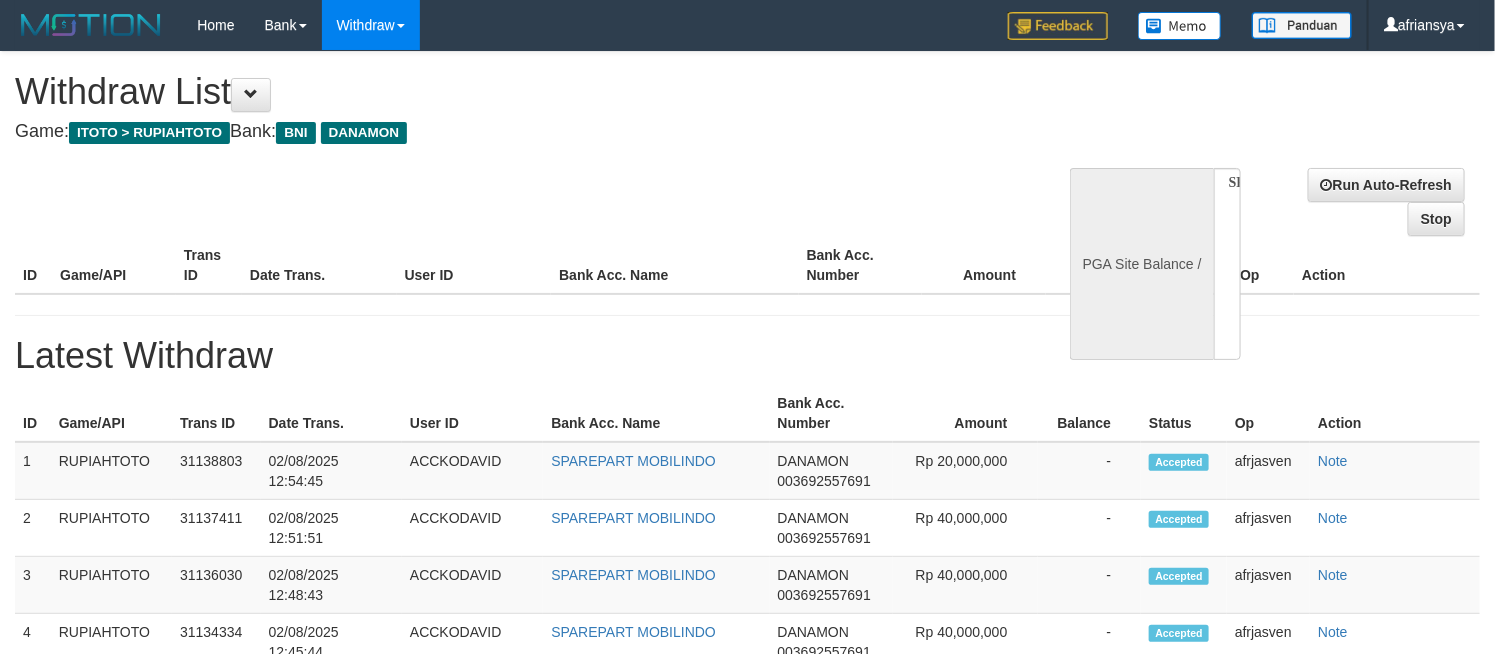 select on "**" 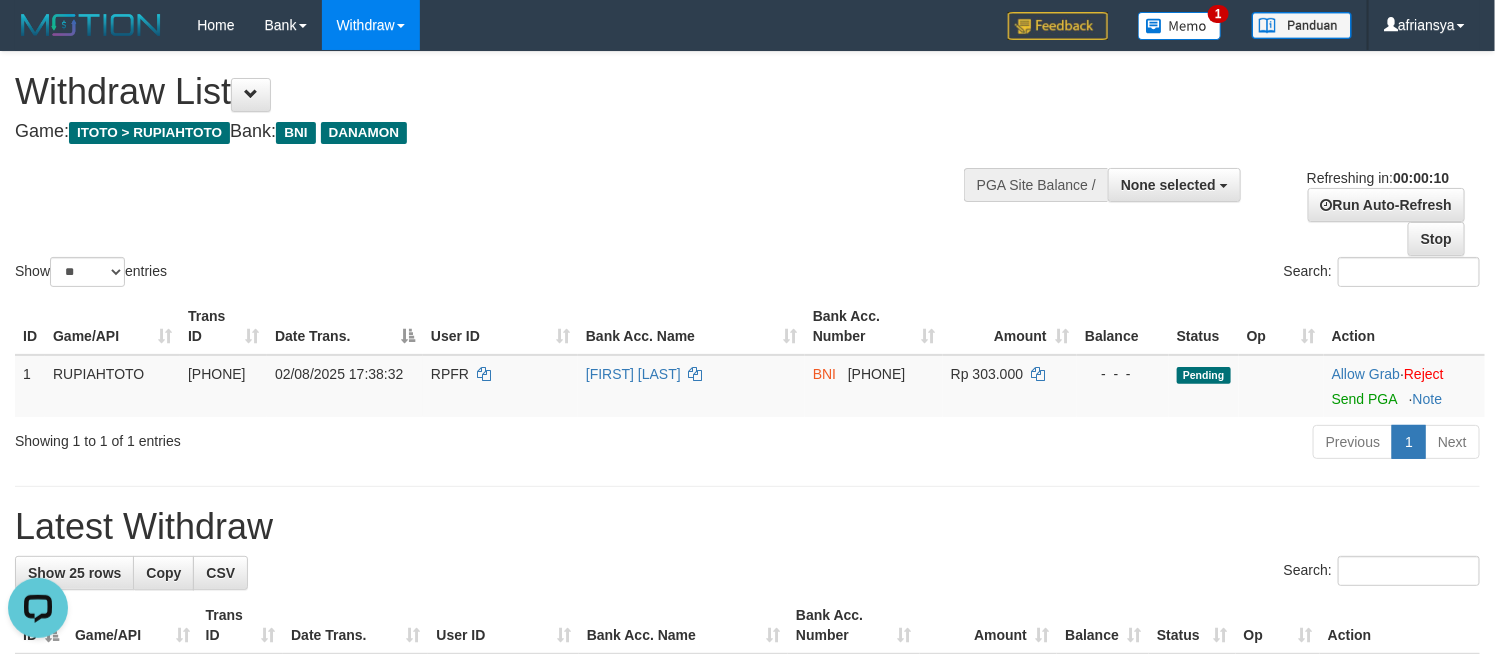 scroll, scrollTop: 0, scrollLeft: 0, axis: both 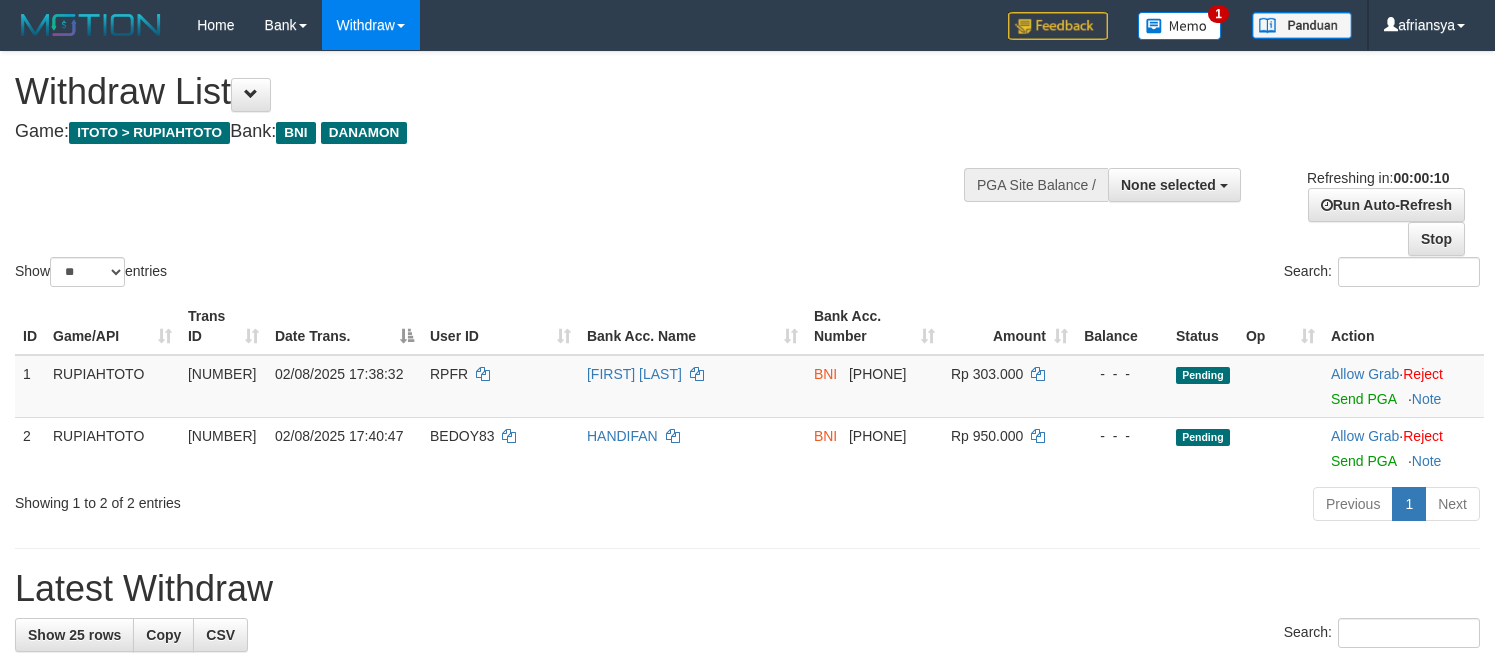 select 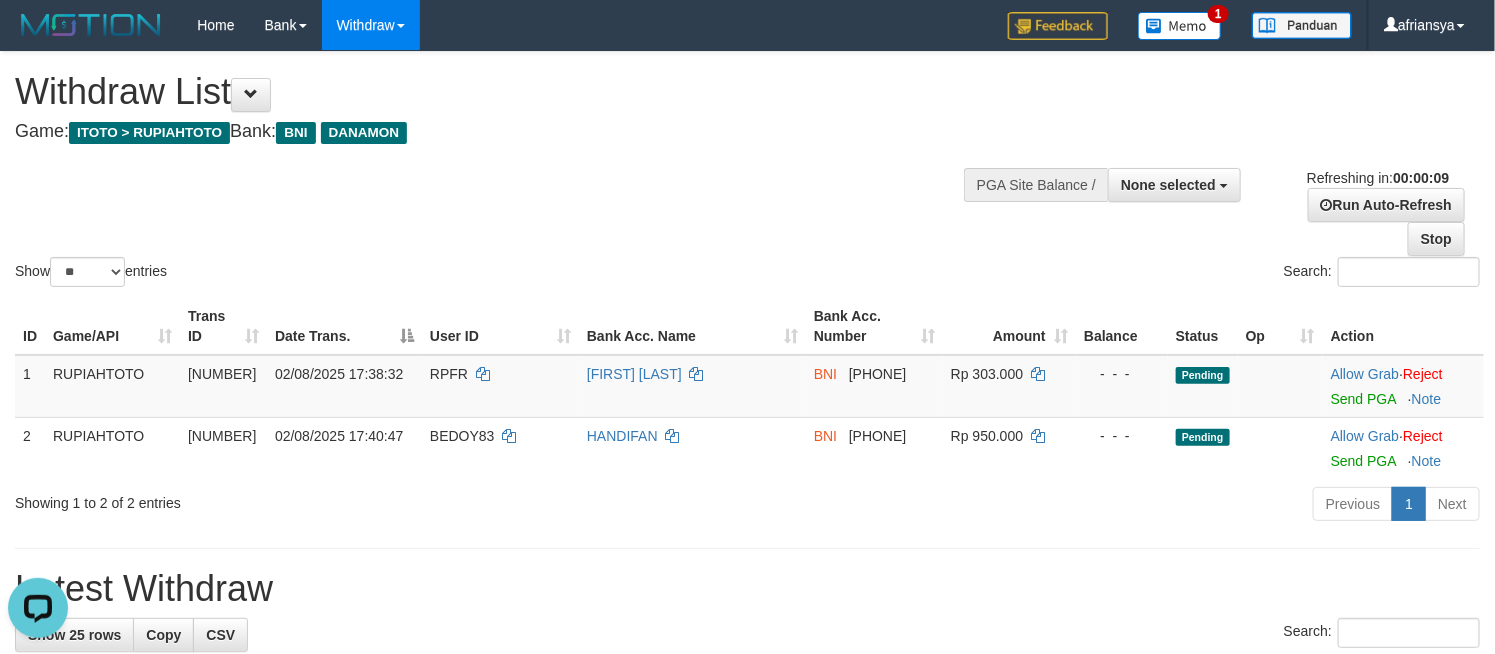 scroll, scrollTop: 0, scrollLeft: 0, axis: both 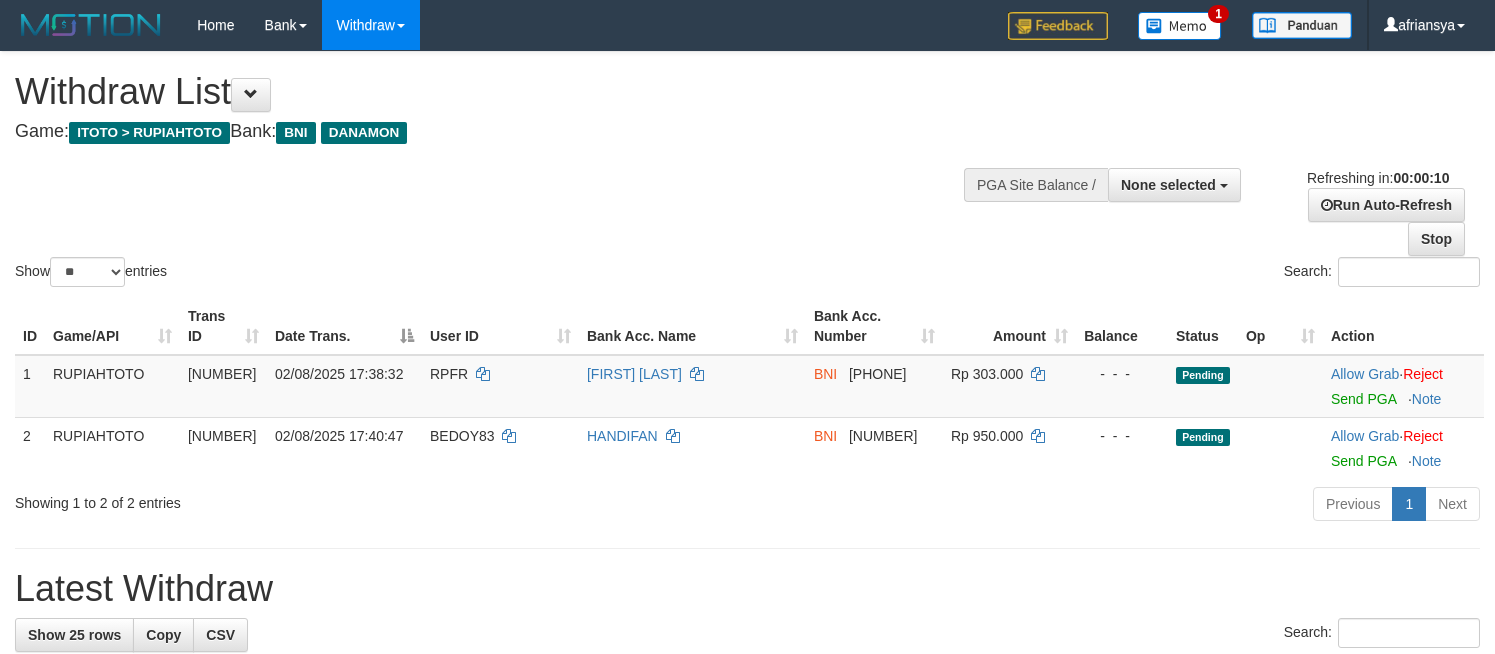 select 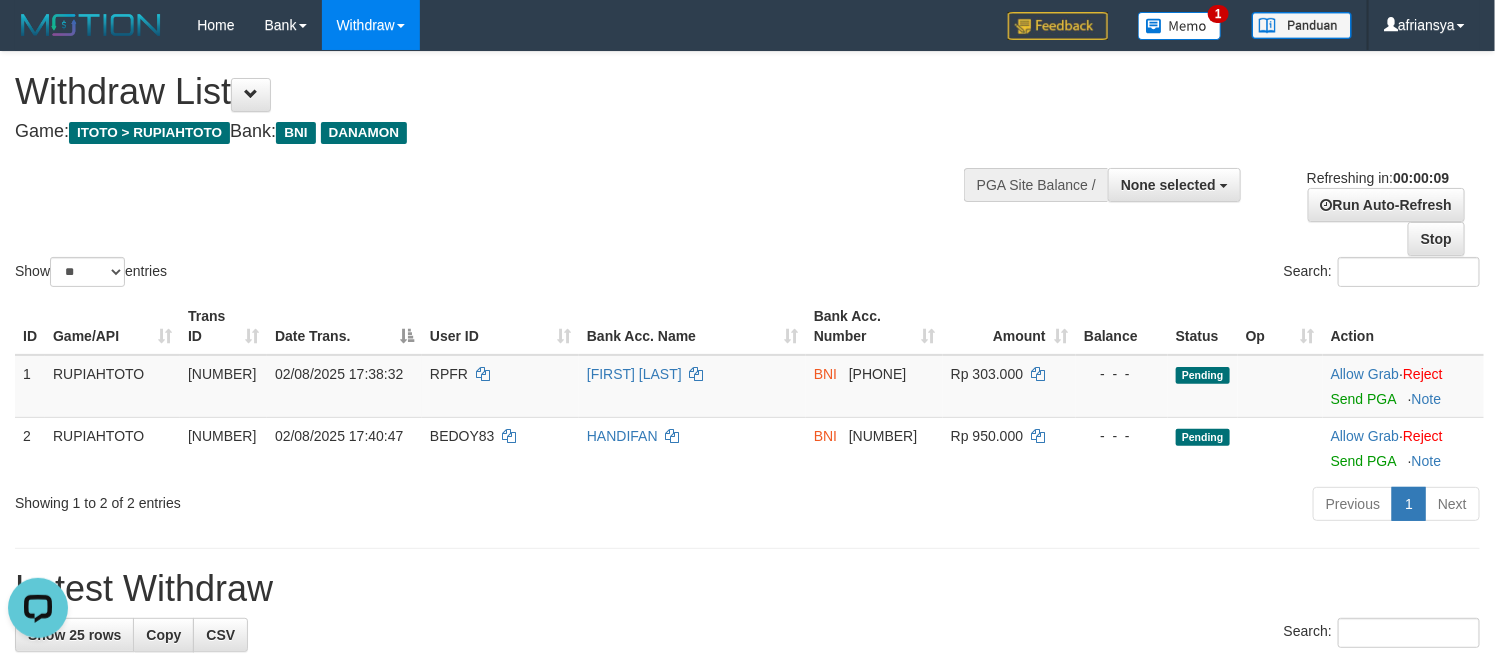 scroll, scrollTop: 0, scrollLeft: 0, axis: both 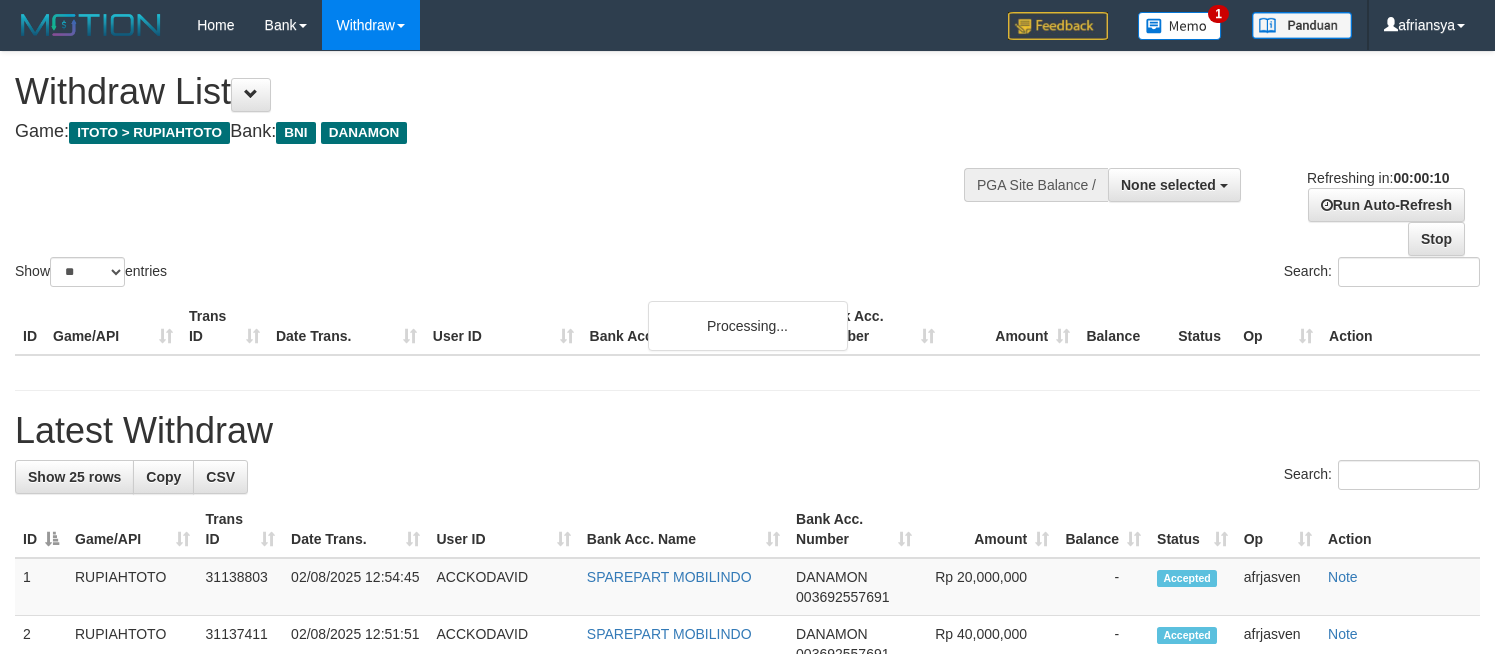 select 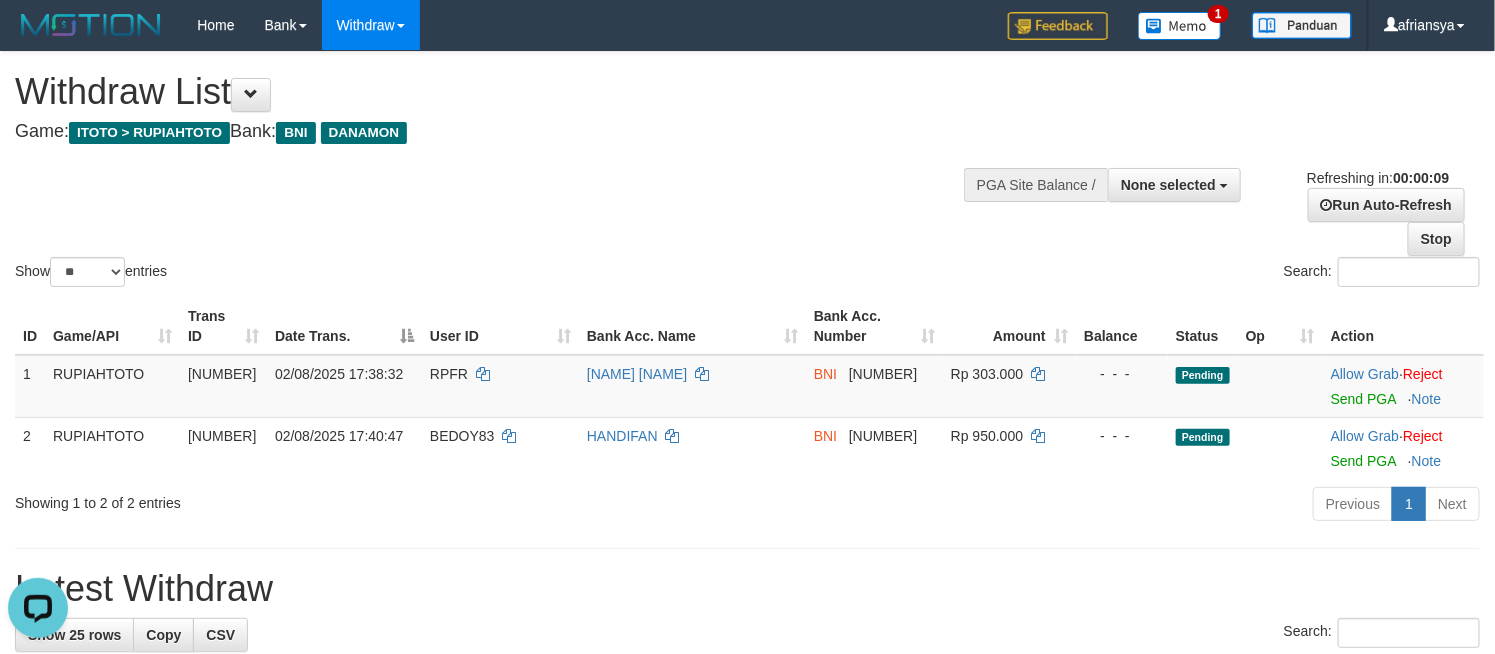 scroll, scrollTop: 0, scrollLeft: 0, axis: both 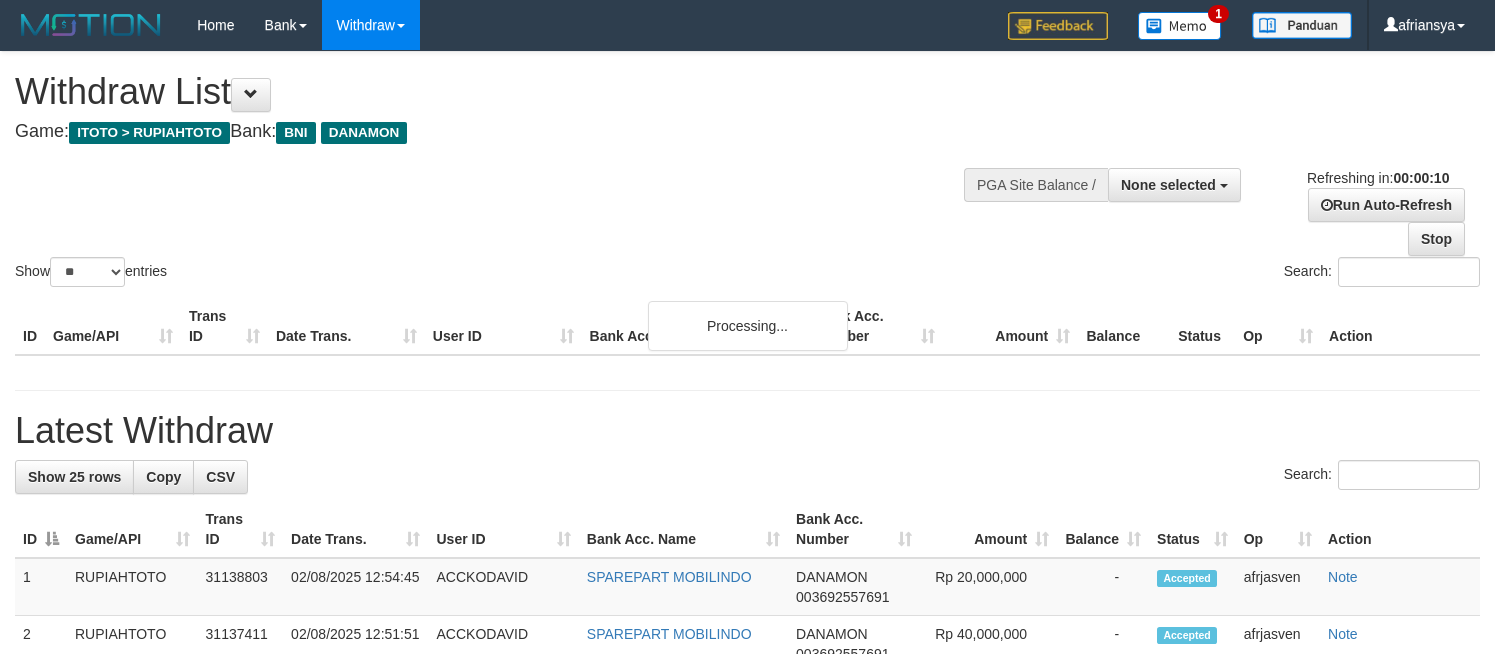 select 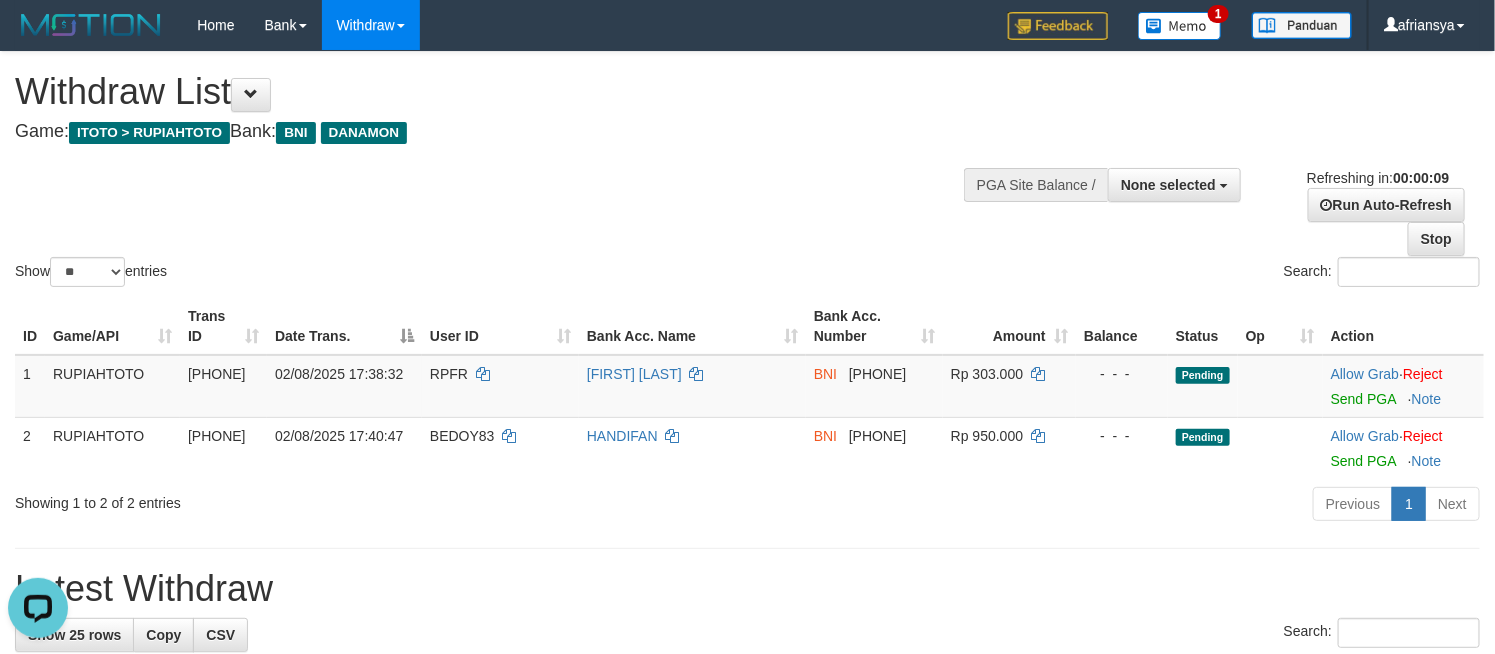 scroll, scrollTop: 0, scrollLeft: 0, axis: both 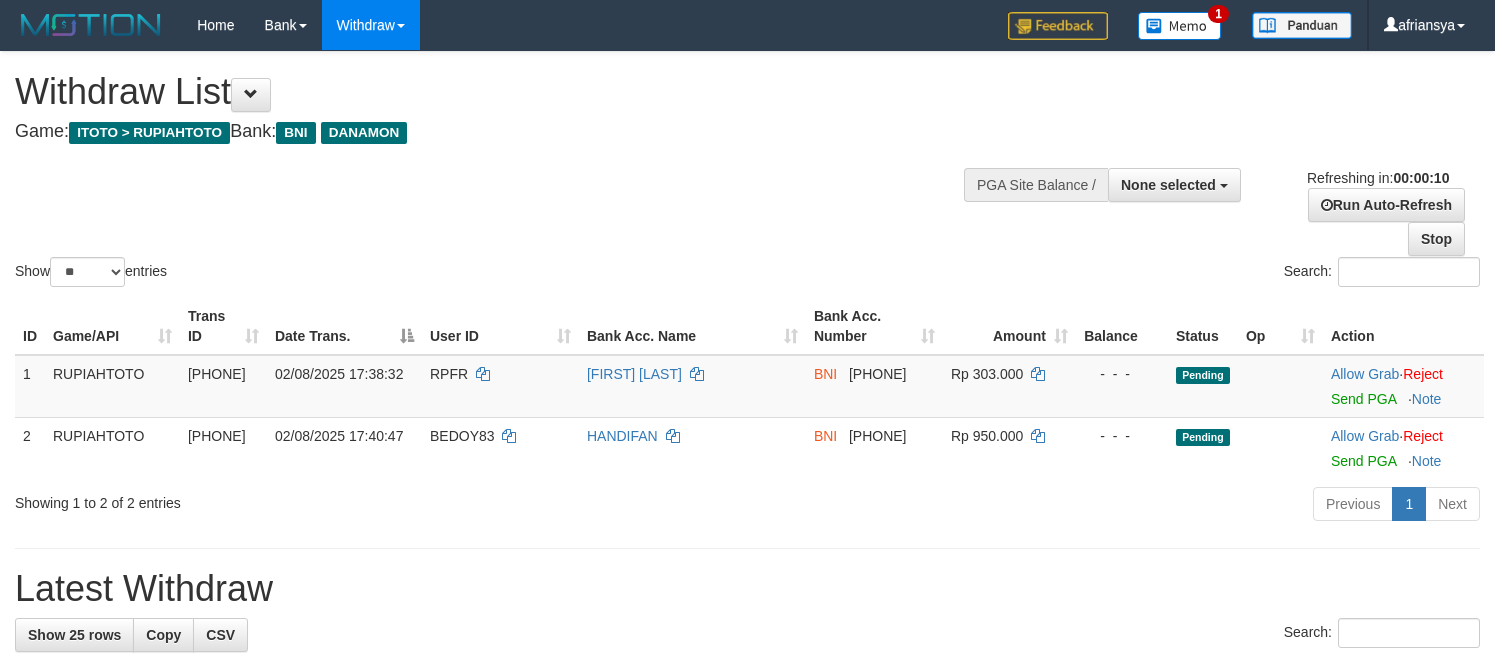 select 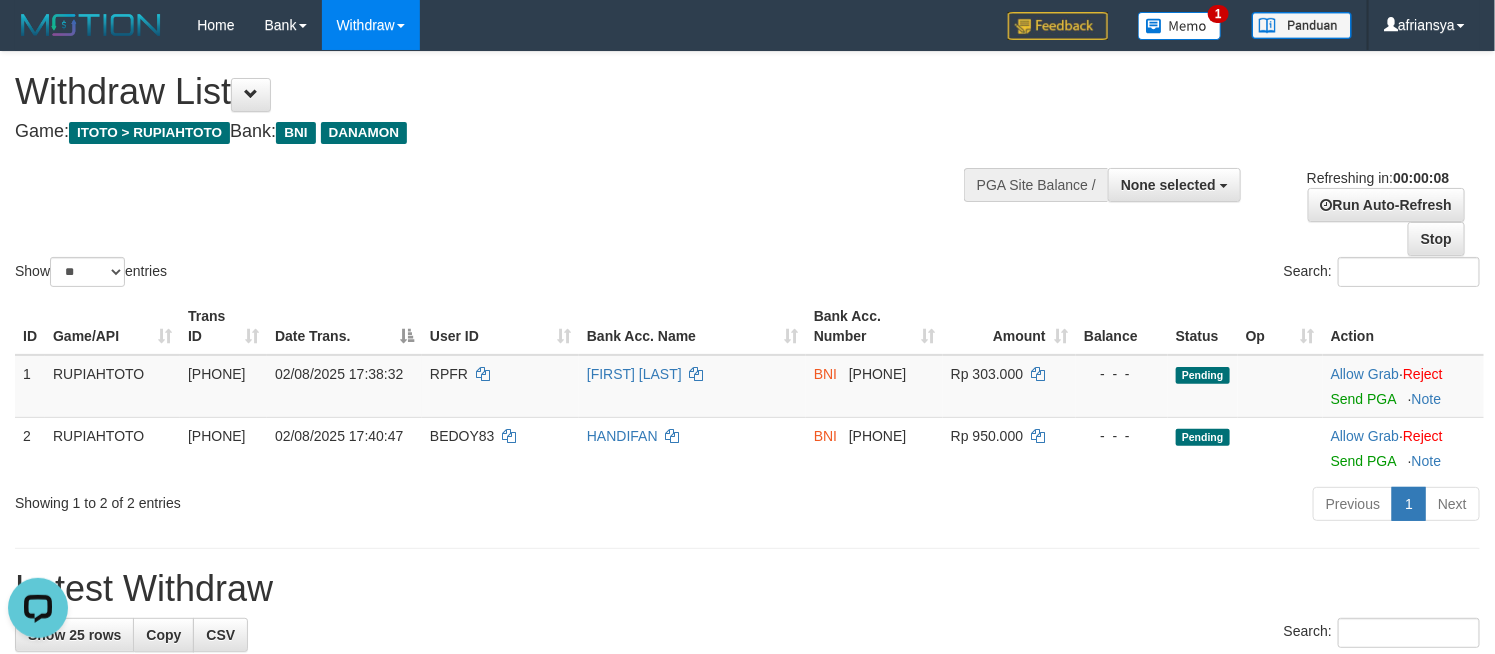 scroll, scrollTop: 0, scrollLeft: 0, axis: both 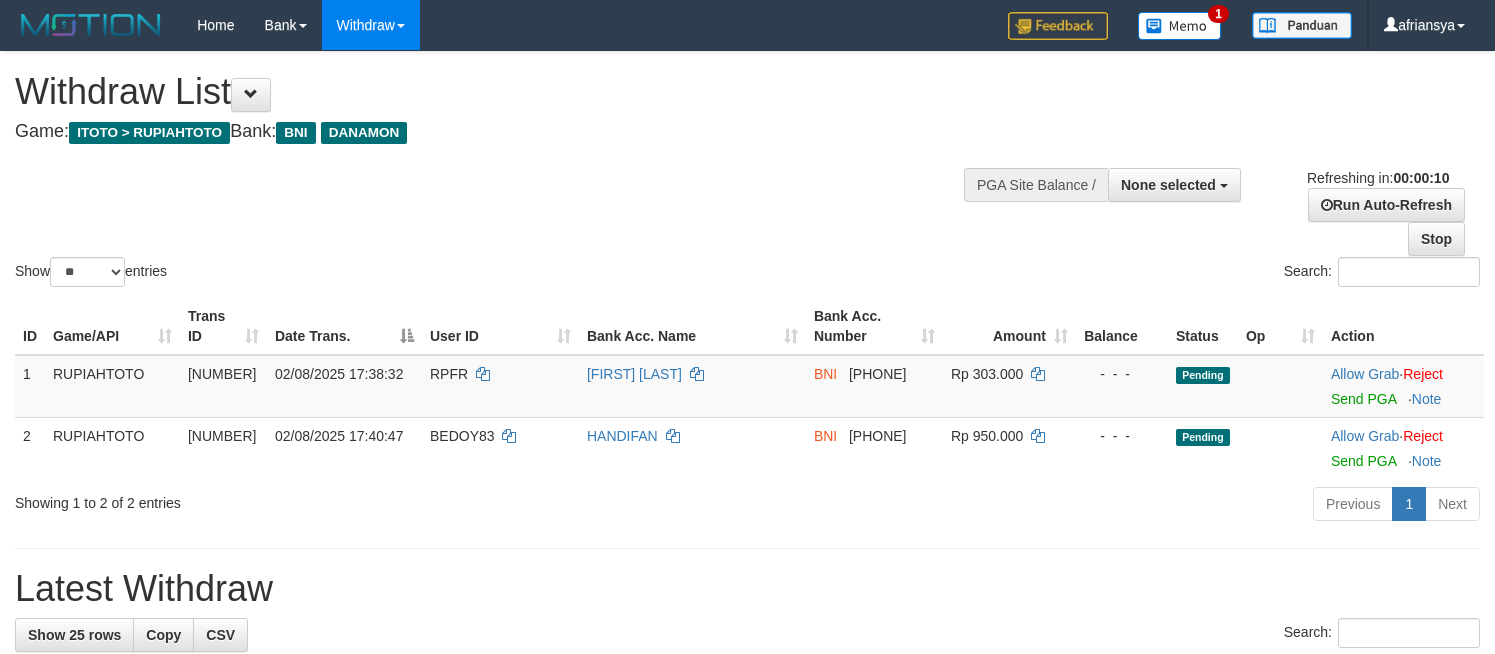 select 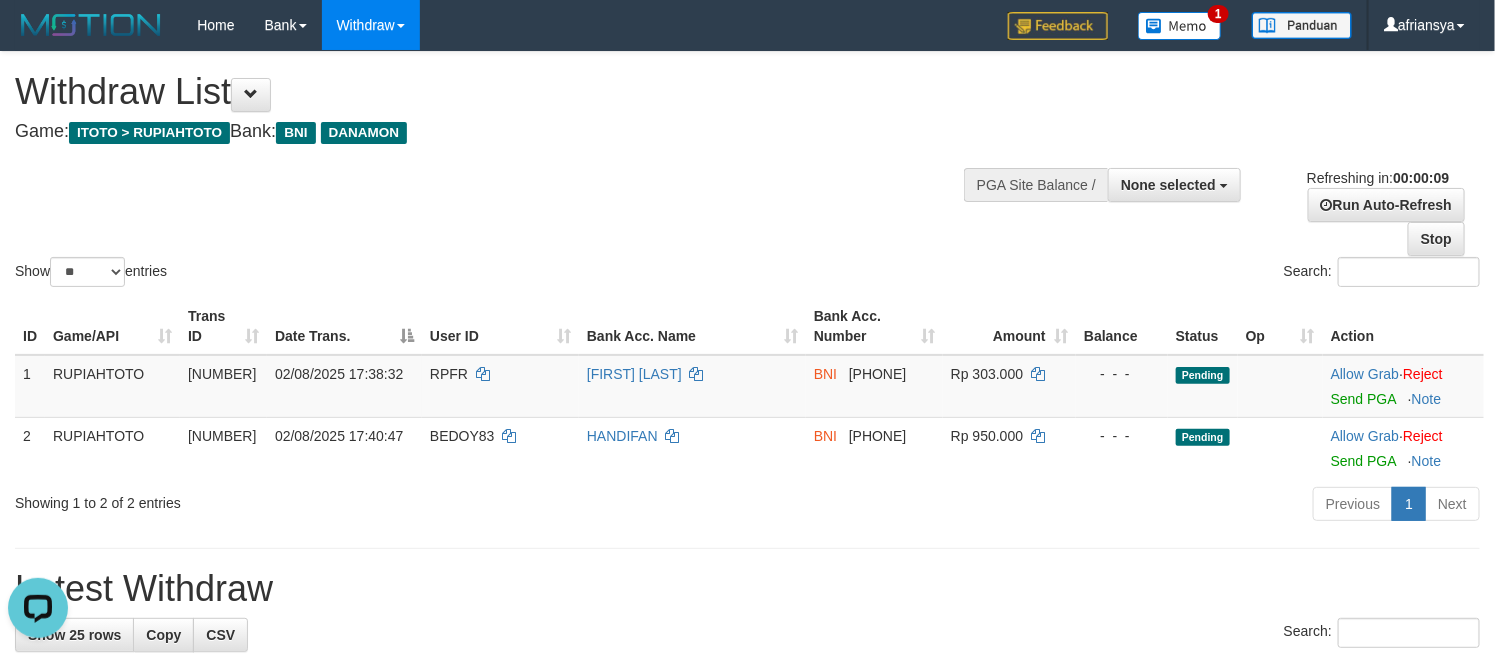 scroll, scrollTop: 0, scrollLeft: 0, axis: both 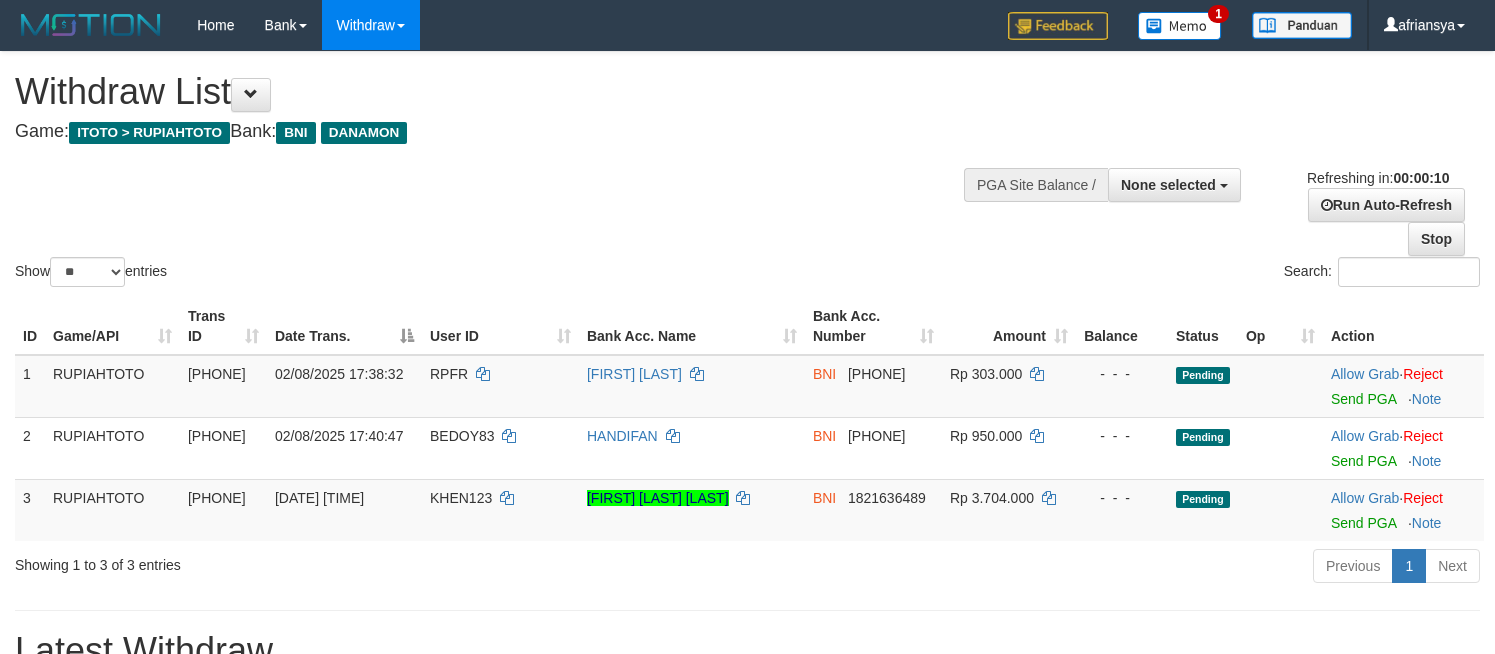 select 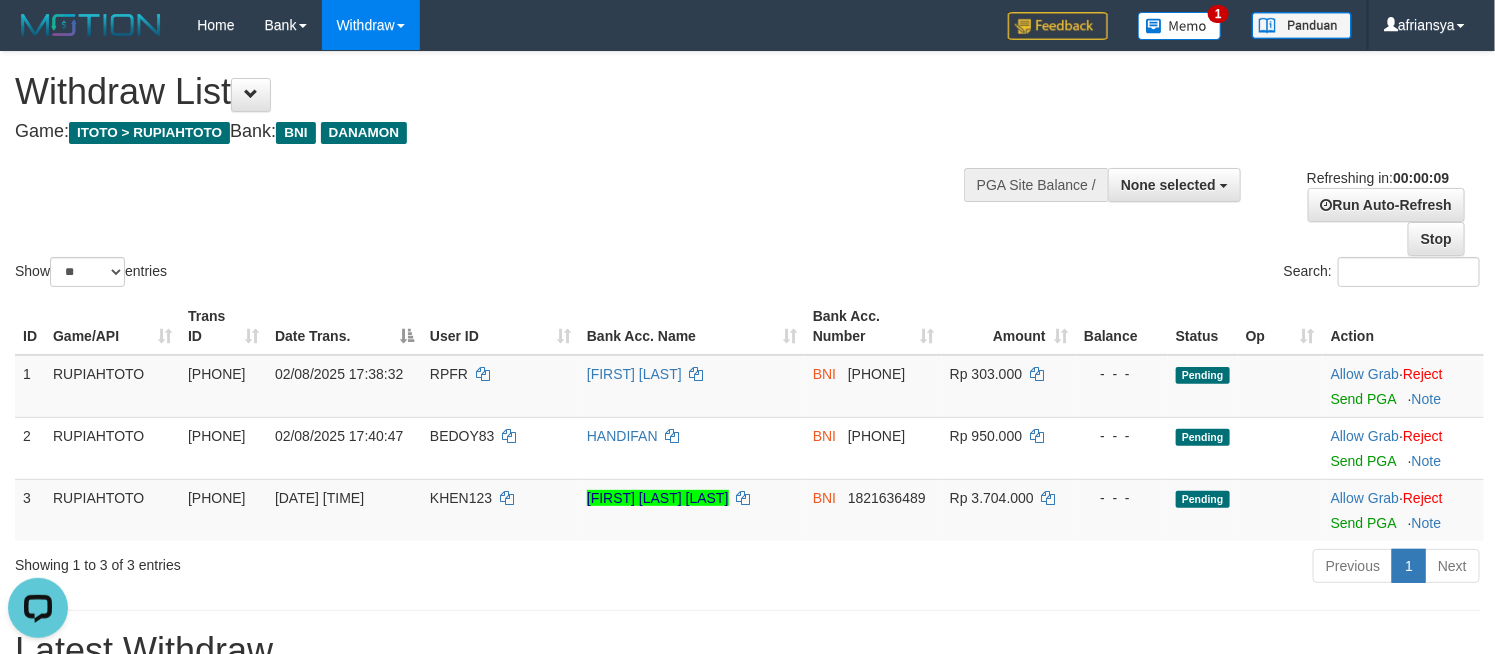 scroll, scrollTop: 0, scrollLeft: 0, axis: both 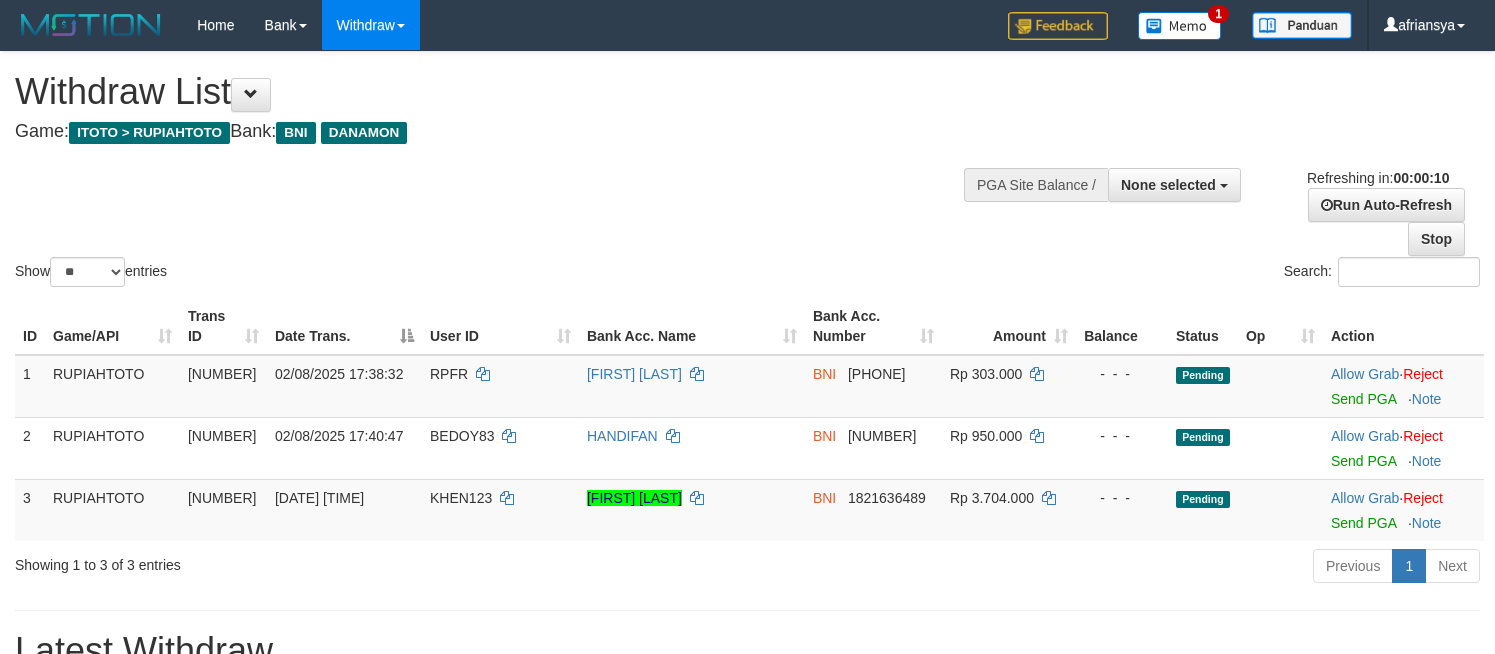 select 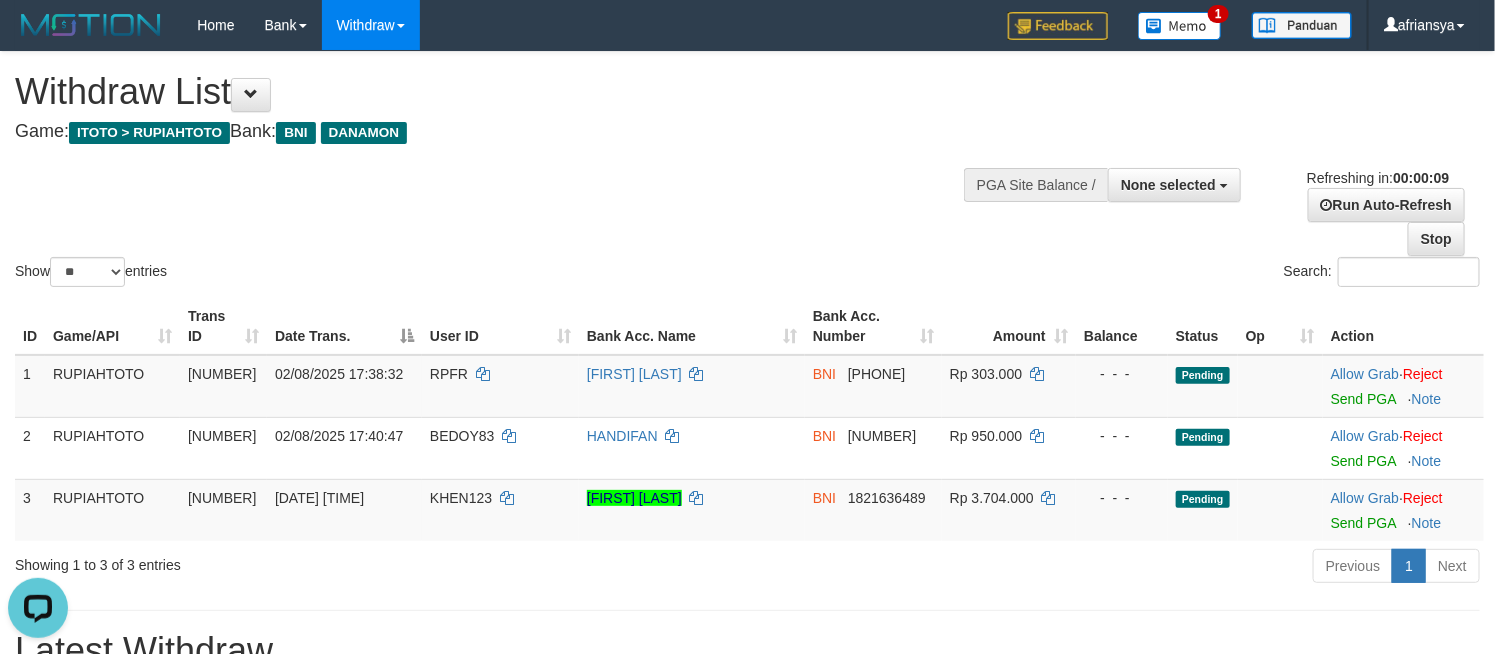 scroll, scrollTop: 0, scrollLeft: 0, axis: both 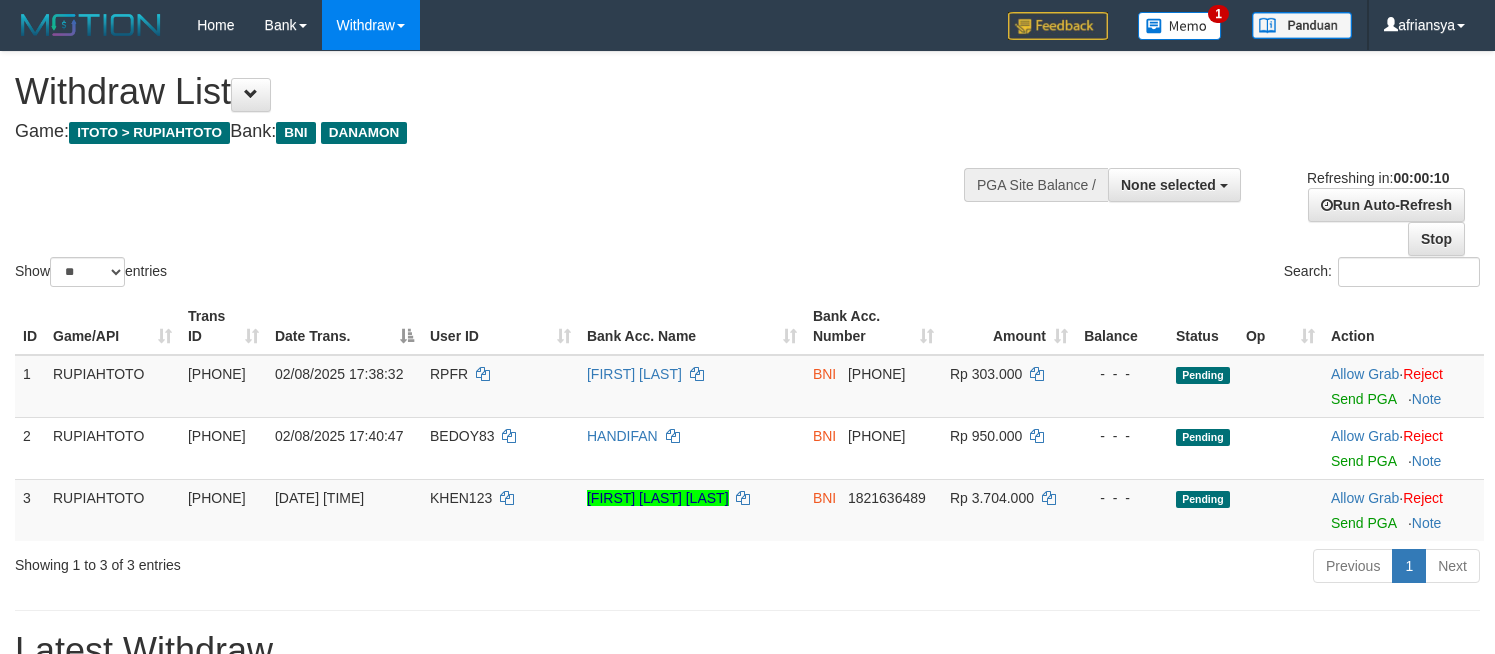 select 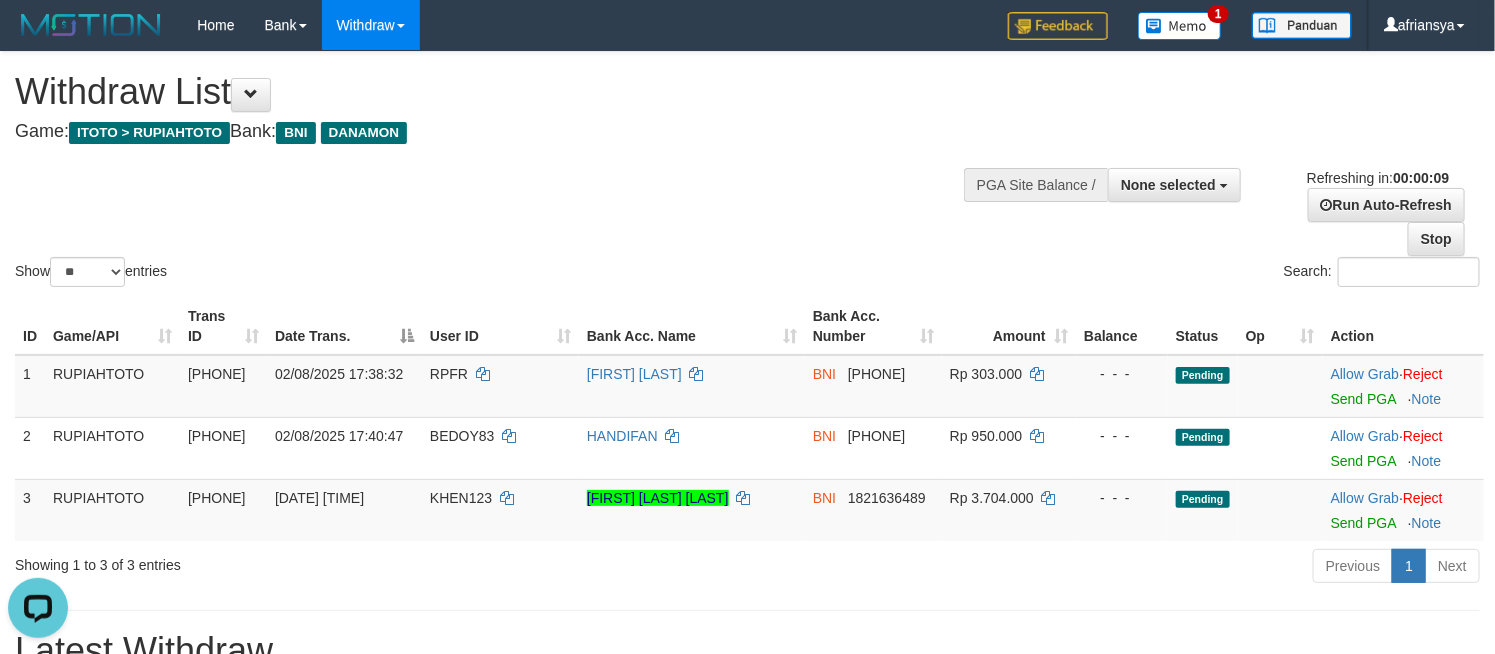 scroll, scrollTop: 0, scrollLeft: 0, axis: both 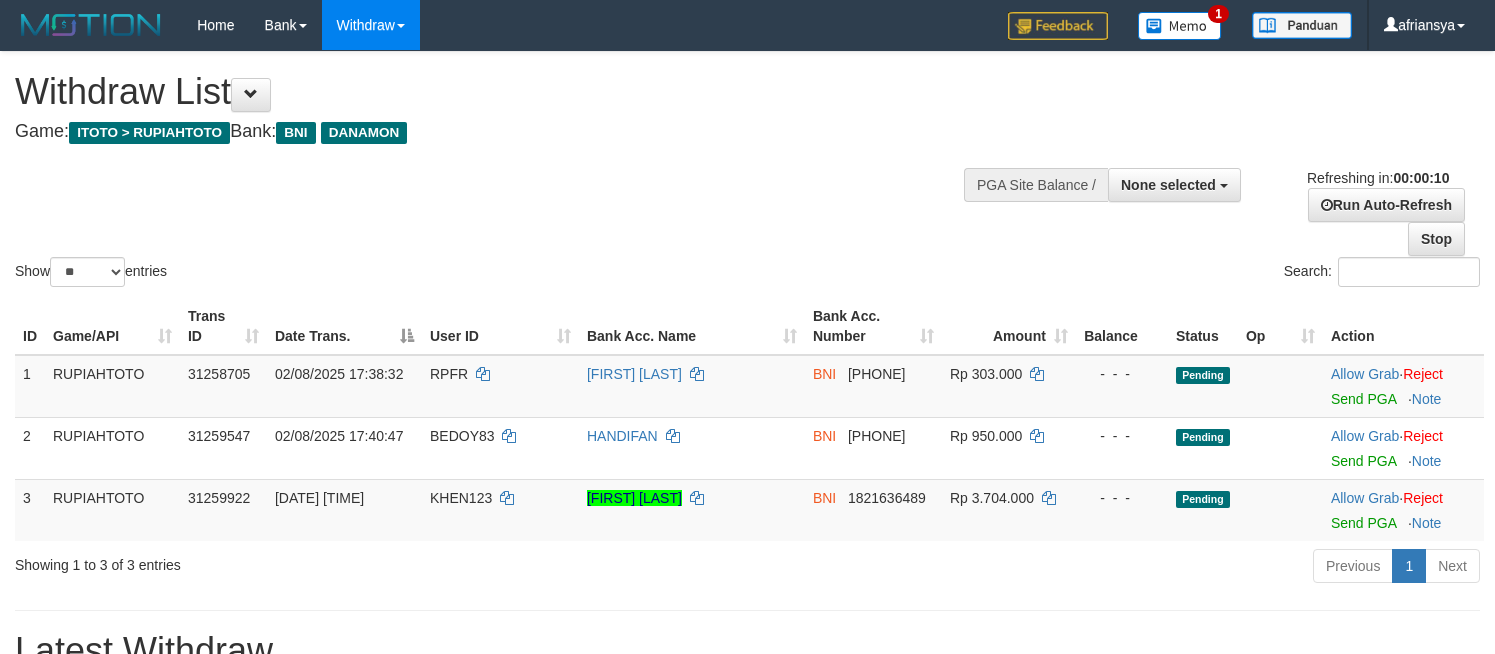 select 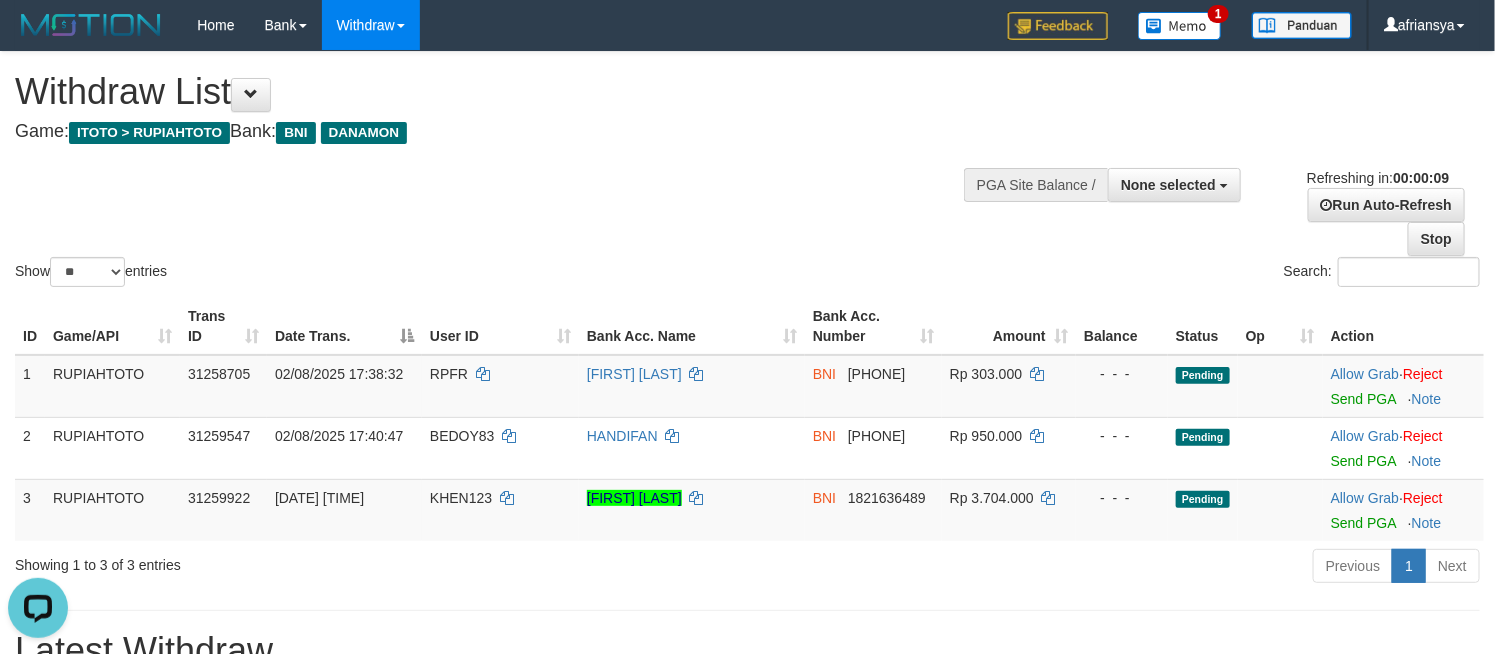 scroll, scrollTop: 0, scrollLeft: 0, axis: both 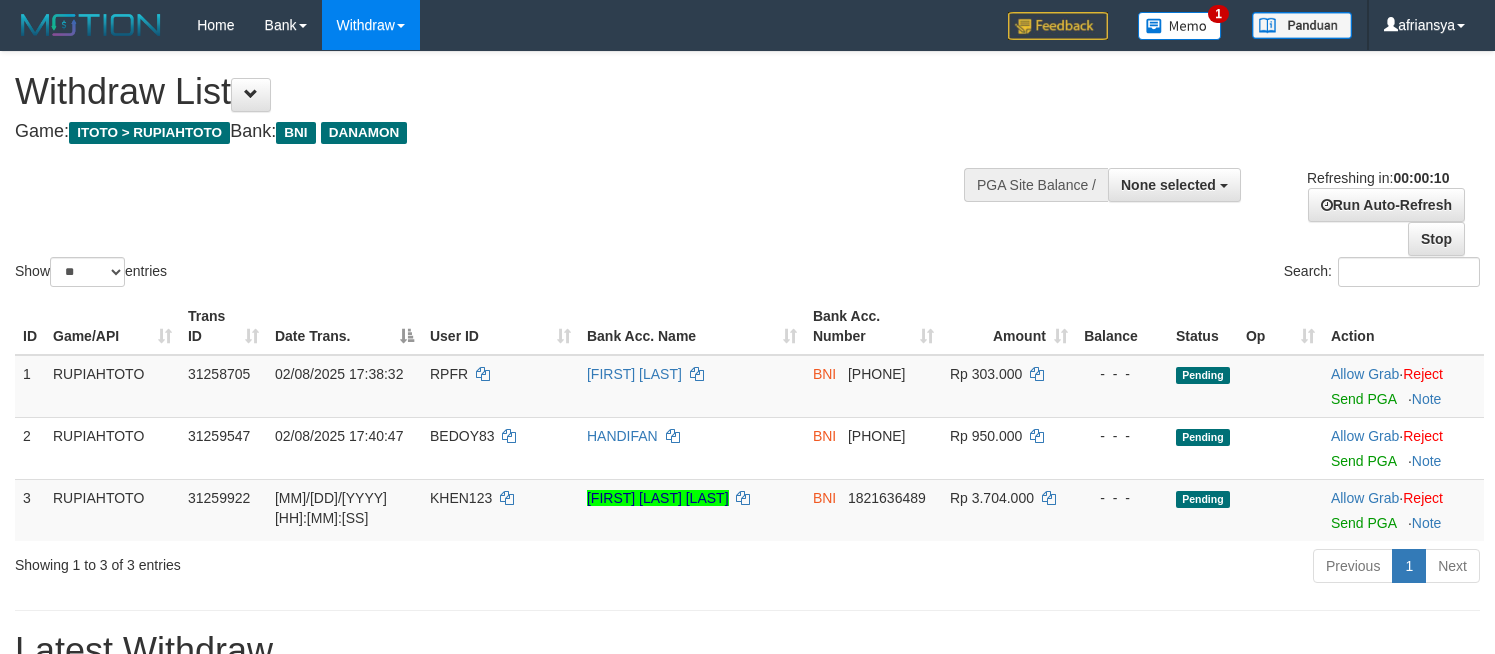 select 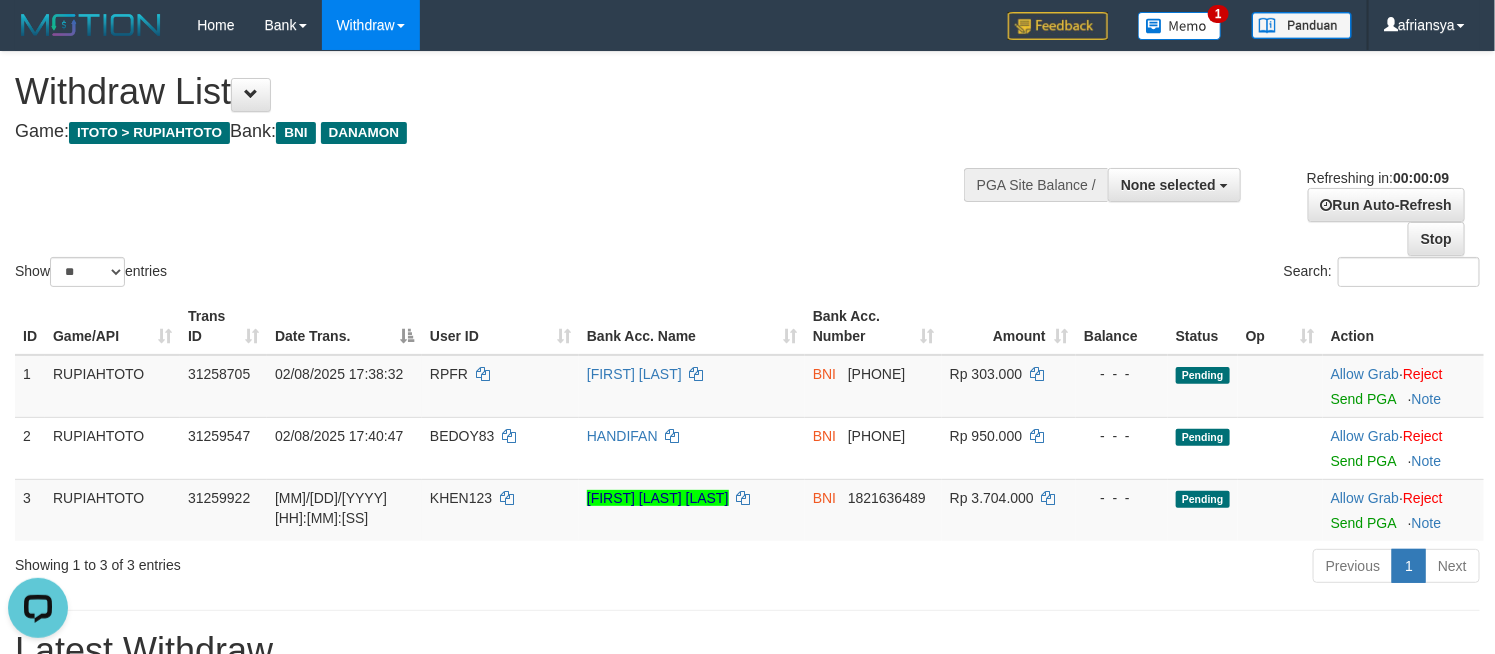 scroll, scrollTop: 0, scrollLeft: 0, axis: both 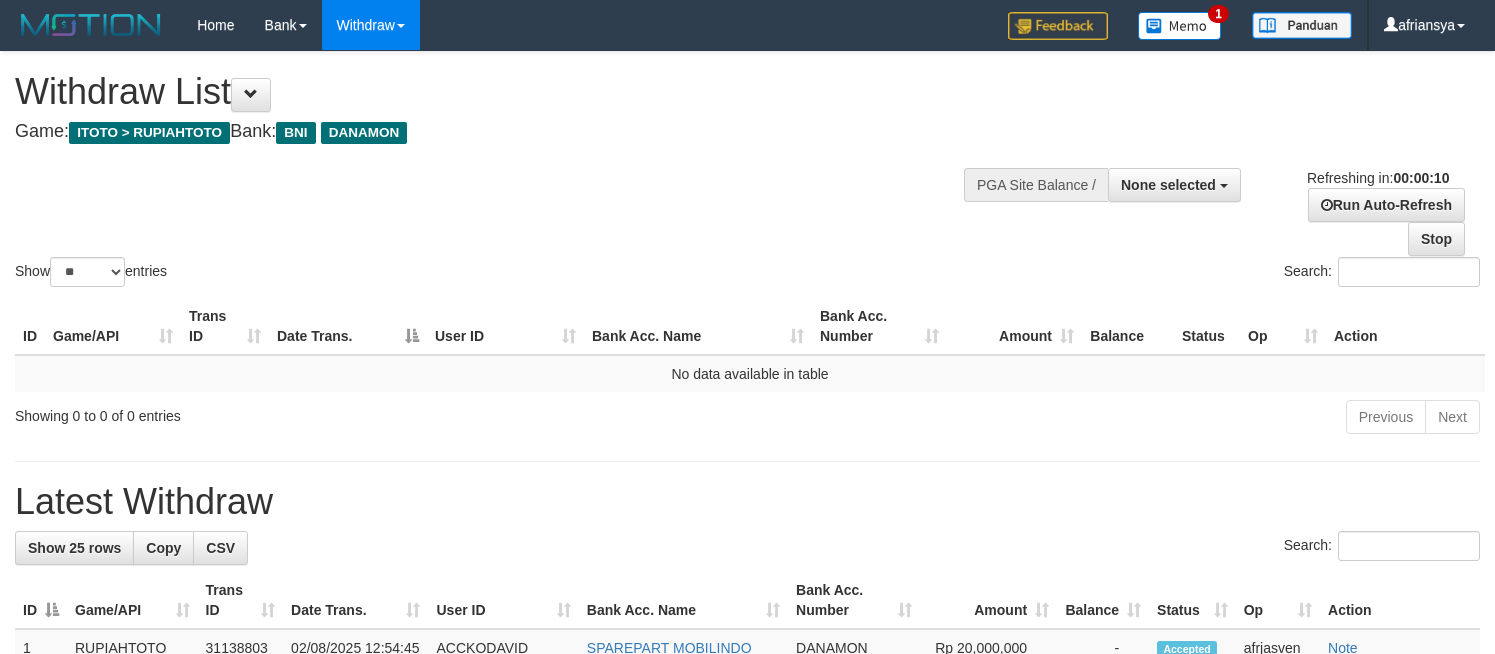select 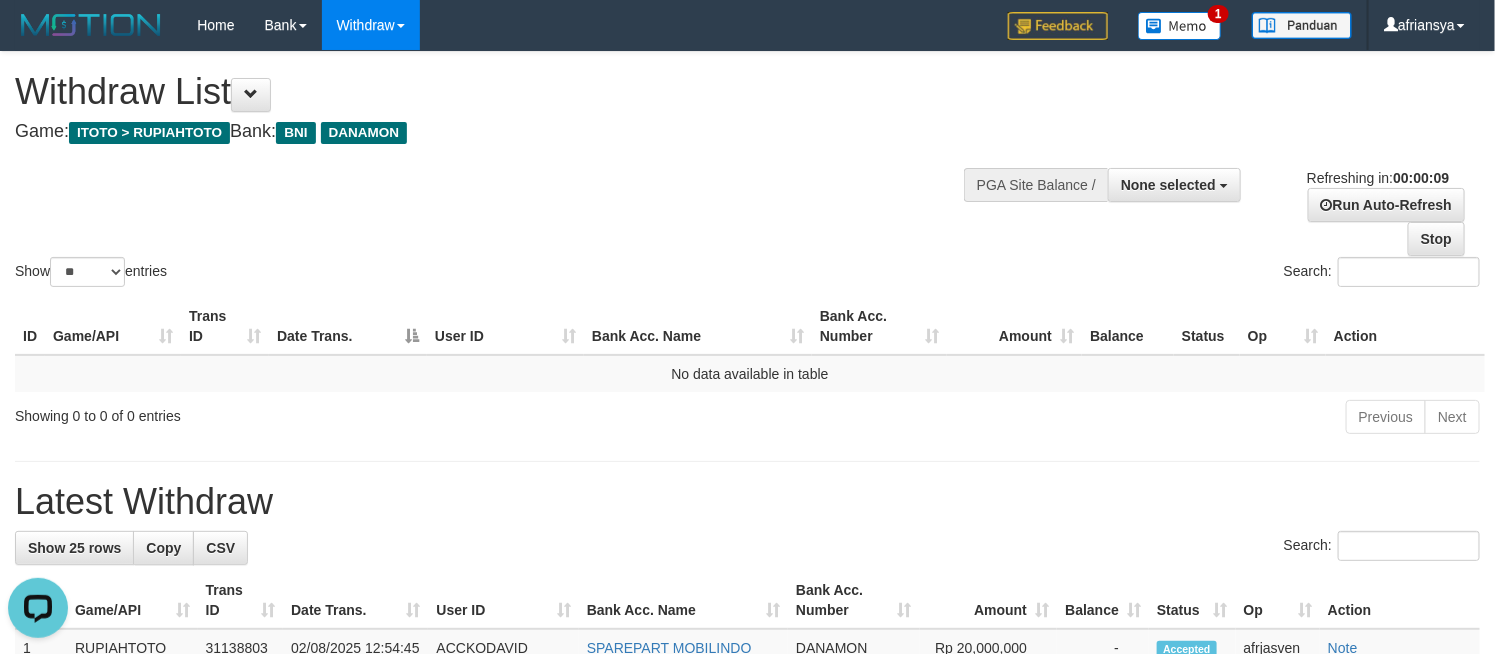 scroll, scrollTop: 0, scrollLeft: 0, axis: both 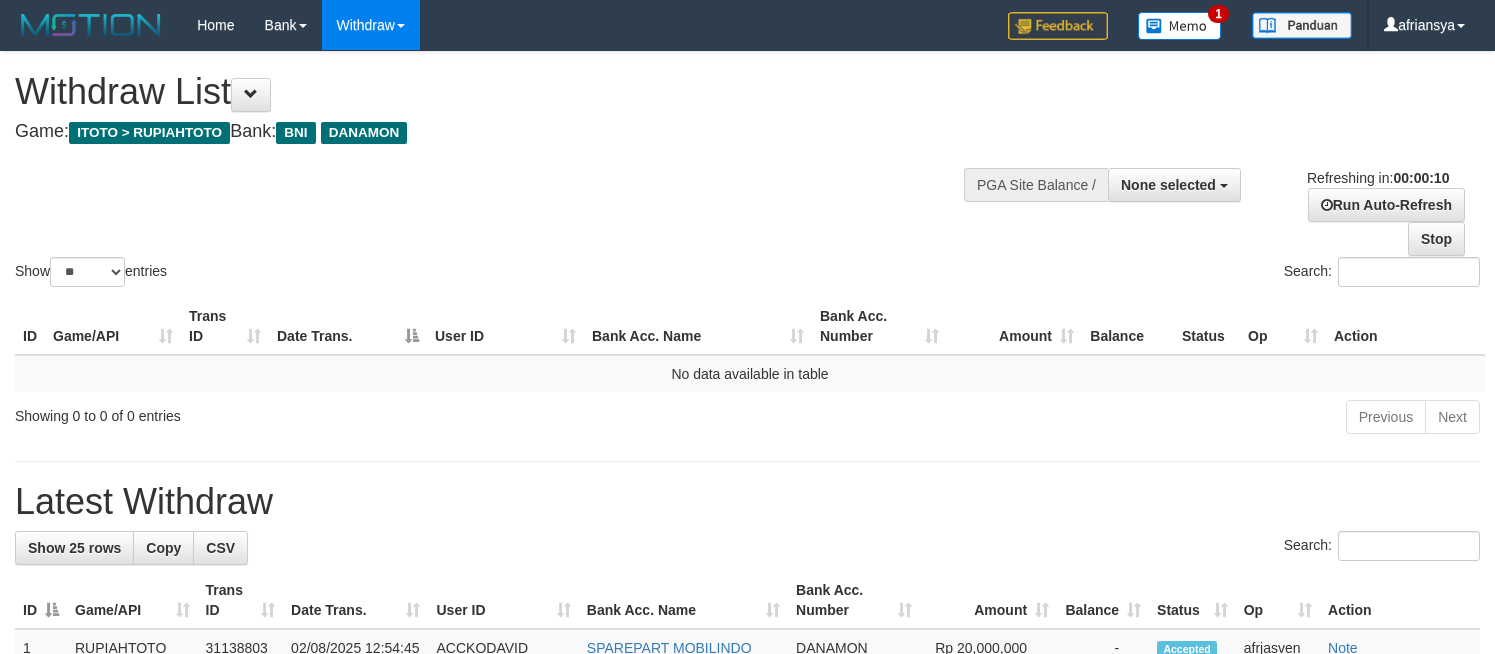 select 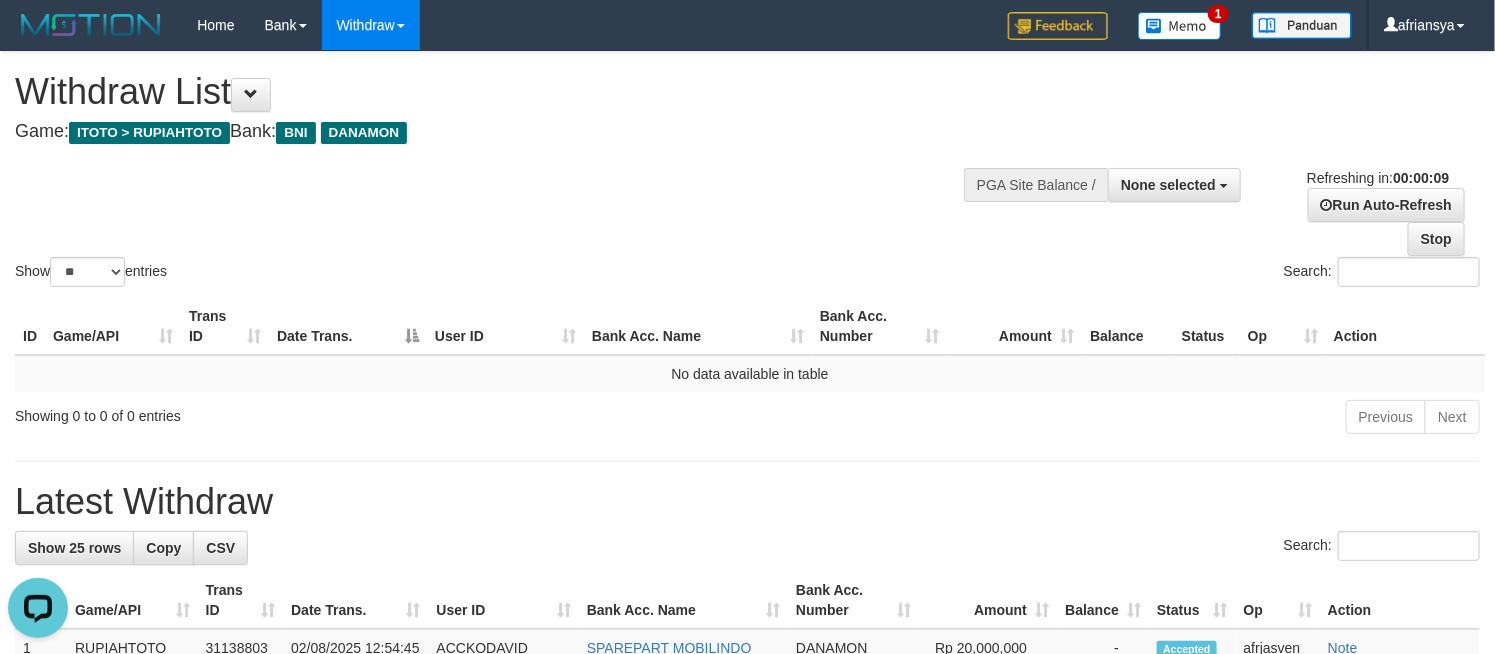 scroll, scrollTop: 0, scrollLeft: 0, axis: both 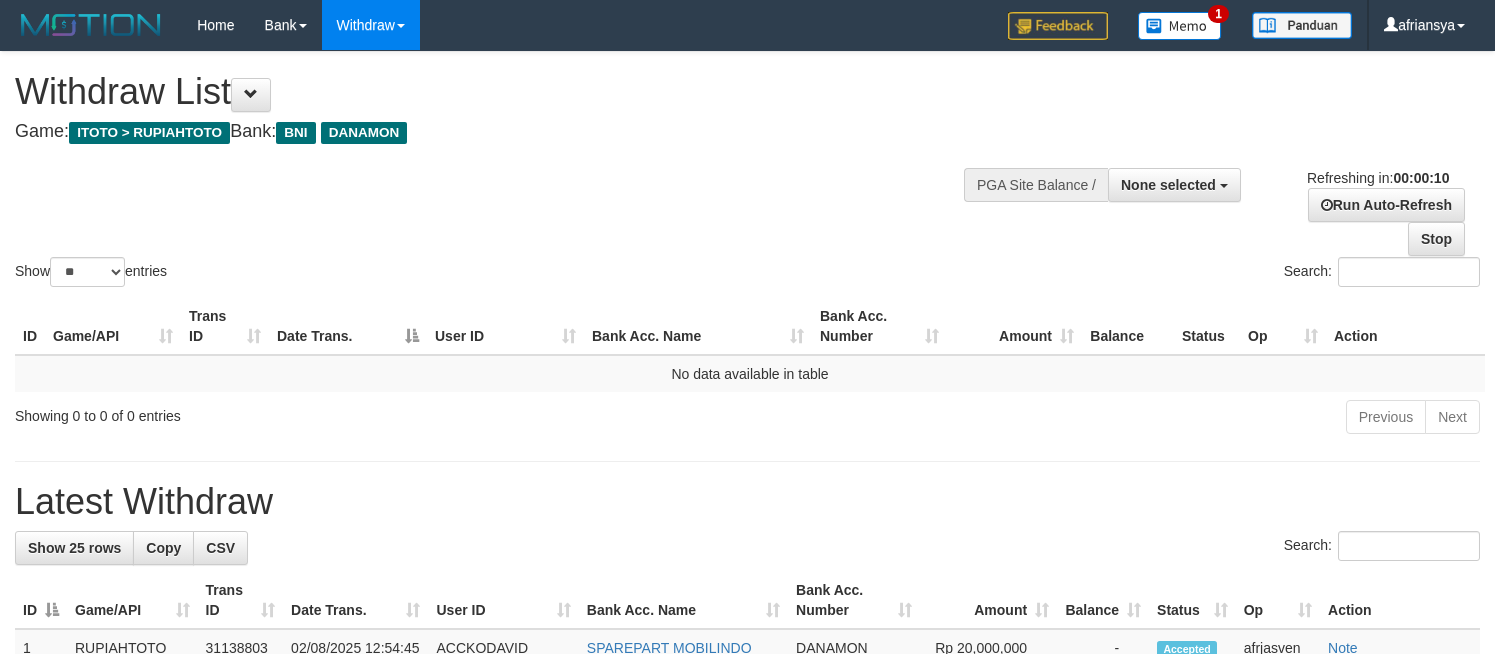 select 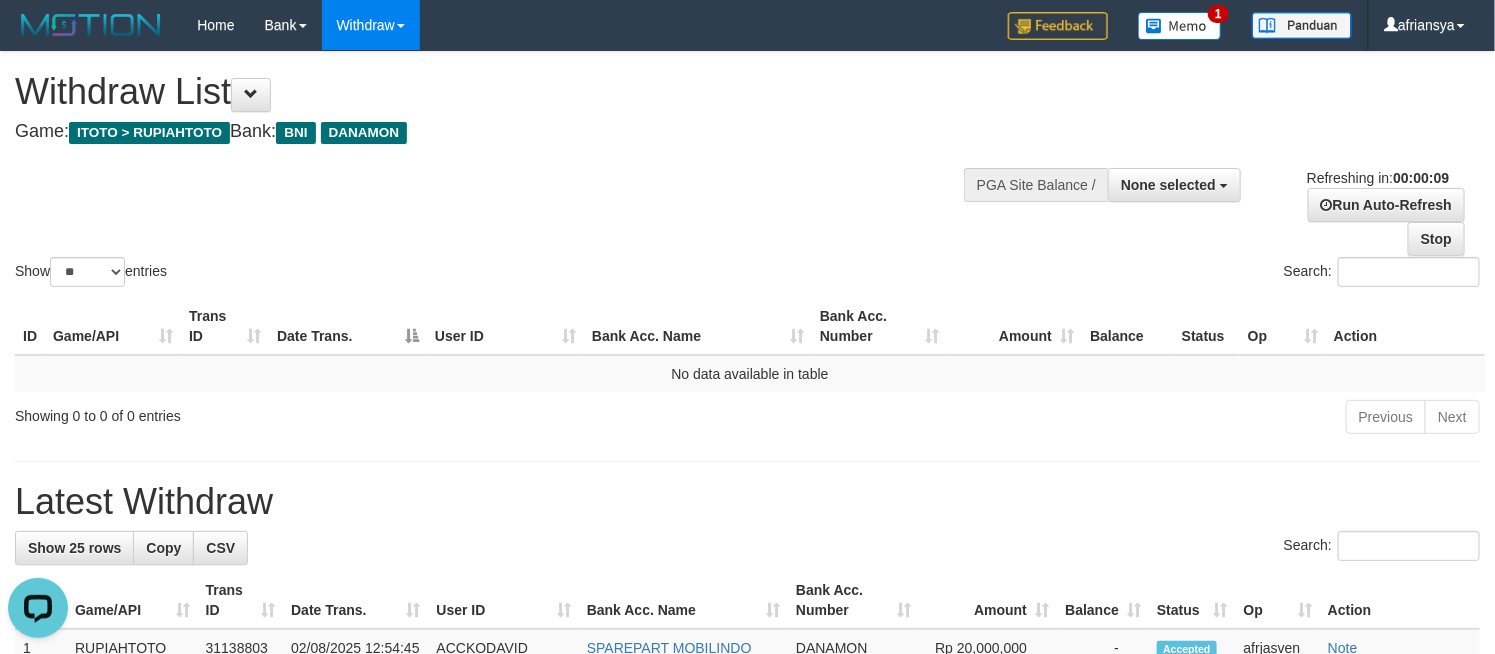 scroll, scrollTop: 0, scrollLeft: 0, axis: both 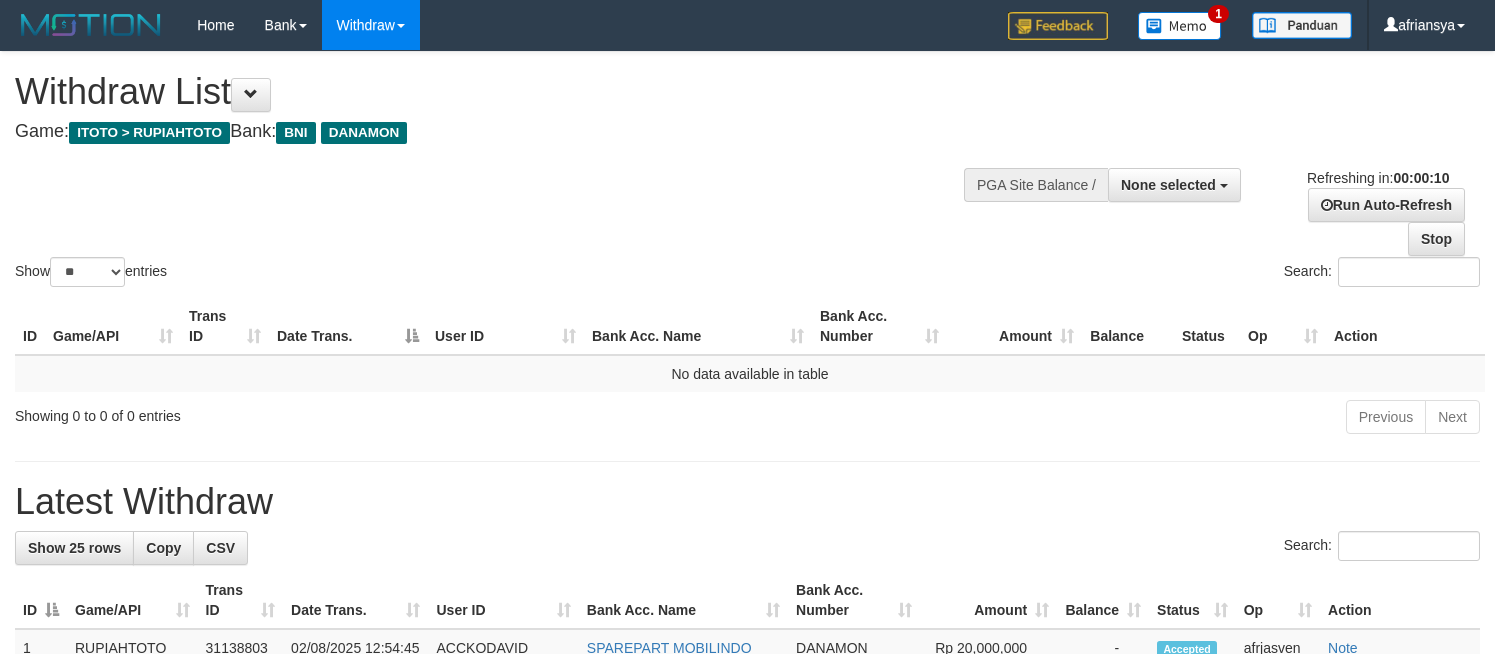 select 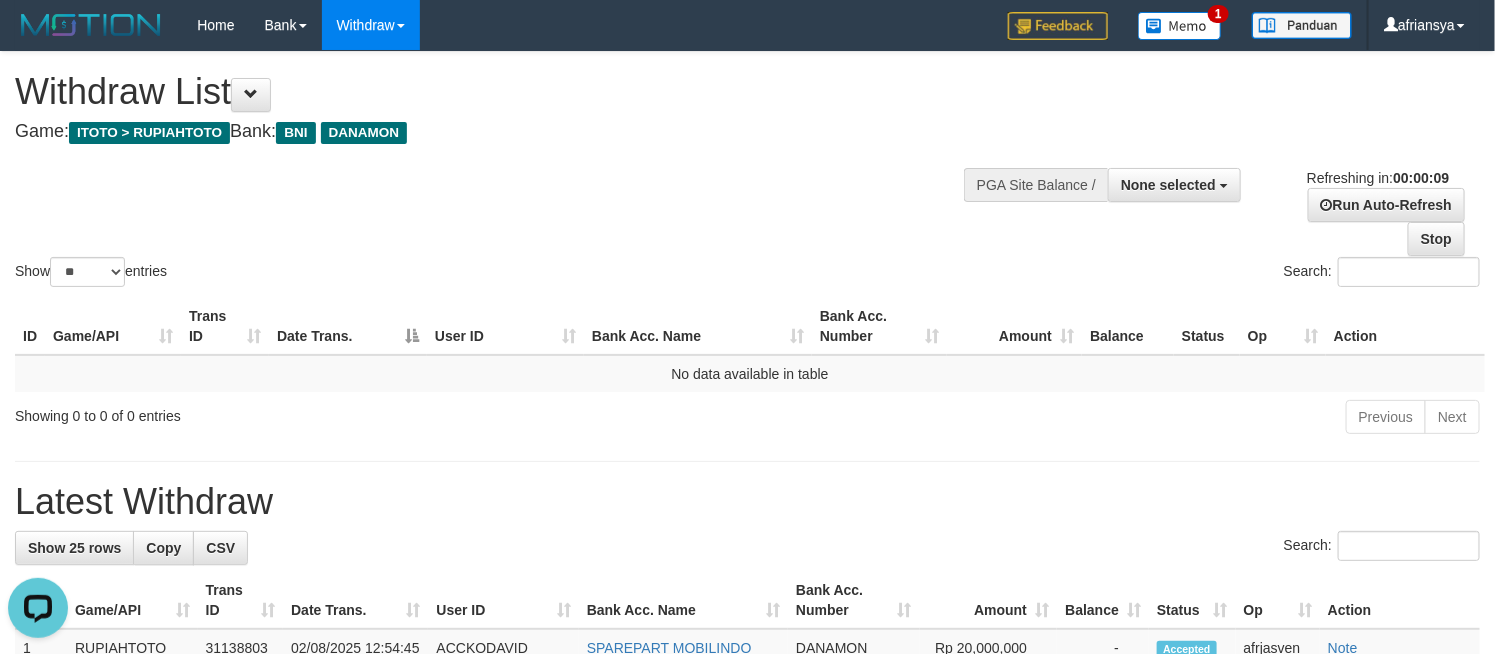 scroll, scrollTop: 0, scrollLeft: 0, axis: both 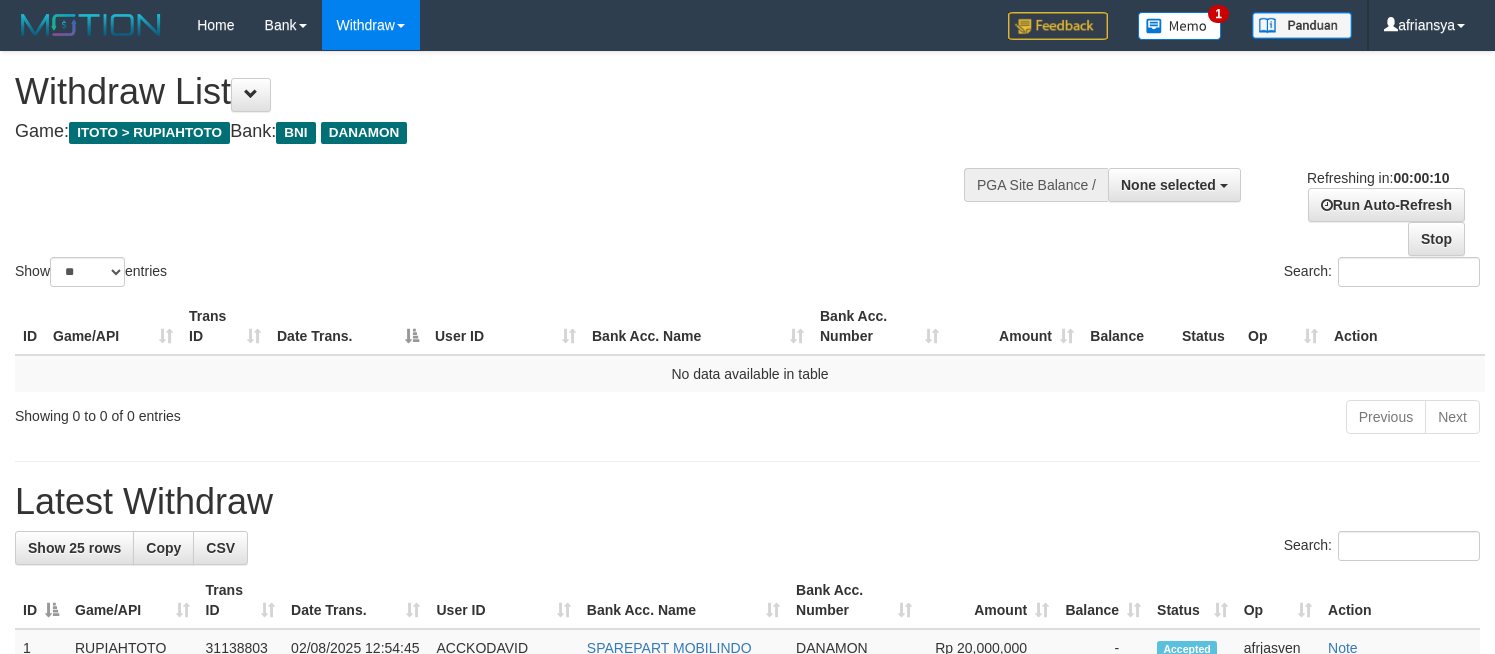 select 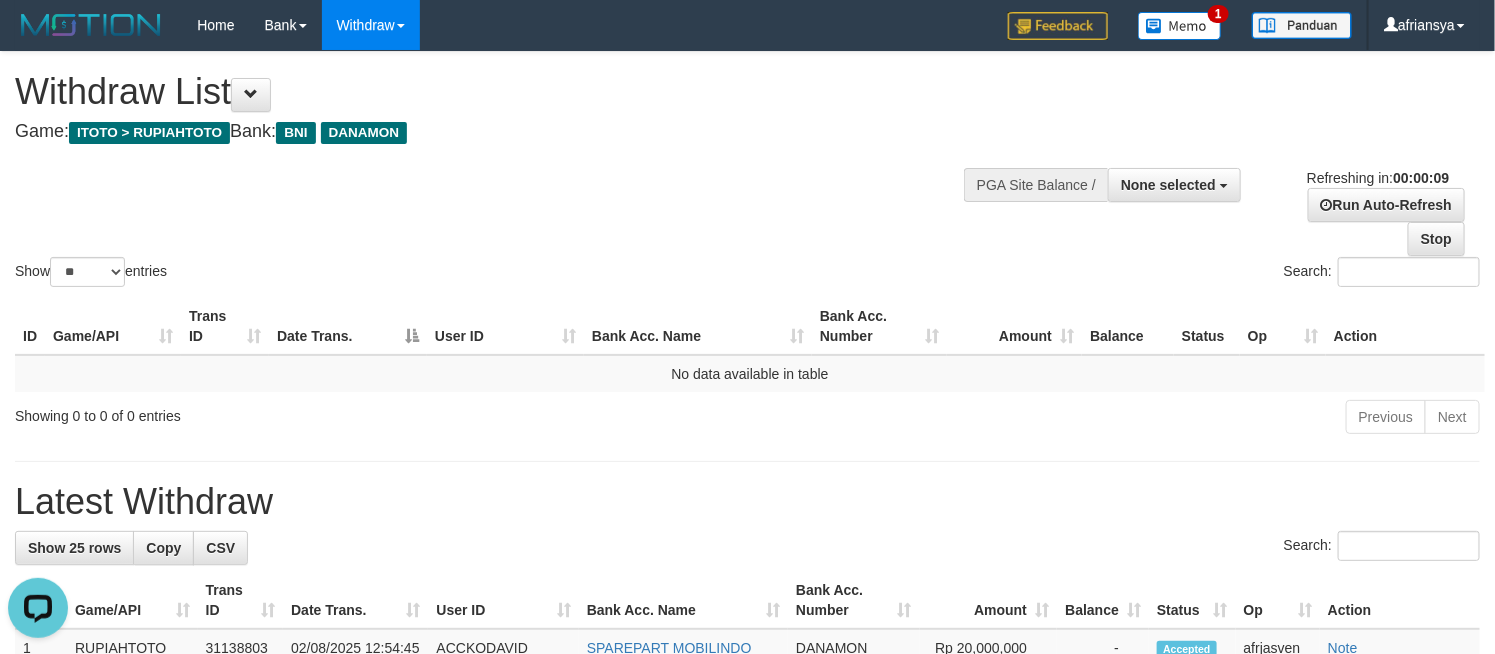 scroll, scrollTop: 0, scrollLeft: 0, axis: both 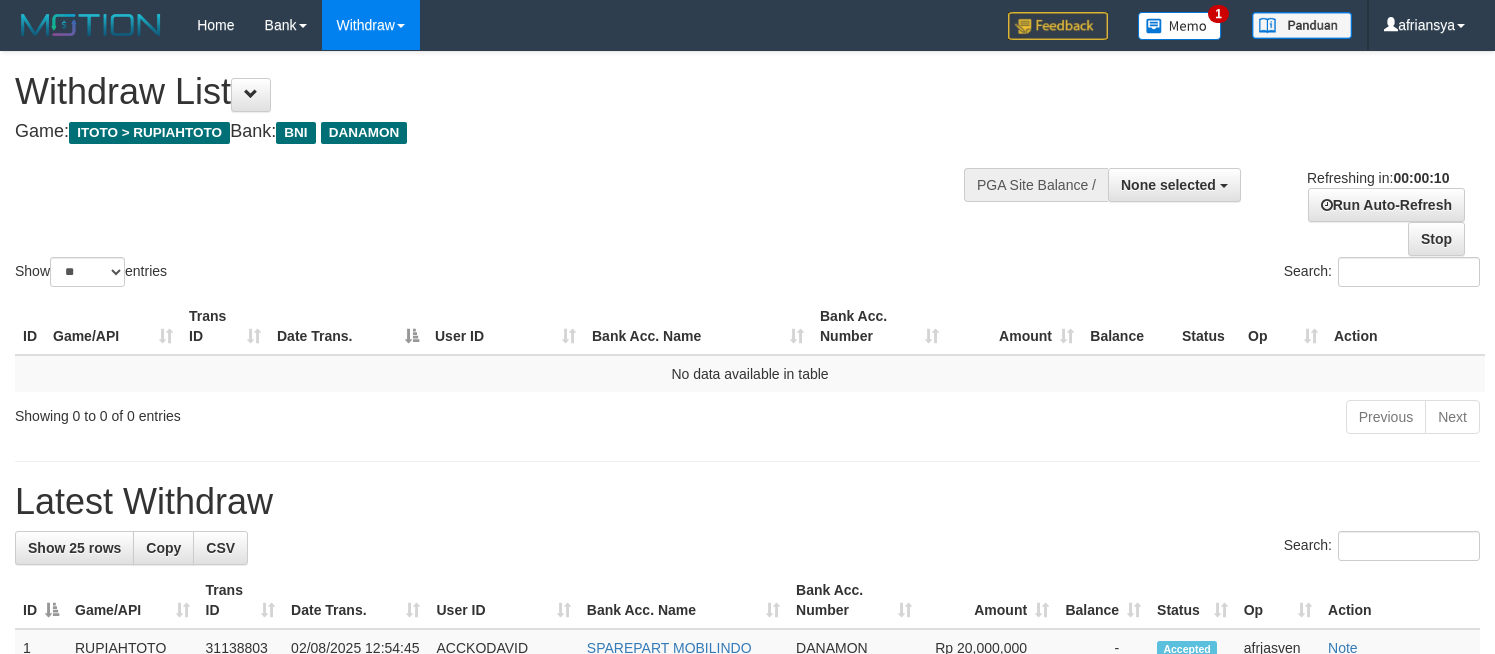 select 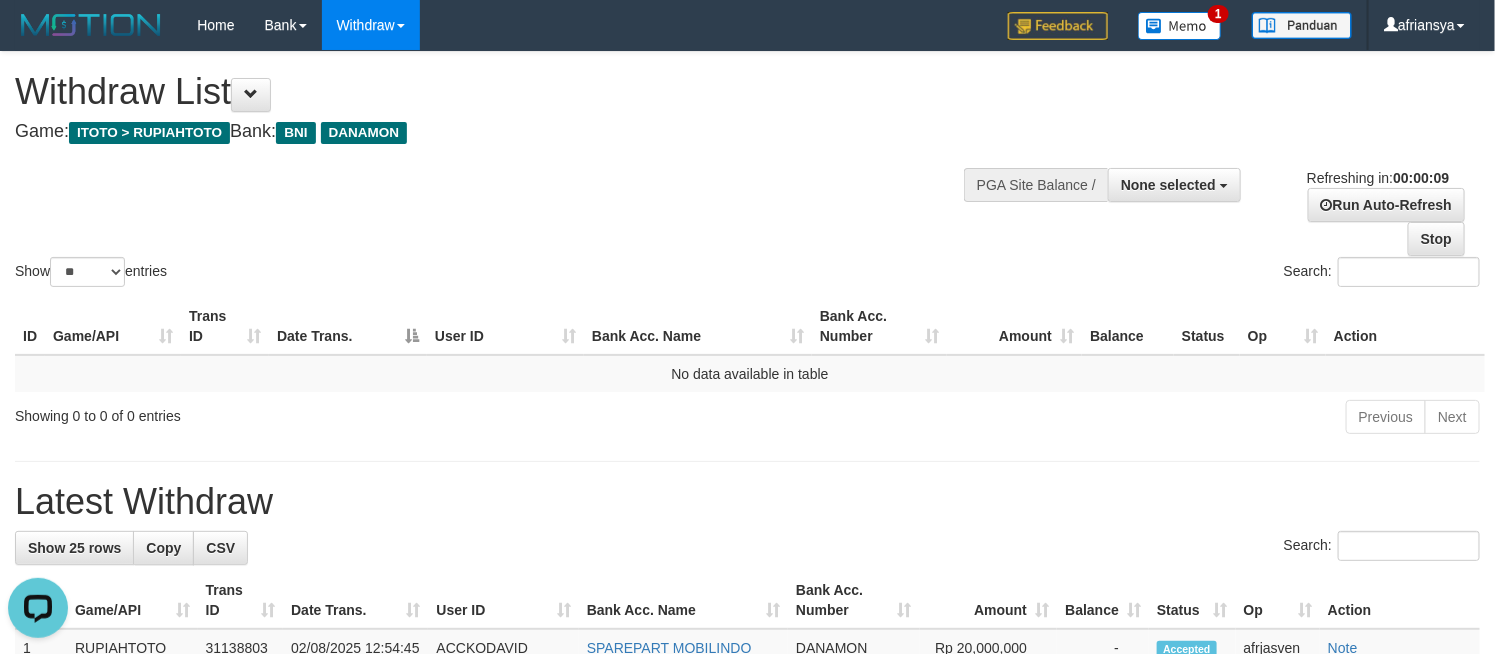 scroll, scrollTop: 0, scrollLeft: 0, axis: both 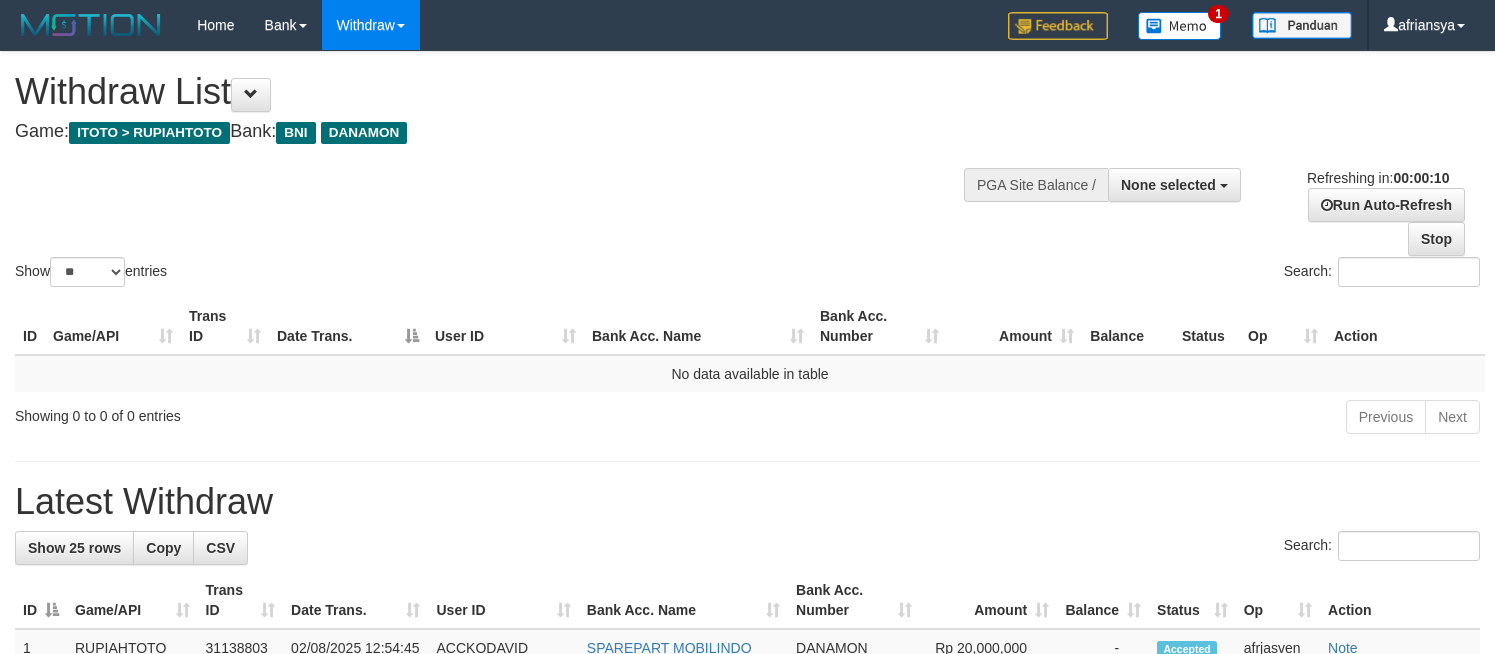 select 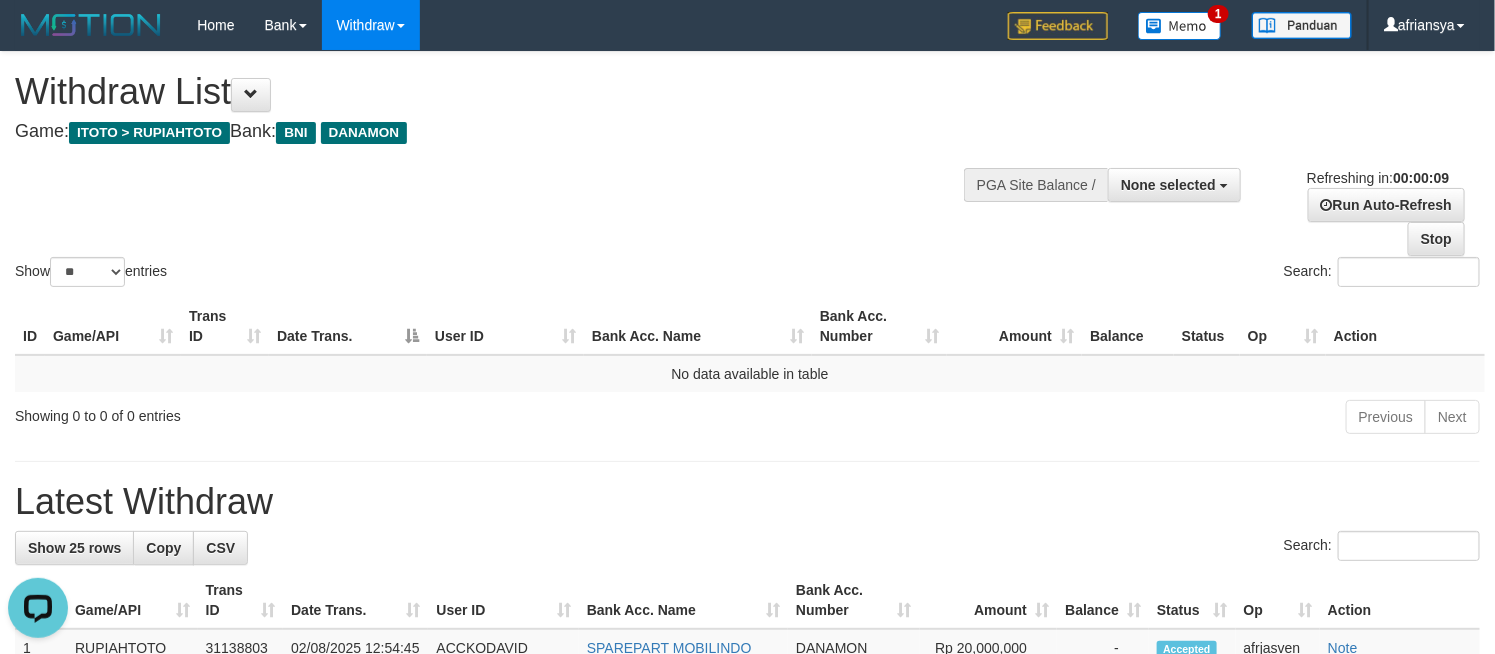scroll, scrollTop: 0, scrollLeft: 0, axis: both 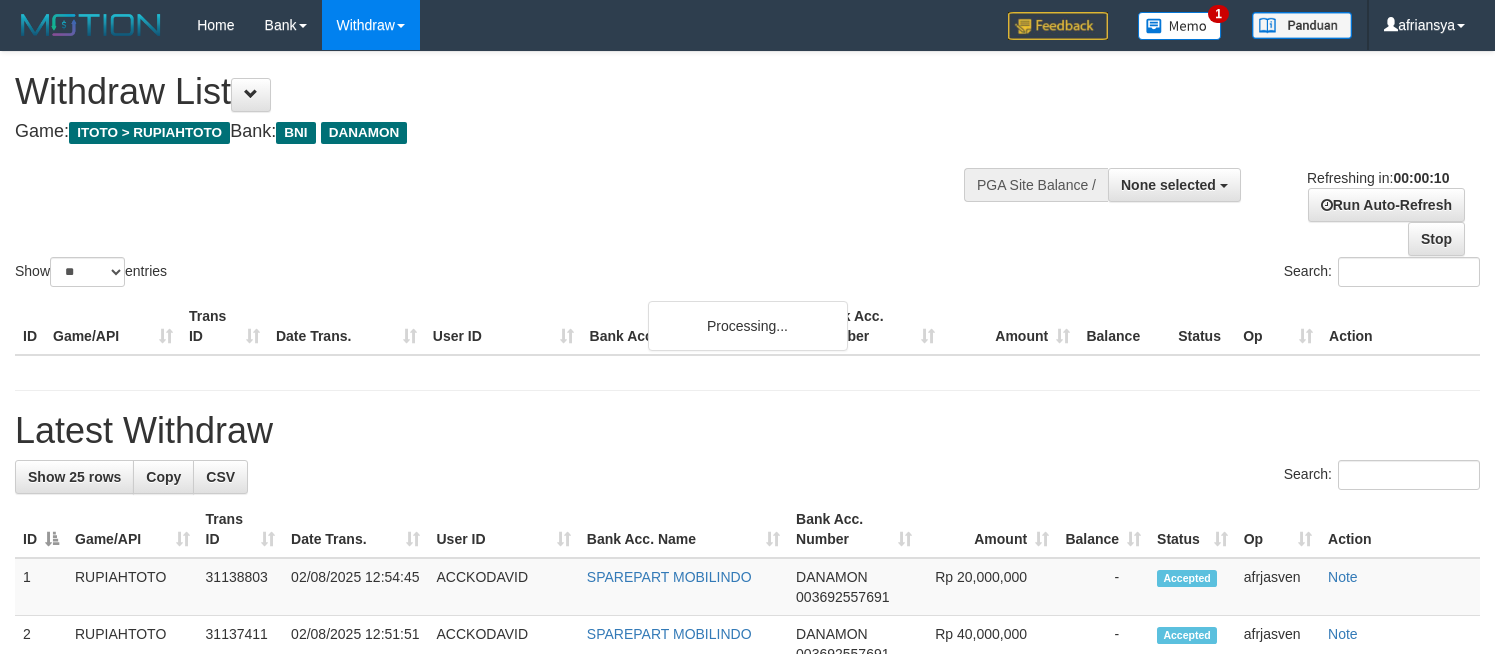 select 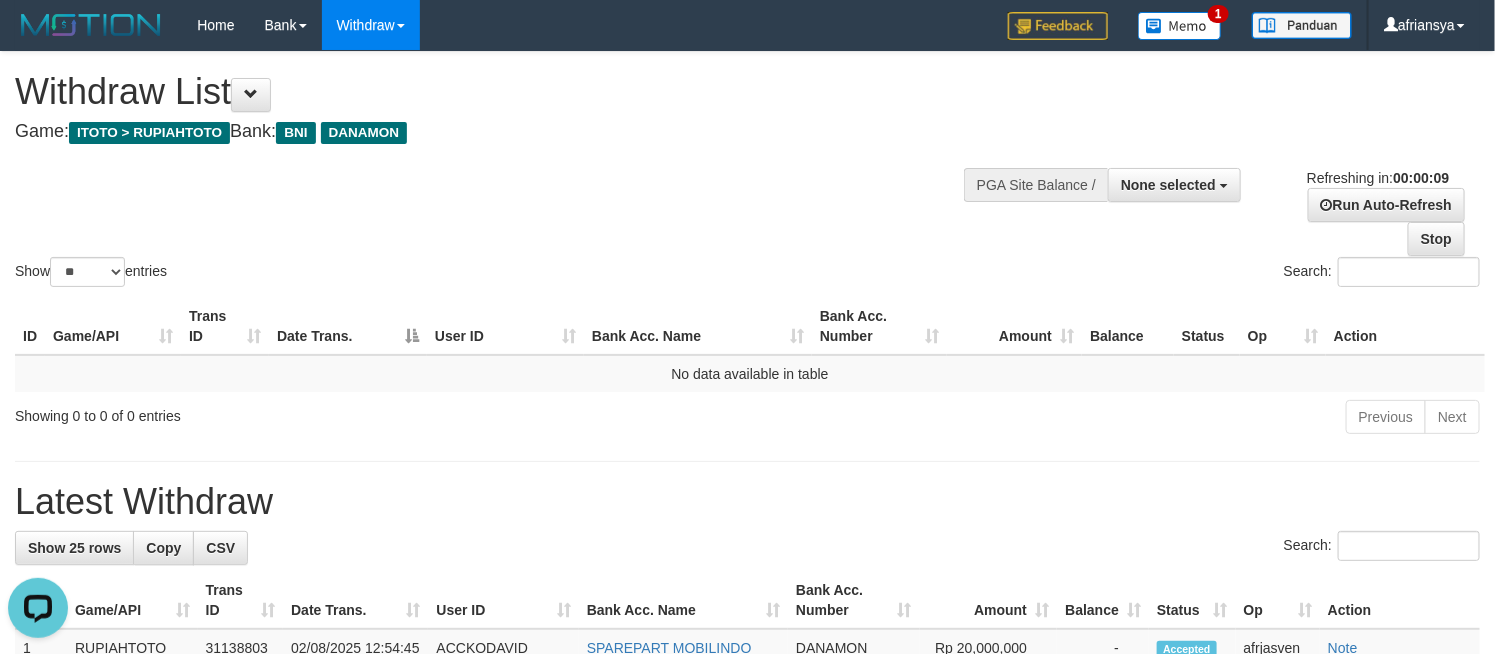 scroll, scrollTop: 0, scrollLeft: 0, axis: both 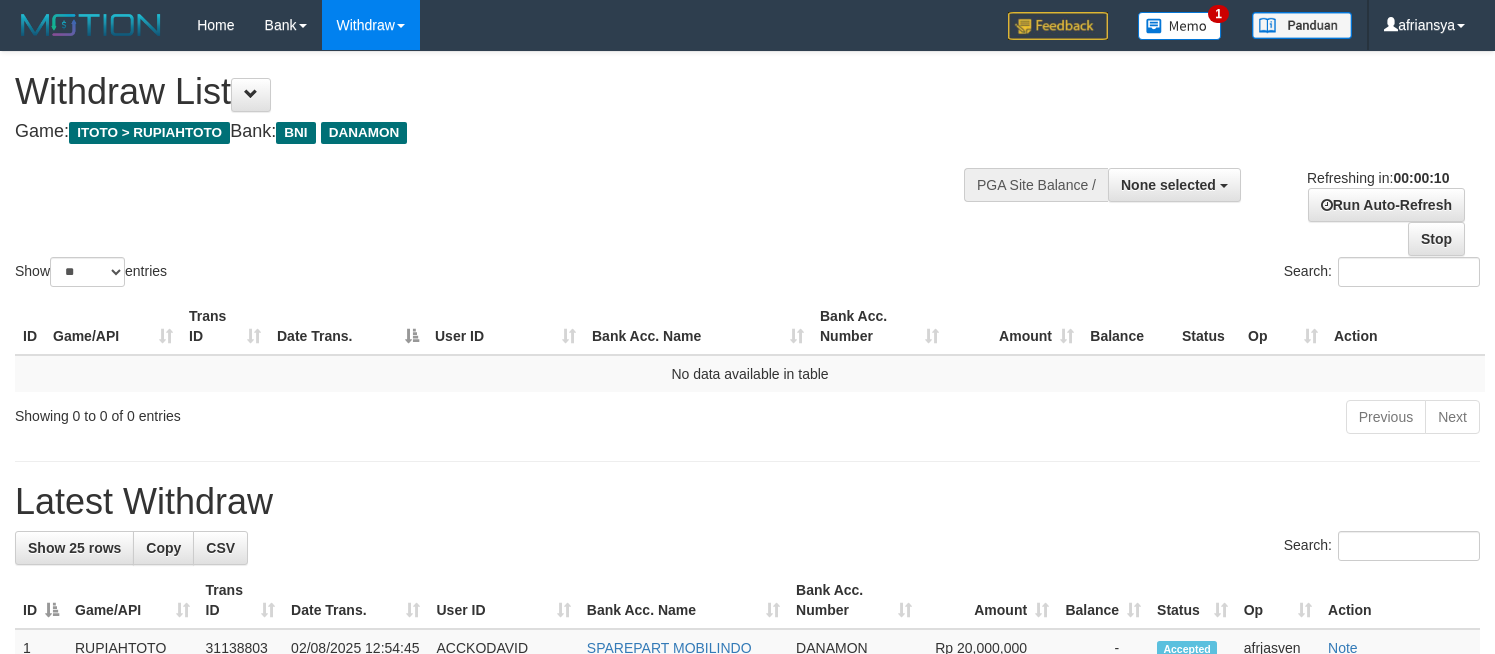select 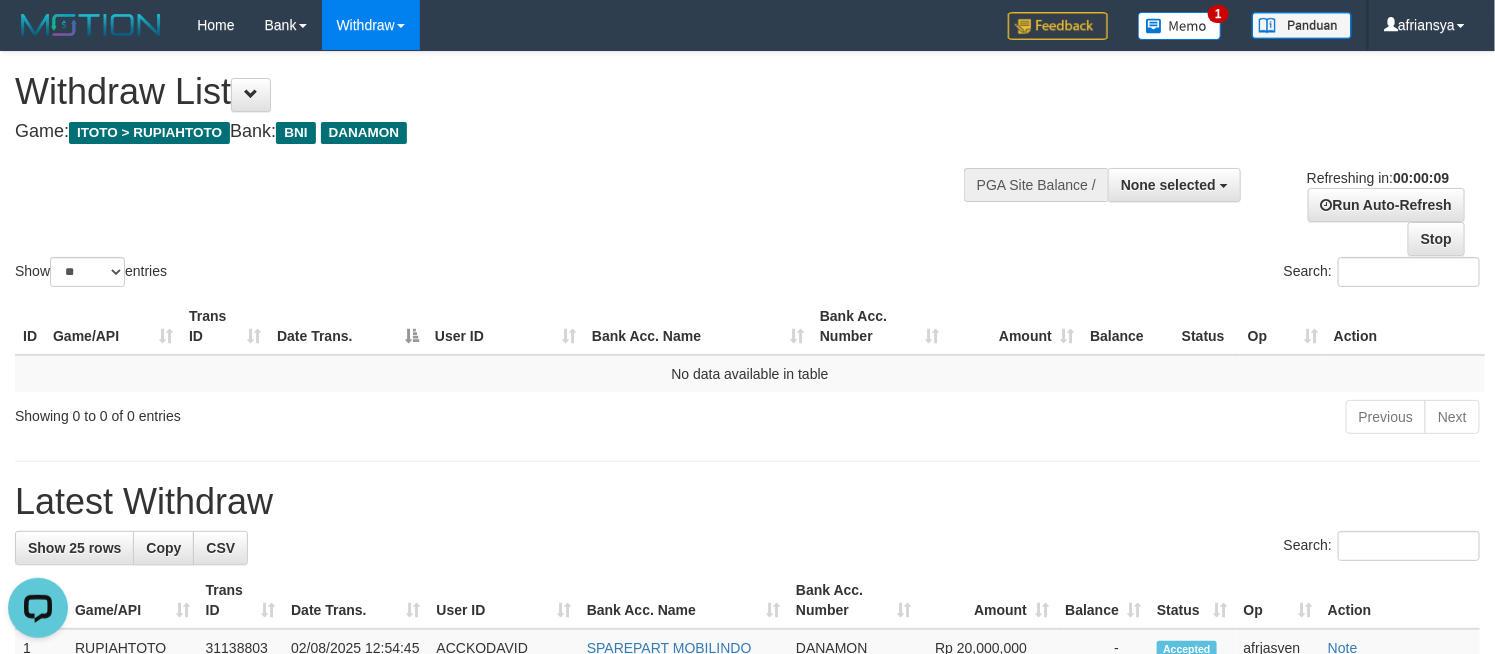 scroll, scrollTop: 0, scrollLeft: 0, axis: both 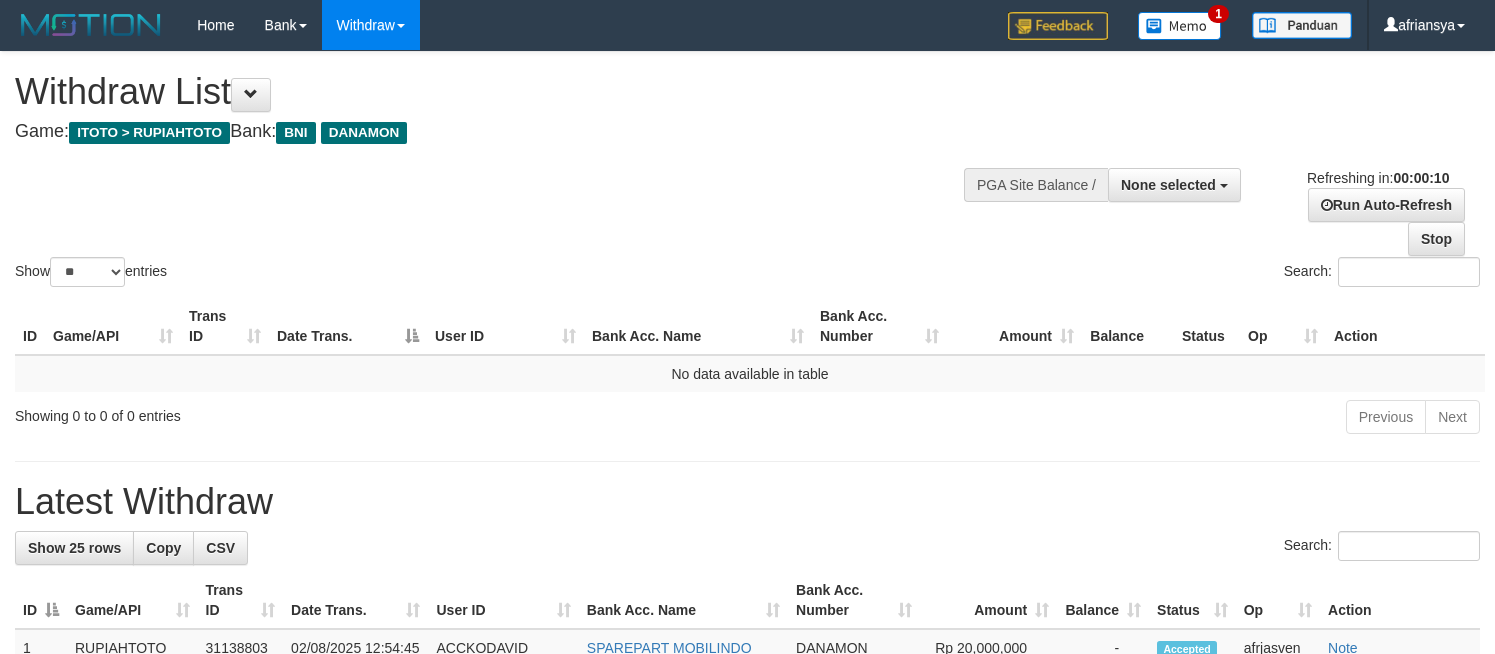 select 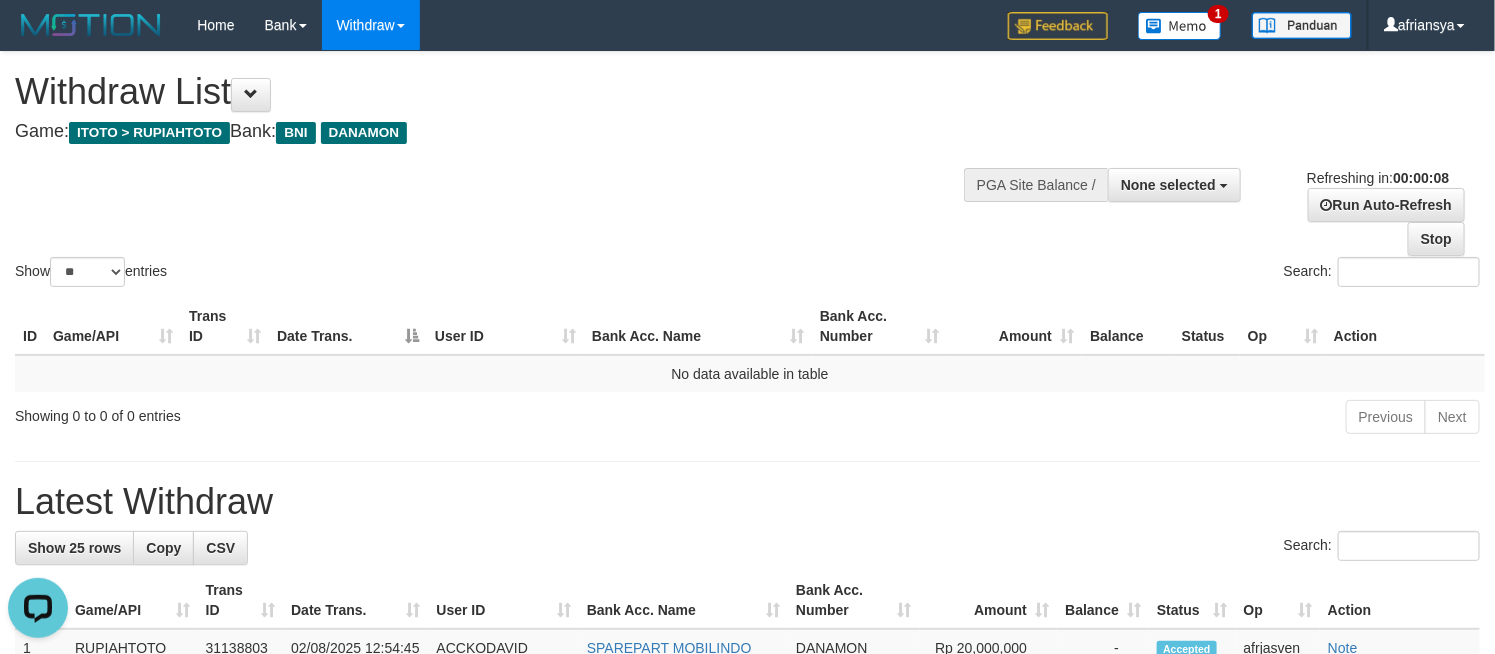scroll, scrollTop: 0, scrollLeft: 0, axis: both 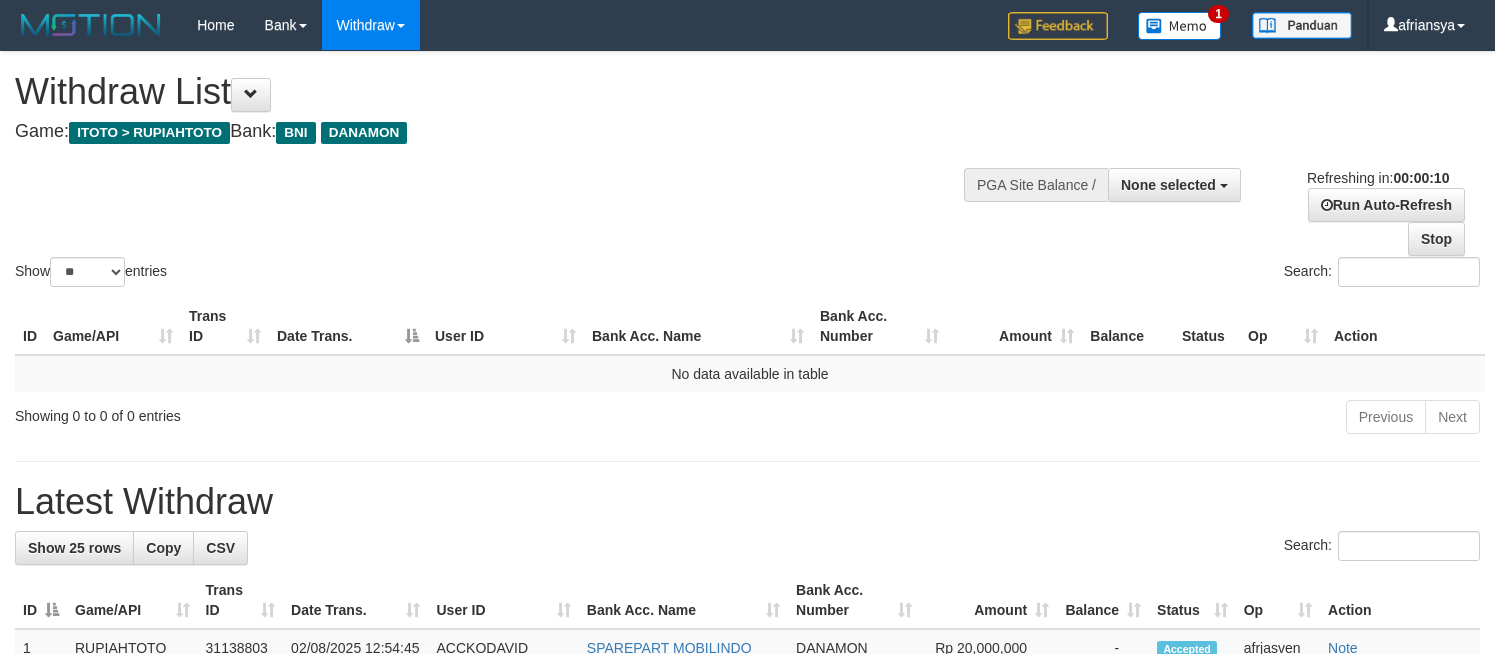 select 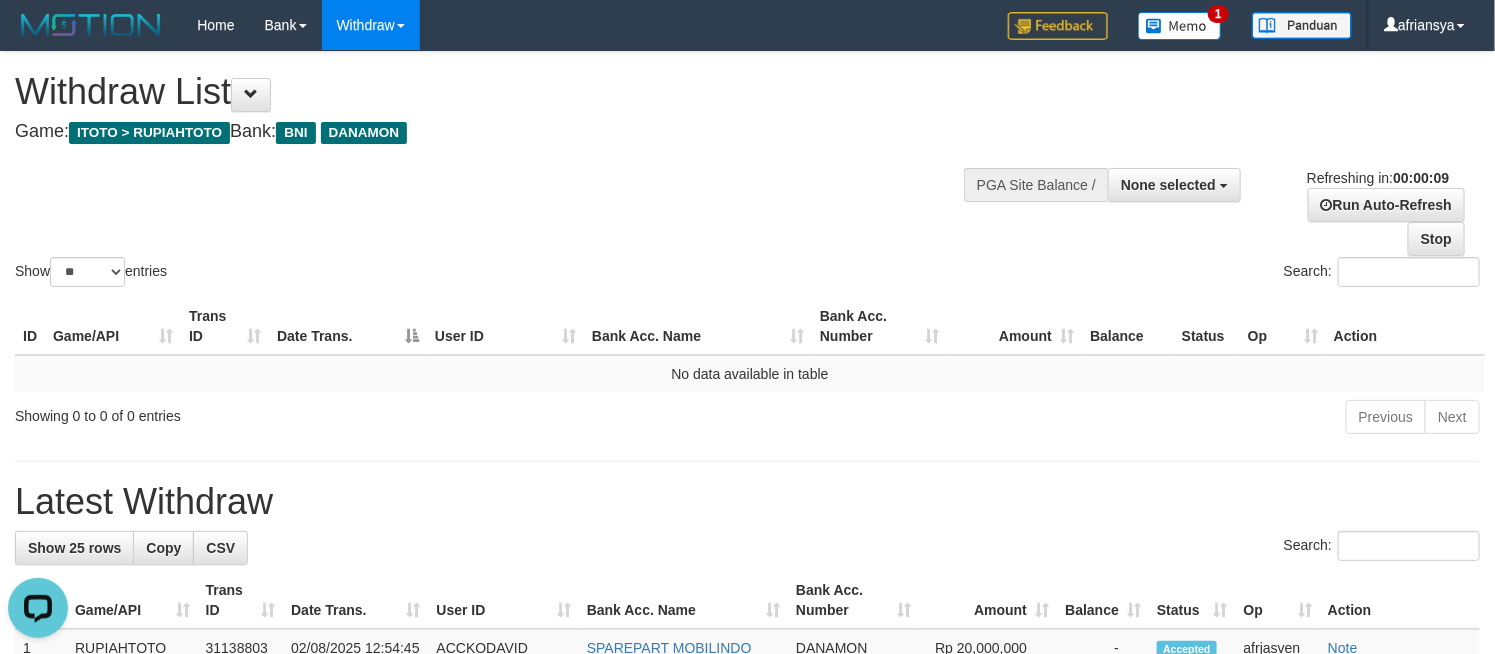 scroll, scrollTop: 0, scrollLeft: 0, axis: both 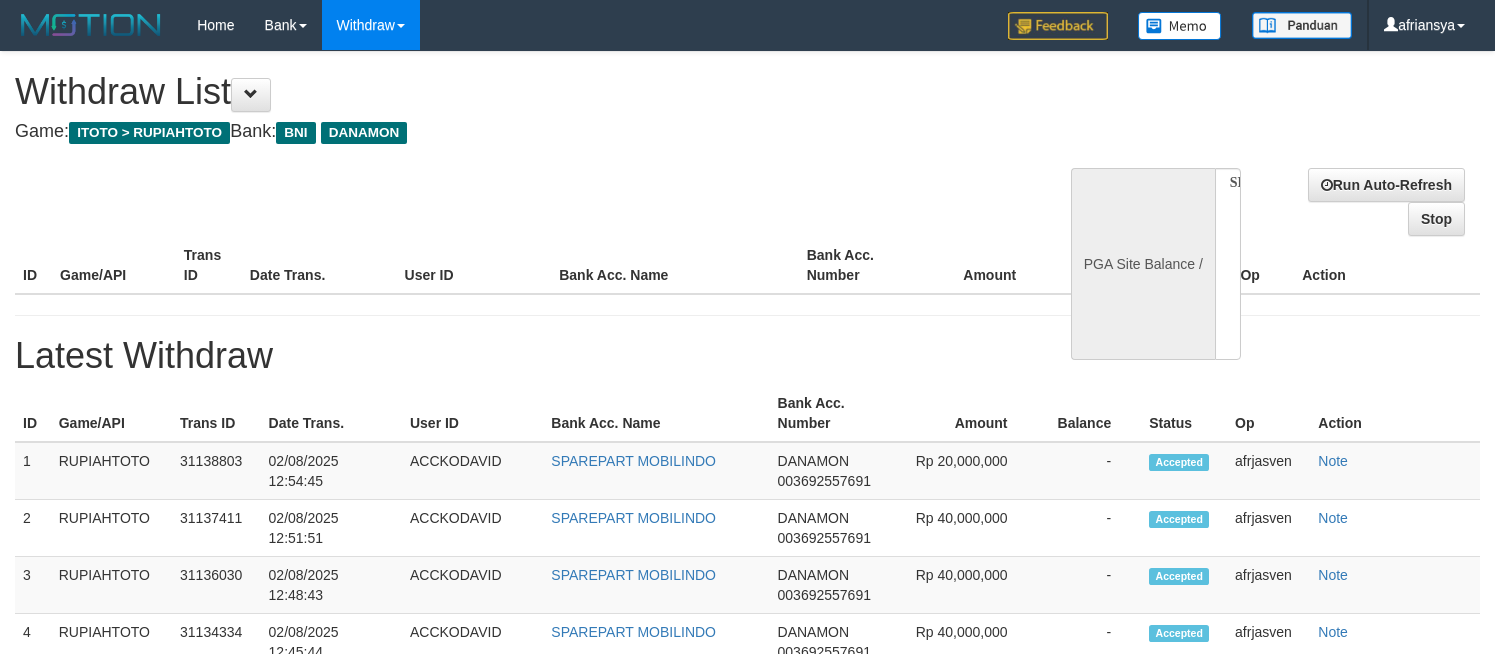 select 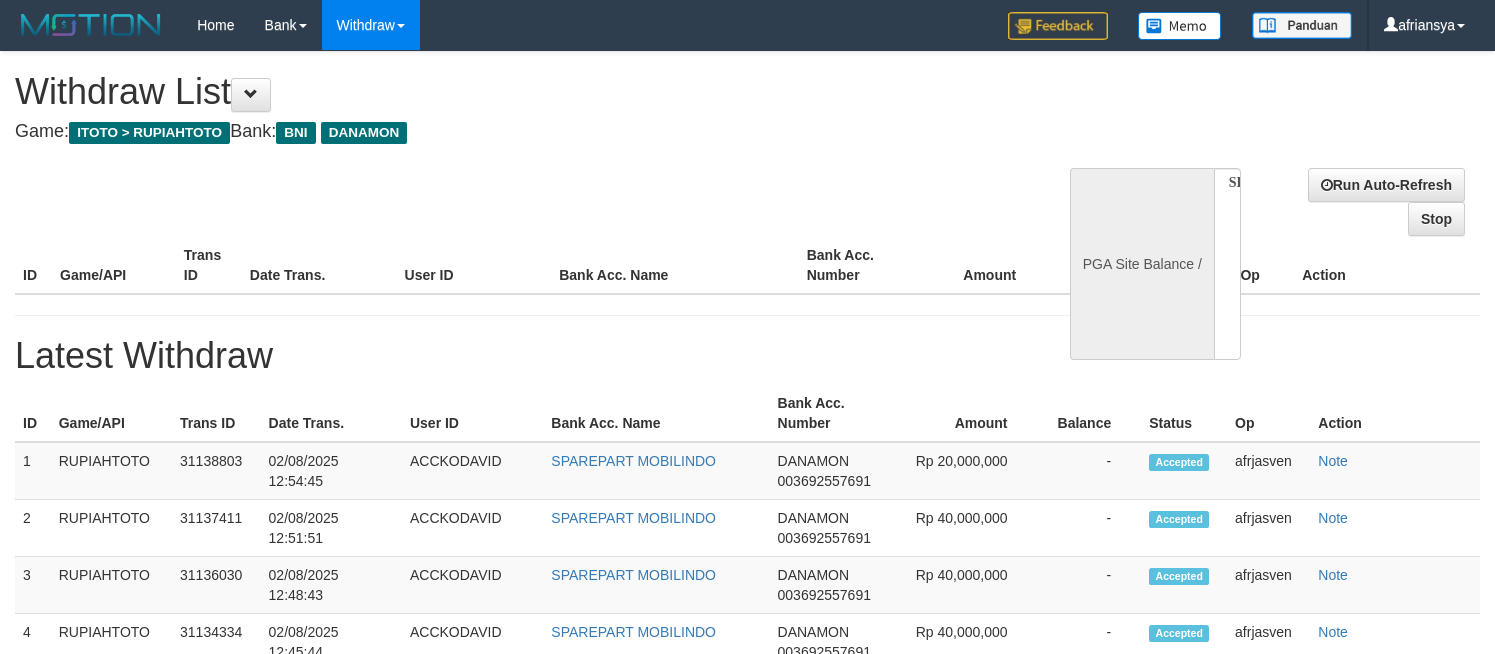 scroll, scrollTop: 0, scrollLeft: 0, axis: both 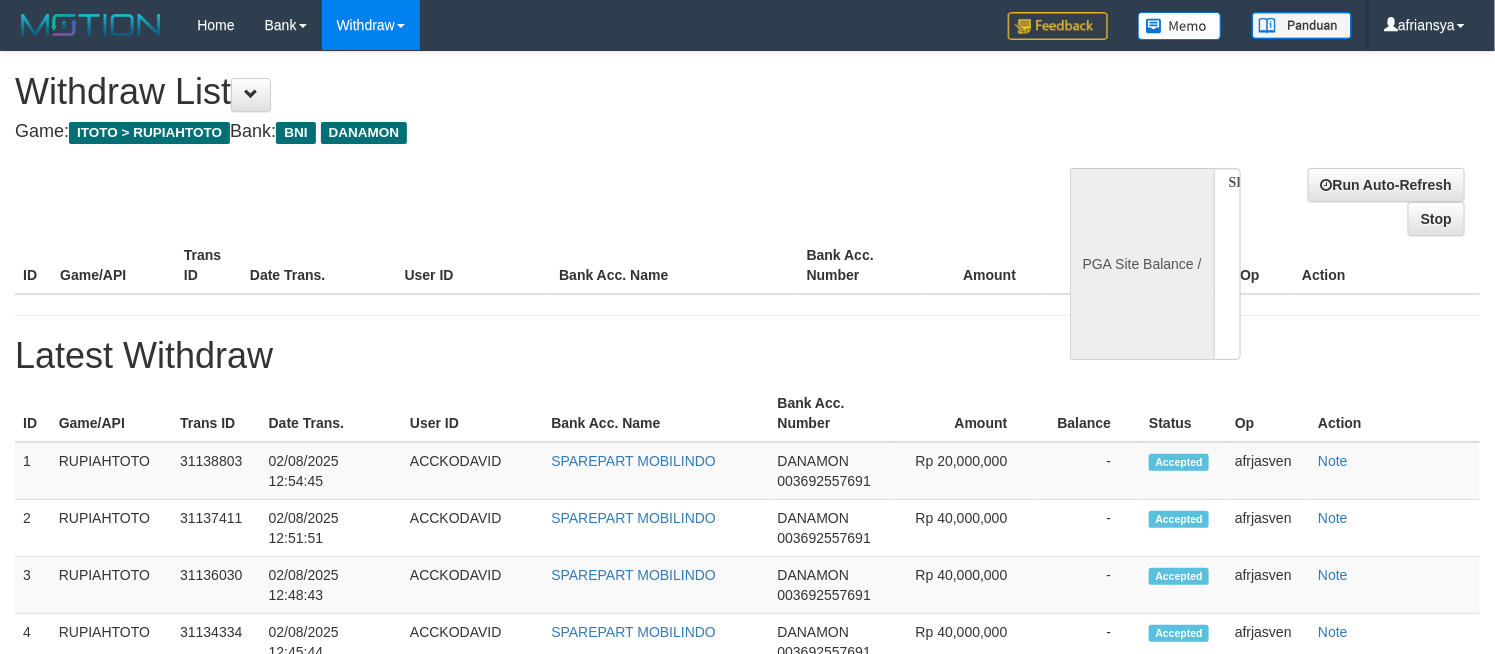 select on "**" 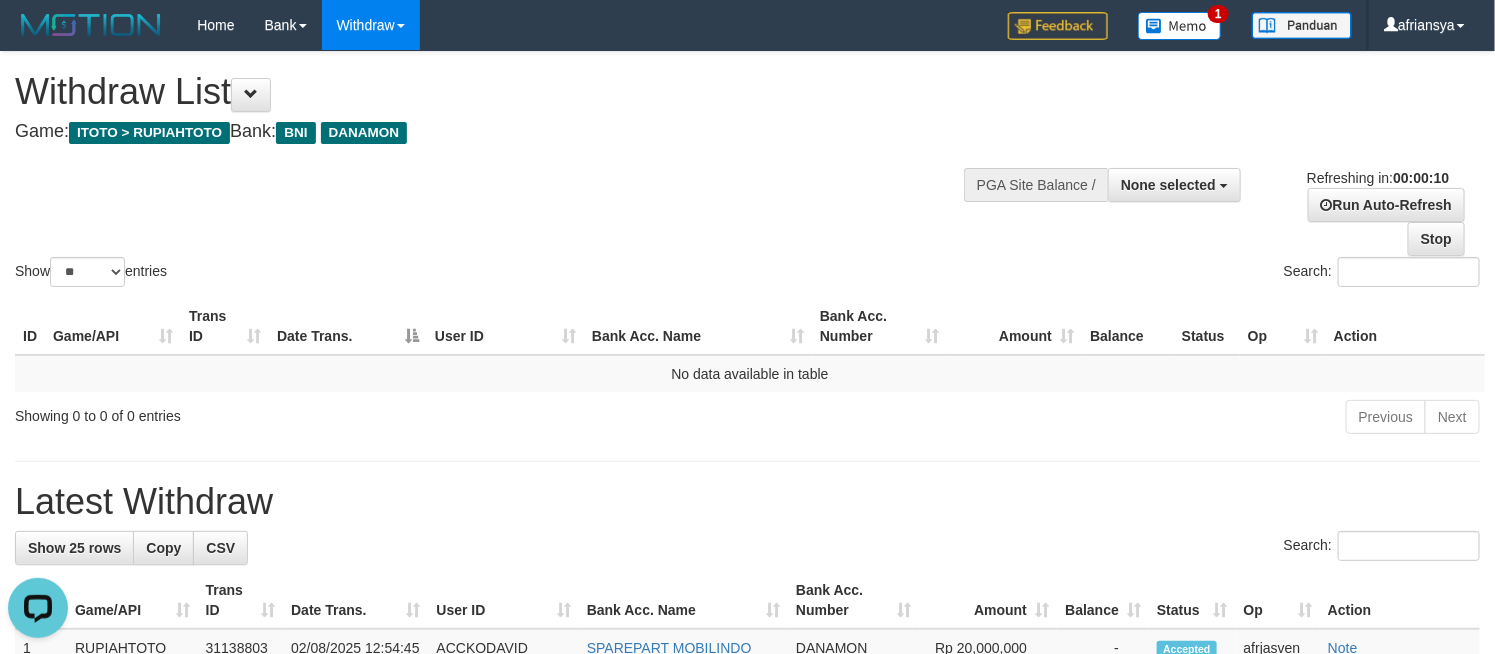 scroll, scrollTop: 0, scrollLeft: 0, axis: both 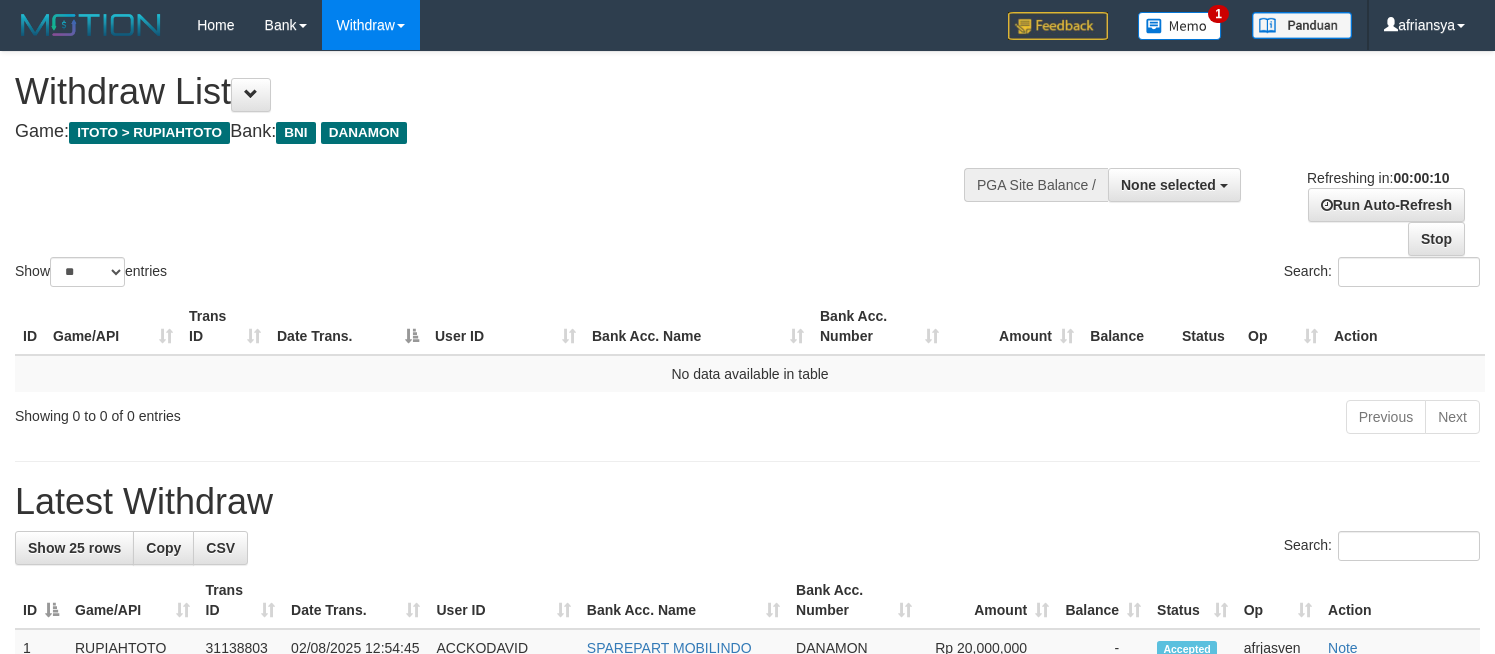 select 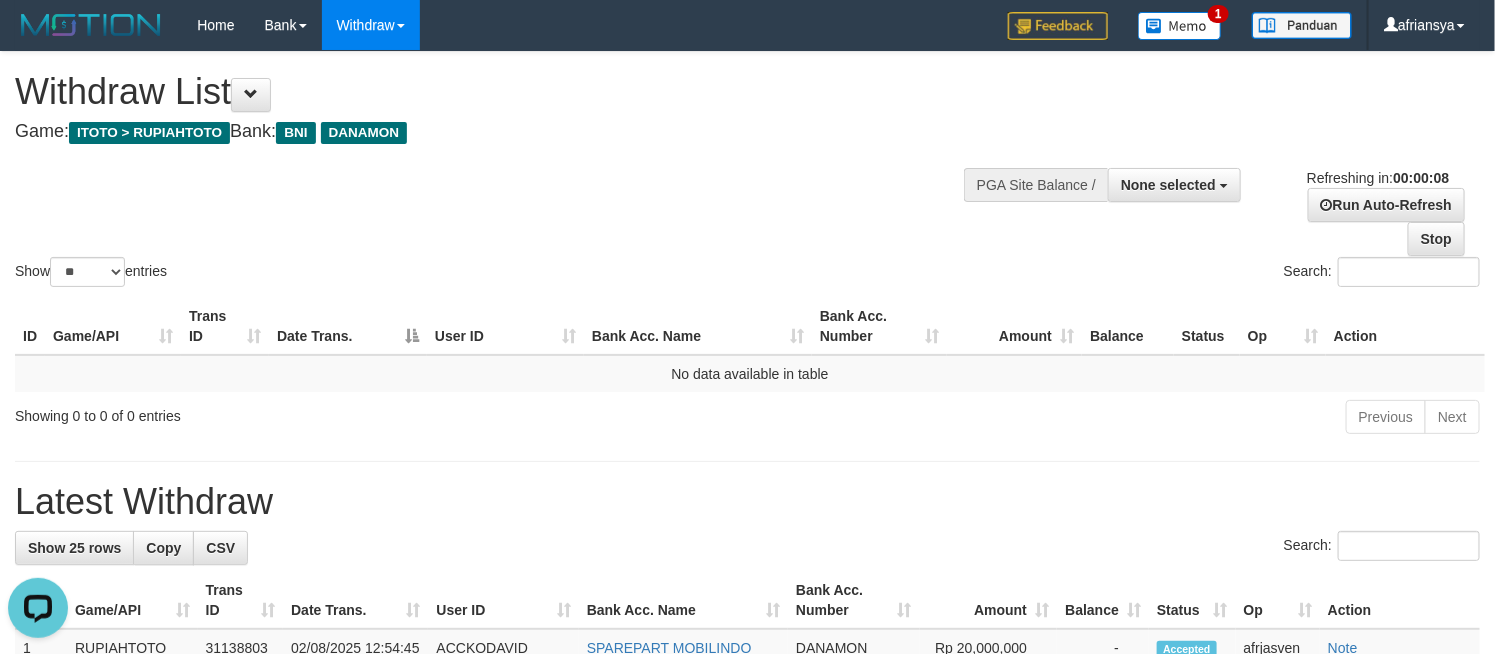 scroll, scrollTop: 0, scrollLeft: 0, axis: both 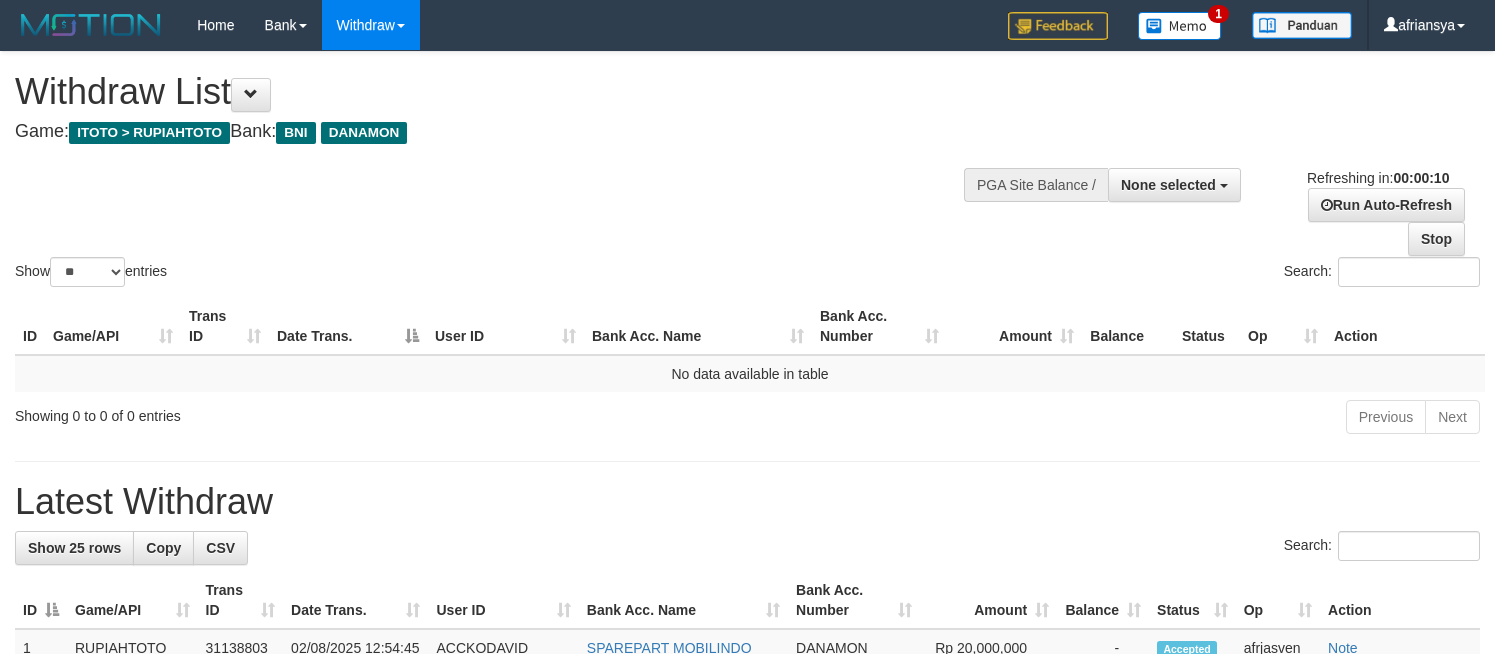 select 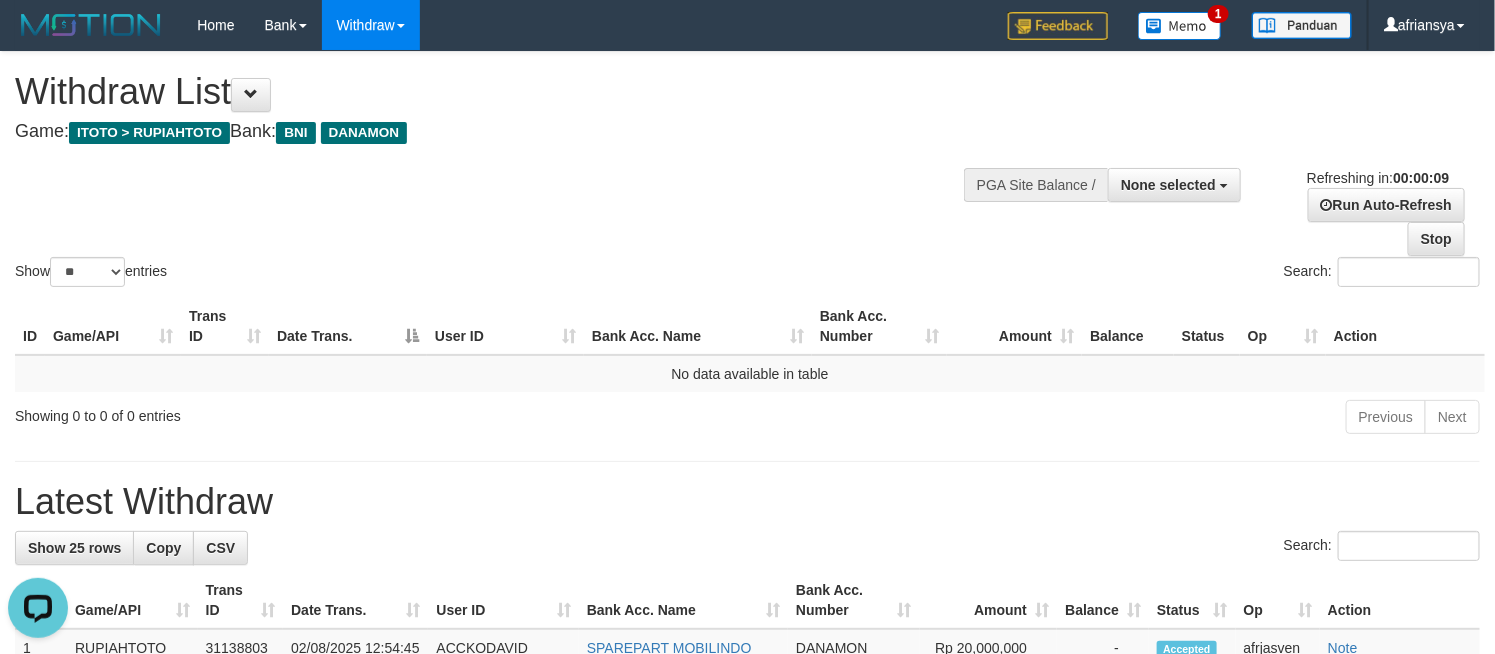 scroll, scrollTop: 0, scrollLeft: 0, axis: both 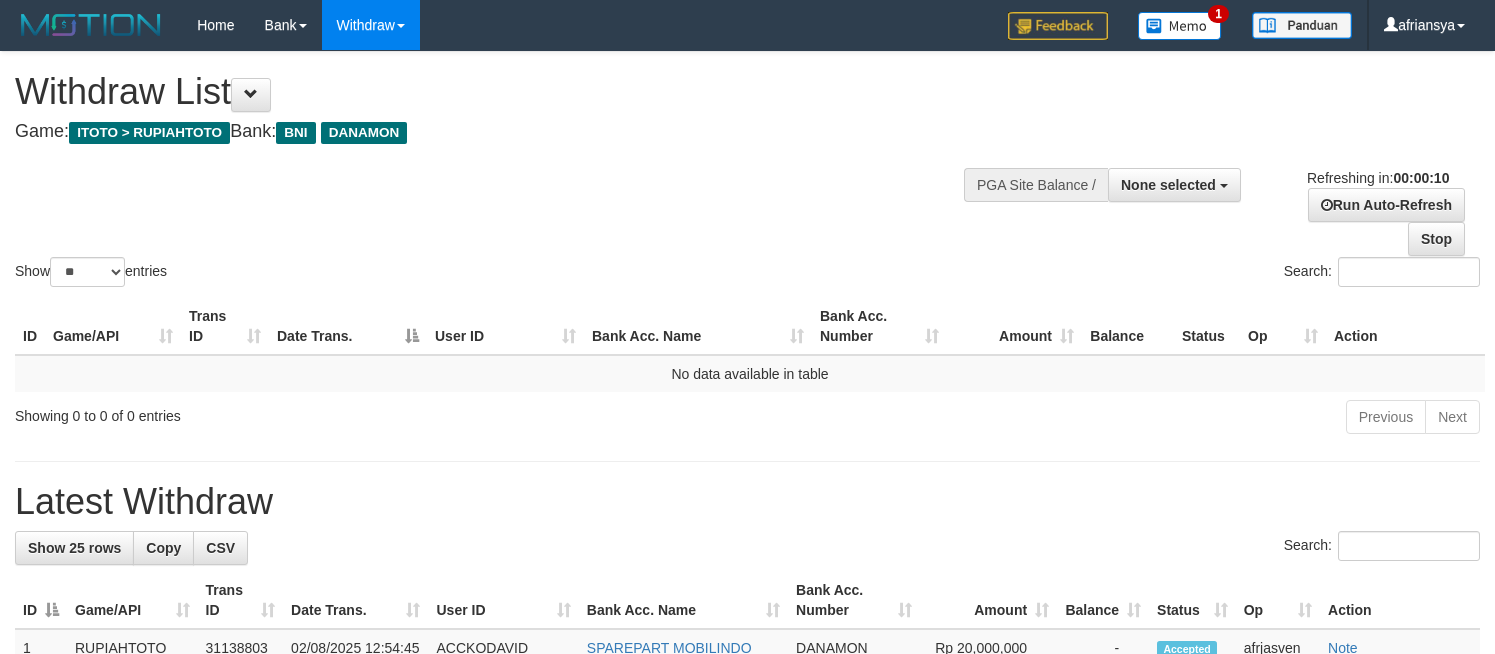 select 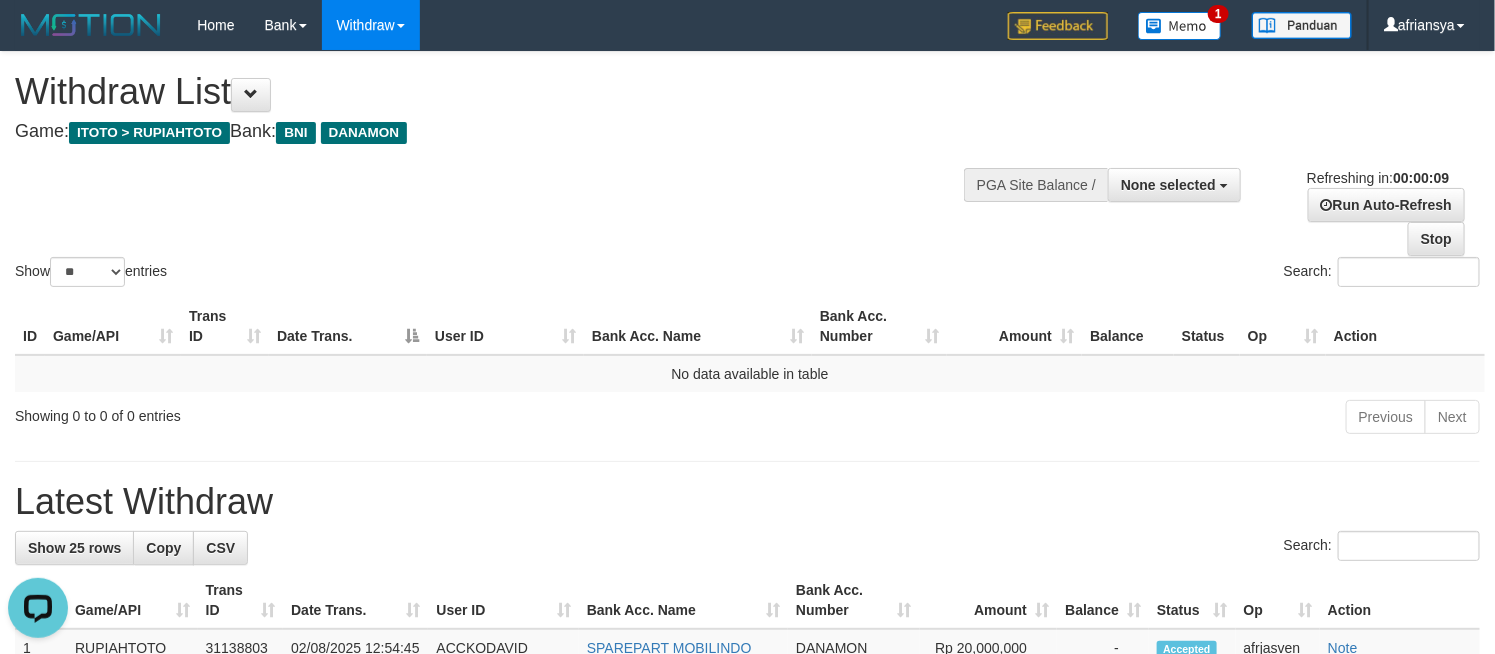 scroll, scrollTop: 0, scrollLeft: 0, axis: both 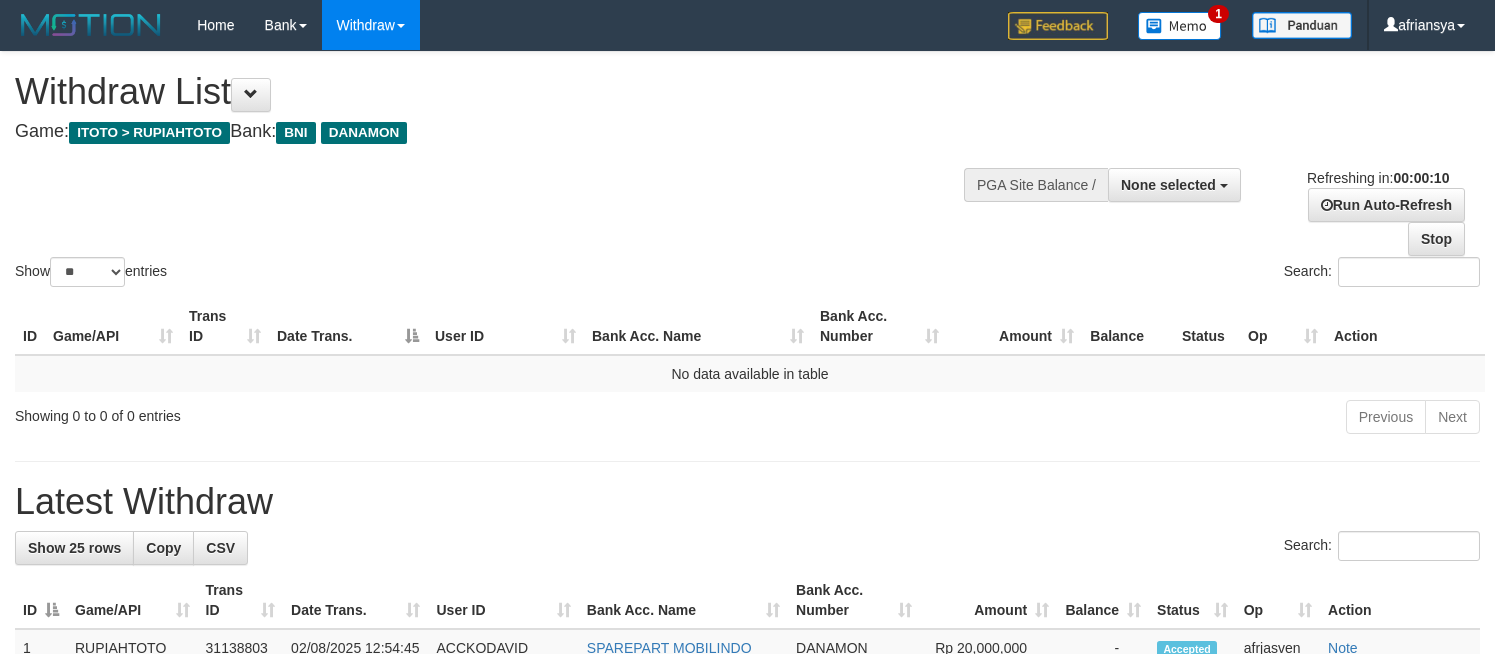 select 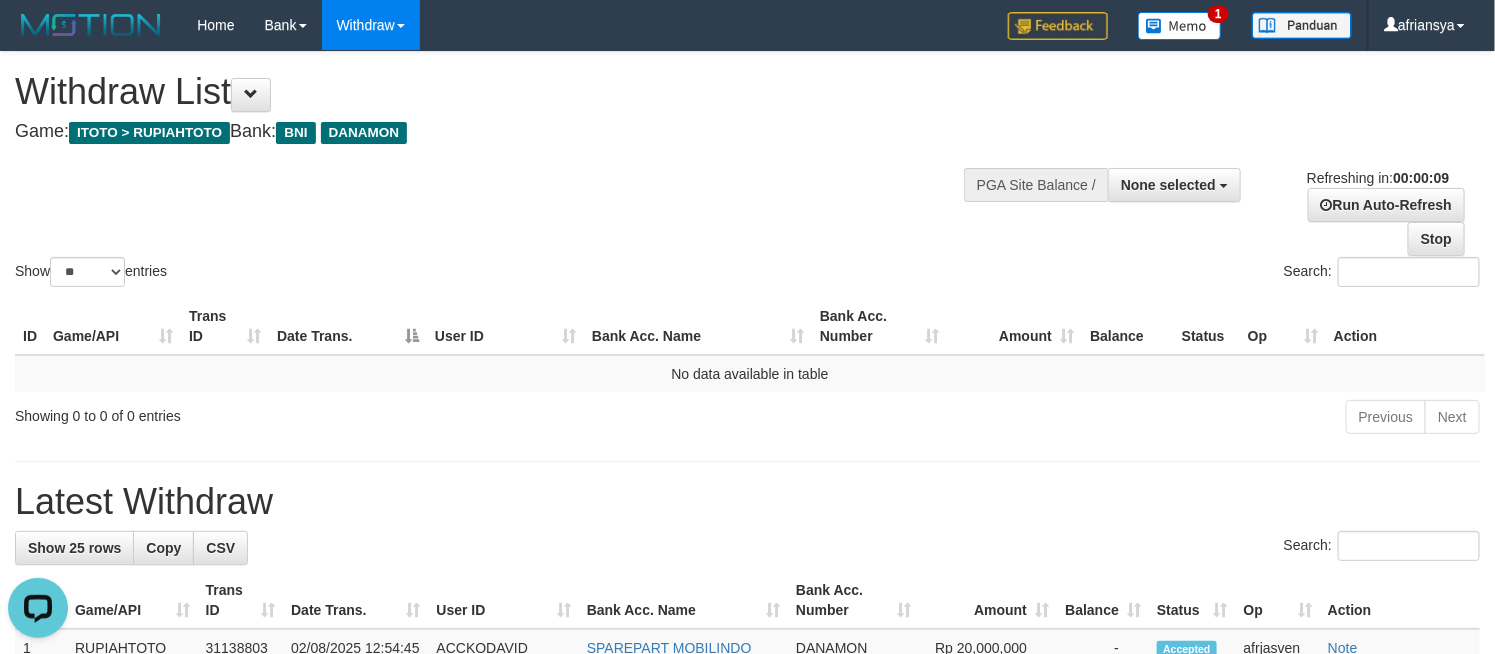 scroll, scrollTop: 0, scrollLeft: 0, axis: both 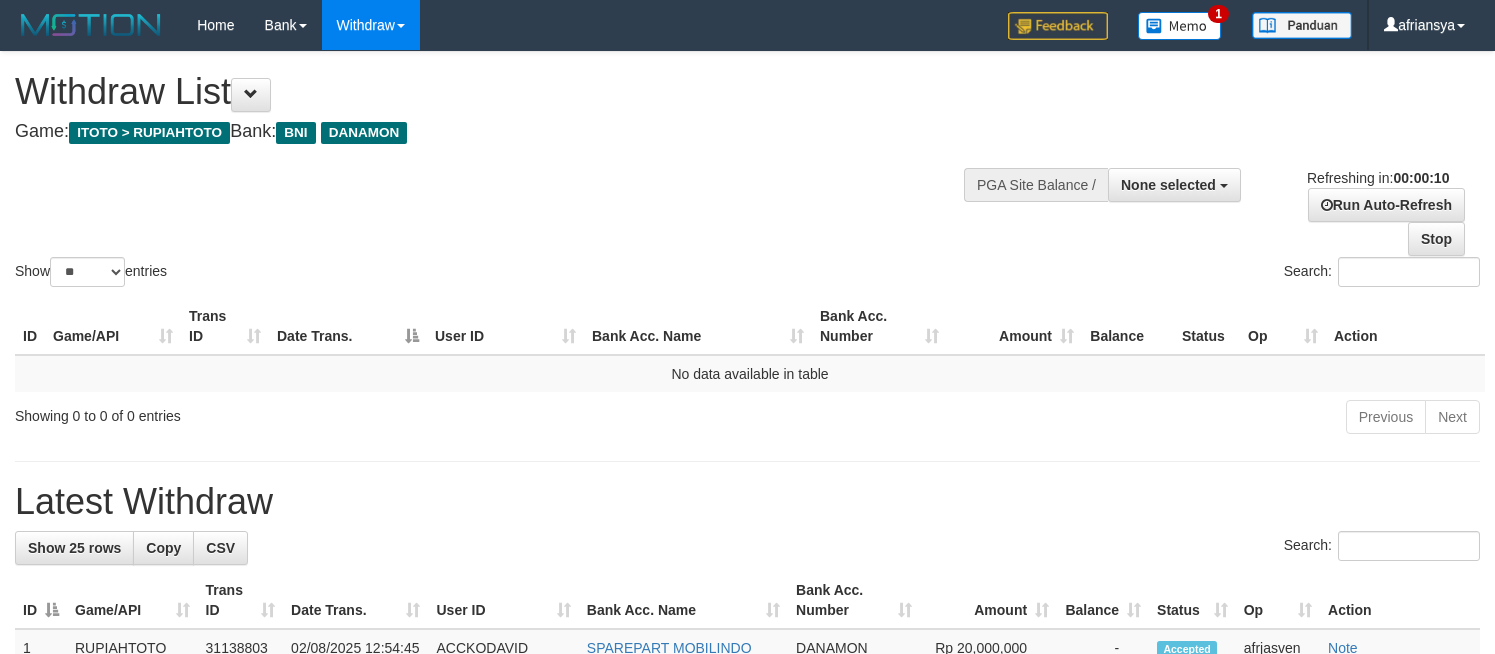 select 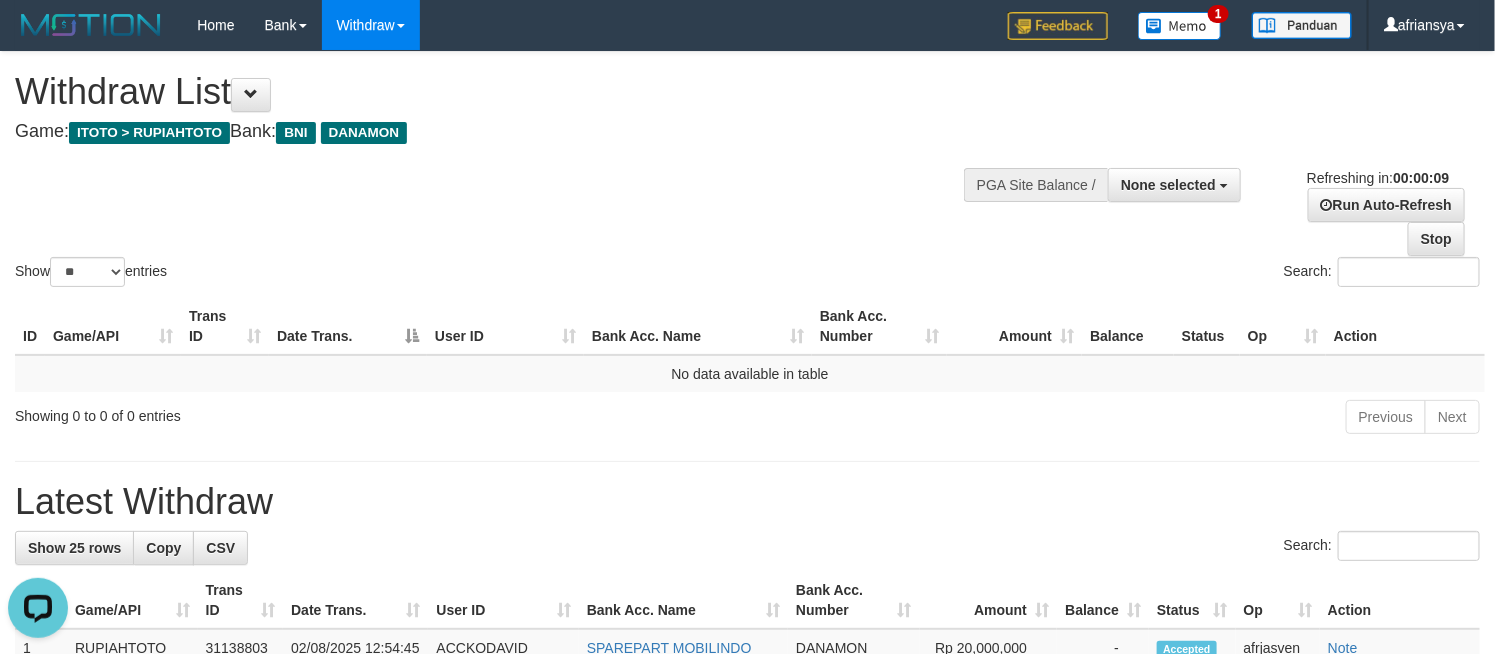 scroll, scrollTop: 0, scrollLeft: 0, axis: both 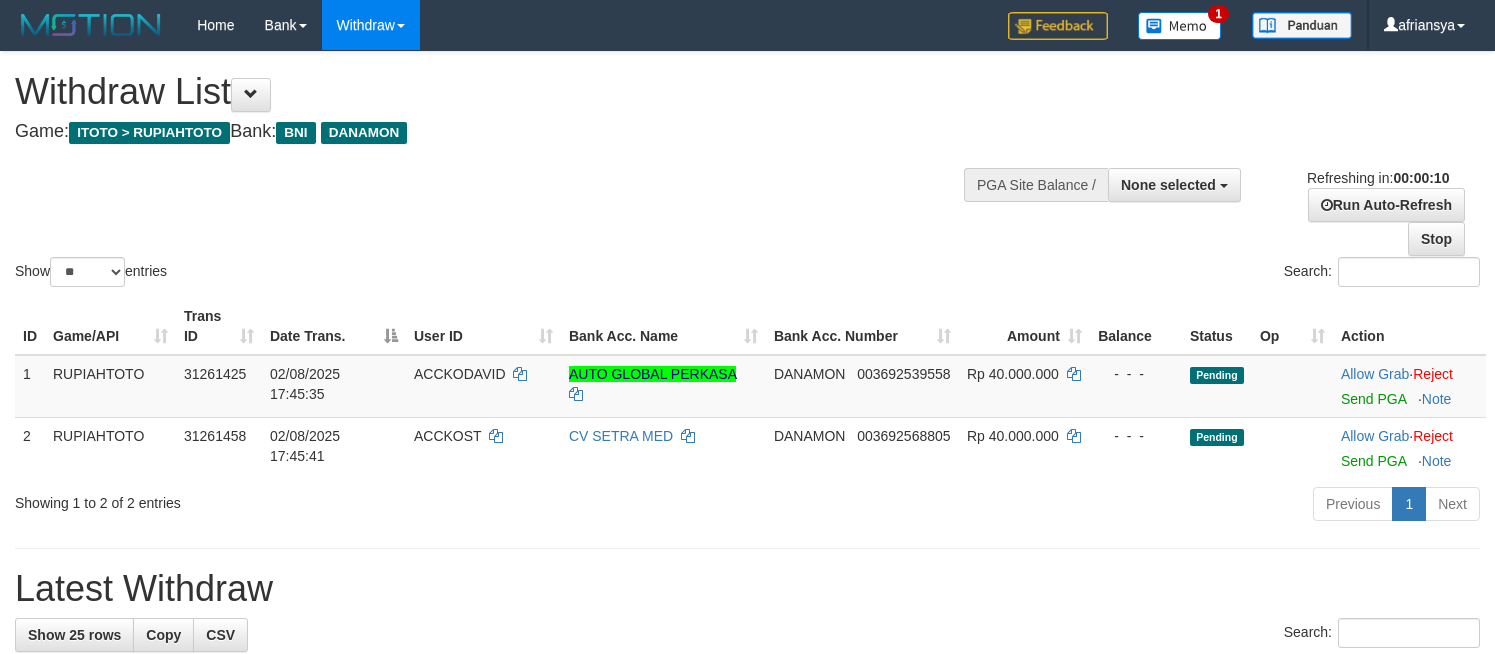 select 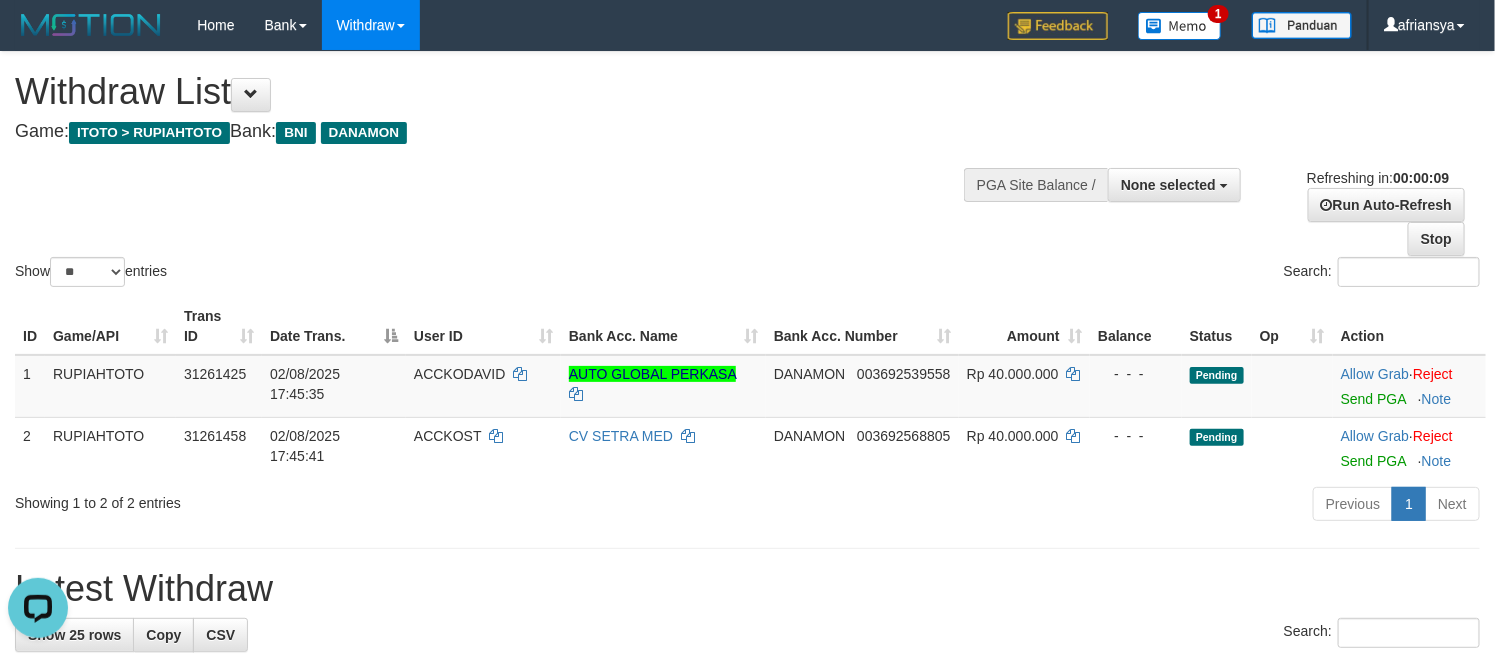 scroll, scrollTop: 0, scrollLeft: 0, axis: both 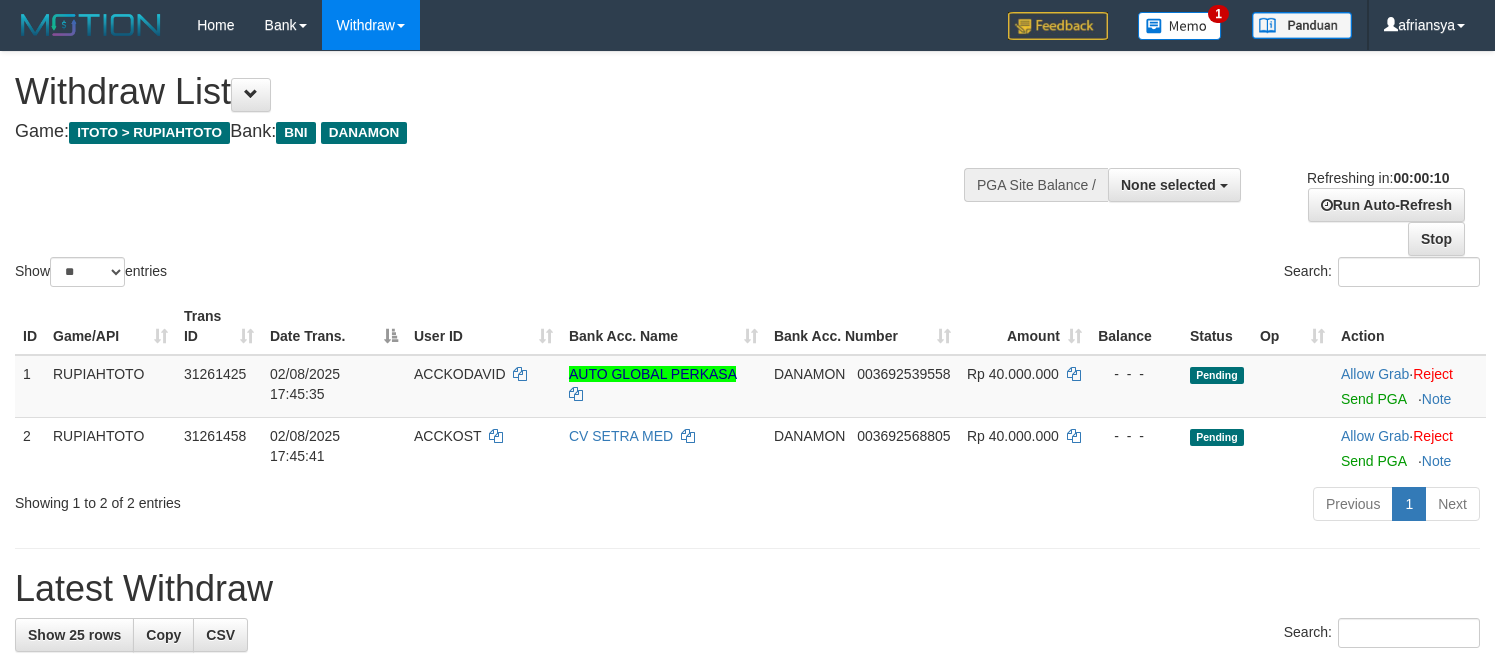 select 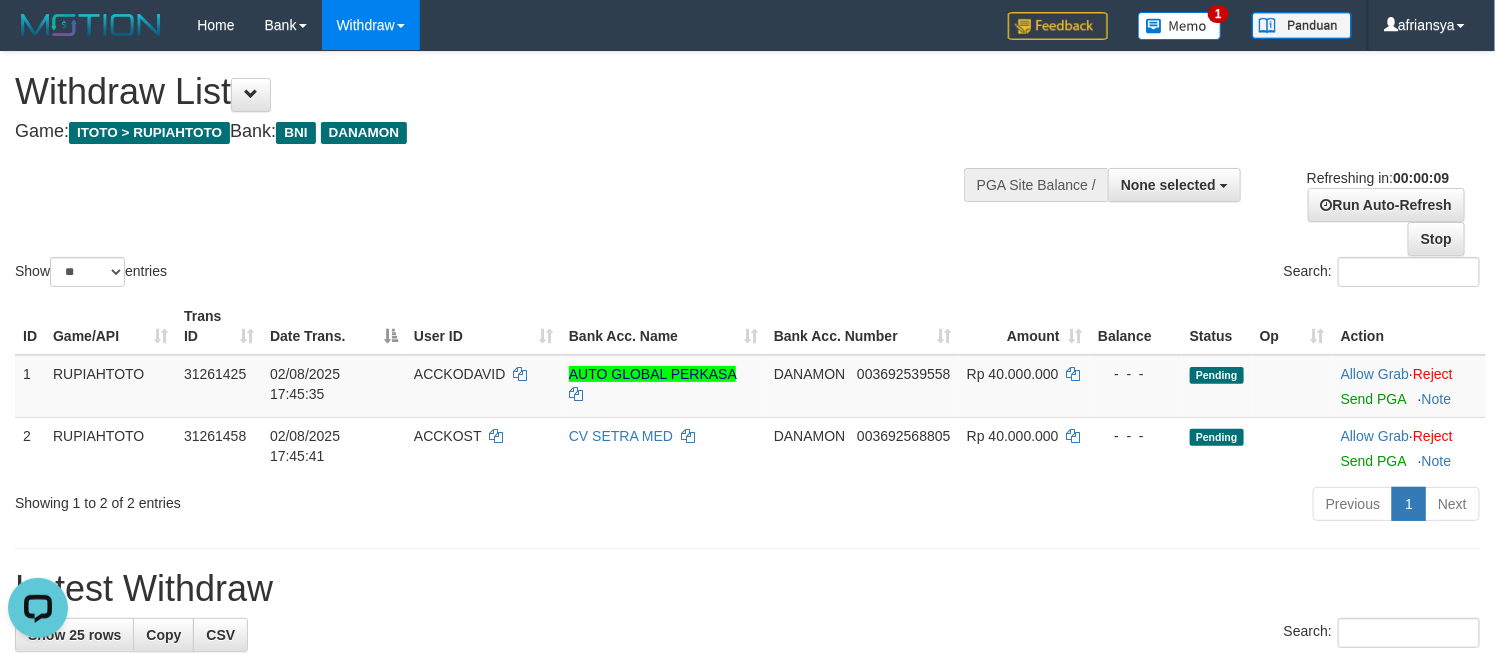 scroll, scrollTop: 0, scrollLeft: 0, axis: both 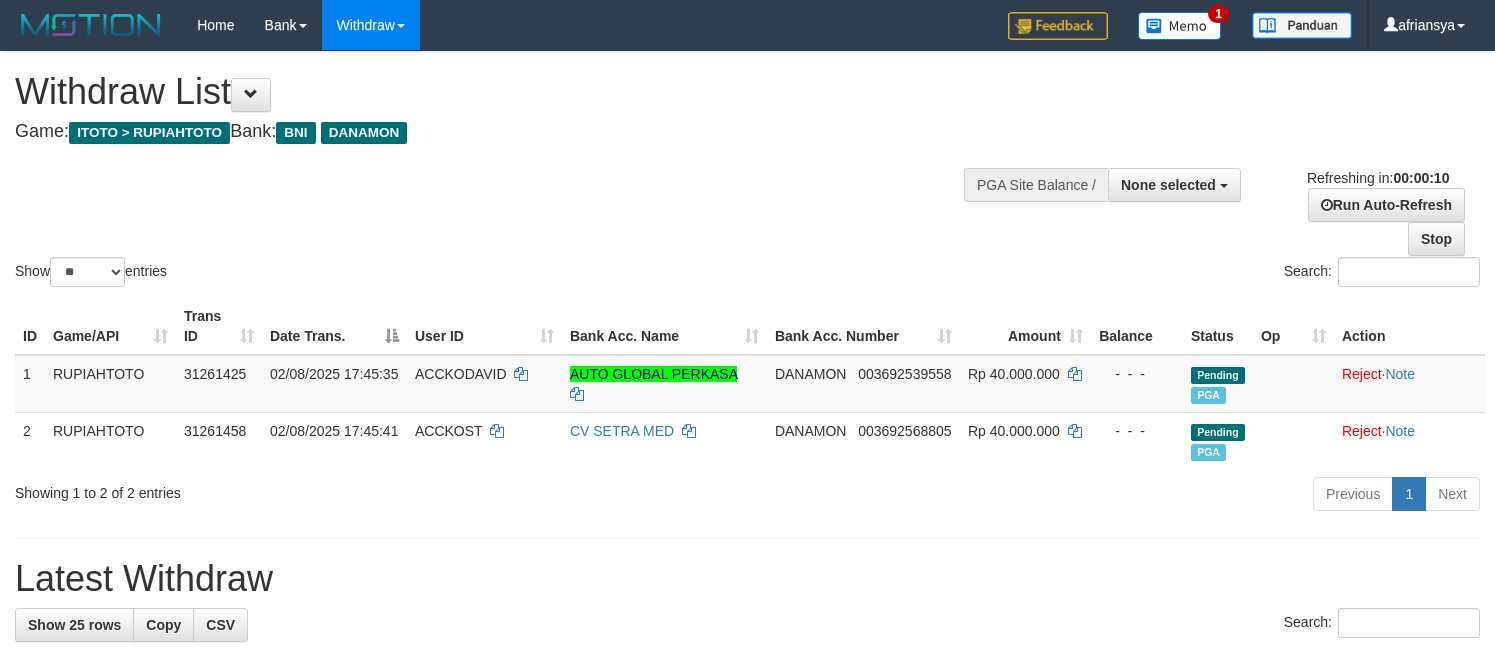 select 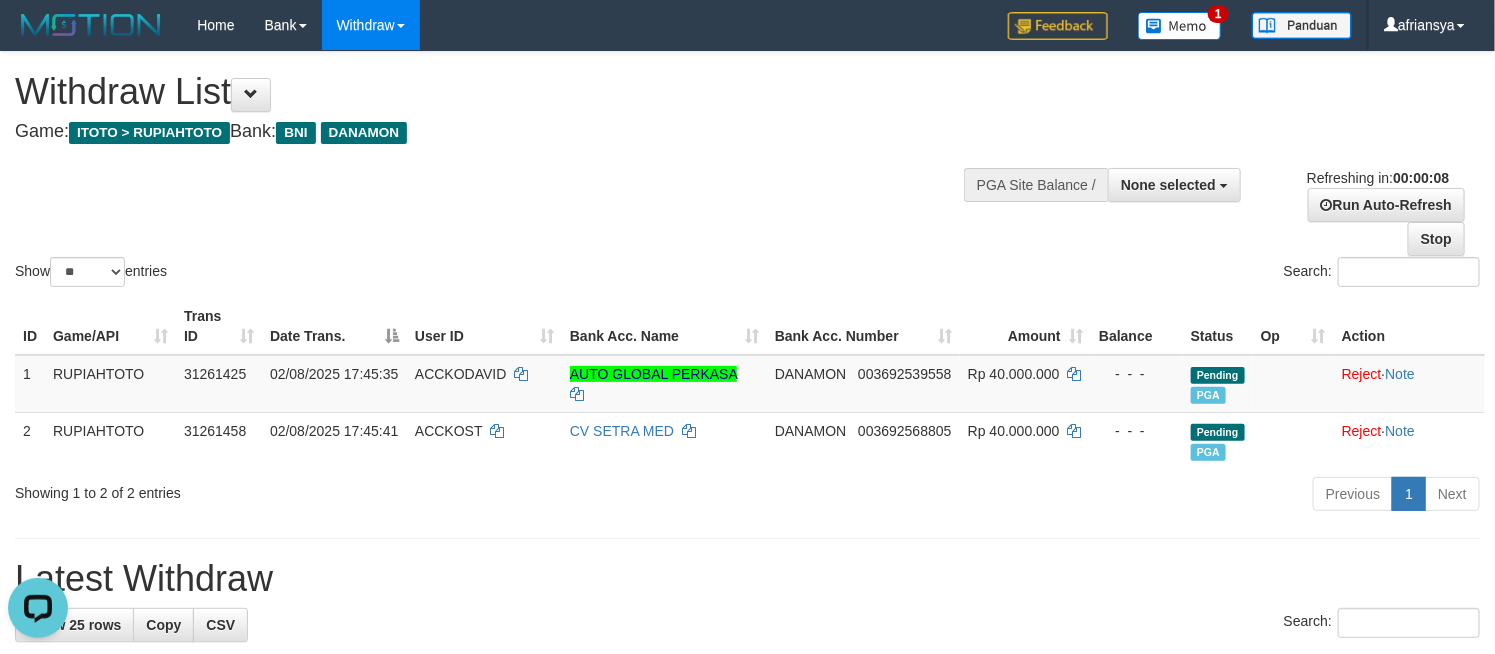 scroll, scrollTop: 0, scrollLeft: 0, axis: both 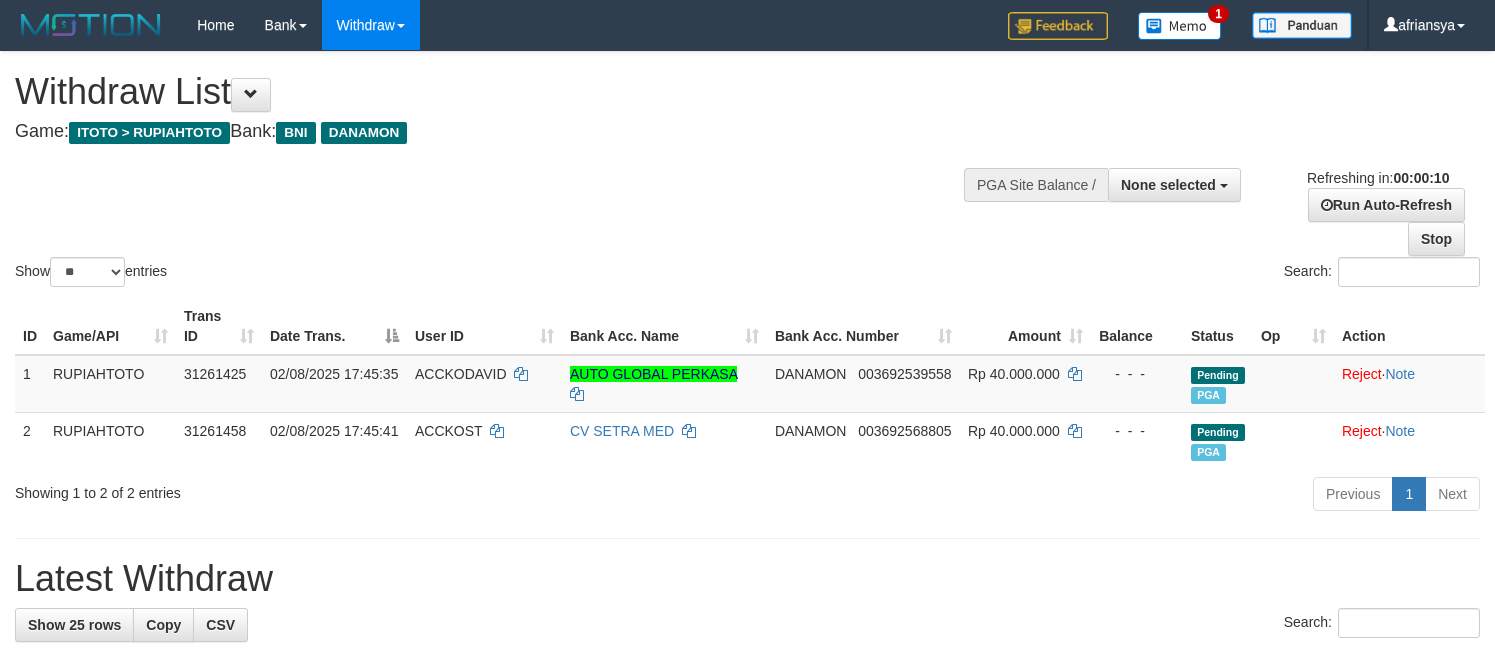 select 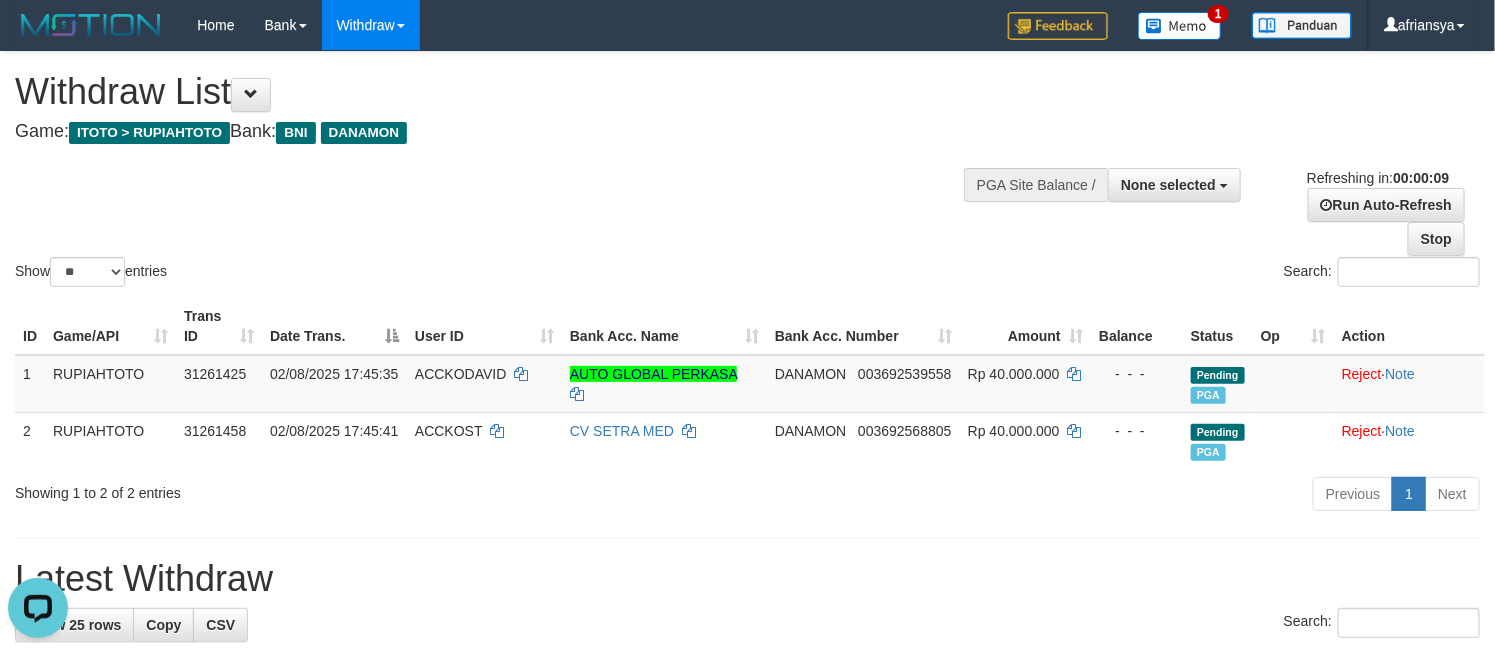 scroll, scrollTop: 0, scrollLeft: 0, axis: both 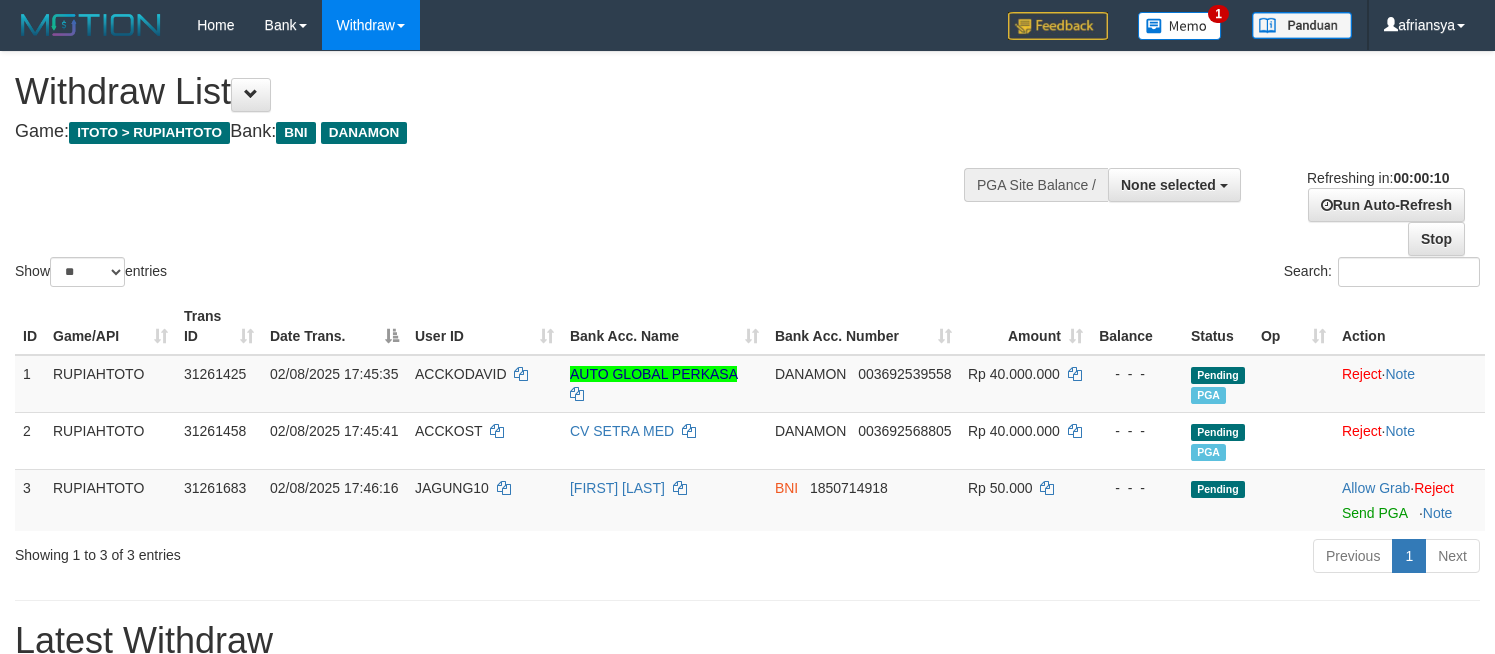 select 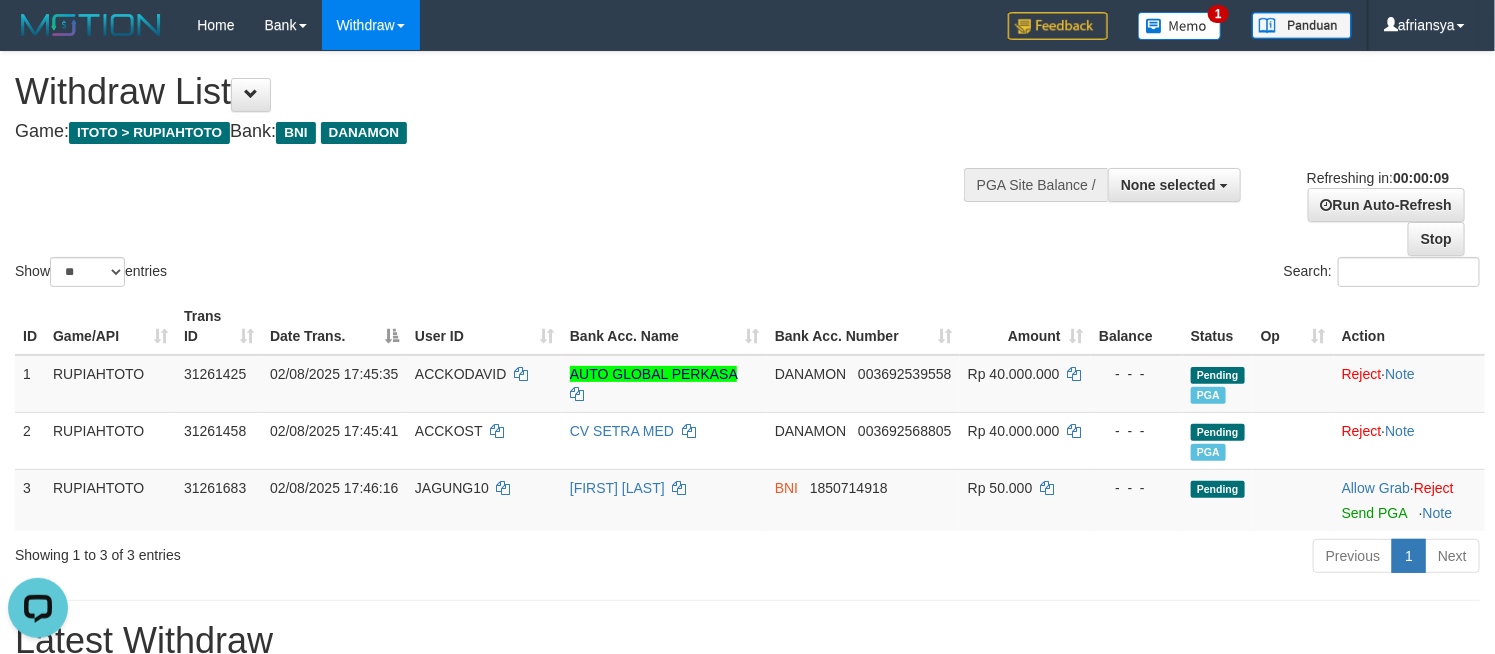 scroll, scrollTop: 0, scrollLeft: 0, axis: both 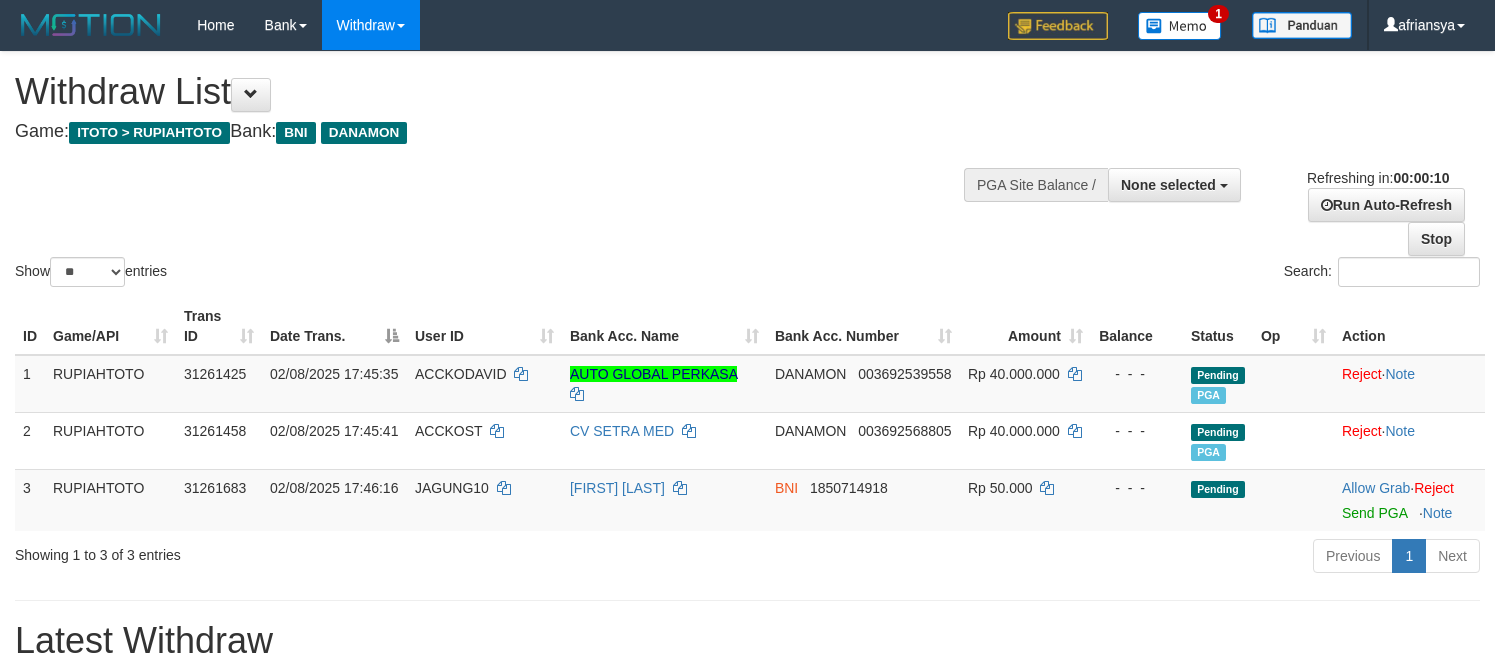 select 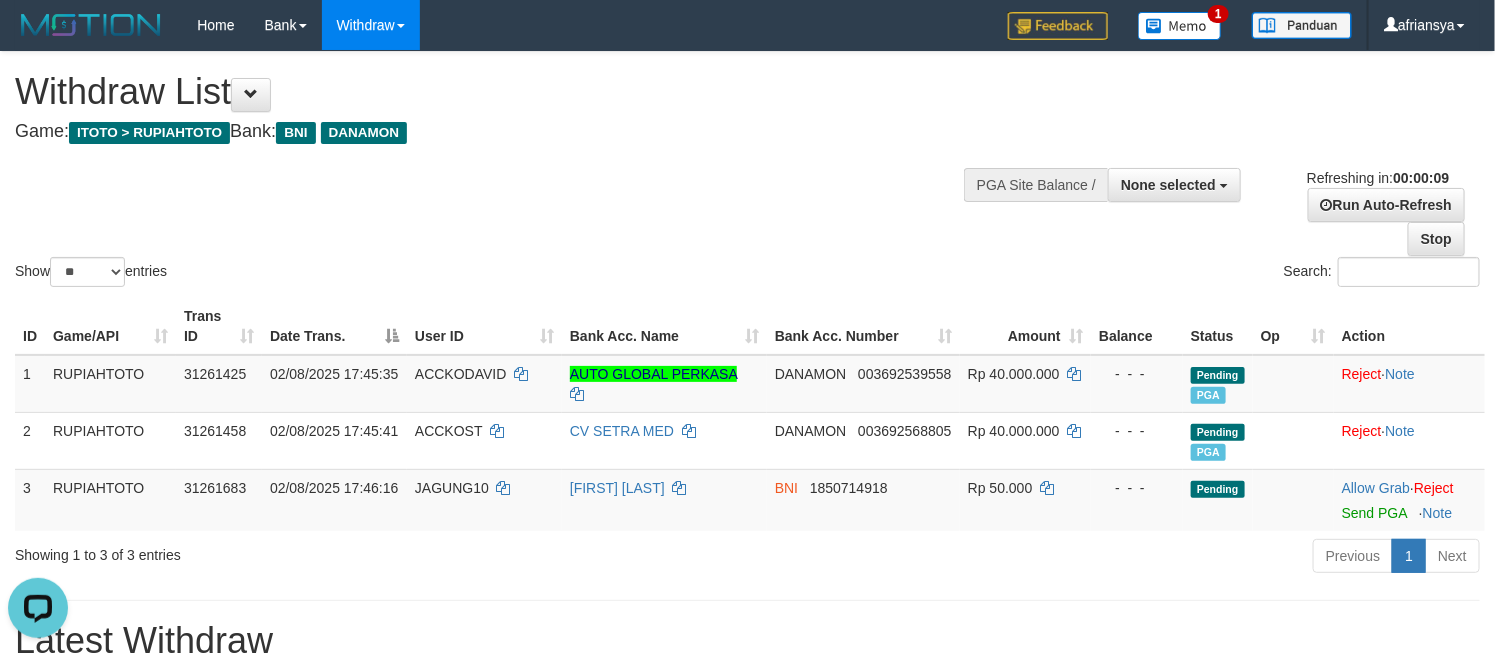 scroll, scrollTop: 0, scrollLeft: 0, axis: both 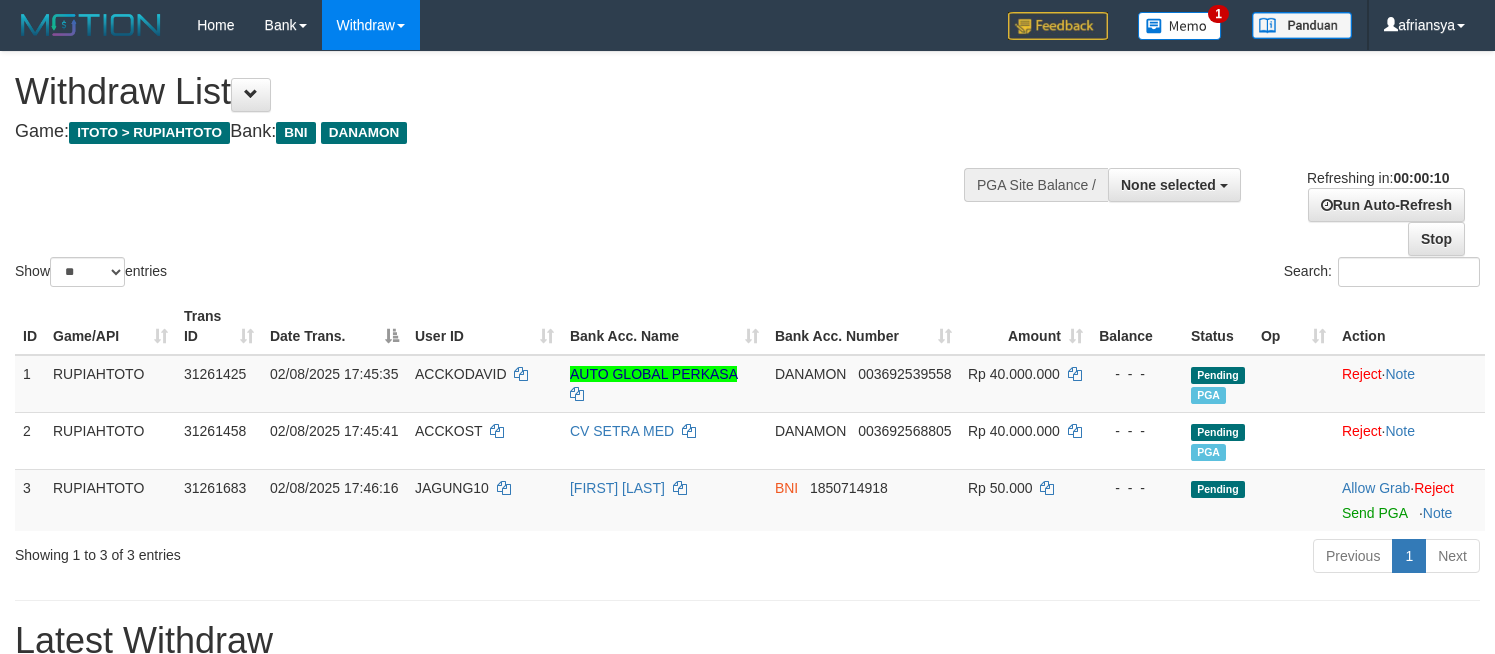 select 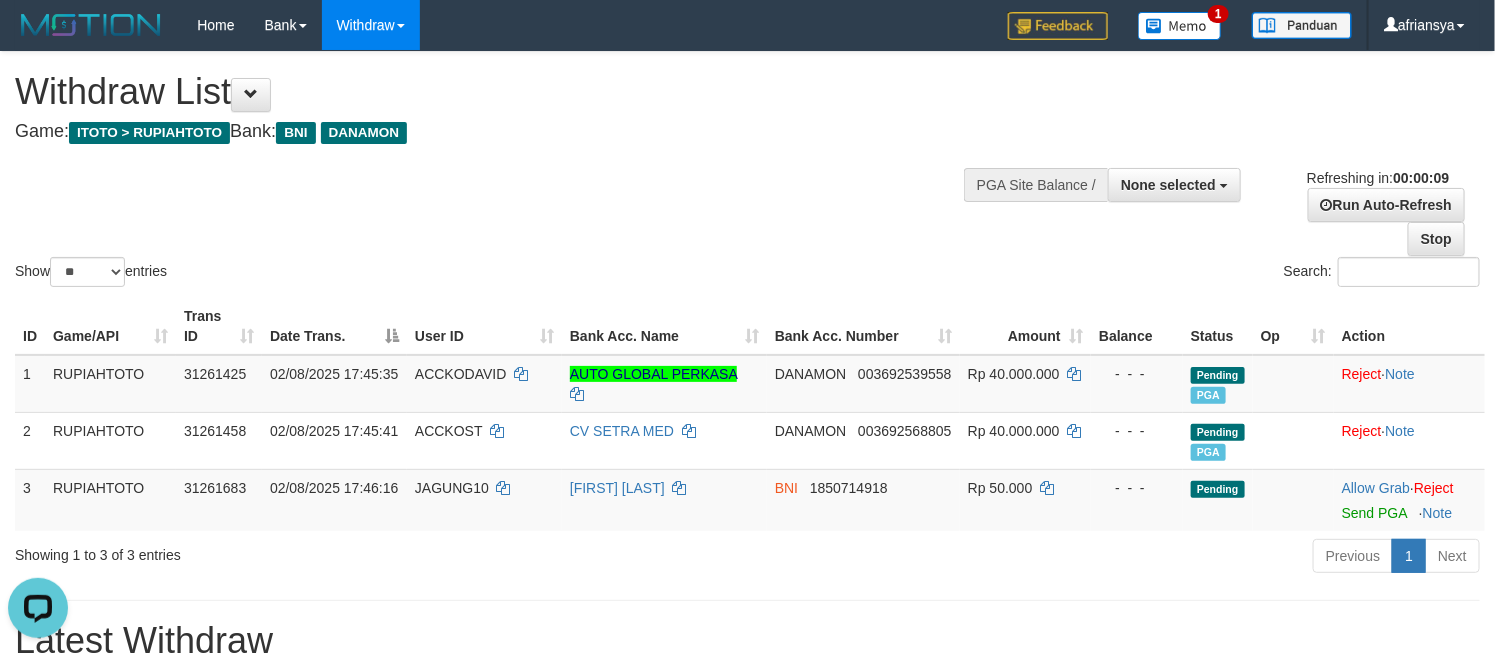 scroll, scrollTop: 0, scrollLeft: 0, axis: both 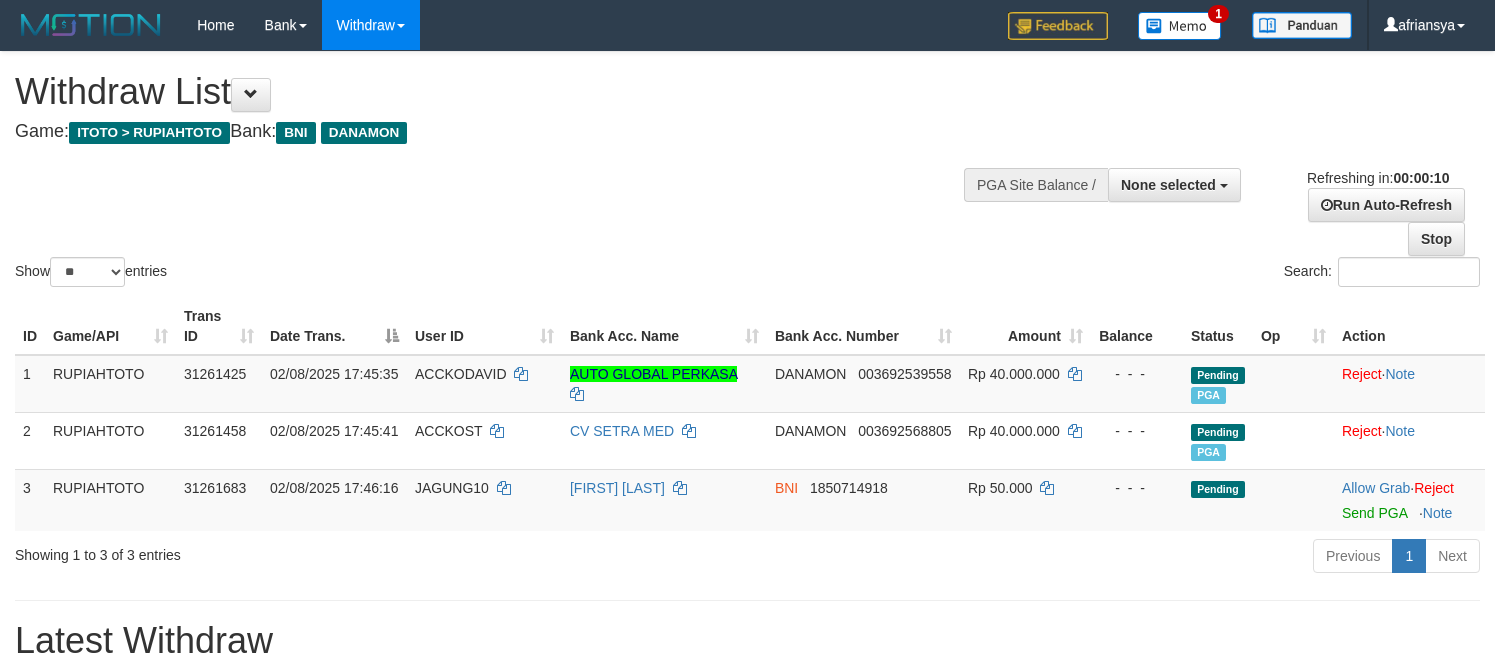 select 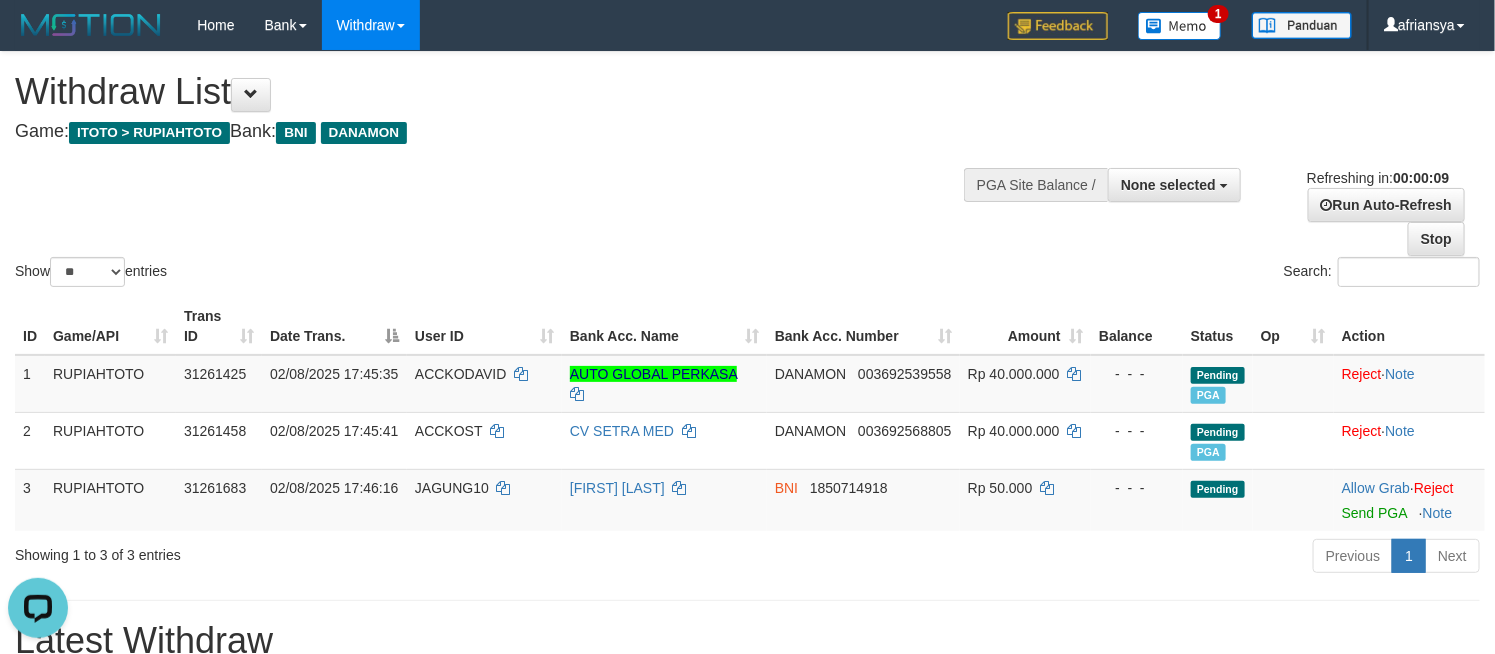 scroll, scrollTop: 0, scrollLeft: 0, axis: both 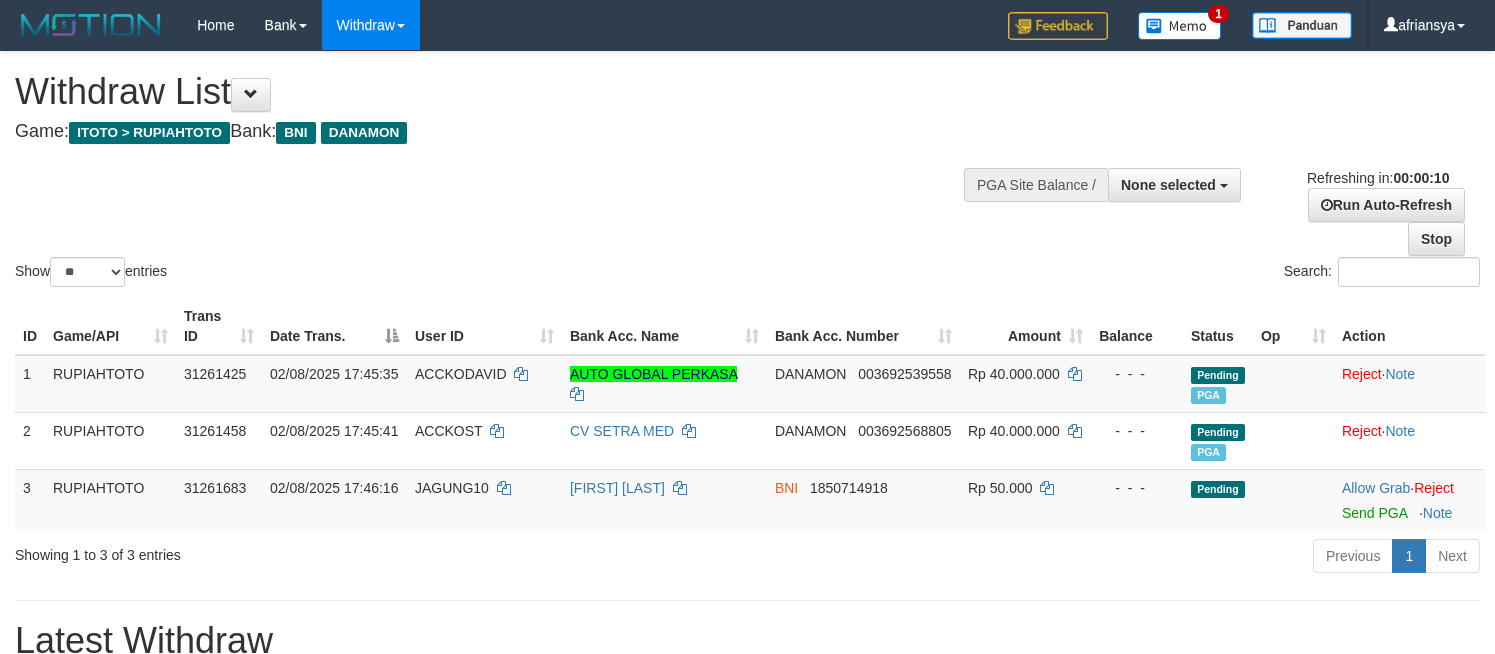 select 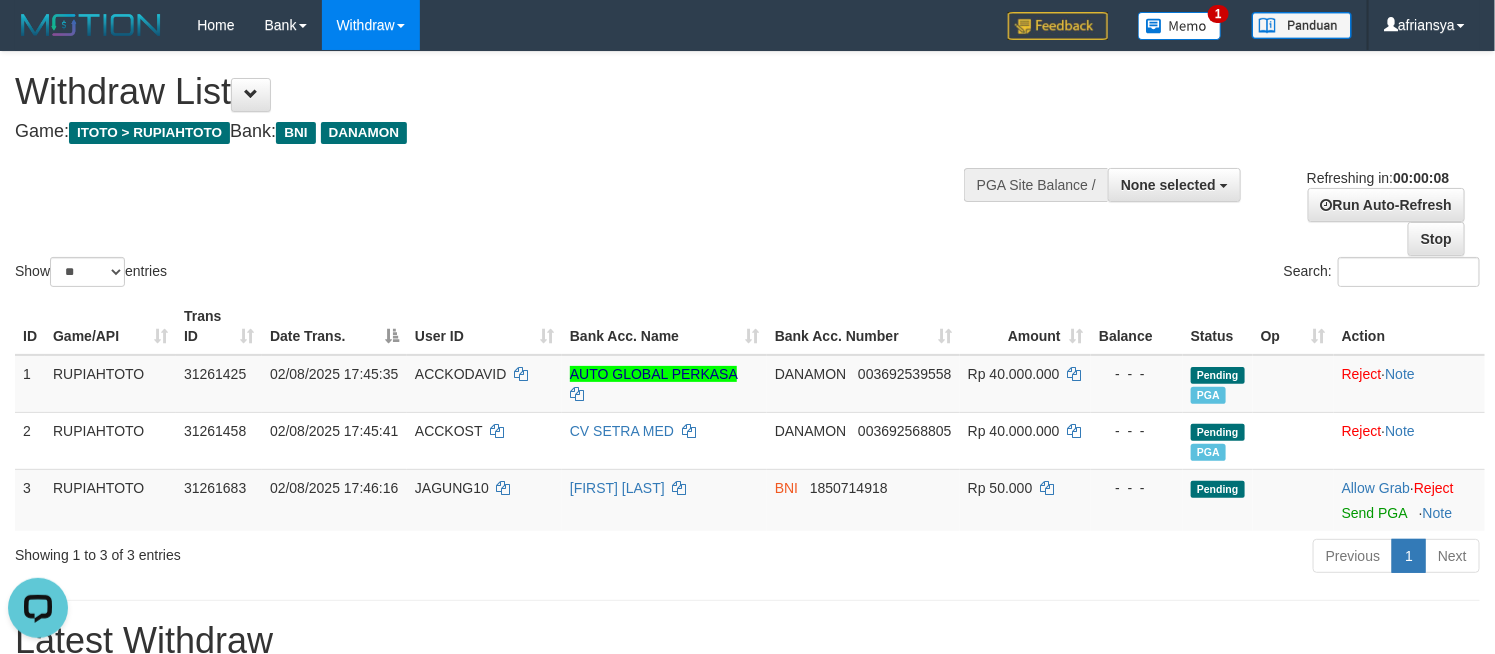 scroll, scrollTop: 0, scrollLeft: 0, axis: both 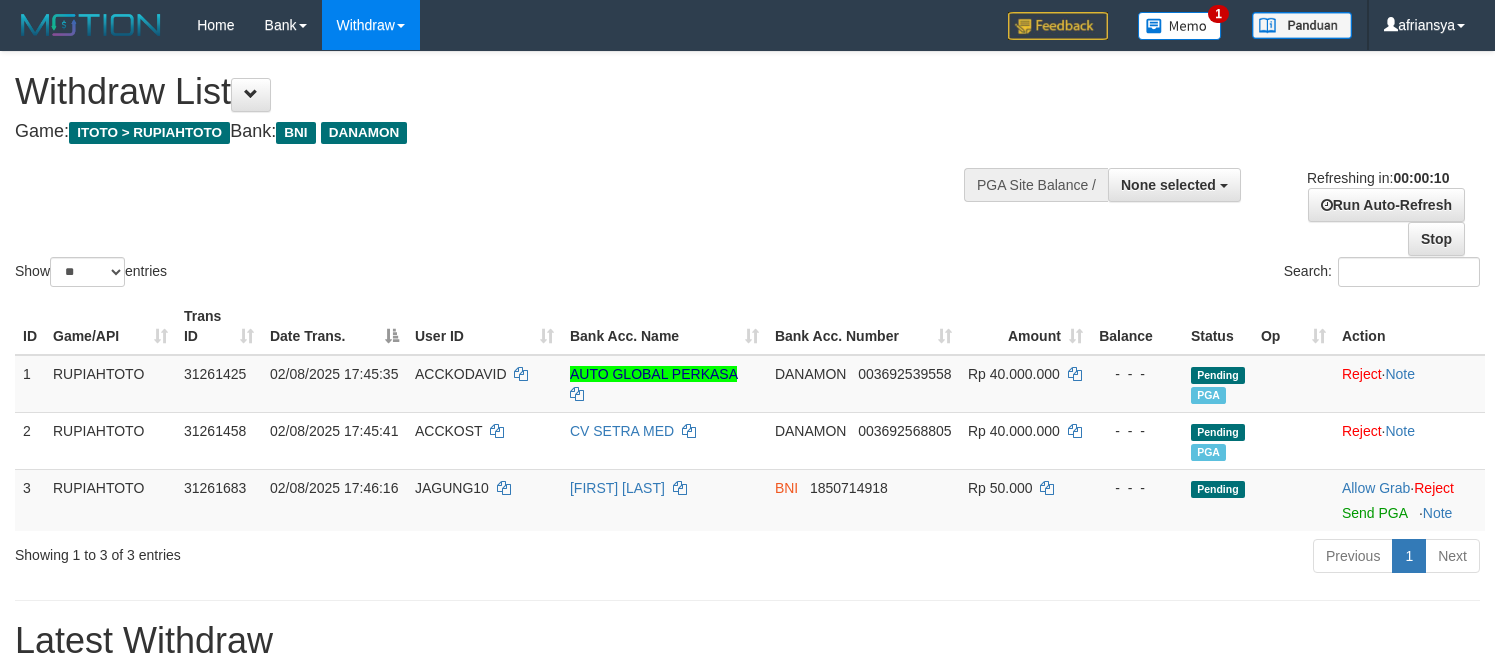select 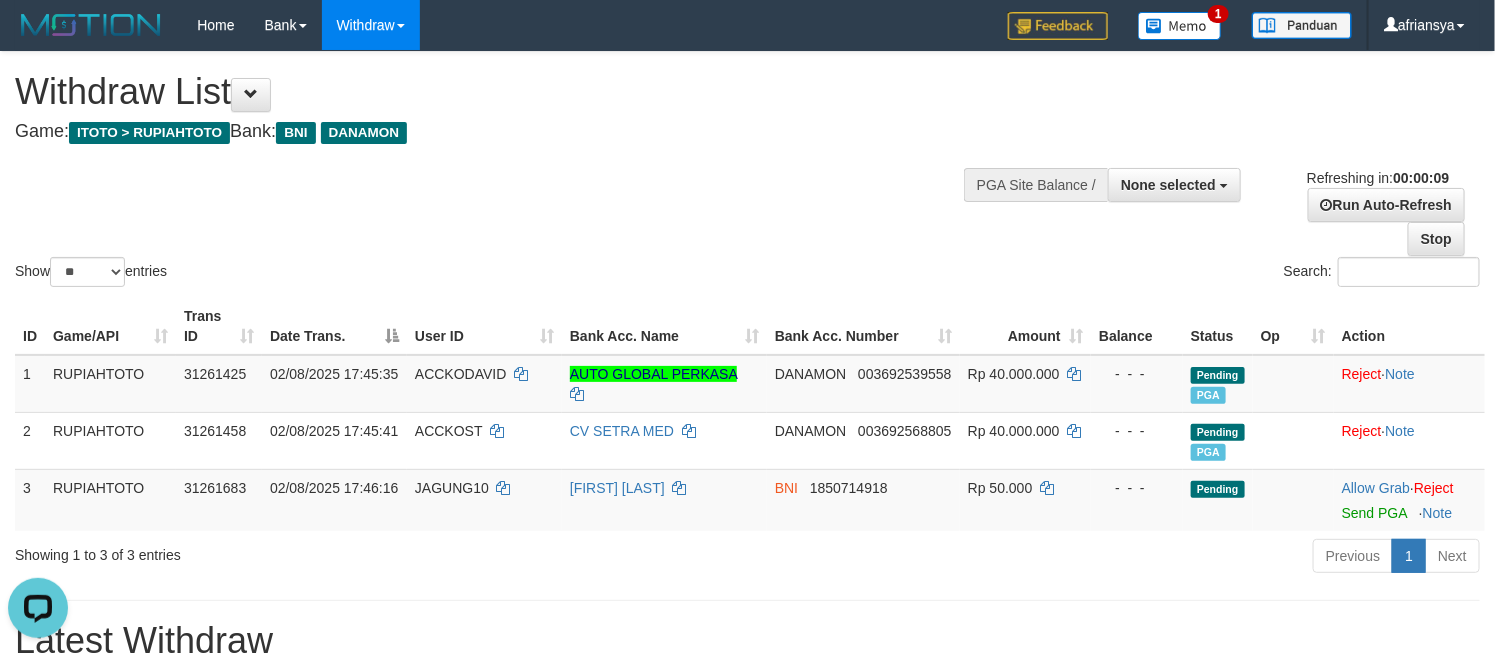 scroll, scrollTop: 0, scrollLeft: 0, axis: both 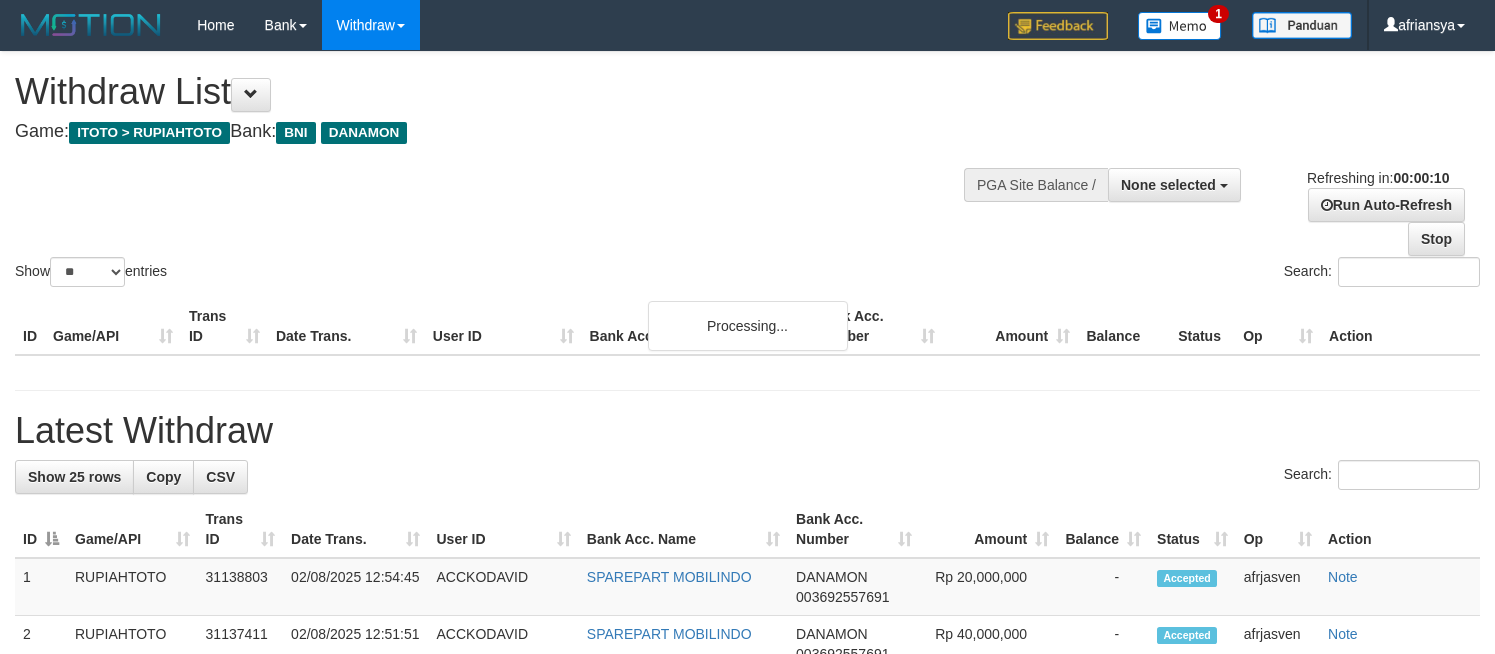 select 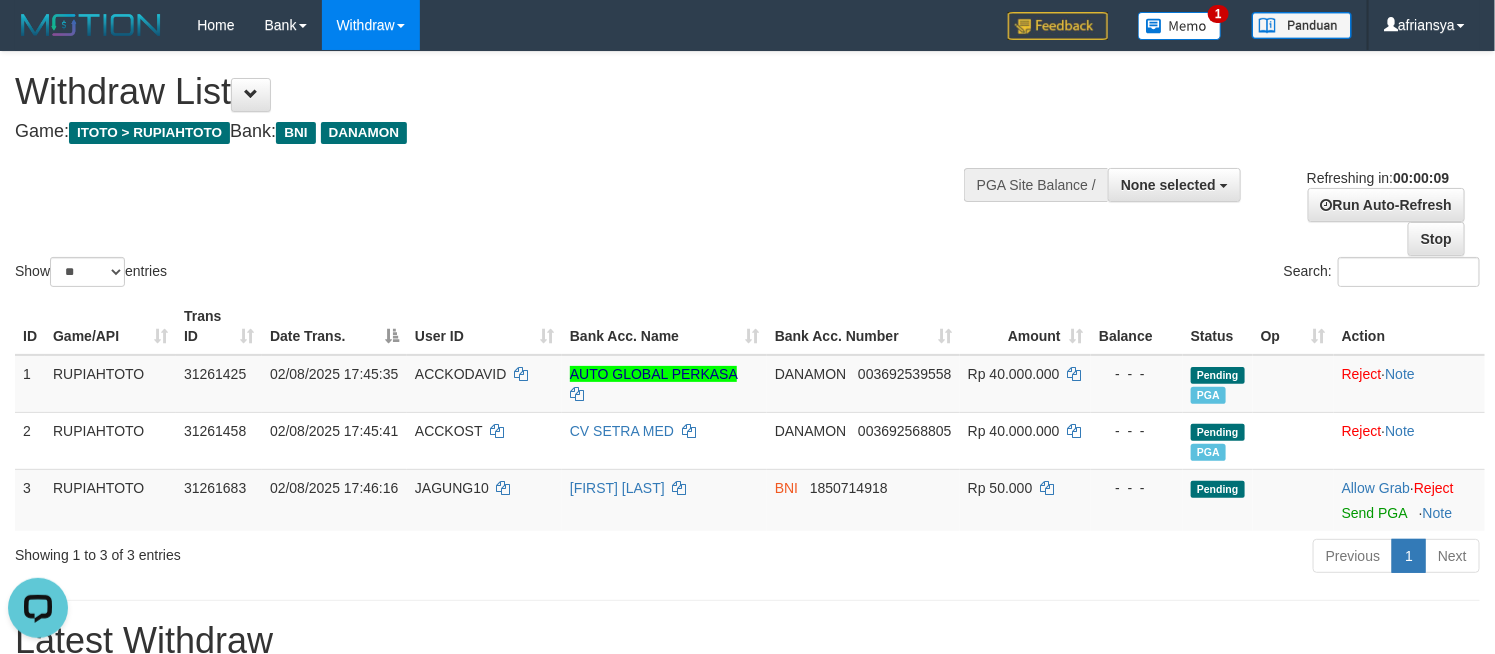 scroll, scrollTop: 0, scrollLeft: 0, axis: both 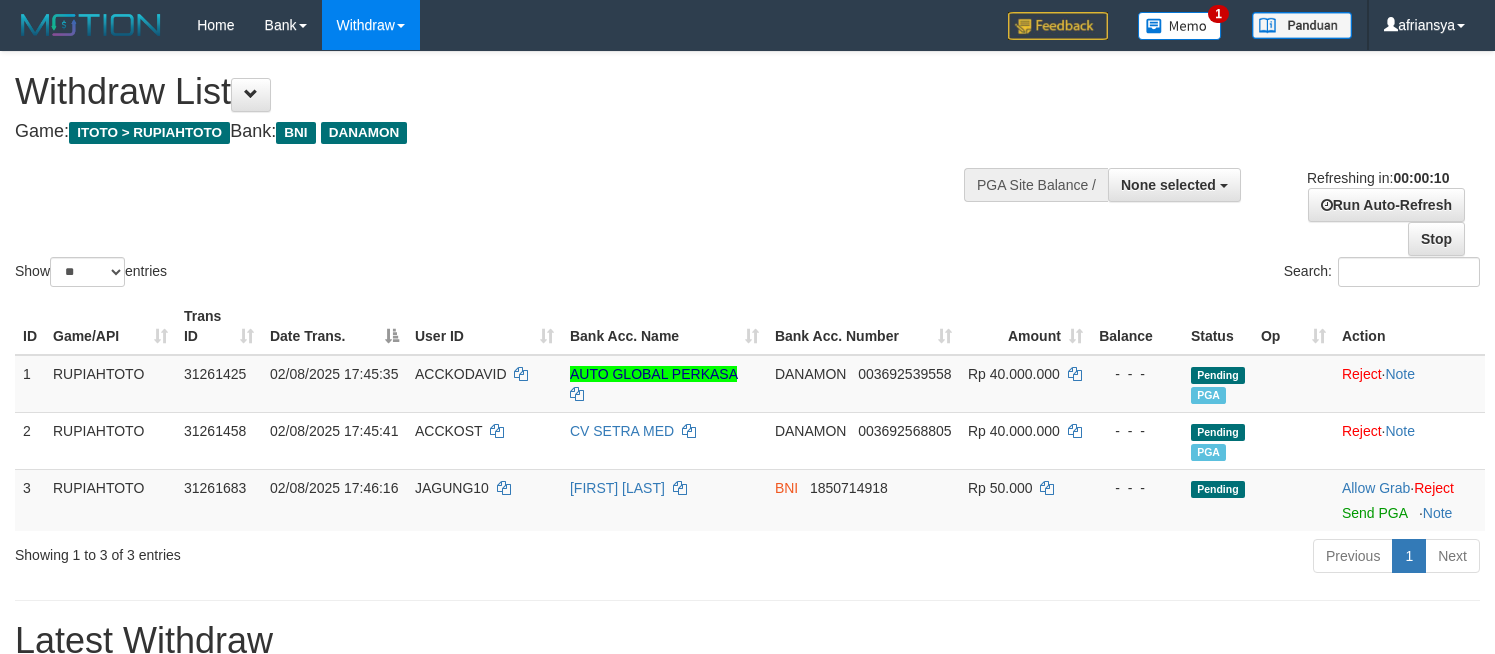 select 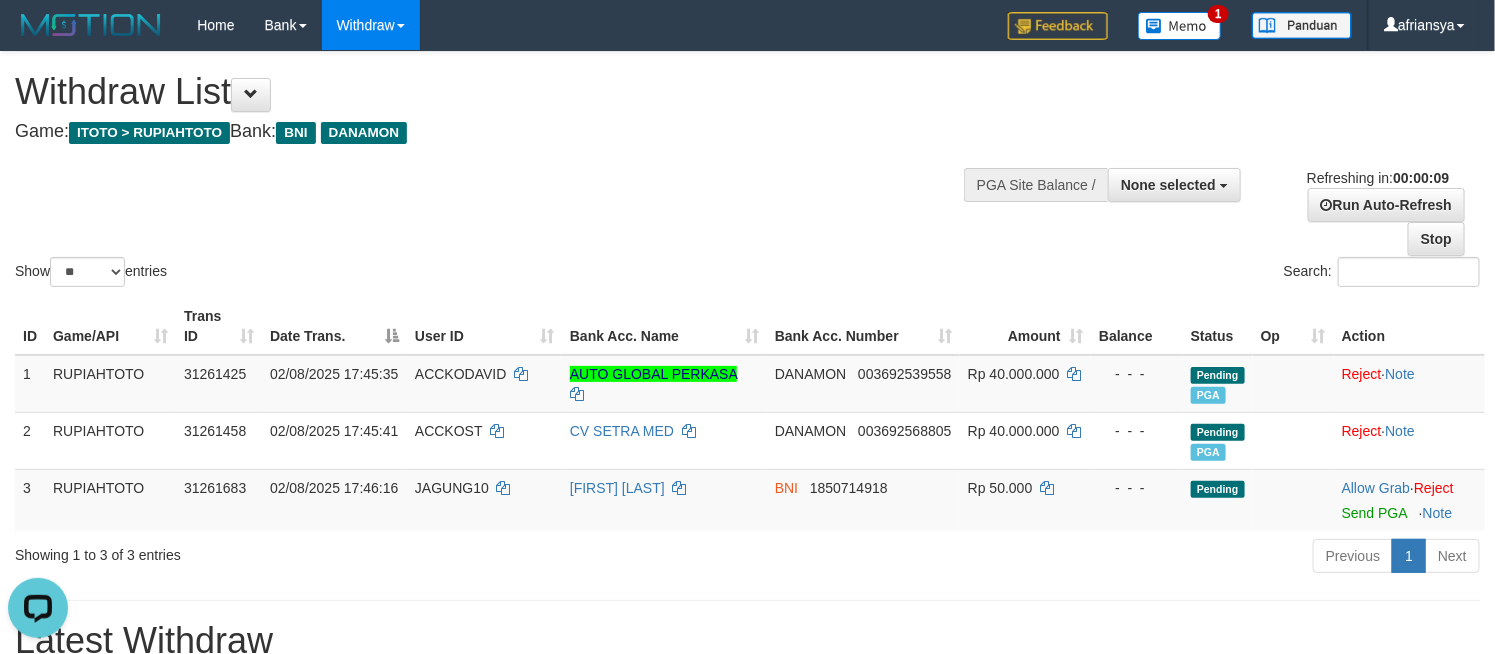 scroll, scrollTop: 0, scrollLeft: 0, axis: both 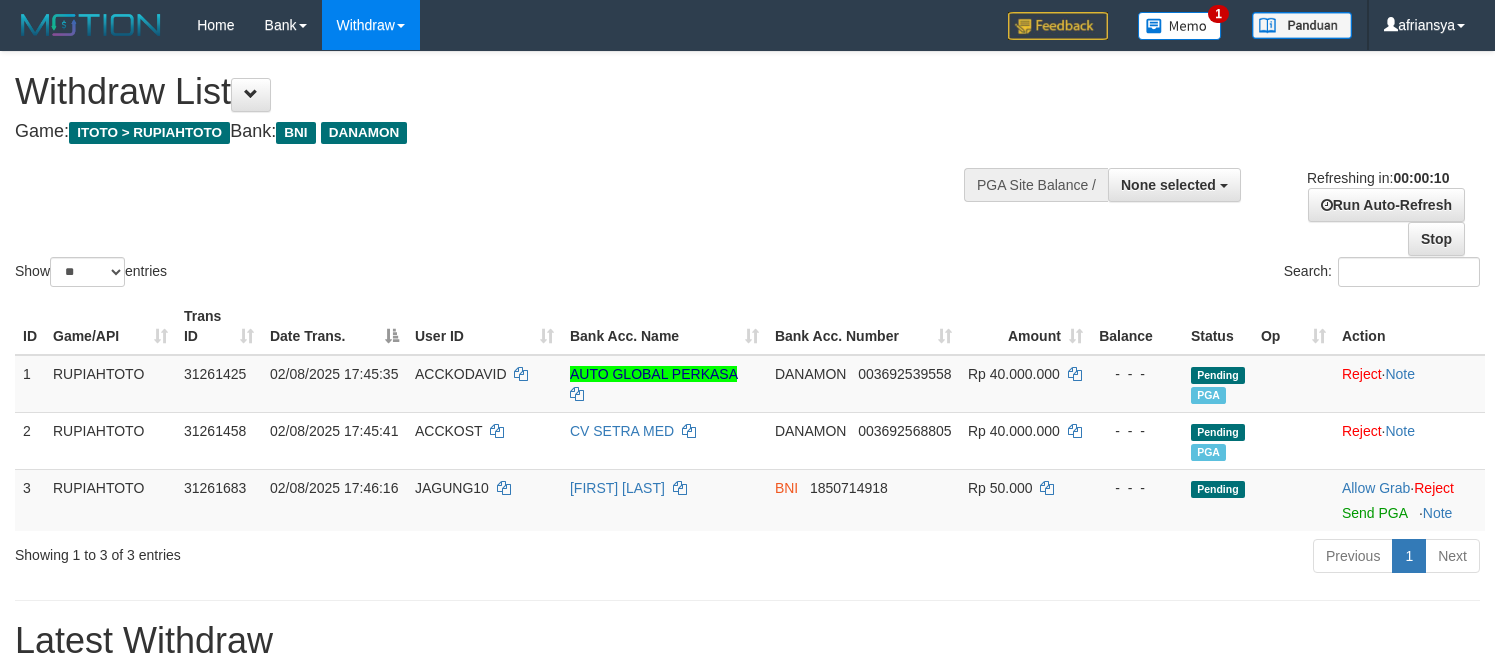 select 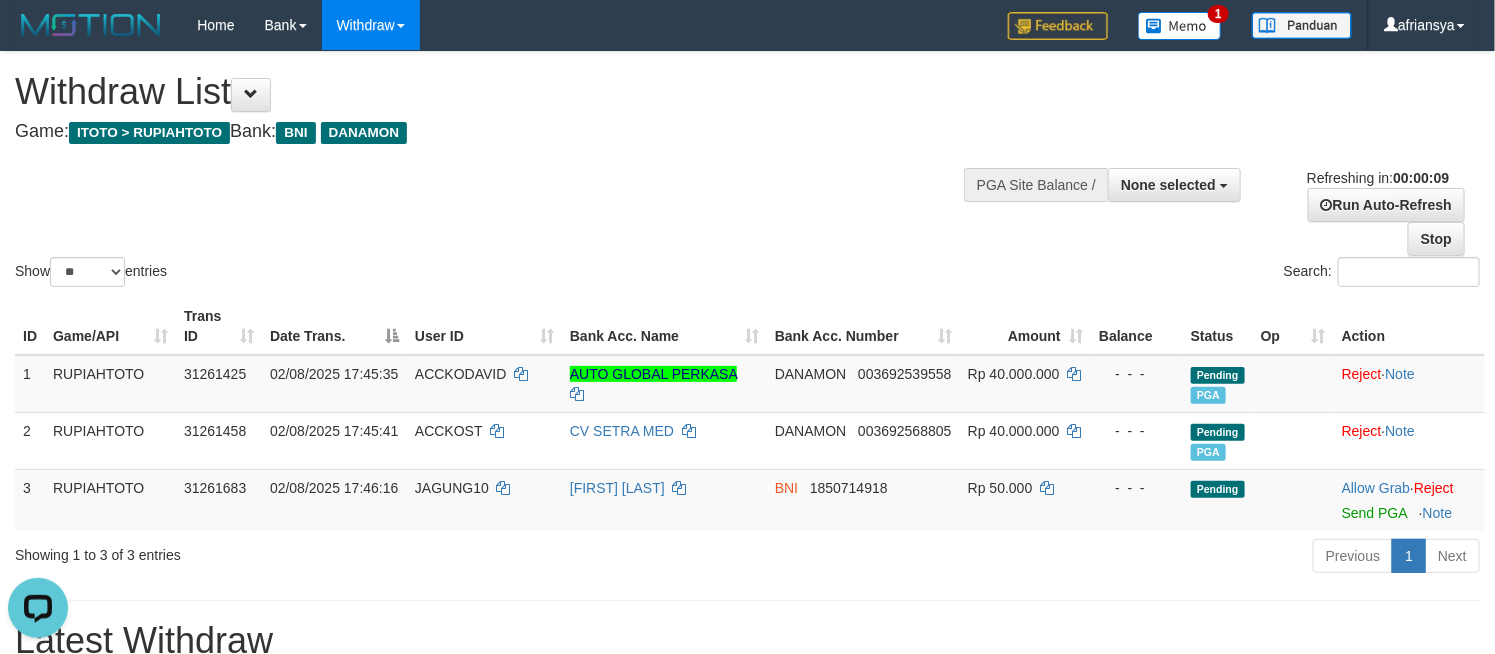 scroll, scrollTop: 0, scrollLeft: 0, axis: both 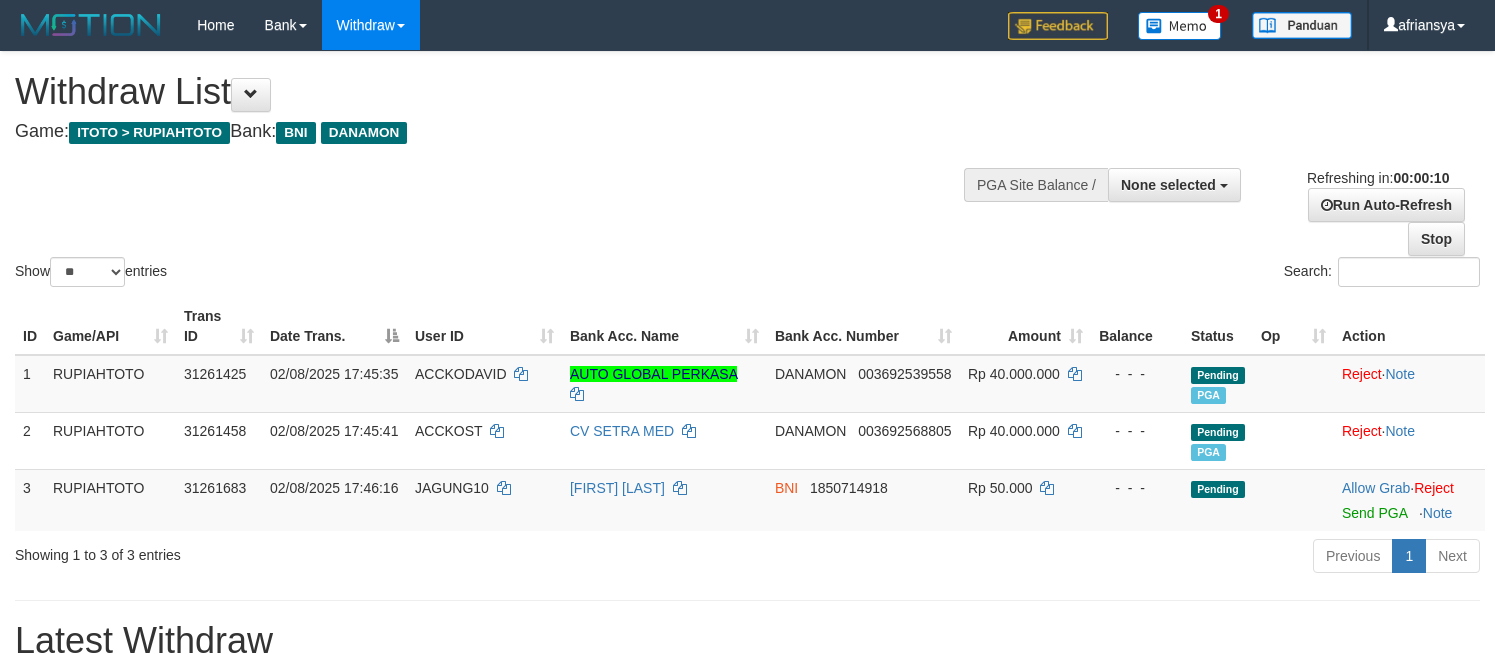 select 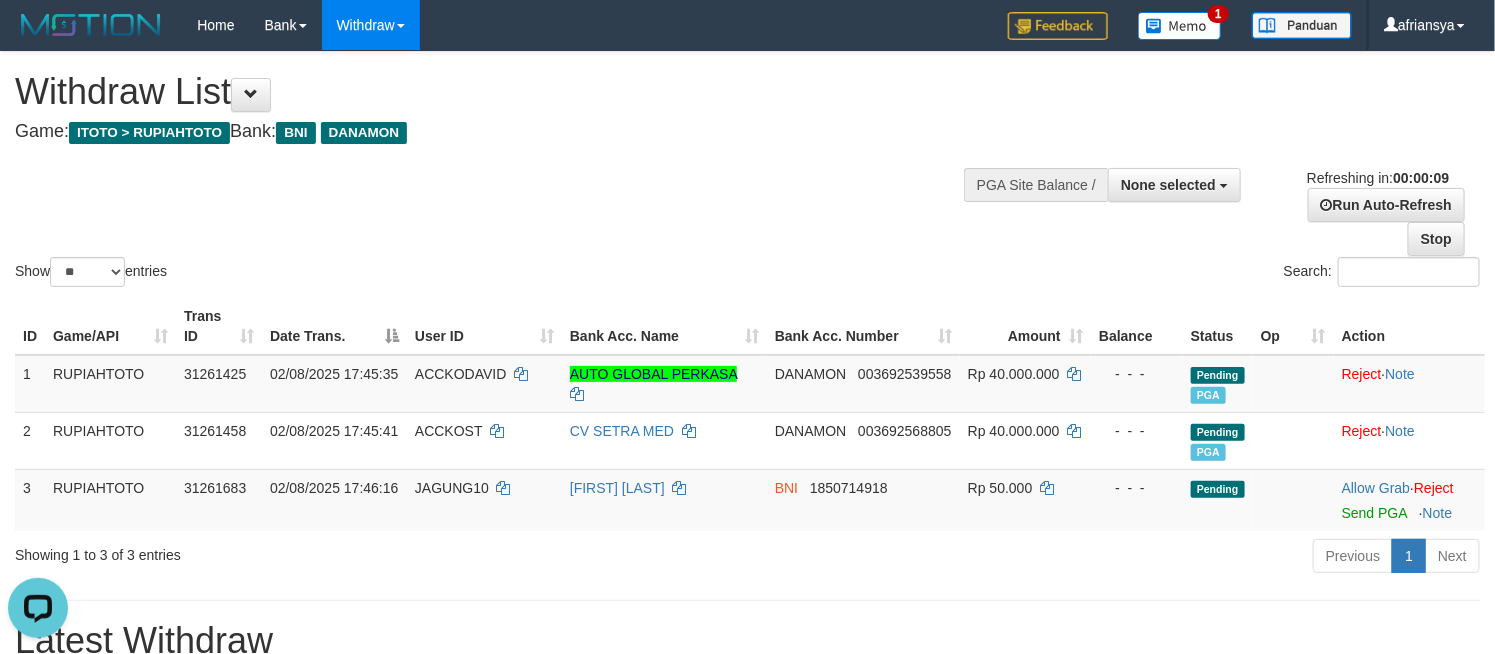 scroll, scrollTop: 0, scrollLeft: 0, axis: both 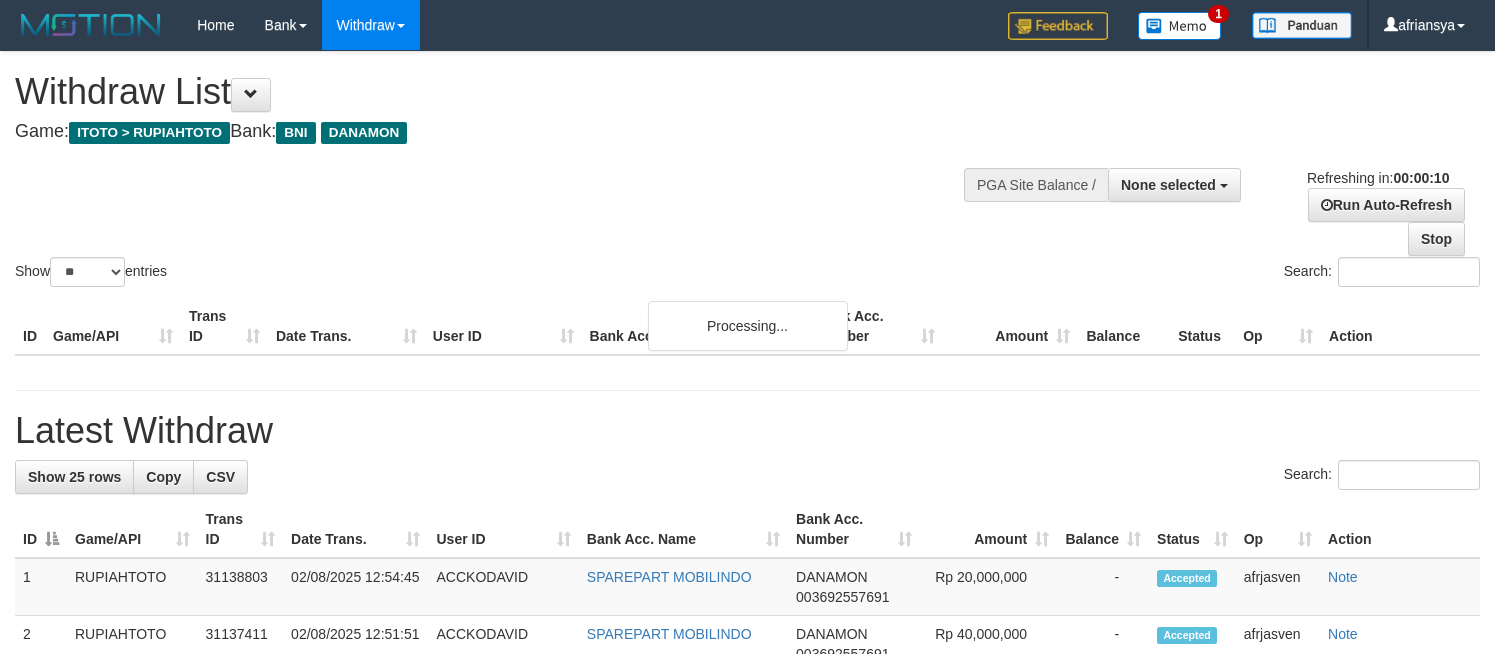 select 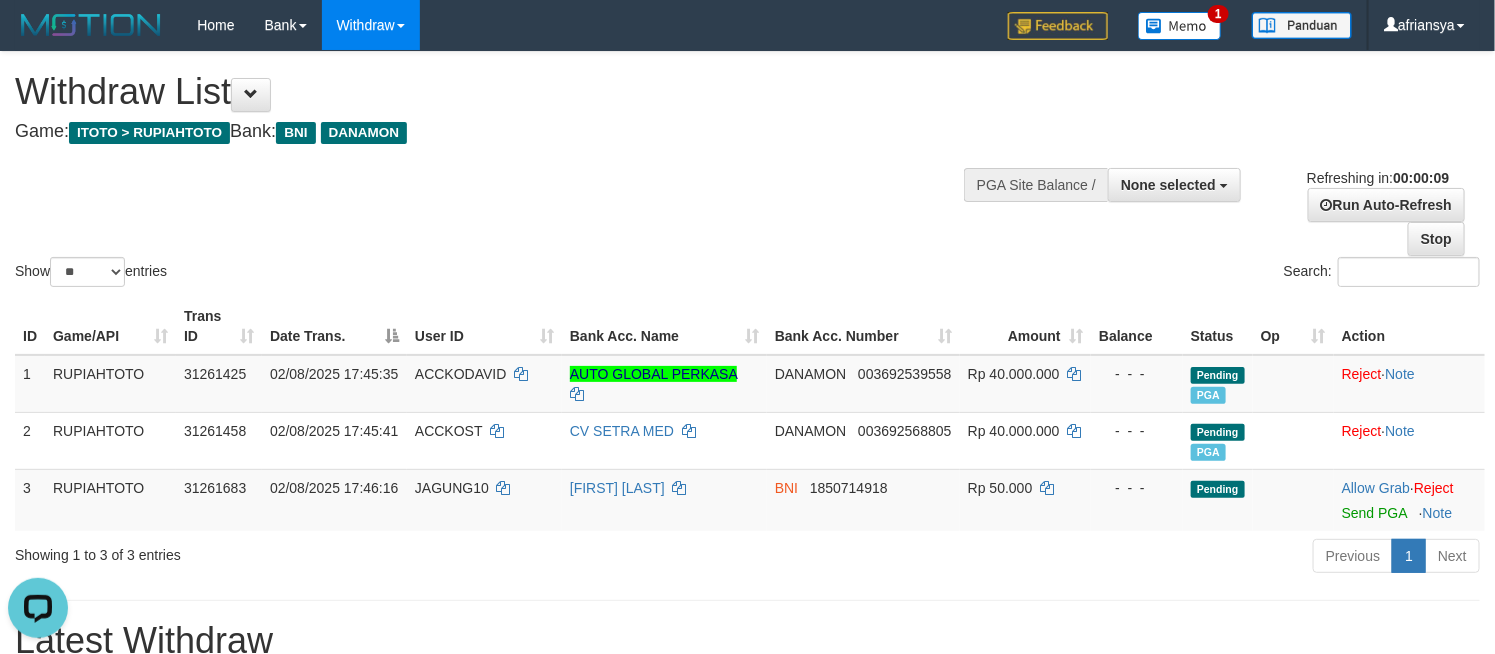 scroll, scrollTop: 0, scrollLeft: 0, axis: both 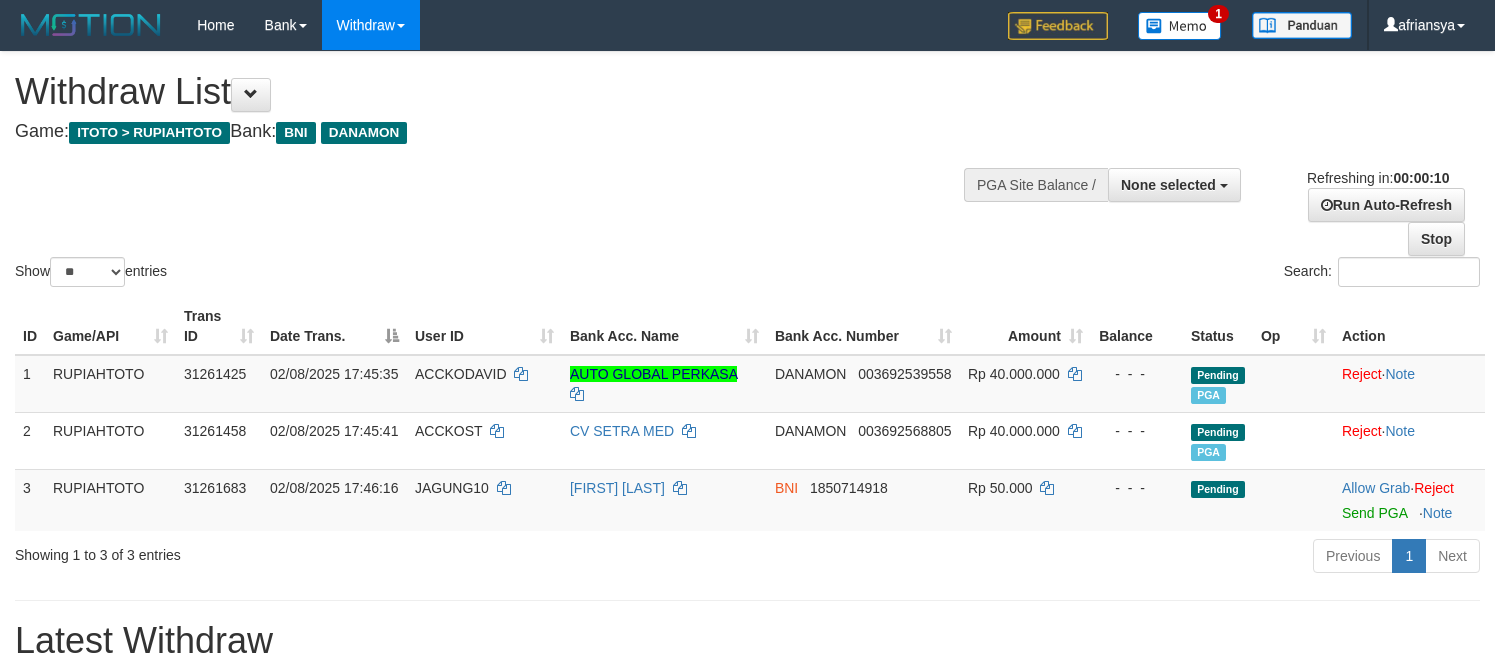 select 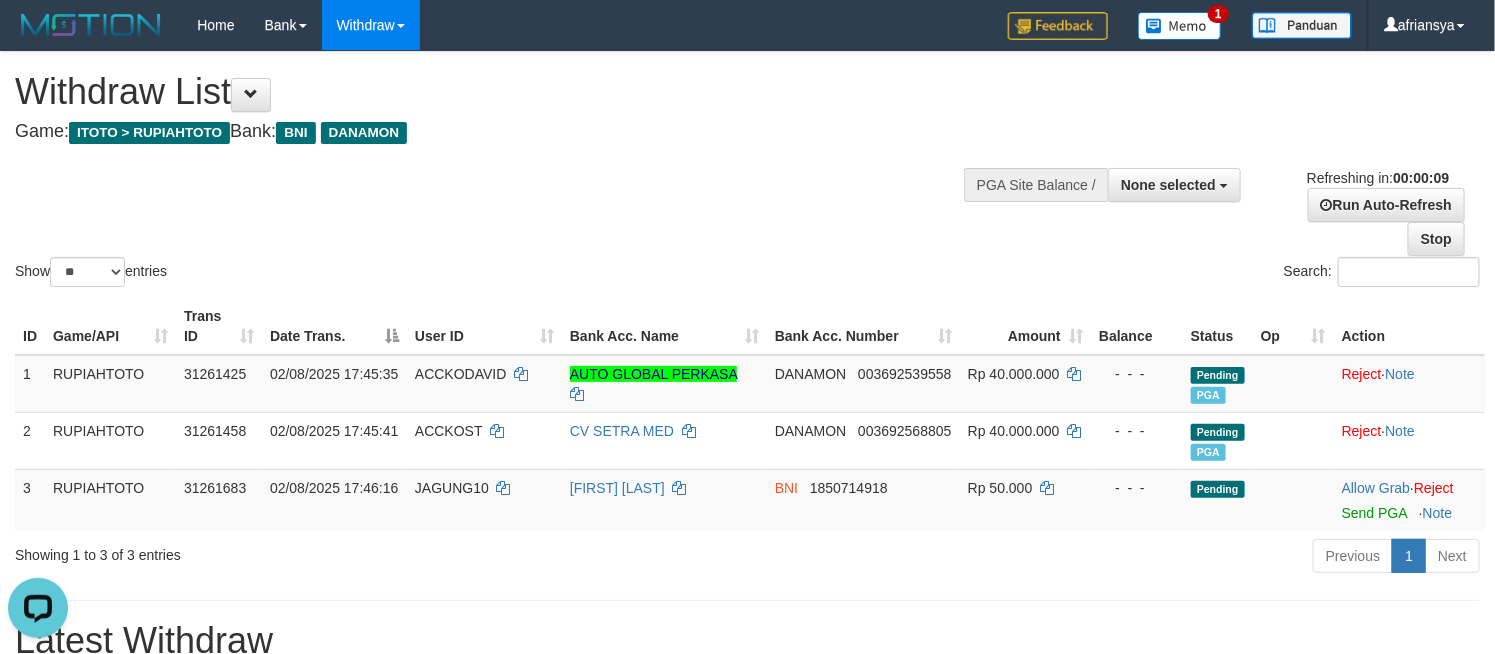 scroll, scrollTop: 0, scrollLeft: 0, axis: both 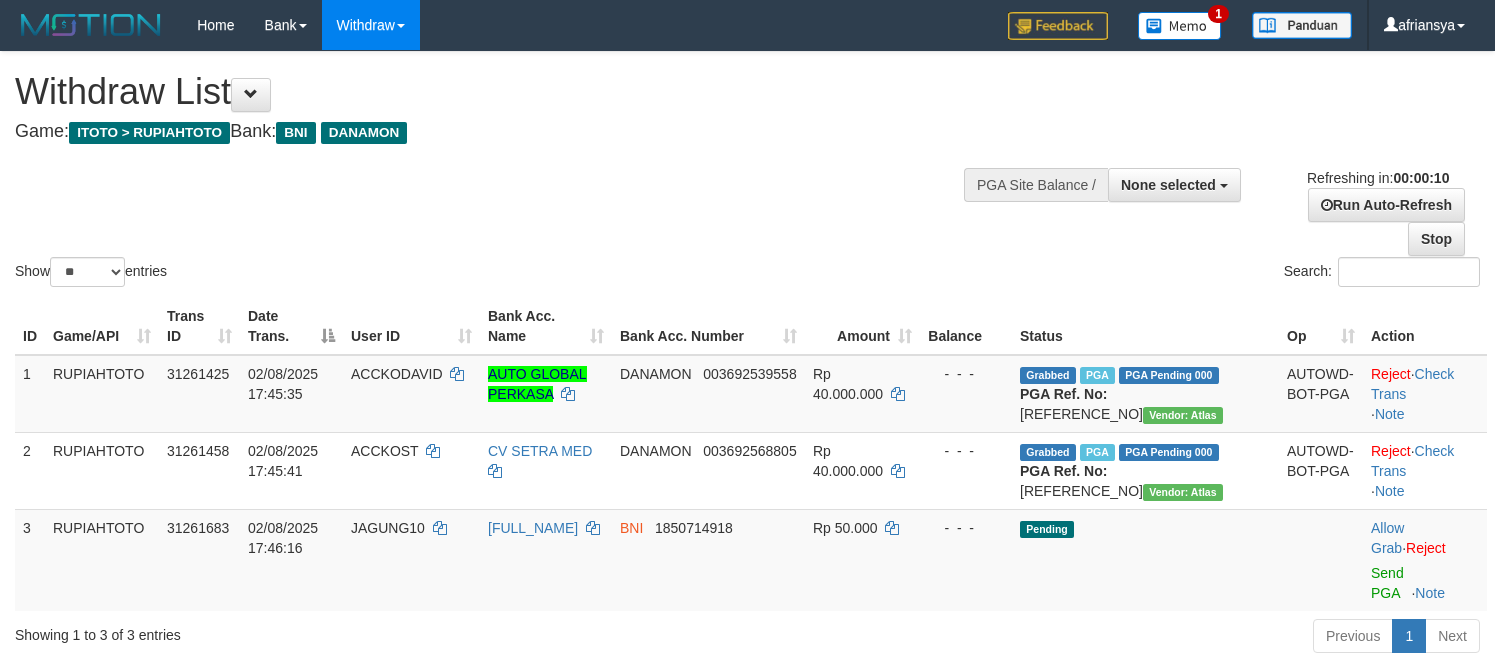 select 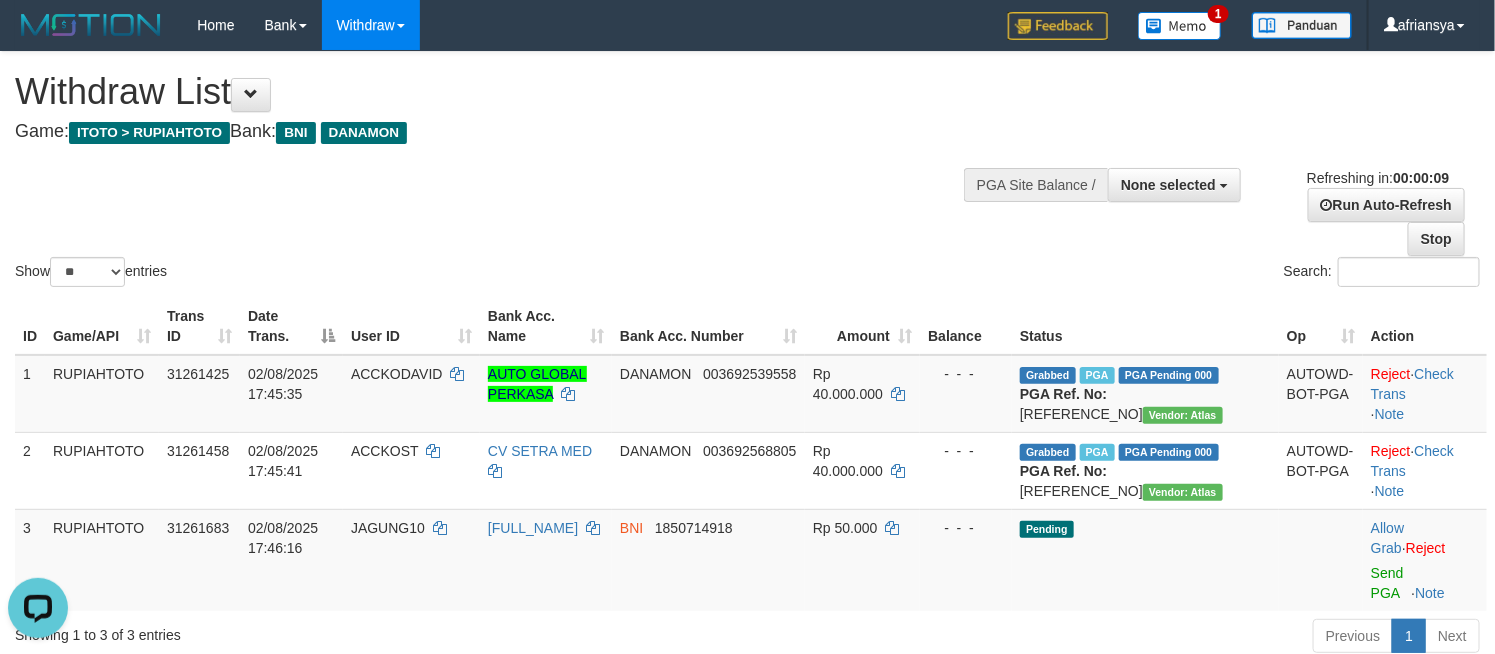 scroll, scrollTop: 0, scrollLeft: 0, axis: both 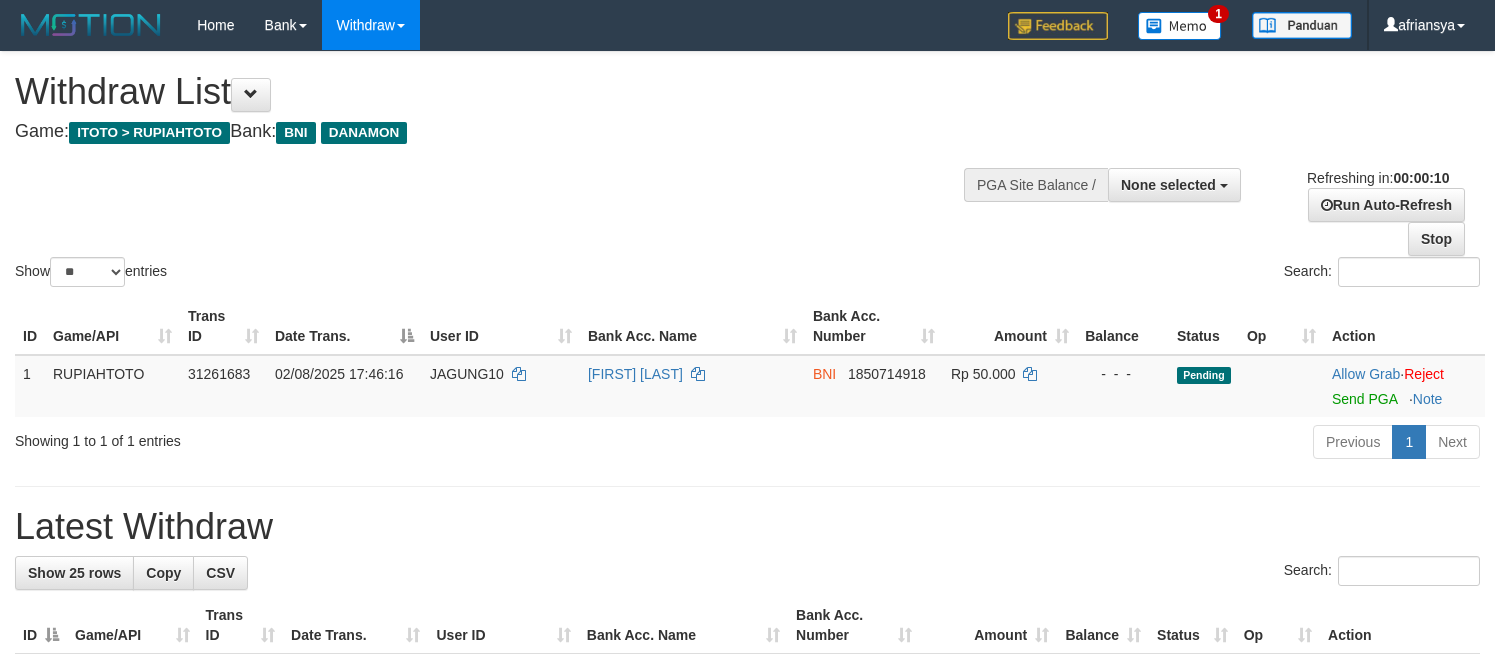select 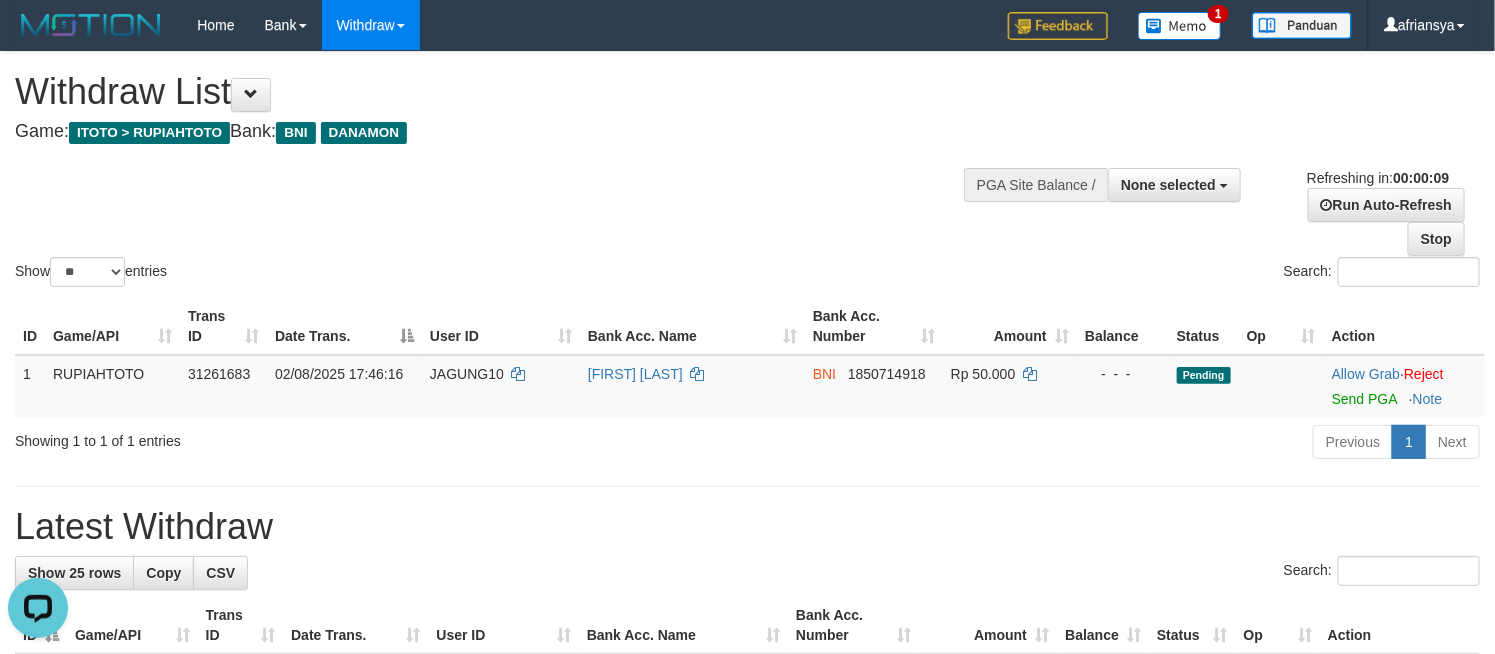 scroll, scrollTop: 0, scrollLeft: 0, axis: both 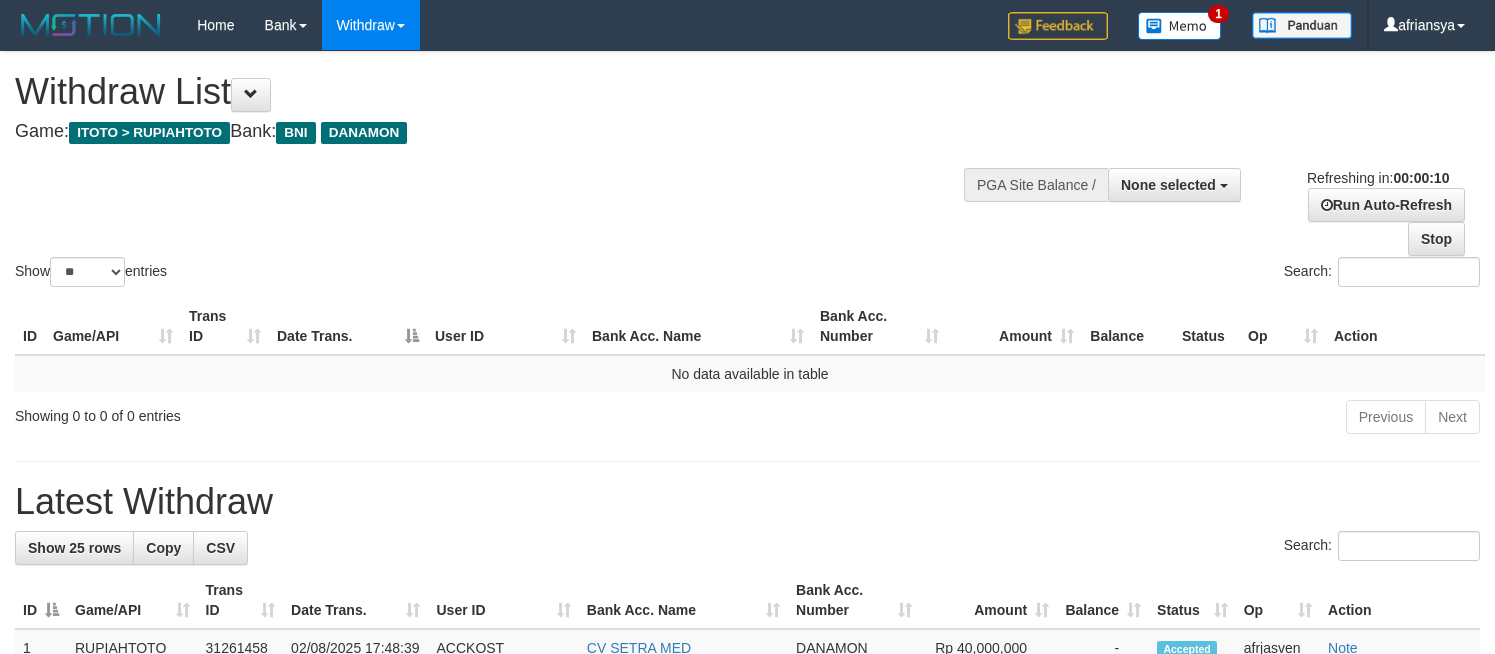 select 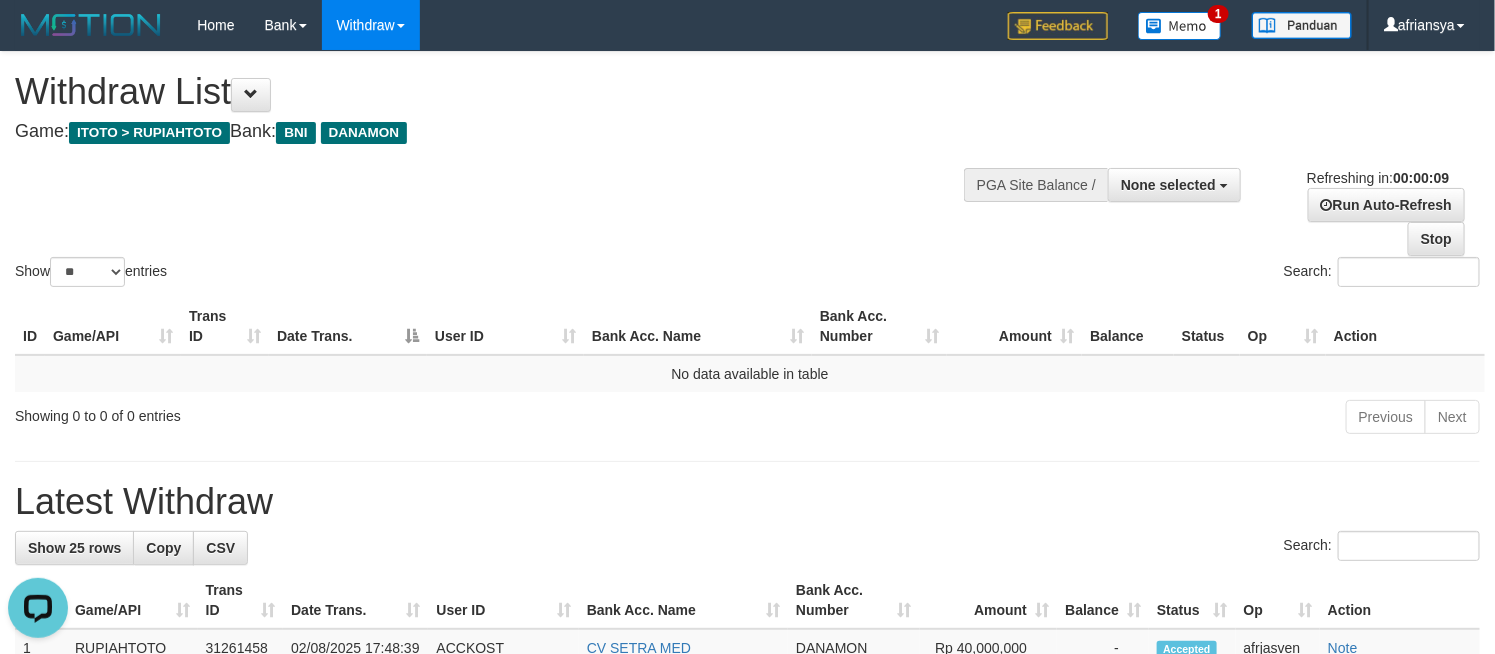 scroll, scrollTop: 0, scrollLeft: 0, axis: both 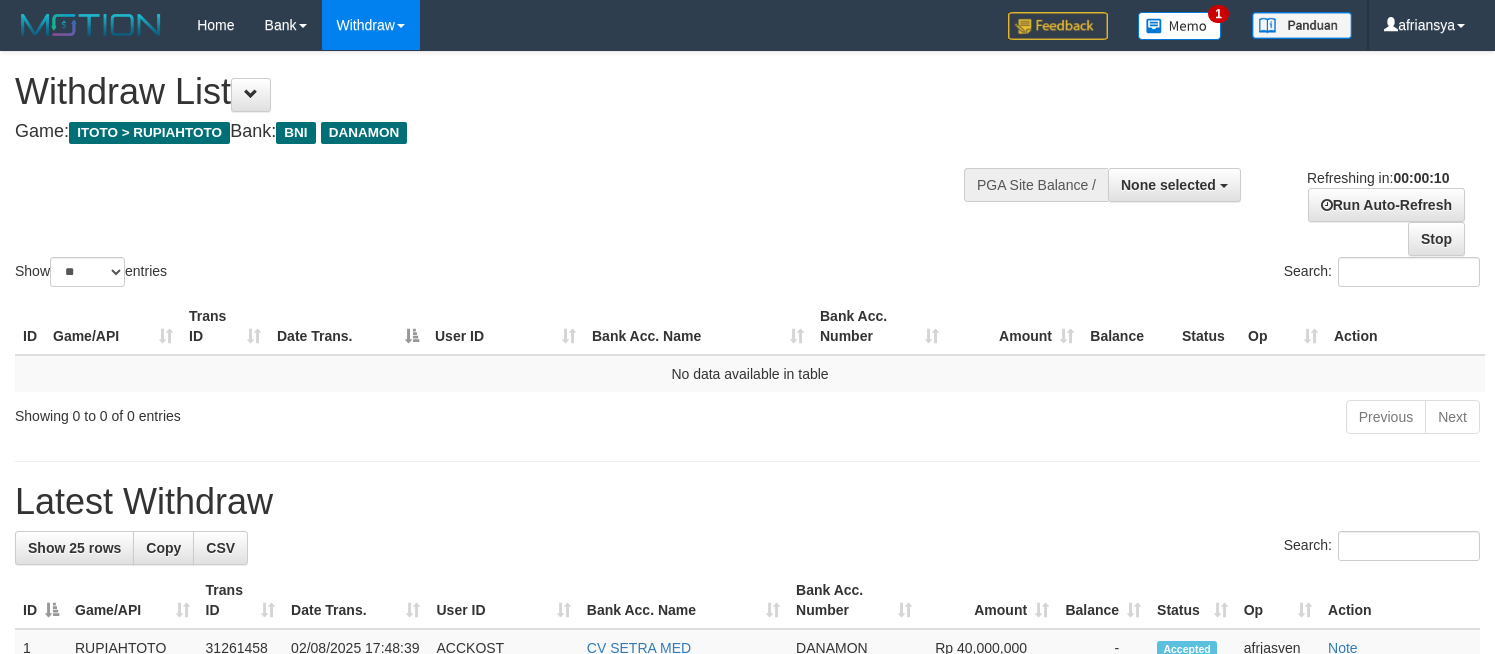 select 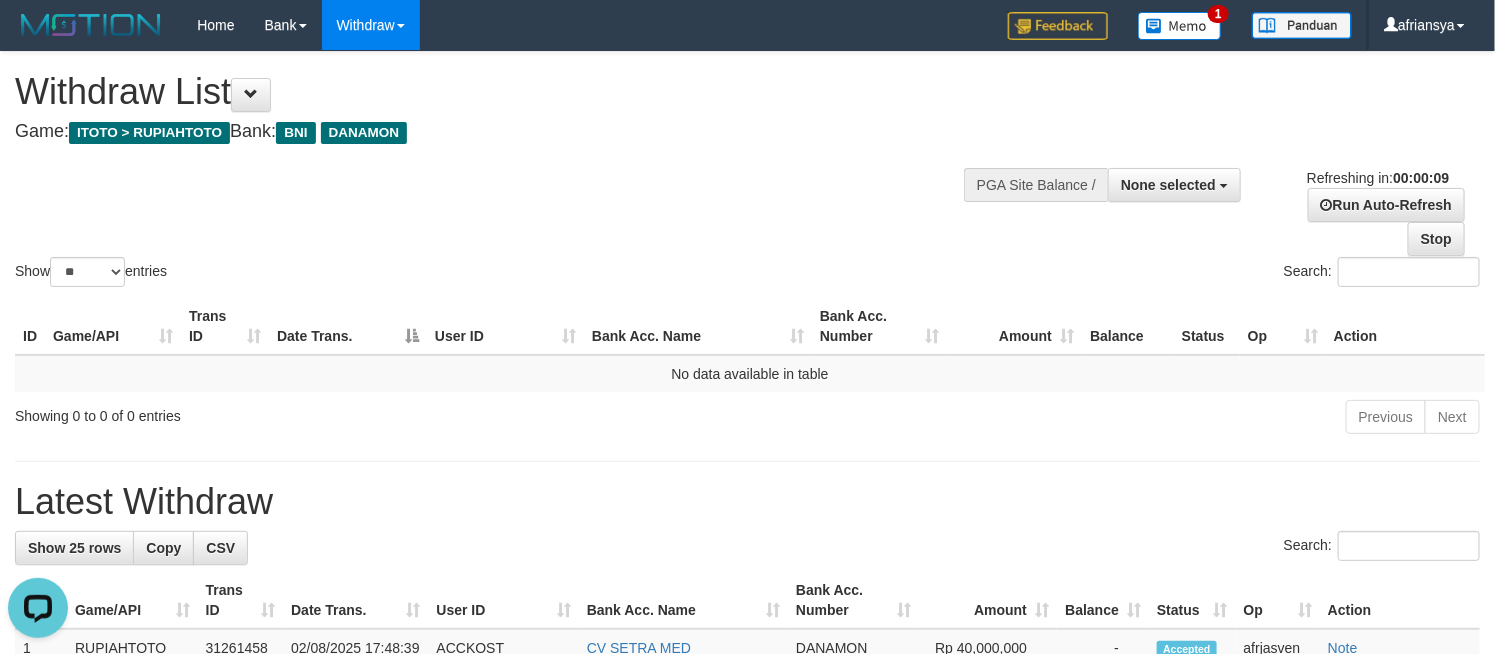 scroll, scrollTop: 0, scrollLeft: 0, axis: both 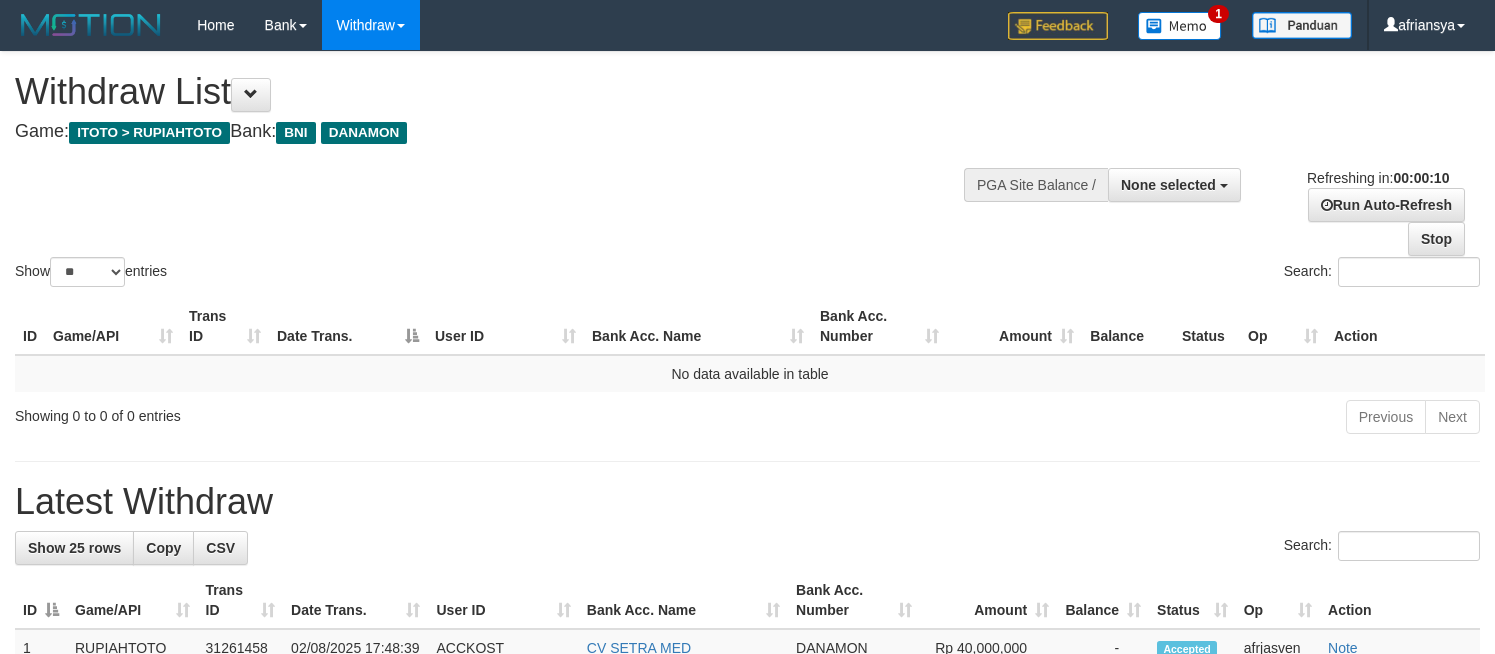 select 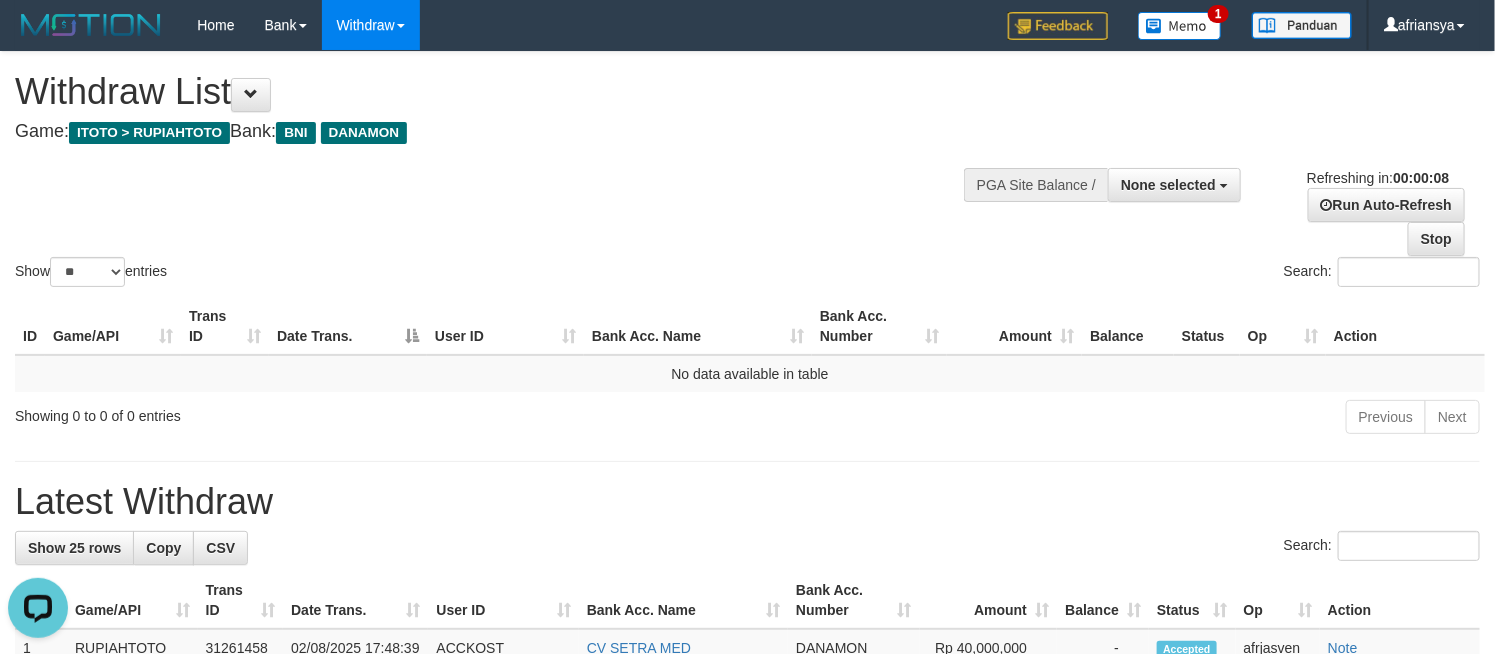 scroll, scrollTop: 0, scrollLeft: 0, axis: both 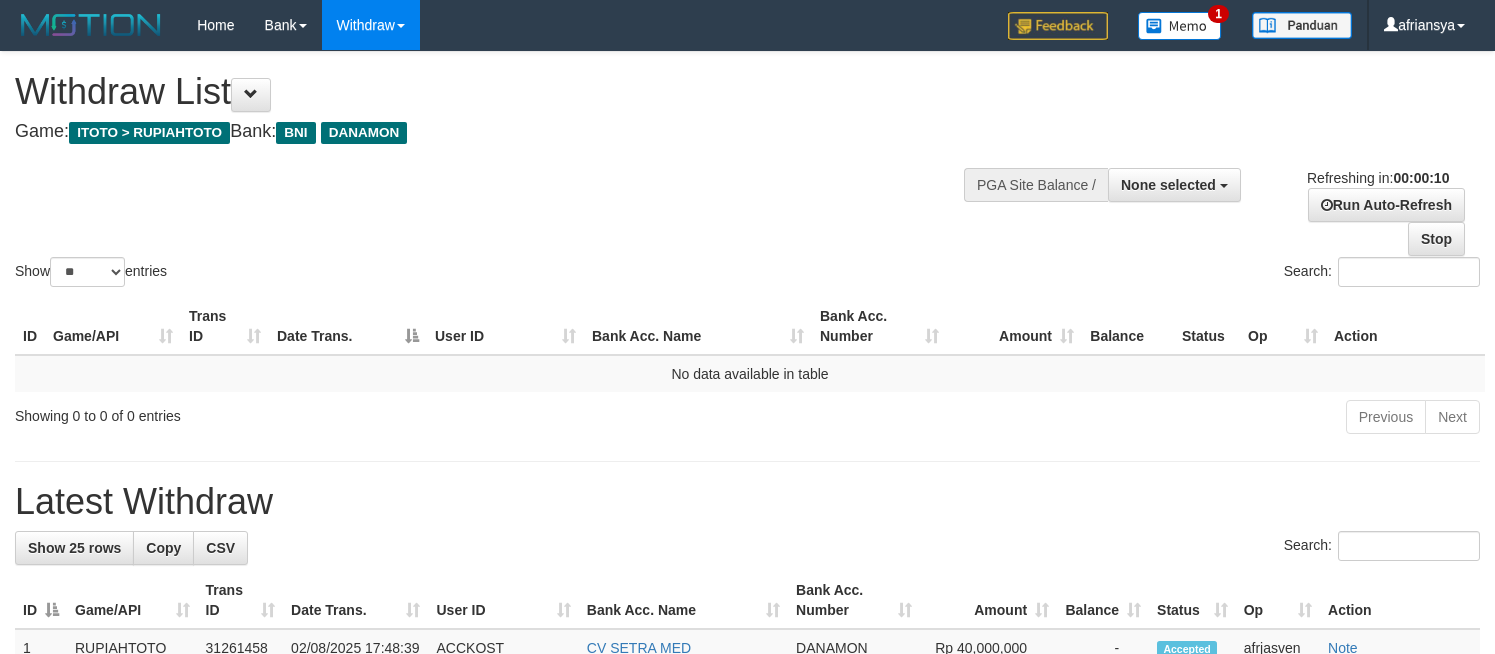 select 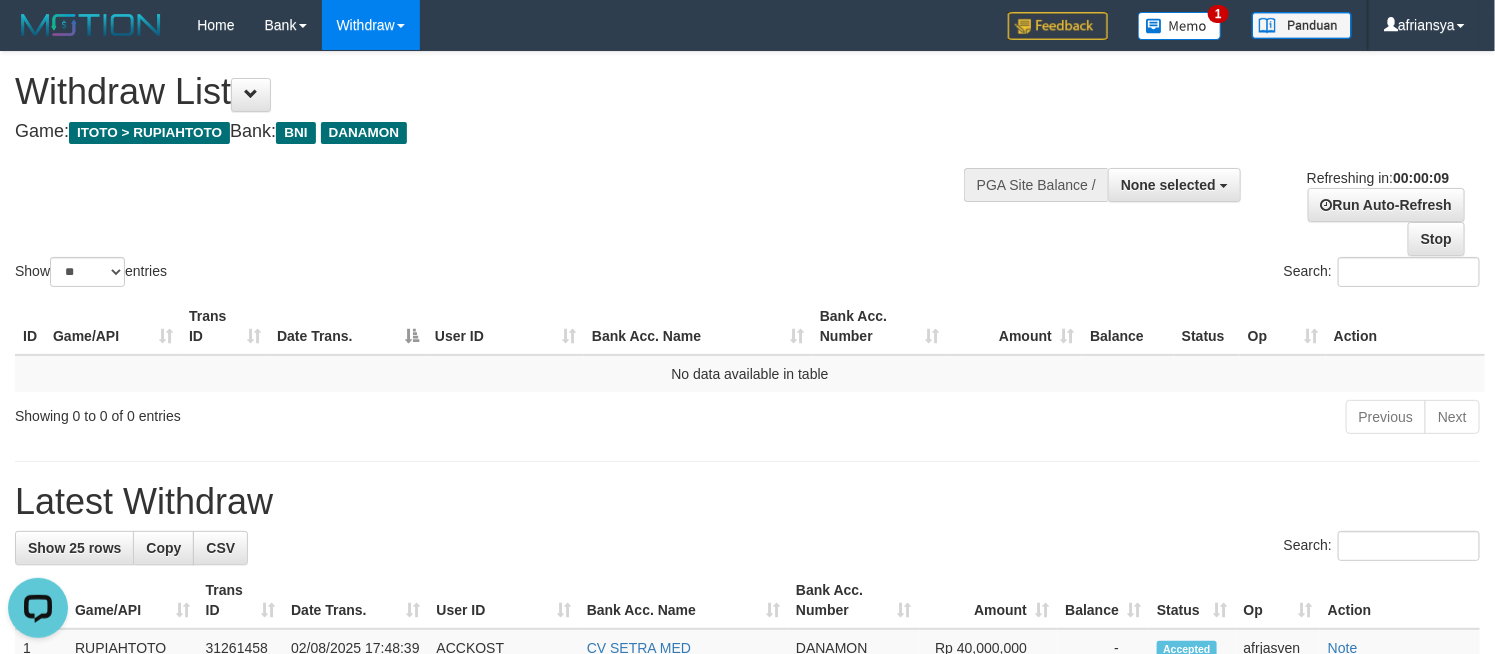 scroll, scrollTop: 0, scrollLeft: 0, axis: both 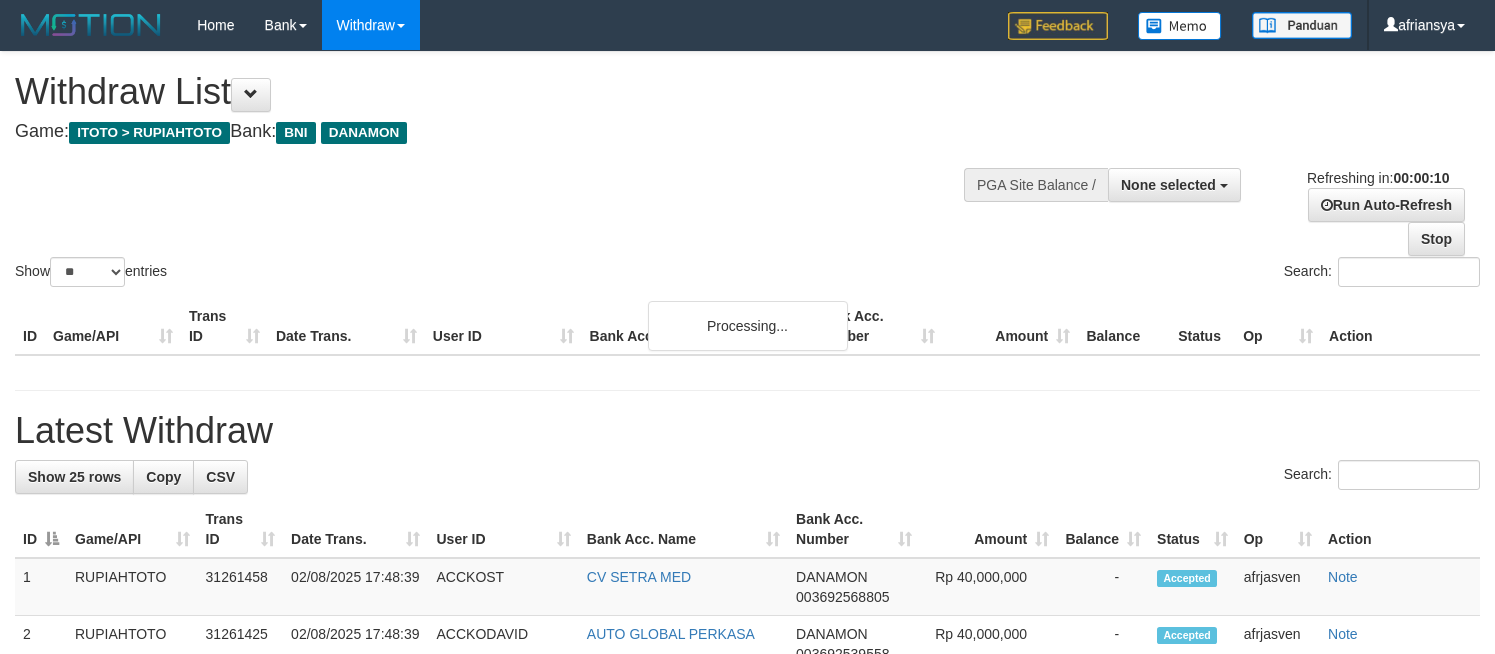 select 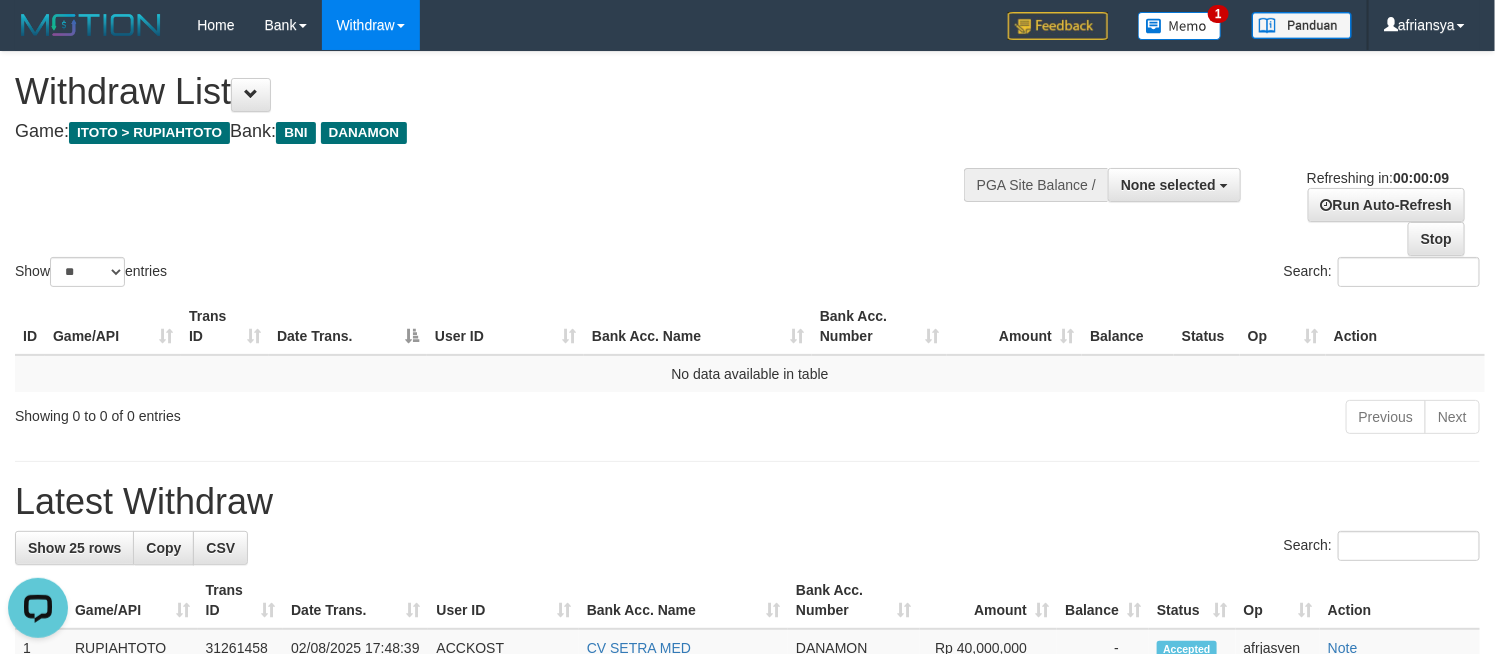 scroll, scrollTop: 0, scrollLeft: 0, axis: both 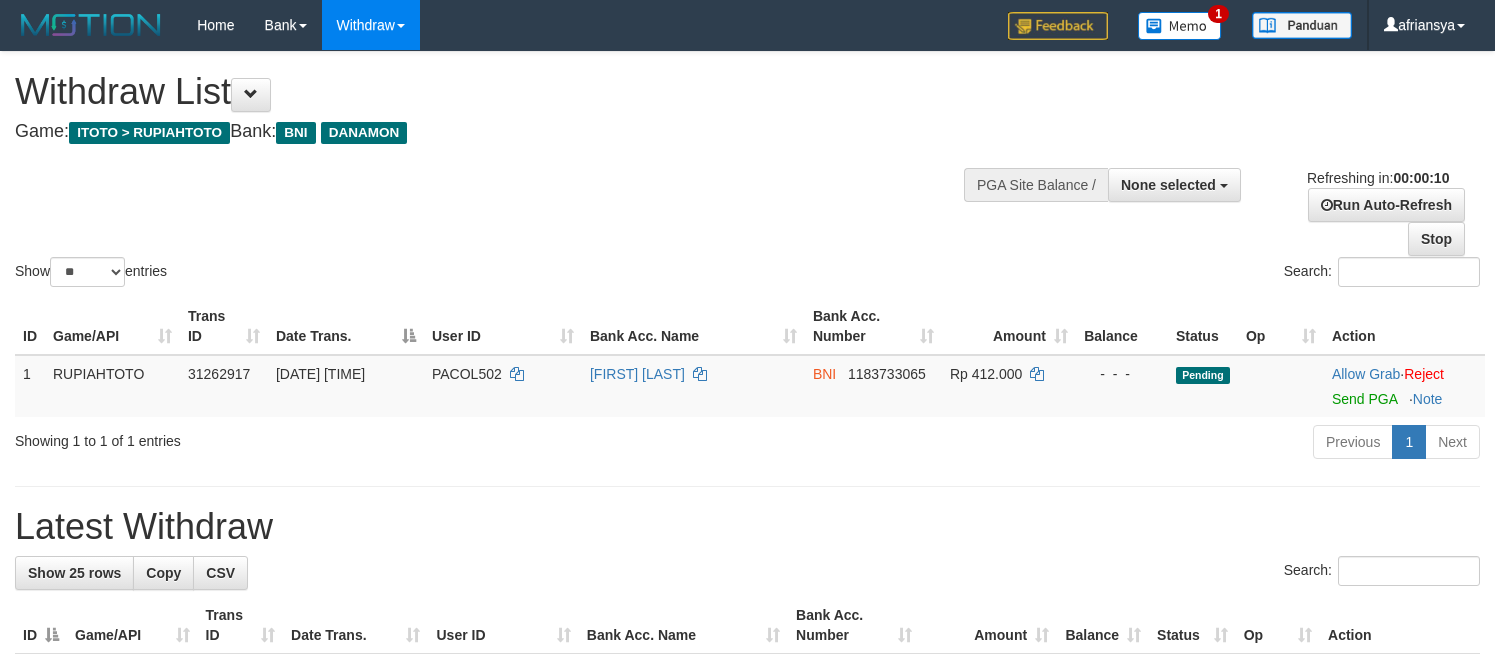select 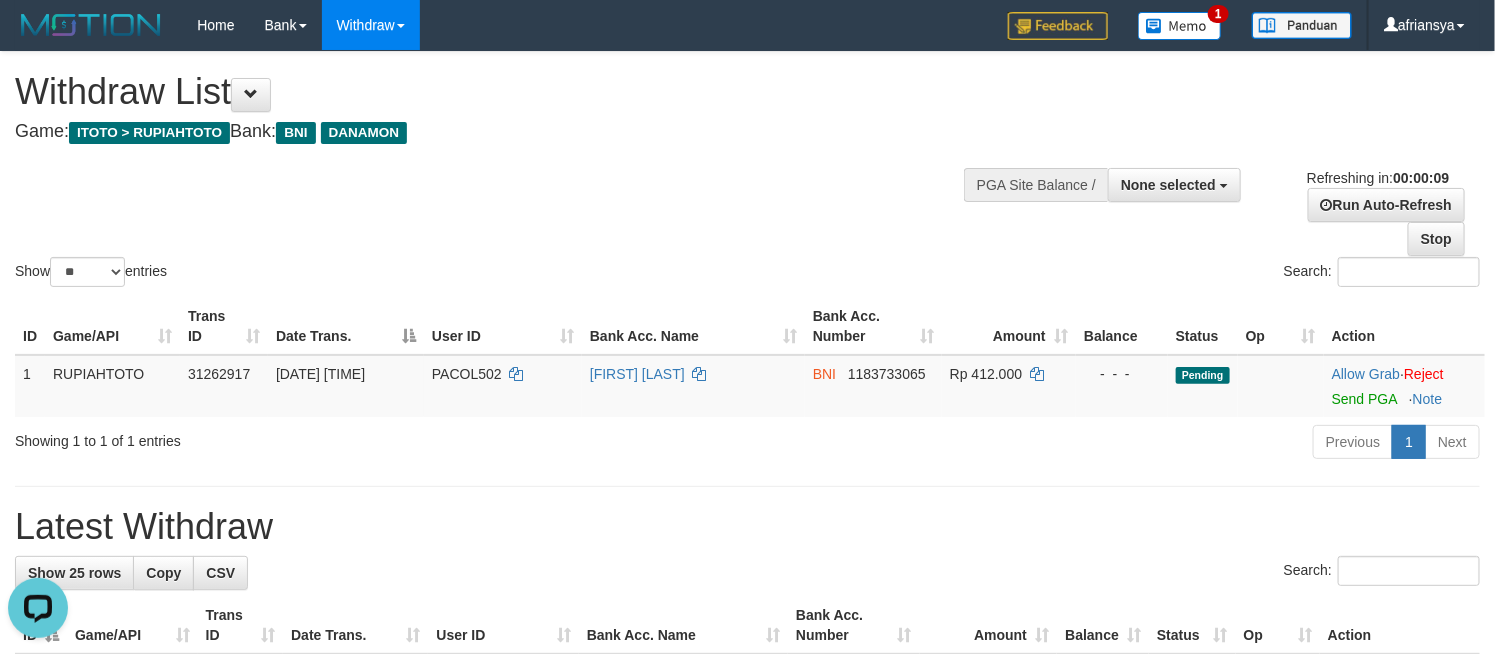 scroll, scrollTop: 0, scrollLeft: 0, axis: both 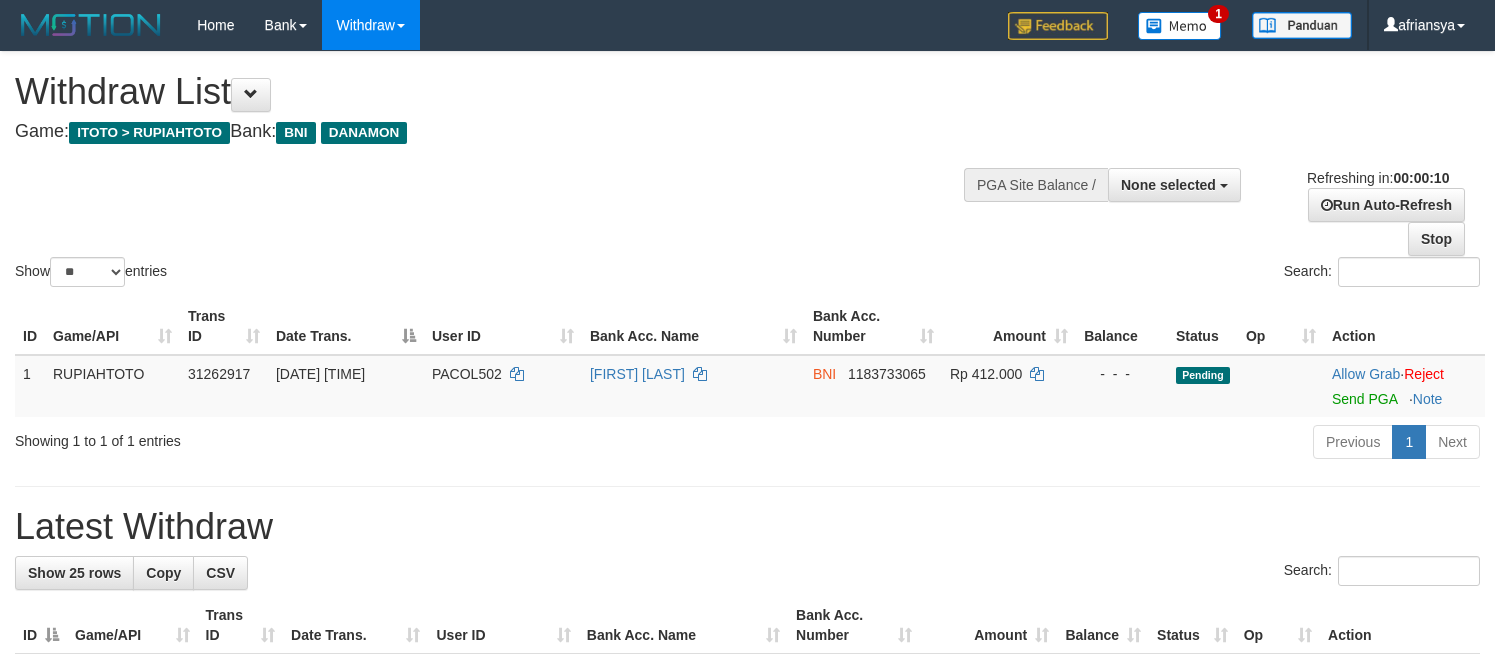 select 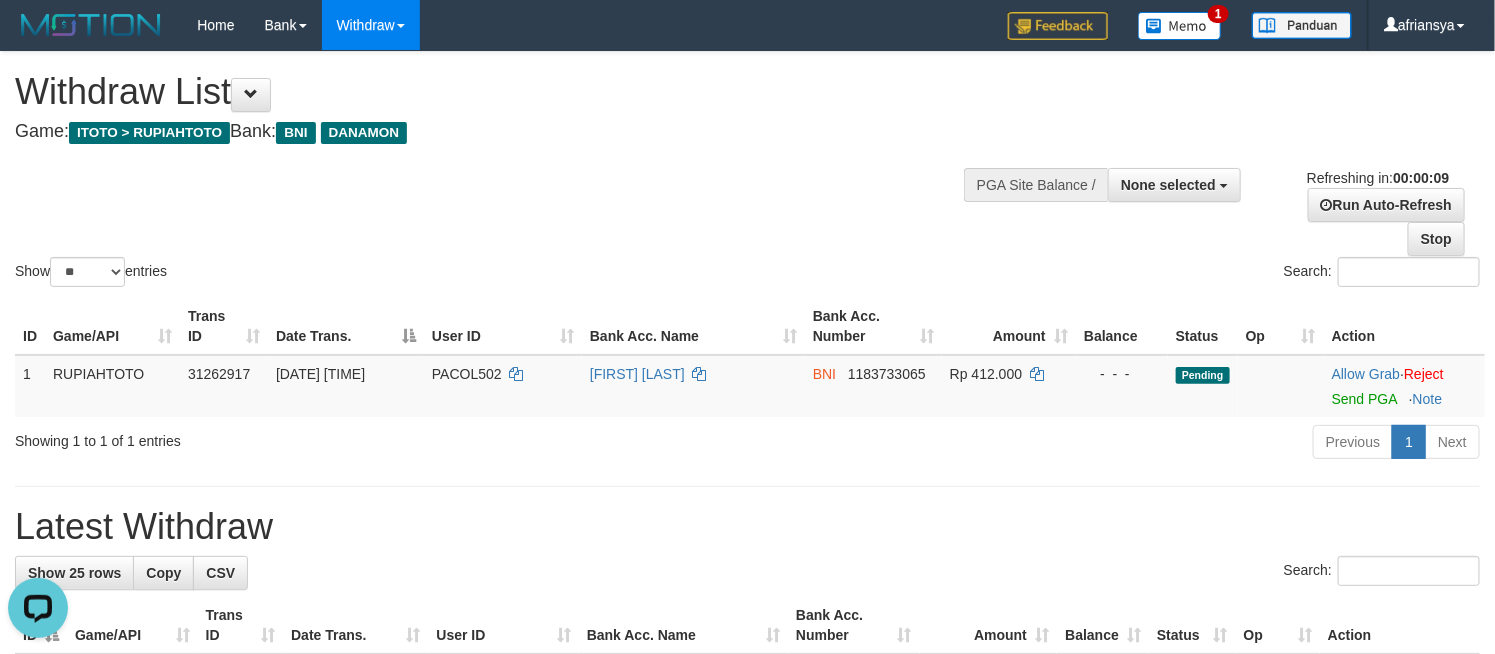 scroll, scrollTop: 0, scrollLeft: 0, axis: both 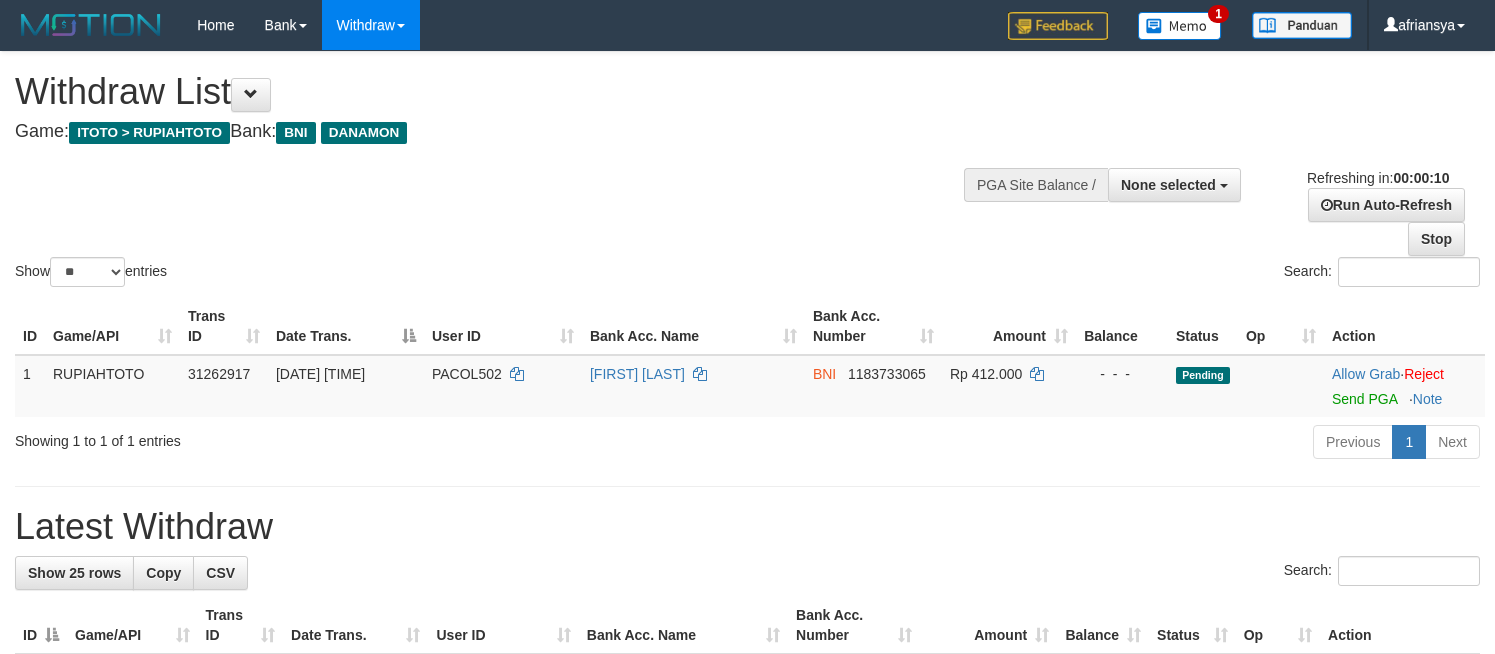 select 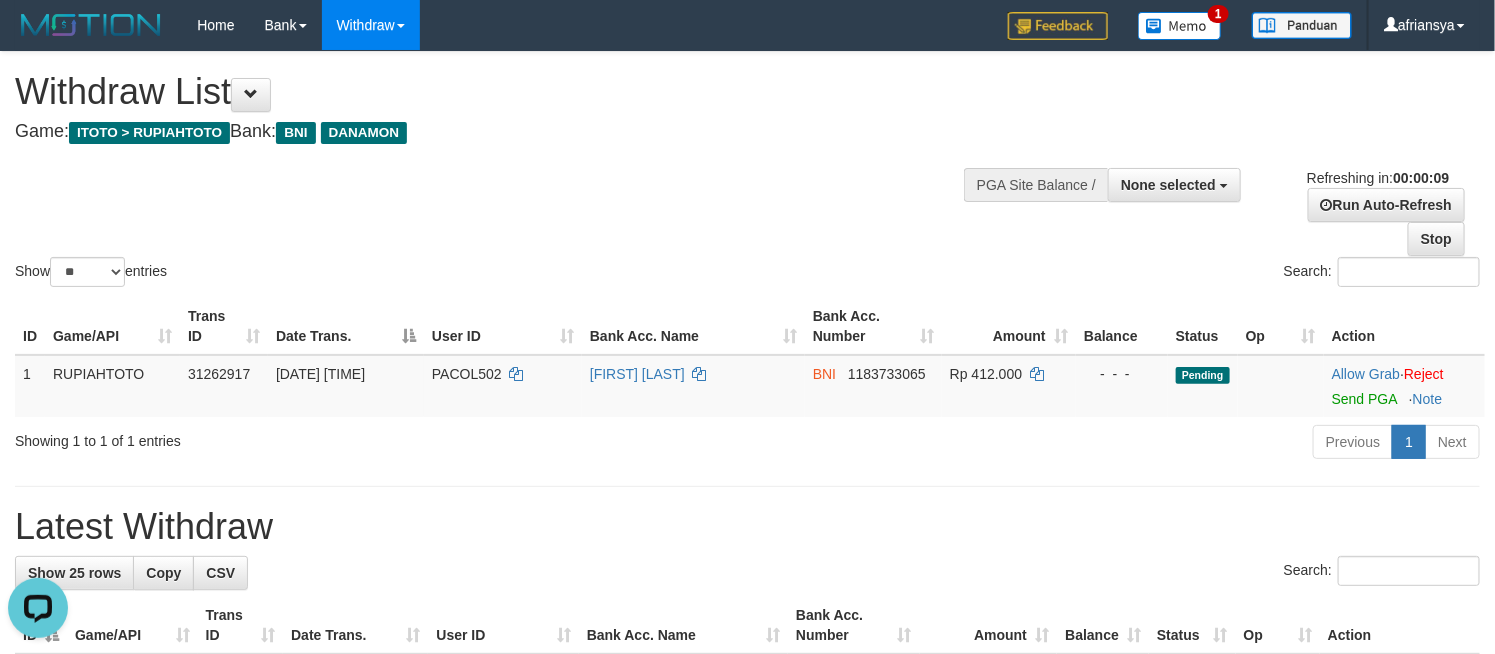 scroll, scrollTop: 0, scrollLeft: 0, axis: both 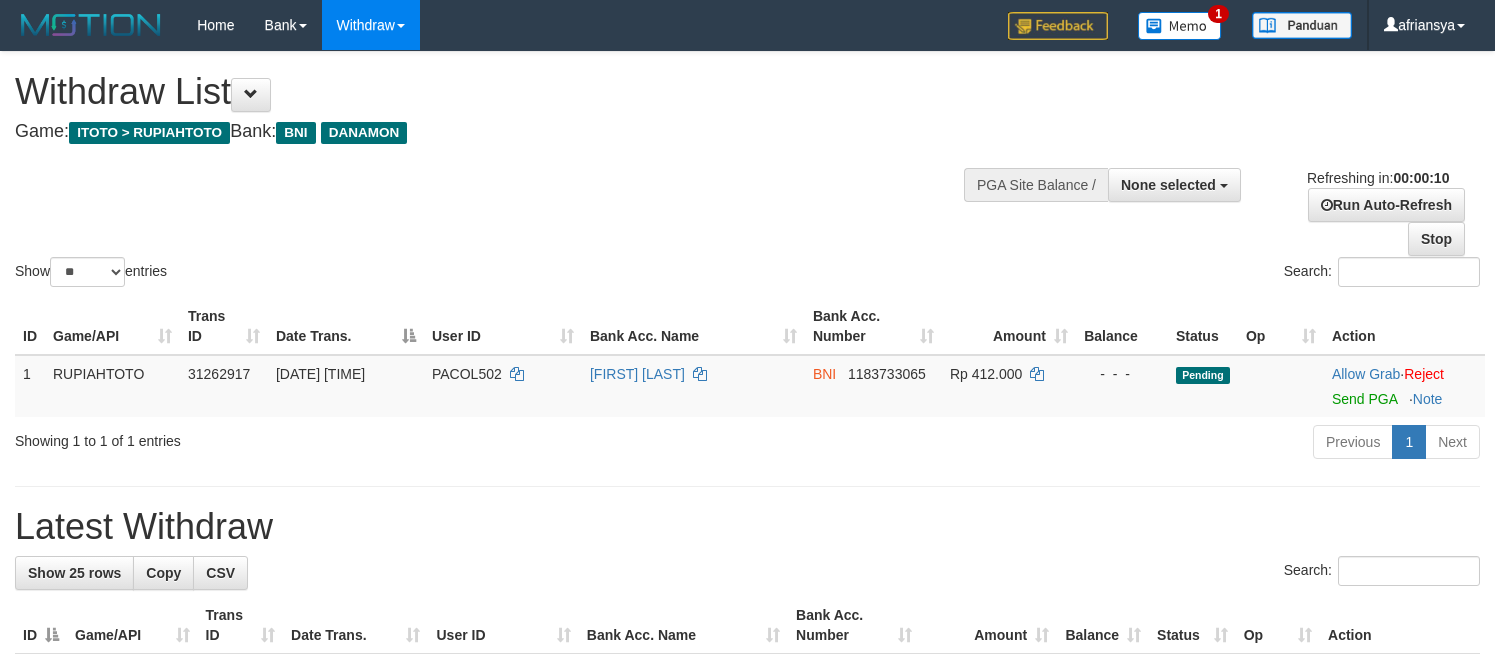 select 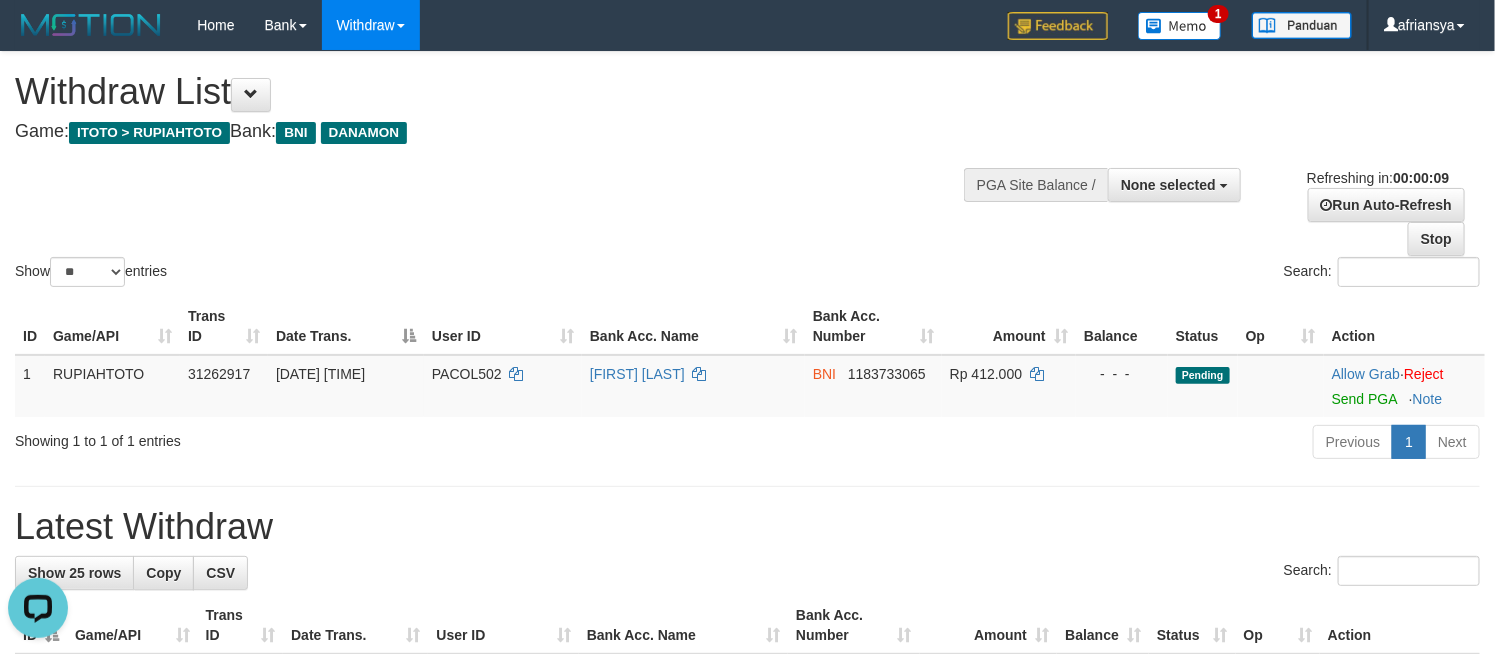 scroll, scrollTop: 0, scrollLeft: 0, axis: both 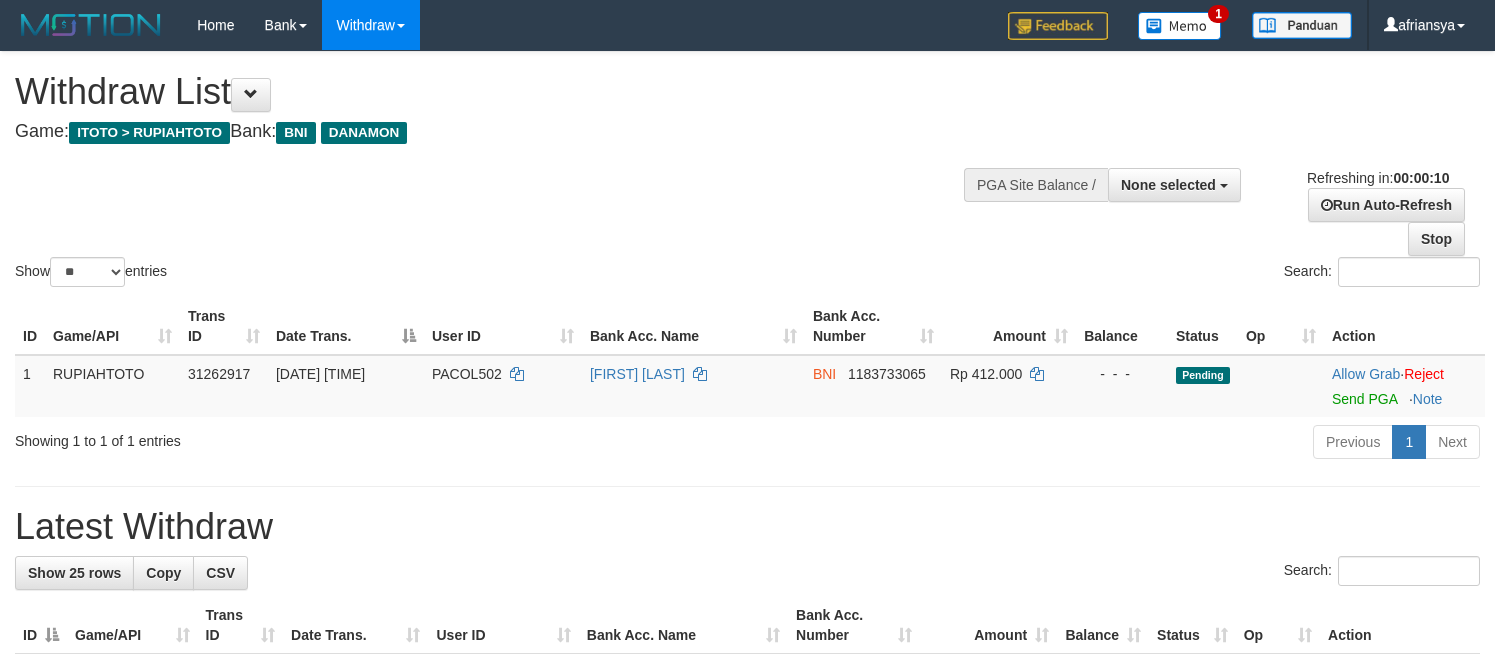 select 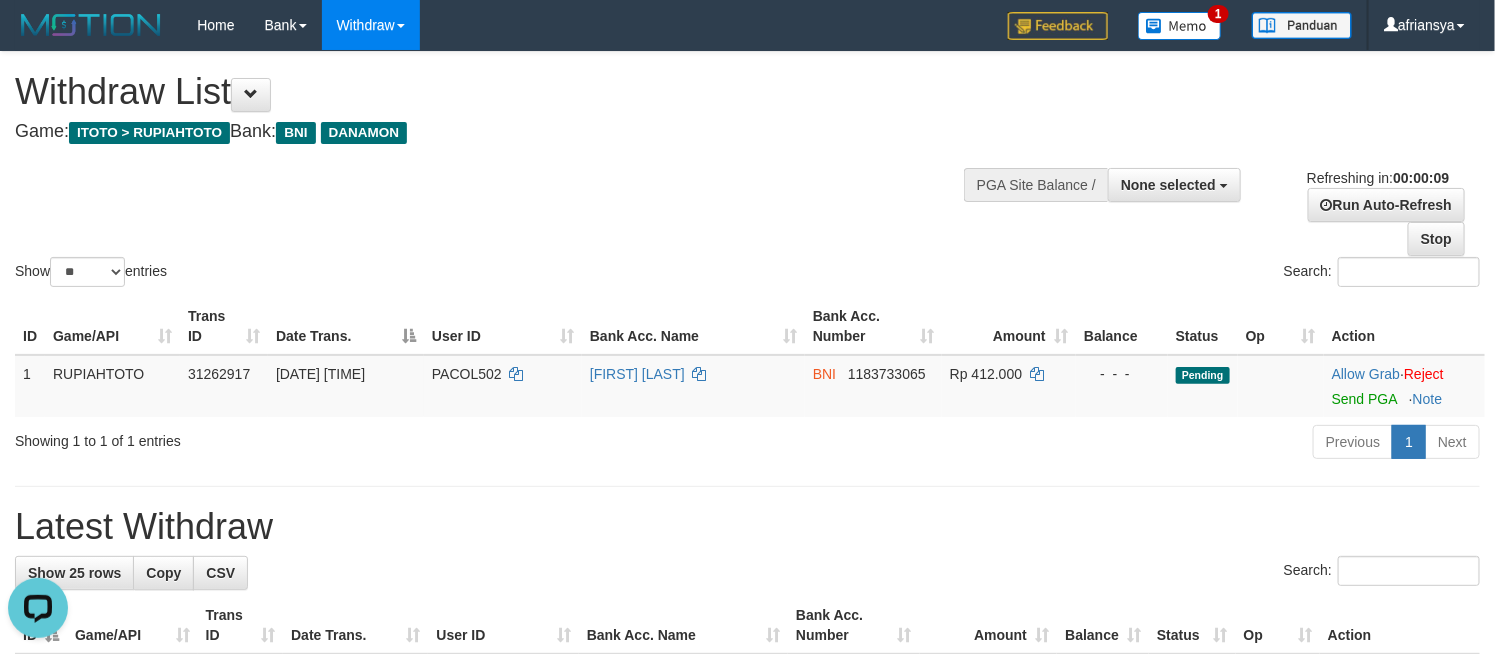 scroll, scrollTop: 0, scrollLeft: 0, axis: both 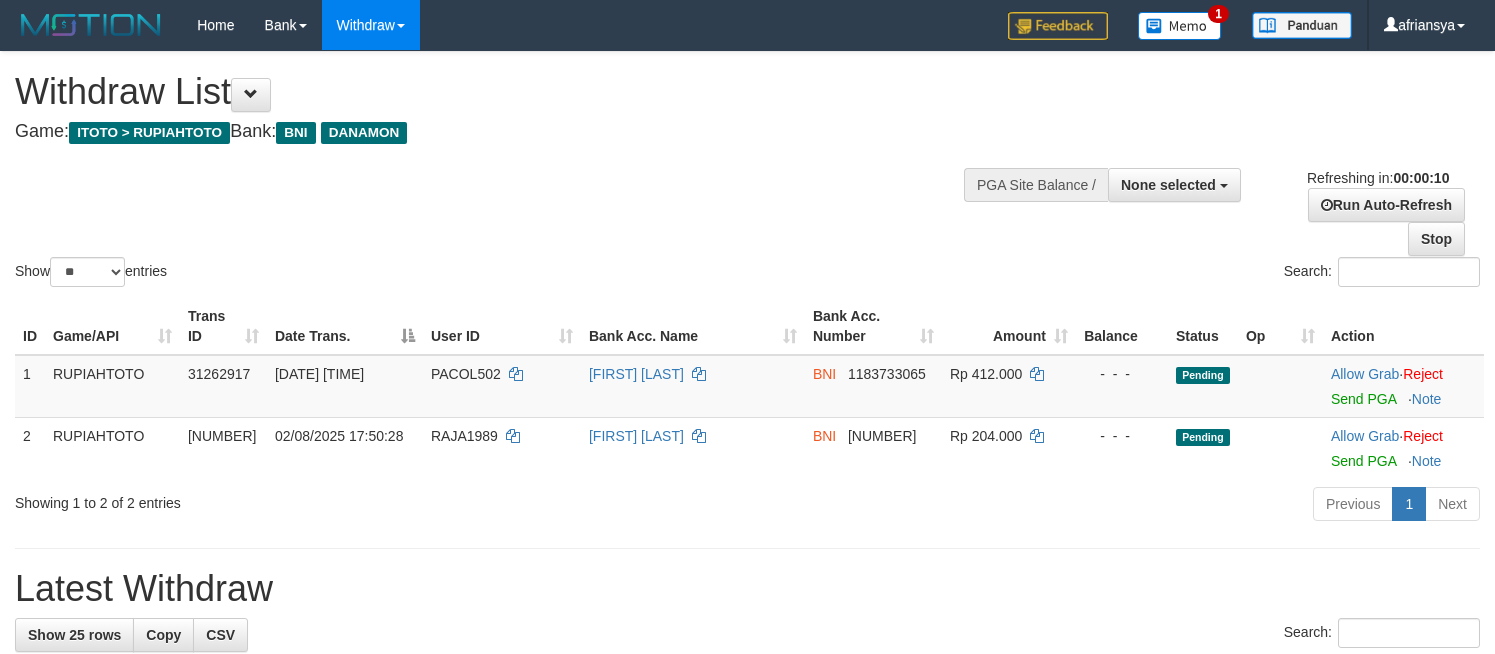 select 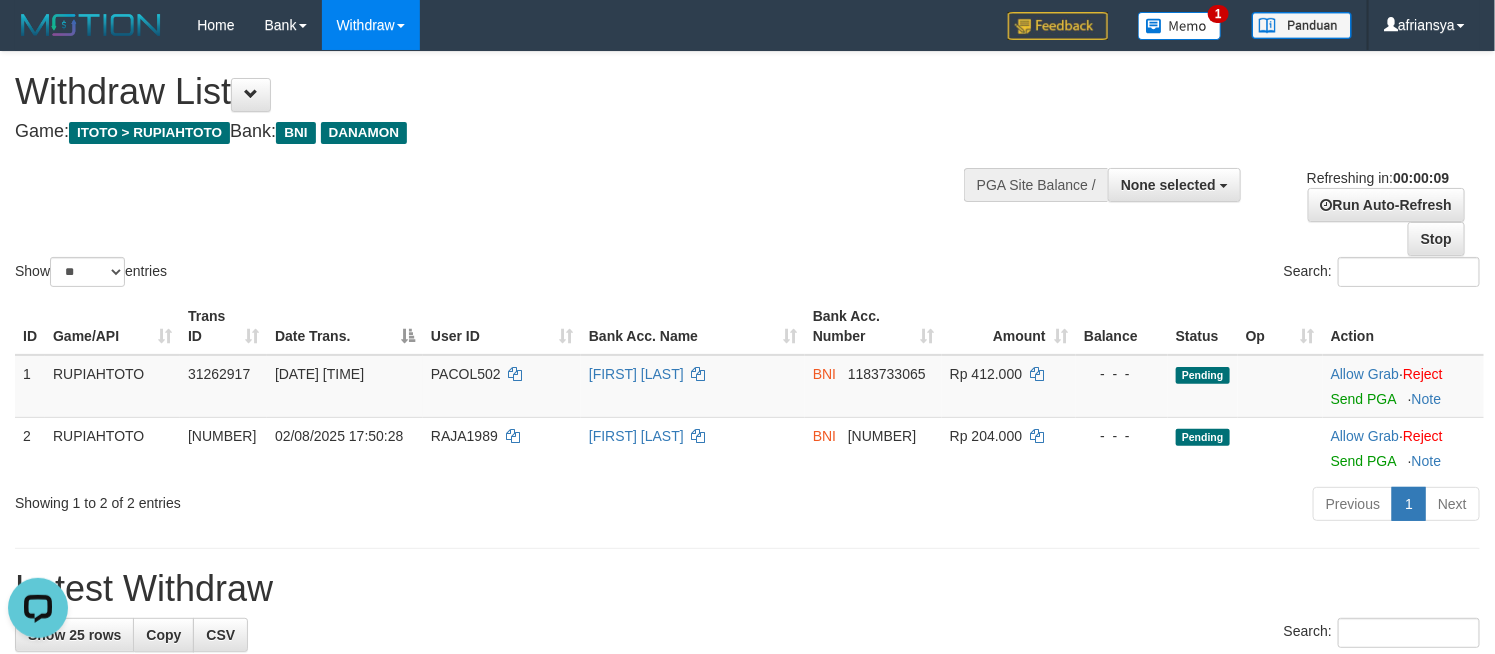 scroll, scrollTop: 0, scrollLeft: 0, axis: both 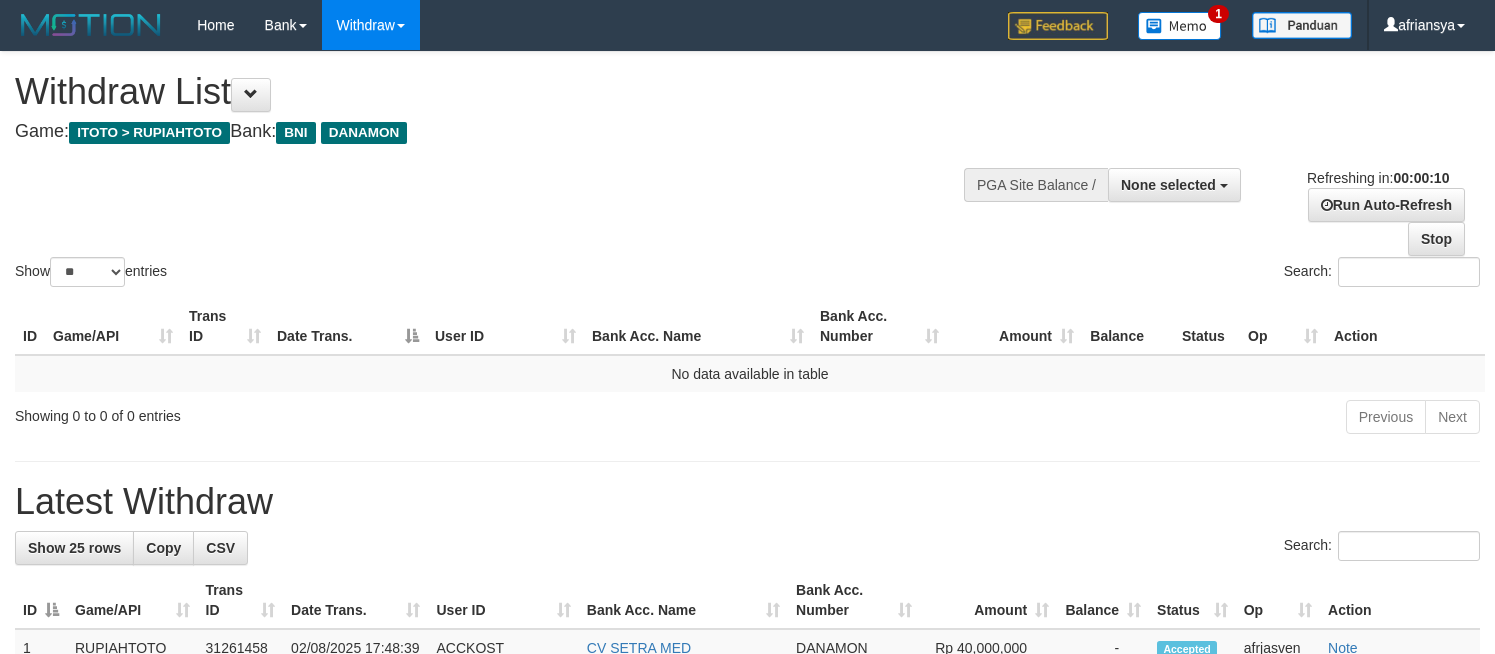 select 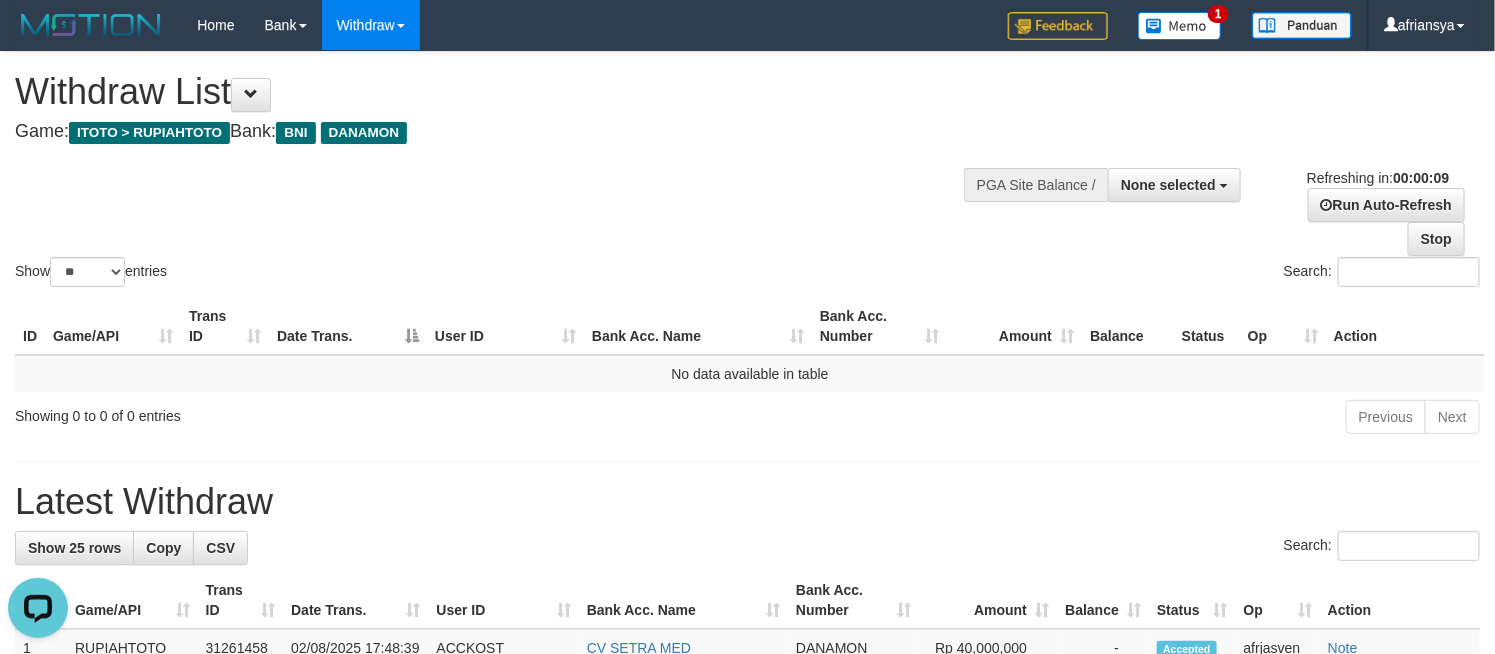 scroll, scrollTop: 0, scrollLeft: 0, axis: both 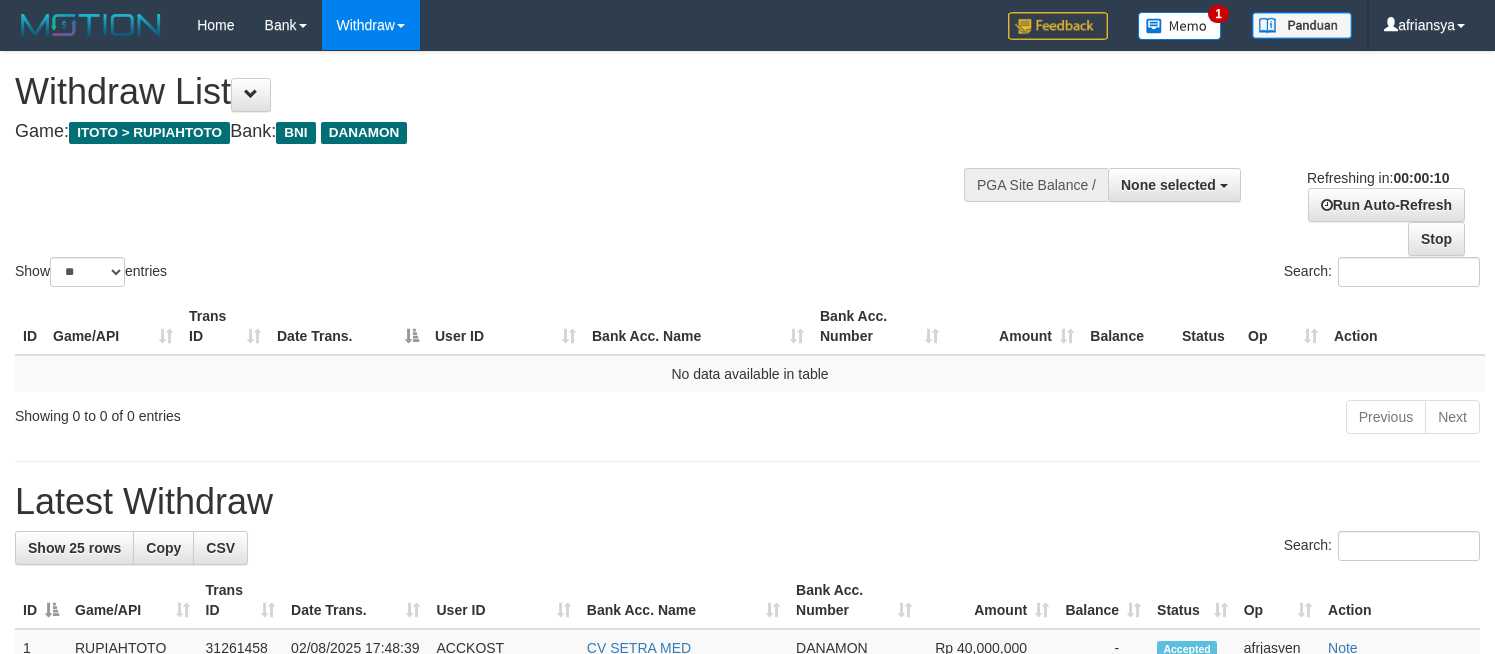 select 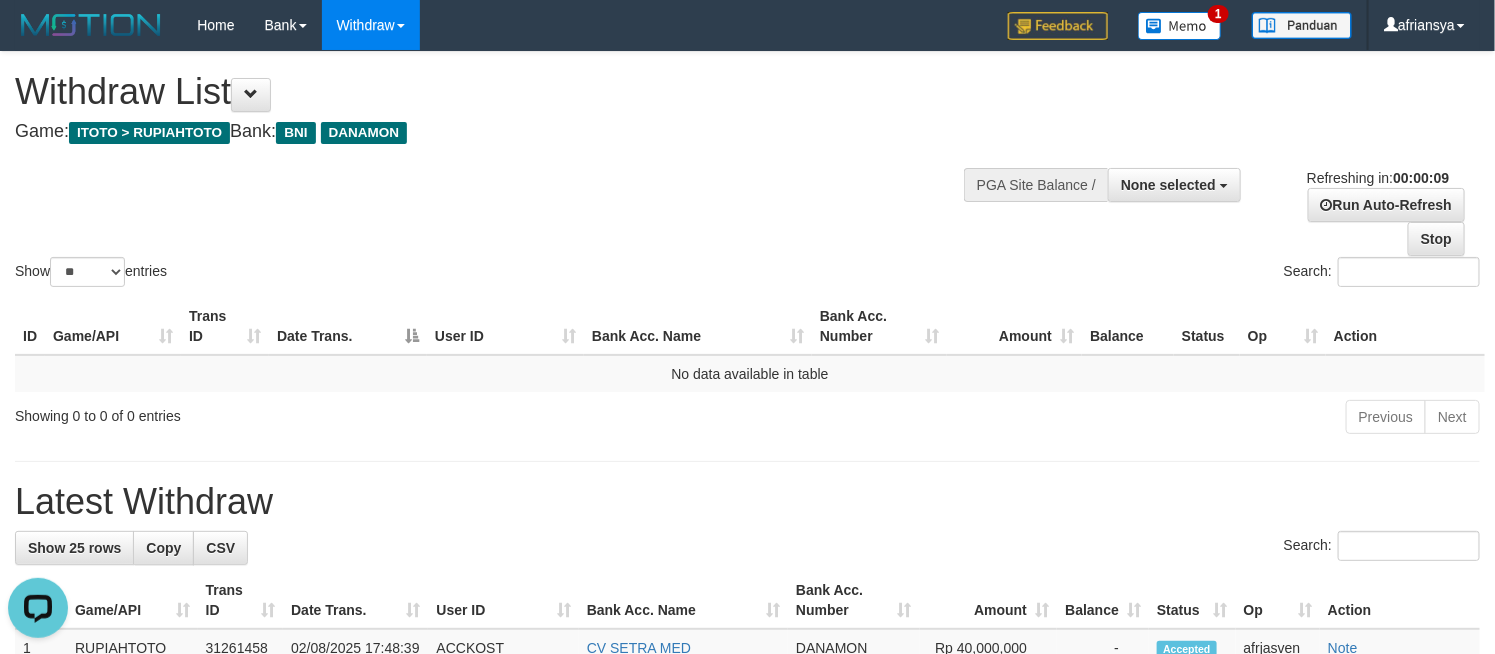 scroll, scrollTop: 0, scrollLeft: 0, axis: both 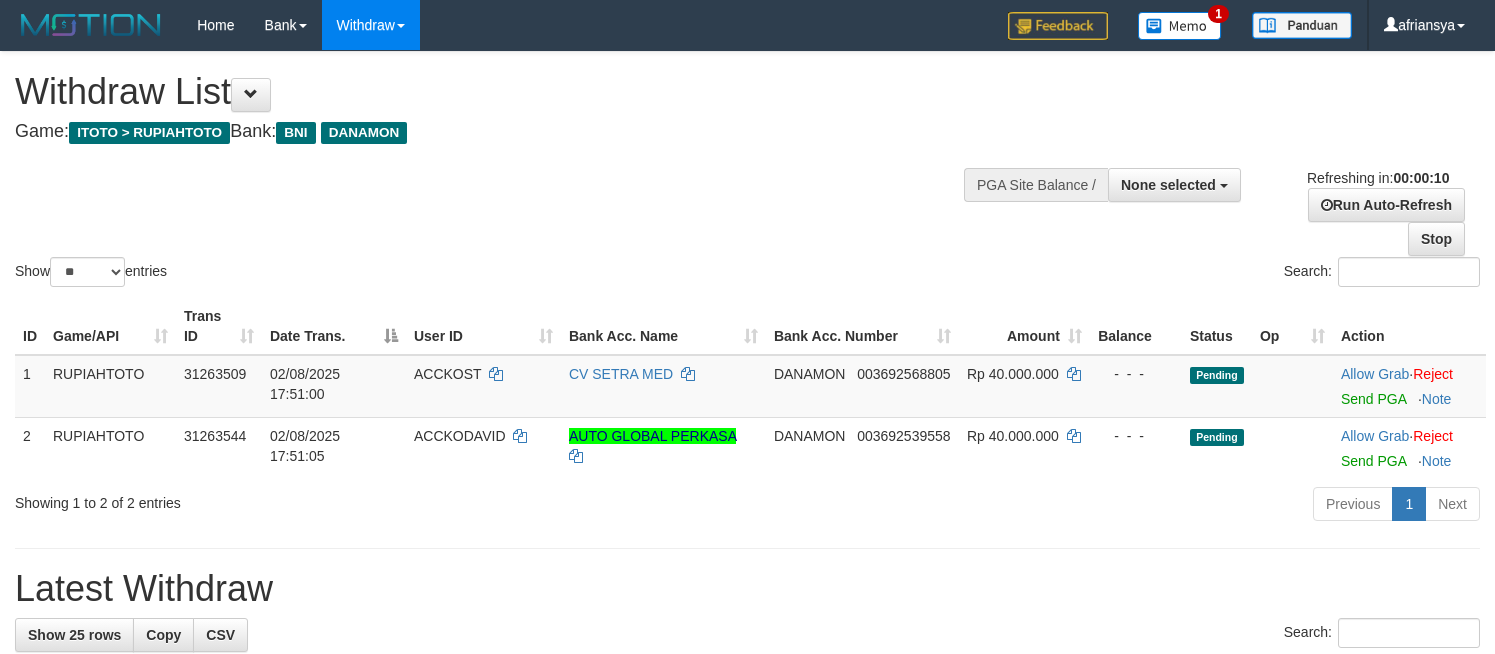 select 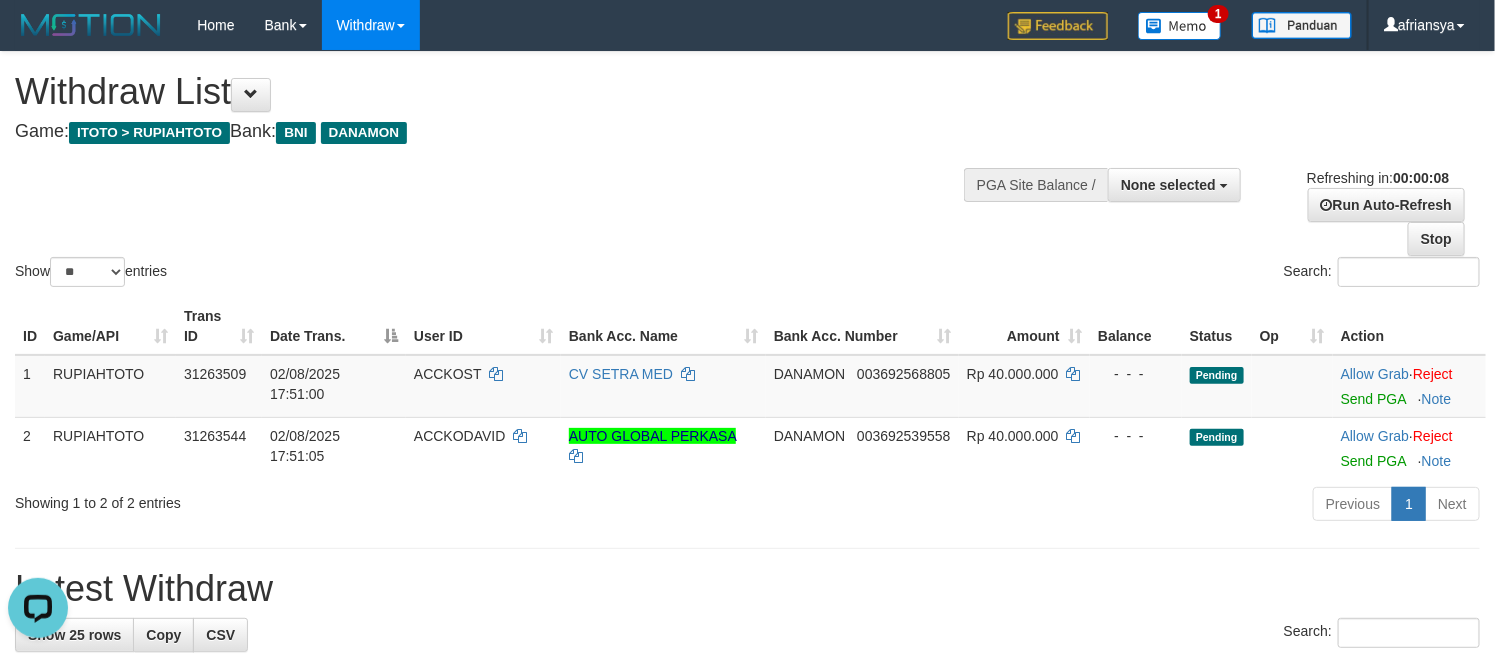 scroll, scrollTop: 0, scrollLeft: 0, axis: both 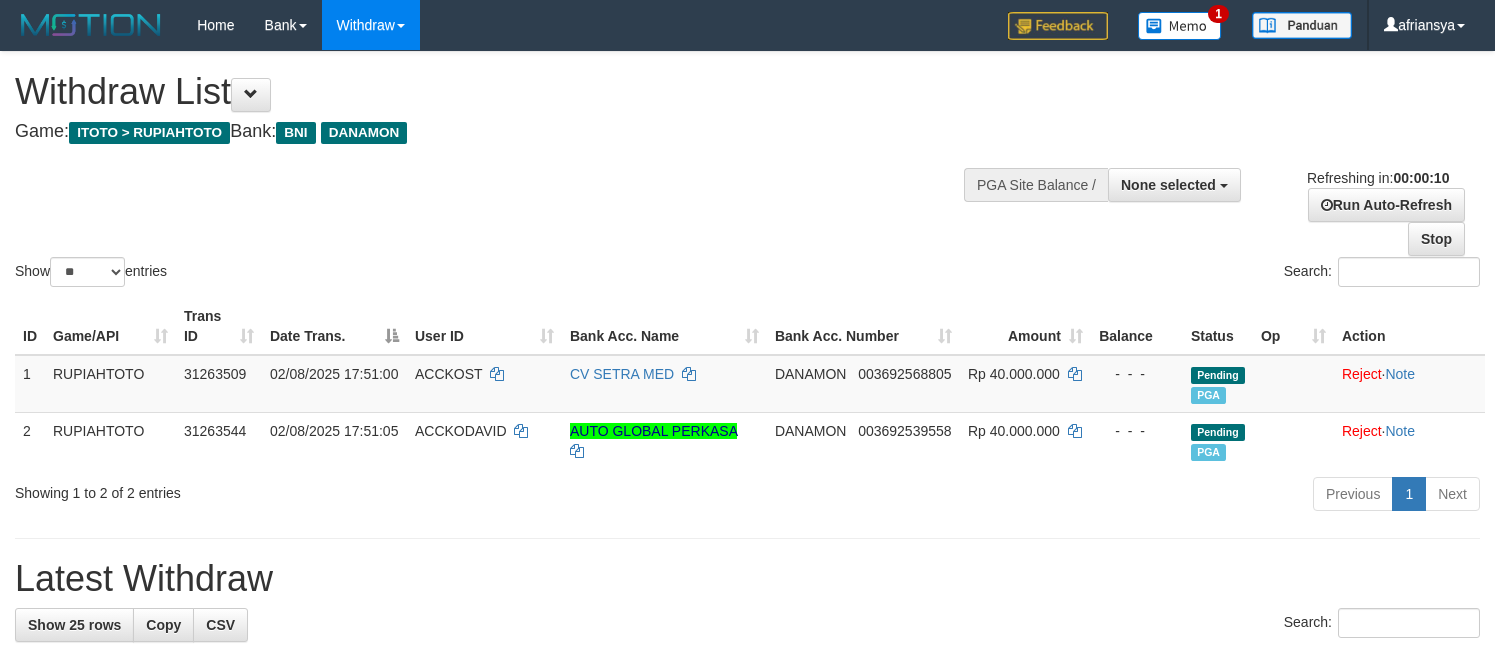 select 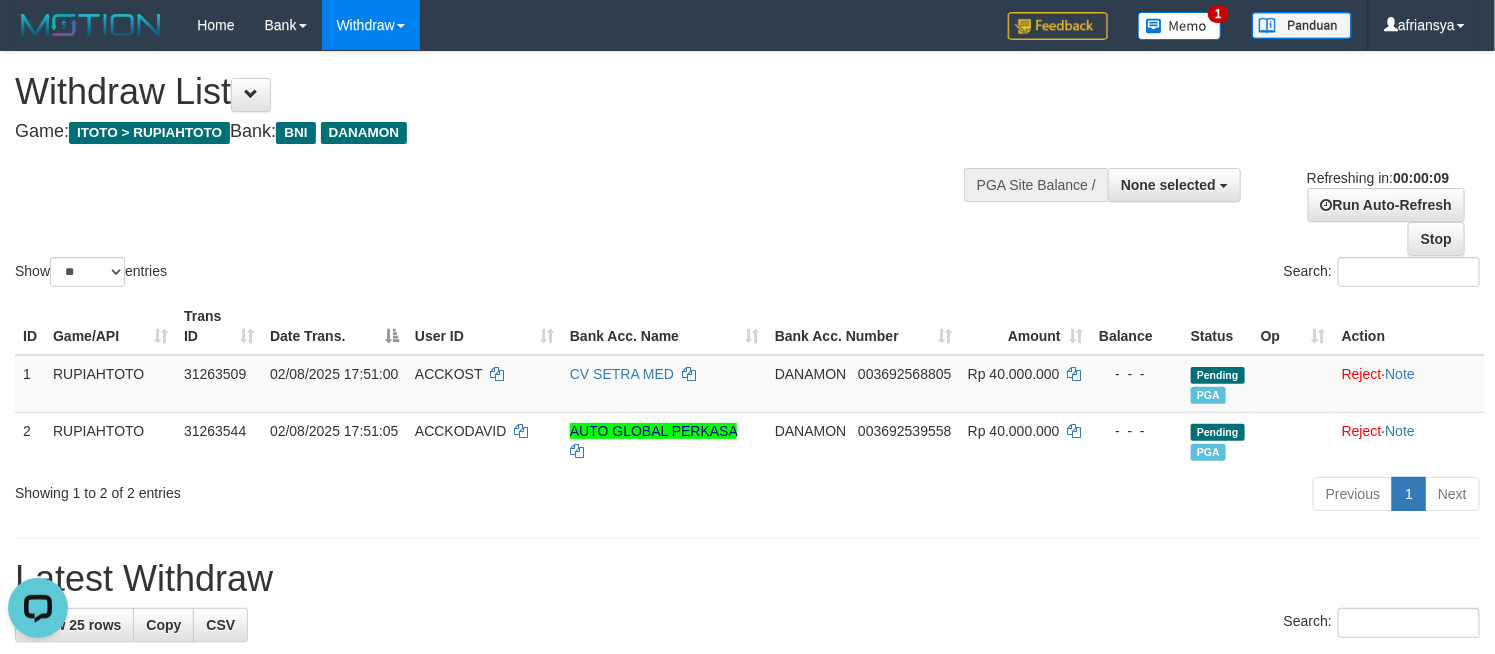 scroll, scrollTop: 0, scrollLeft: 0, axis: both 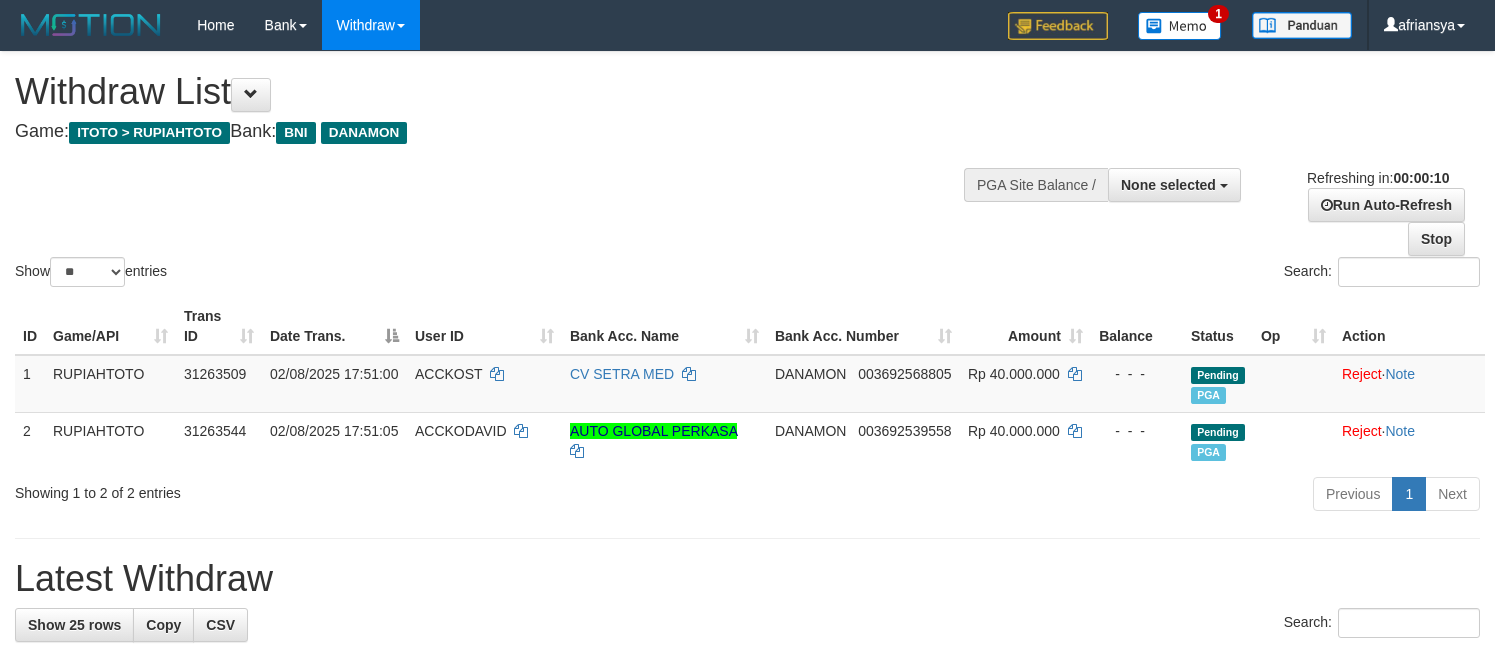 select 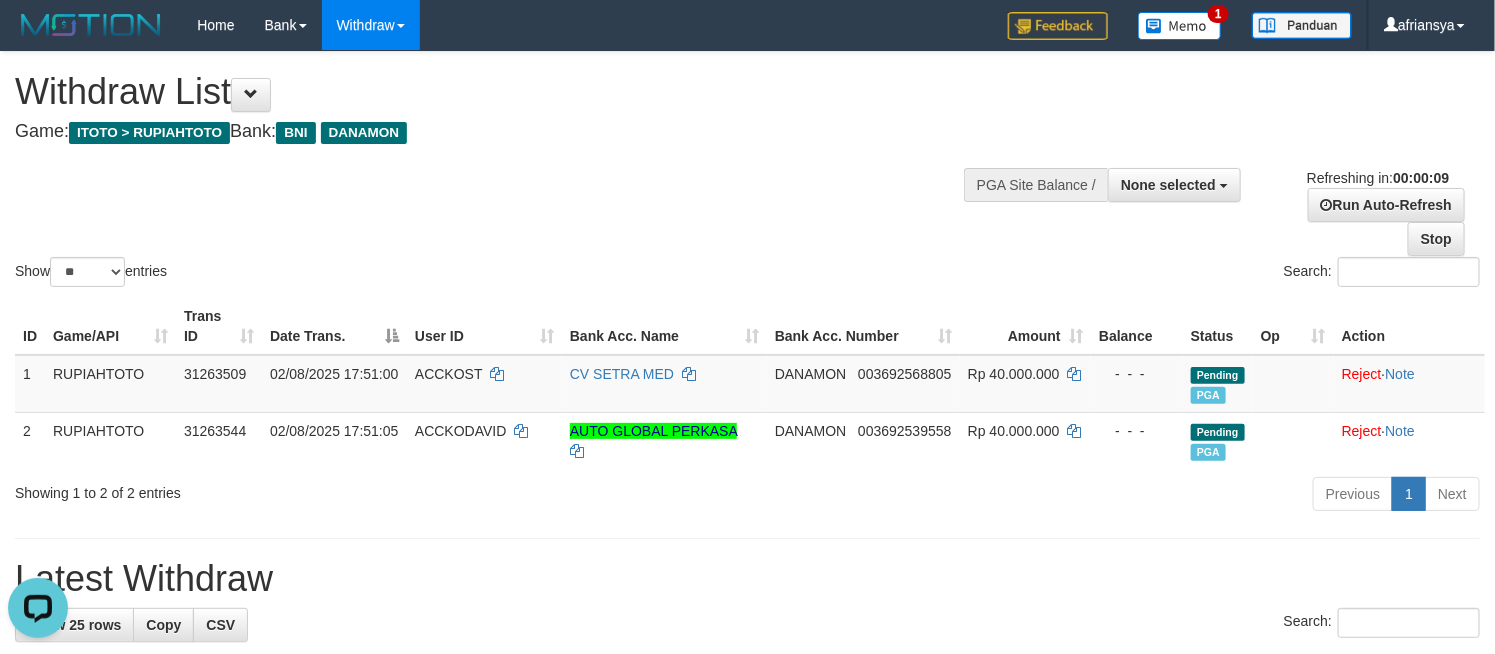 scroll, scrollTop: 0, scrollLeft: 0, axis: both 